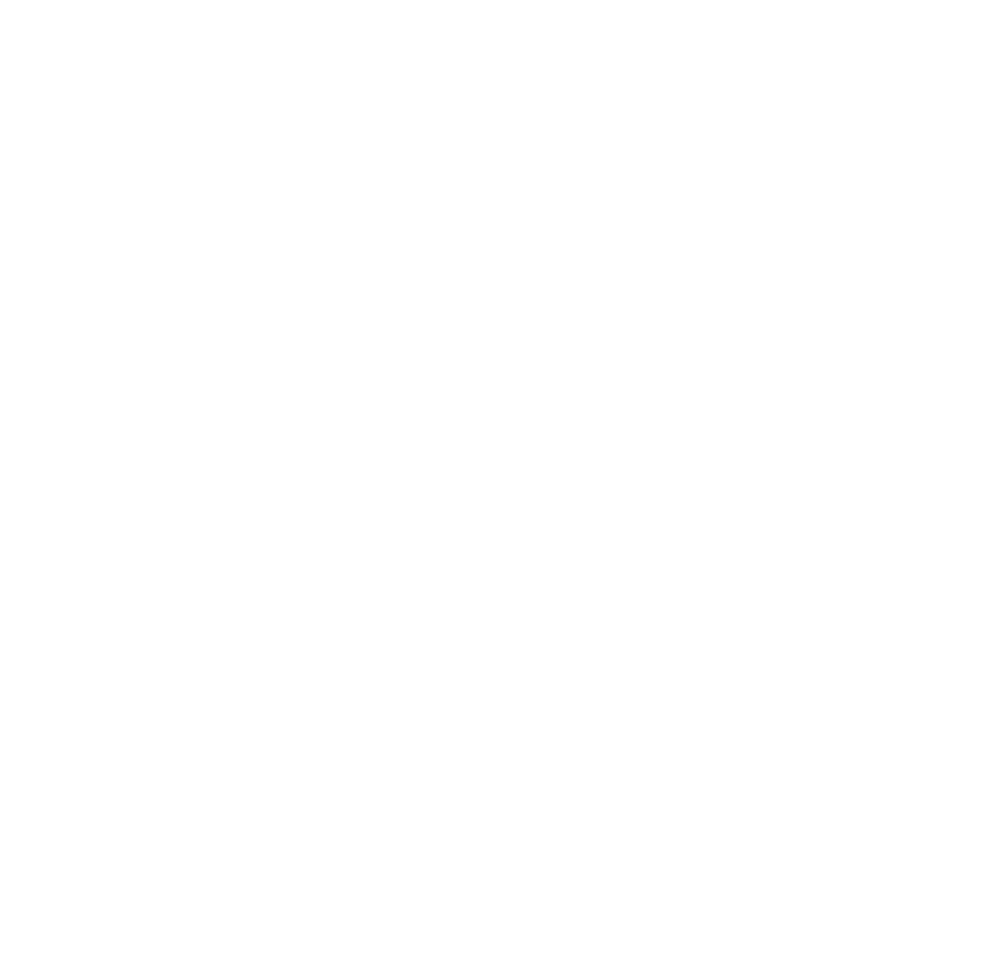 scroll, scrollTop: 0, scrollLeft: 0, axis: both 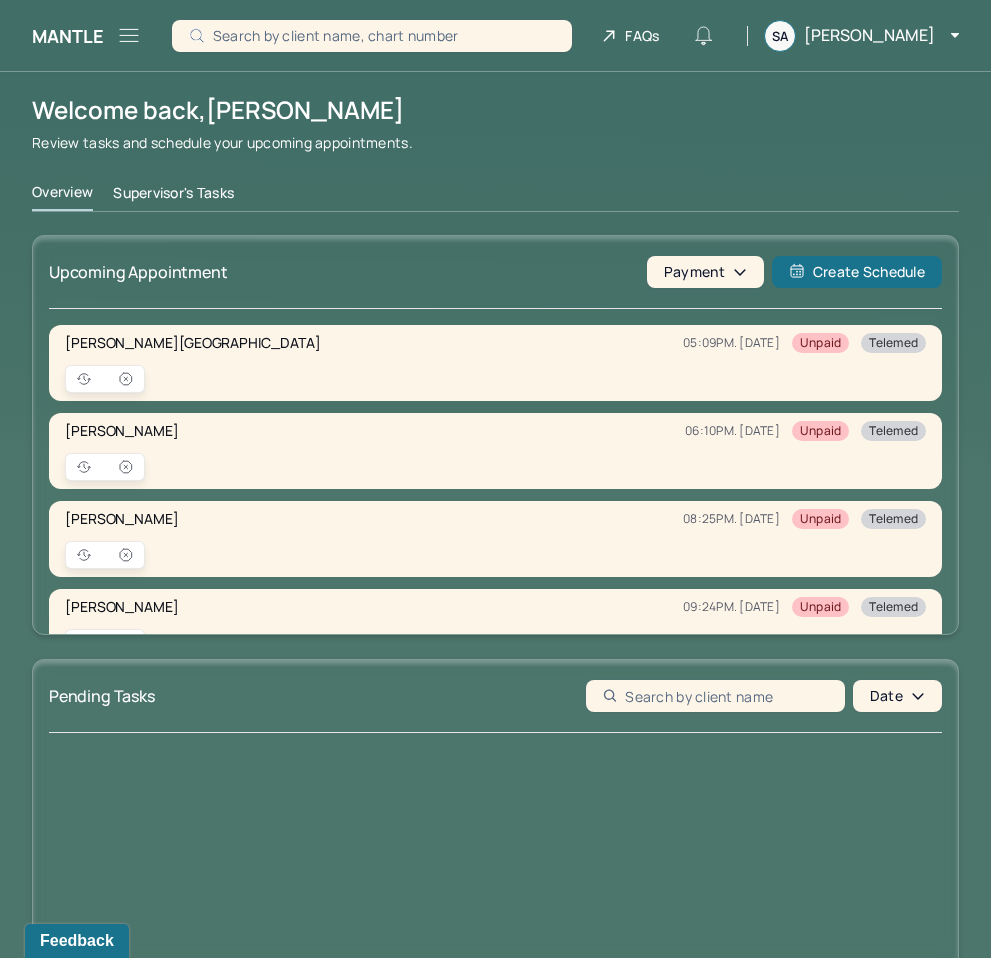 click 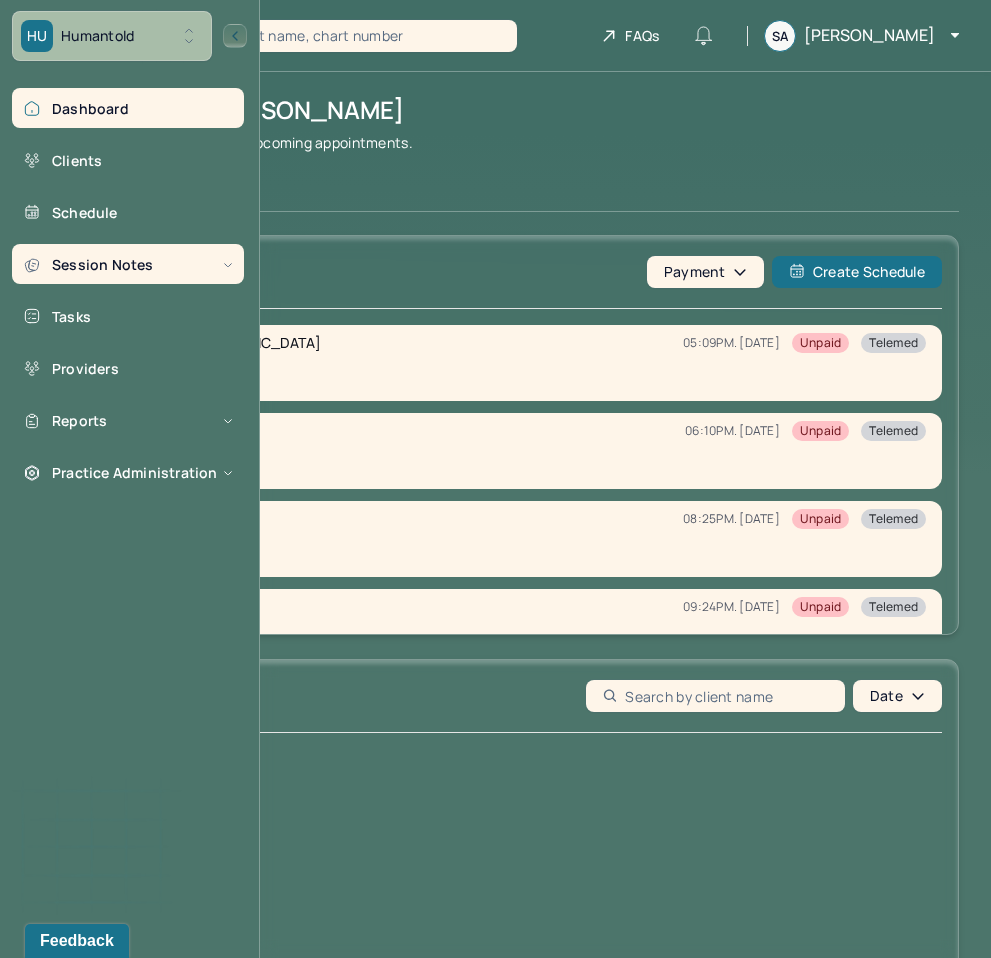 click on "Session Notes" at bounding box center (128, 264) 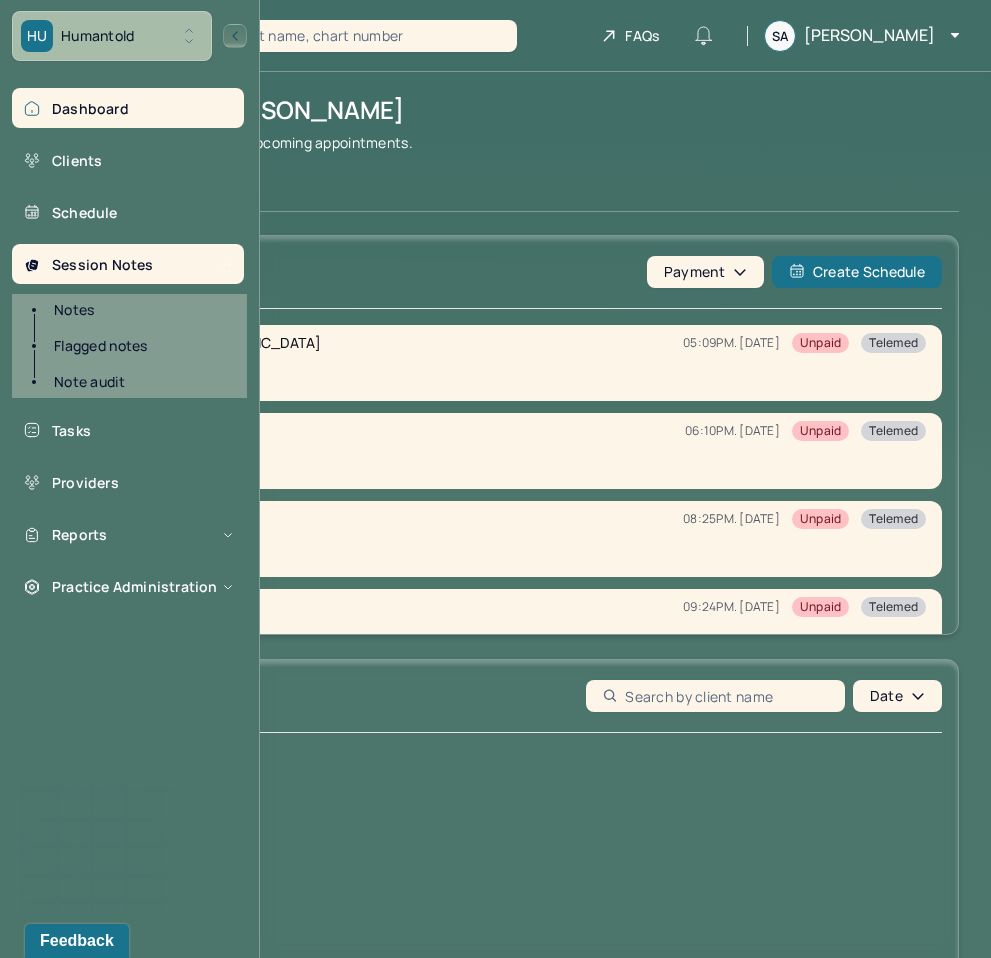 click on "Dashboard" at bounding box center (128, 108) 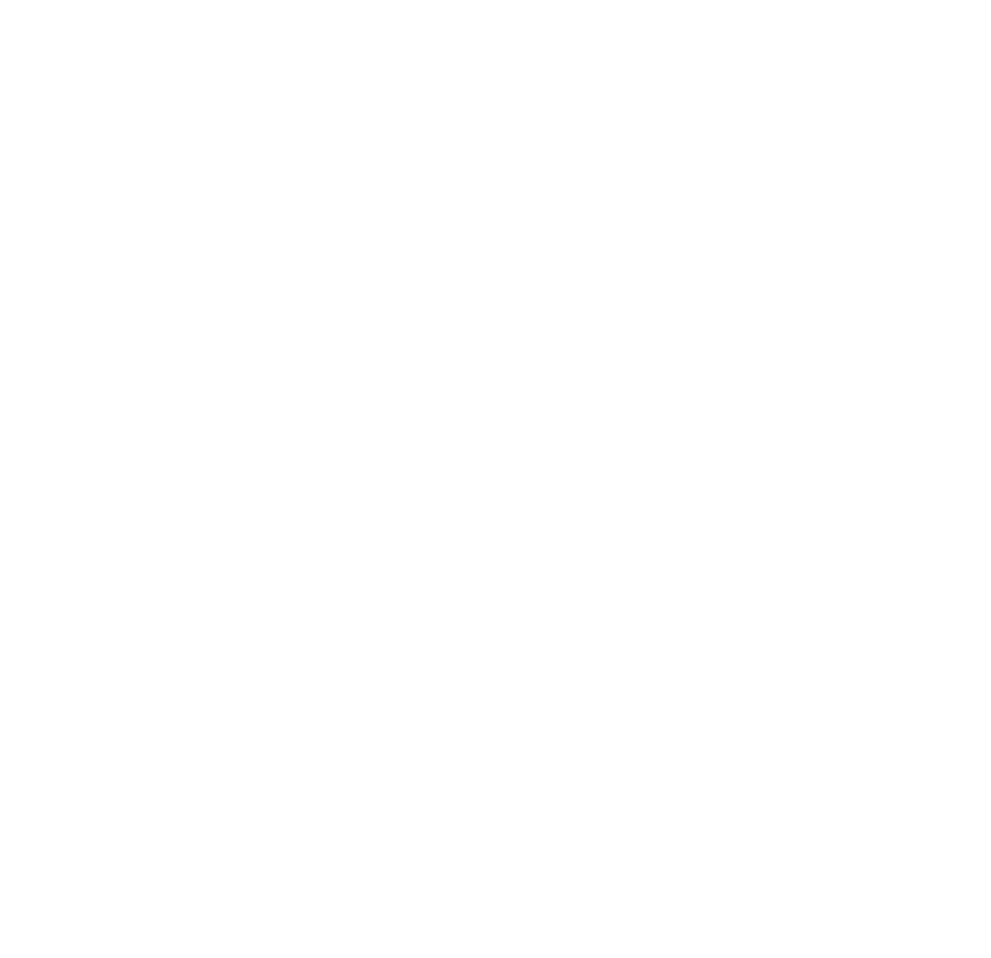 scroll, scrollTop: 0, scrollLeft: 0, axis: both 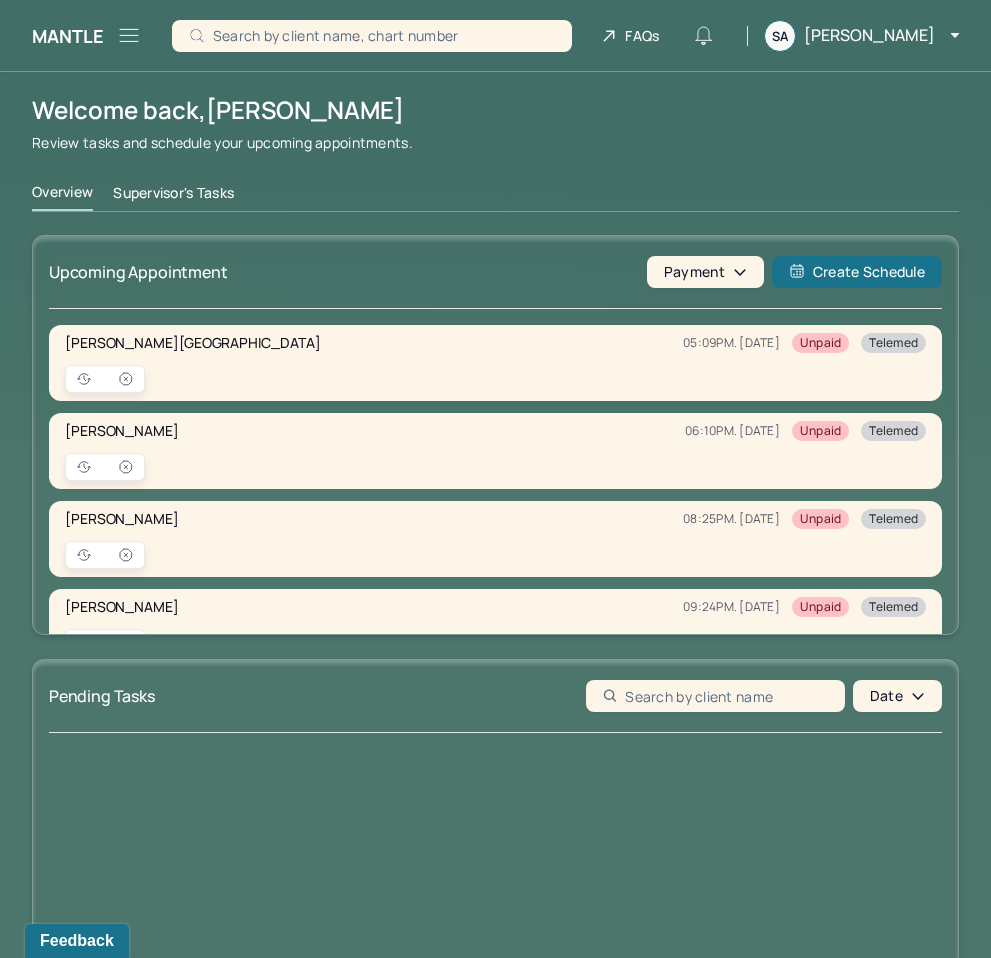 click on "Supervisor's Tasks" at bounding box center [173, 197] 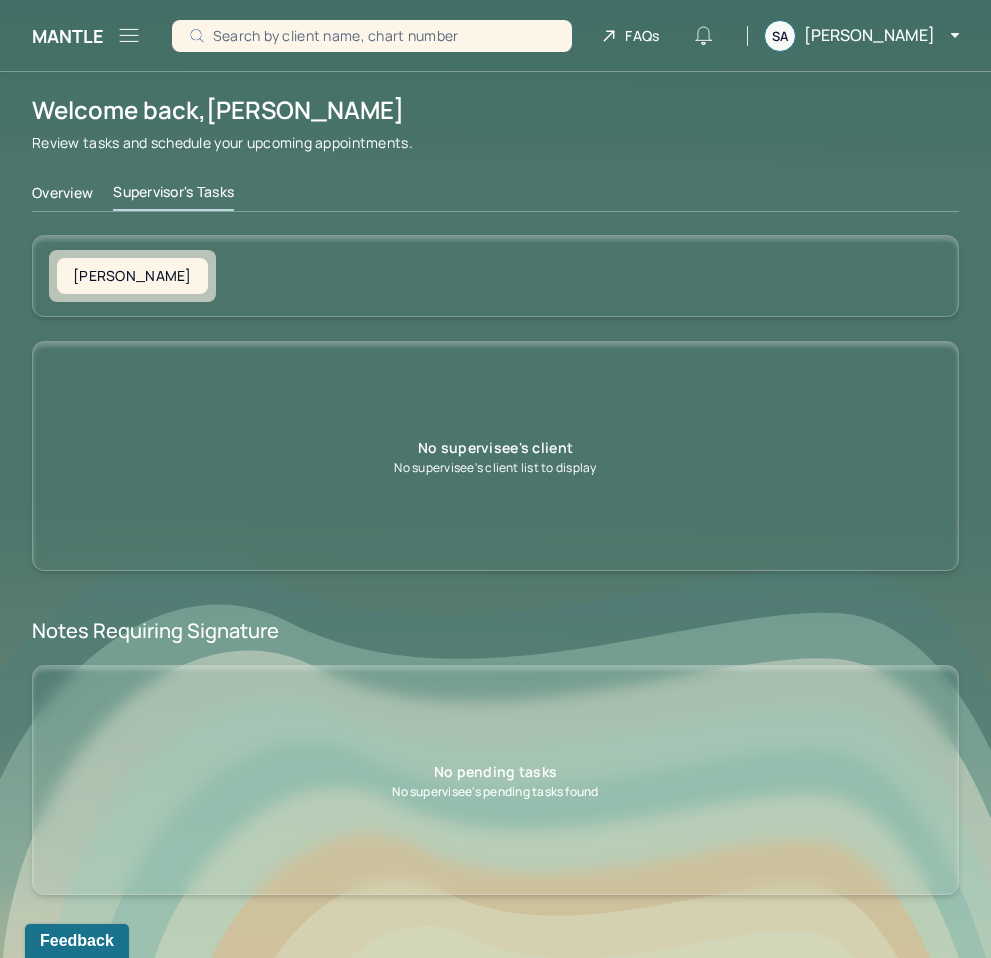 scroll, scrollTop: 0, scrollLeft: 0, axis: both 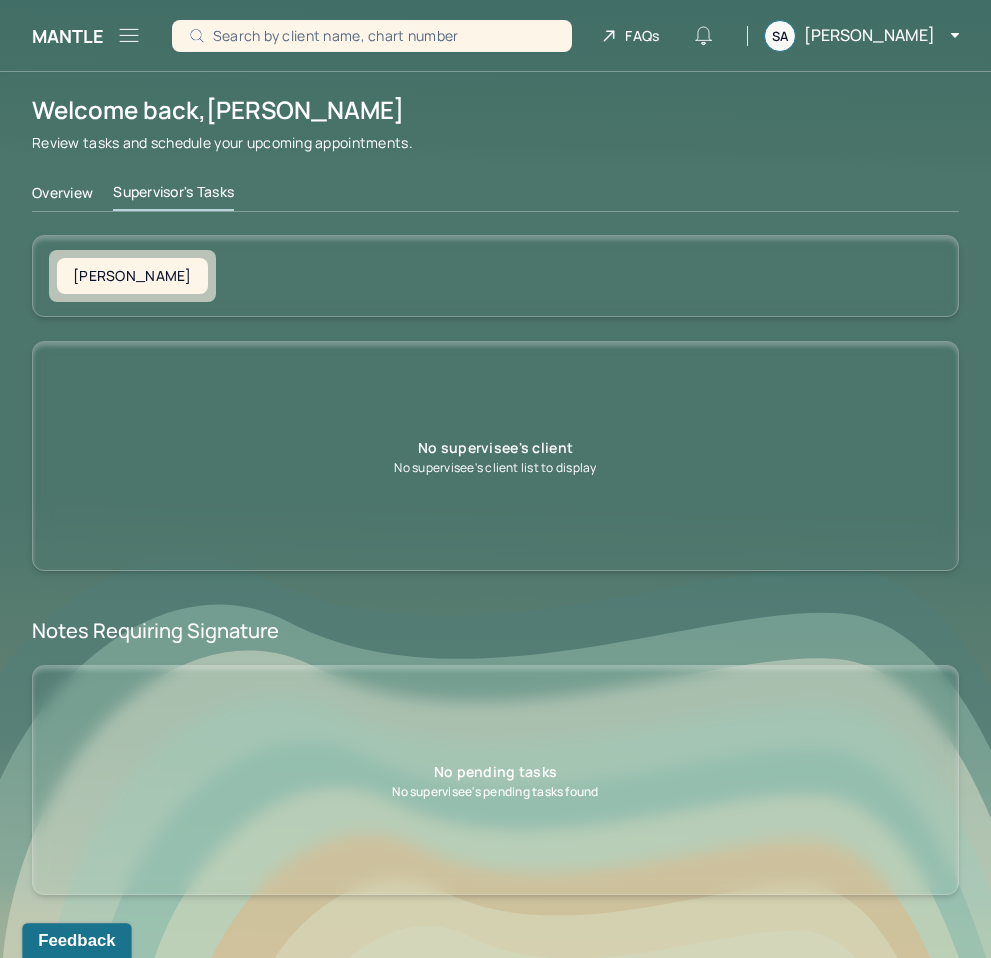 click on "Feedback" at bounding box center (76, 941) 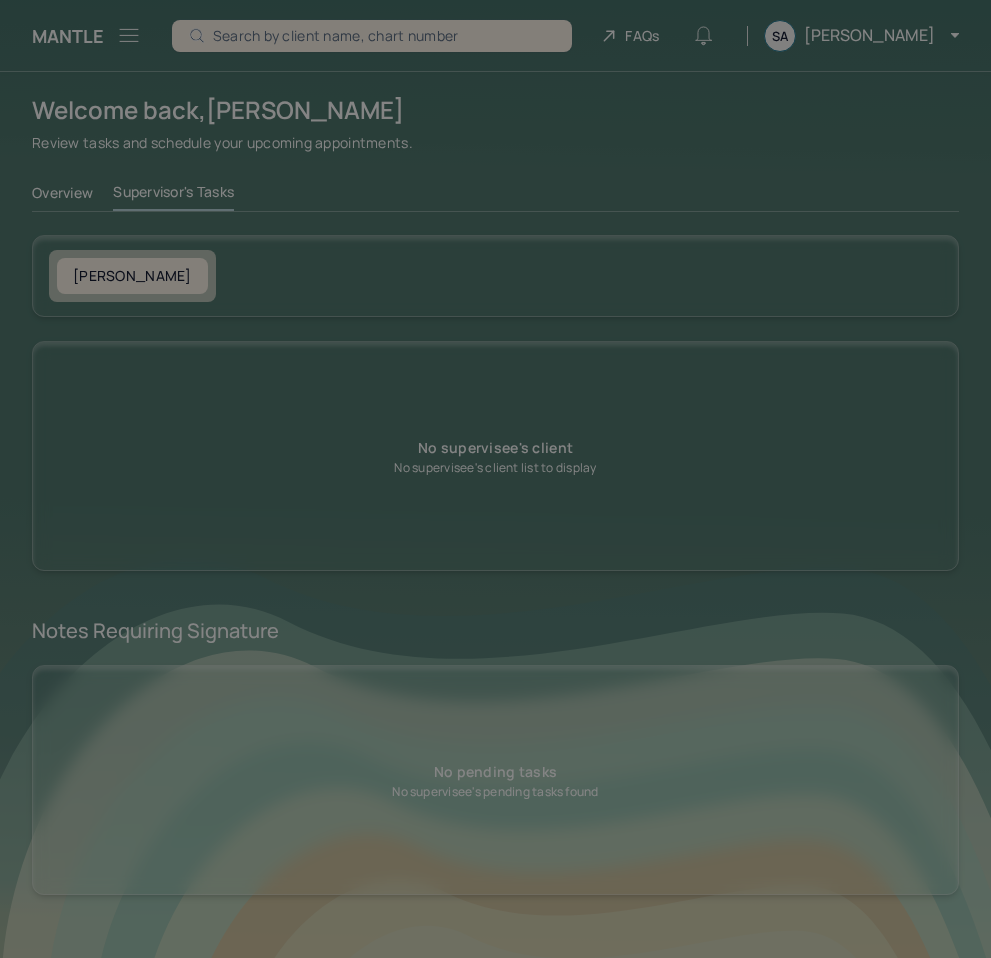 scroll, scrollTop: 0, scrollLeft: 0, axis: both 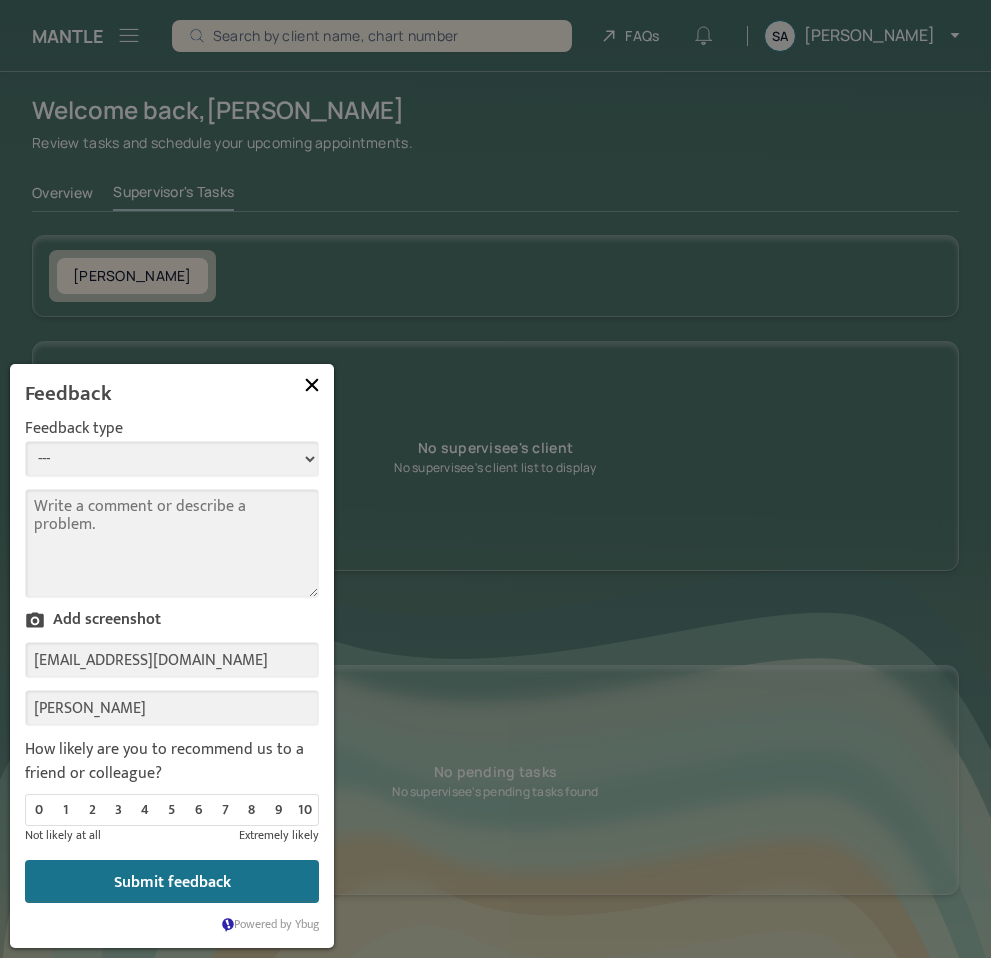 click on "--- Bug Improvement Question Feedback" at bounding box center (172, 459) 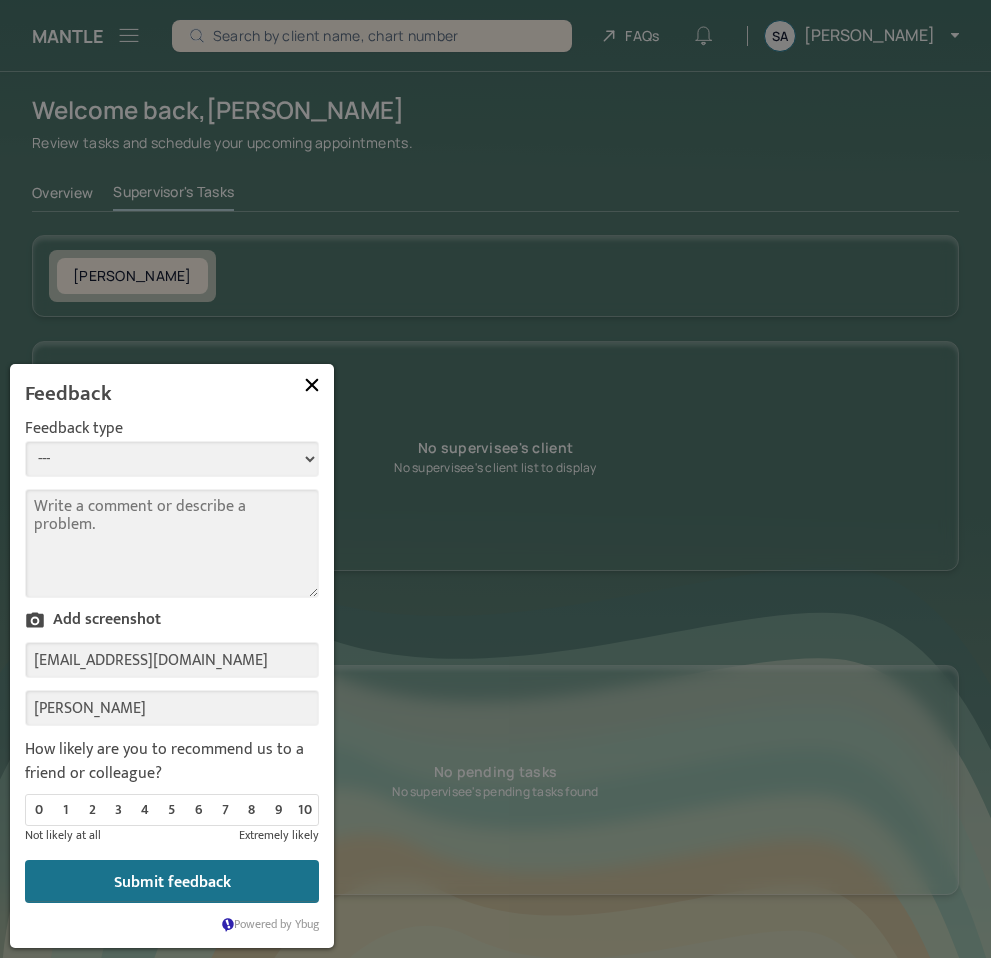 select on "2" 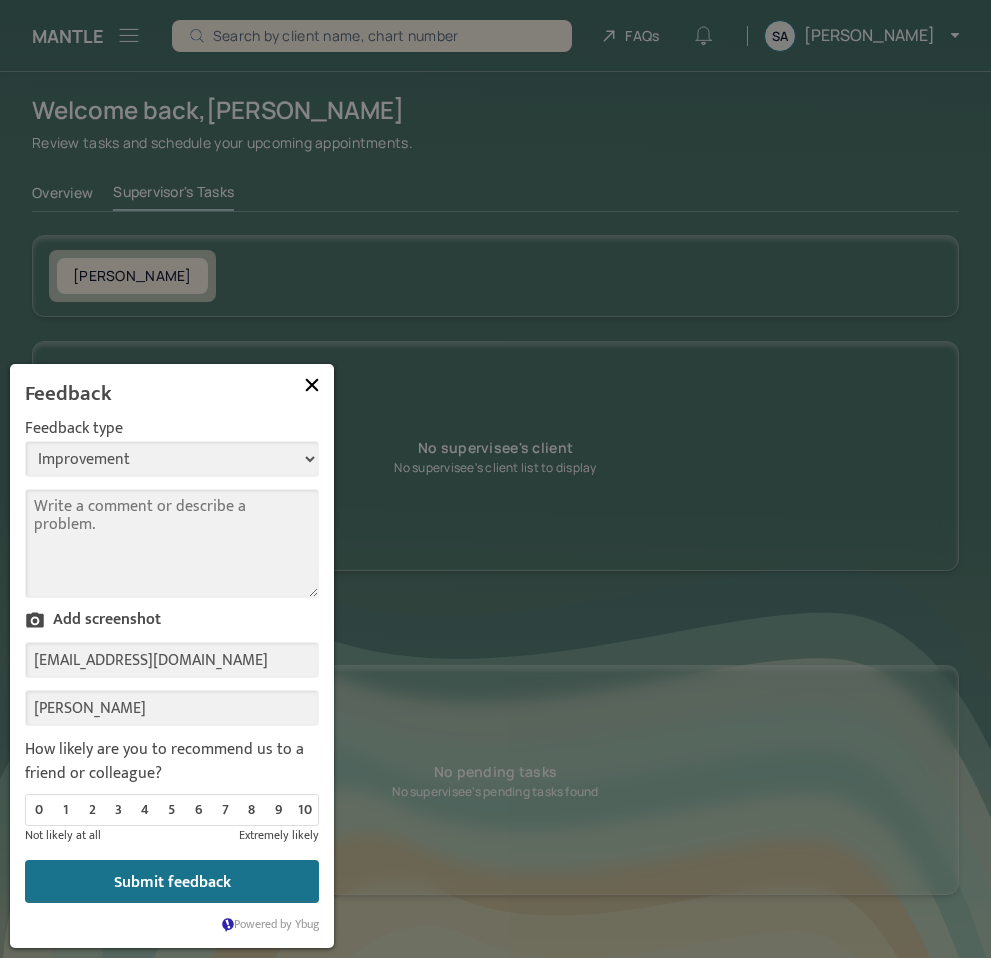 click on "Comment" at bounding box center [172, 543] 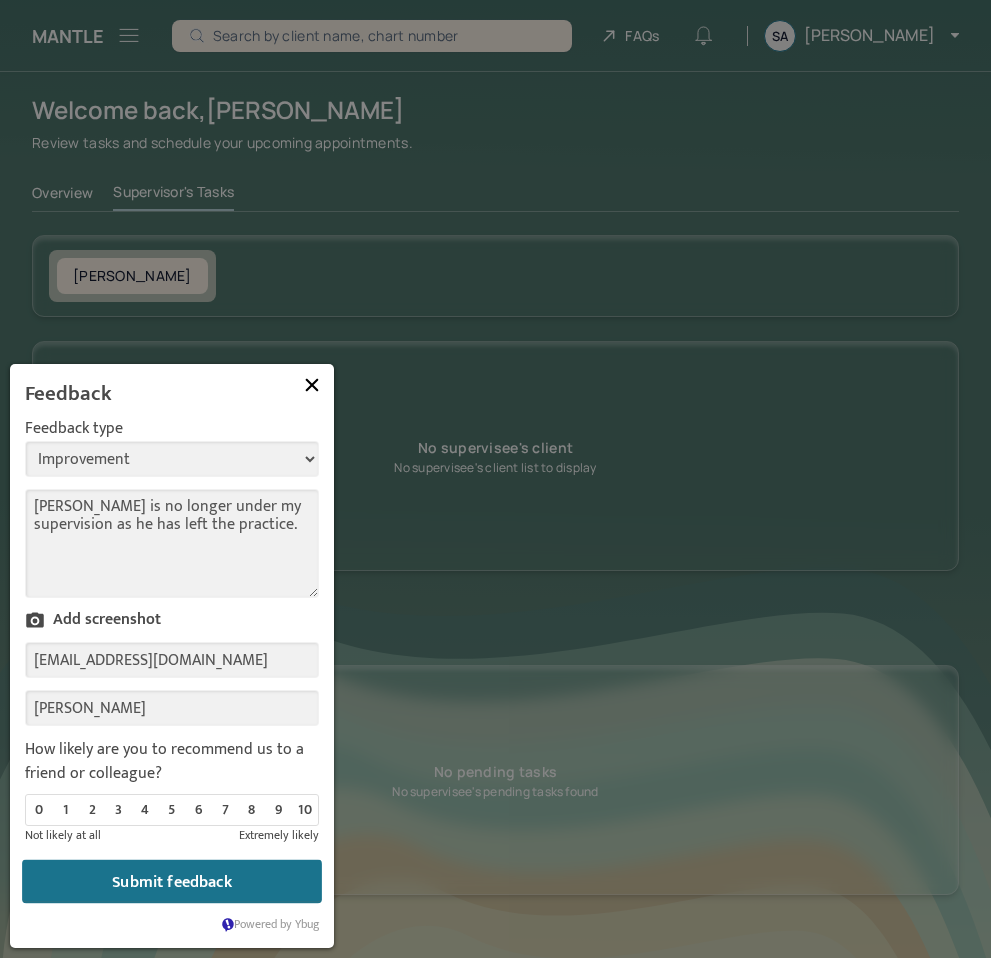 type on "Yiming Yuan is no longer under my supervision as he has left the practice." 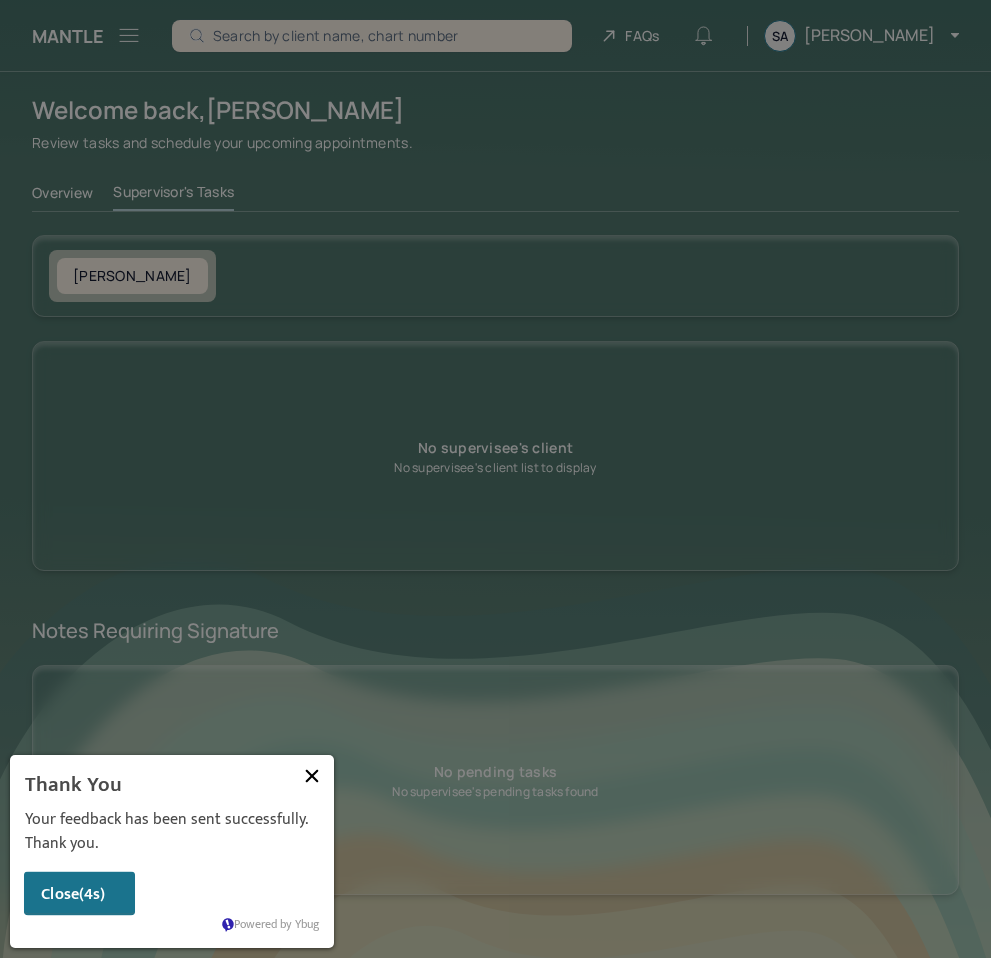 click on "Close  (4s)" at bounding box center [79, 894] 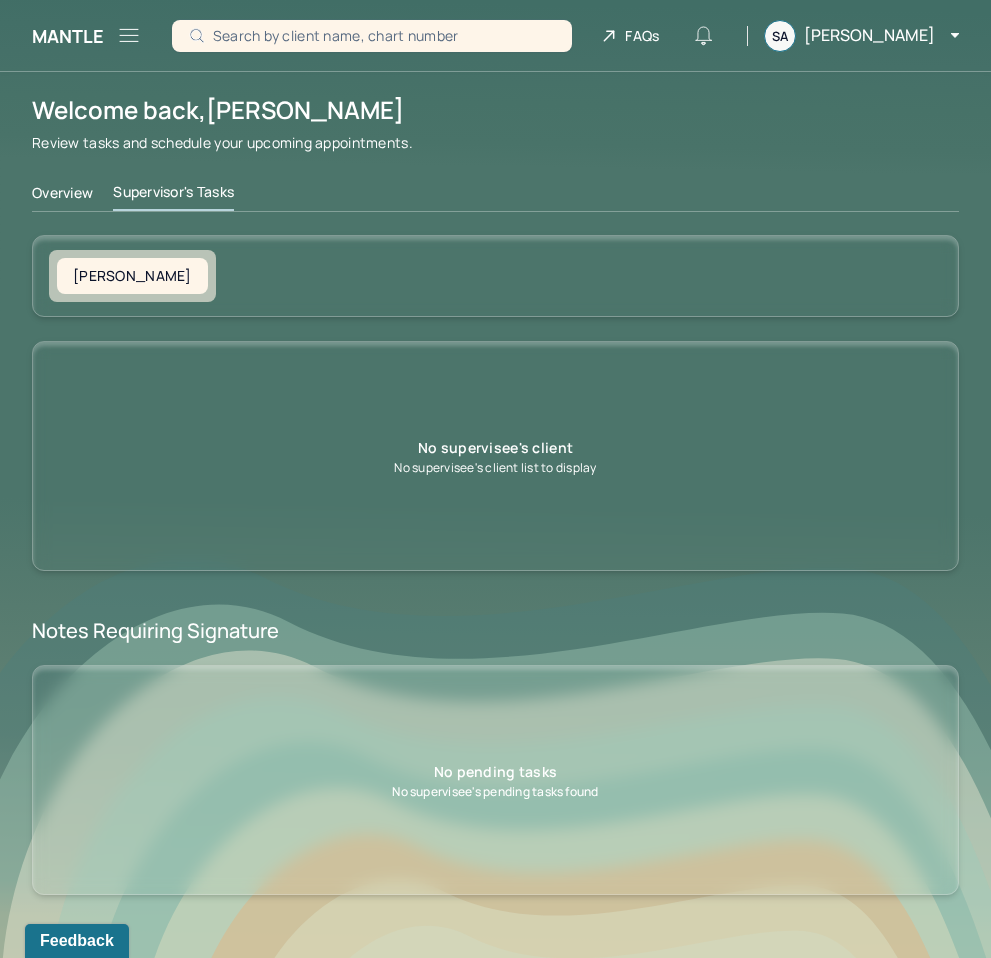click on "Overview" at bounding box center (62, 197) 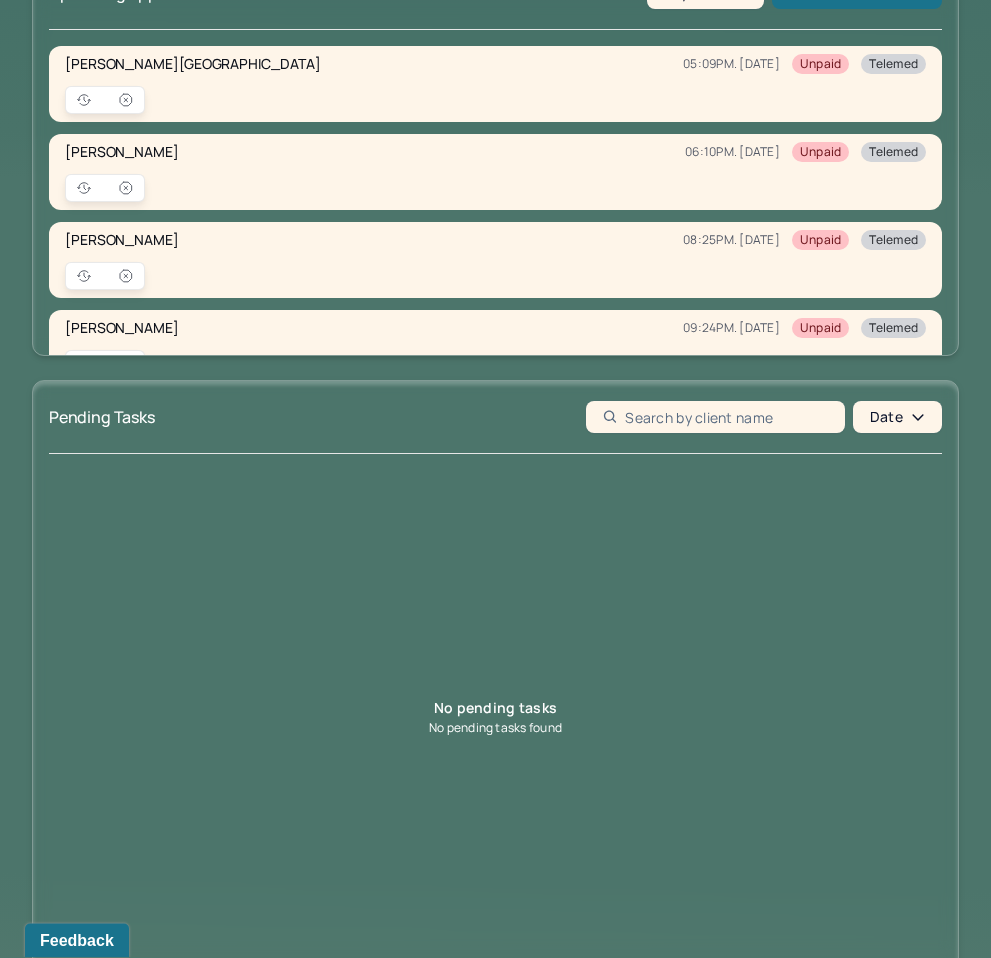 scroll, scrollTop: 0, scrollLeft: 0, axis: both 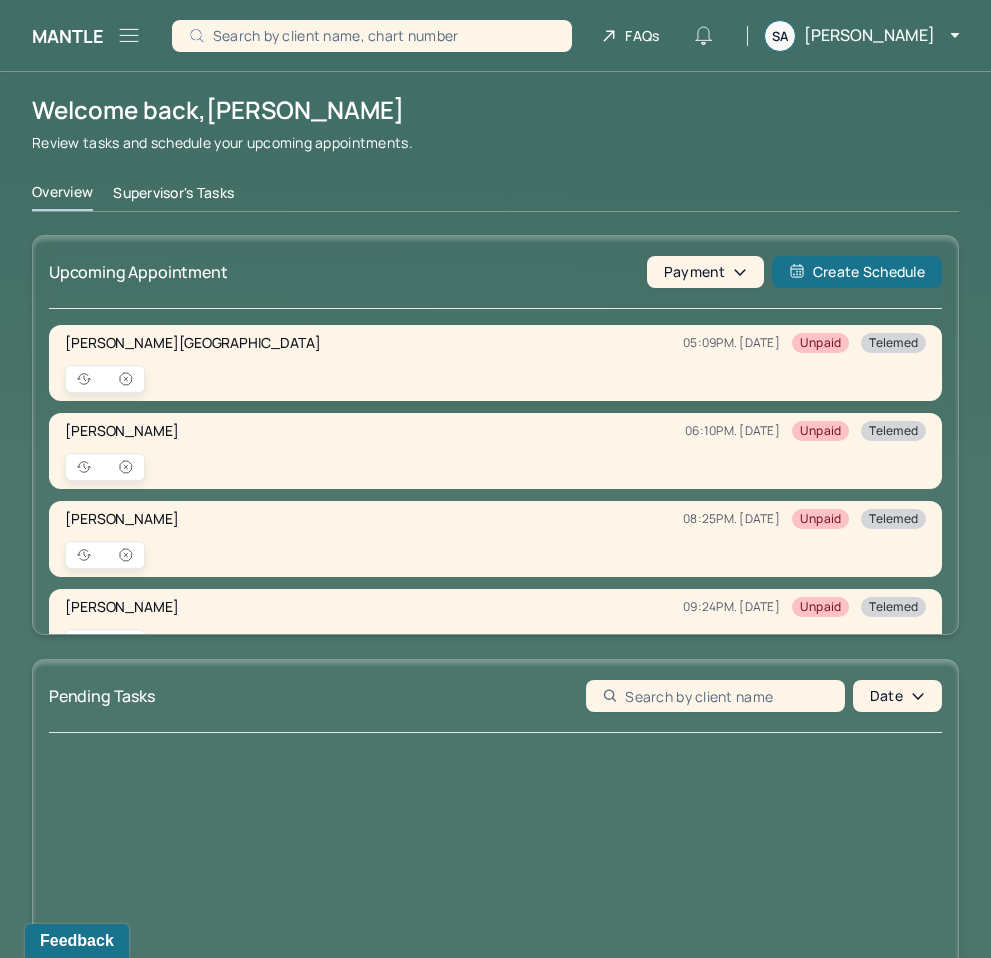 click at bounding box center (129, 35) 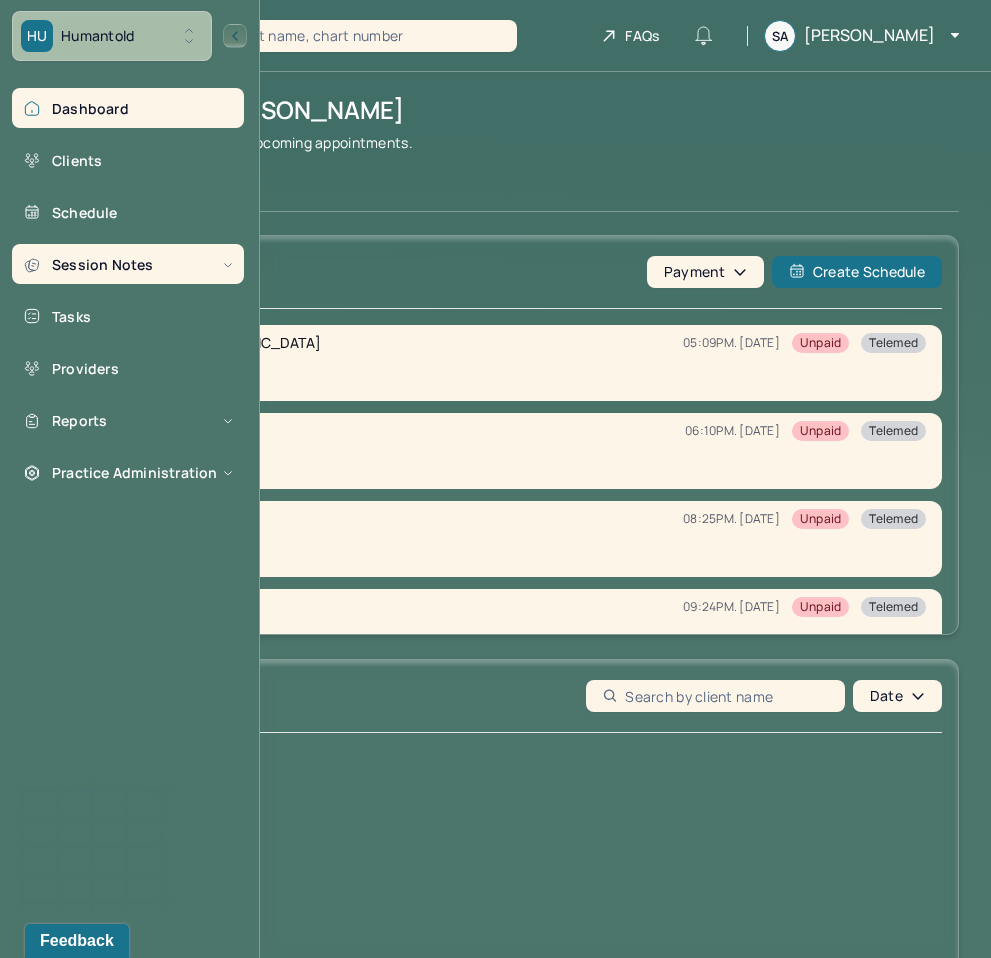 click on "Session Notes" at bounding box center [128, 264] 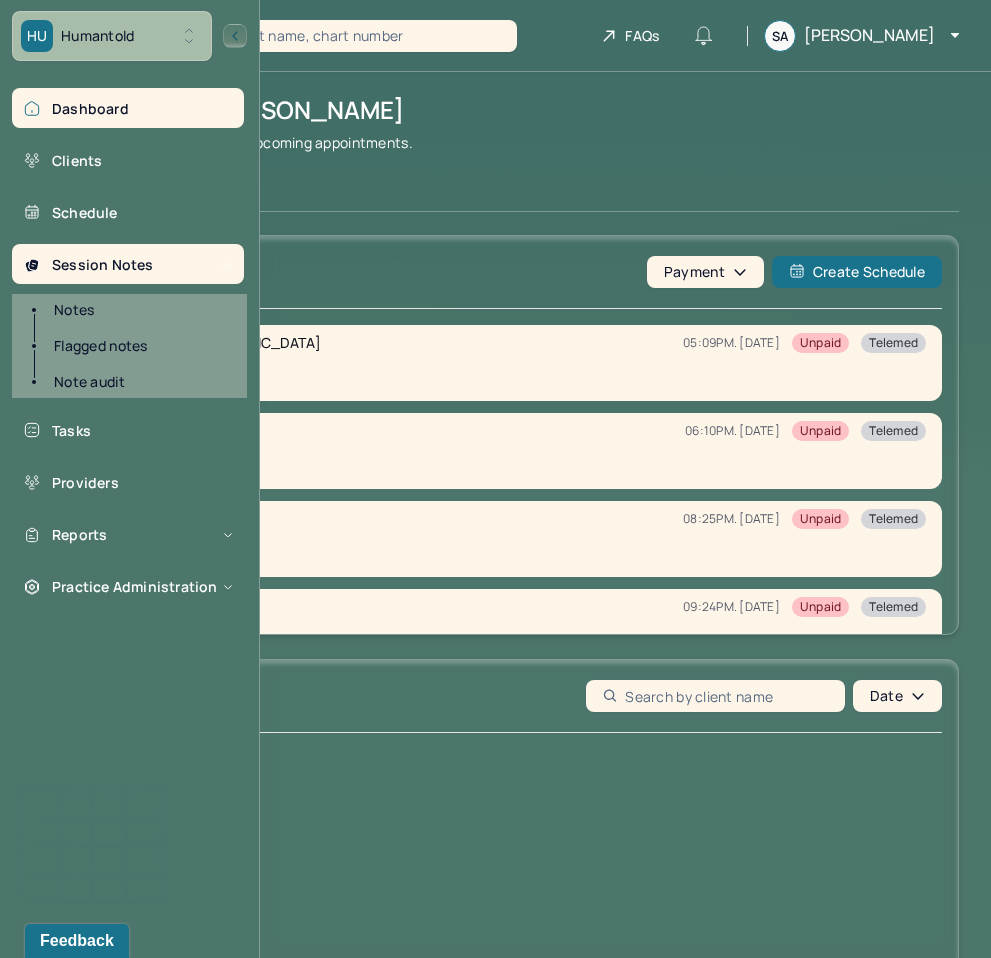 click on "Notes" at bounding box center (139, 310) 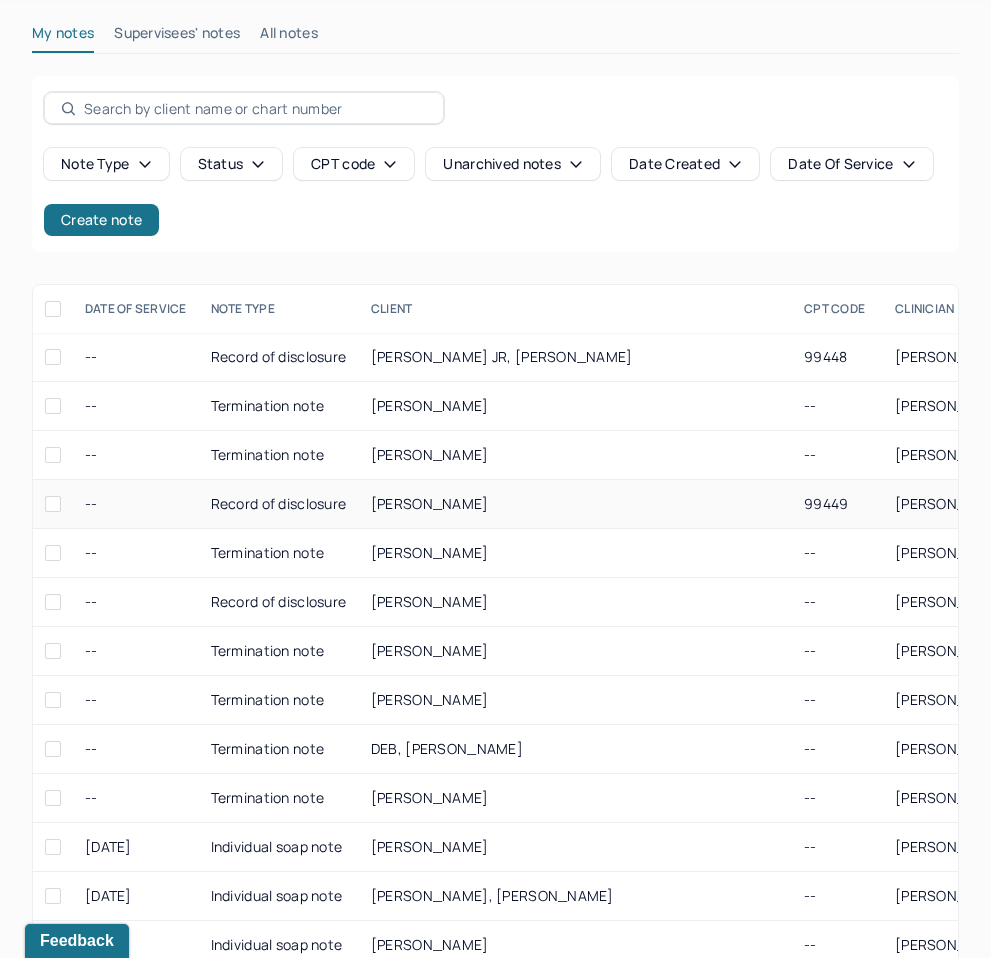 scroll, scrollTop: 185, scrollLeft: 0, axis: vertical 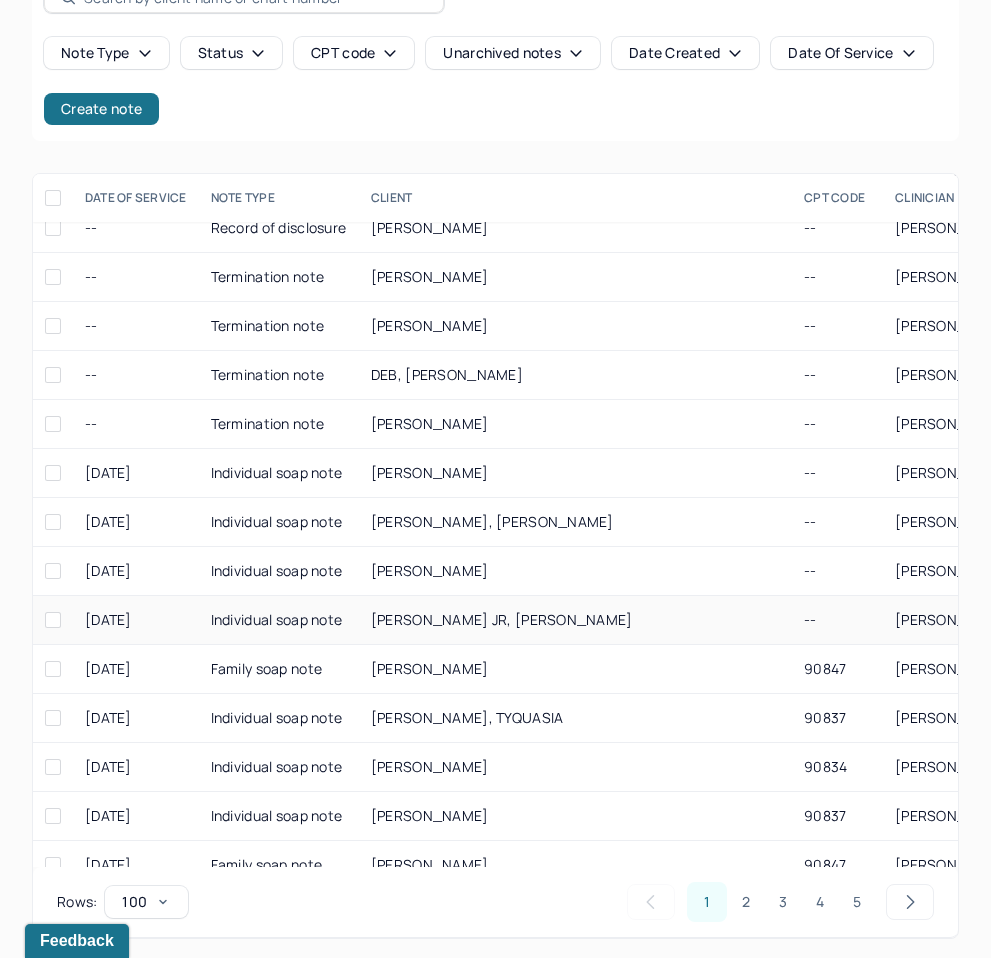 click on "[PERSON_NAME] JR, [PERSON_NAME]" at bounding box center [575, 620] 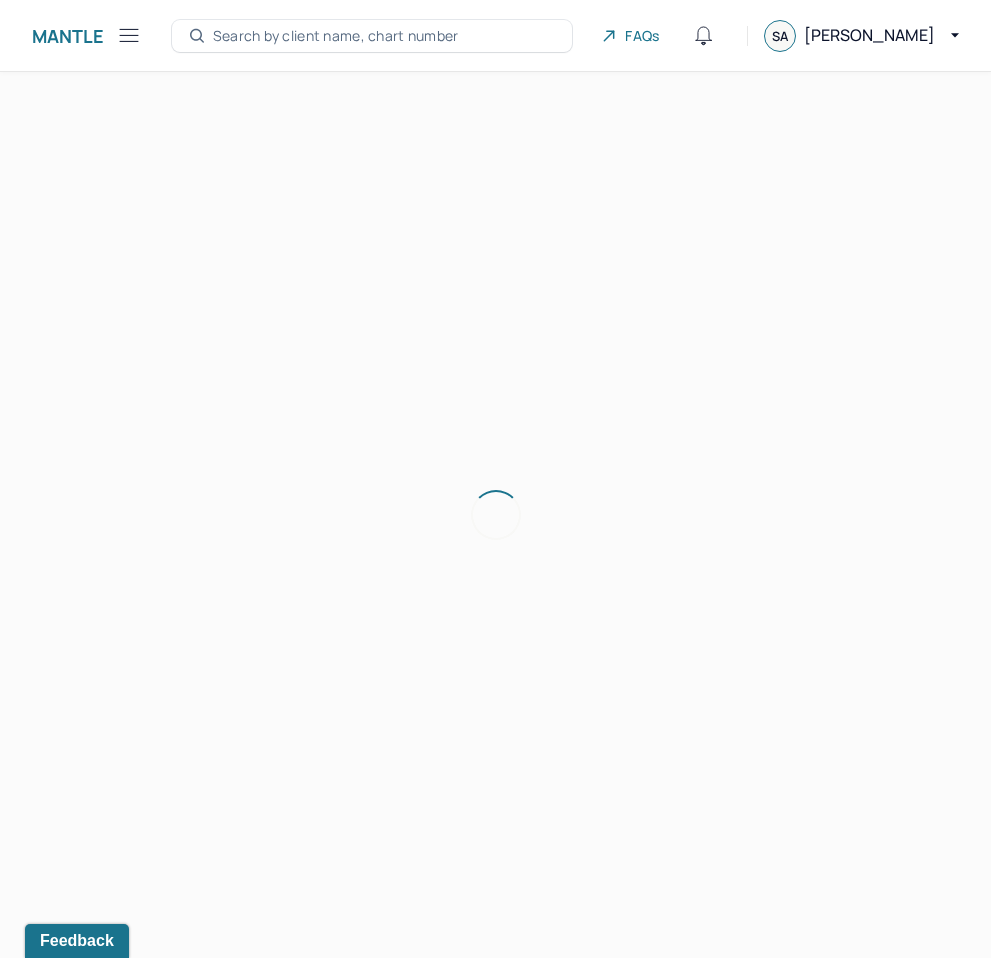 scroll, scrollTop: 0, scrollLeft: 0, axis: both 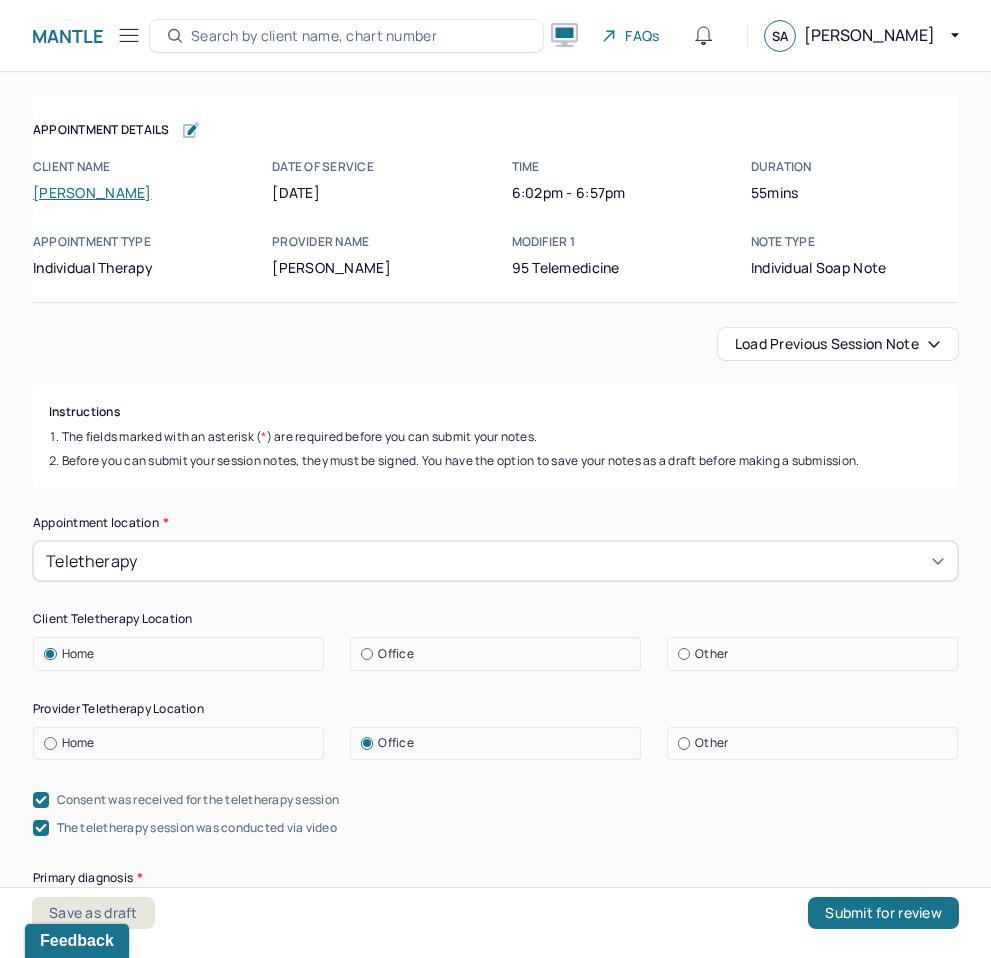 click 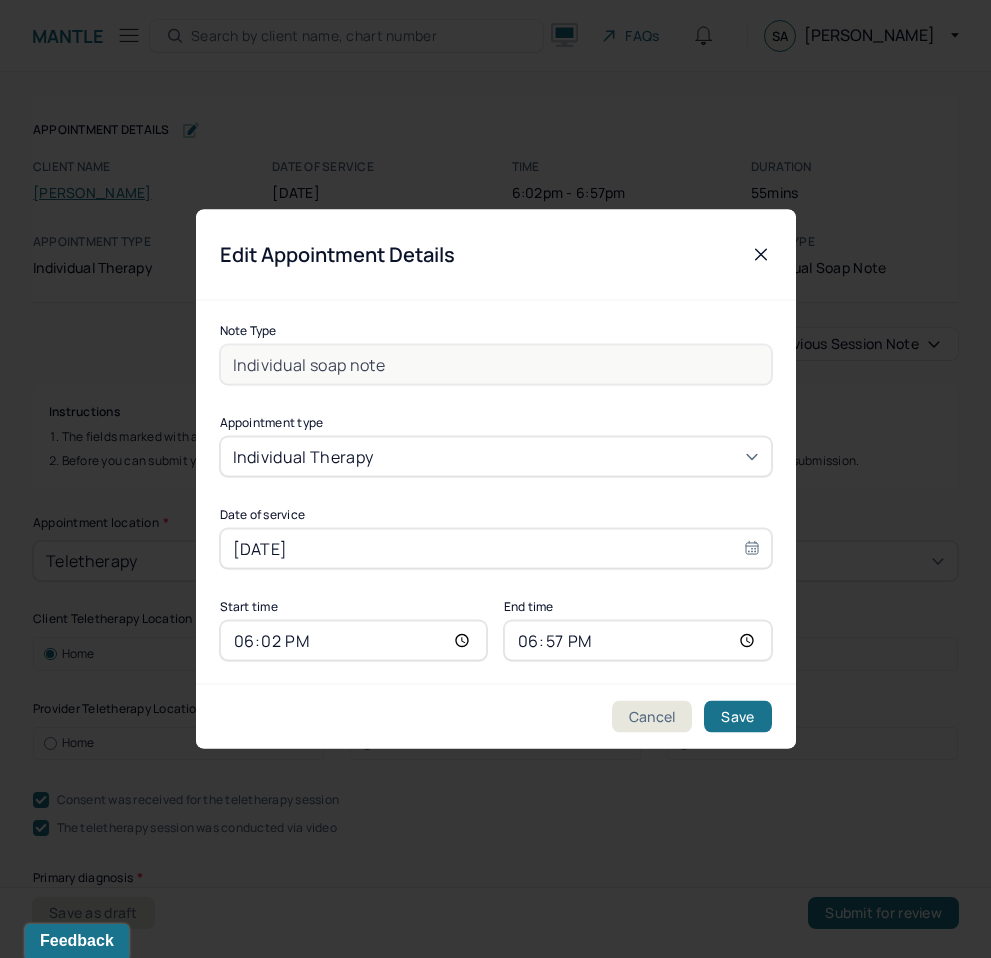 click on "18:57" at bounding box center [638, 641] 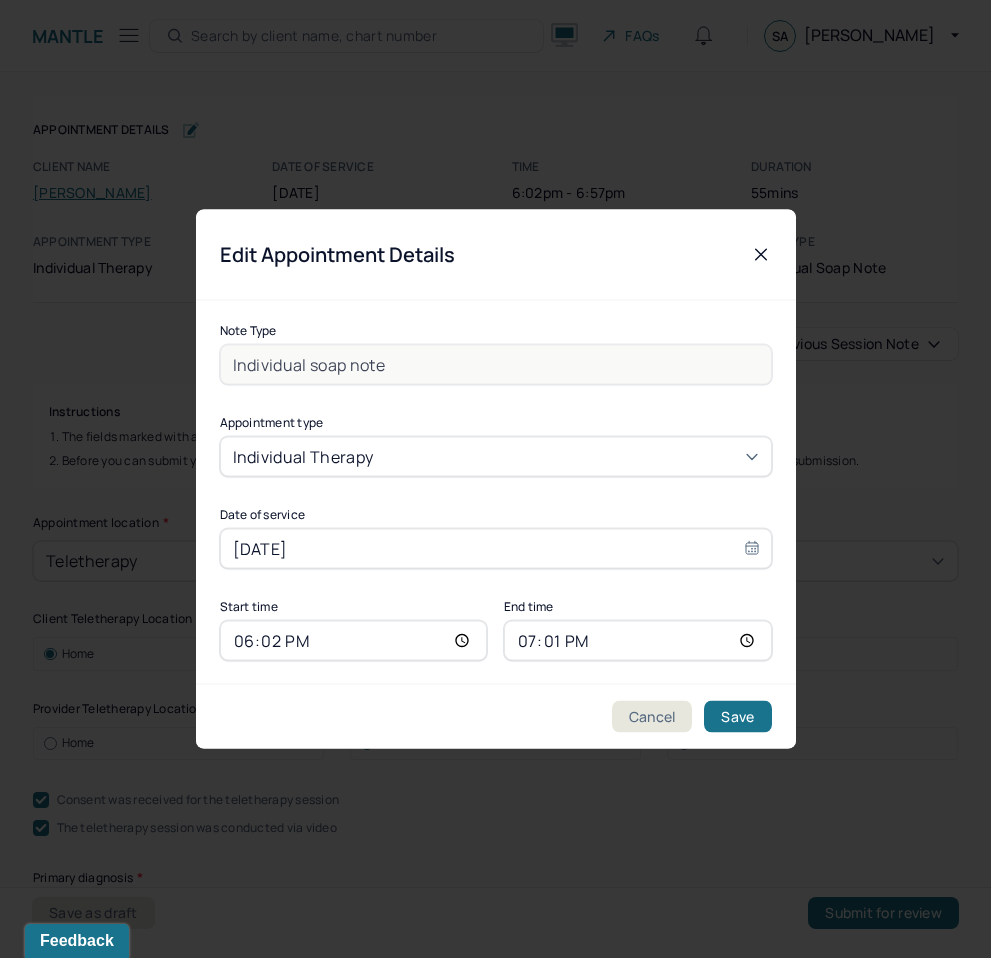 type on "19:00" 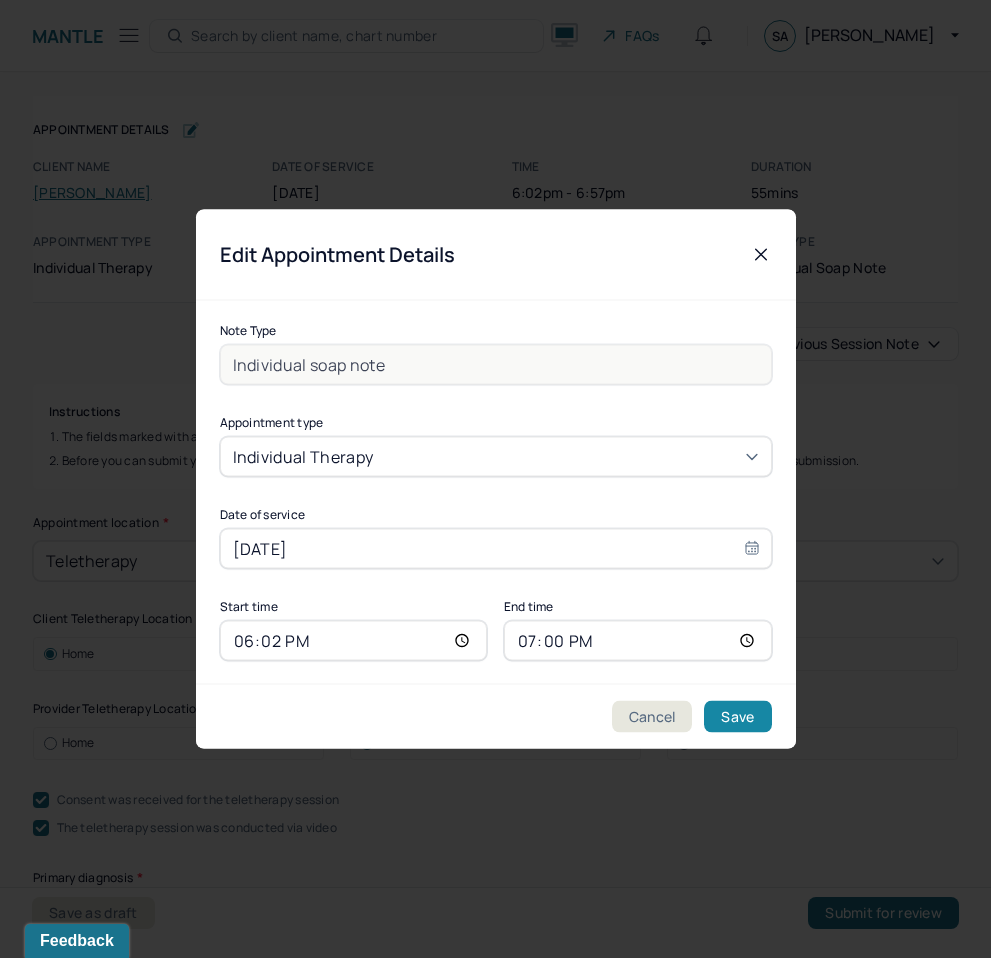 click on "Save" at bounding box center [737, 717] 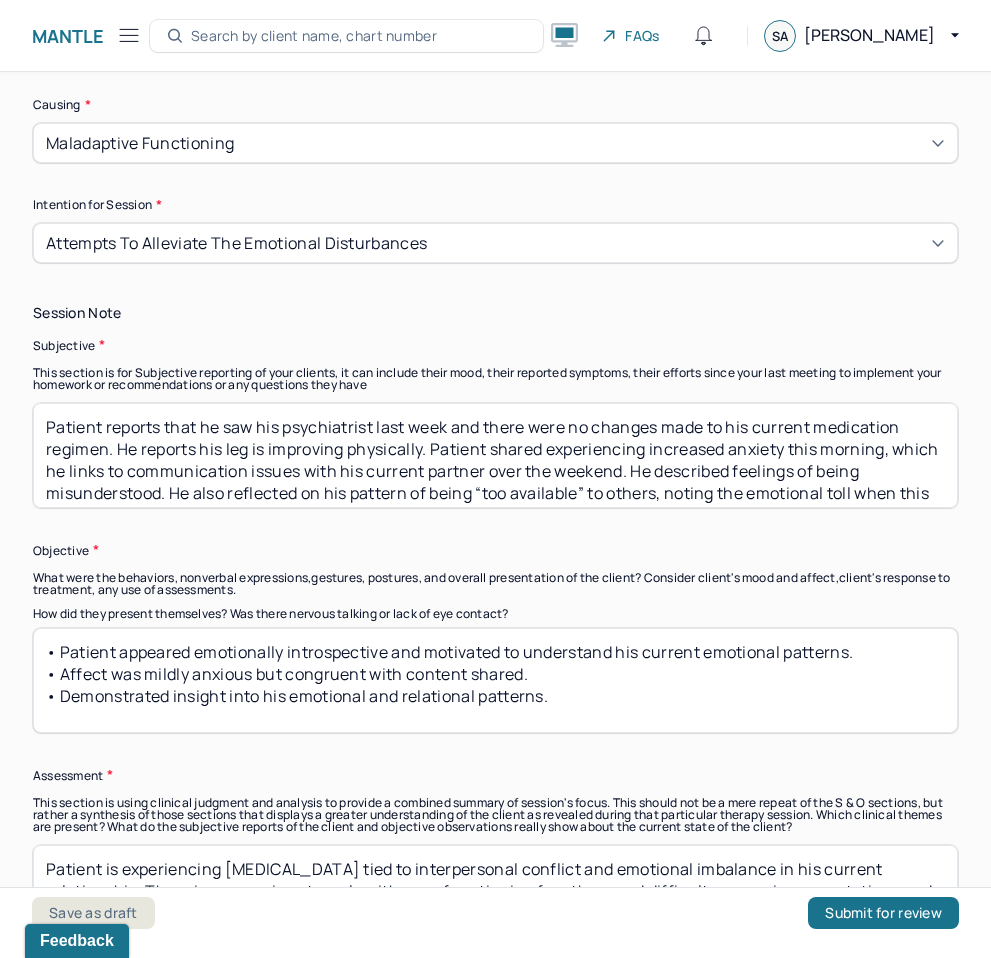 scroll, scrollTop: 1226, scrollLeft: 0, axis: vertical 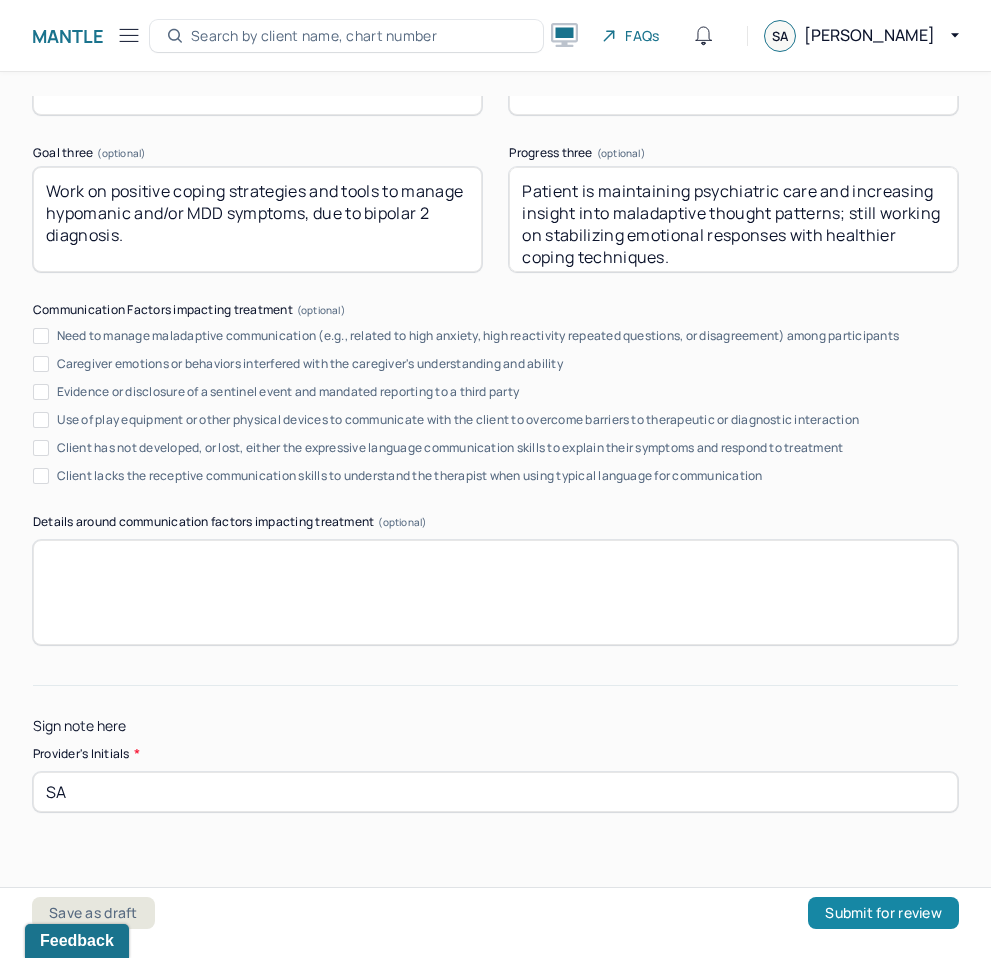click on "Submit for review" at bounding box center [883, 913] 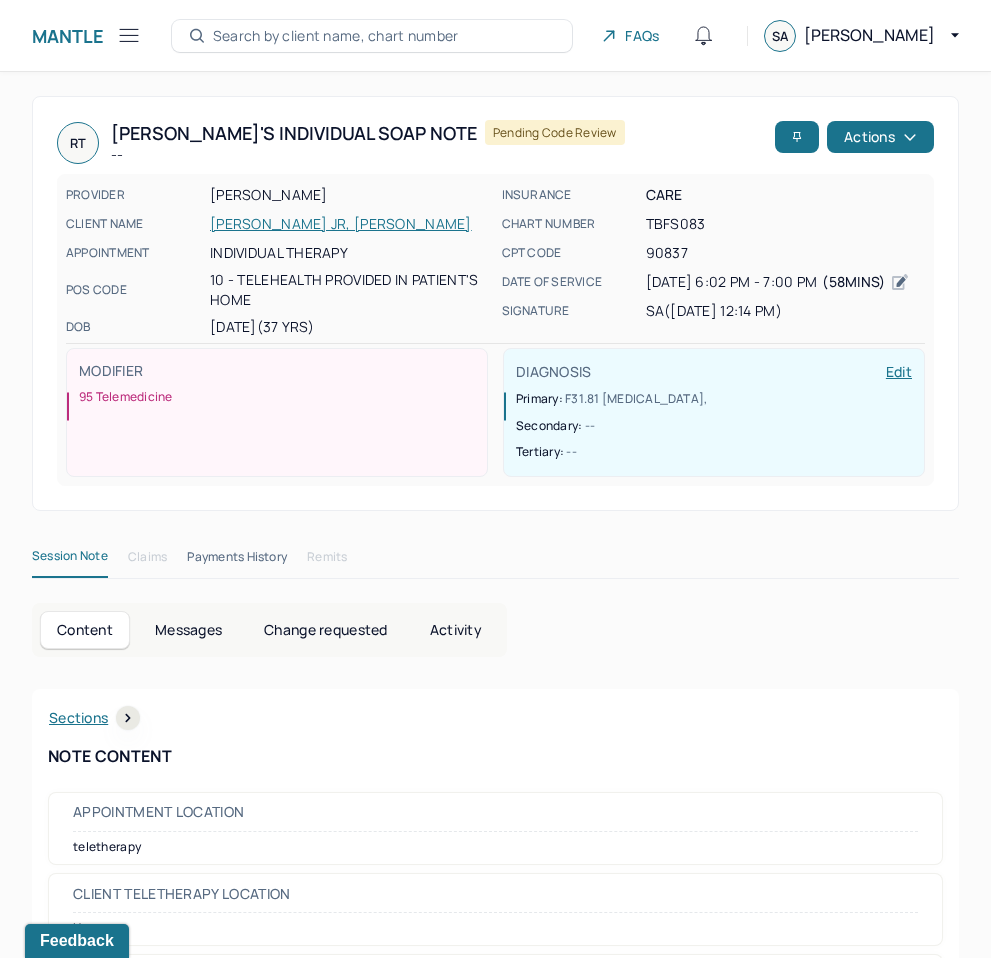 click 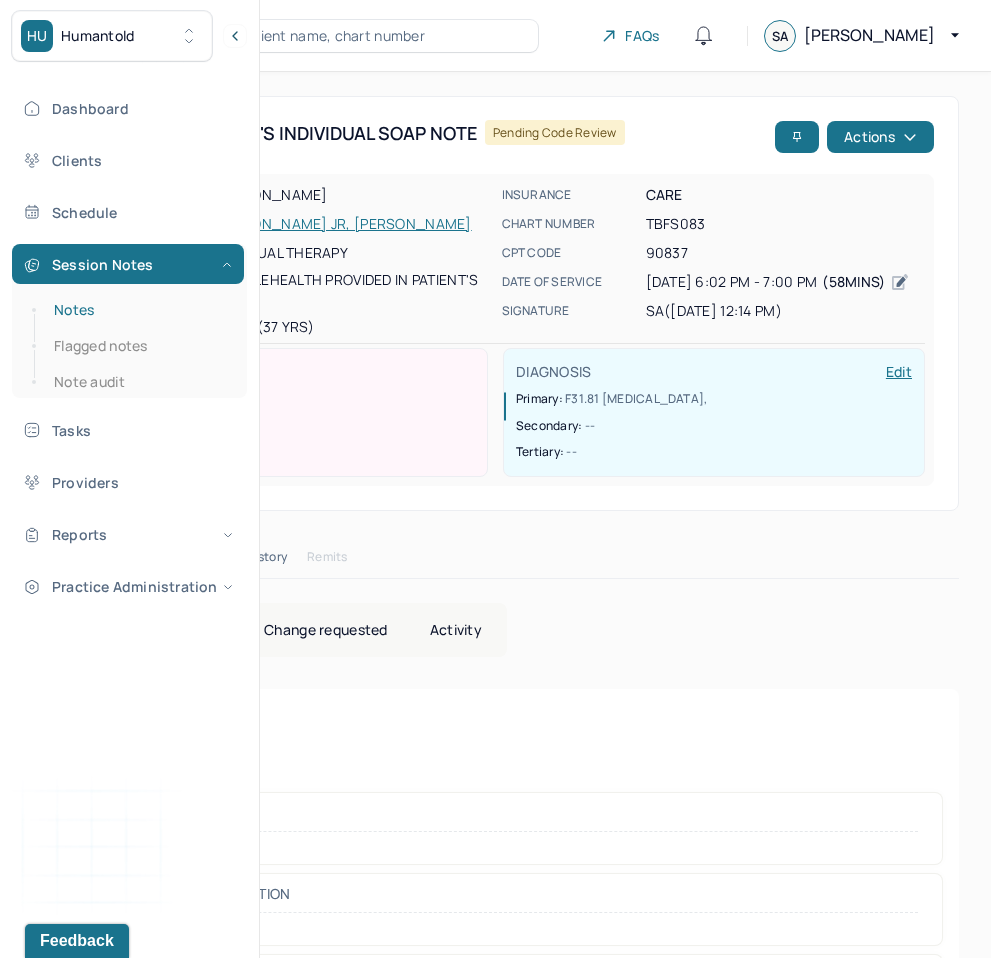 click on "Notes" at bounding box center [139, 310] 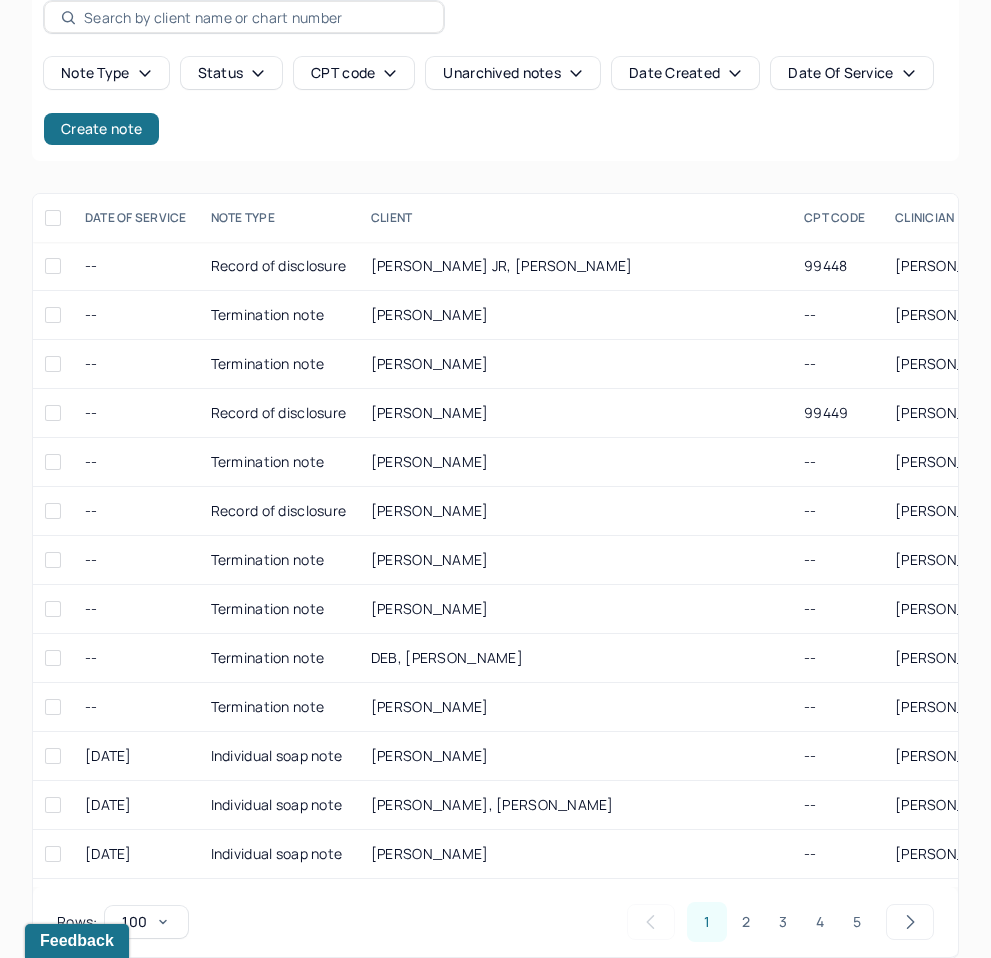 scroll, scrollTop: 171, scrollLeft: 0, axis: vertical 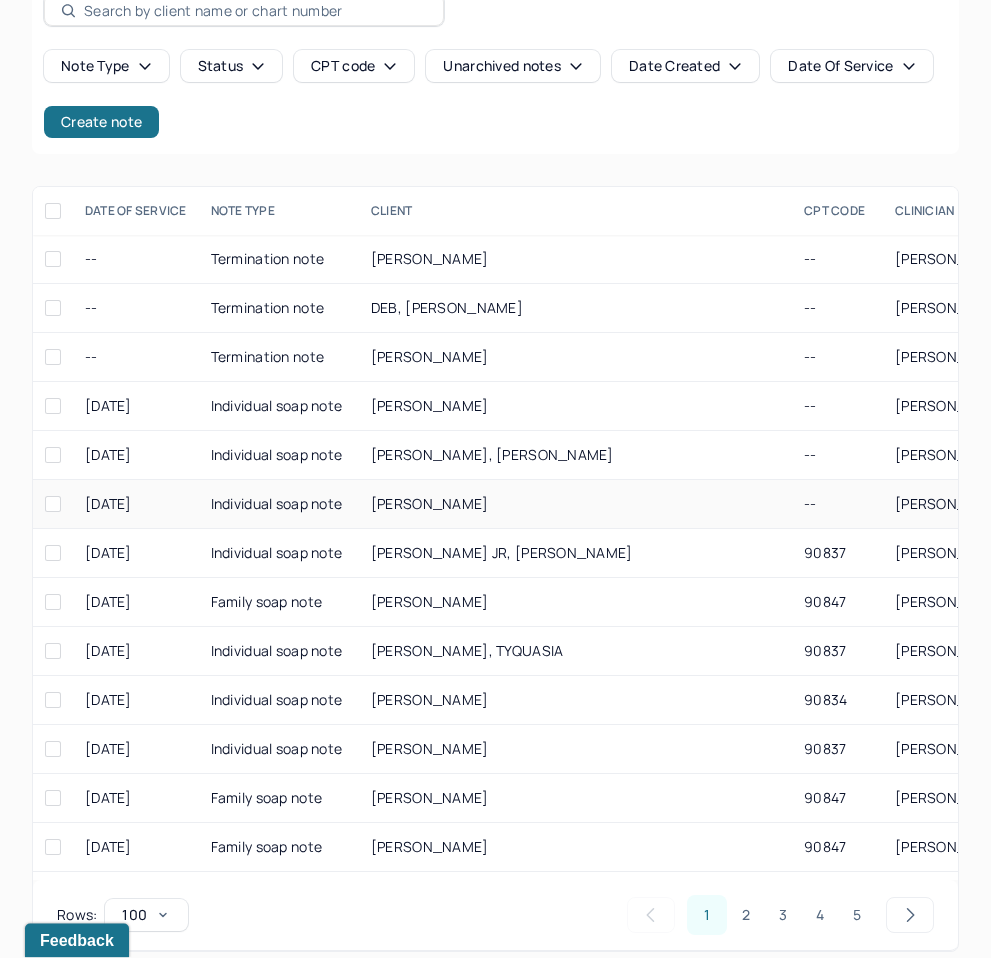 click on "[PERSON_NAME]" at bounding box center [430, 504] 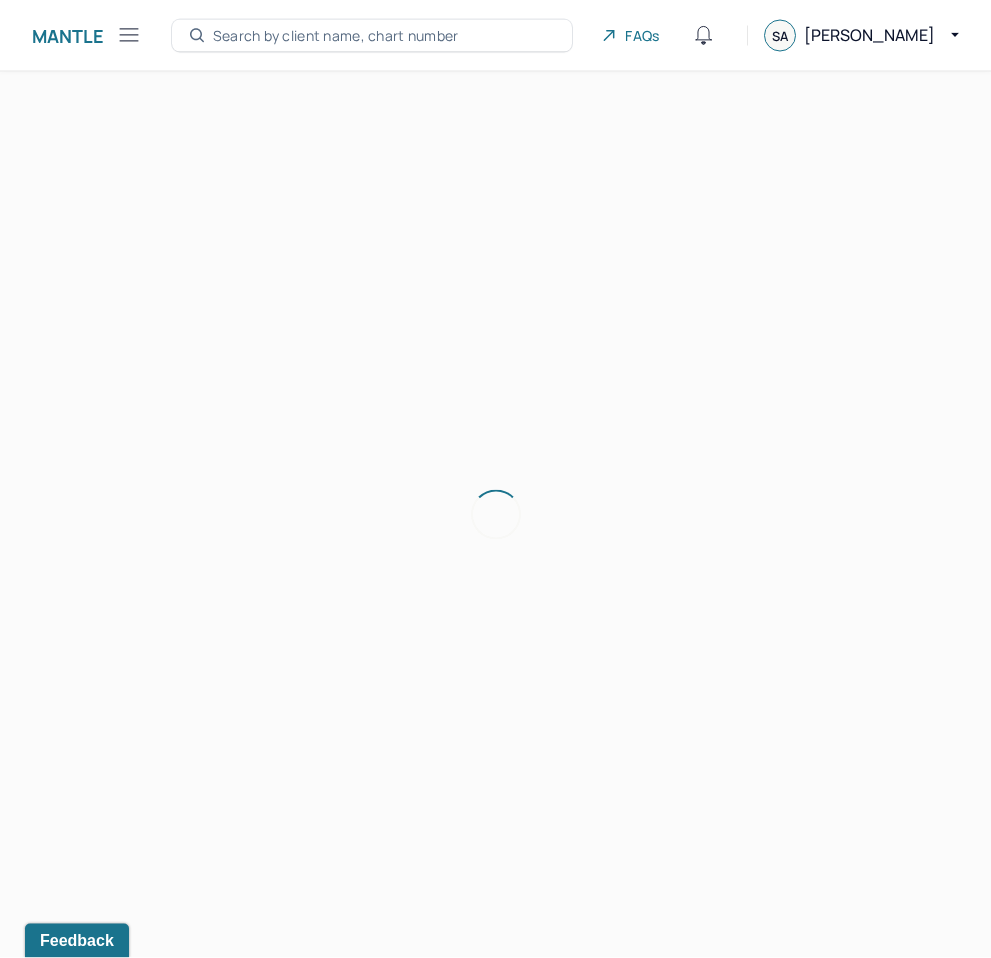 scroll, scrollTop: 0, scrollLeft: 0, axis: both 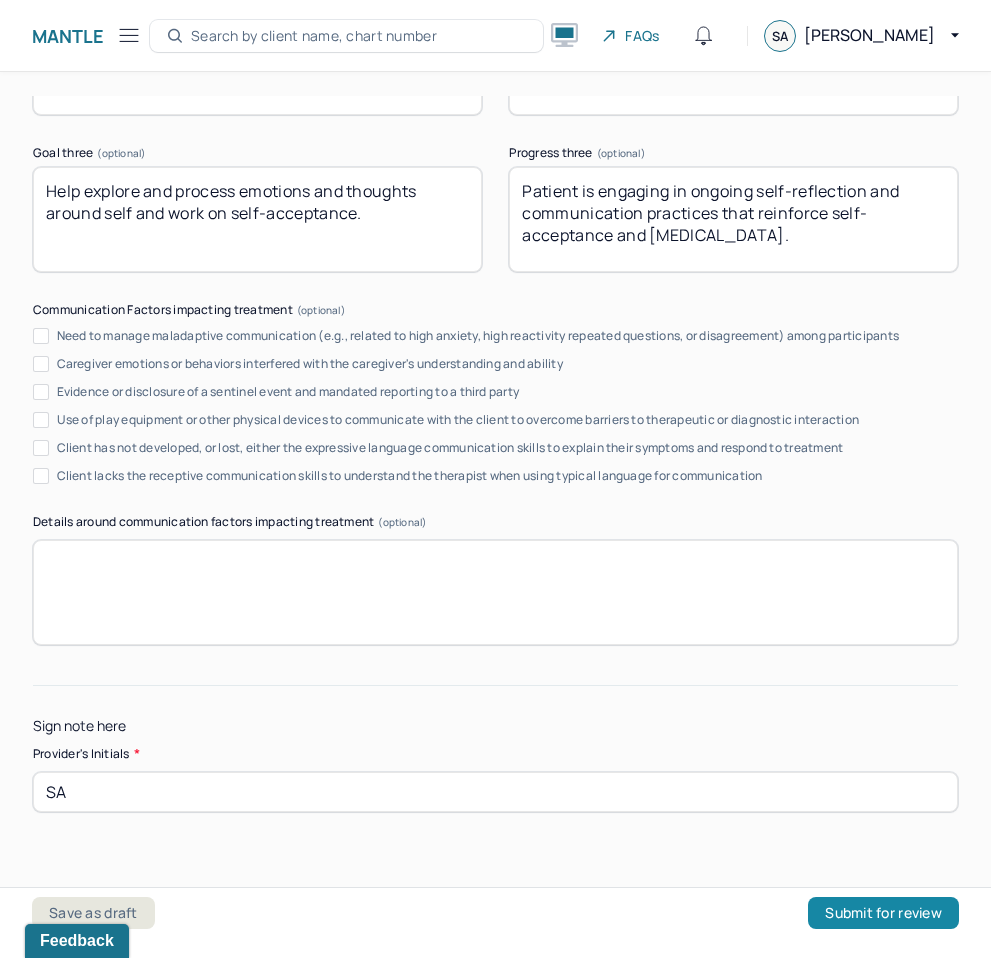 click on "Submit for review" at bounding box center [883, 913] 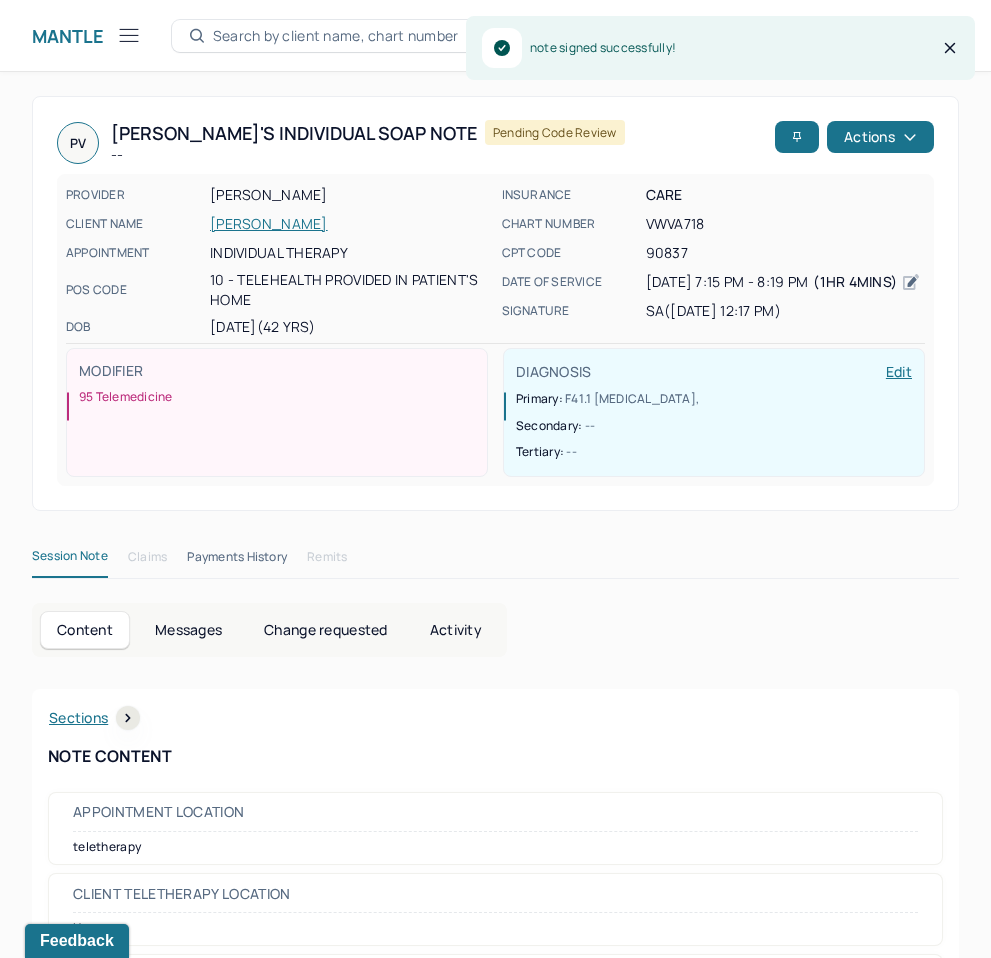 click 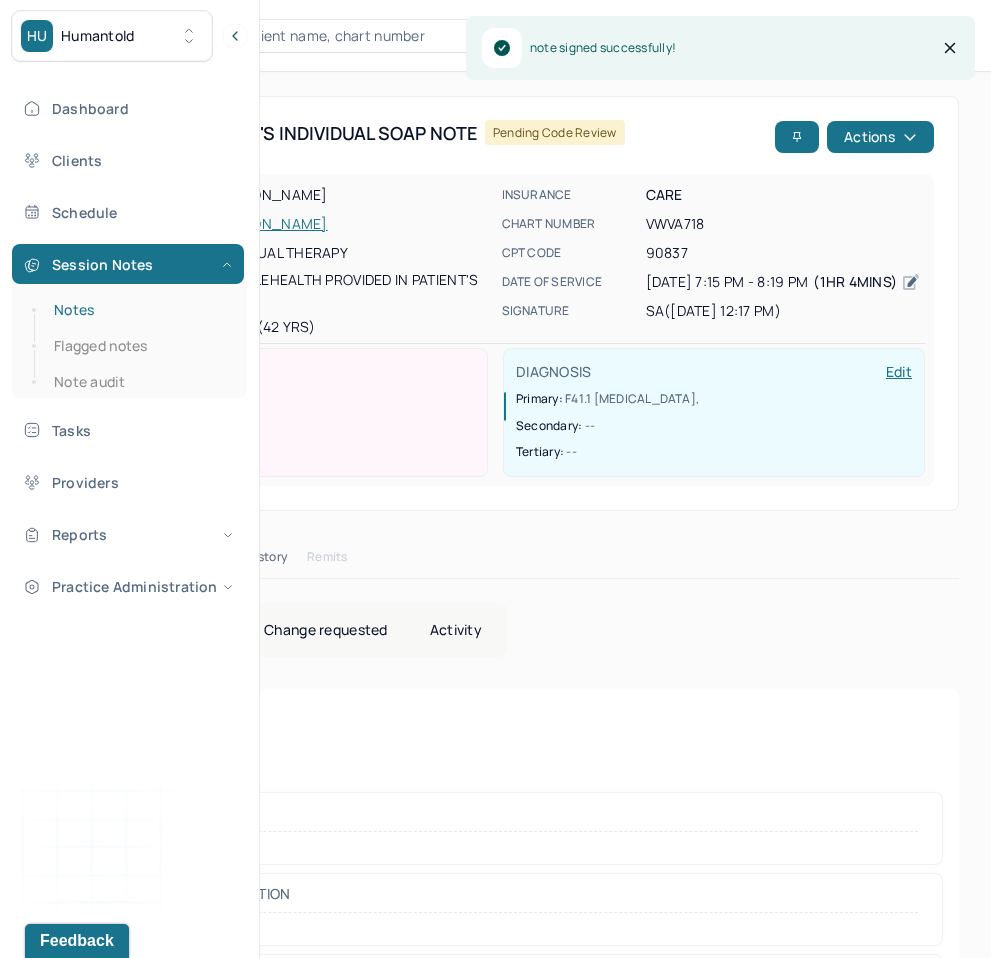 click on "Notes" at bounding box center (139, 310) 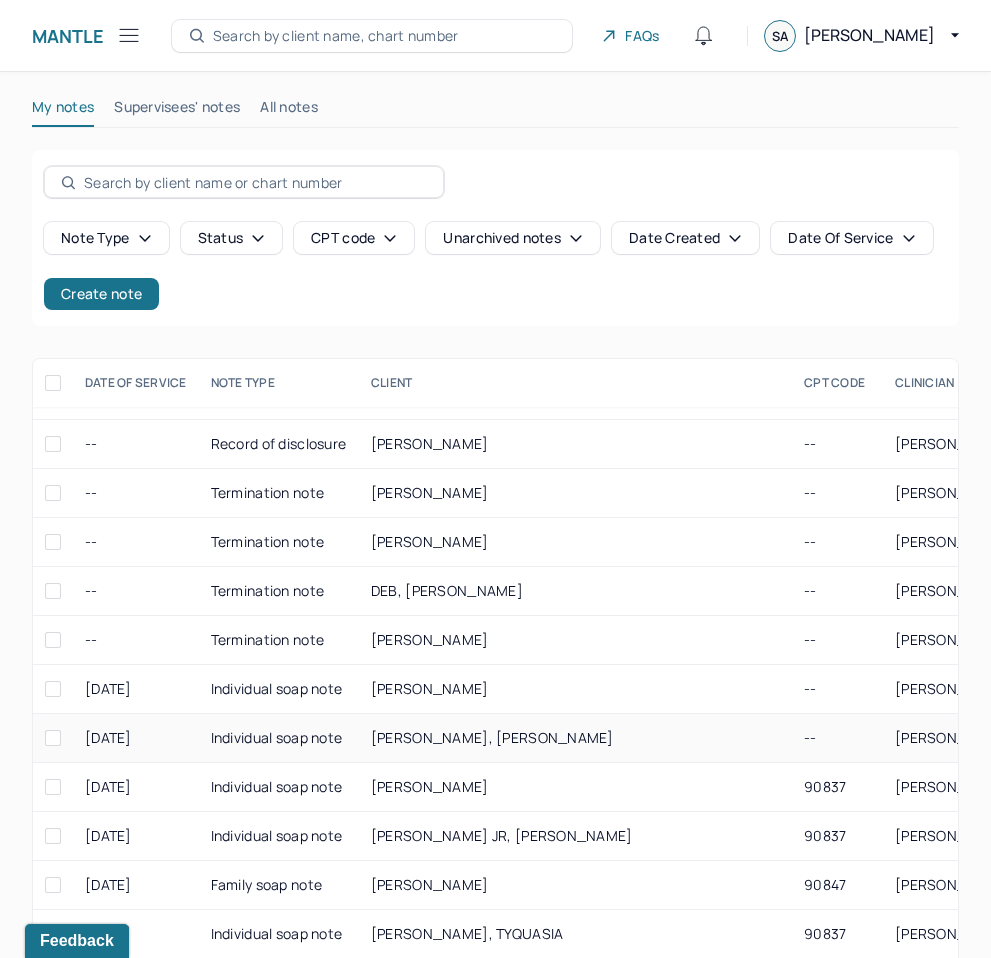 scroll, scrollTop: 231, scrollLeft: 0, axis: vertical 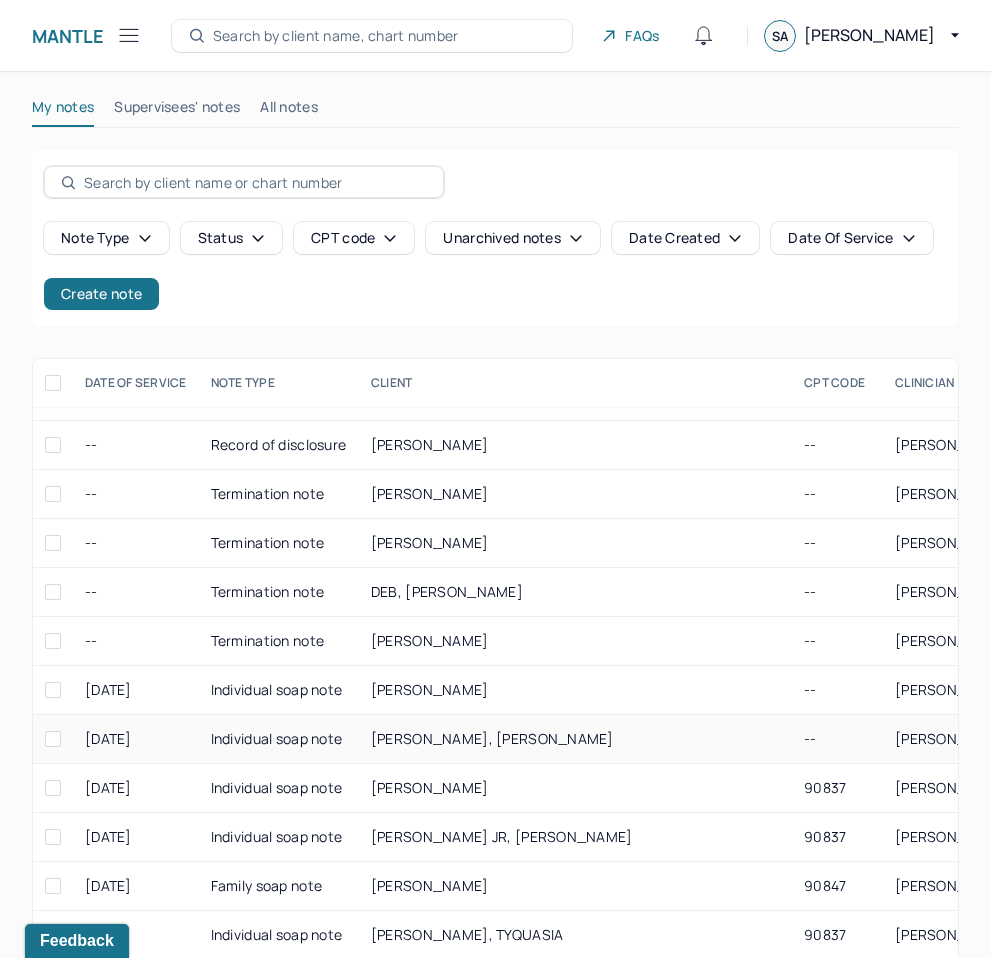 click on "Individual soap note" at bounding box center [279, 739] 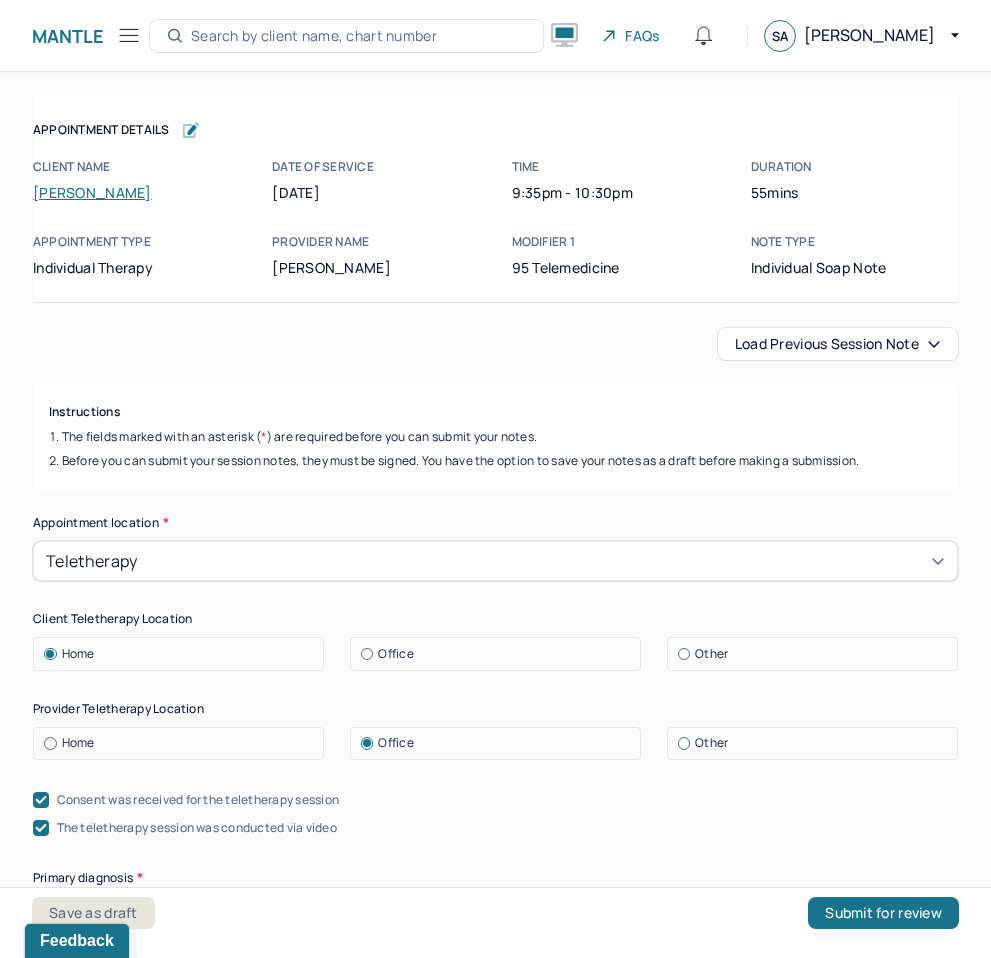 scroll, scrollTop: 30, scrollLeft: 0, axis: vertical 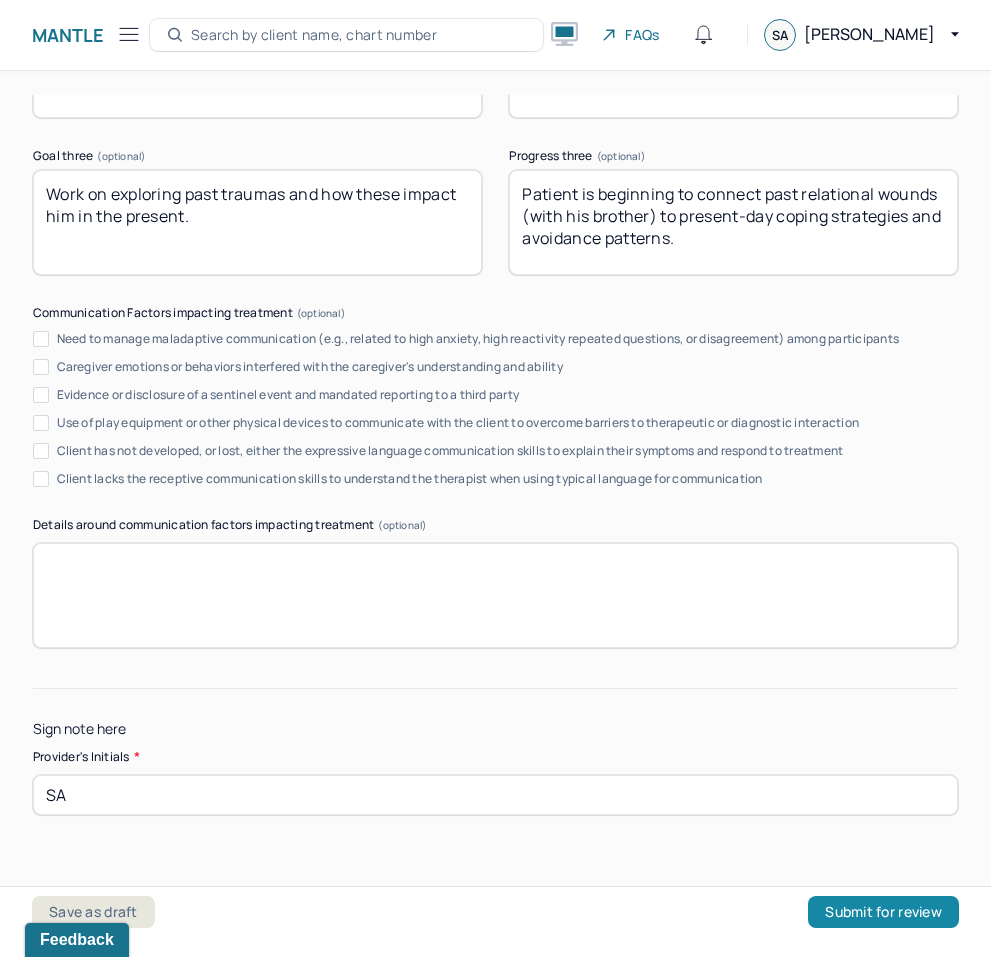 click on "Submit for review" at bounding box center (883, 913) 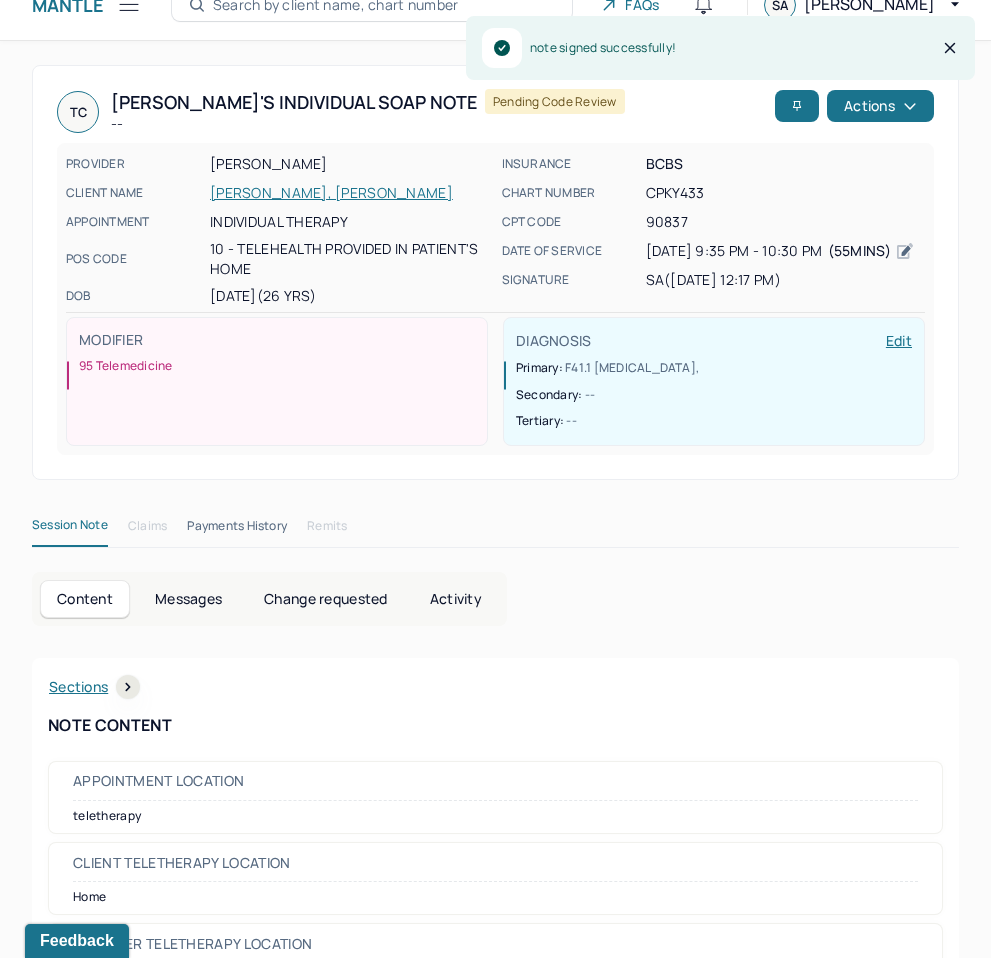 click at bounding box center (129, 4) 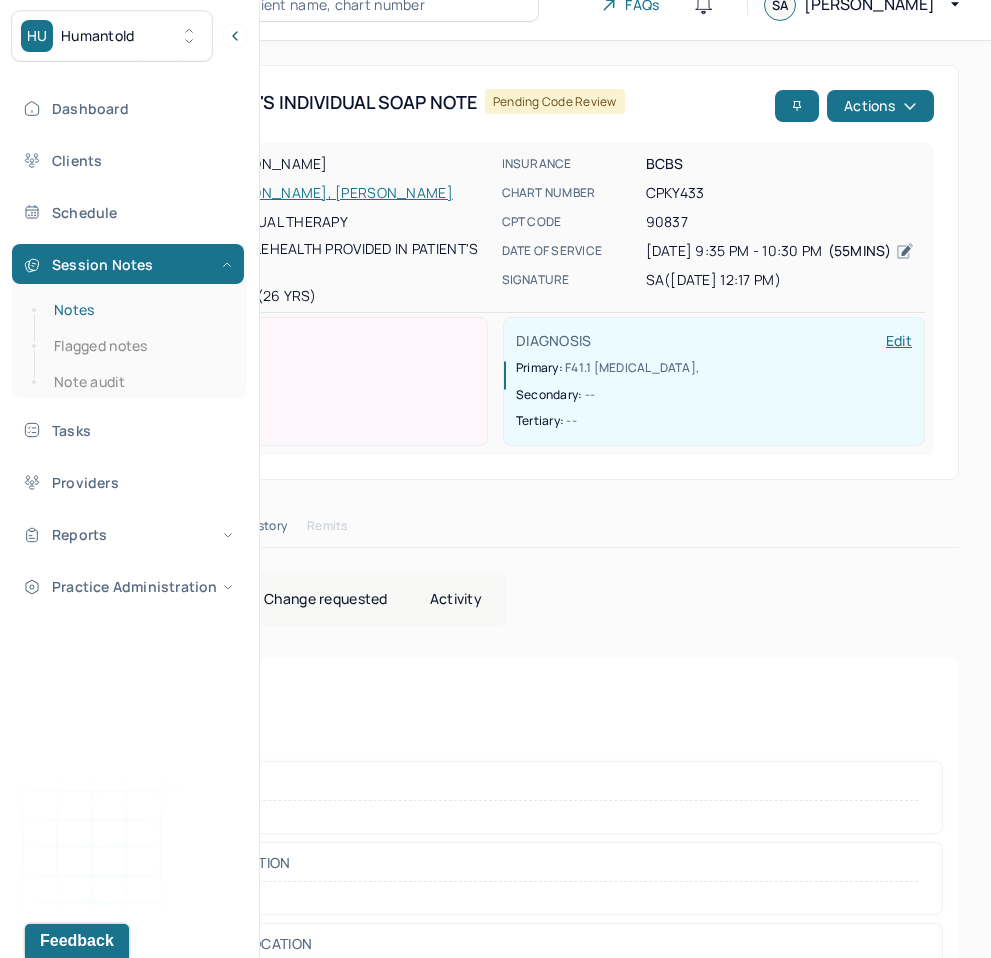 click on "Notes" at bounding box center [139, 310] 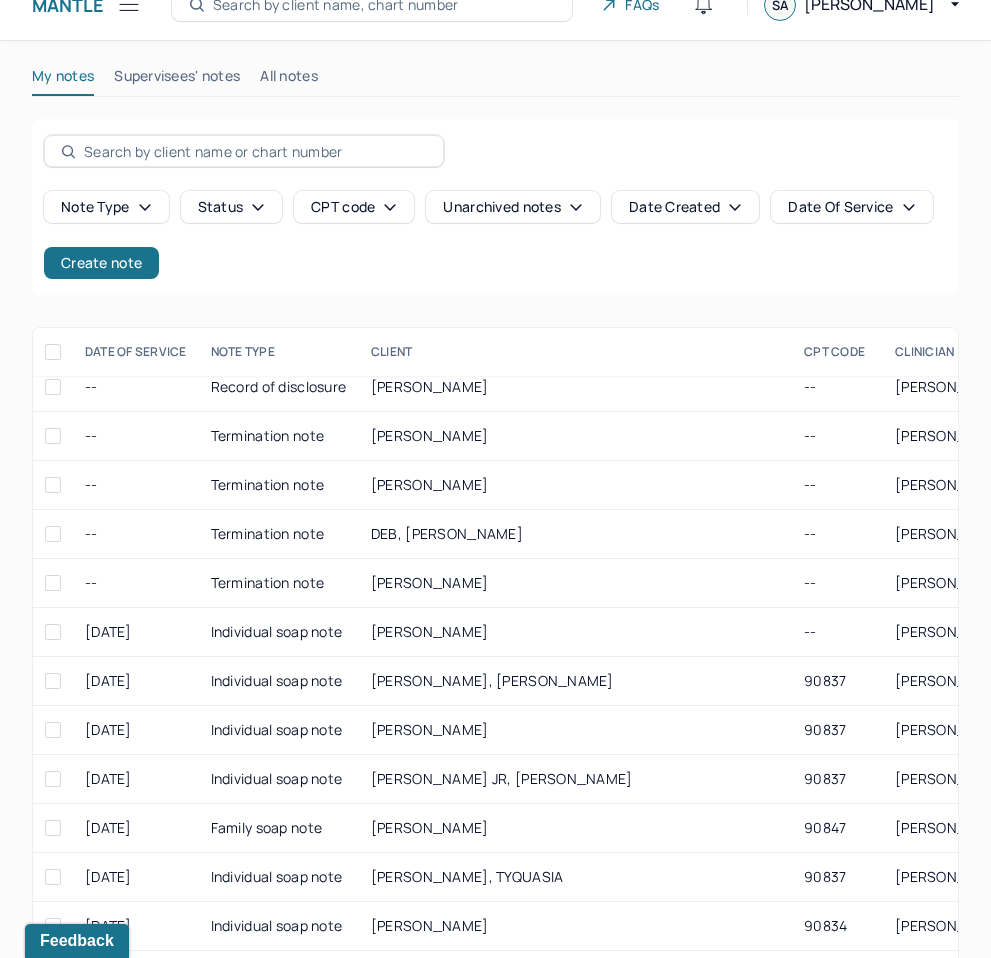 scroll, scrollTop: 257, scrollLeft: 0, axis: vertical 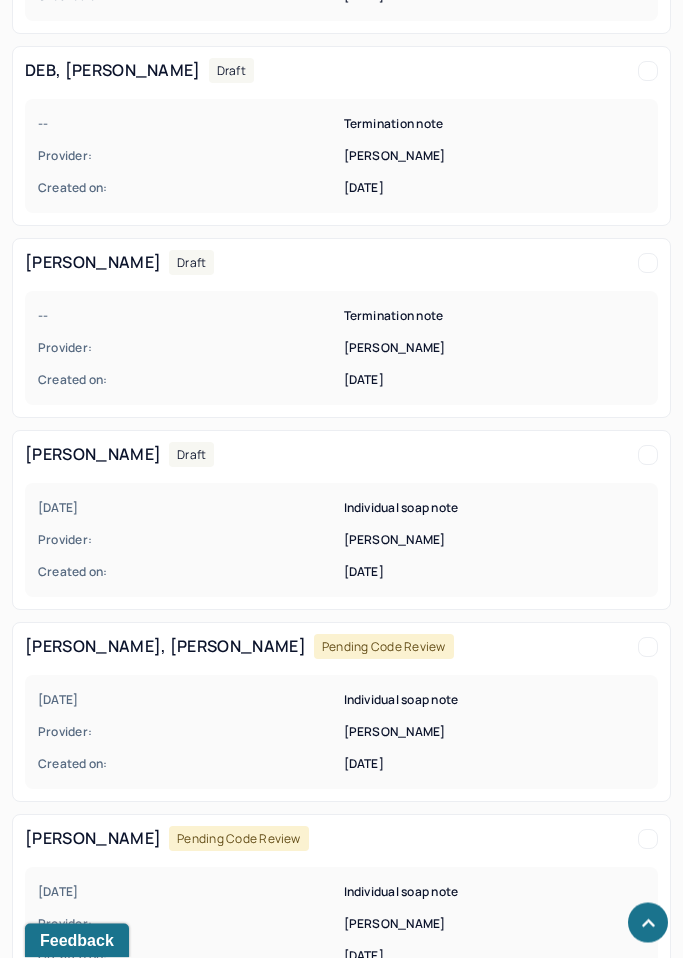 click on "Provider:" at bounding box center [189, 349] 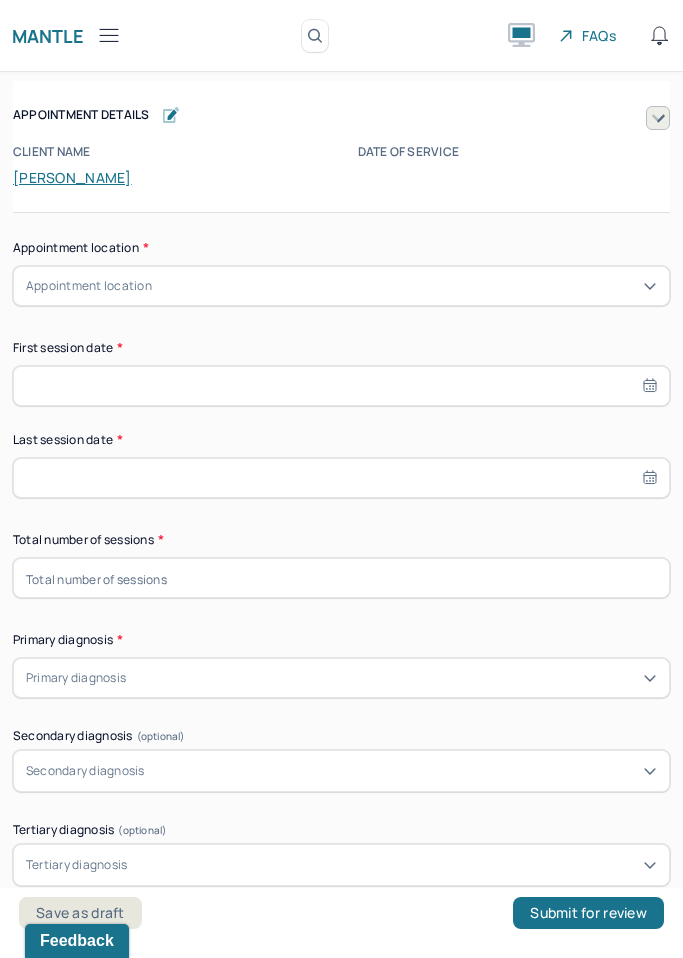 scroll, scrollTop: 0, scrollLeft: 0, axis: both 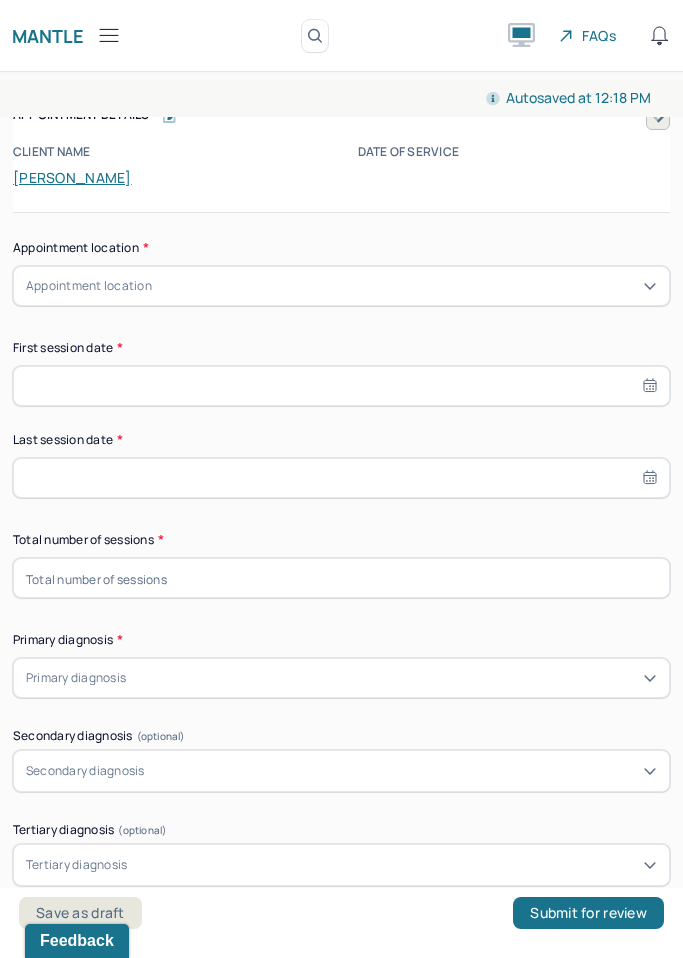 click on "Appointment location" at bounding box center [341, 286] 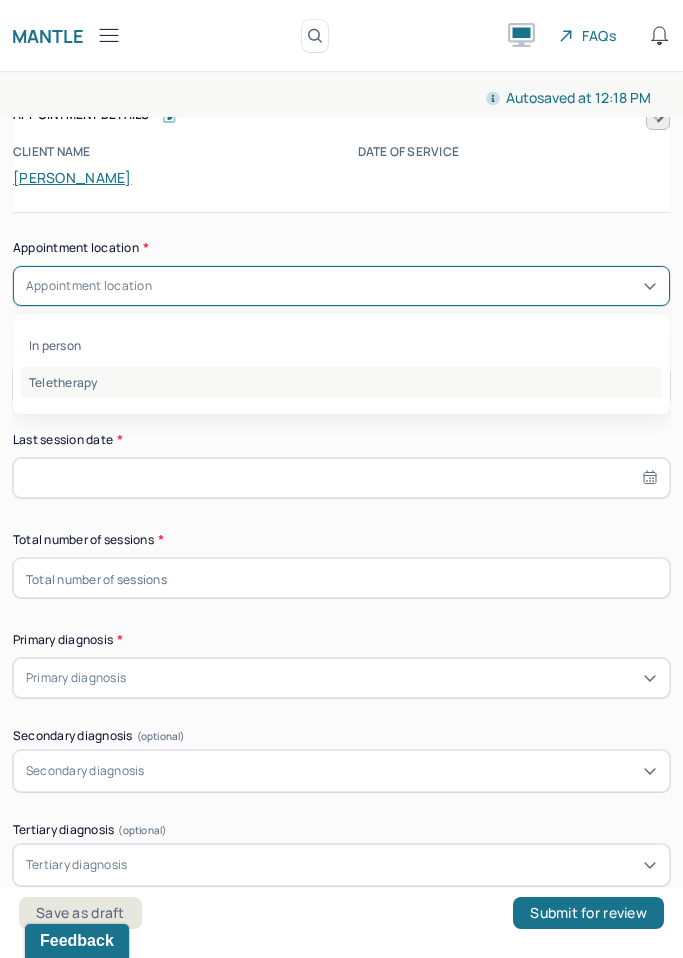 click on "Teletherapy" at bounding box center (341, 382) 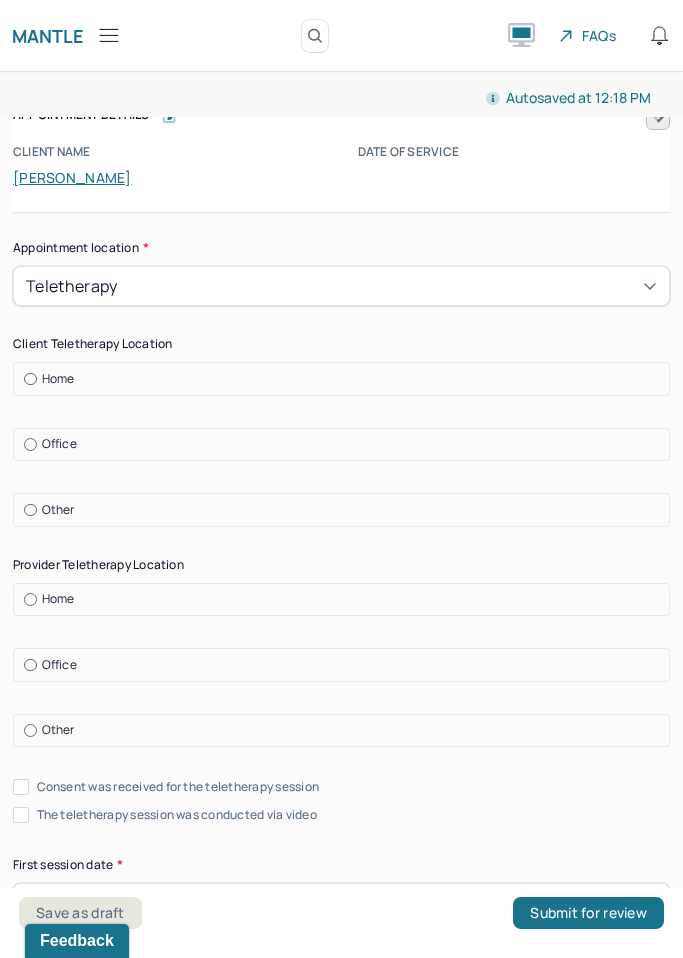 click at bounding box center [30, 379] 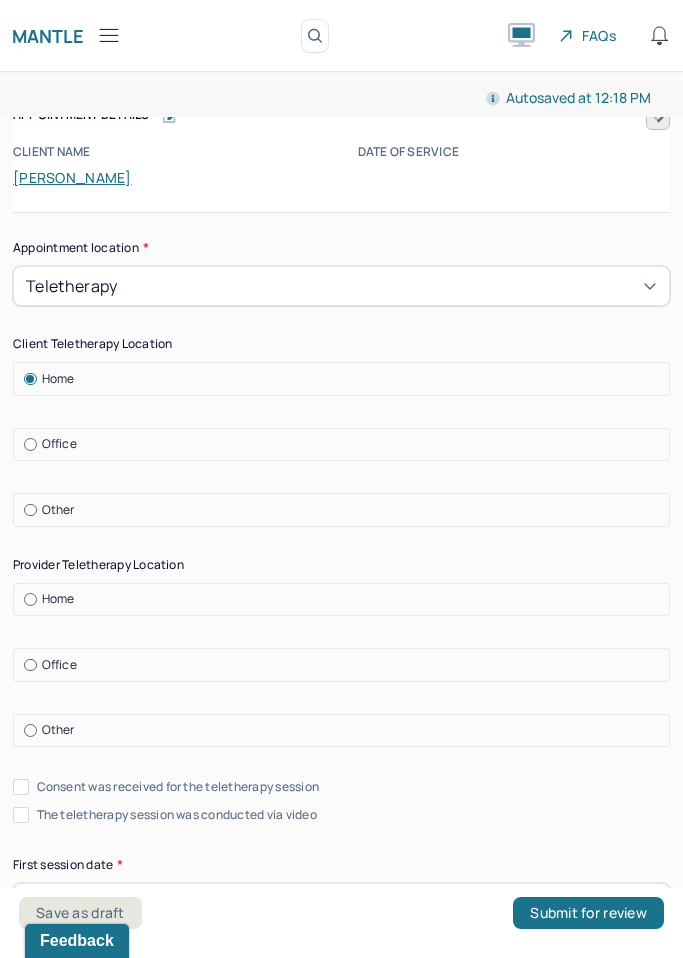 scroll, scrollTop: 306, scrollLeft: 0, axis: vertical 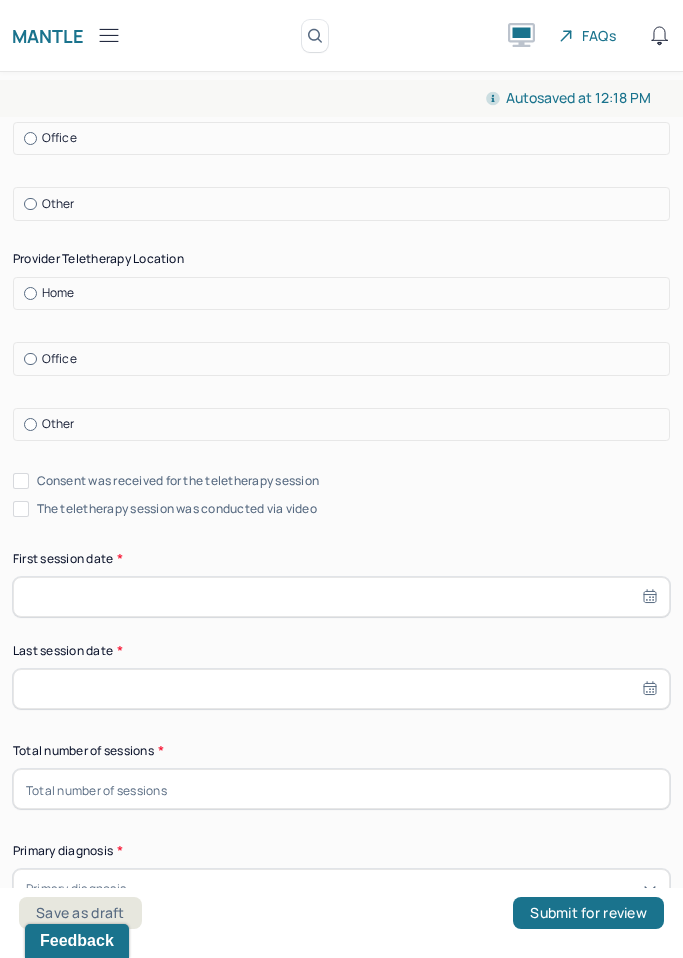 click at bounding box center (30, 359) 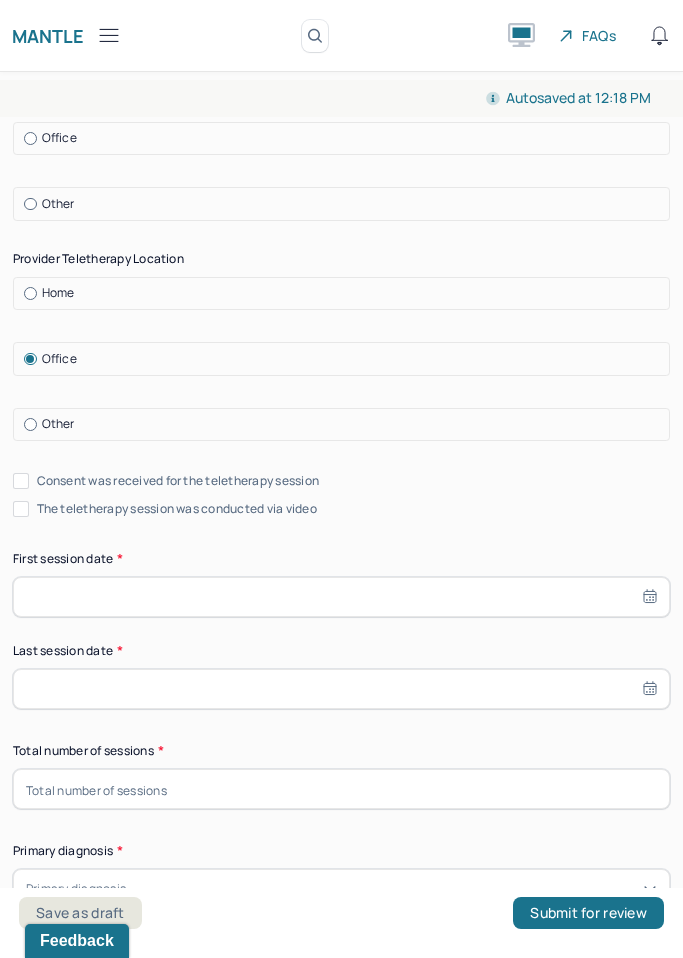 click on "Consent was received for the teletherapy session" at bounding box center (21, 481) 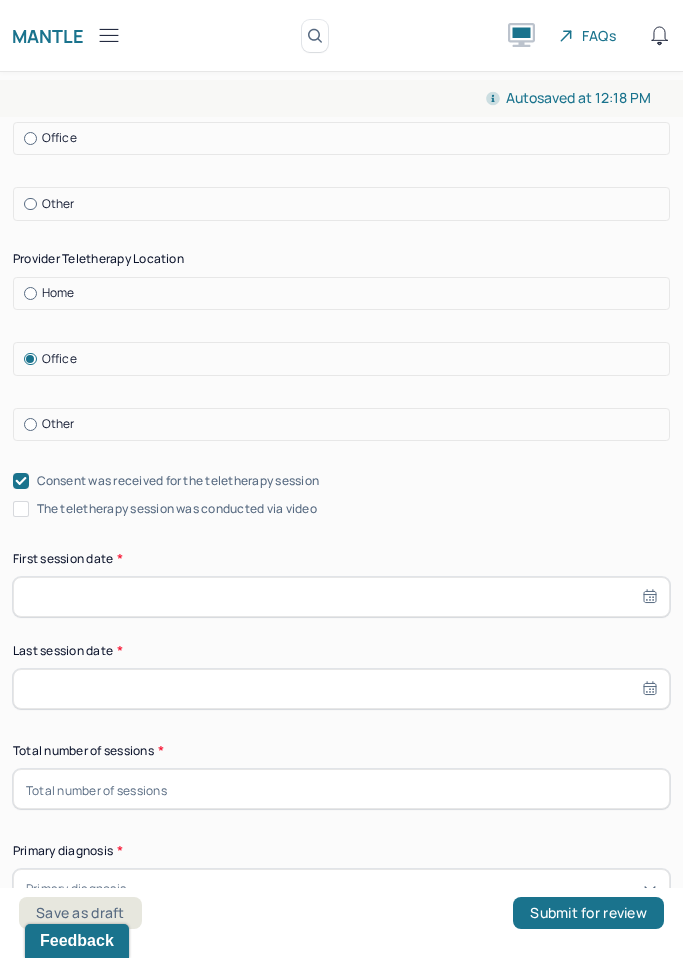 click on "The teletherapy session was conducted via video" at bounding box center [21, 509] 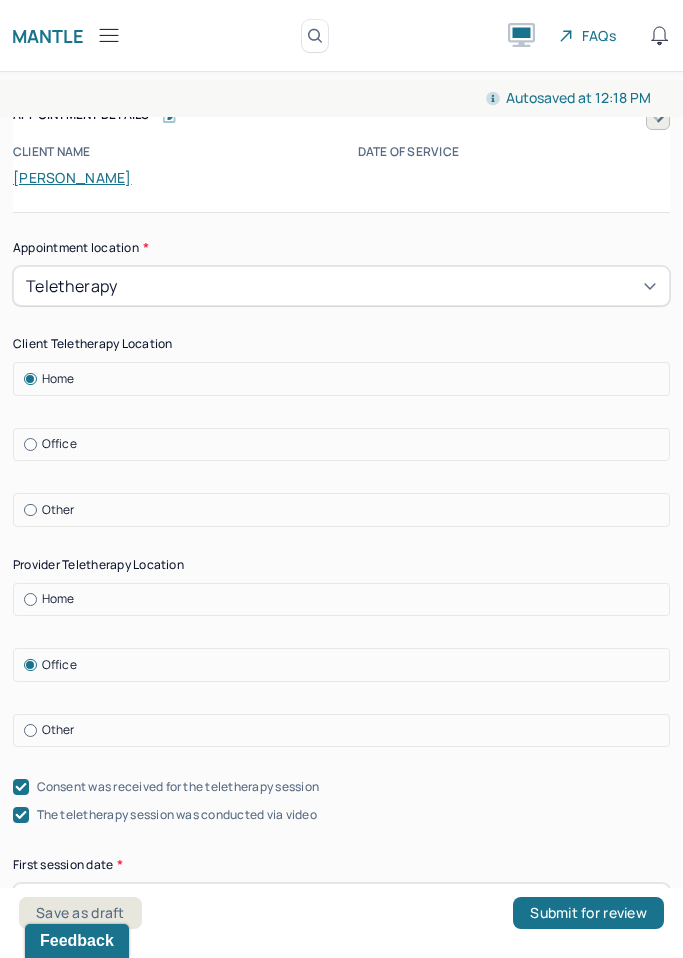 scroll, scrollTop: 0, scrollLeft: 0, axis: both 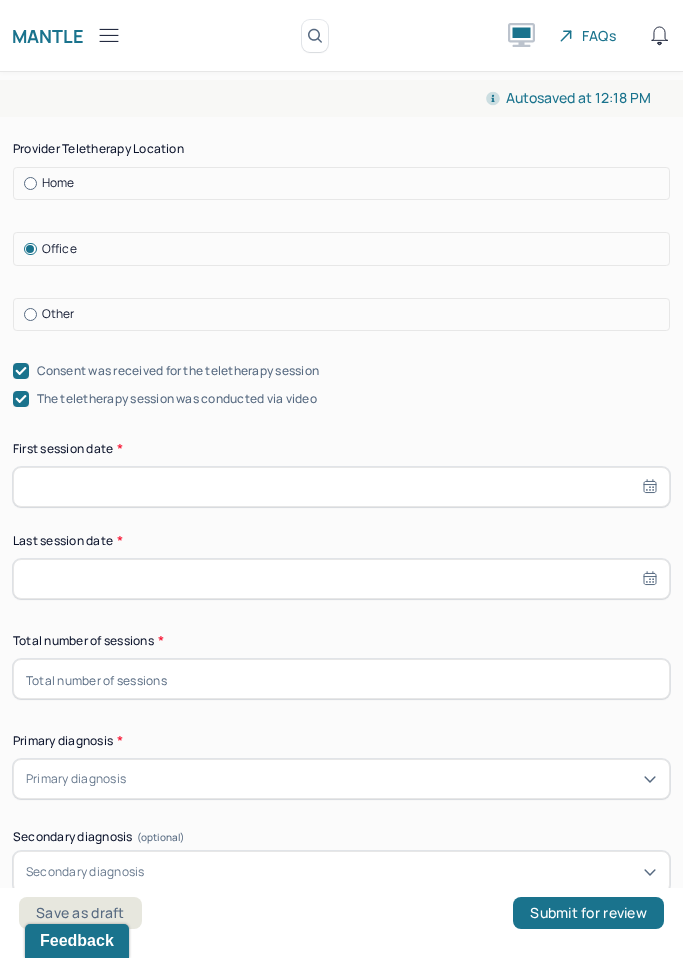 select on "6" 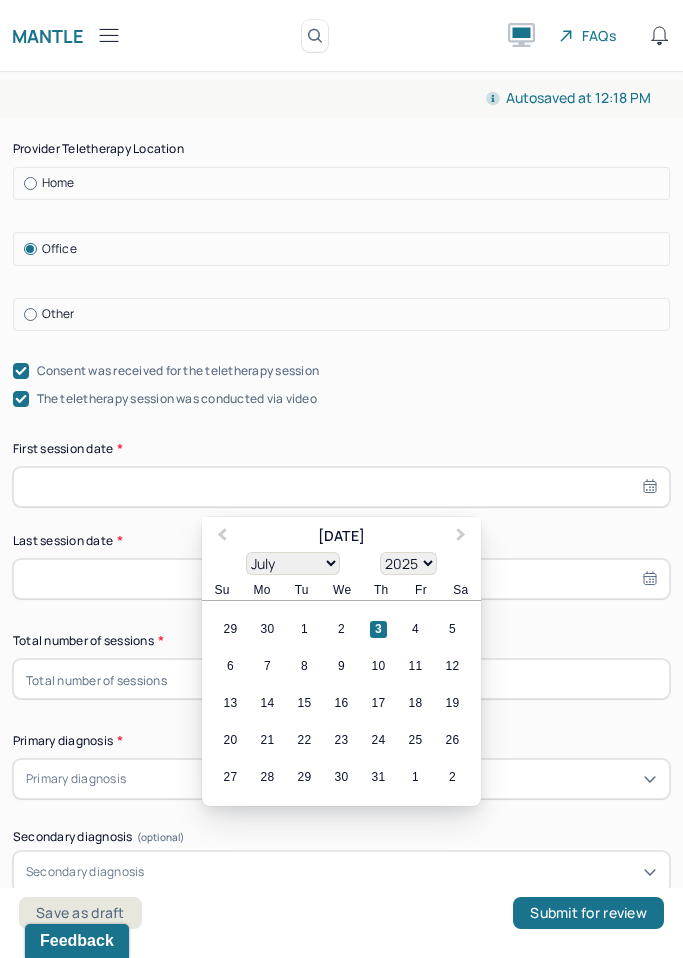 click at bounding box center (341, 487) 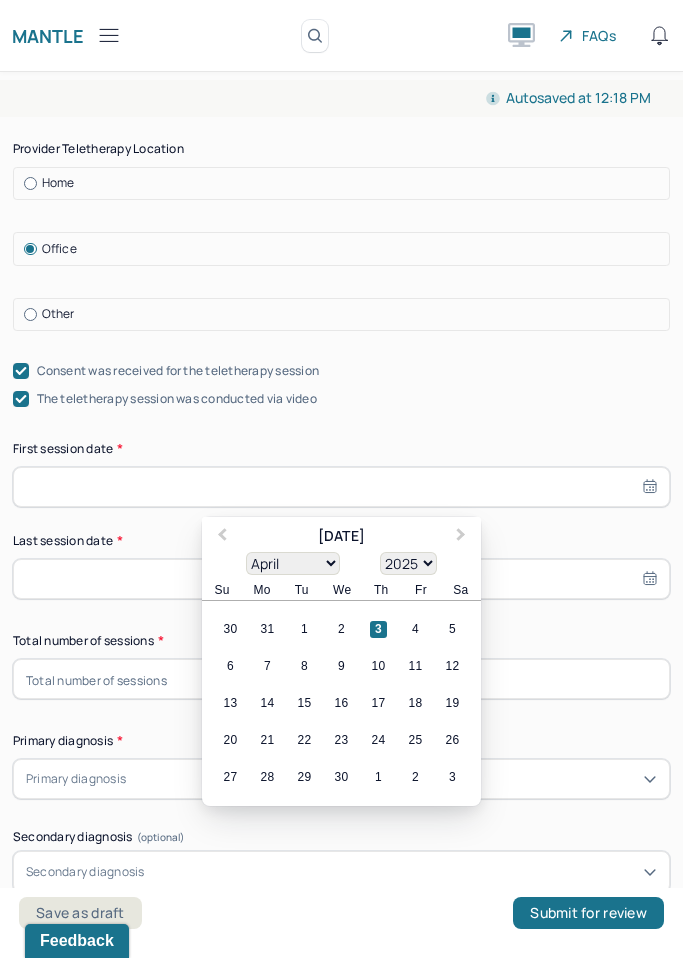 select on "2024" 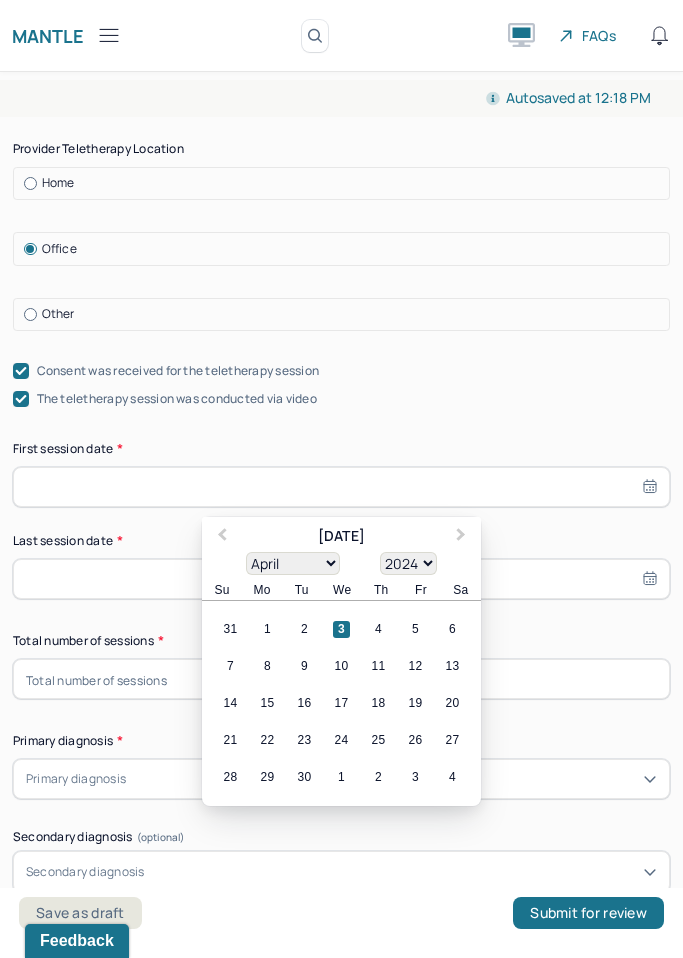 click on "16" at bounding box center (304, 703) 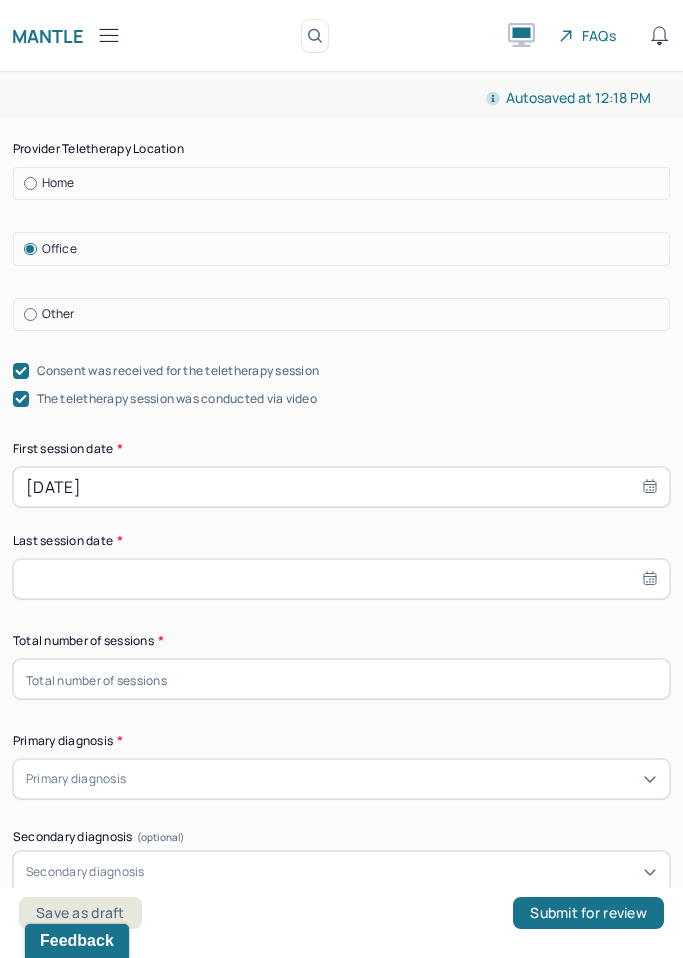scroll, scrollTop: 687, scrollLeft: 0, axis: vertical 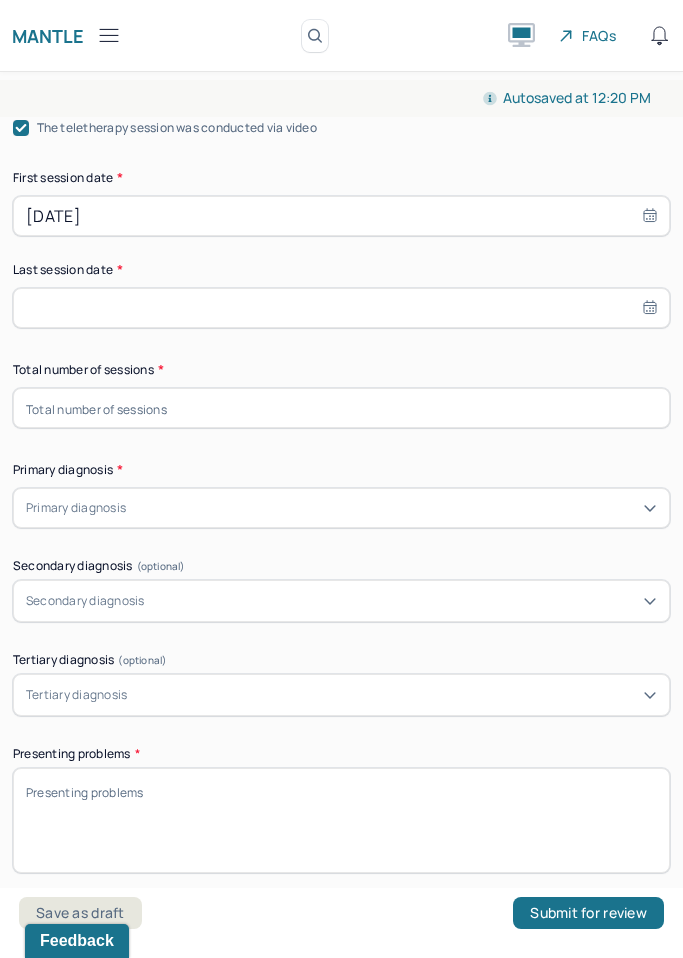 select on "6" 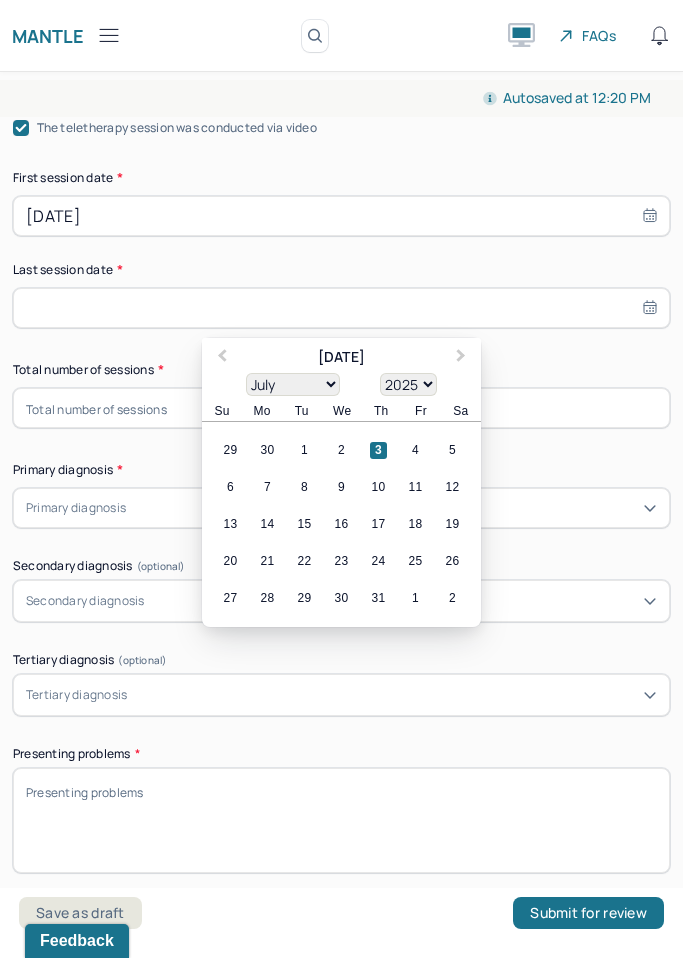 click at bounding box center [341, 308] 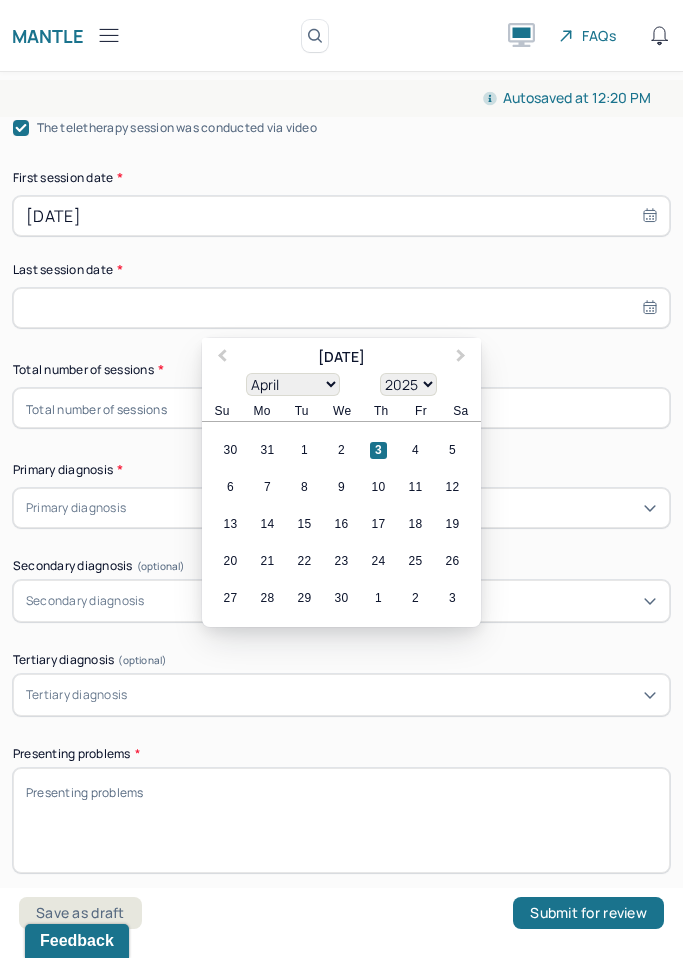 select on "2024" 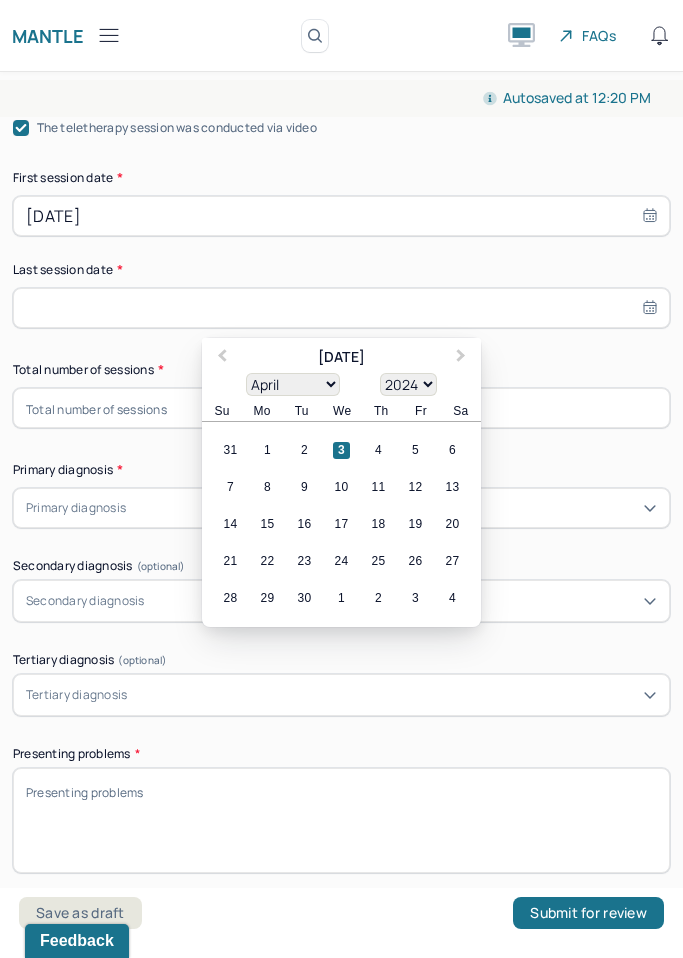 click on "29" at bounding box center [267, 598] 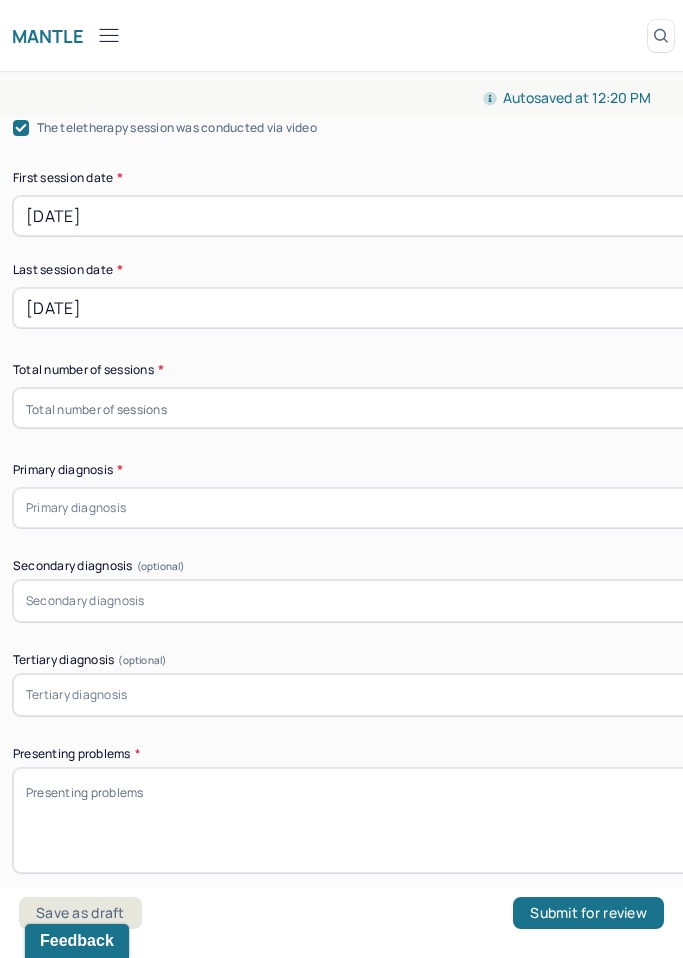 scroll, scrollTop: 204, scrollLeft: 0, axis: vertical 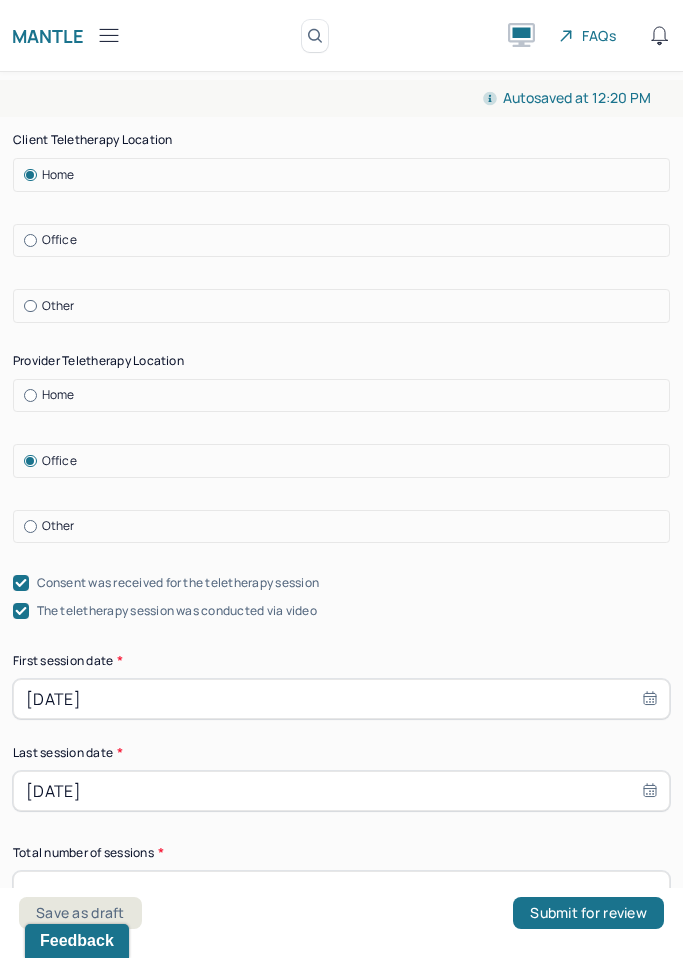 click on "Home" at bounding box center (346, 395) 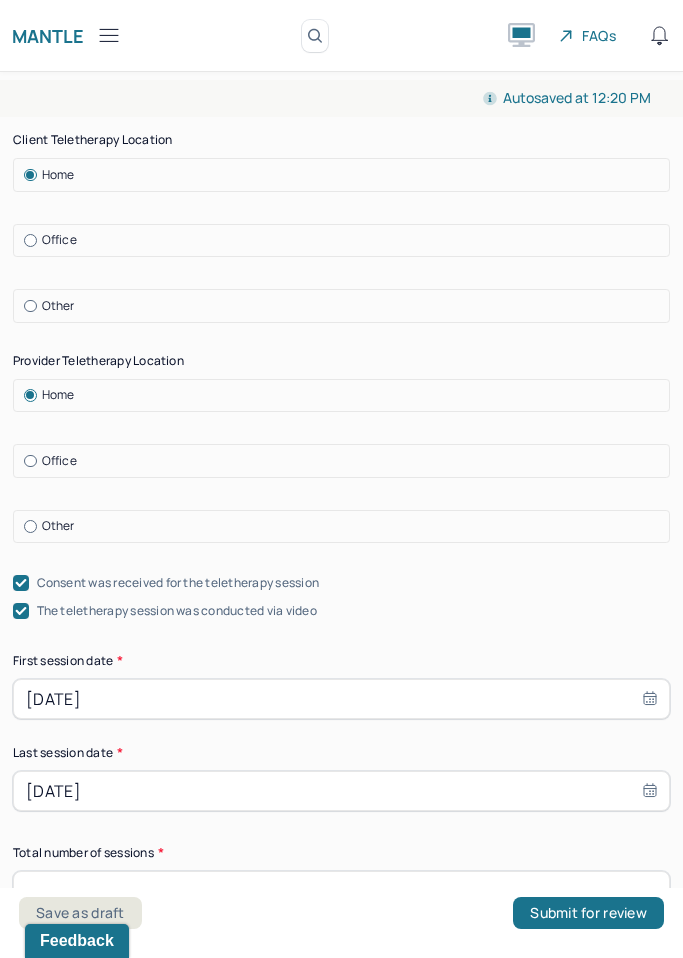 click on "Home" at bounding box center [346, 395] 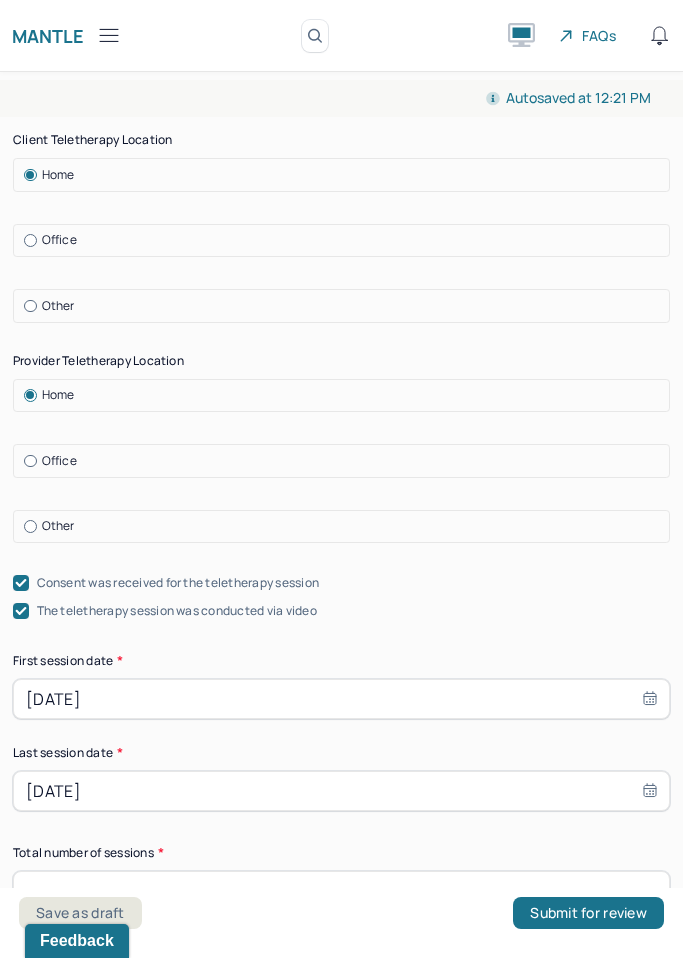 click on "Home" at bounding box center [341, 396] 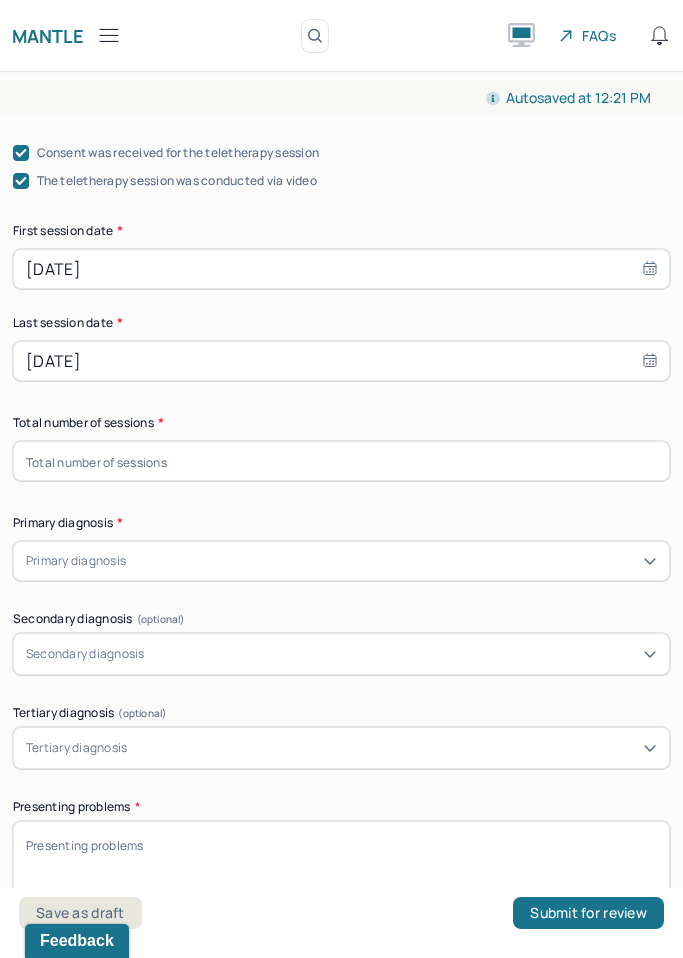 scroll, scrollTop: 662, scrollLeft: 0, axis: vertical 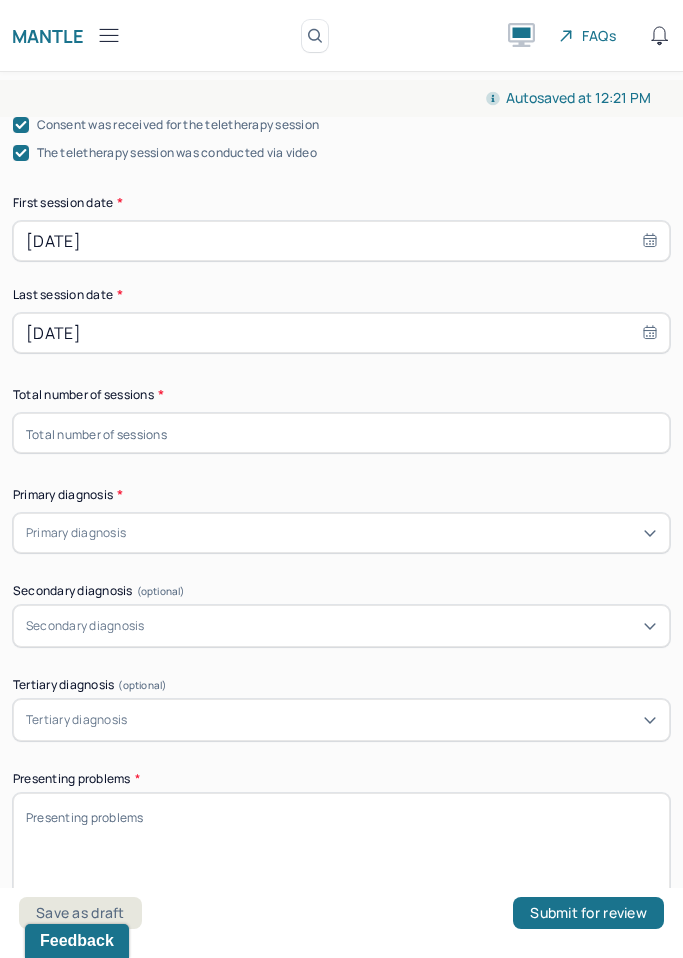 click on "*" at bounding box center [120, 495] 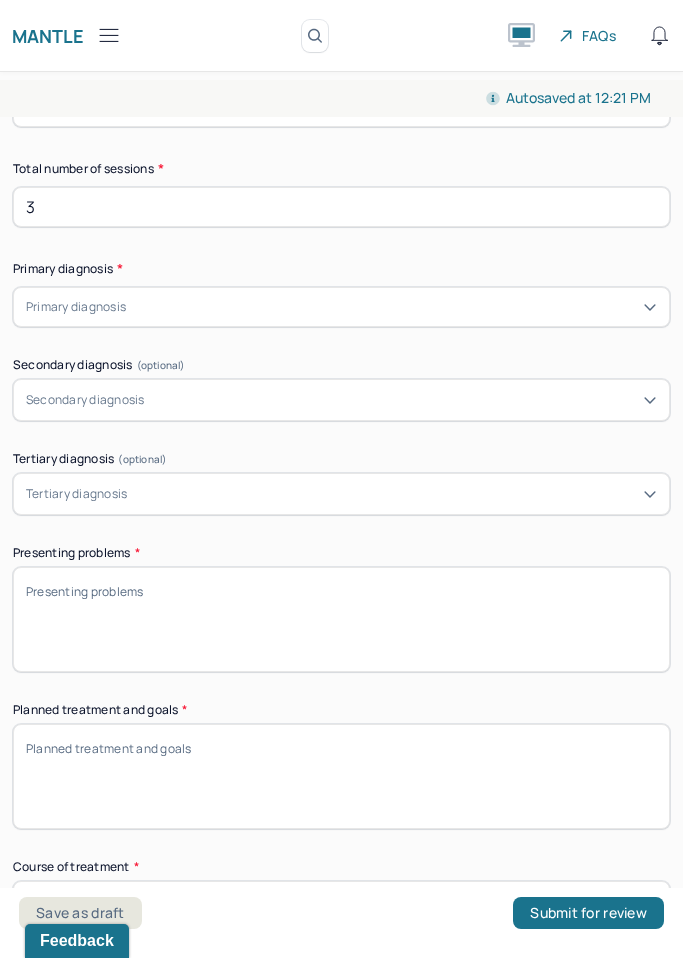 scroll, scrollTop: 942, scrollLeft: 0, axis: vertical 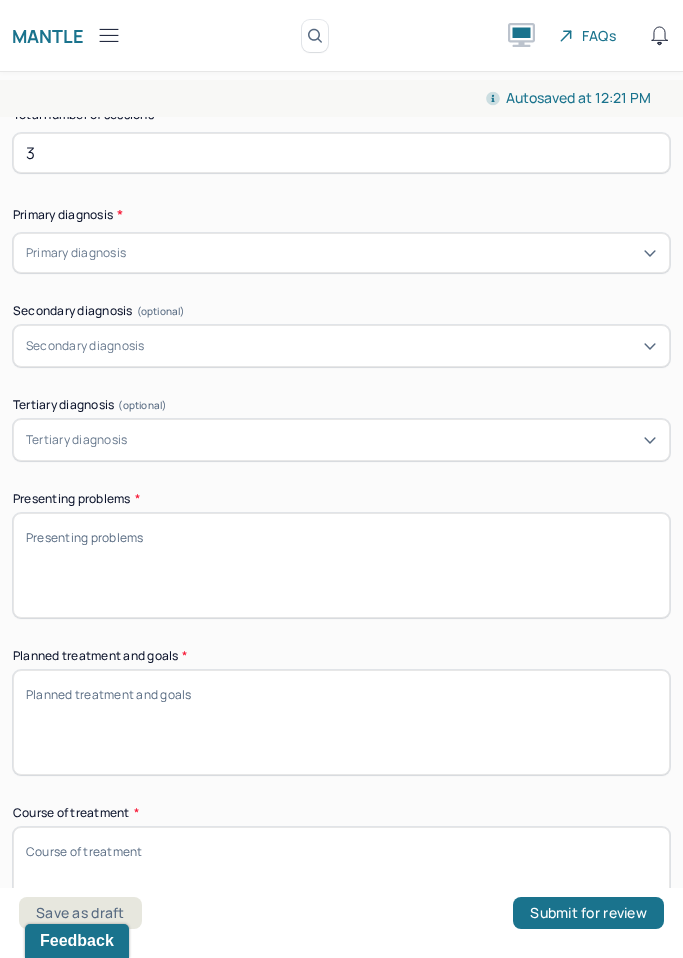 type on "3" 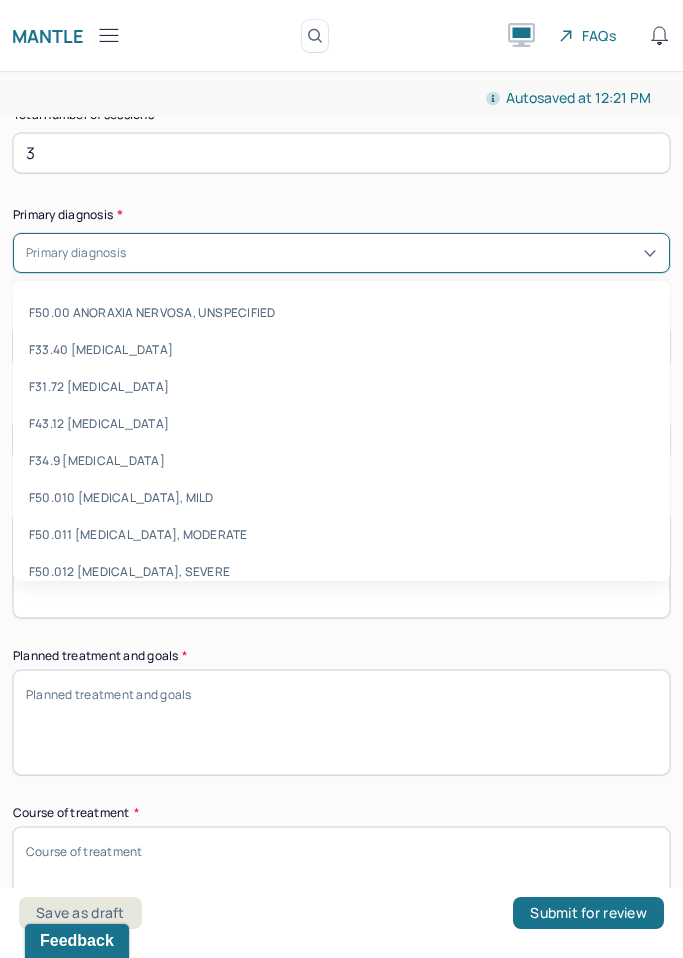 click at bounding box center (393, 253) 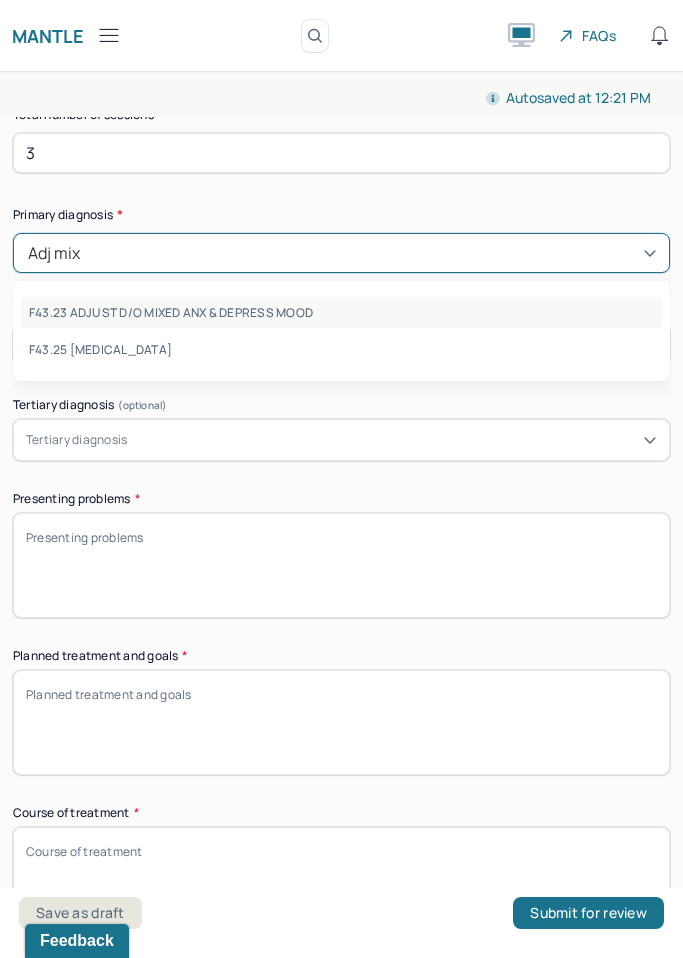 click on "F43.23 ADJUST D/O MIXED ANX & DEPRESS MOOD" at bounding box center [341, 312] 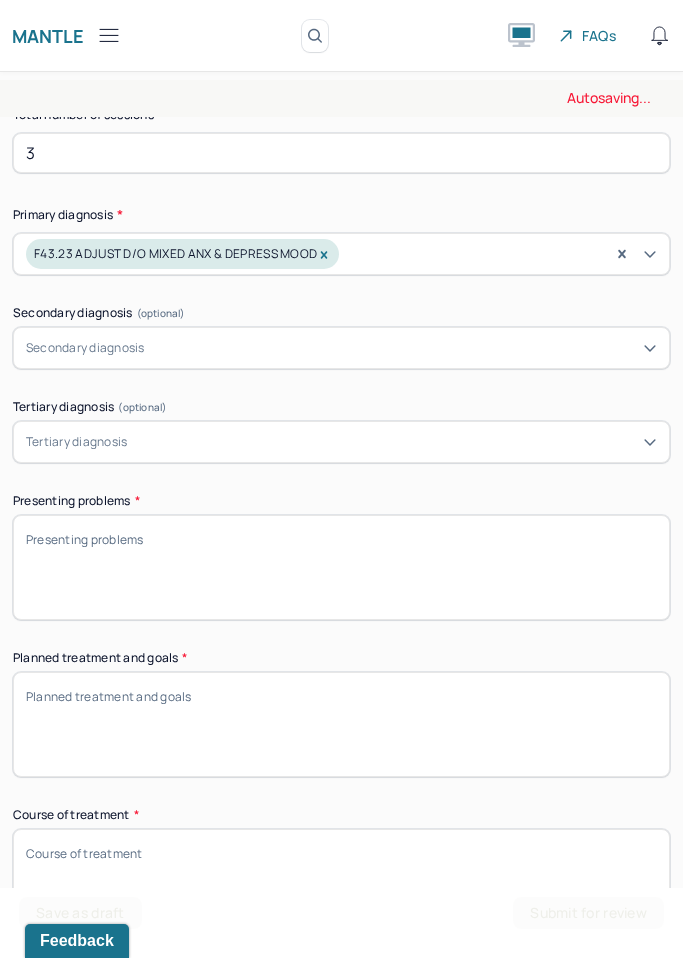 scroll, scrollTop: 1246, scrollLeft: 0, axis: vertical 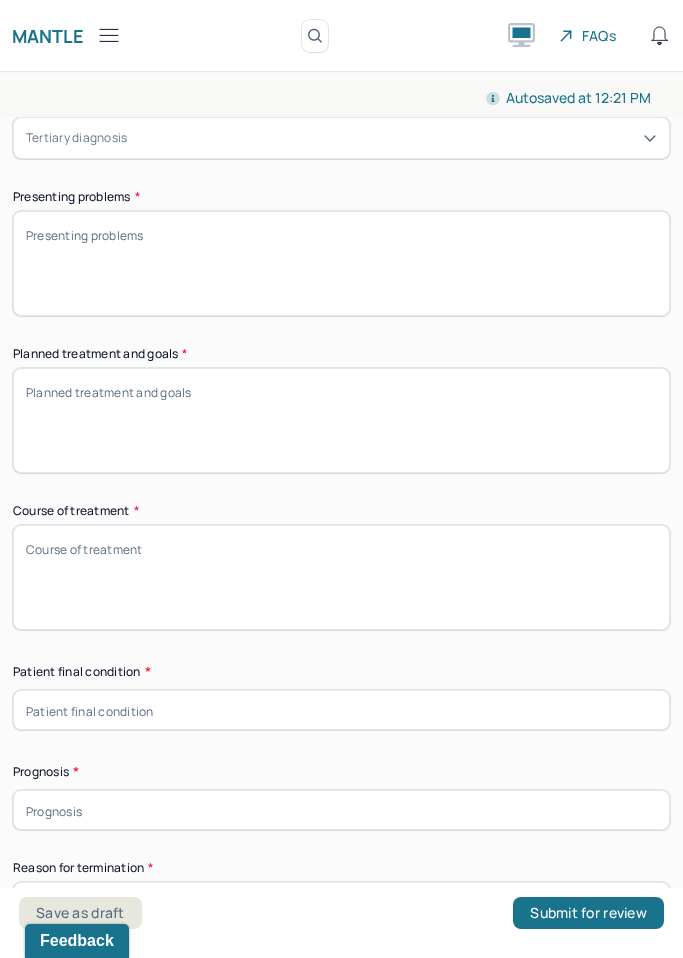 click on "Presenting problems *" at bounding box center (341, 263) 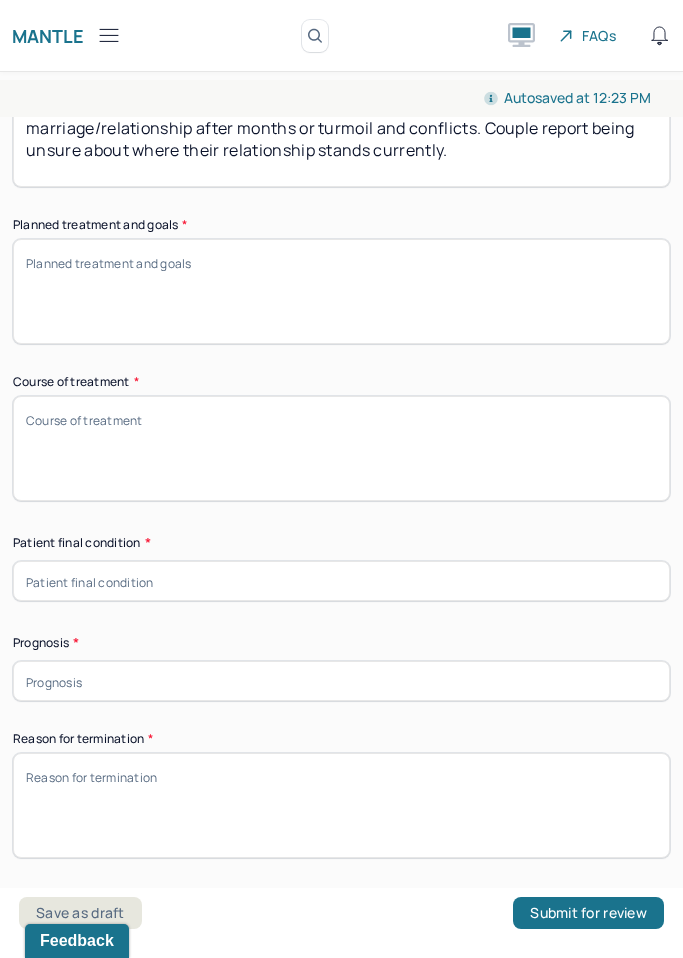 scroll, scrollTop: 1383, scrollLeft: 0, axis: vertical 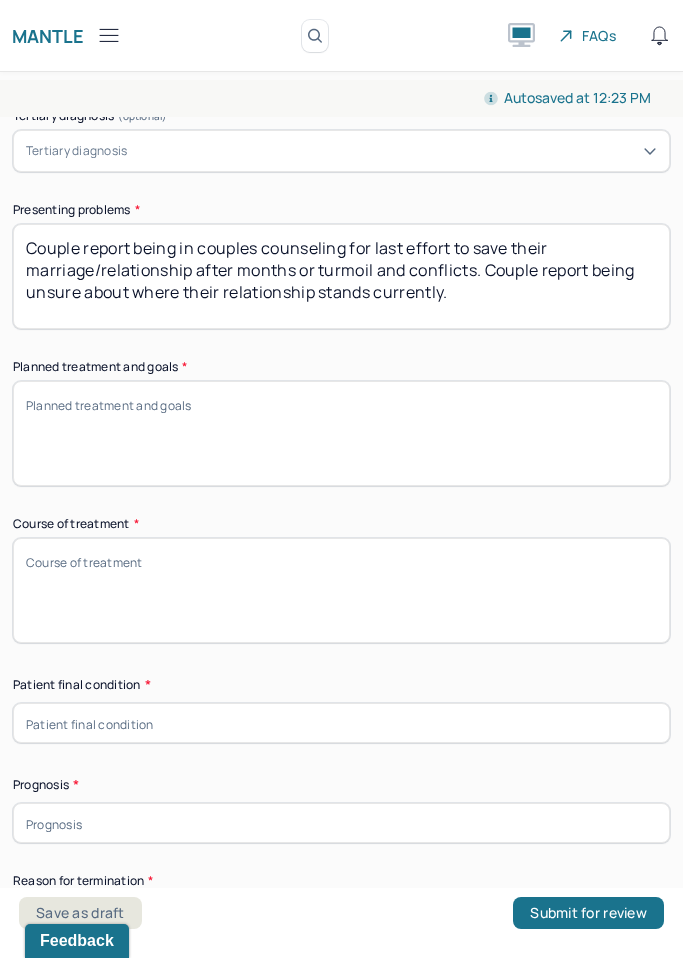 type on "Couple report being in couples counseling for last effort to save their marriage/relationship after months or turmoil and conflicts. Couple report being unsure about where their relationship stands currently." 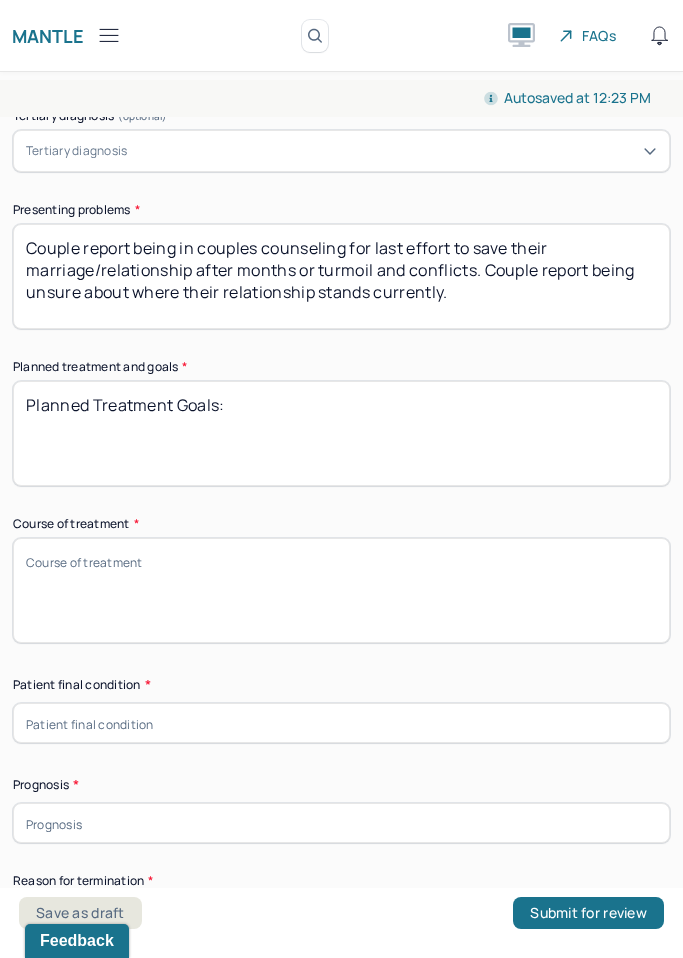 paste on "Couple will learn communication techniques to strengthen their emotional intimacy." 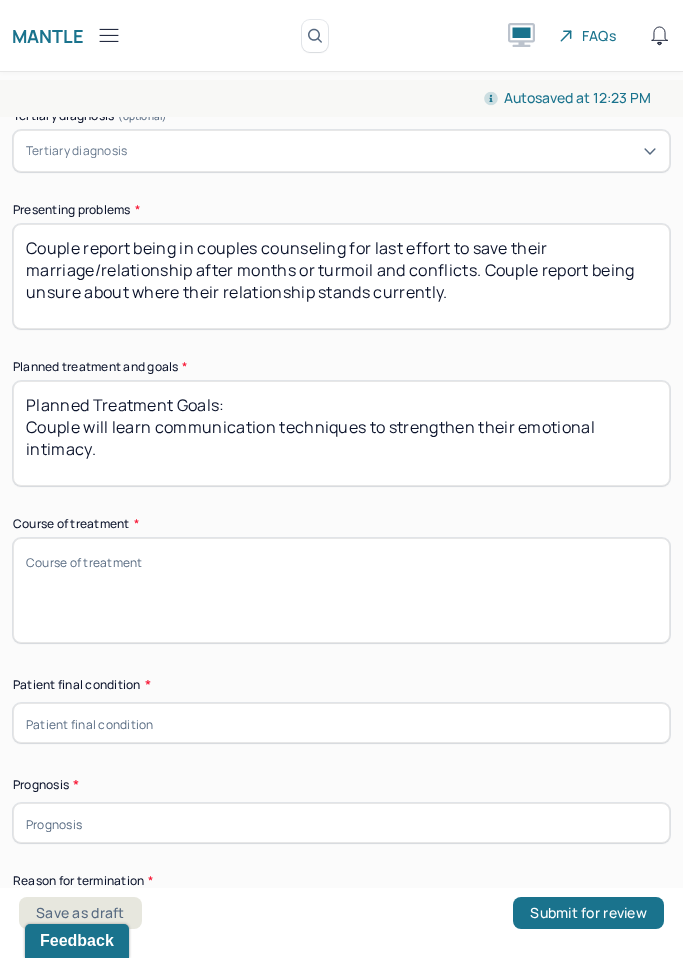 click on "Planned Treatment Goals:
Couple will learn communication techniques to strengthen their emotional intimacy." at bounding box center [341, 433] 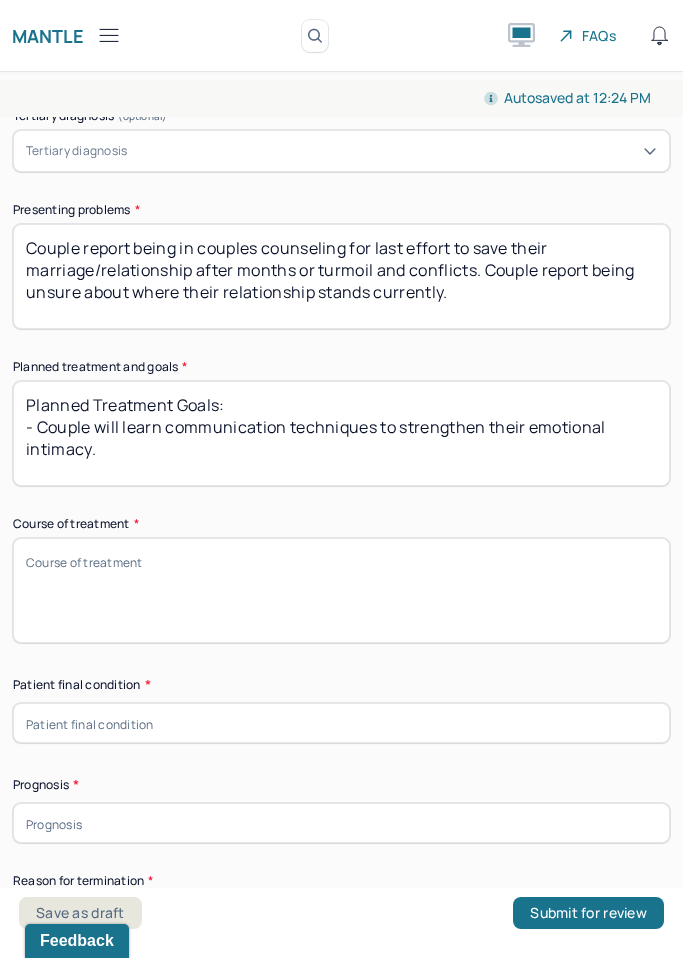 click on "Planned Treatment Goals:
Couple will learn communication techniques to strengthen their emotional intimacy." at bounding box center (341, 433) 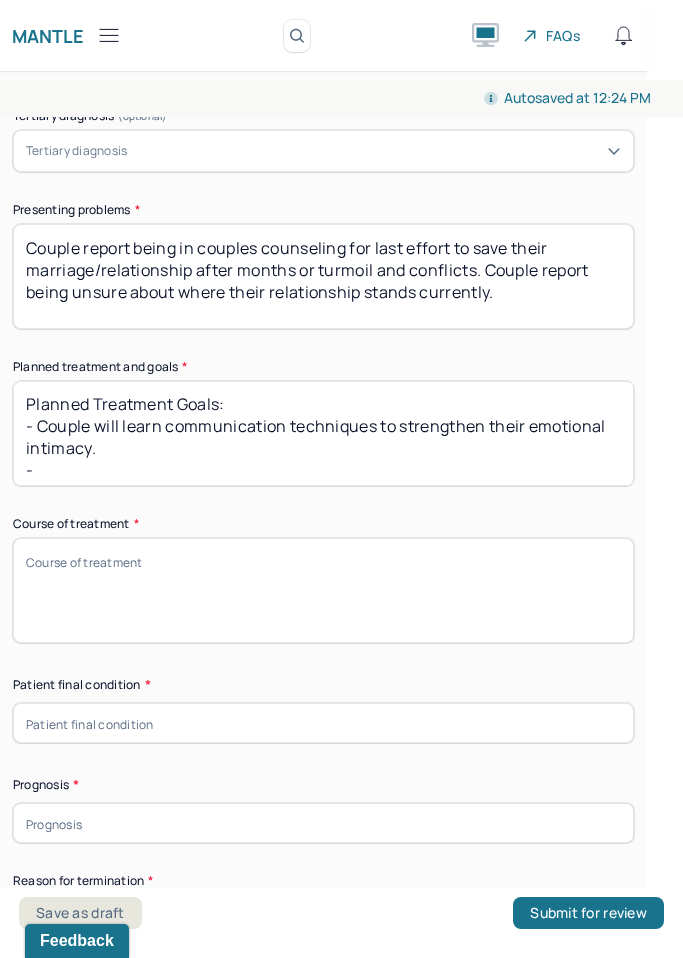 scroll, scrollTop: 0, scrollLeft: 0, axis: both 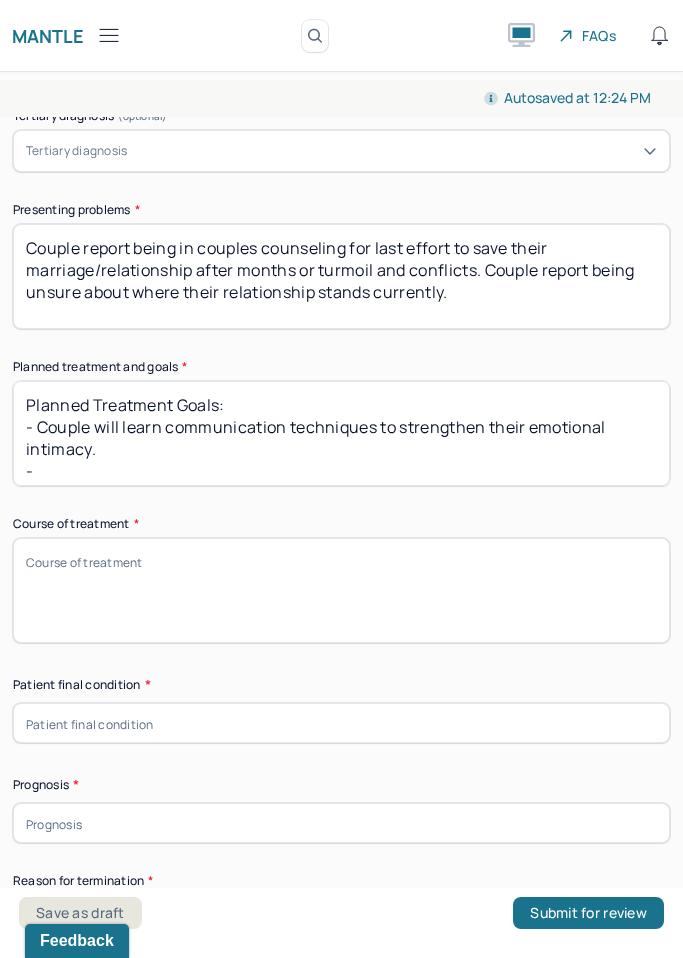 click on "Planned Treatment Goals:
- Couple will learn communication techniques to strengthen their emotional intimacy.
-" at bounding box center (341, 433) 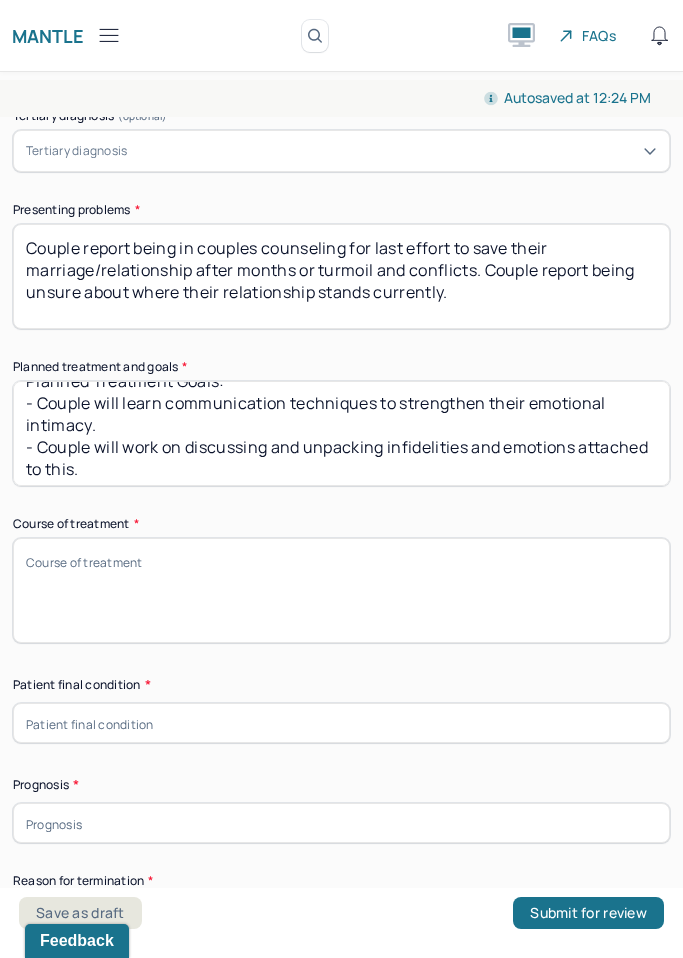 scroll, scrollTop: 47, scrollLeft: 0, axis: vertical 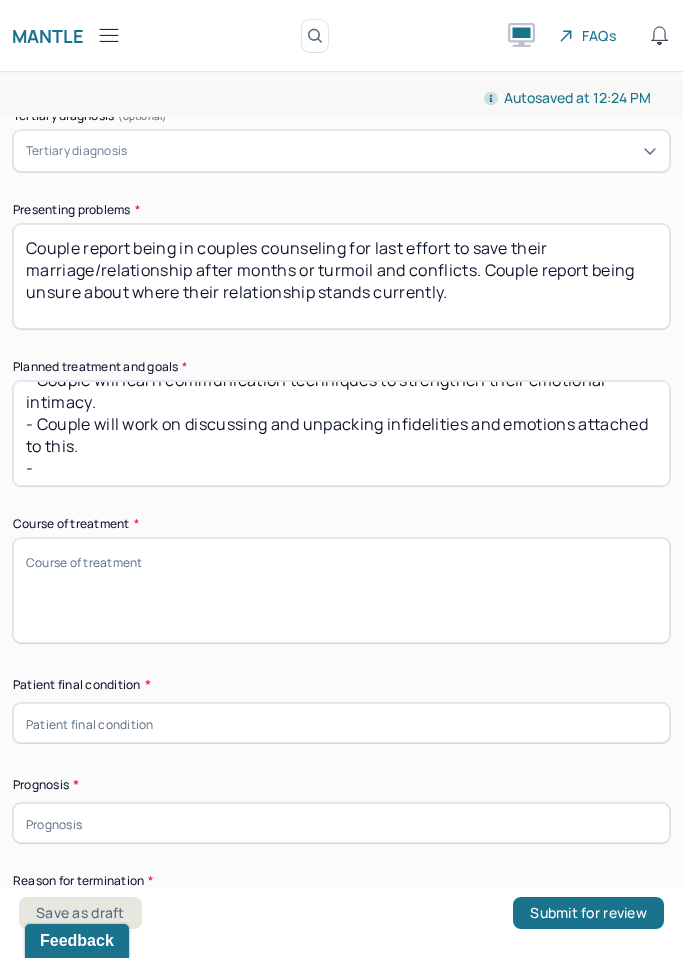 click on "Planned Treatment Goals:
- Couple will learn communication techniques to strengthen their emotional intimacy.
- Couple will work on discussing and unpacking infidelities and emotions attached to this.
-" at bounding box center (341, 433) 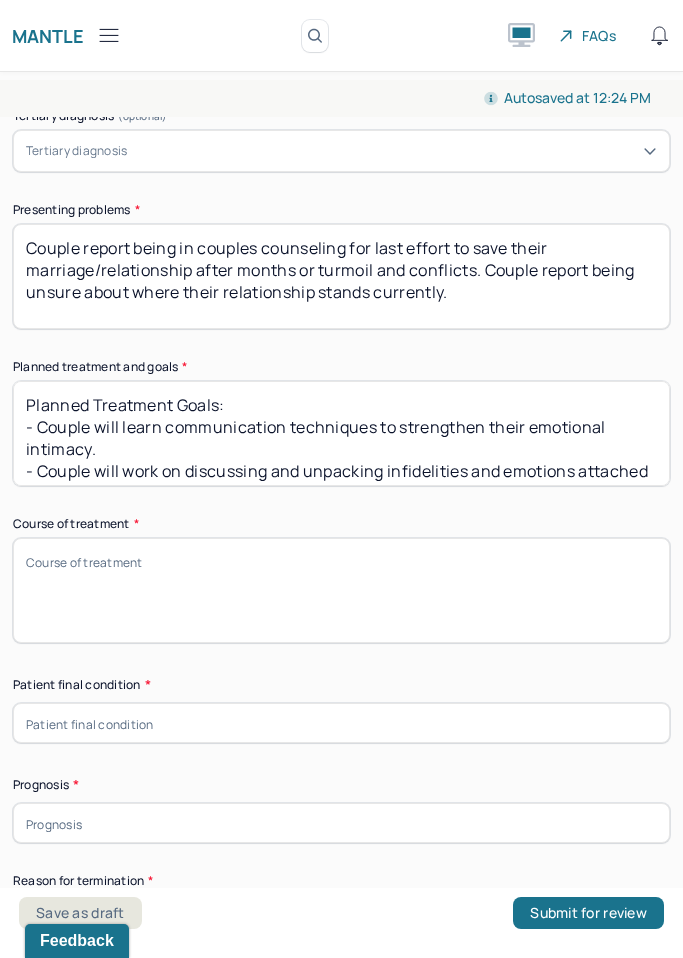 scroll, scrollTop: 0, scrollLeft: 0, axis: both 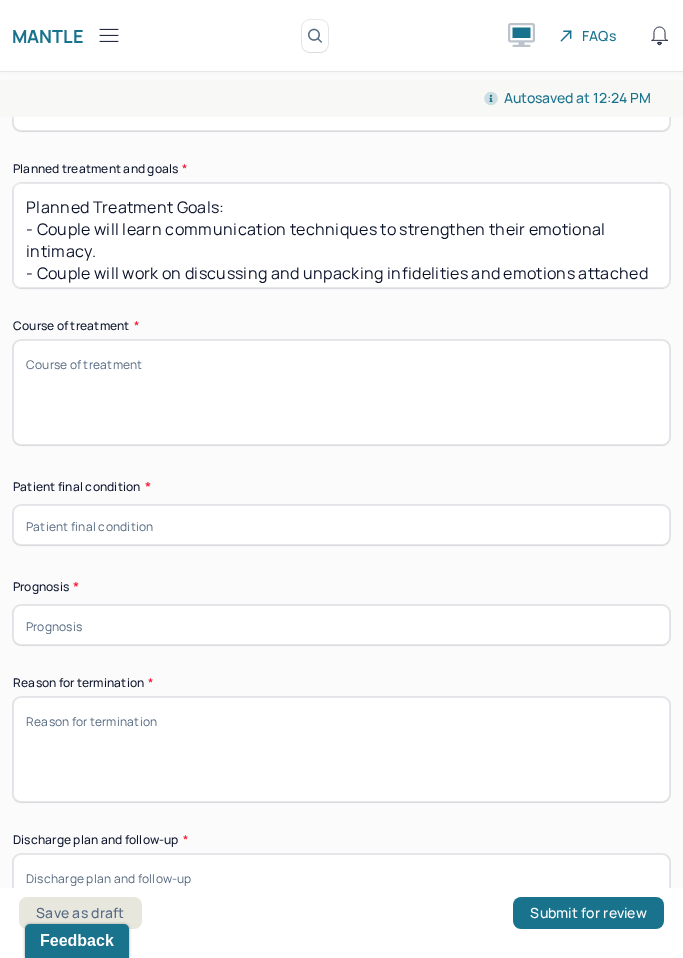 type on "Planned Treatment Goals:
- Couple will learn communication techniques to strengthen their emotional intimacy.
- Couple will work on discussing and unpacking infidelities and emotions attached to this.
- Couple will learn relationship building techniques and unpack past events to heal from past resentments." 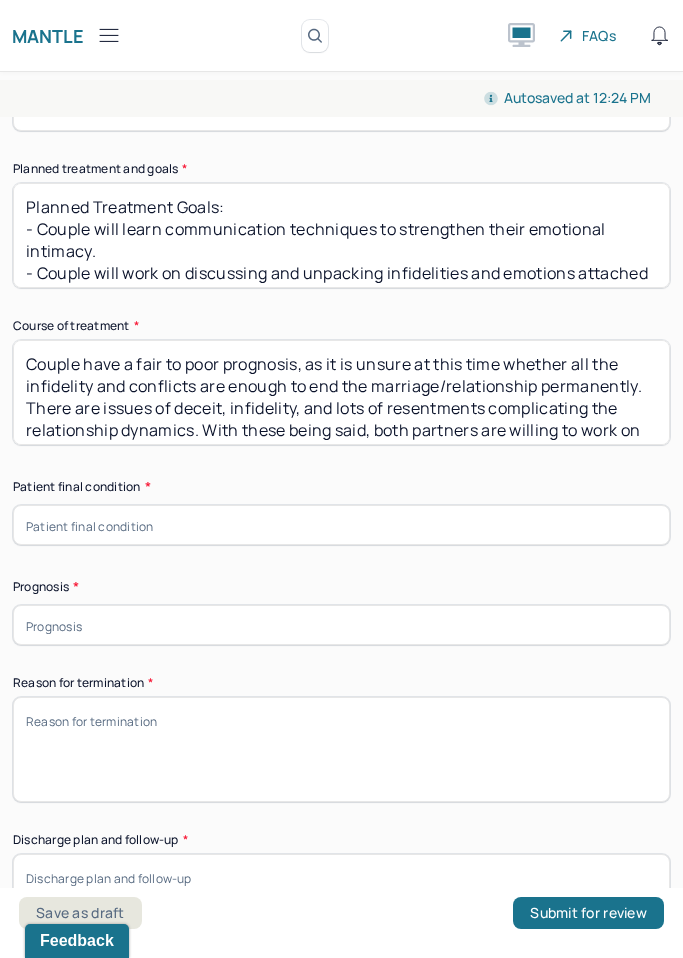 scroll, scrollTop: 0, scrollLeft: 0, axis: both 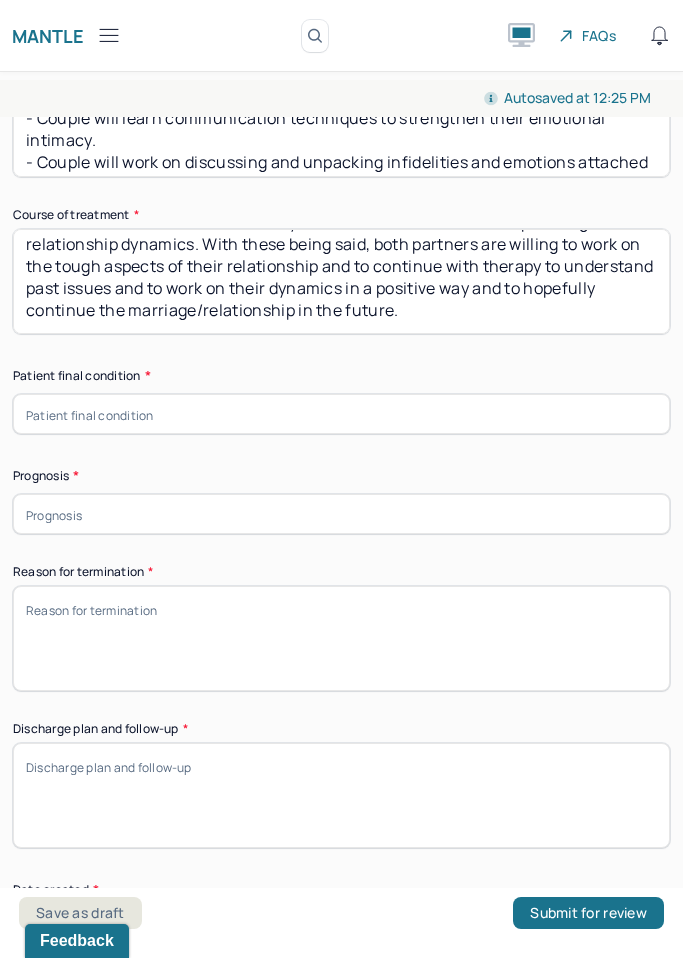 type on "Couple have a fair to poor prognosis, as it is unsure at this time whether all the infidelity and conflicts are enough to end the marriage/relationship permanently. There are issues of deceit, infidelity, and lots of resentments complicating the relationship dynamics. With these being said, both partners are willing to work on the tough aspects of their relationship and to continue with therapy to understand past issues and to work on their dynamics in a positive way and to hopefully continue the marriage/relationship in the future." 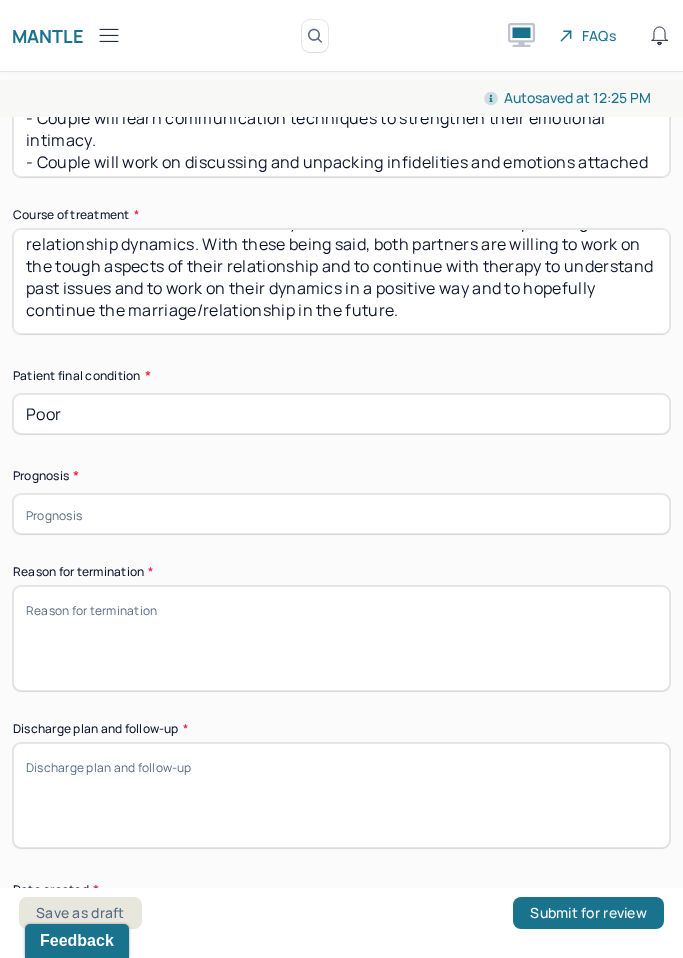 click at bounding box center [341, 514] 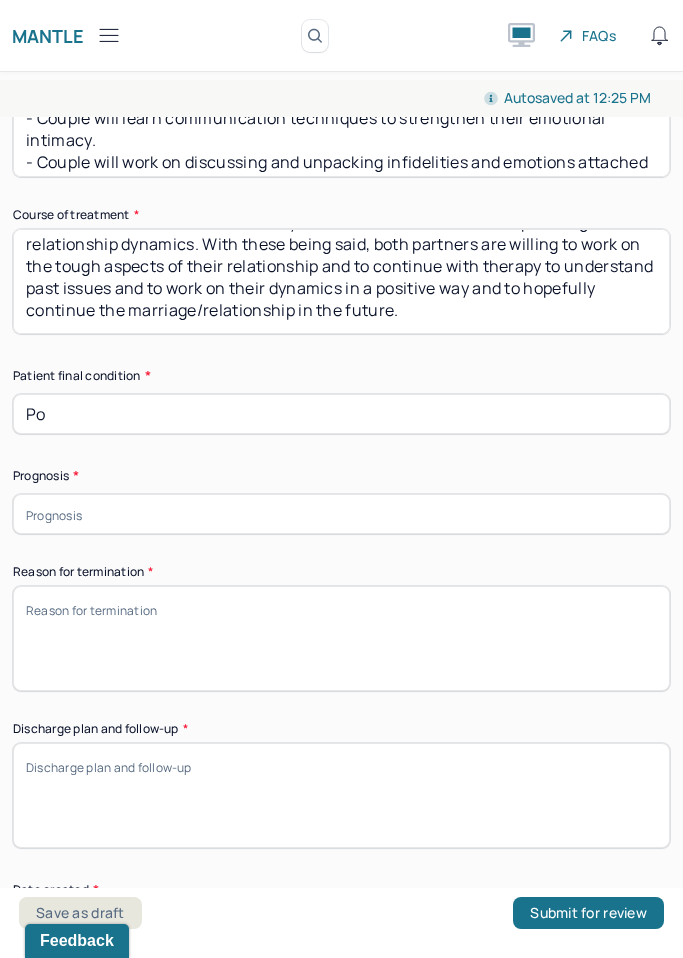 type on "P" 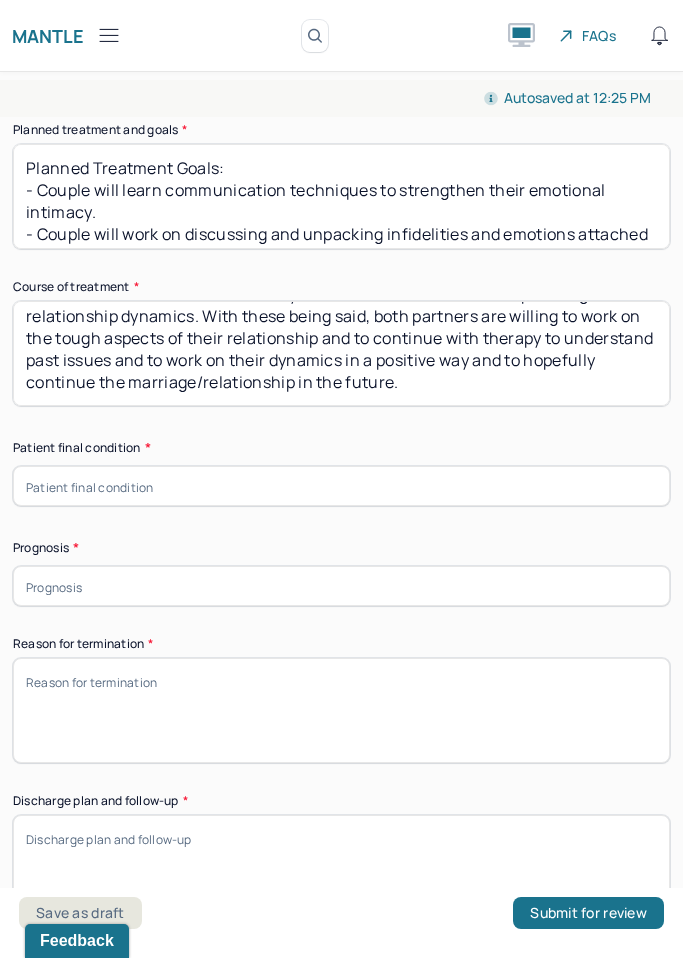 scroll, scrollTop: 1523, scrollLeft: 0, axis: vertical 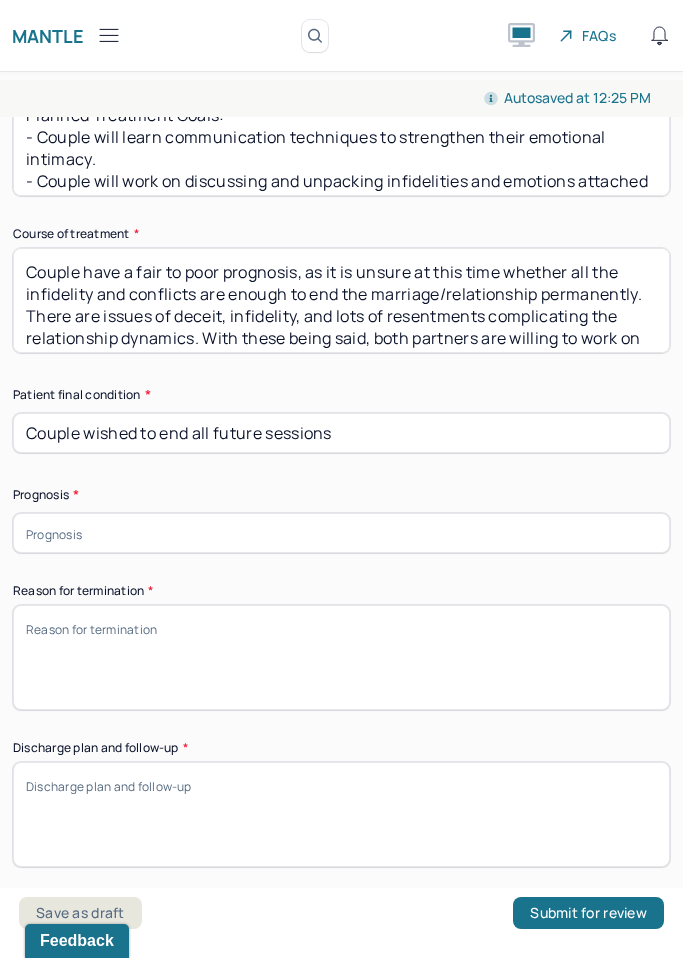 drag, startPoint x: 338, startPoint y: 434, endPoint x: 364, endPoint y: 433, distance: 26.019224 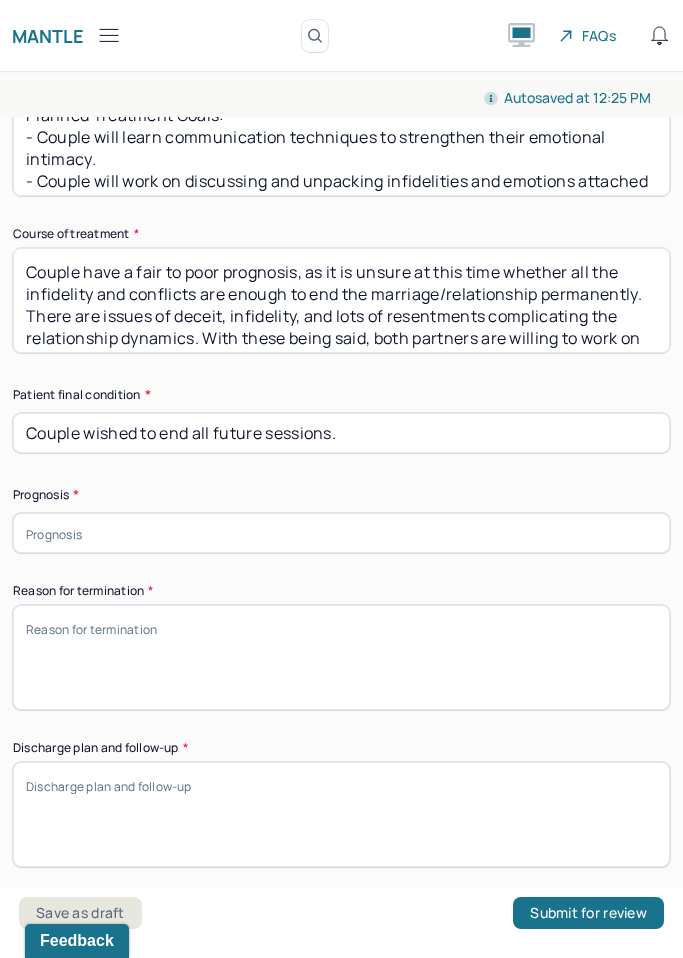 paste on "Couples prognosis is poor, as evidenced by their wish to breakup and end marriage. Couple do not wish to continue working on their relationship. Couple will work on communicating needs to separation, such as finances, moving, splitting items, etc." 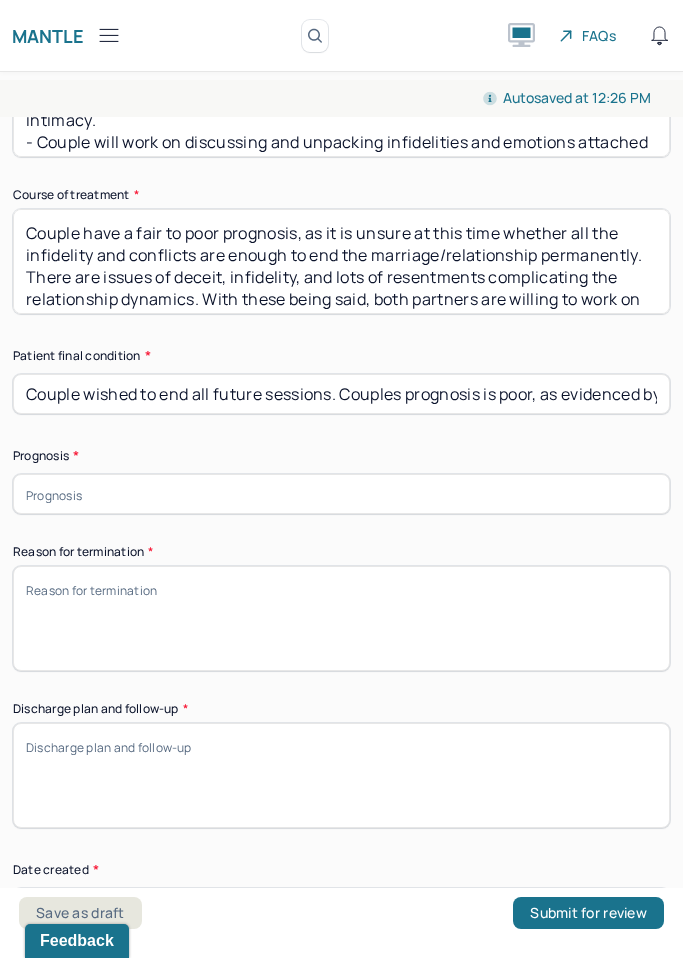 scroll, scrollTop: 1600, scrollLeft: 0, axis: vertical 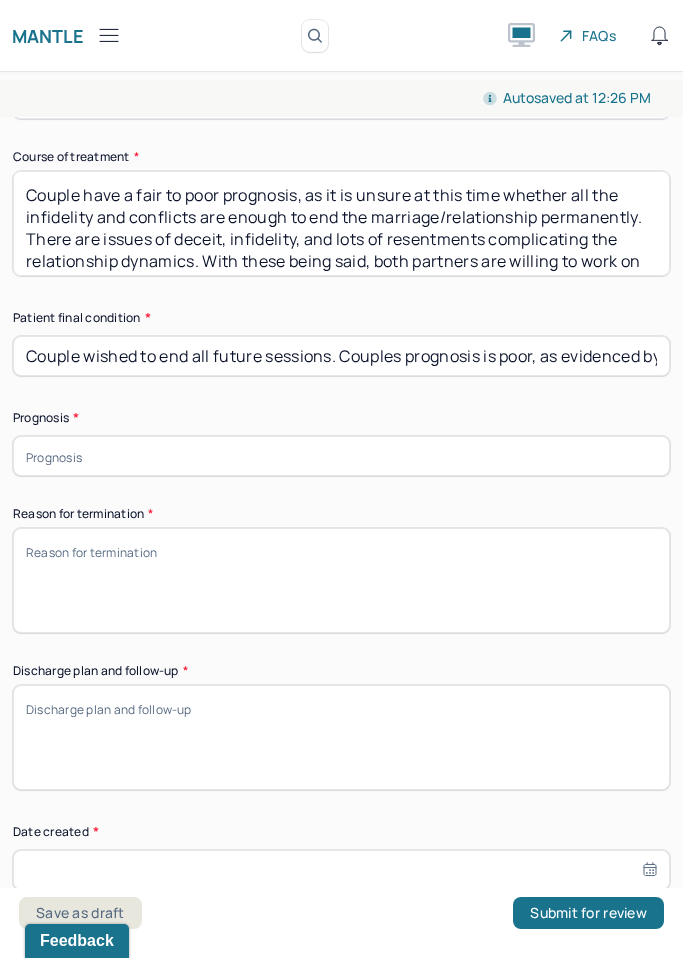 click on "Couple wished to end all future sessions. Couples prognosis is poor, as evidenced by their wish to breakup and end marriage. Couple do not wish to continue working on their relationship. Couple will work on communicating needs to separation, such as finances, moving, splitting items, etc." at bounding box center [341, 356] 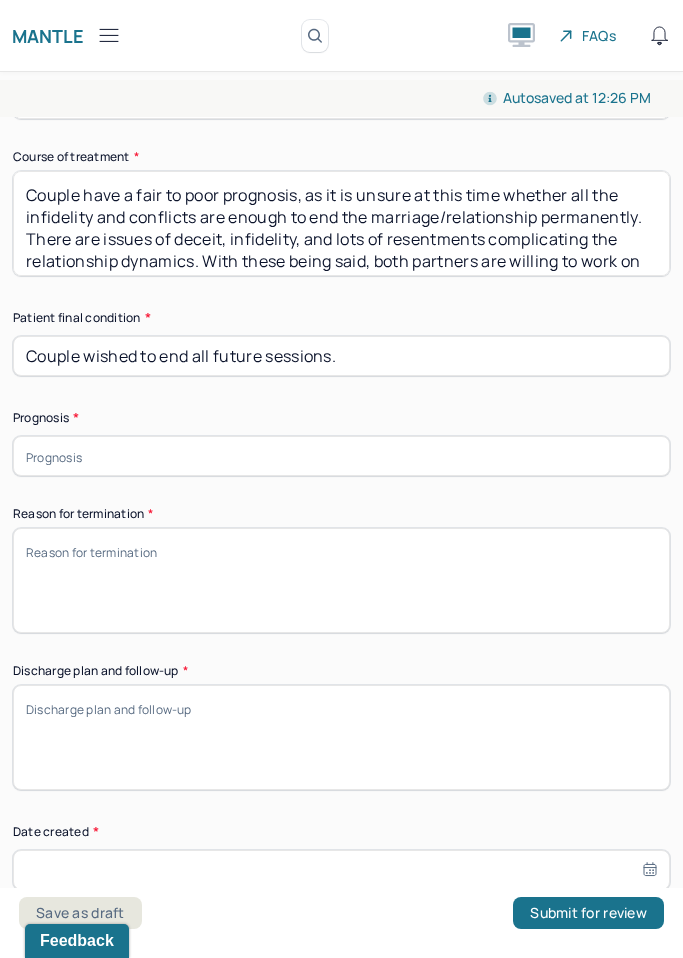 type on "Couple wished to end all future sessions." 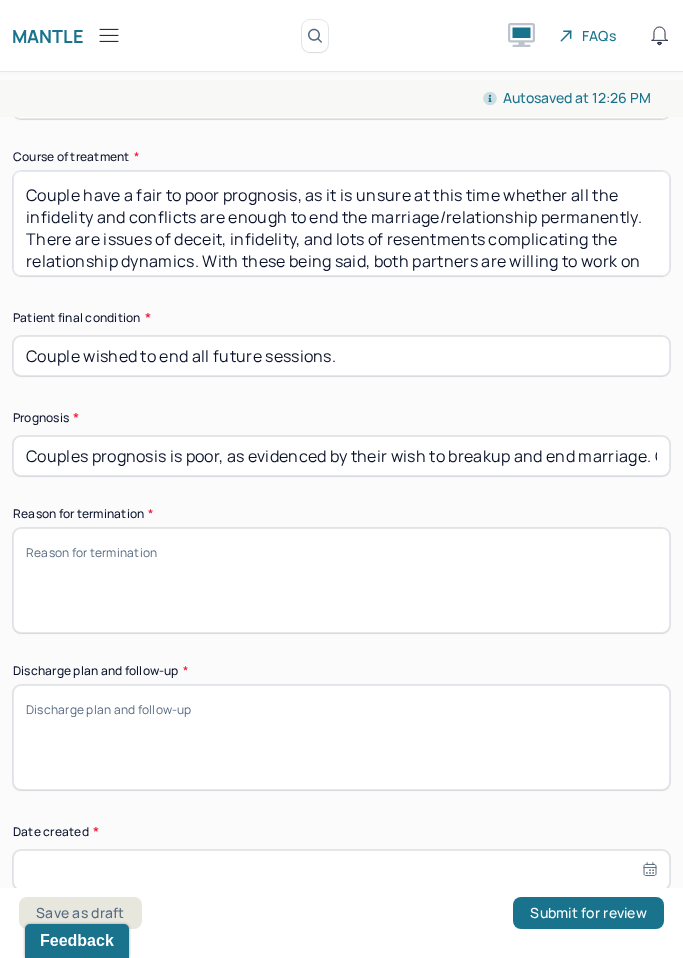 click on "Couples prognosis is poor, as evidenced by their wish to breakup and end marriage. Couple do not wish to continue working on their relationship. Couple will work on communicating needs to separation, such as finances, moving, splitting items, etc." at bounding box center (341, 456) 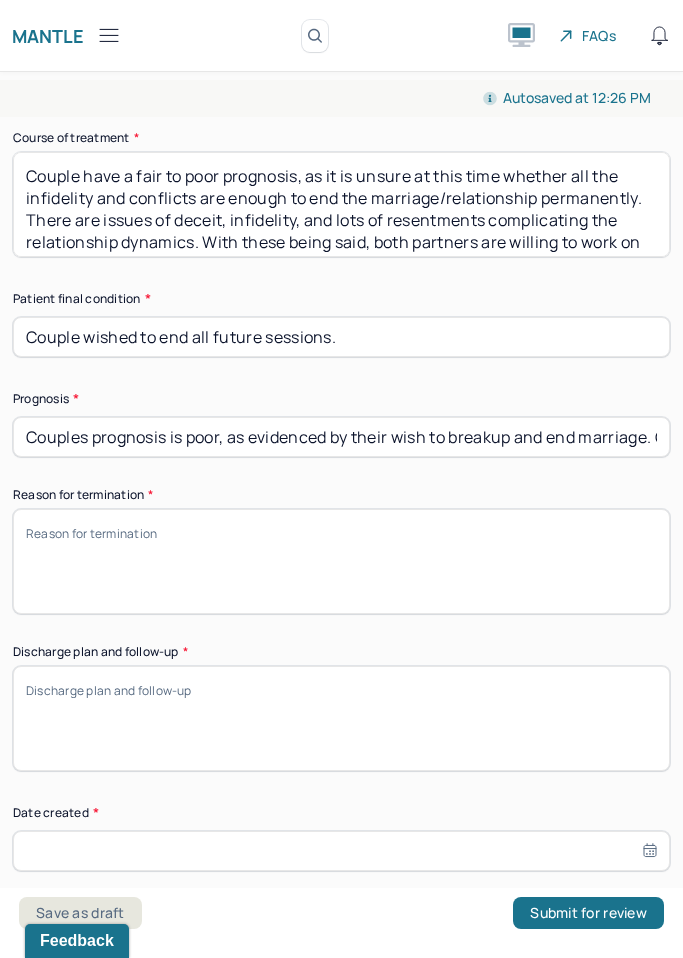 scroll, scrollTop: 1643, scrollLeft: 0, axis: vertical 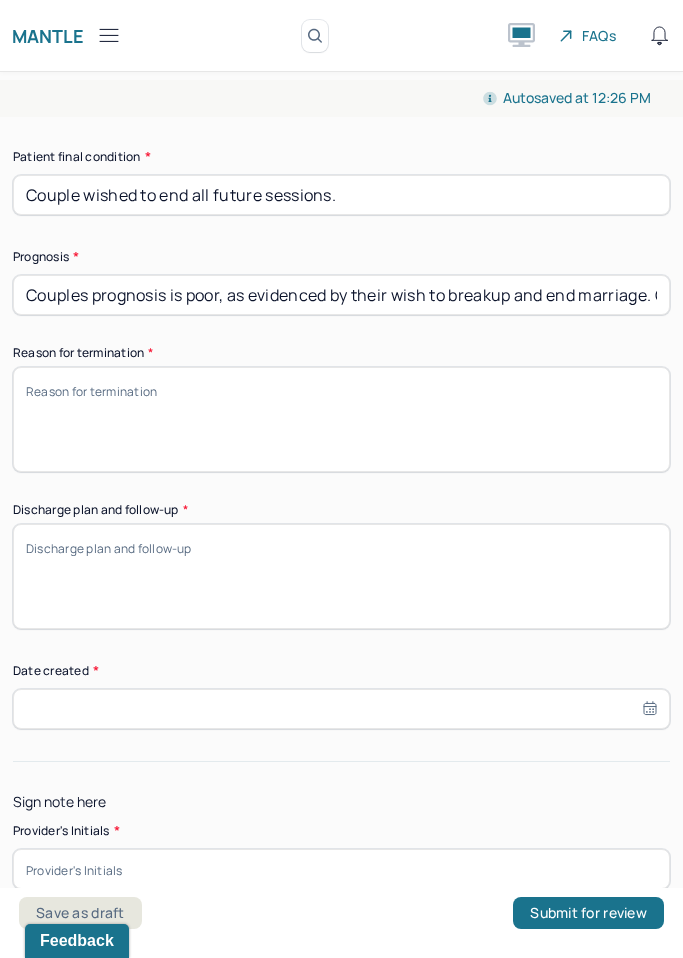 type on "Couples prognosis is poor, as evidenced by their wish to breakup and end marriage. Couple do not wish to continue working on their relationship. Couple will work on communicating needs to separation, such as finances, moving, splitting items, etc." 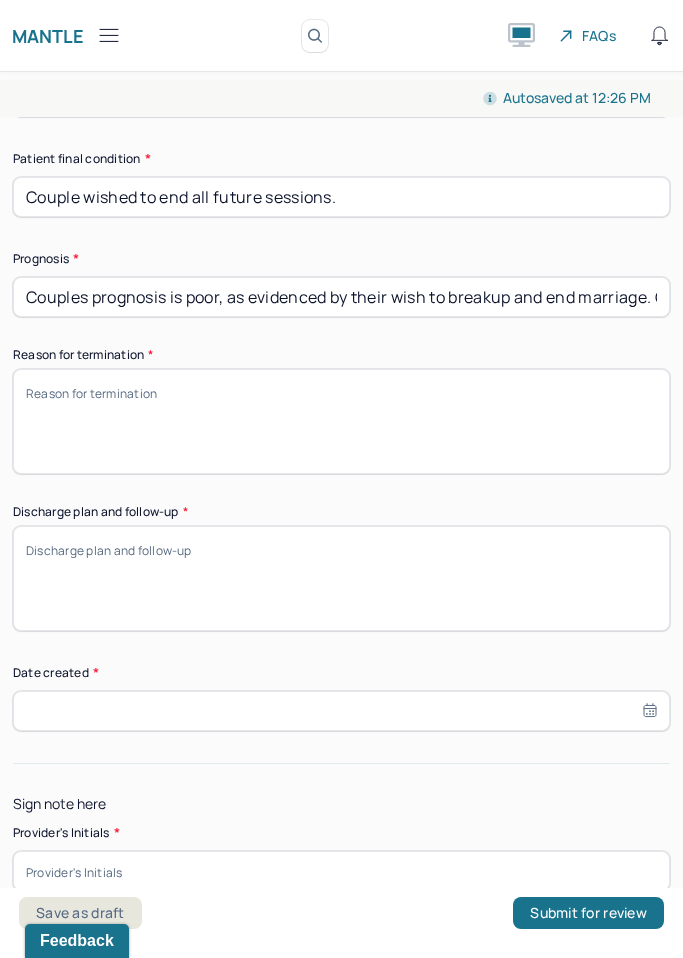 click on "Reason for termination *" at bounding box center (341, 421) 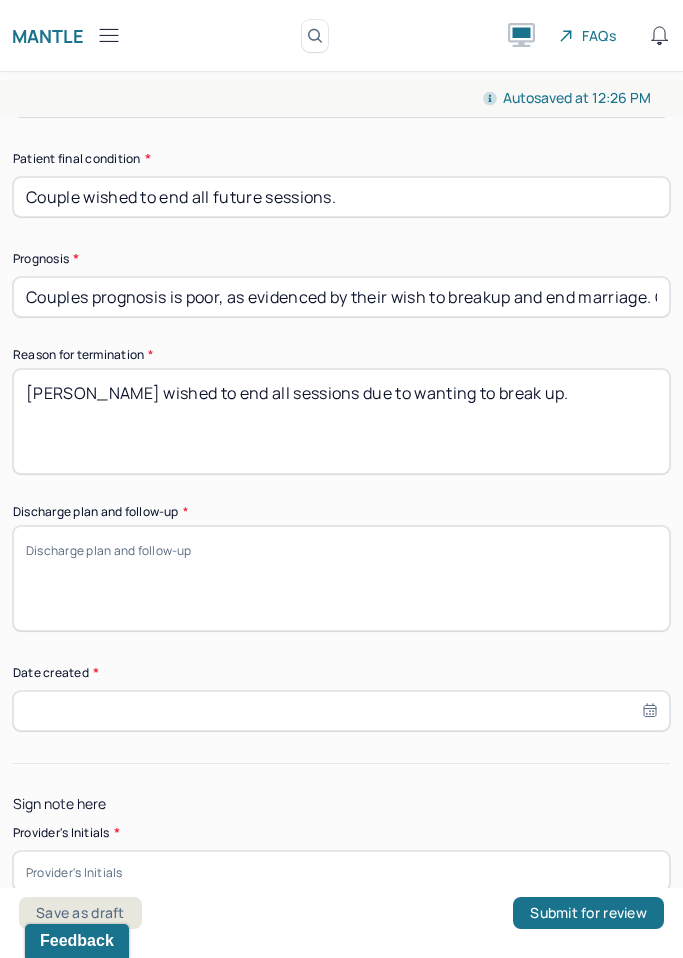 click on "Coulple wished to end all sessions due to wanting to break up." at bounding box center [341, 421] 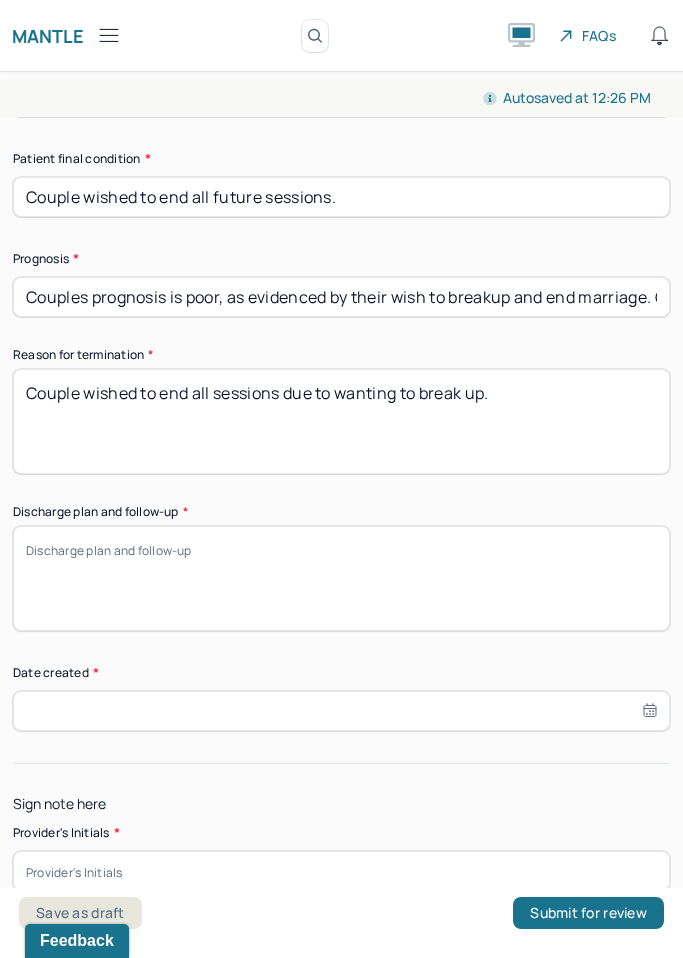 scroll, scrollTop: 31, scrollLeft: 0, axis: vertical 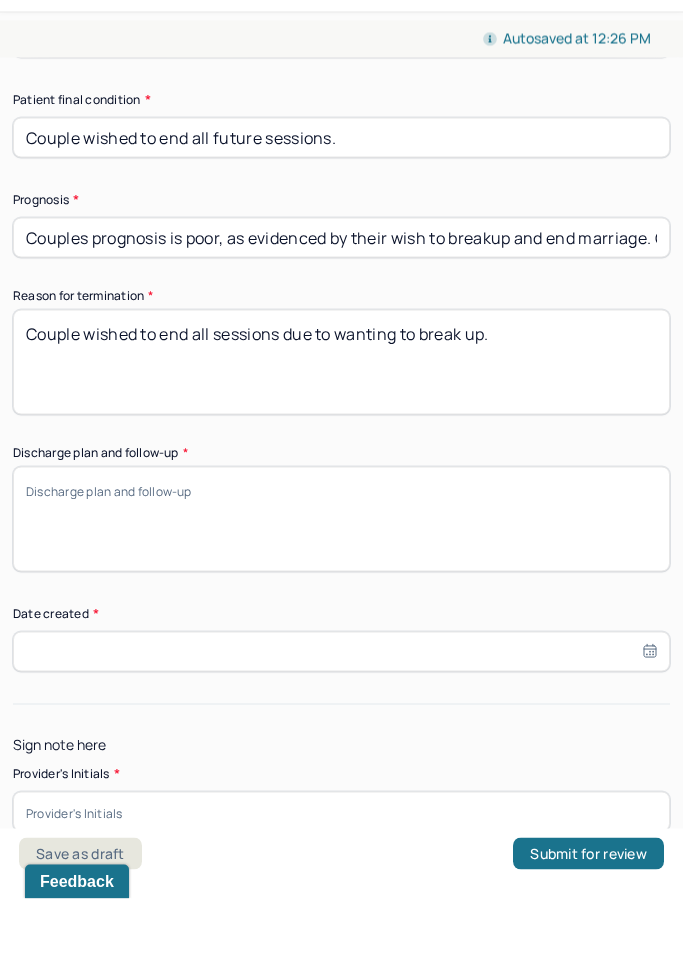 type on "Couple wished to end all sessions due to wanting to break up." 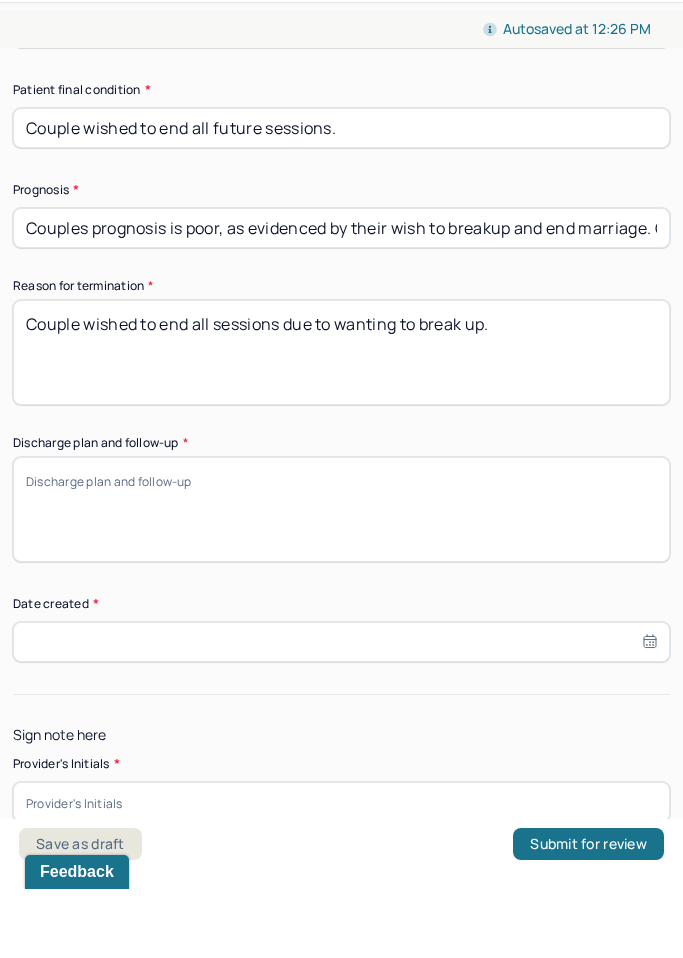 click on "Discharge plan and follow-up *" at bounding box center [341, 578] 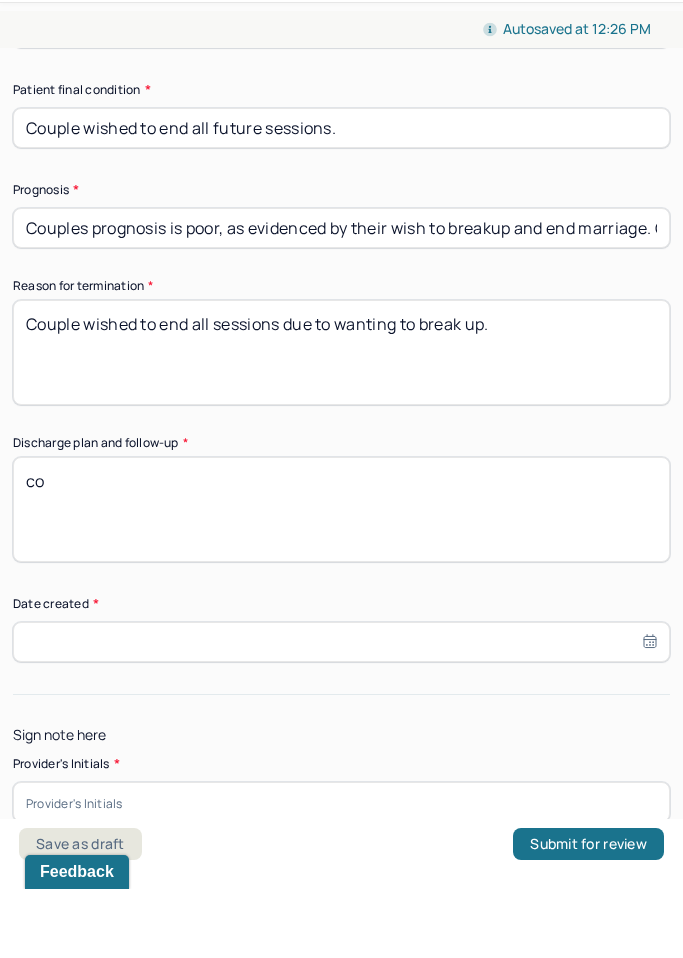 type on "c" 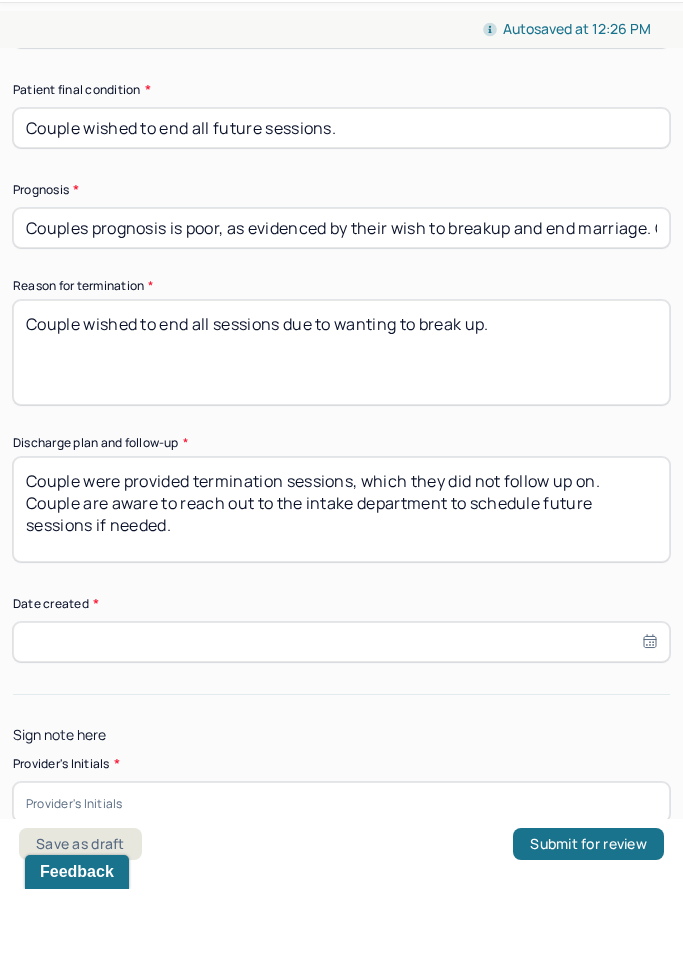 type on "Couple were provided termination sessions, which they did not follow up on. Couple are aware to reach out to the intake department to schedule future sessions if needed." 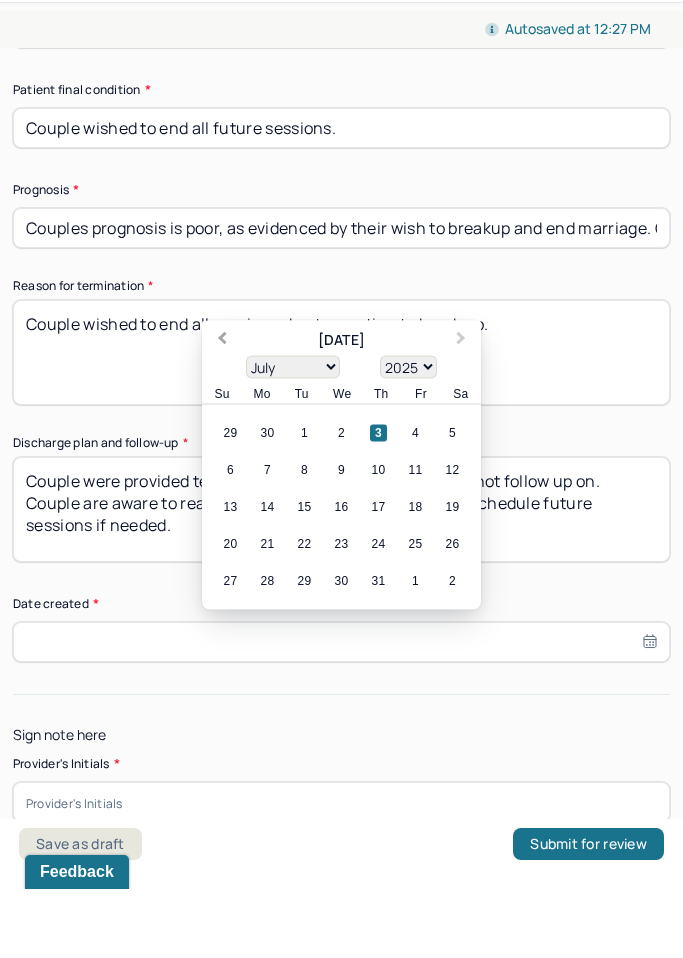 click on "Previous Month" at bounding box center (222, 409) 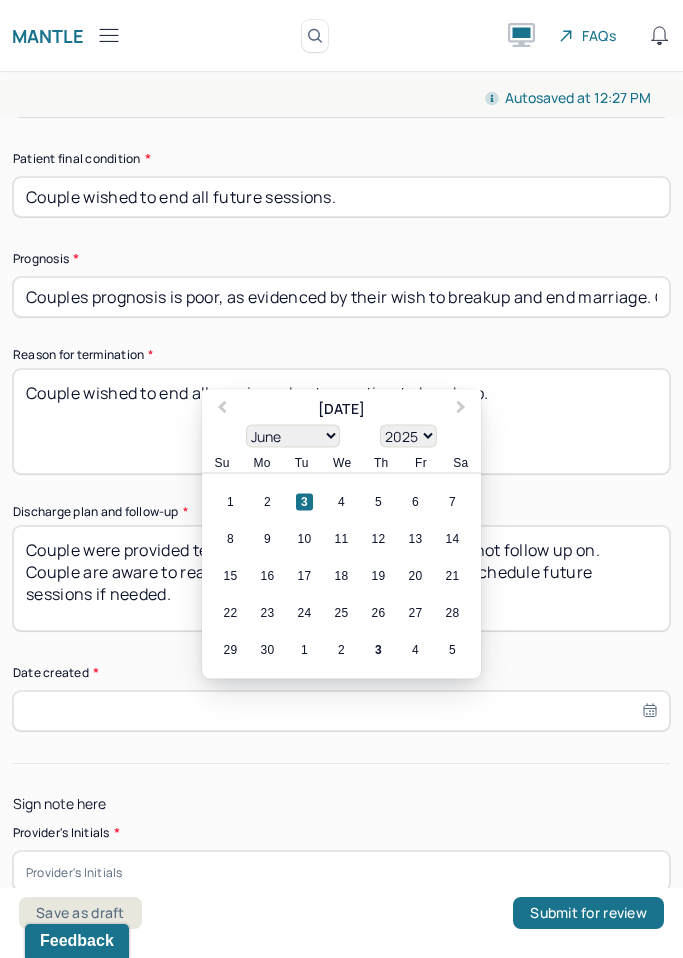 click on "Su Mo Tu We Th Fr Sa" at bounding box center [341, 463] 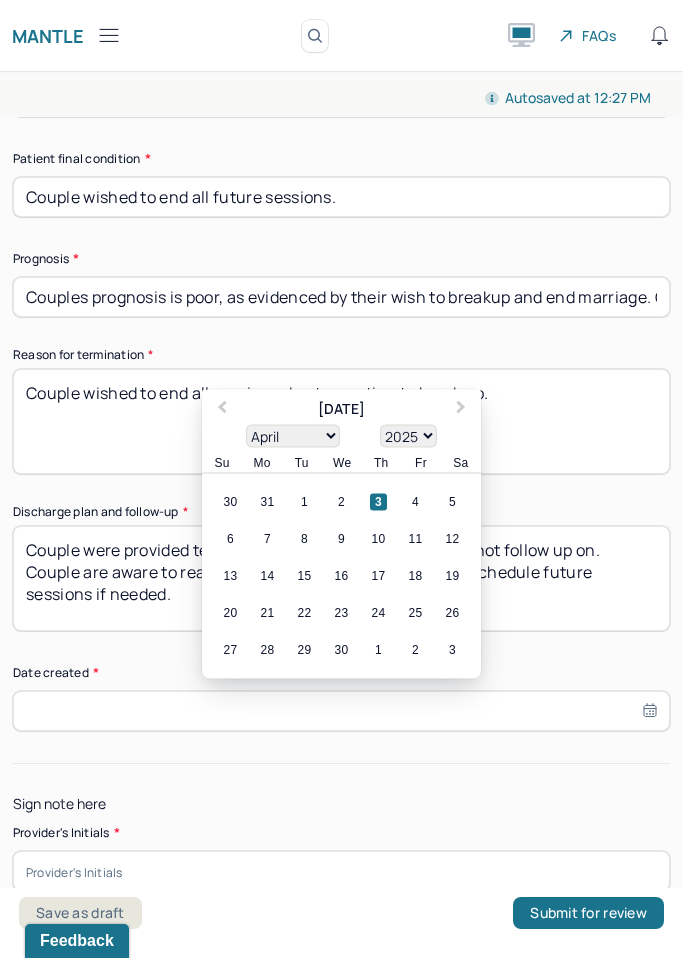 select on "2024" 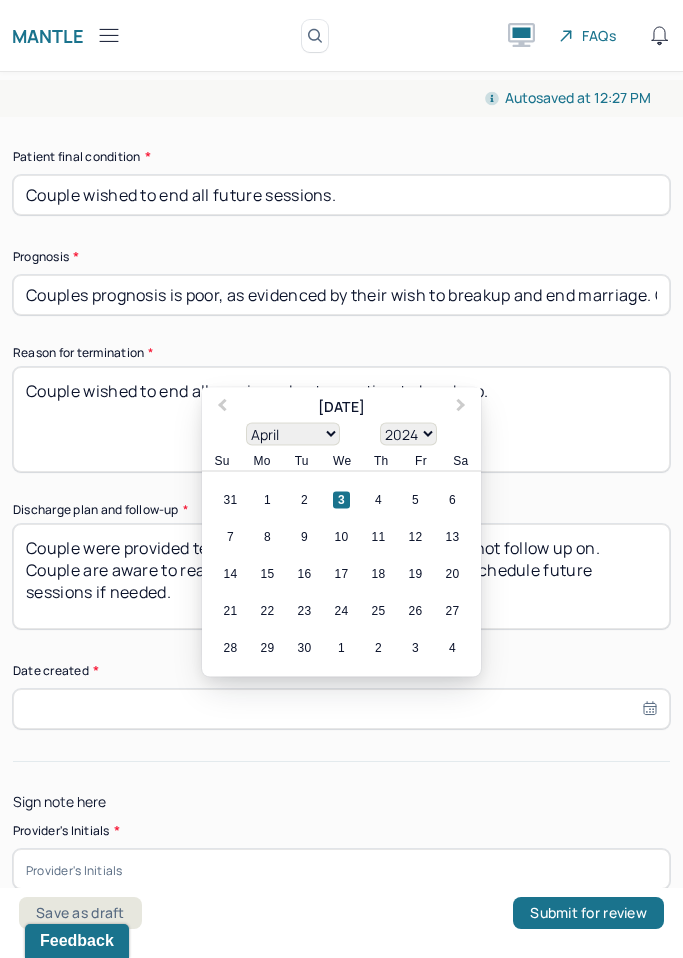 scroll, scrollTop: 1759, scrollLeft: 0, axis: vertical 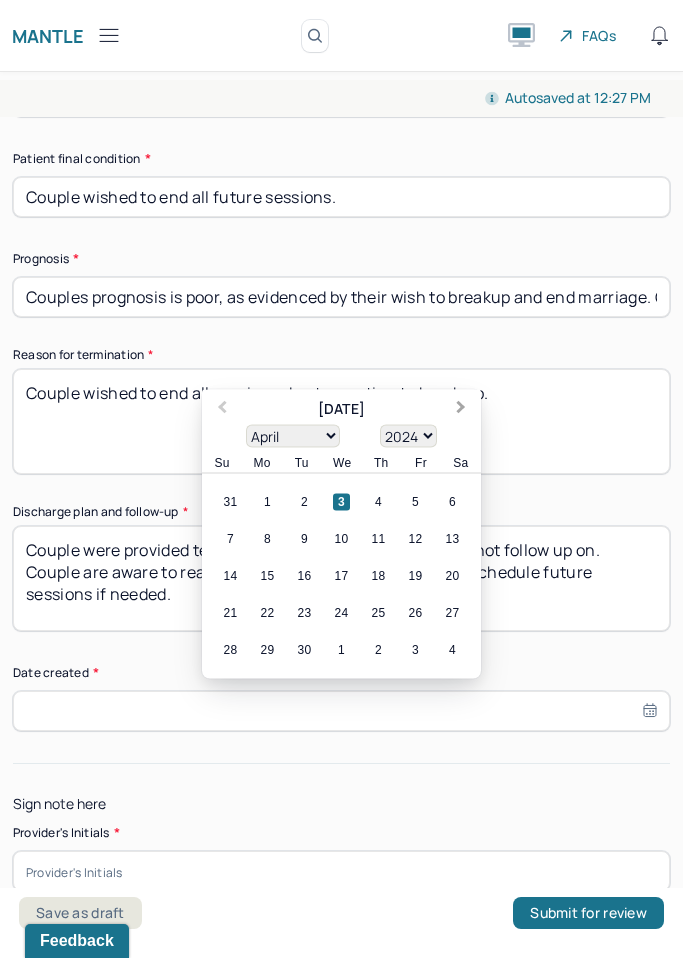 click on "Next Month" at bounding box center (461, 409) 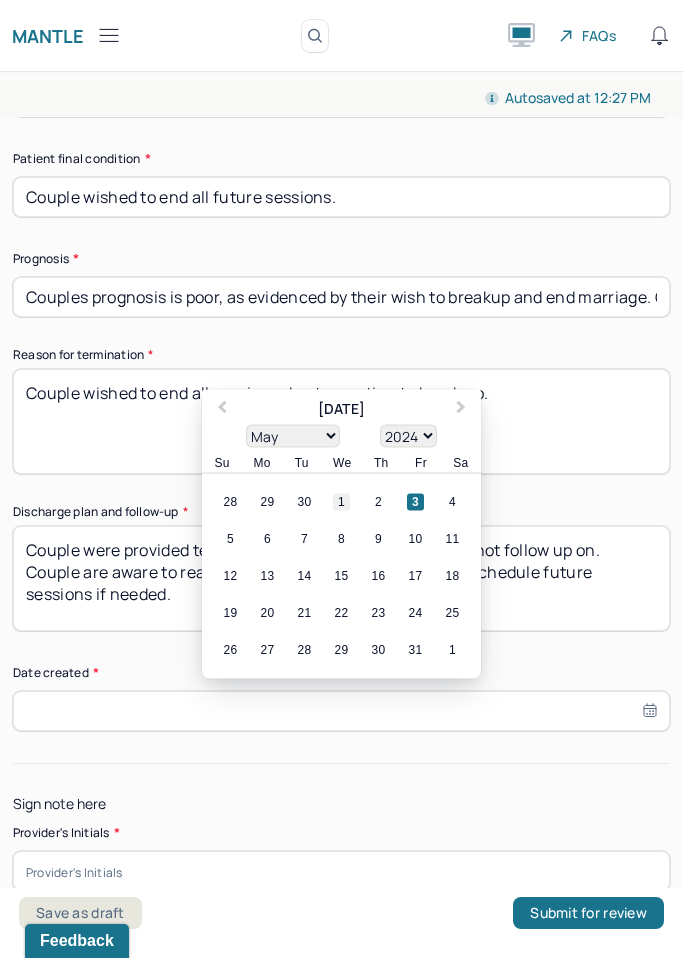 click on "1" at bounding box center (341, 502) 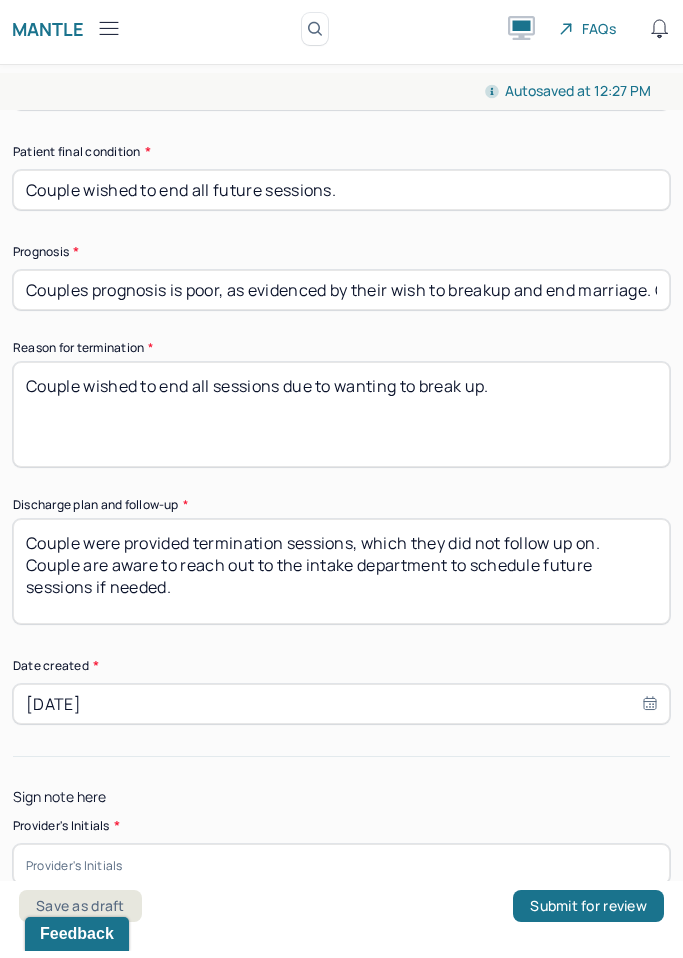 click at bounding box center [341, 871] 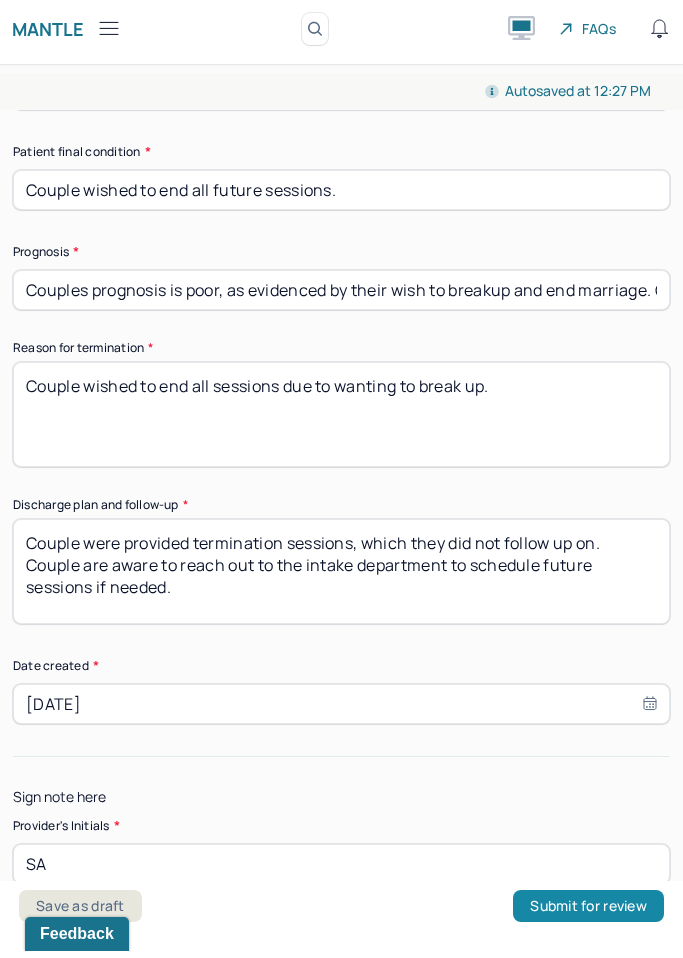 type on "SA" 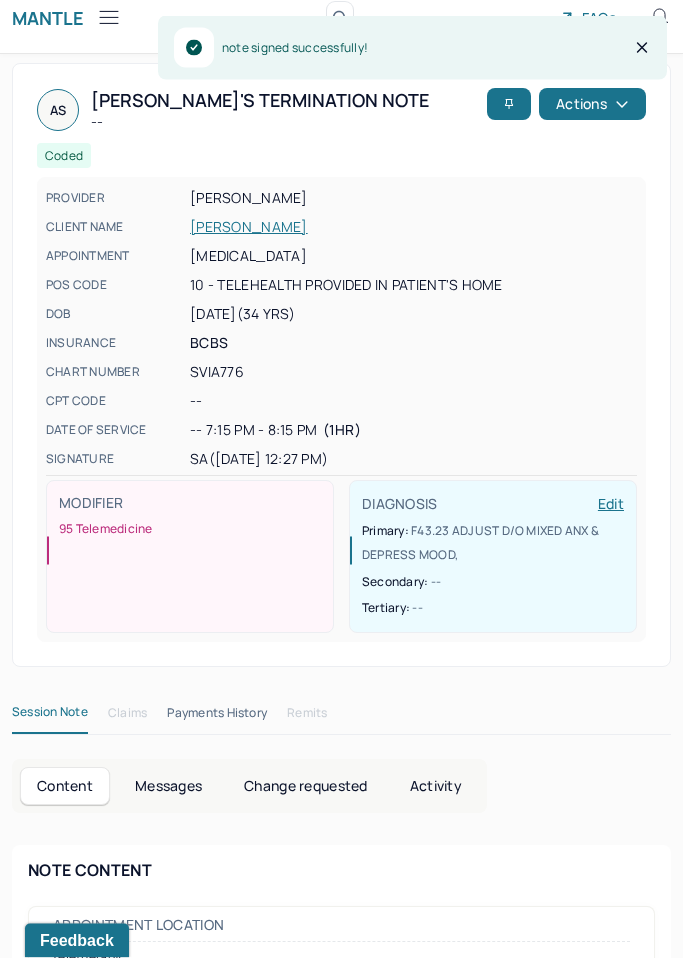 scroll, scrollTop: 0, scrollLeft: 0, axis: both 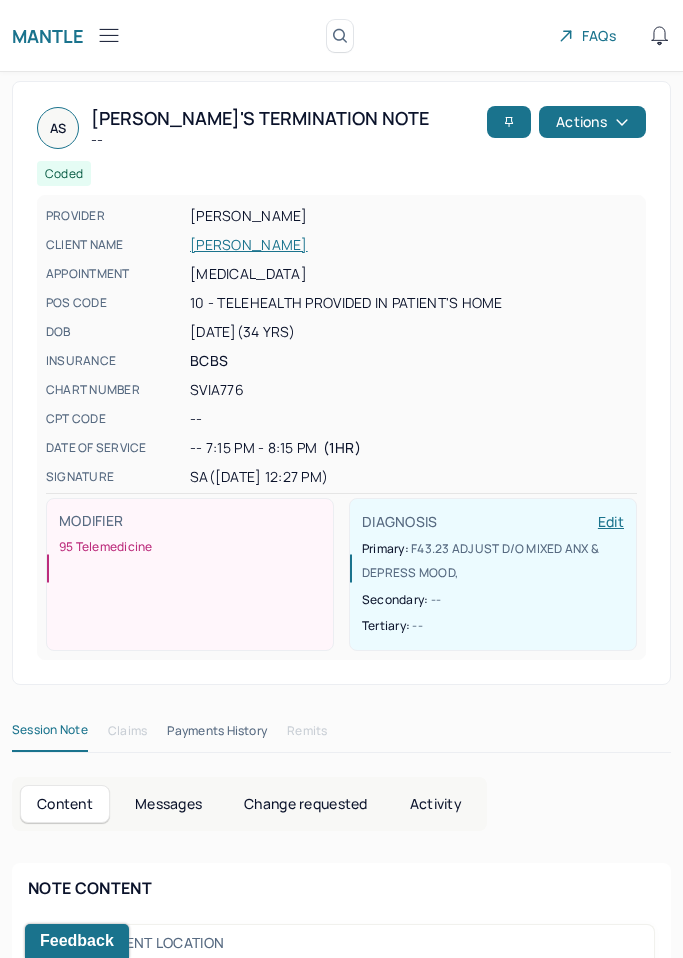 click 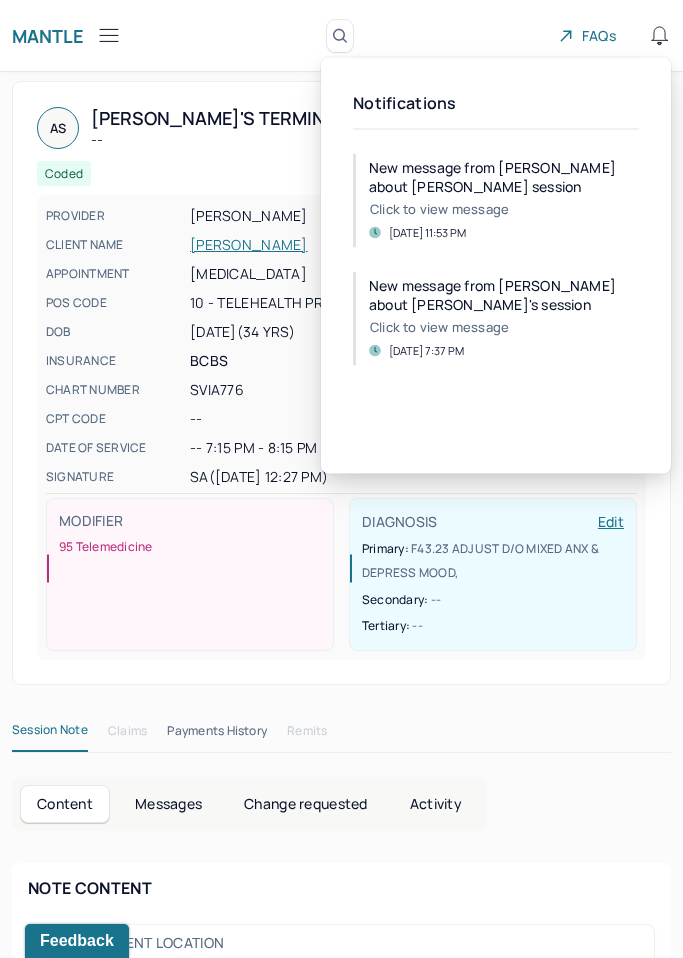 click on "AS Andrew's   Termination note -- Coded       Actions   PROVIDER AKCHAYAN, STEVE CLIENT NAME SPEESE, ANDREW APPOINTMENT Family therapy POS CODE 10 - Telehealth Provided in Patient's Home DOB 12/08/1990  (34 Yrs) INSURANCE BCBS CHART NUMBER SVIA776 CPT CODE -- DATE OF SERVICE --   7:15 PM   -   8:15 PM ( 1hr ) SIGNATURE SA  (07/03/2025, 12:27 PM) MODIFIER 95 Telemedicine DIAGNOSIS   Edit   Primary:   F43.23 ADJUST D/O MIXED ANX & DEPRESS MOOD ,  Secondary:   -- Tertiary:   --" at bounding box center (341, 383) 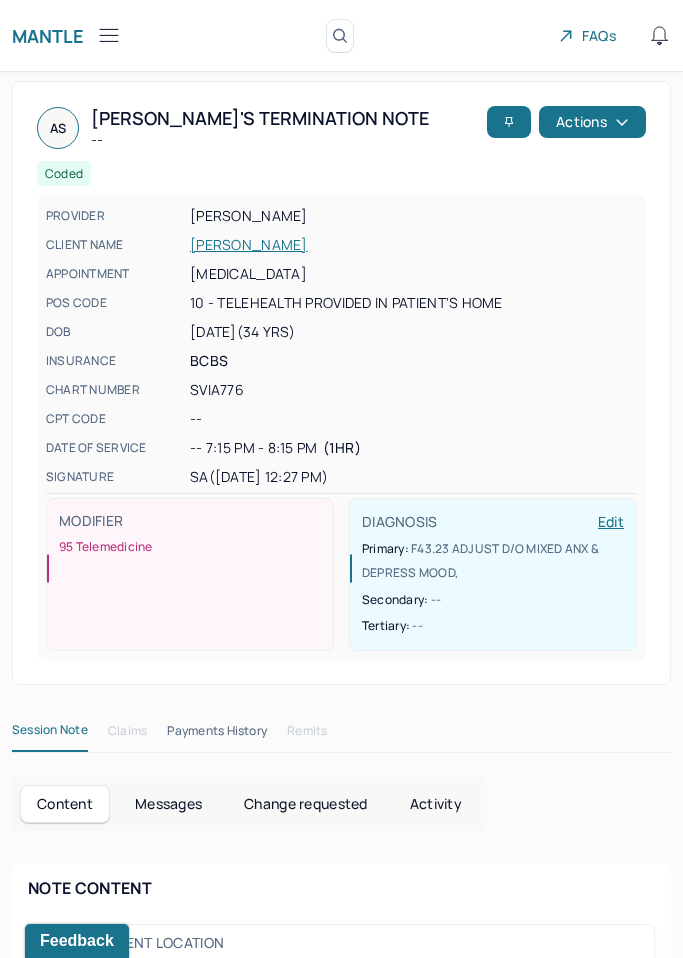 click 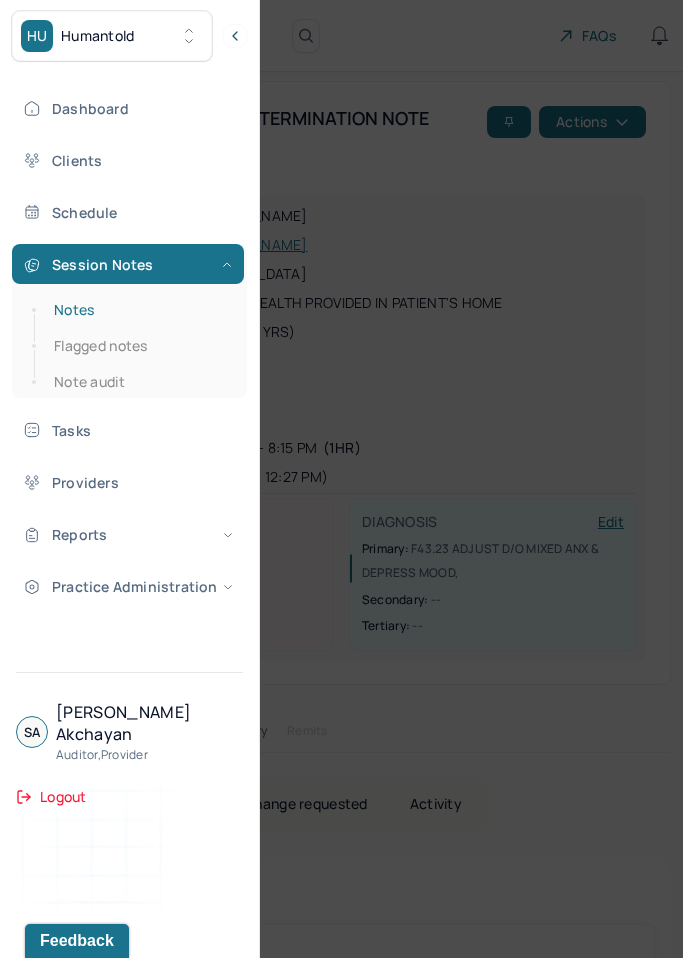 click on "Notes" at bounding box center (139, 310) 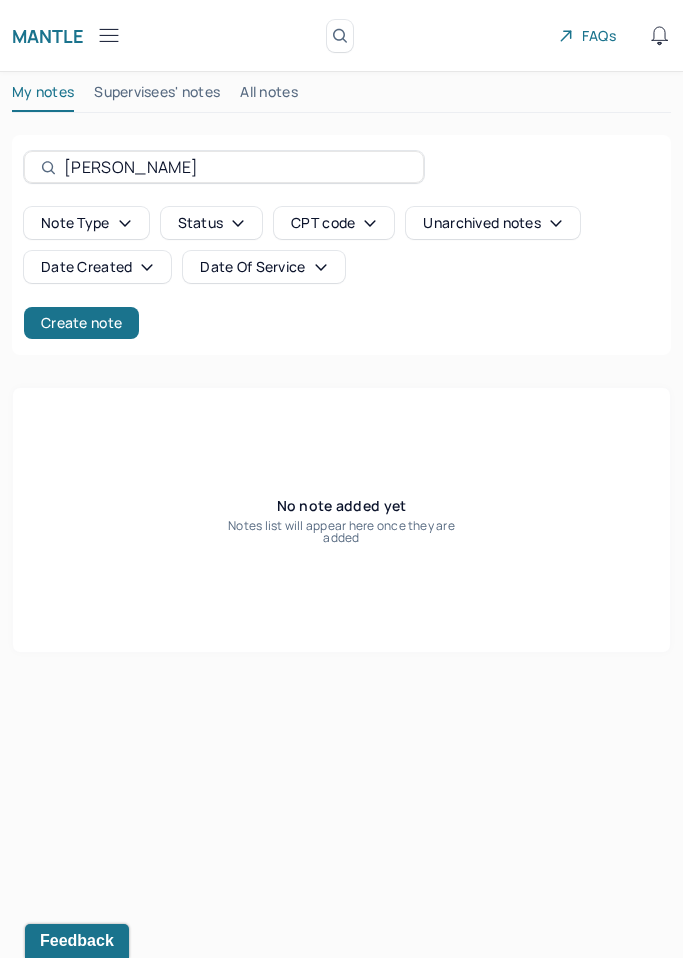 click 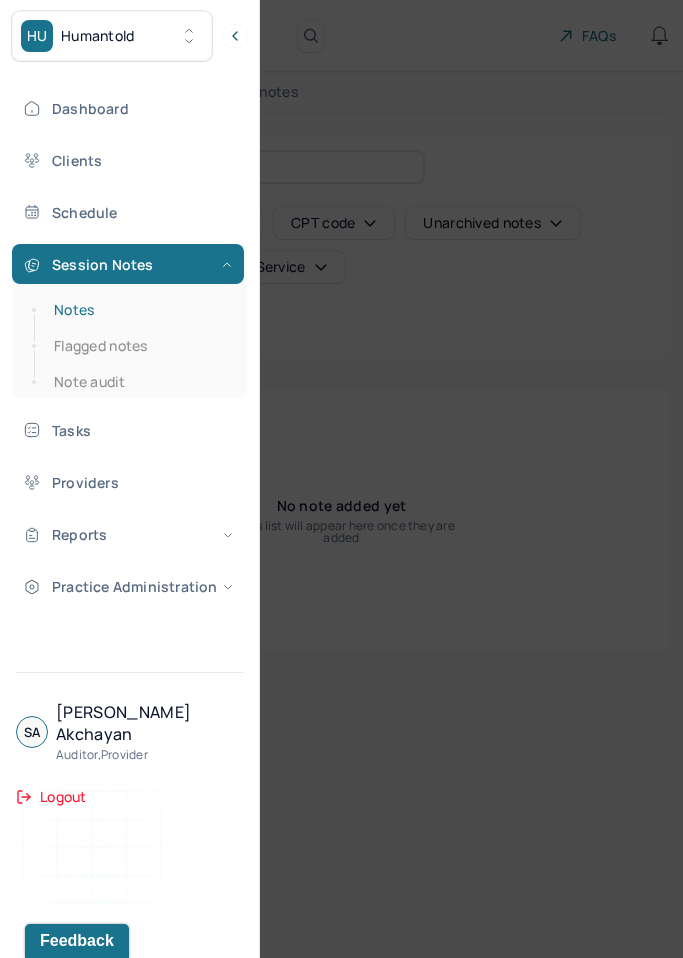 click on "Notes" at bounding box center (139, 310) 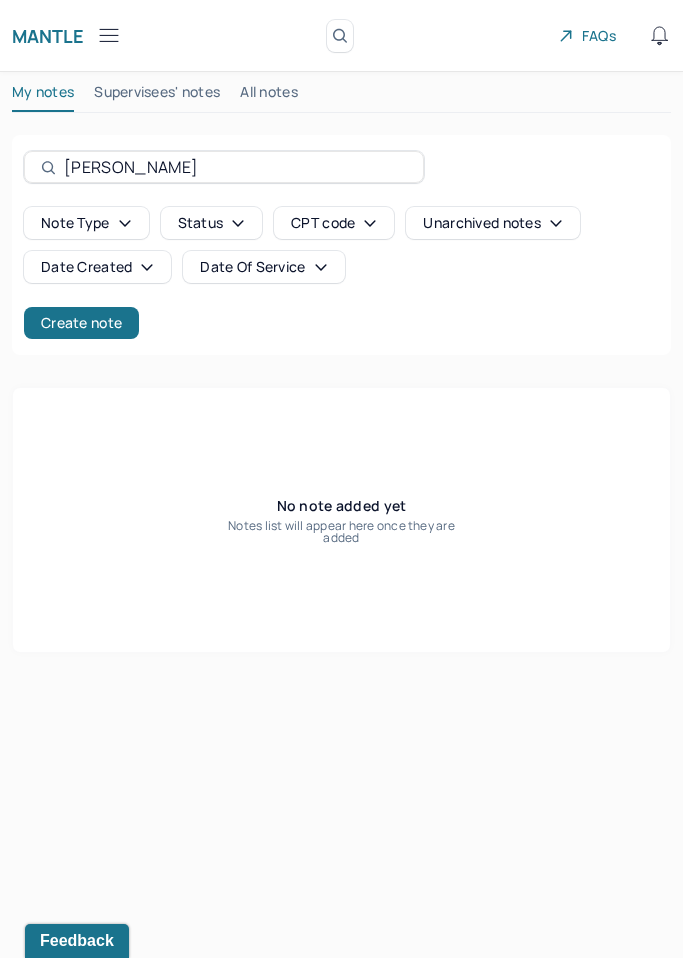 drag, startPoint x: 143, startPoint y: 166, endPoint x: -14, endPoint y: 148, distance: 158.02847 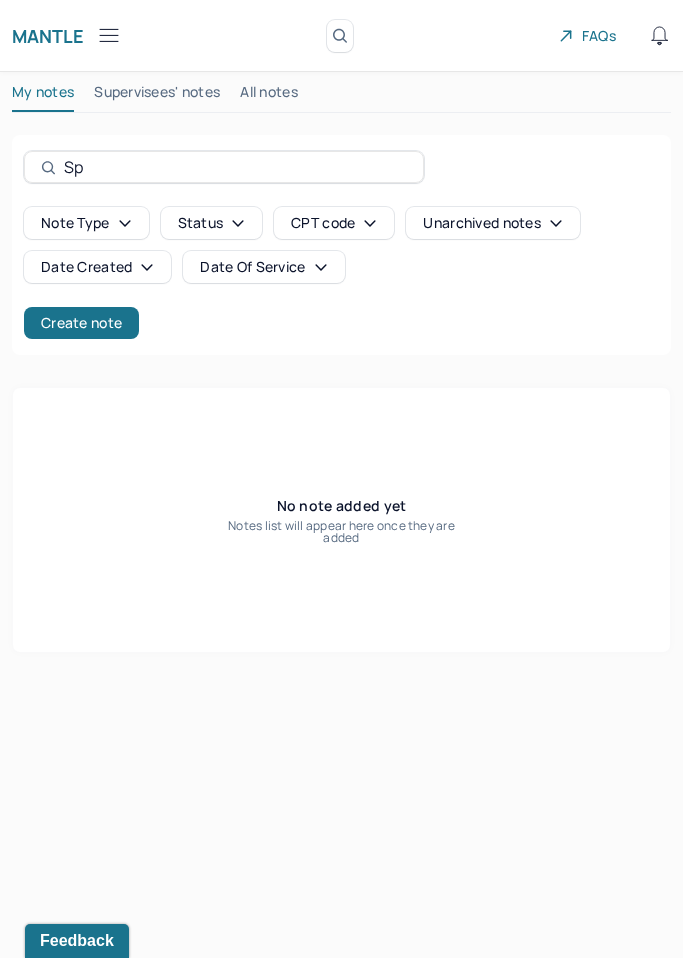 type on "S" 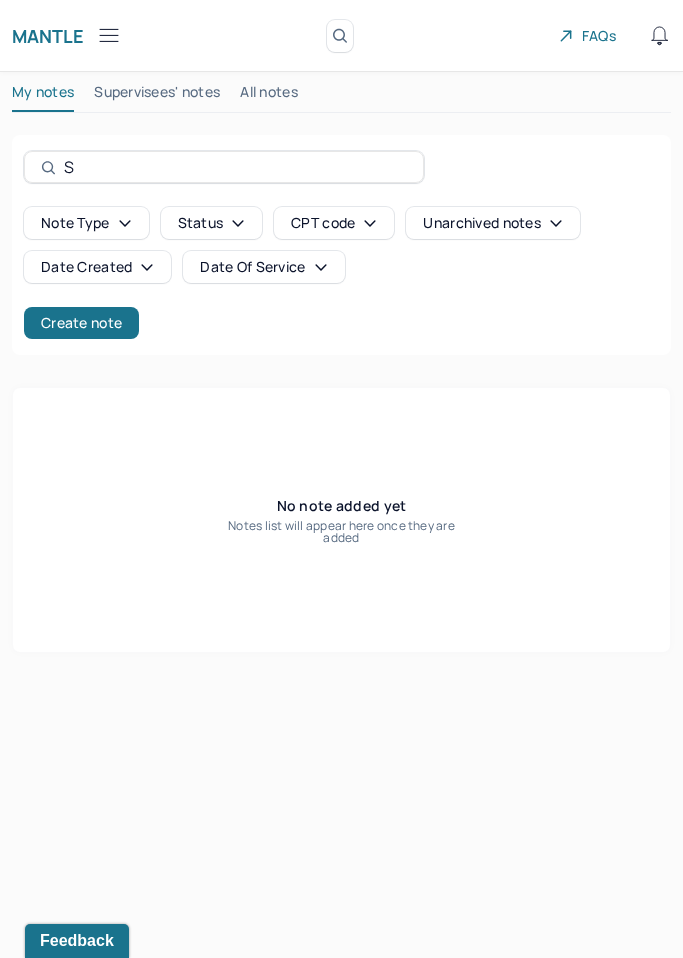 type 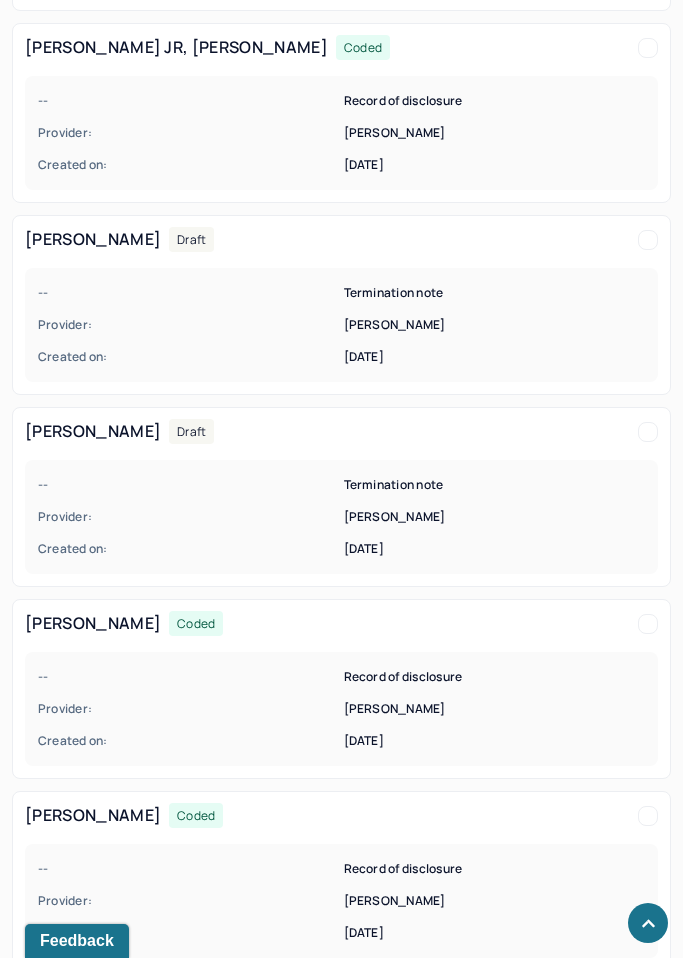 click on "Created on:" at bounding box center [189, 549] 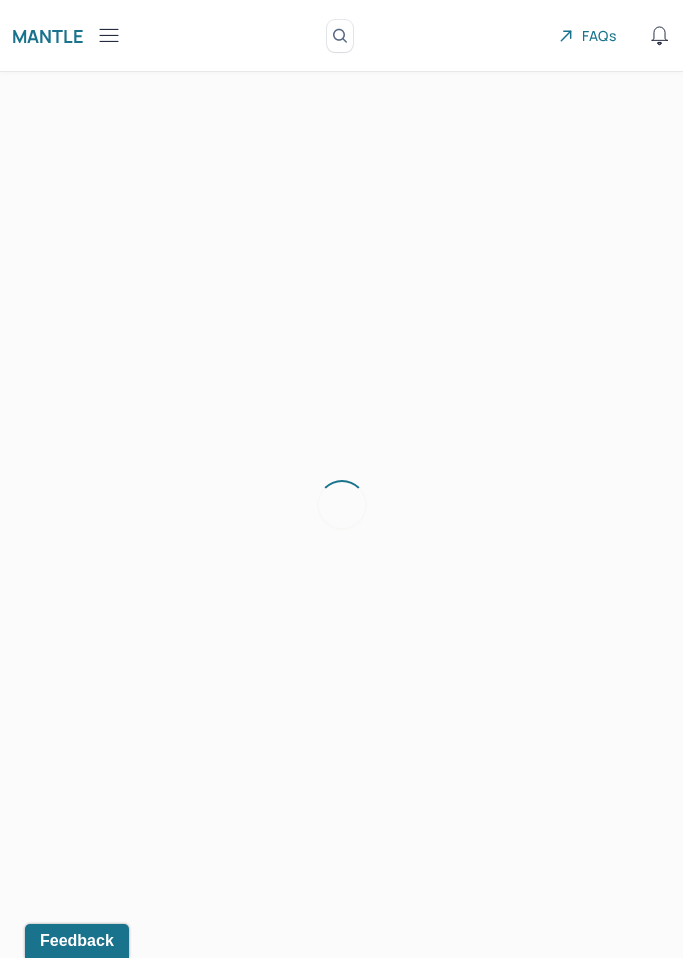 scroll, scrollTop: 31, scrollLeft: 0, axis: vertical 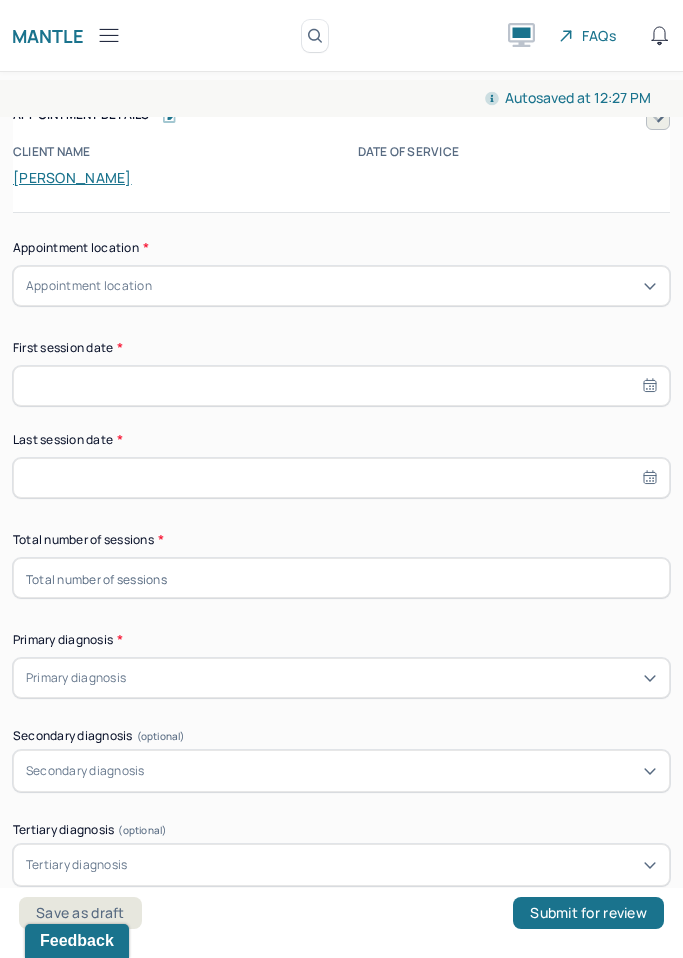 click on "Appointment location" at bounding box center [341, 286] 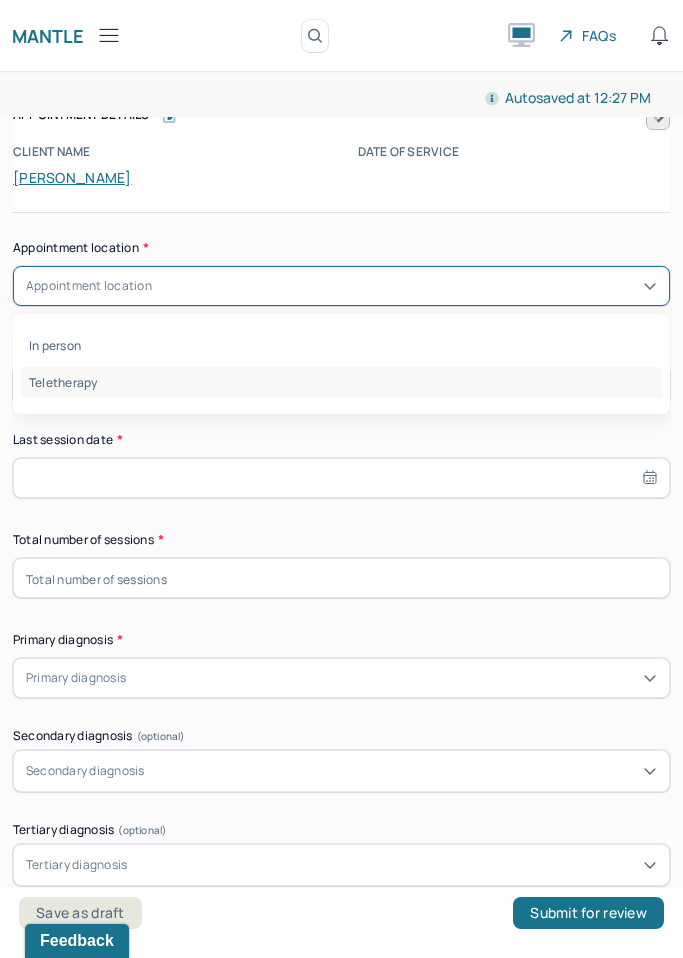click on "Teletherapy" at bounding box center [341, 382] 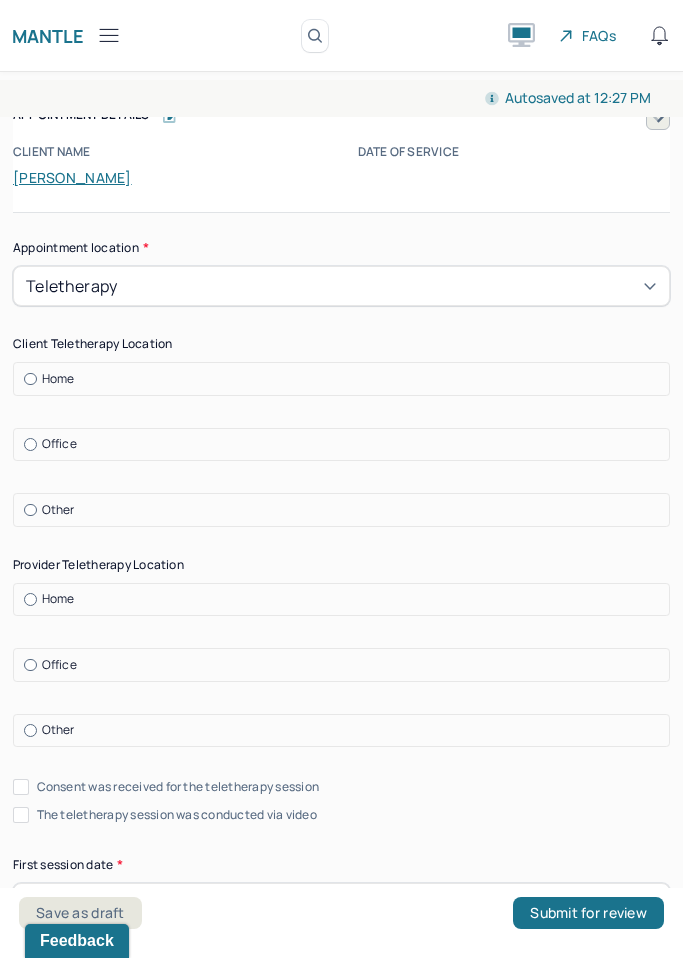 click at bounding box center [30, 379] 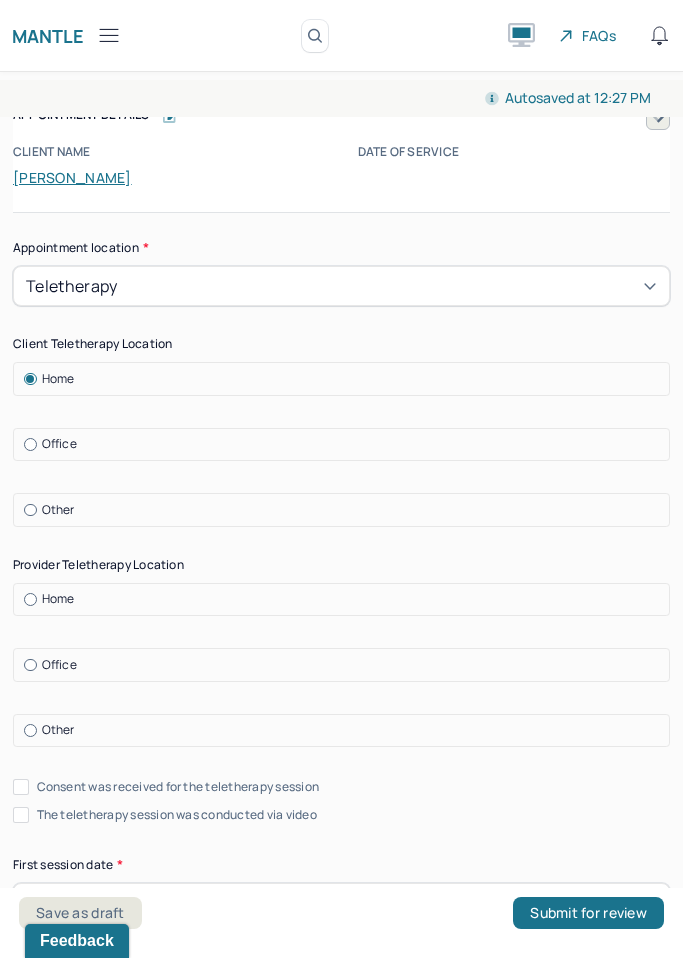 click at bounding box center [30, 665] 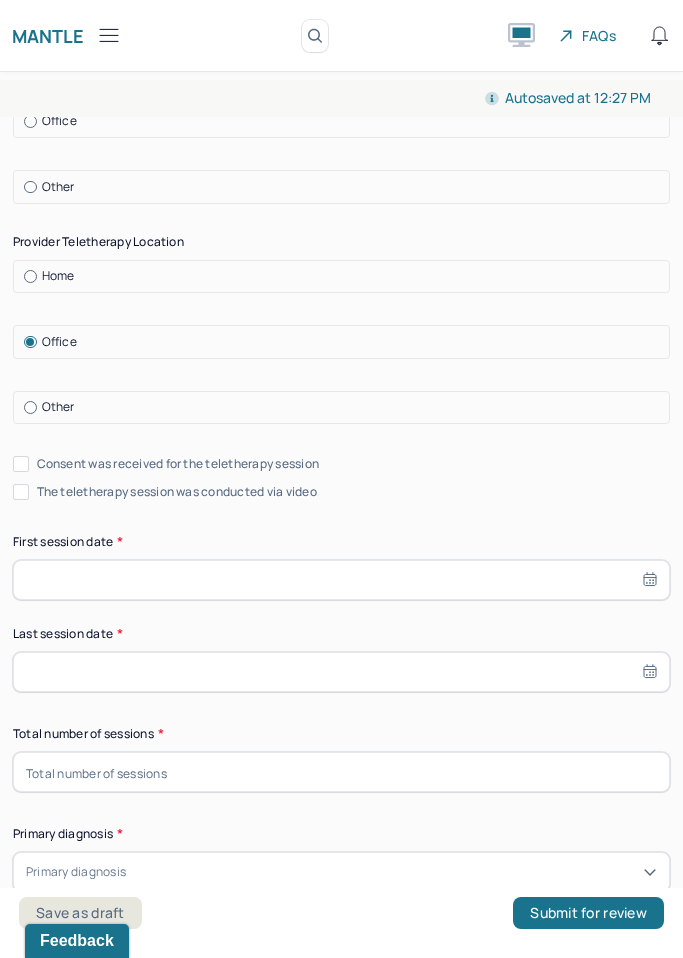 scroll, scrollTop: 399, scrollLeft: 0, axis: vertical 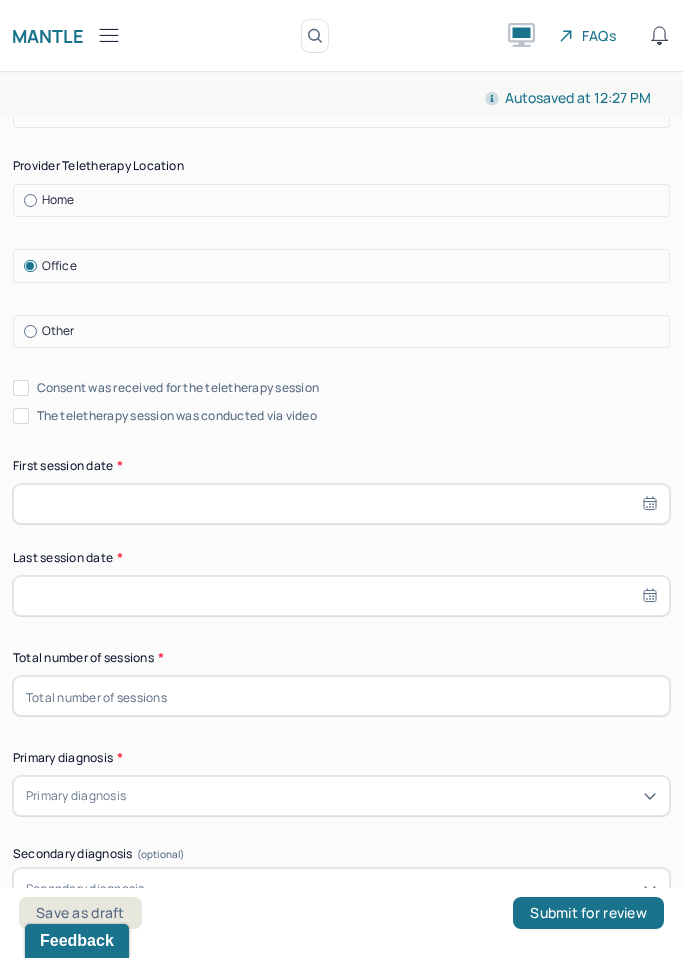 click on "Appointment location * Teletherapy Client Teletherapy Location Home Office Other Provider Teletherapy Location Home Office Other Consent was received for the teletherapy session The teletherapy session was conducted via video First session date * Last session date * Total number of sessions * Primary diagnosis * Primary diagnosis Secondary diagnosis (optional) Secondary diagnosis Tertiary diagnosis (optional) Tertiary diagnosis Presenting problems * Planned treatment and goals * Course of treatment * Patient final condition * Prognosis * Reason for termination * Discharge plan and follow-up * Date created * Sign note here Provider's Initials *   Save as draft     Submit for review" at bounding box center (341, 1074) 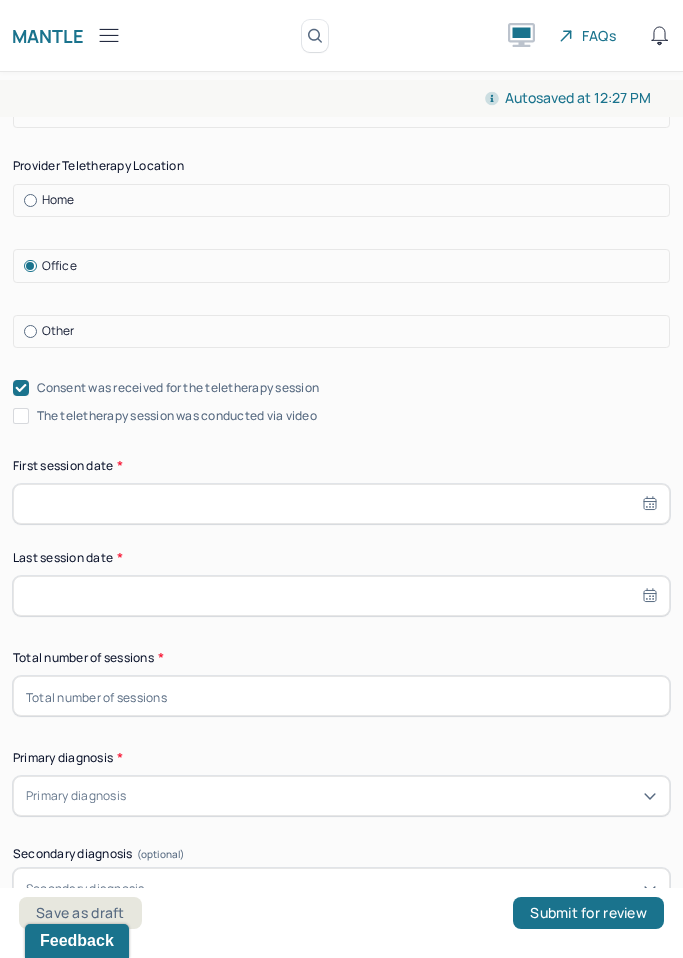 click on "The teletherapy session was conducted via video" at bounding box center [21, 416] 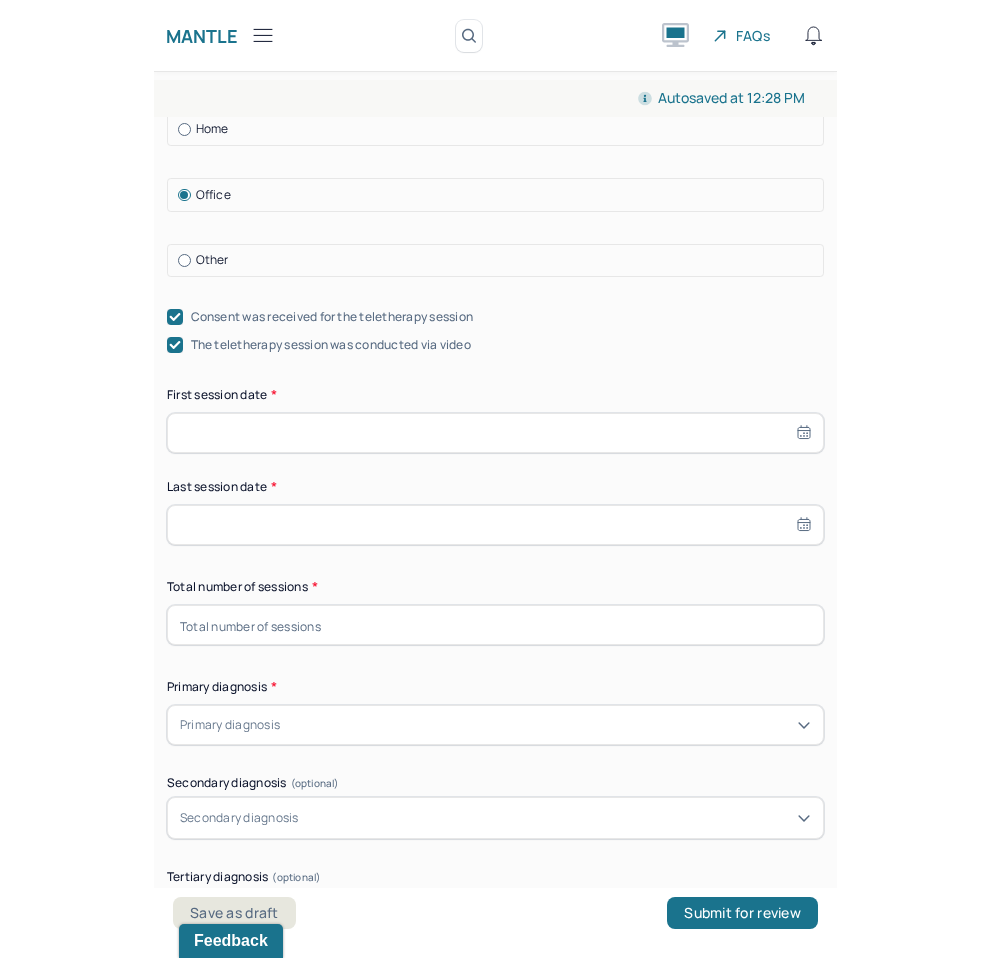 scroll, scrollTop: 469, scrollLeft: 0, axis: vertical 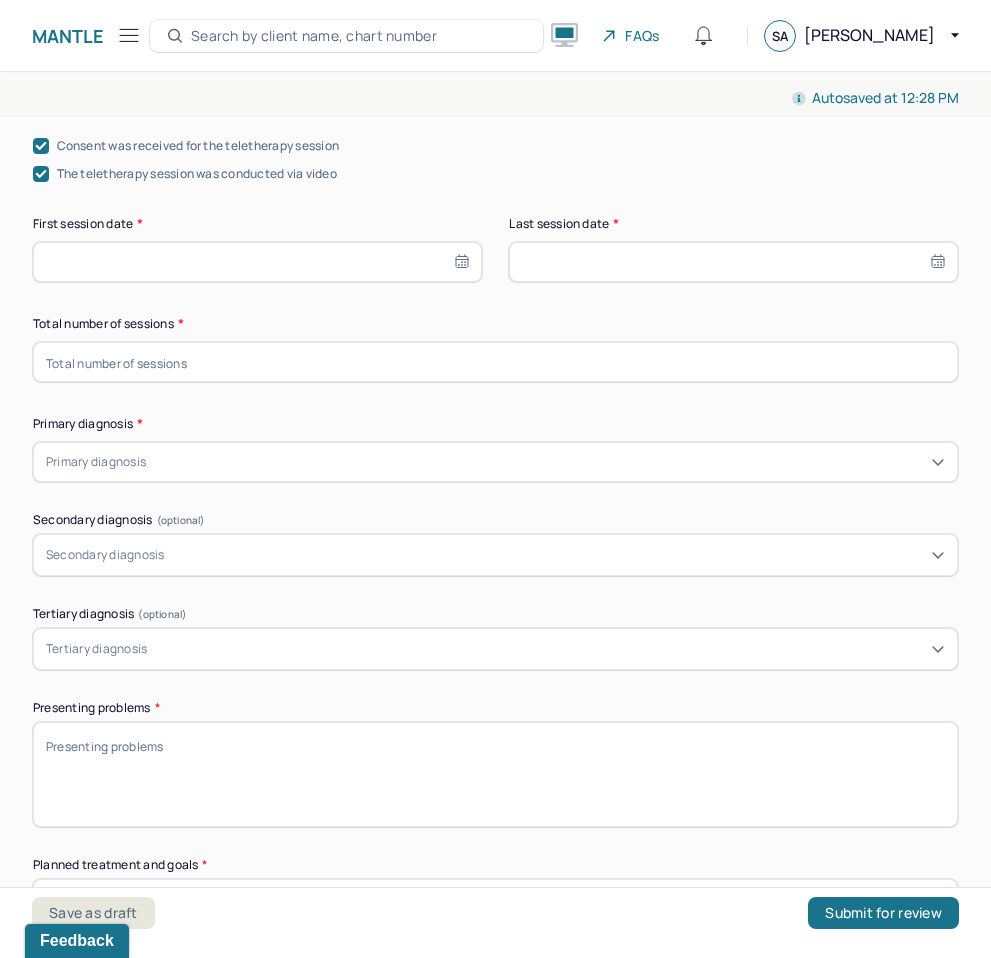 select on "6" 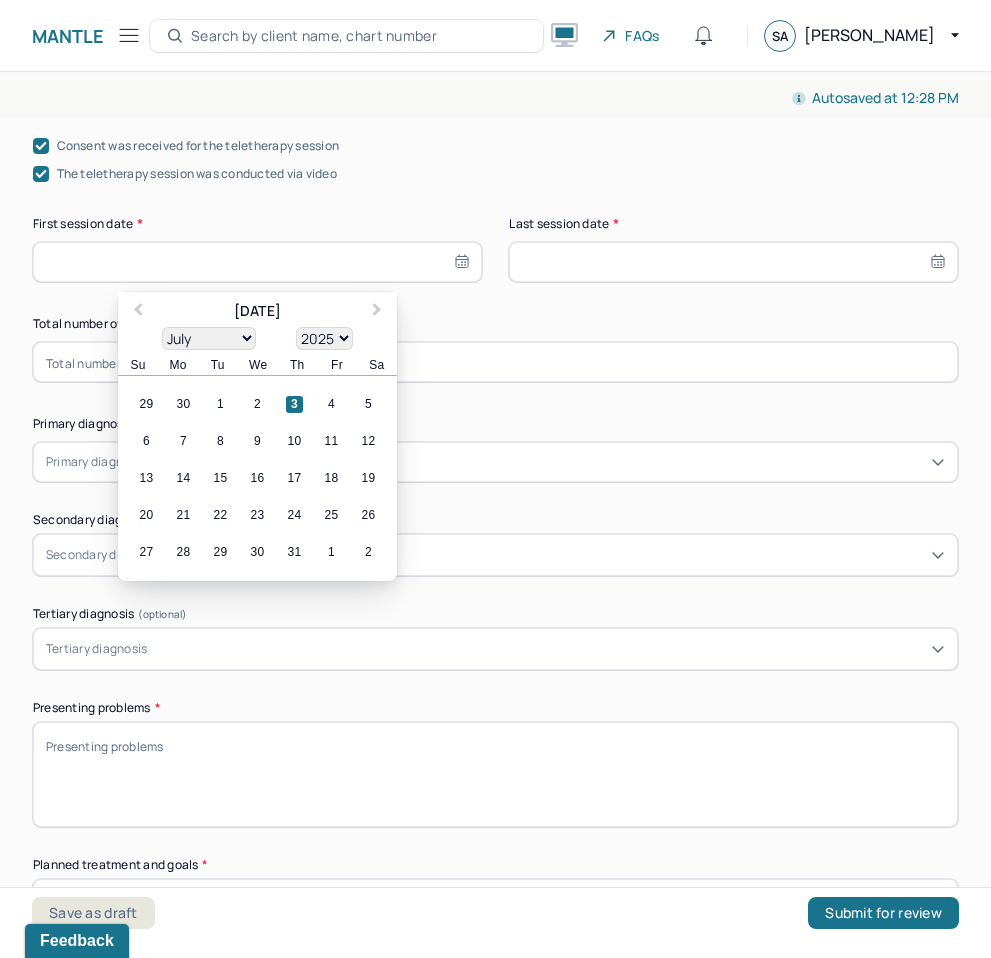 click at bounding box center (257, 262) 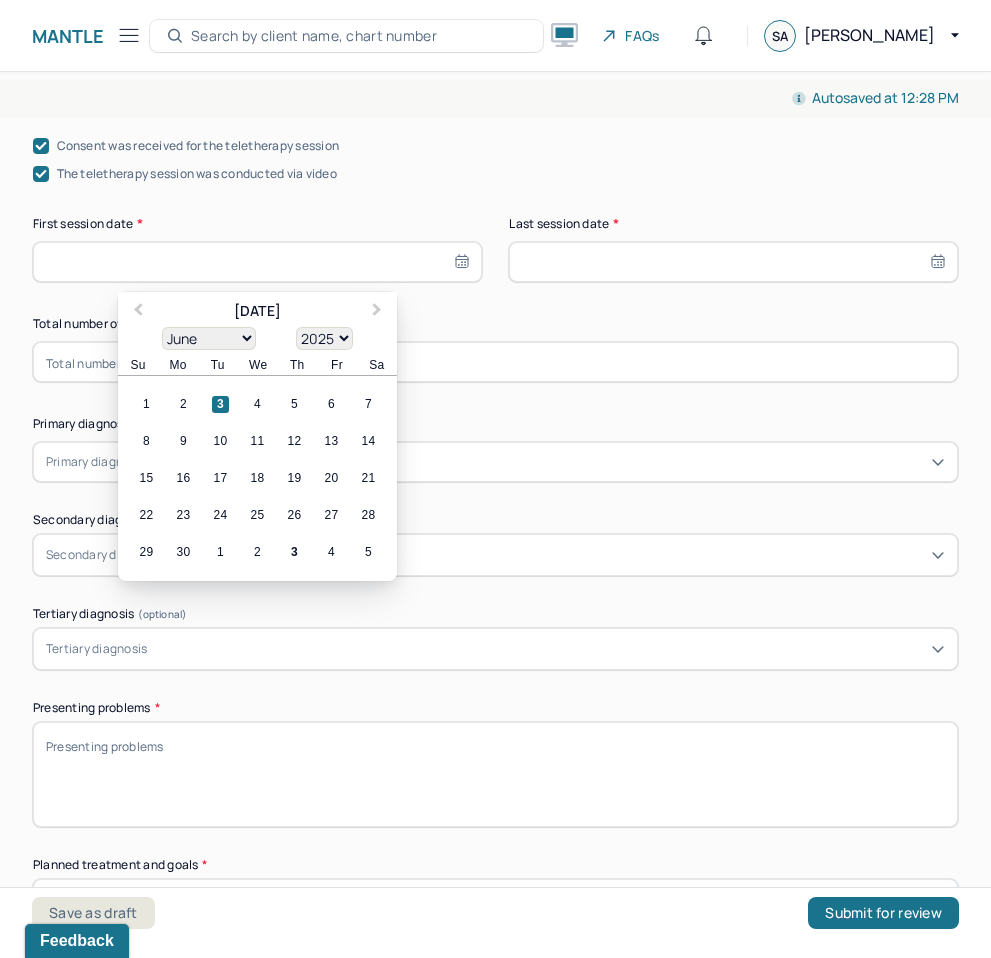select on "2024" 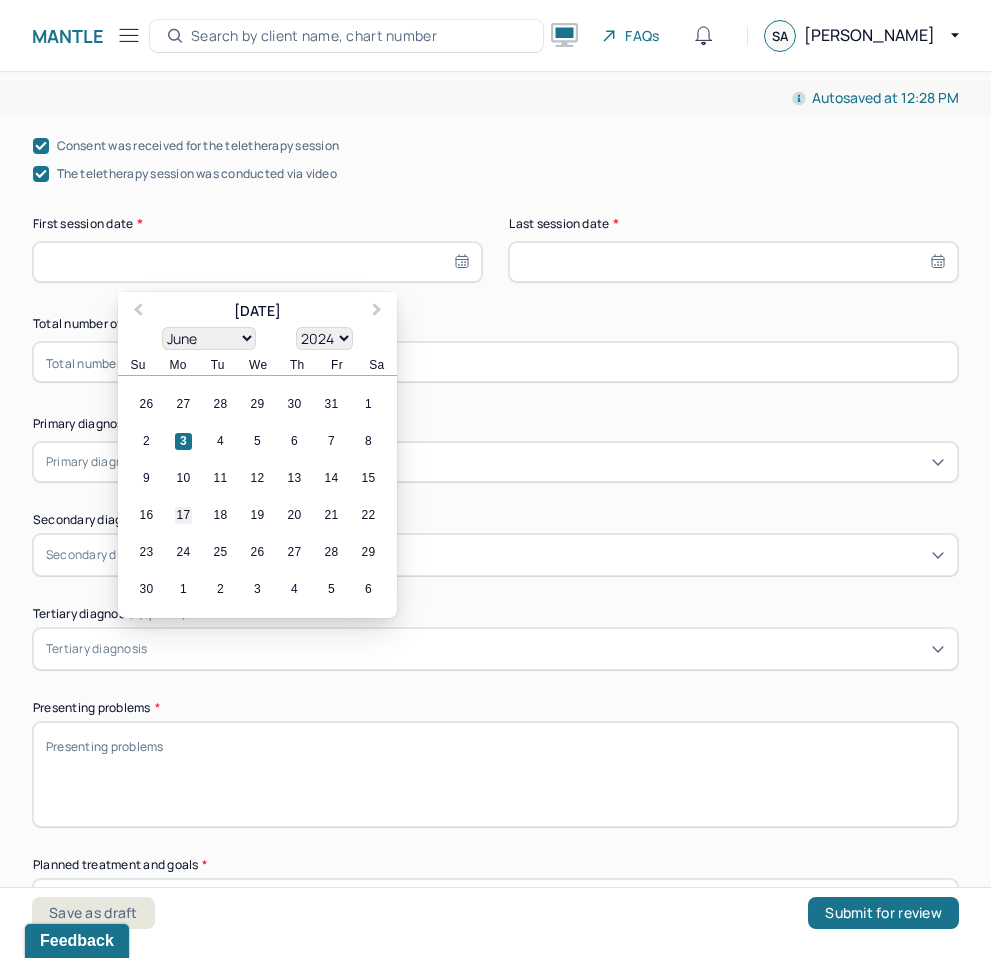 click on "17" at bounding box center [183, 515] 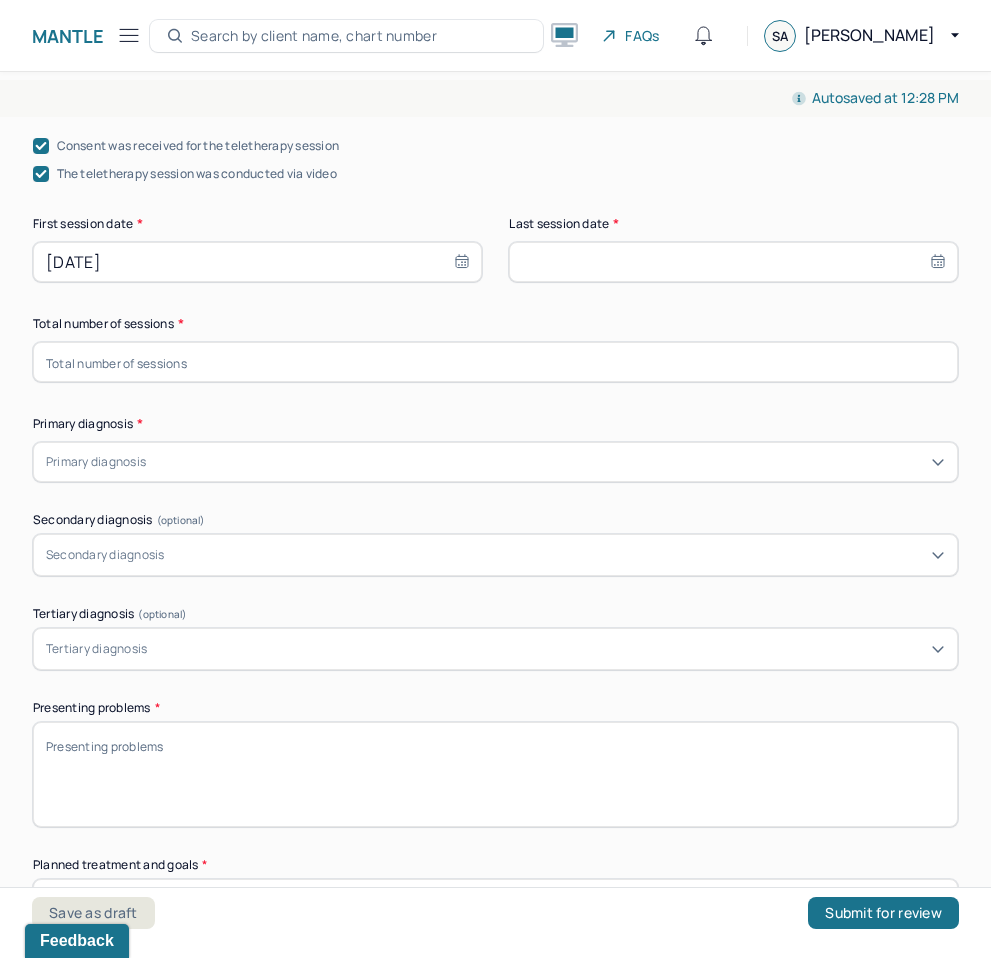 click at bounding box center [733, 262] 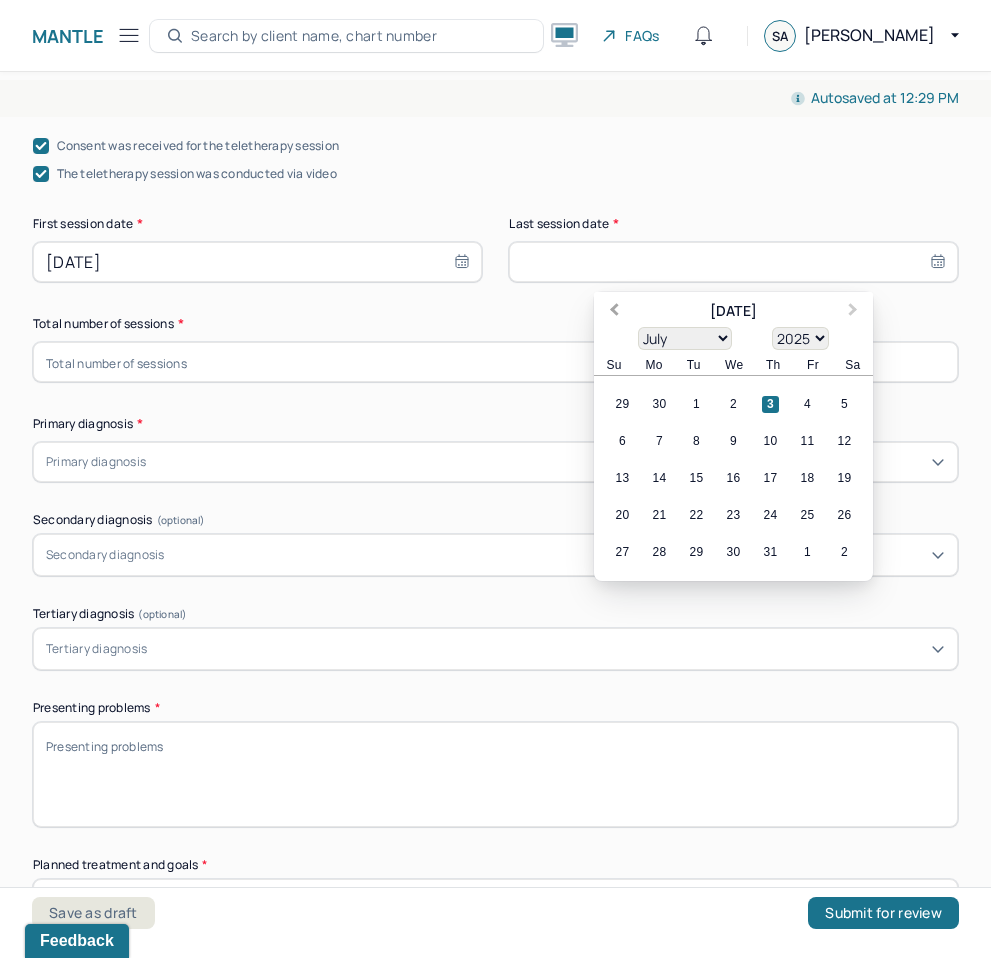 click on "Previous Month" at bounding box center (614, 312) 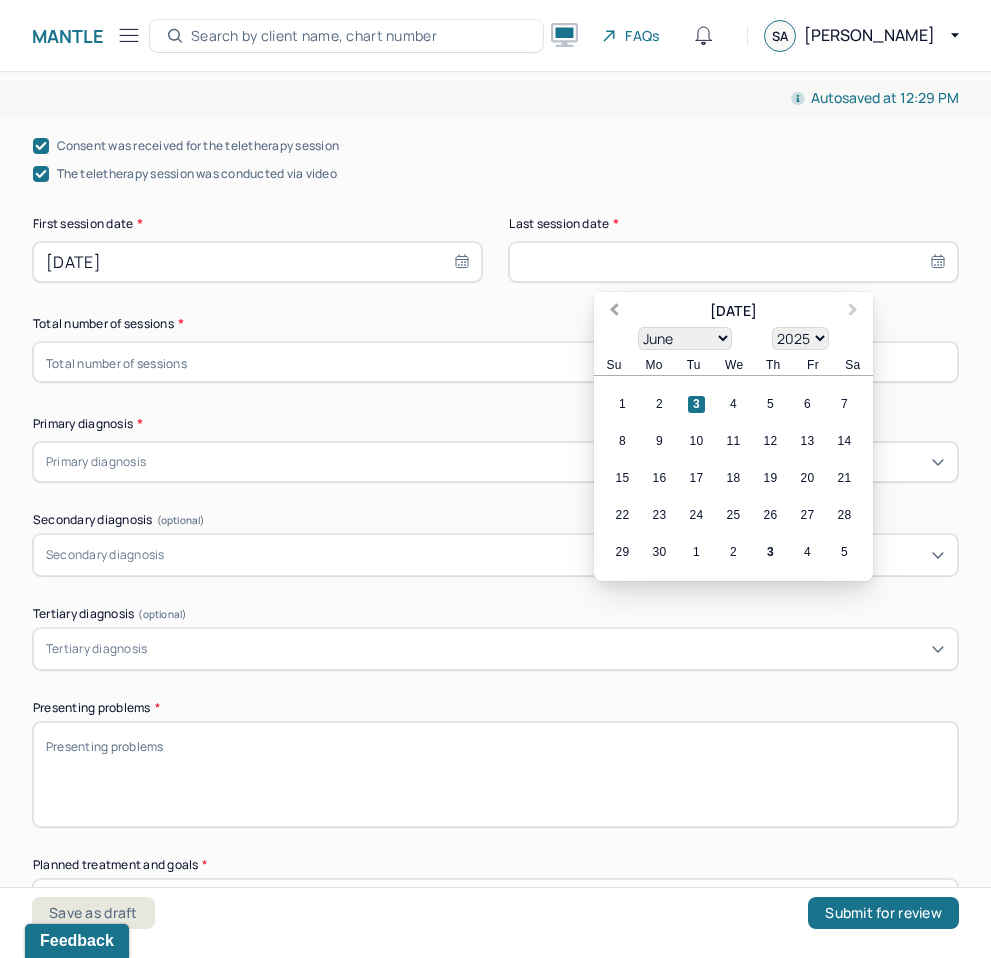 click on "Previous Month" at bounding box center [614, 312] 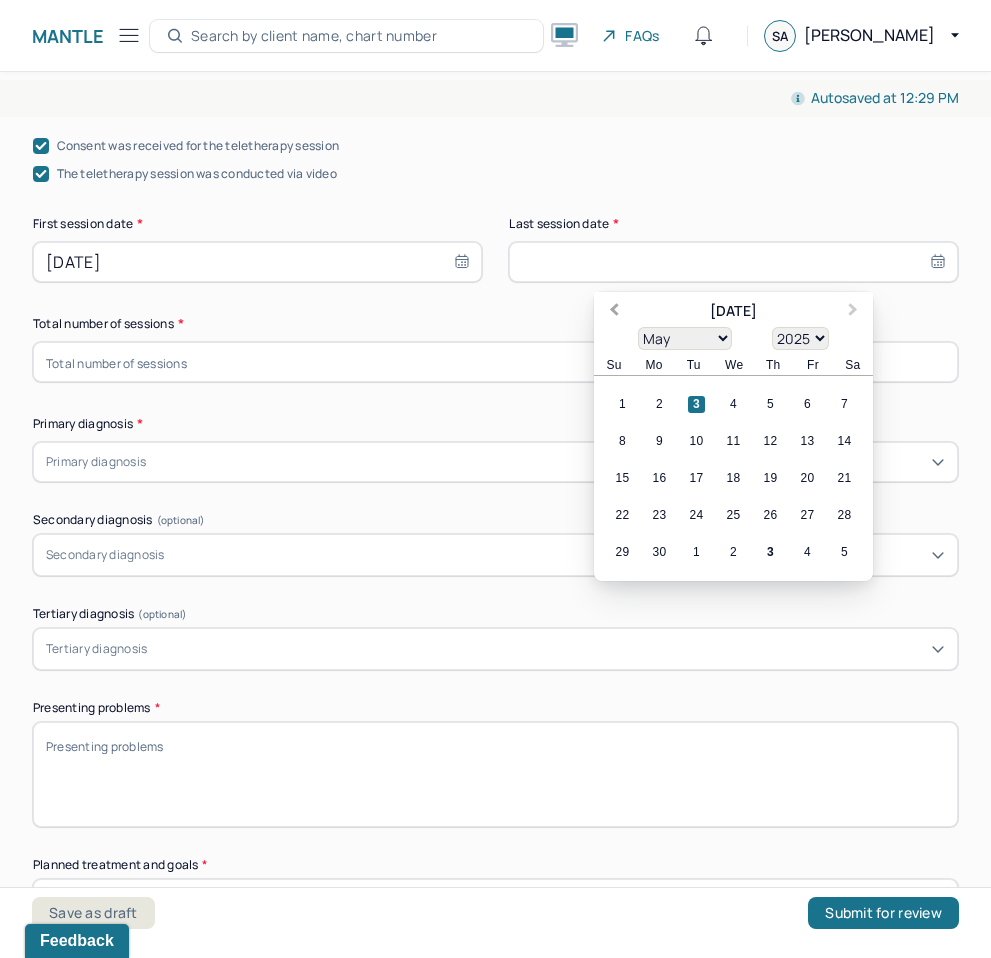 click on "Previous Month" at bounding box center (614, 312) 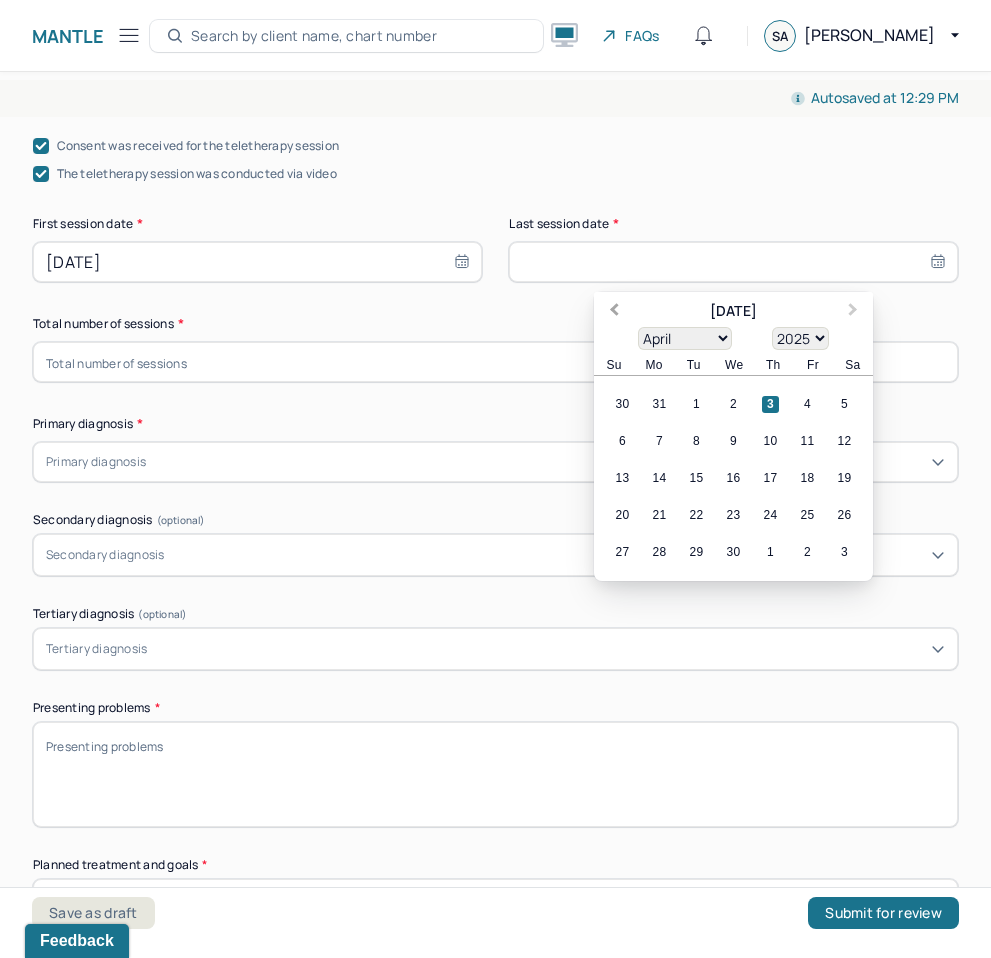 click on "Previous Month" at bounding box center (614, 312) 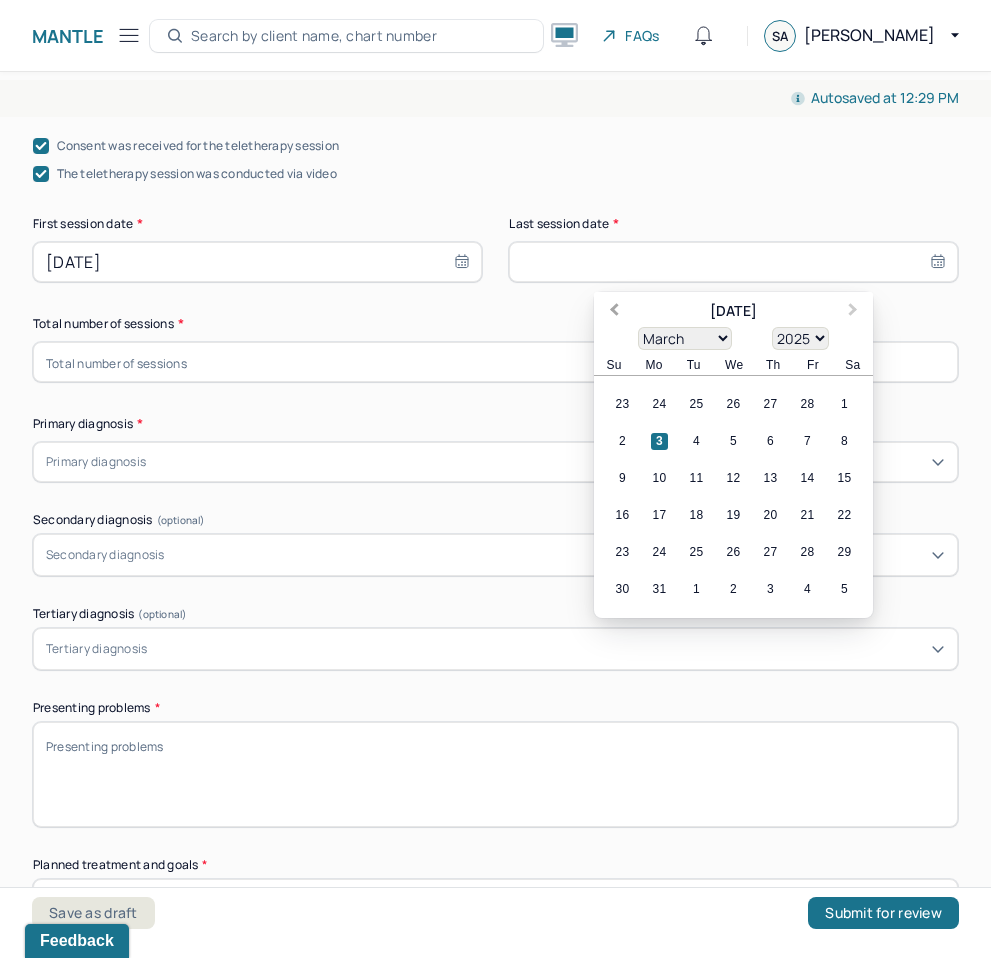 click on "Previous Month" at bounding box center (614, 312) 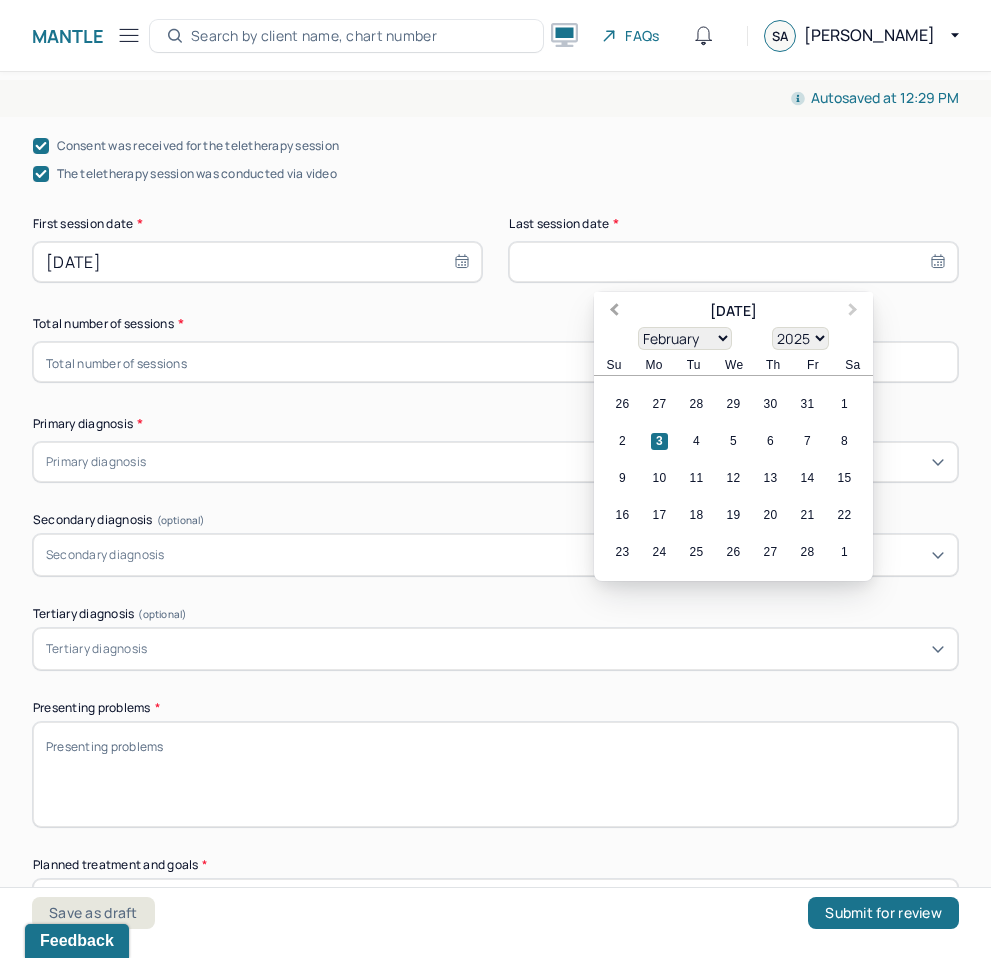 click on "Previous Month" at bounding box center (614, 312) 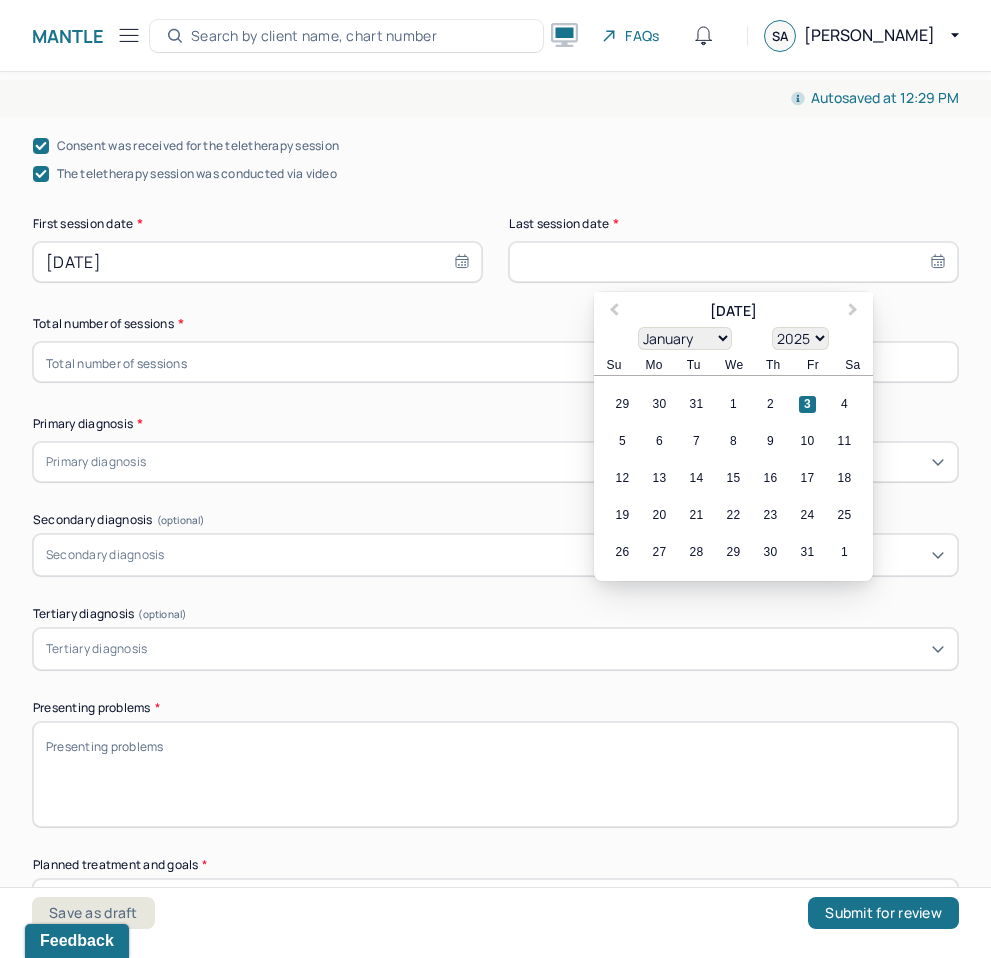 click on "12 13 14 15 16 17 18" at bounding box center (733, 478) 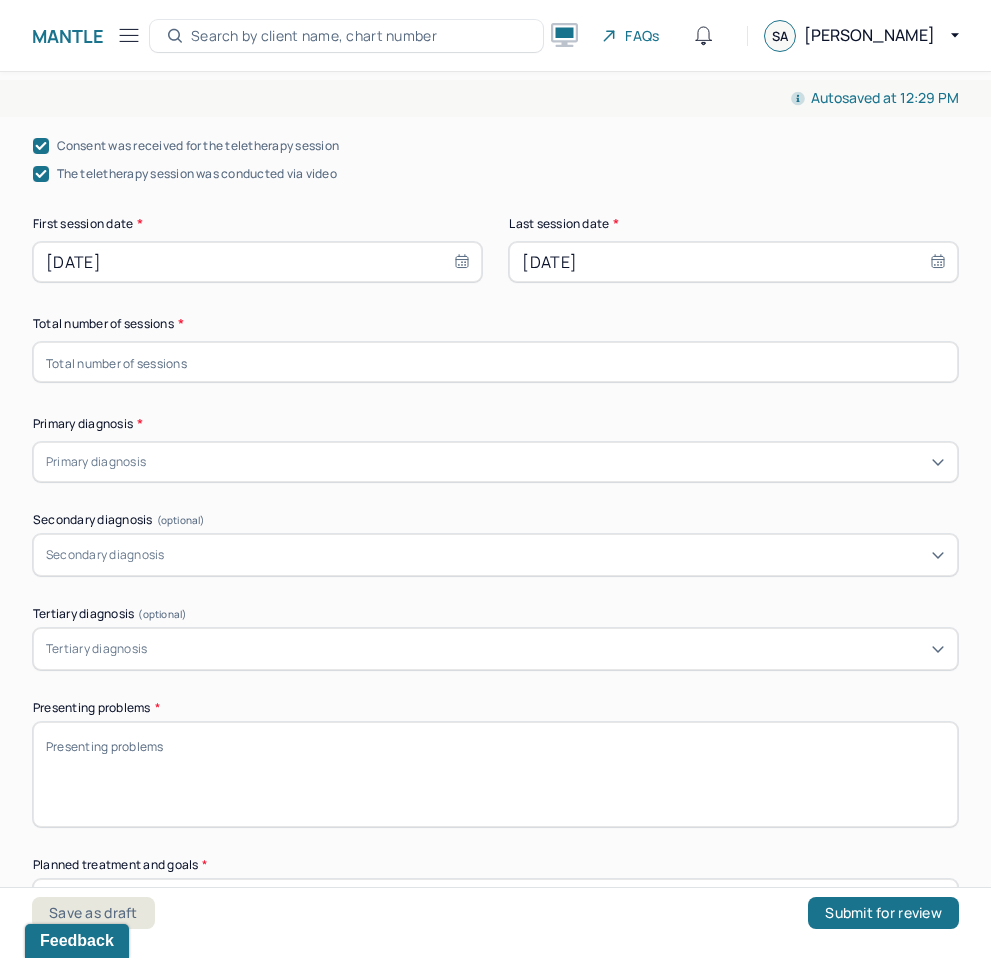 scroll, scrollTop: 488, scrollLeft: 0, axis: vertical 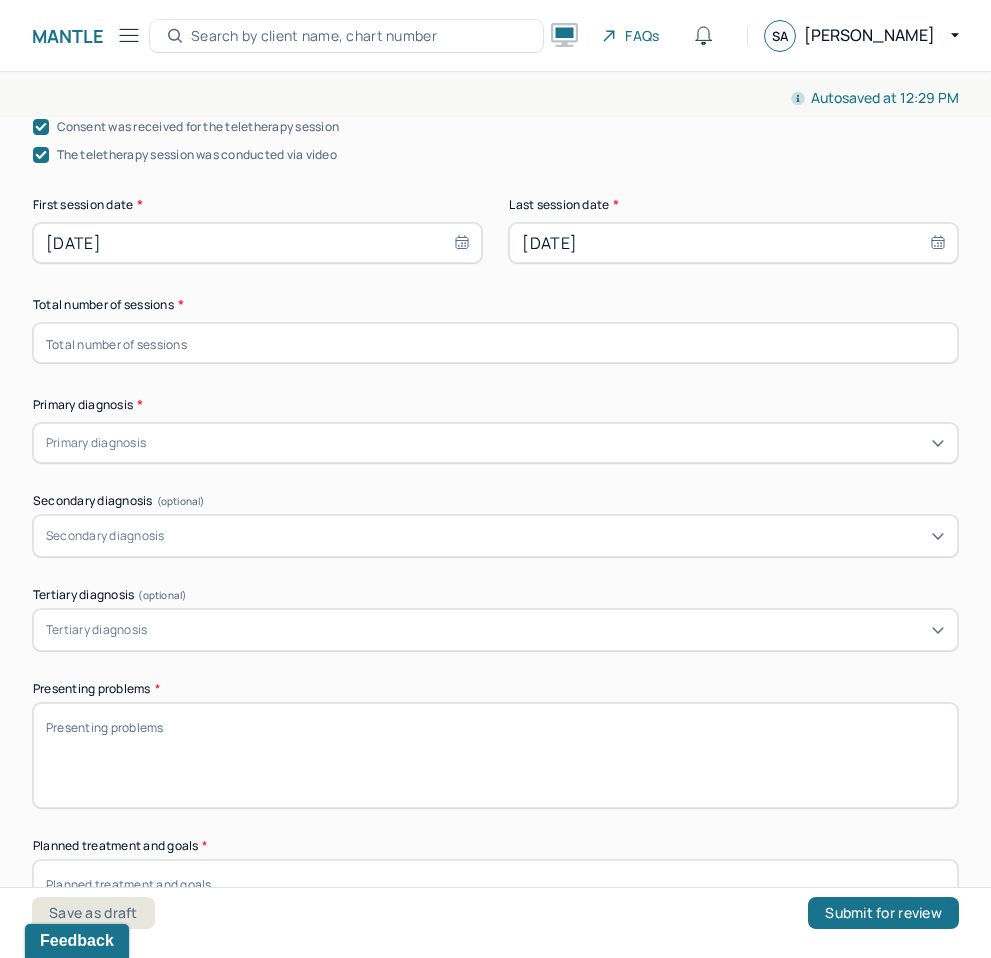 click at bounding box center [495, 343] 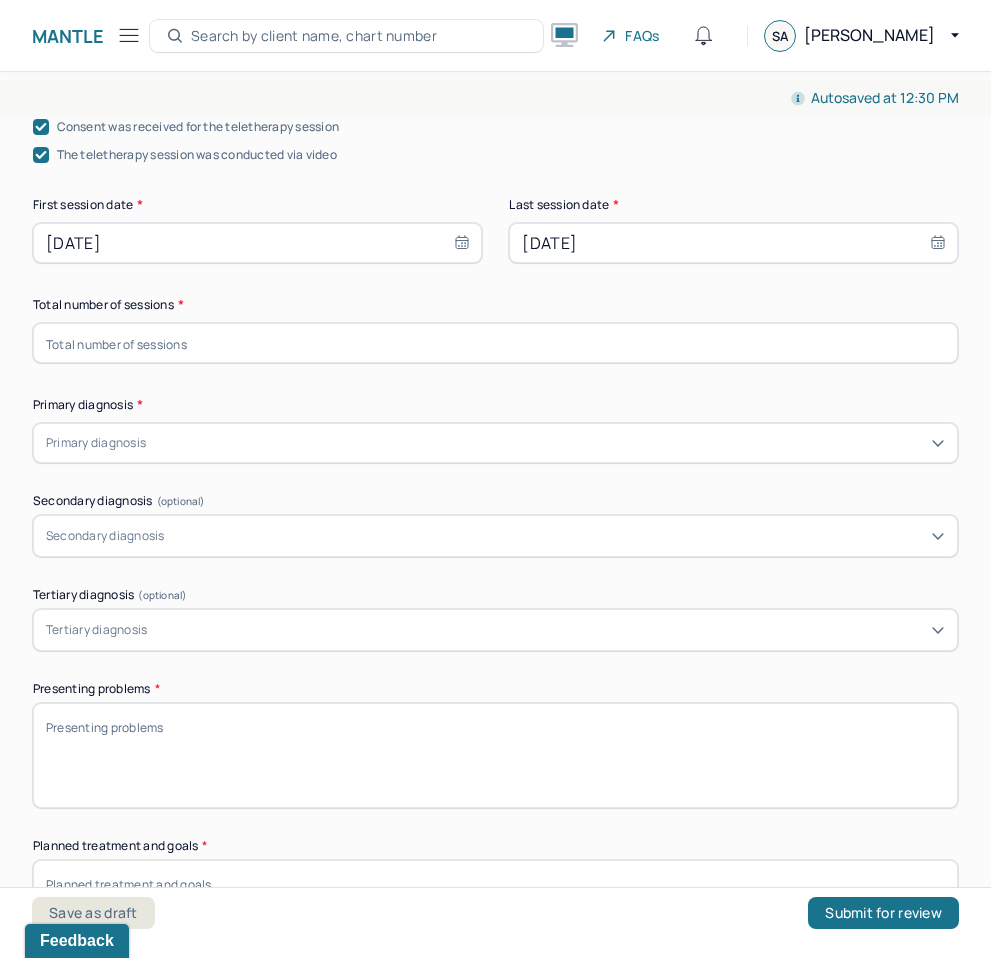 click at bounding box center (495, 343) 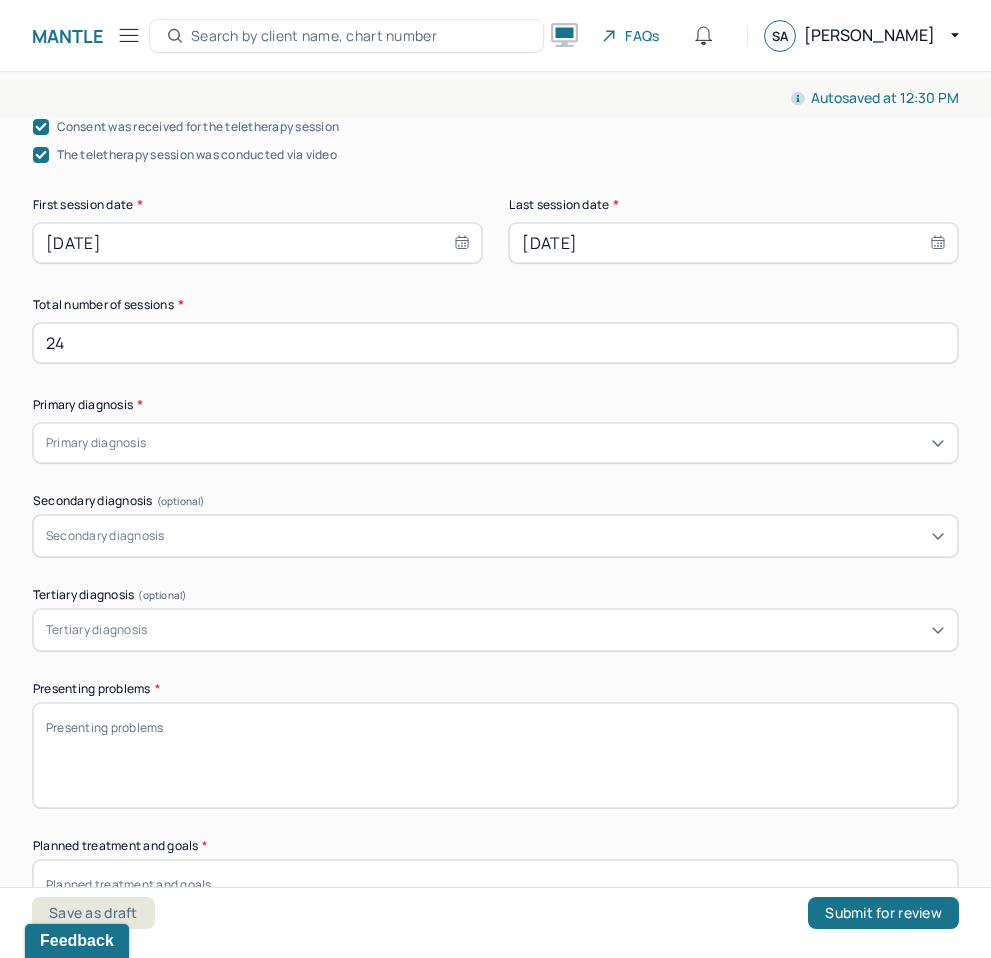 type on "24" 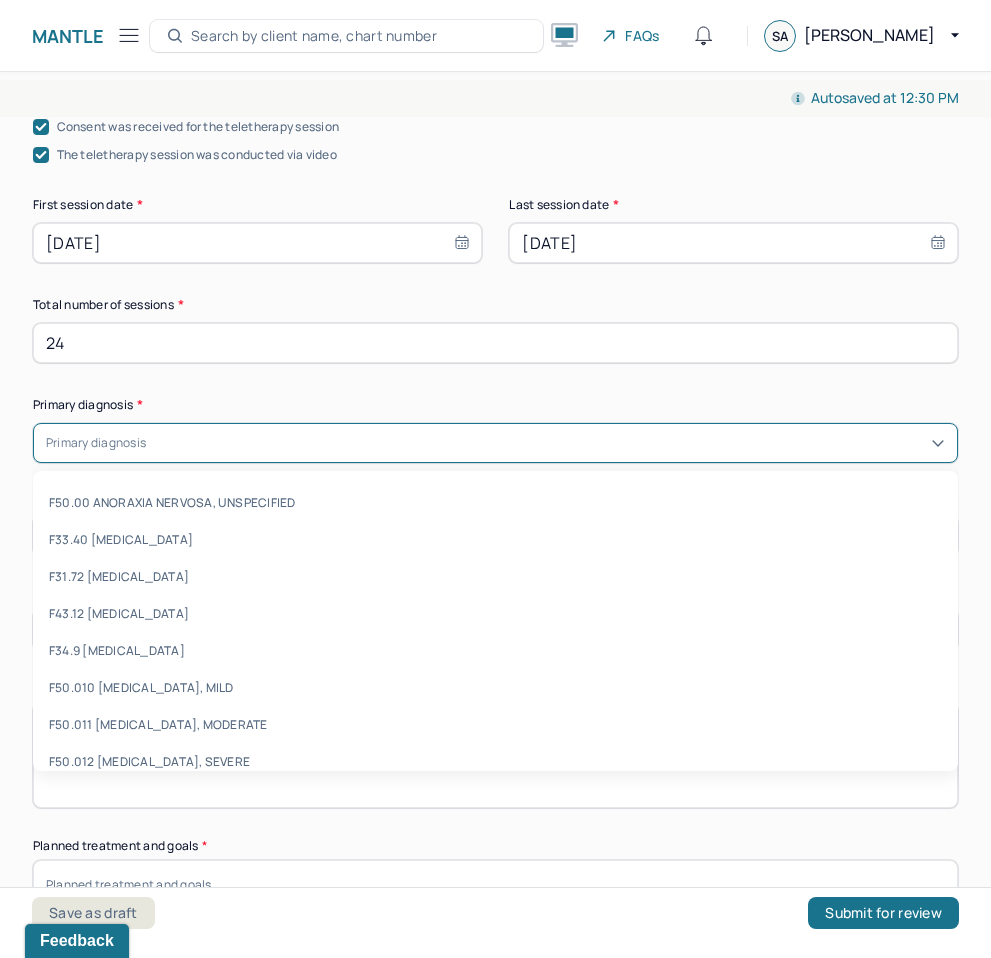 click at bounding box center (547, 443) 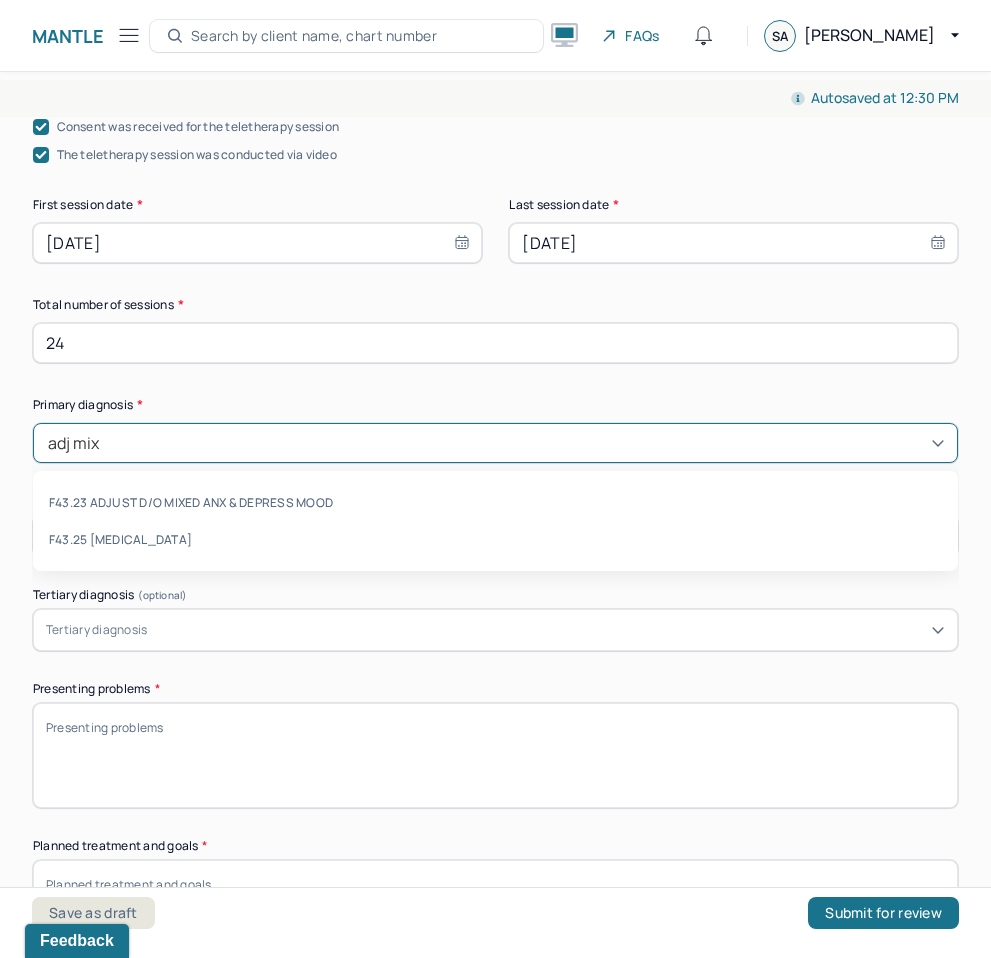 click on "F43.23 ADJUST D/O MIXED ANX & DEPRESS MOOD" at bounding box center [495, 502] 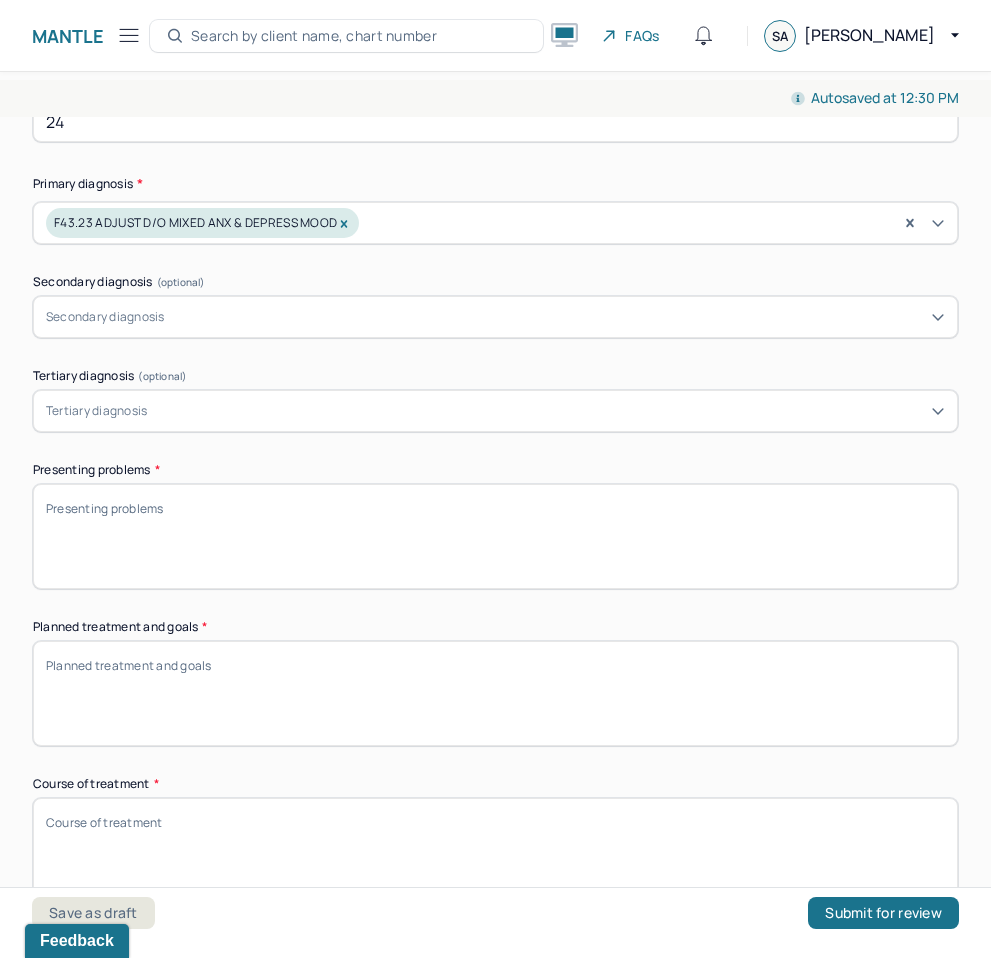 scroll, scrollTop: 838, scrollLeft: 0, axis: vertical 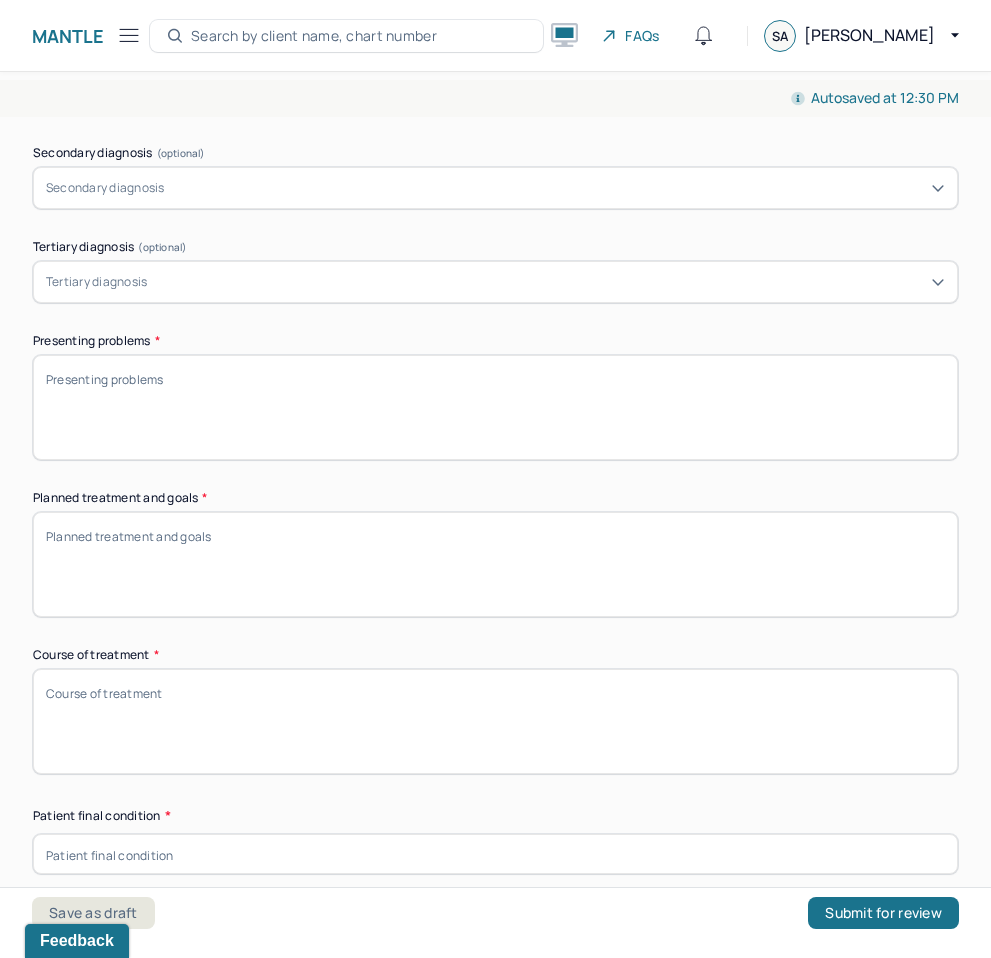 click on "Presenting problems *" at bounding box center [495, 407] 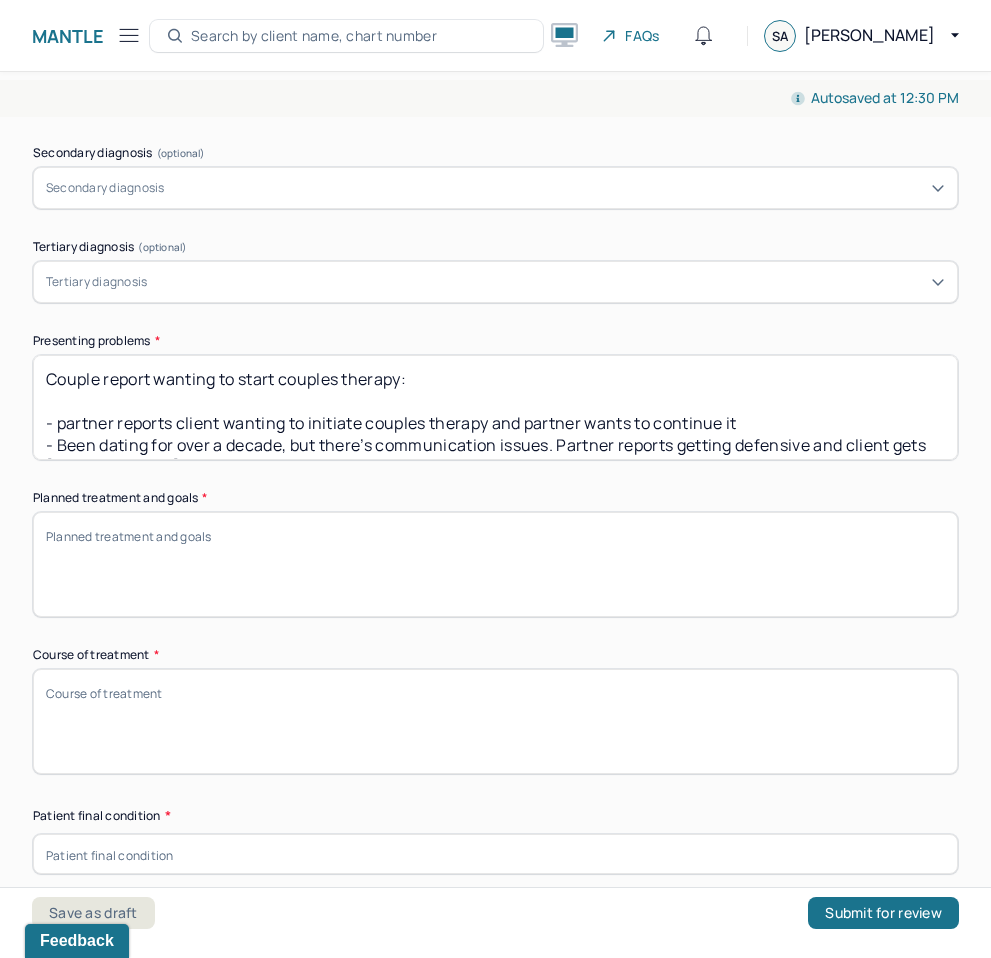 scroll, scrollTop: 219, scrollLeft: 0, axis: vertical 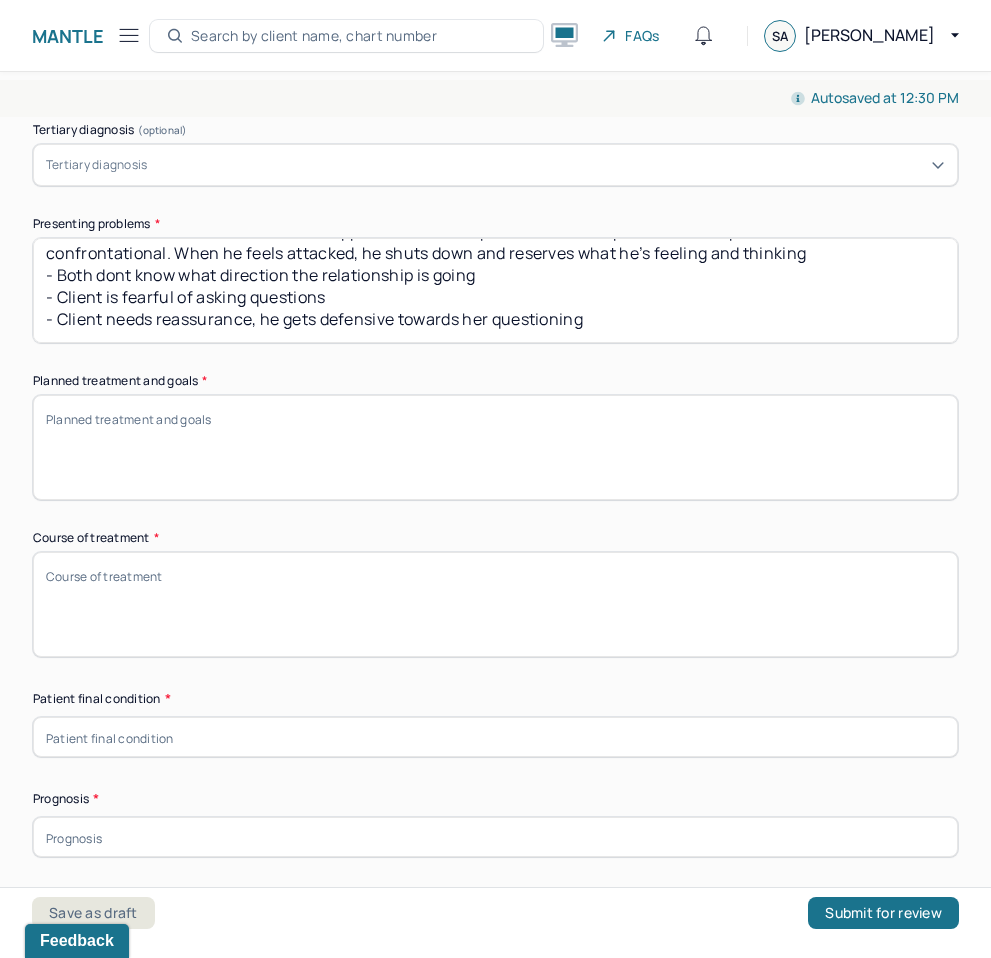 type on "Couple report wanting to start couples therapy:
- partner reports client wanting to initiate couples therapy and partner wants to continue it
- Been dating for over a decade, but there’s communication issues. Partner reports getting defensive and client gets moody. This created feats and challenges for the here and now
- Couple report lack of progress and stagnancy
- Intimacy issues
- Issues of not being able to confront each other
- Client can be confrontational in her approach, whereas partner is more diplomatic, soft spoken, and non confrontational. When he feels attacked, he shuts down and reserves what he’s feeling and thinking
- Both dont know what direction the relationship is going
- Client is fearful of asking questions
- Client needs reassurance, he gets defensive towards her questioning" 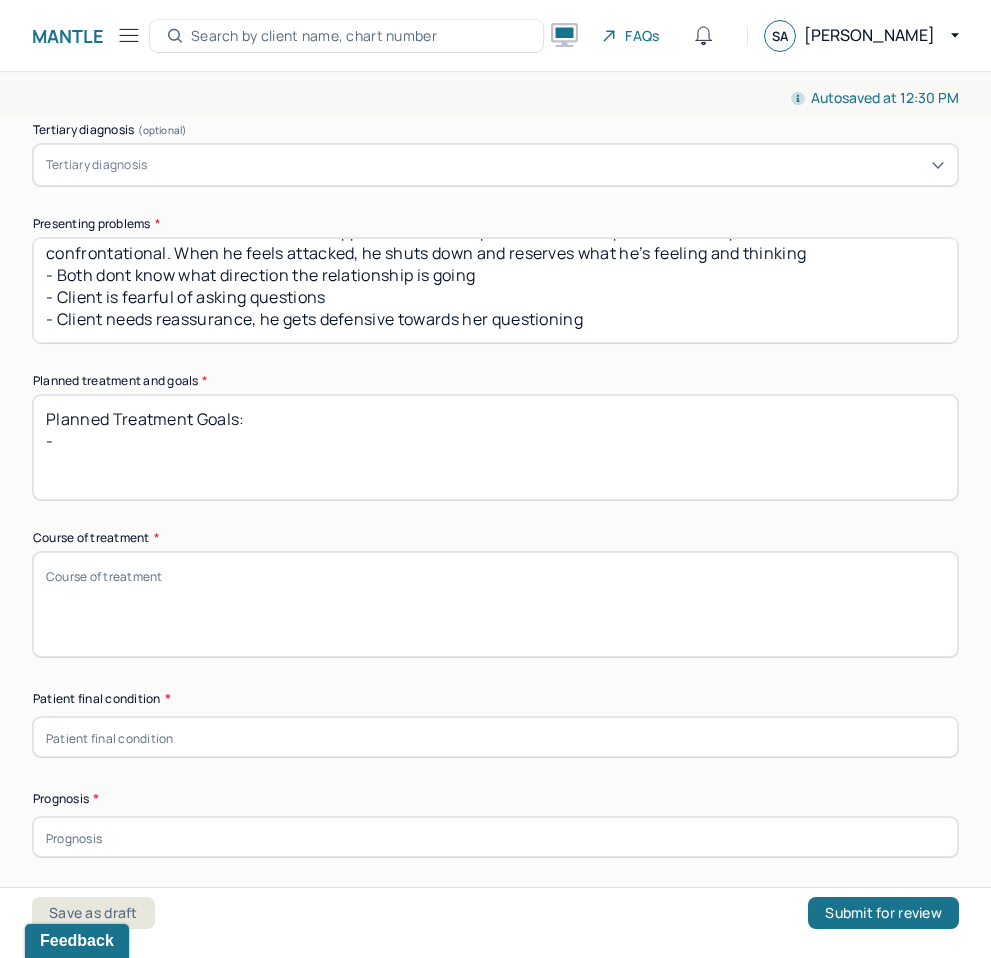 paste on "Work on healthy communication where they listen and support one another. Work on communication style differences." 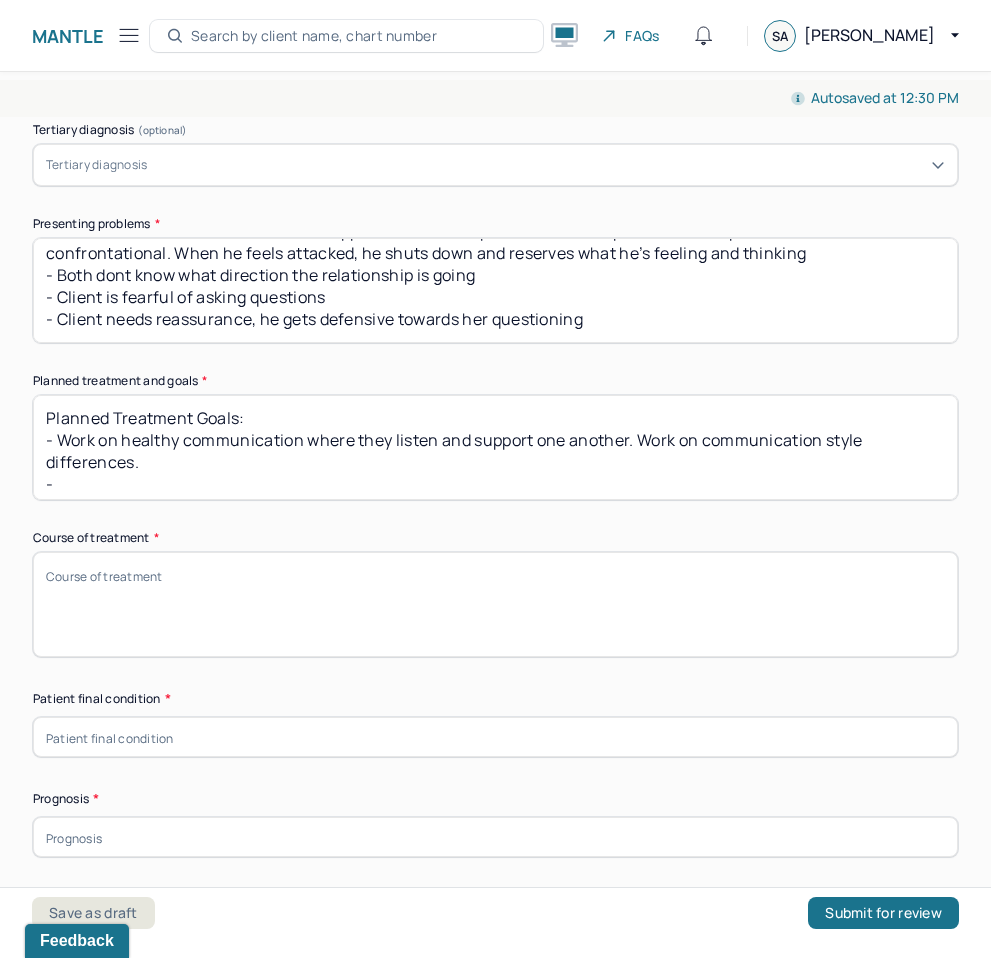 scroll, scrollTop: 24, scrollLeft: 0, axis: vertical 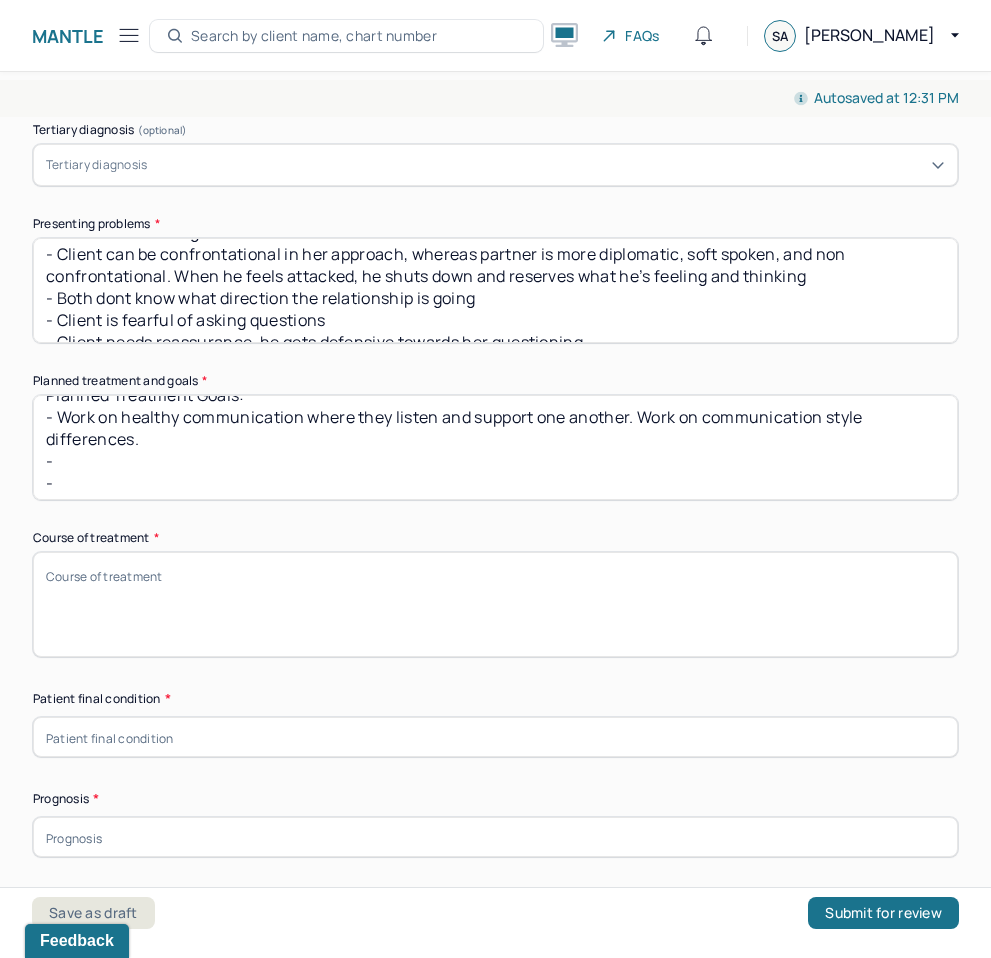 click on "Planned Treatment Goals:
- Work on healthy communication where they listen and support one another. Work on communication style differences.
-
-" at bounding box center [495, 447] 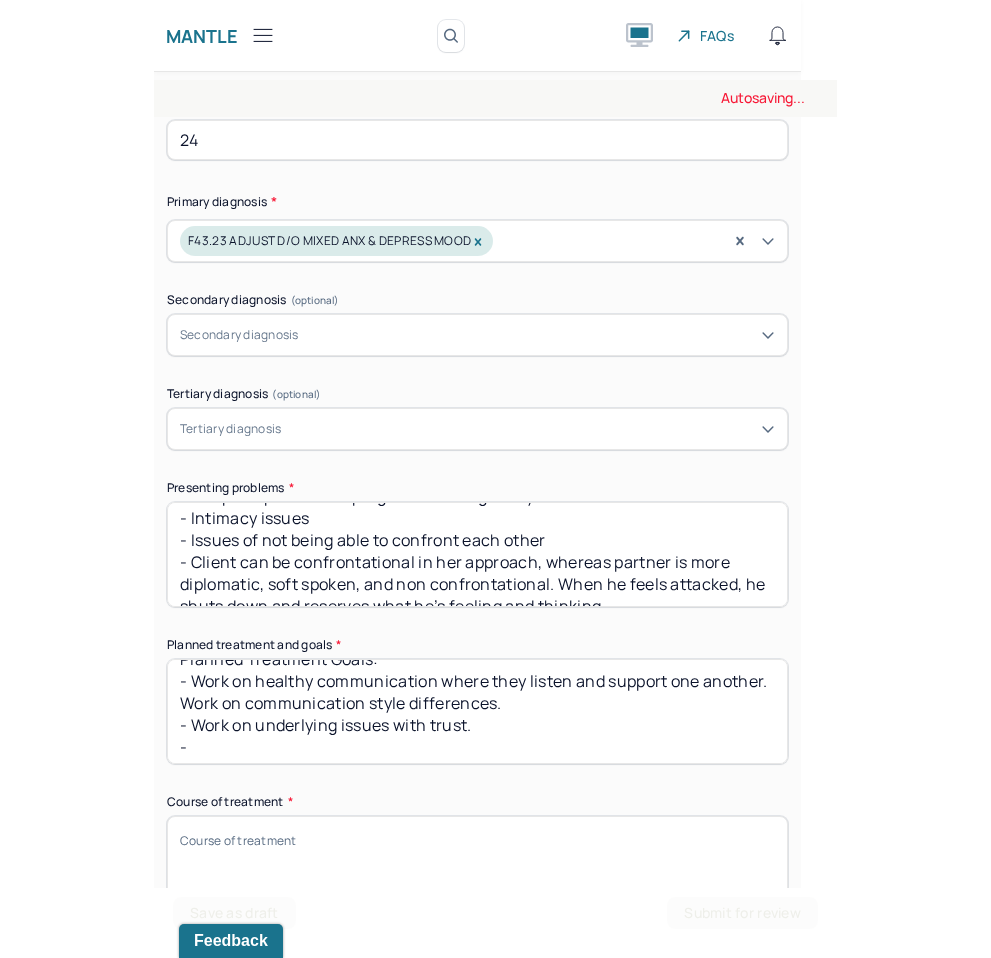 scroll, scrollTop: 16, scrollLeft: 0, axis: vertical 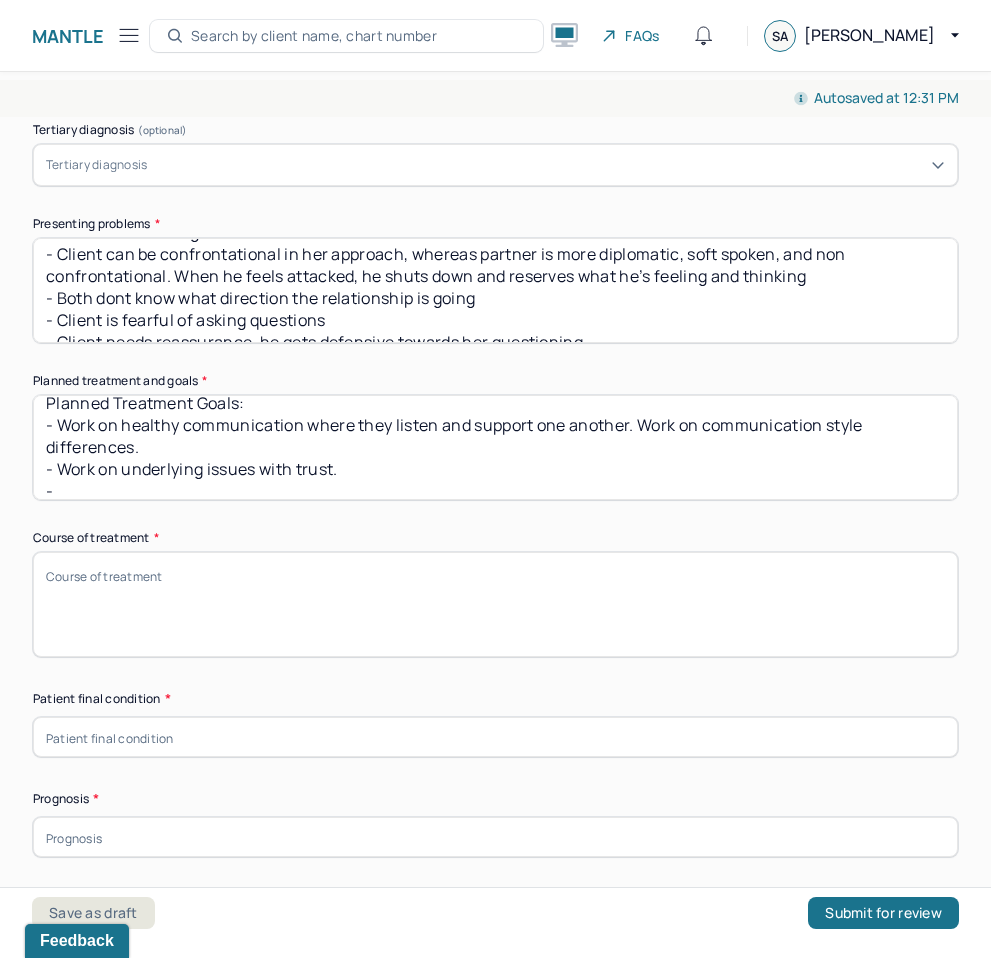 click on "Planned Treatment Goals:
- Work on healthy communication where they listen and support one another. Work on communication style differences.
- Work on underlying issues with trust.
-" at bounding box center [495, 447] 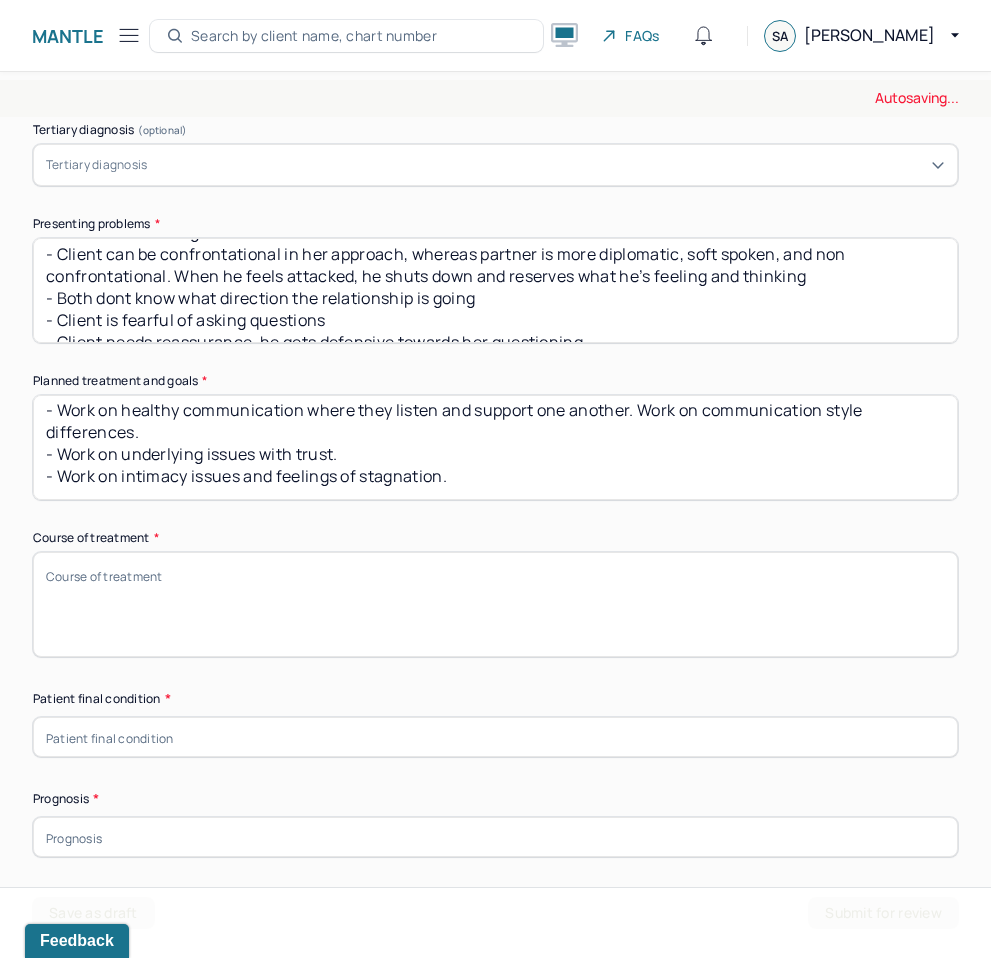 scroll, scrollTop: 36, scrollLeft: 0, axis: vertical 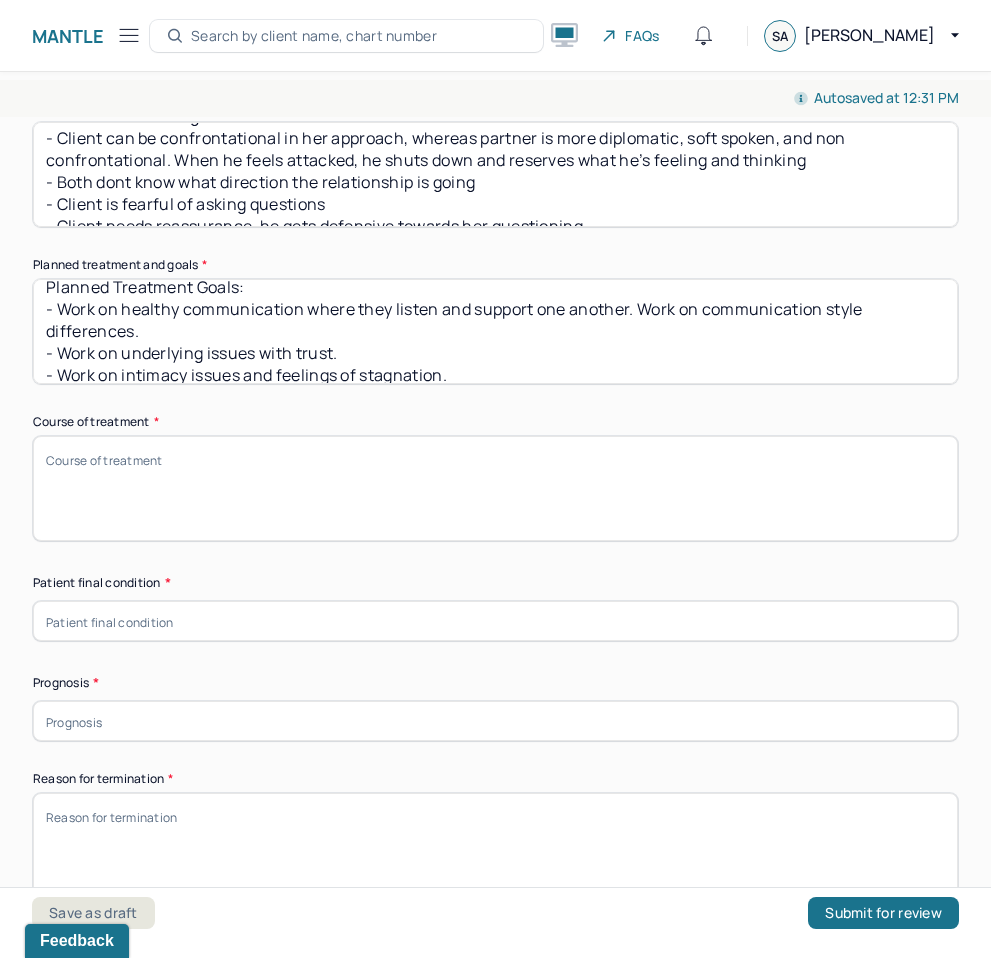type on "Planned Treatment Goals:
- Work on healthy communication where they listen and support one another. Work on communication style differences.
- Work on underlying issues with trust.
- Work on intimacy issues and feelings of stagnation." 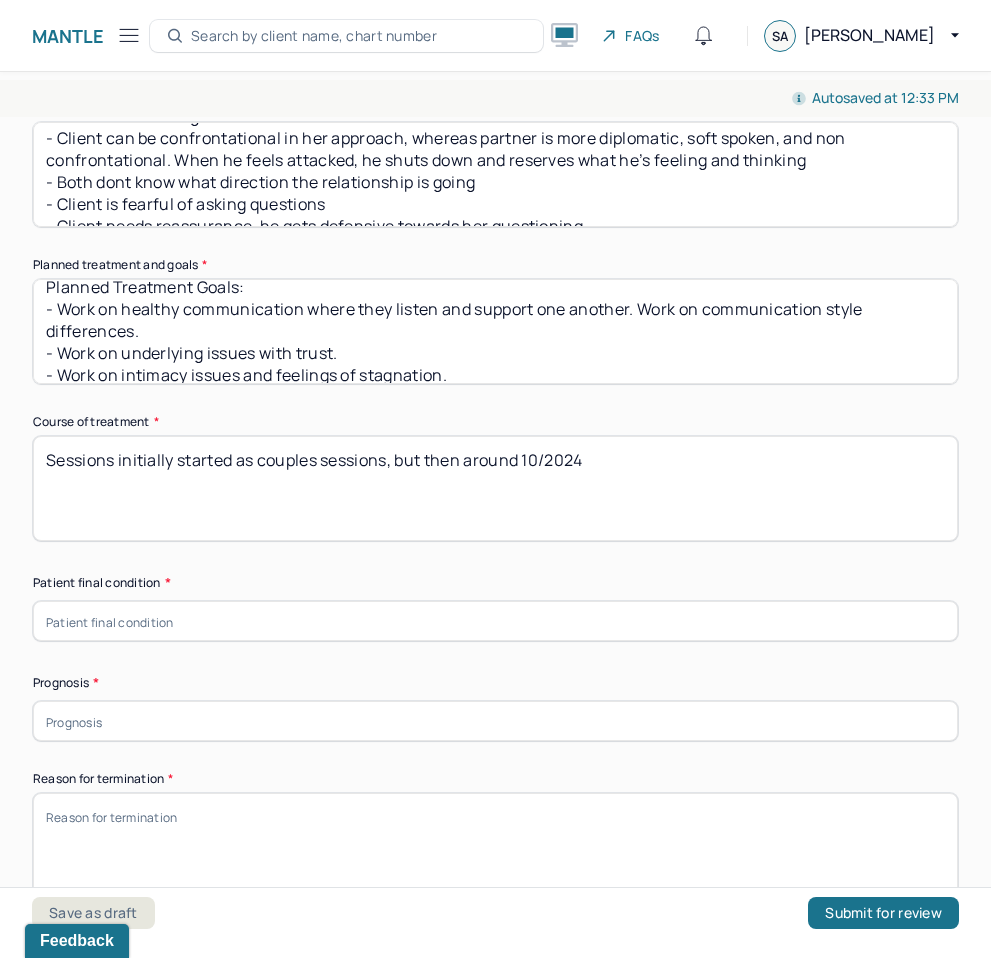click on "Sessions initially started as couples sessions, but then around 10/2024" at bounding box center (495, 488) 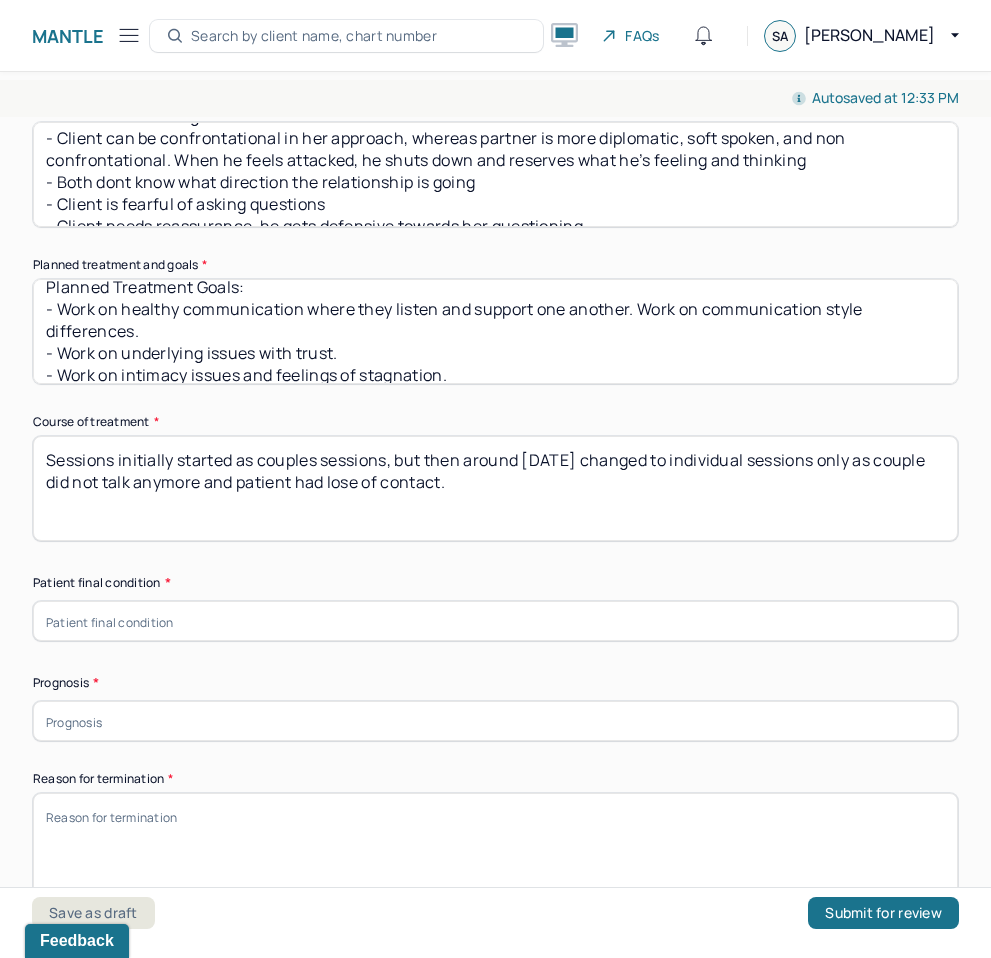click on "Sessions initially started as couples sessions, but then around 10/7/2024 changed to individual sessions only as couple did not talk anymore and patient had los" at bounding box center (495, 488) 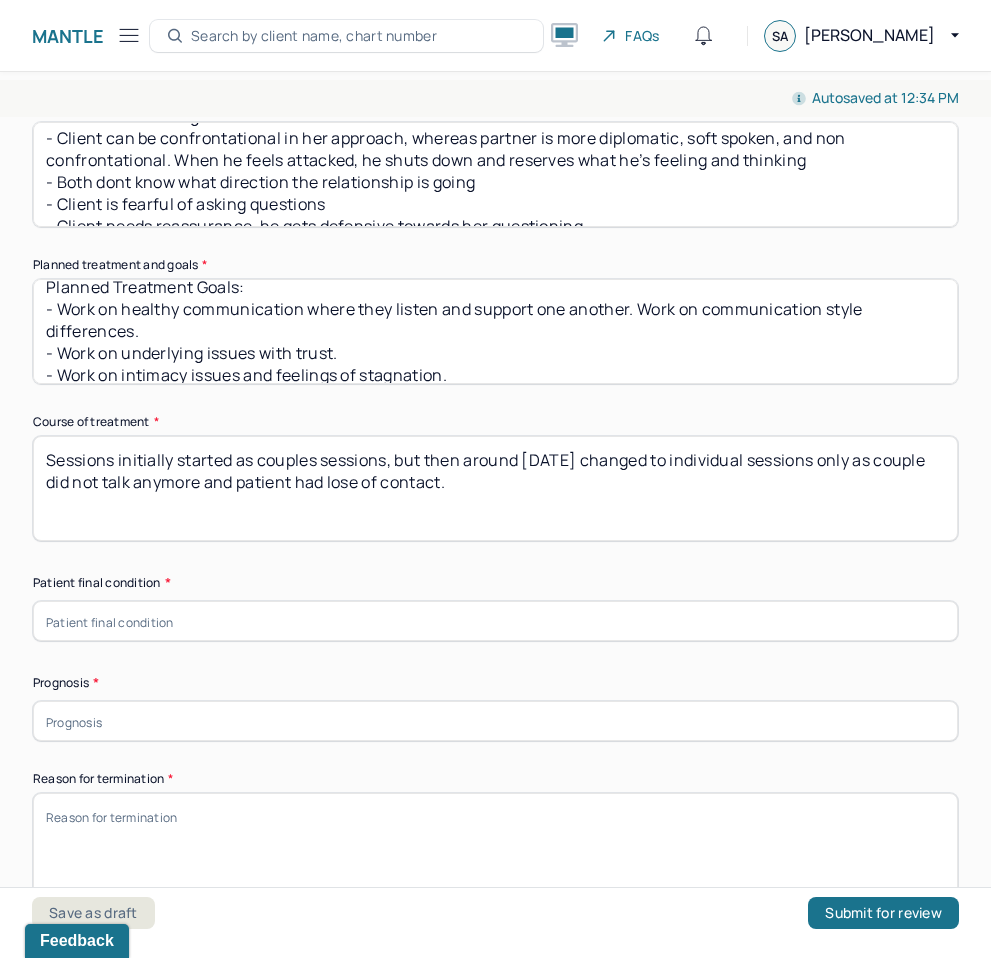 click on "Sessions initially started as couples sessions, but then around 10/7/2024 changed to individual sessions only as couple did not talk anymore and patient had lose of contact." at bounding box center (495, 488) 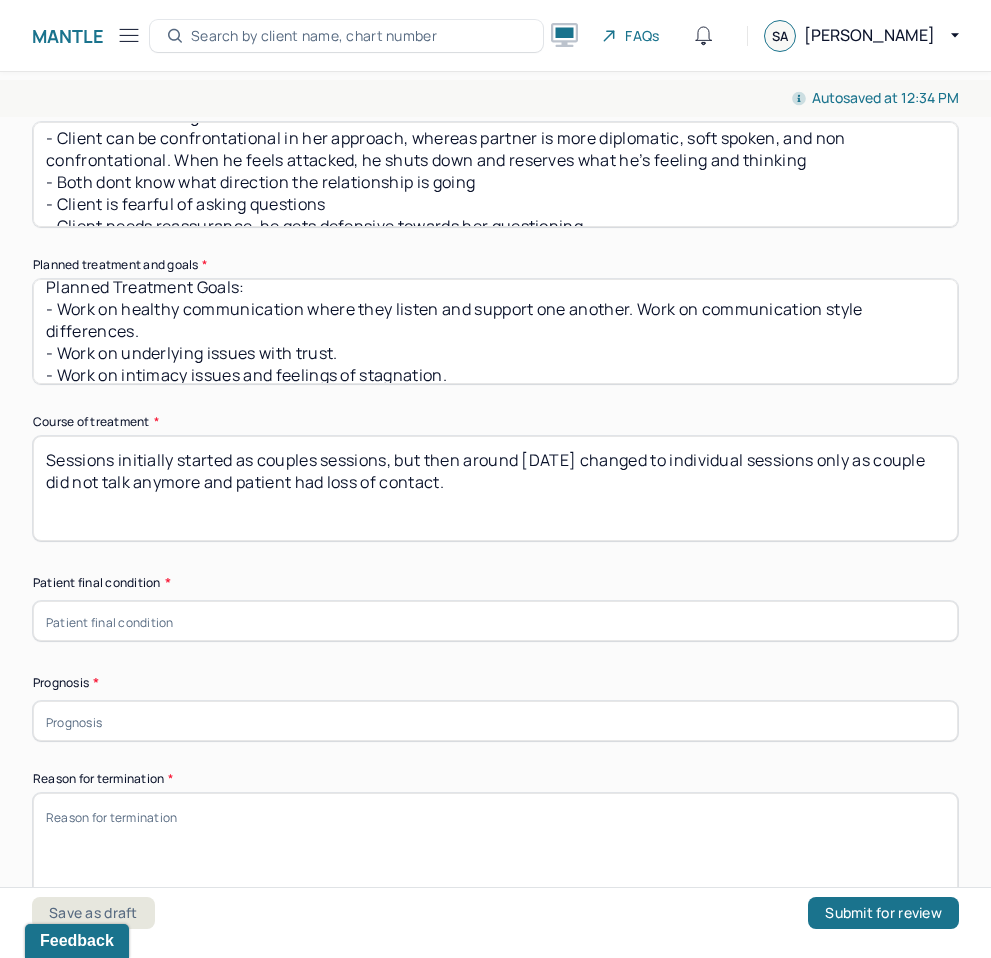 click on "Sessions initially started as couples sessions, but then around 10/7/2024 changed to individual sessions only as couple did not talk anymore and patient had lose of contact." at bounding box center (495, 488) 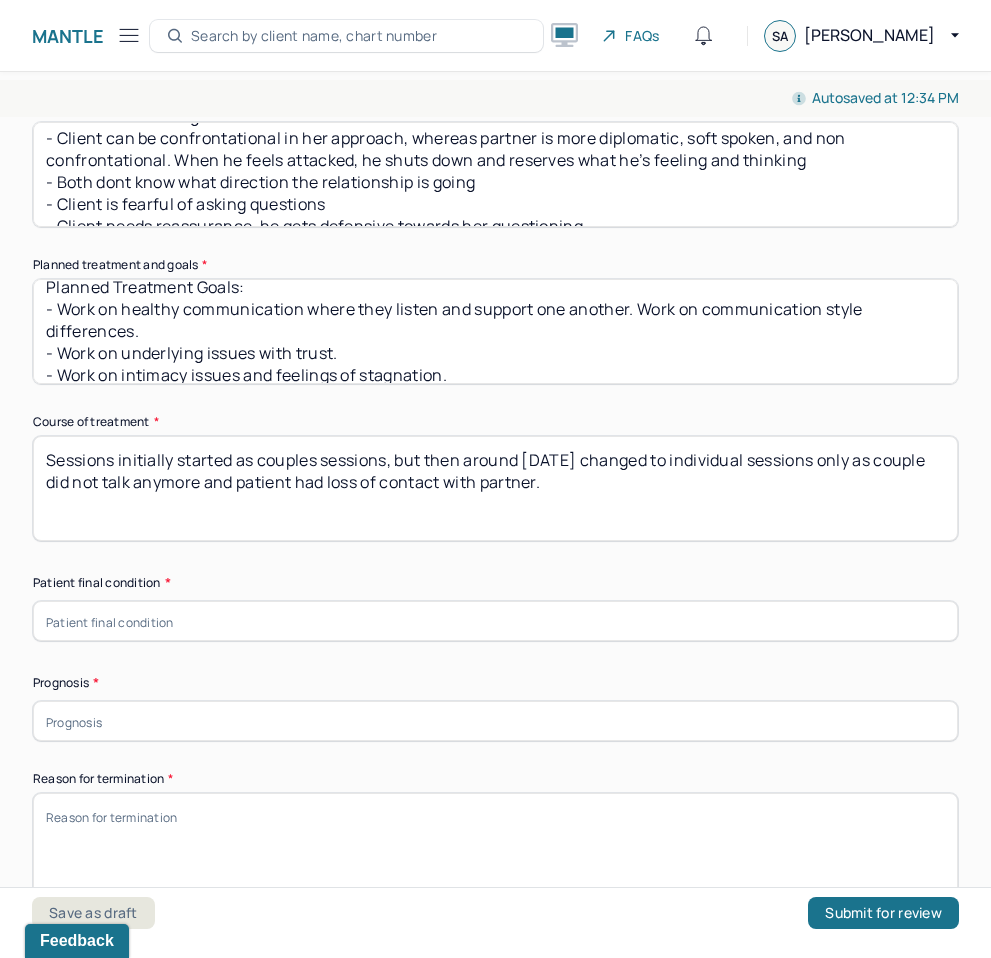 click on "Sessions initially started as couples sessions, but then around 10/7/2024 changed to individual sessions only as couple did not talk anymore and patient had loss of contact with partner." at bounding box center (495, 488) 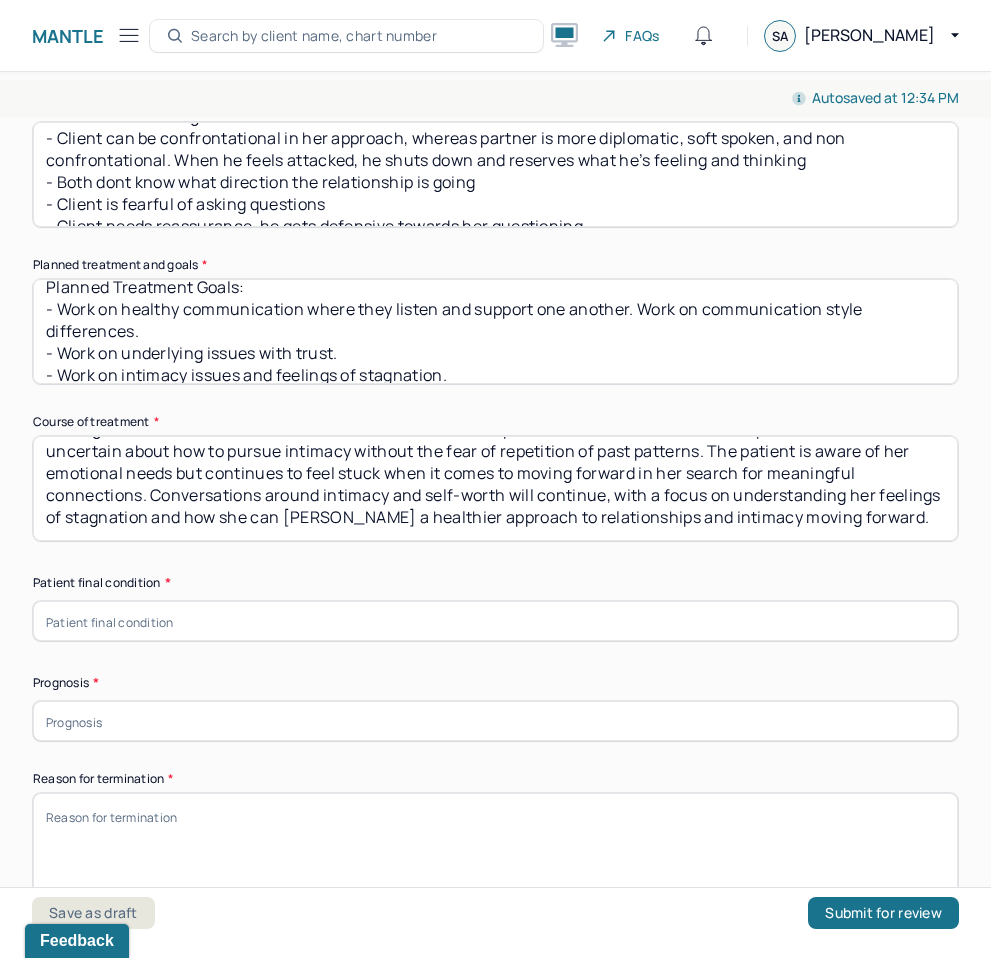 scroll, scrollTop: 127, scrollLeft: 0, axis: vertical 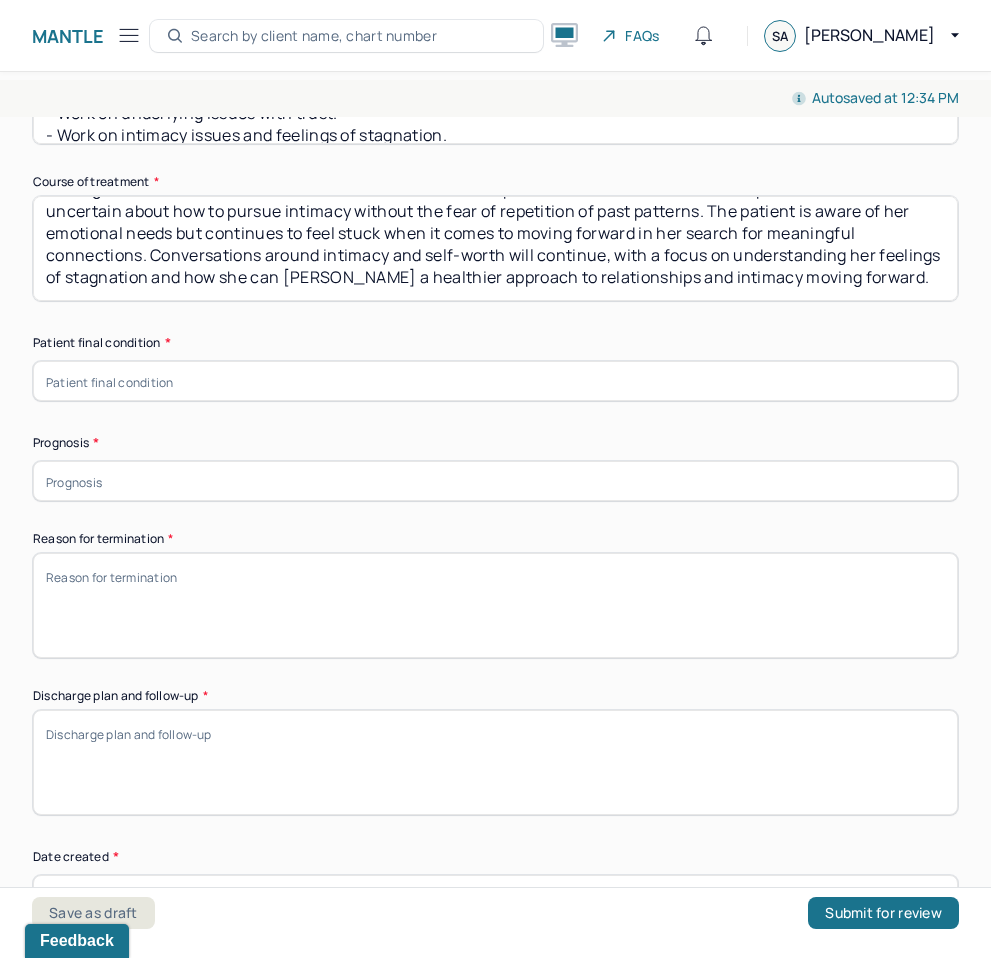 type on "Sessions initially started as couples sessions, but then around 10/7/2024 changed to individual sessions only as couple did not talk anymore and patient had loss of contact with partner.
Patient continues to wrestle with feelings of loneliness and stagnation, particularly around the idea of intimacy. She is looking for emotional connection, both from friends and the potential for romantic relationships. However, she feels uncertain about how to pursue intimacy without the fear of repetition of past patterns. The patient is aware of her emotional needs but continues to feel stuck when it comes to moving forward in her search for meaningful connections. Conversations around intimacy and self-worth will continue, with a focus on understanding her feelings of stagnation and how she can foster a healthier approach to relationships and intimacy moving forward." 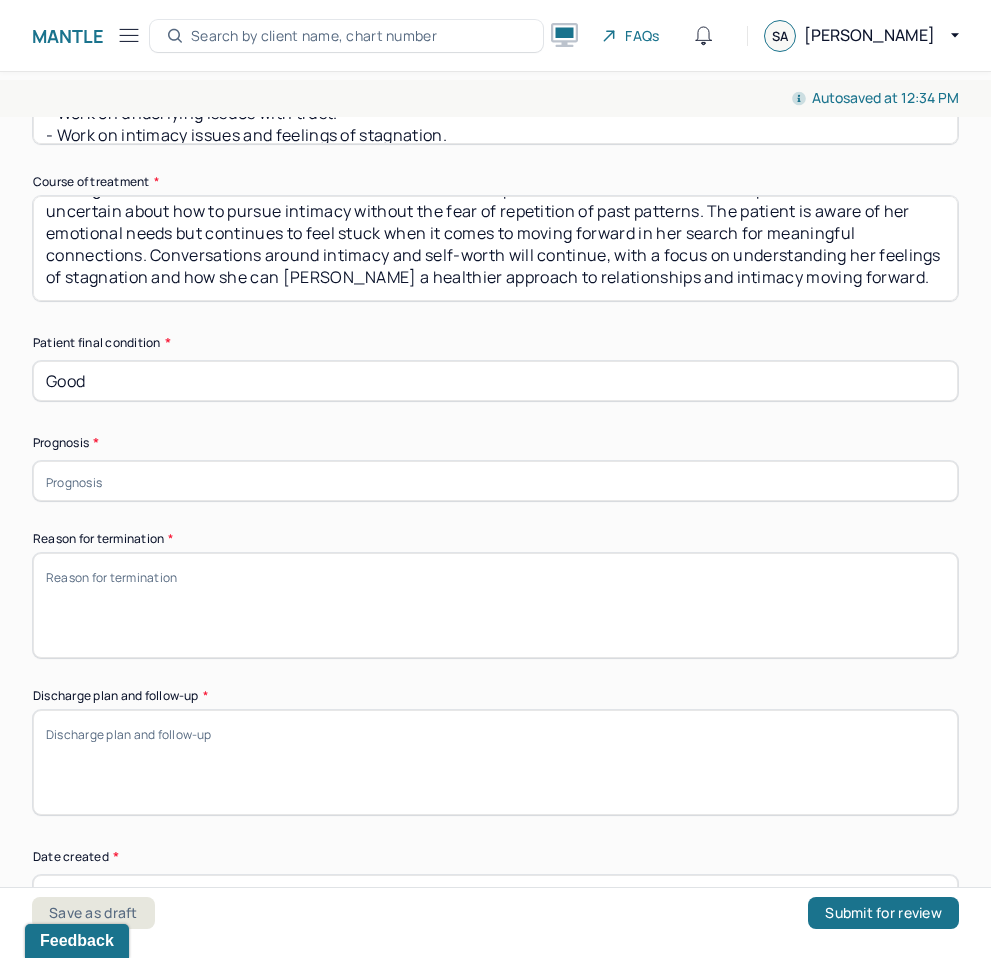type on "Good" 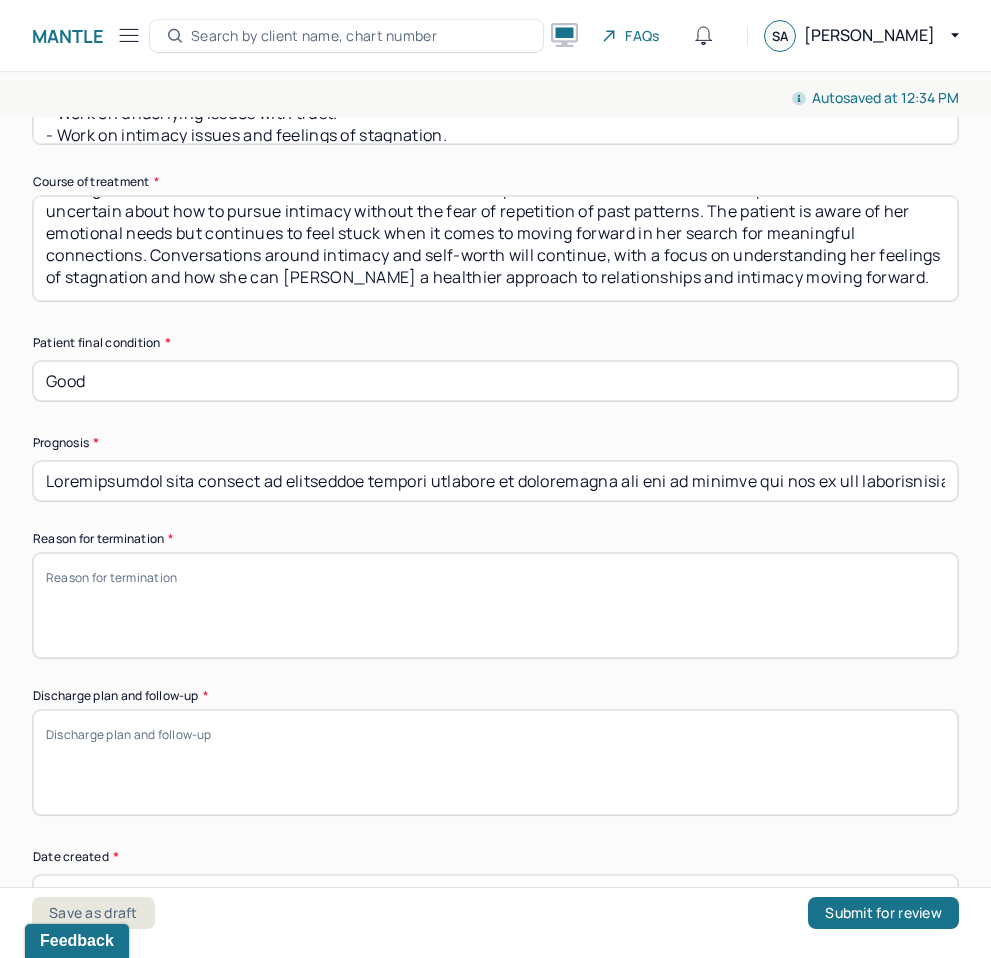 type on "Transitioning from couples to individual therapy presents an opportunity for her to process the end of her relationship, gain clarity on her personal needs, and develop a stronger sense of self outside of the dissolved partnership. Having already worked with her in couples therapy, the patient has shown a willingness to engage in self-reflection, which will be instrumental as she explores unresolved emotions and patterns that contributed to past relational dynamics. Given her current focus on processing the breakup, there may be initial challenges with heightened emotions such as grief, sadness, or self-doubt, which can sometimes impact progress. However, her commitment to therapy and openness to exploring underlying issues suggest that, with time, she has the capacity to navigate these emotions constructively. Goals for individual work will include developing healthy coping strategies, building emotional resilience, and identifying and understanding any recurring relationship patterns, which should improv..." 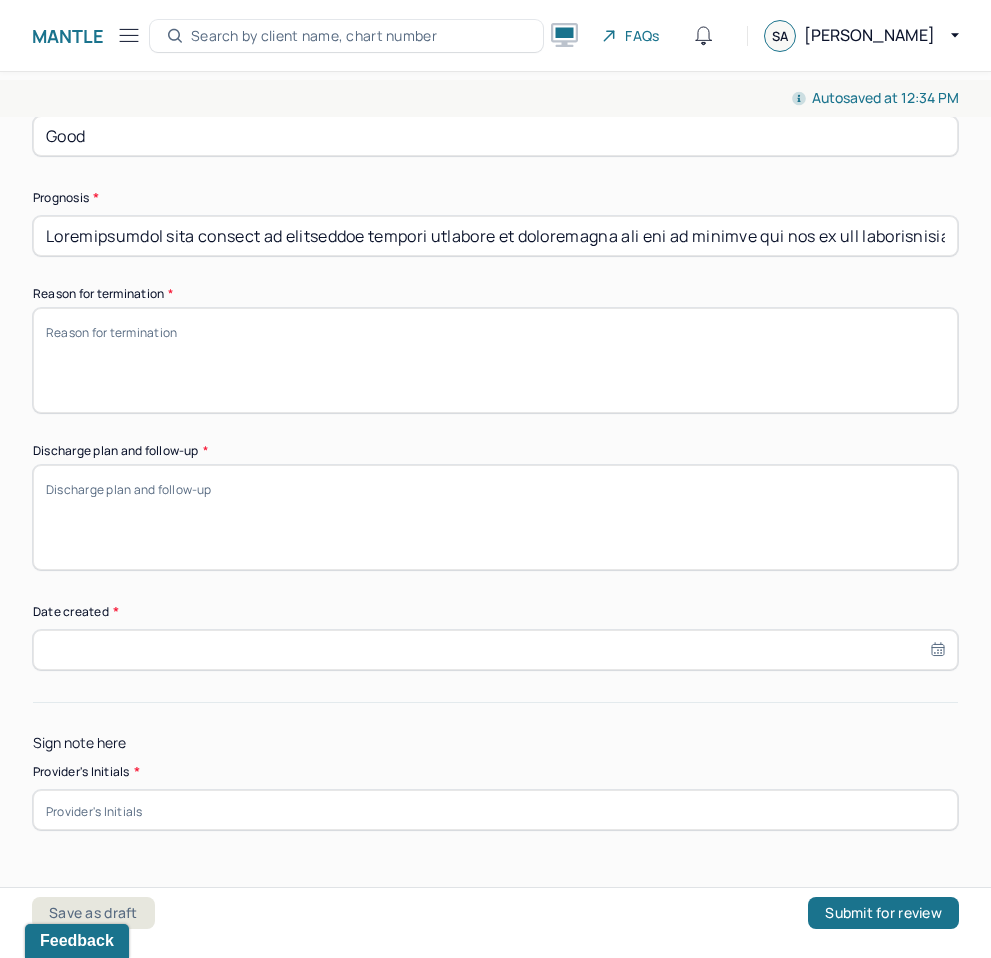 scroll, scrollTop: 1560, scrollLeft: 0, axis: vertical 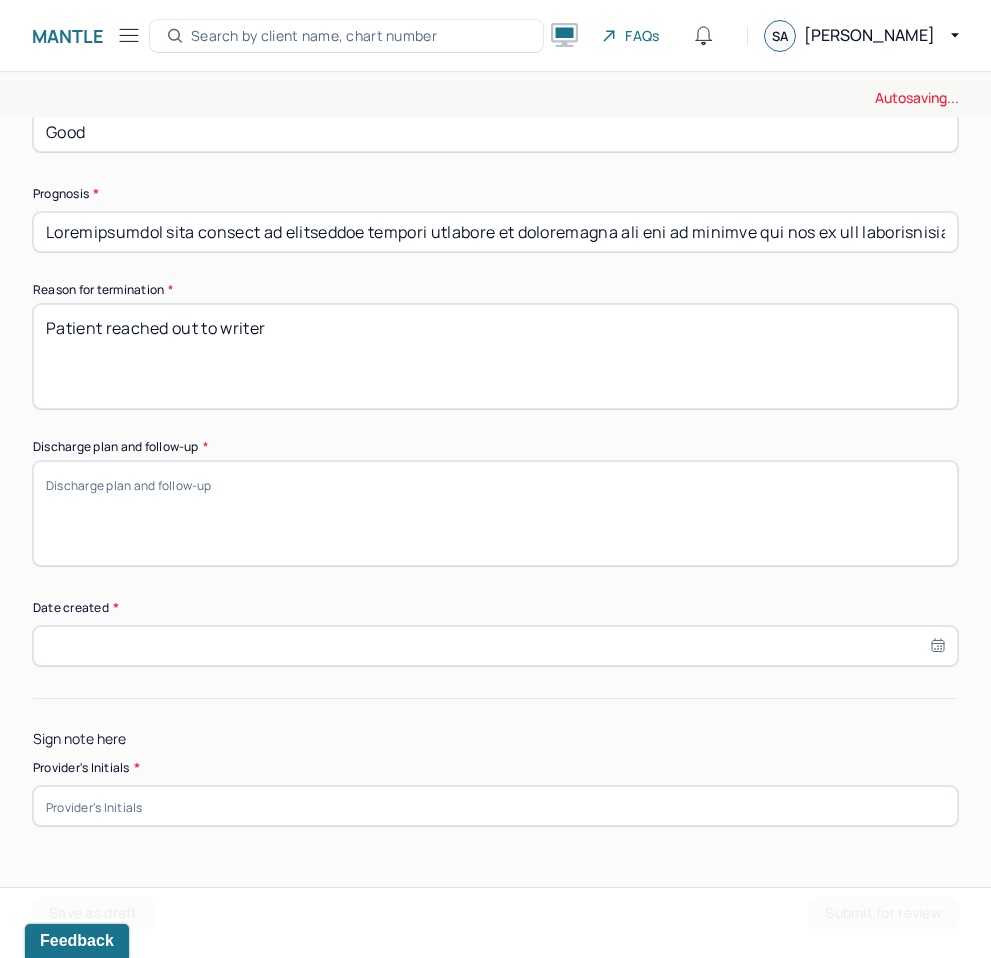 click on "Patient reached out to writer" at bounding box center [495, 356] 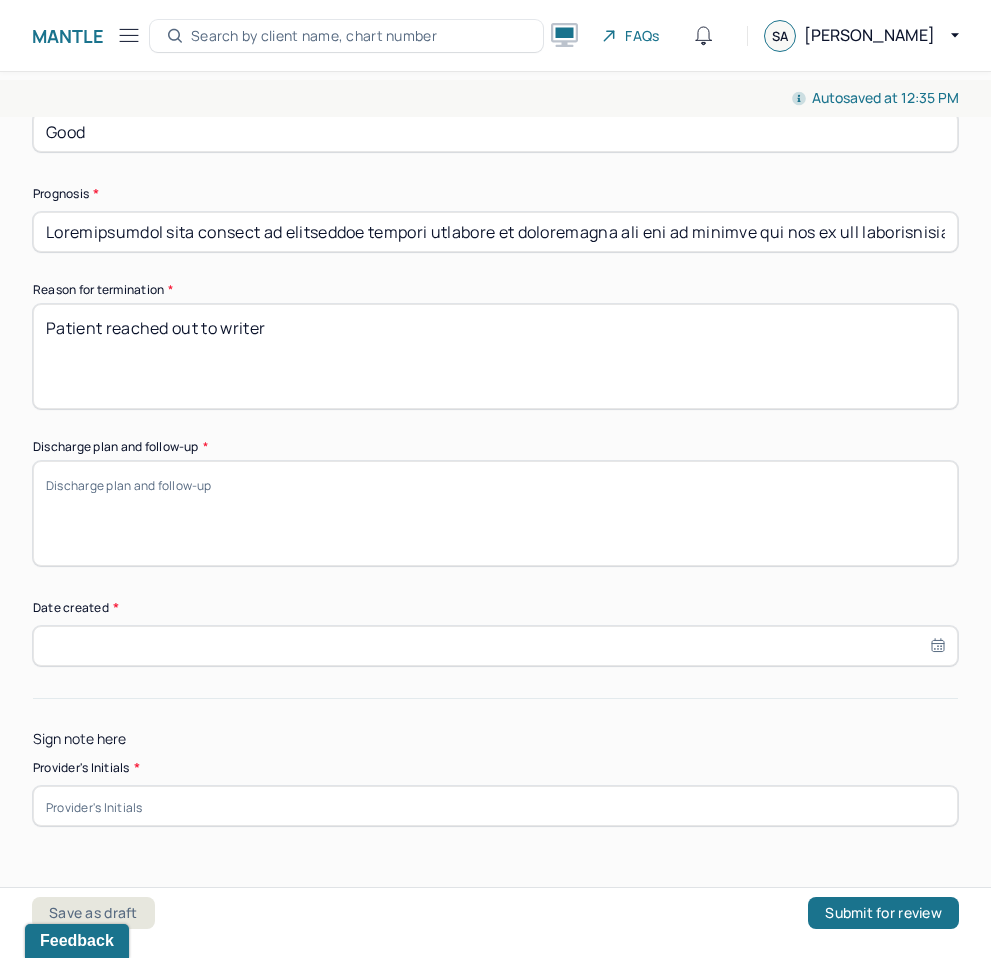 click on "Patient reached out to writer" at bounding box center [495, 356] 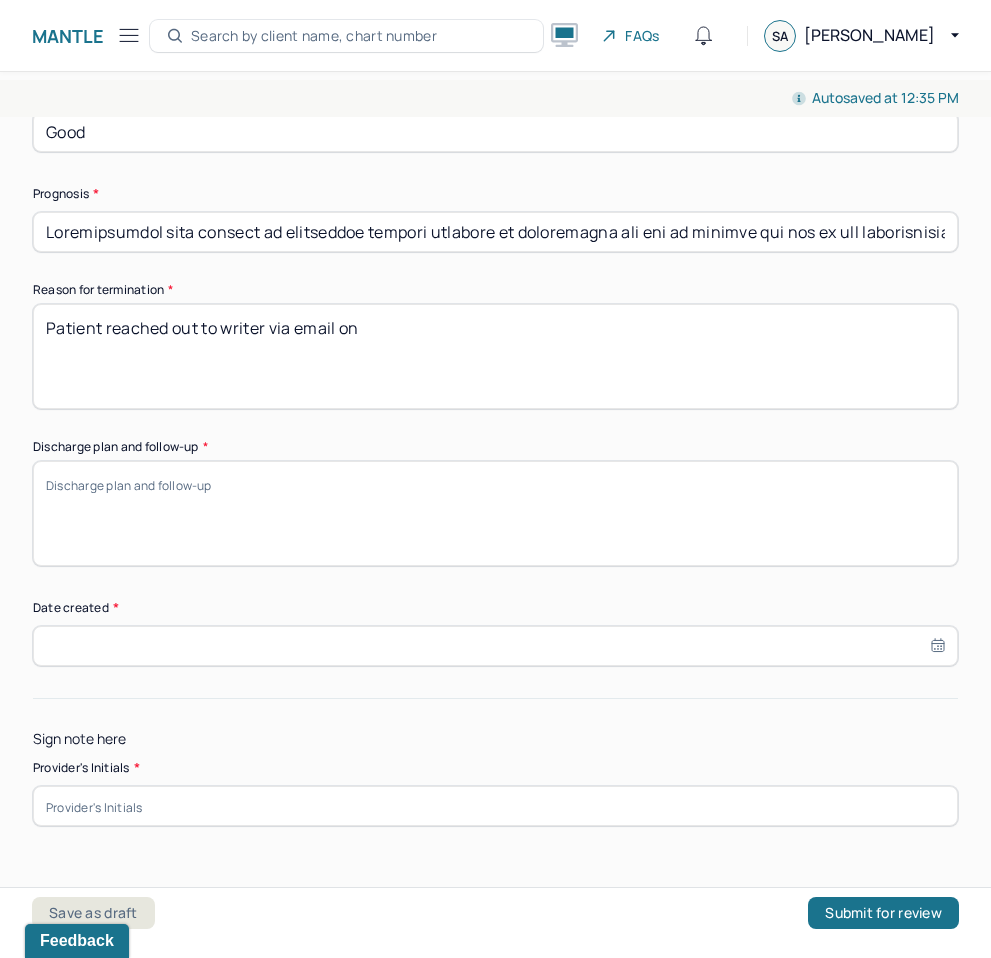 click on "Patient reached out to writer via email on" at bounding box center (495, 356) 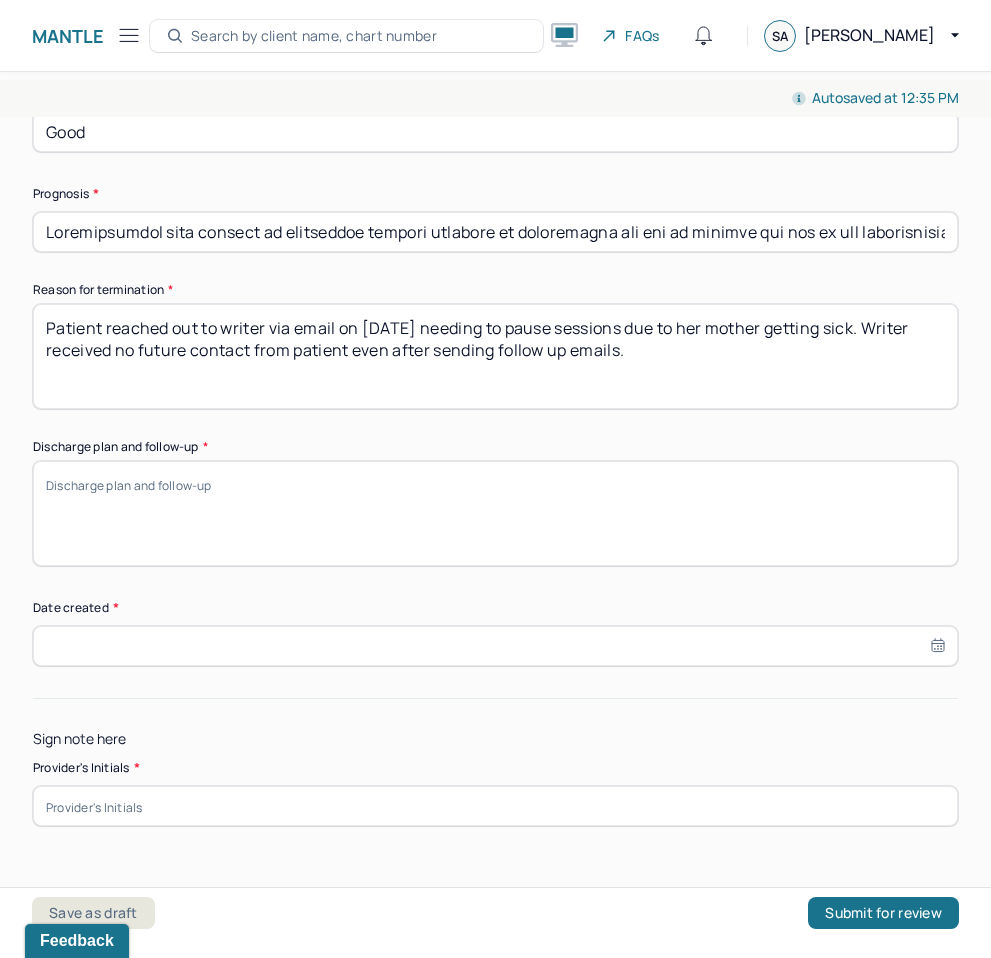 type on "Patient reached out to writer via email on 1/27/25 needing to pause sessions due to her mother getting sick. Writer received no future contact from patient even after sending follow up emails." 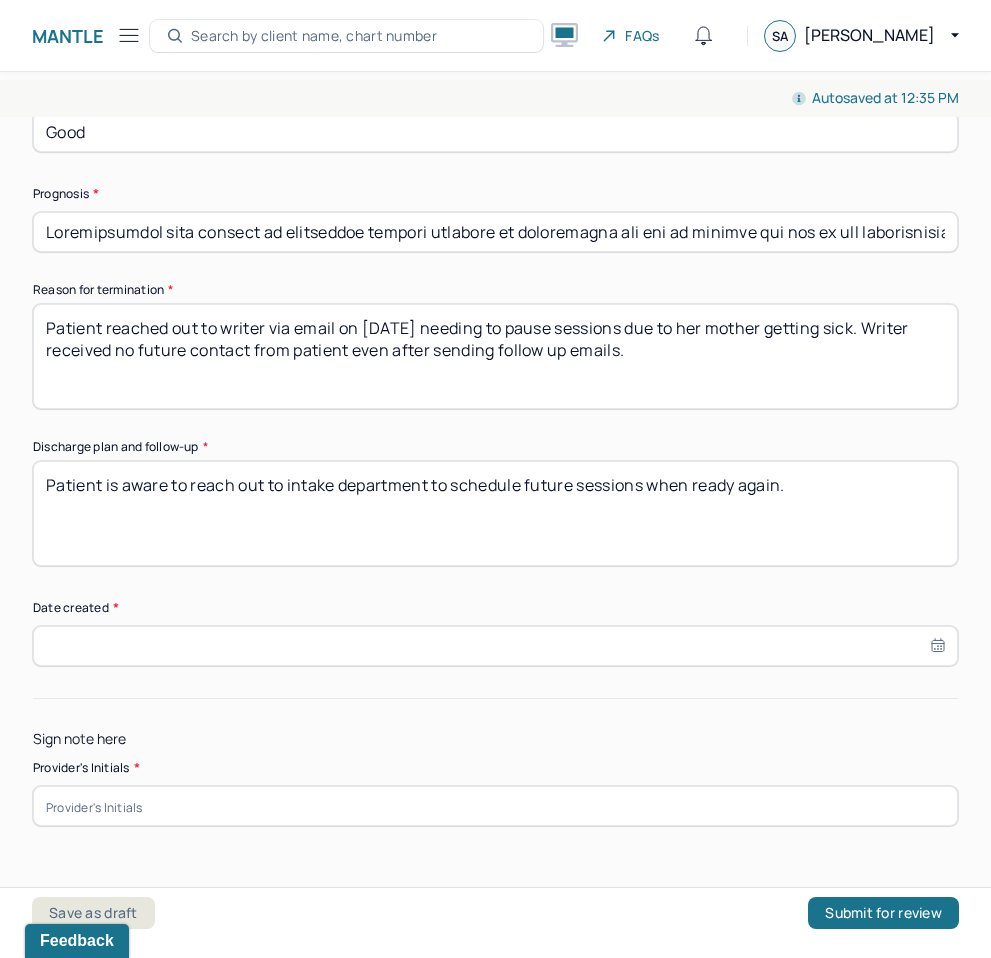 type on "Patient is aware to reach out to intake department to schedule future sessions when ready again." 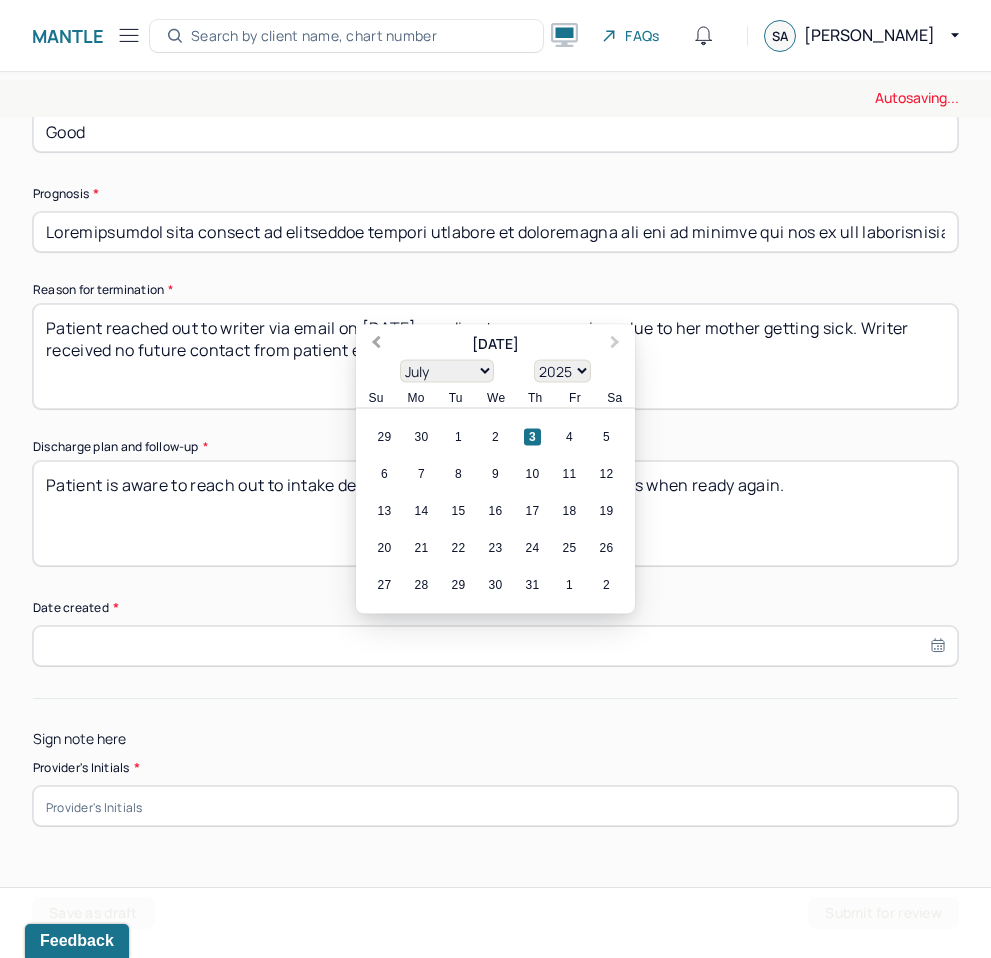 click on "Previous Month" at bounding box center [376, 344] 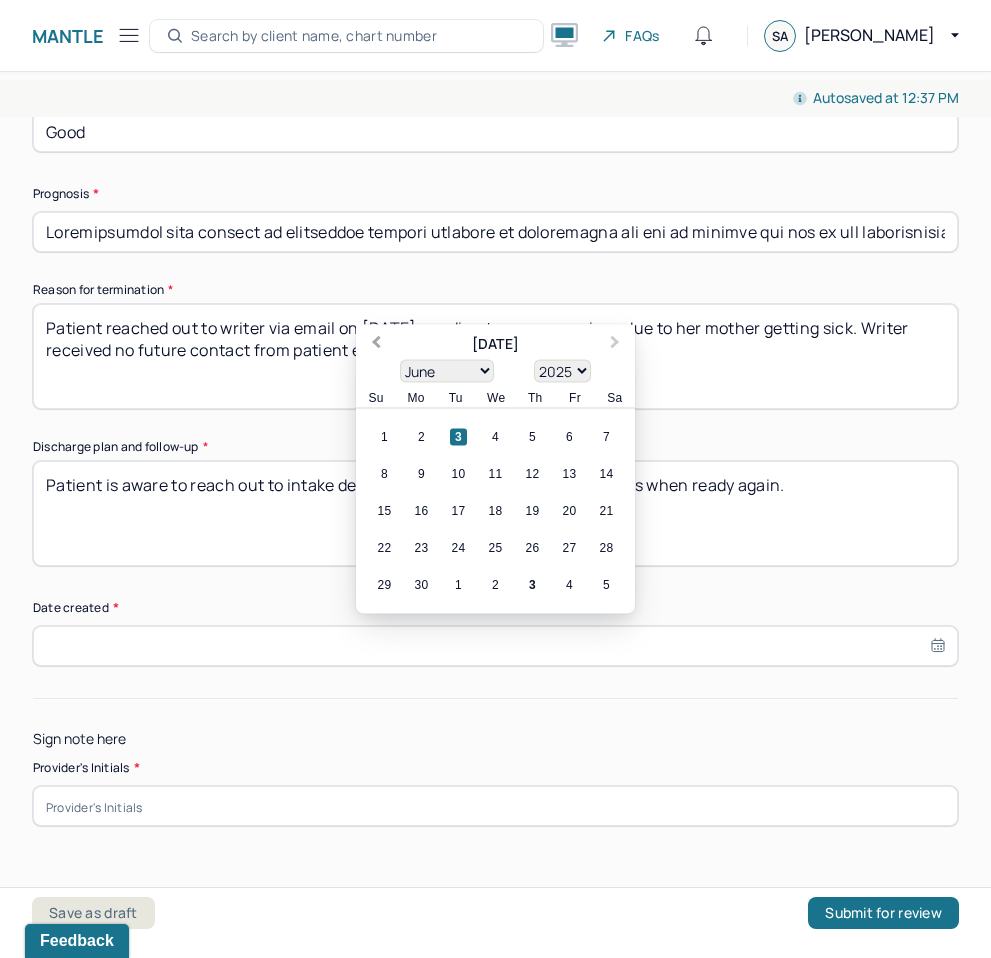 click on "Previous Month" at bounding box center [376, 344] 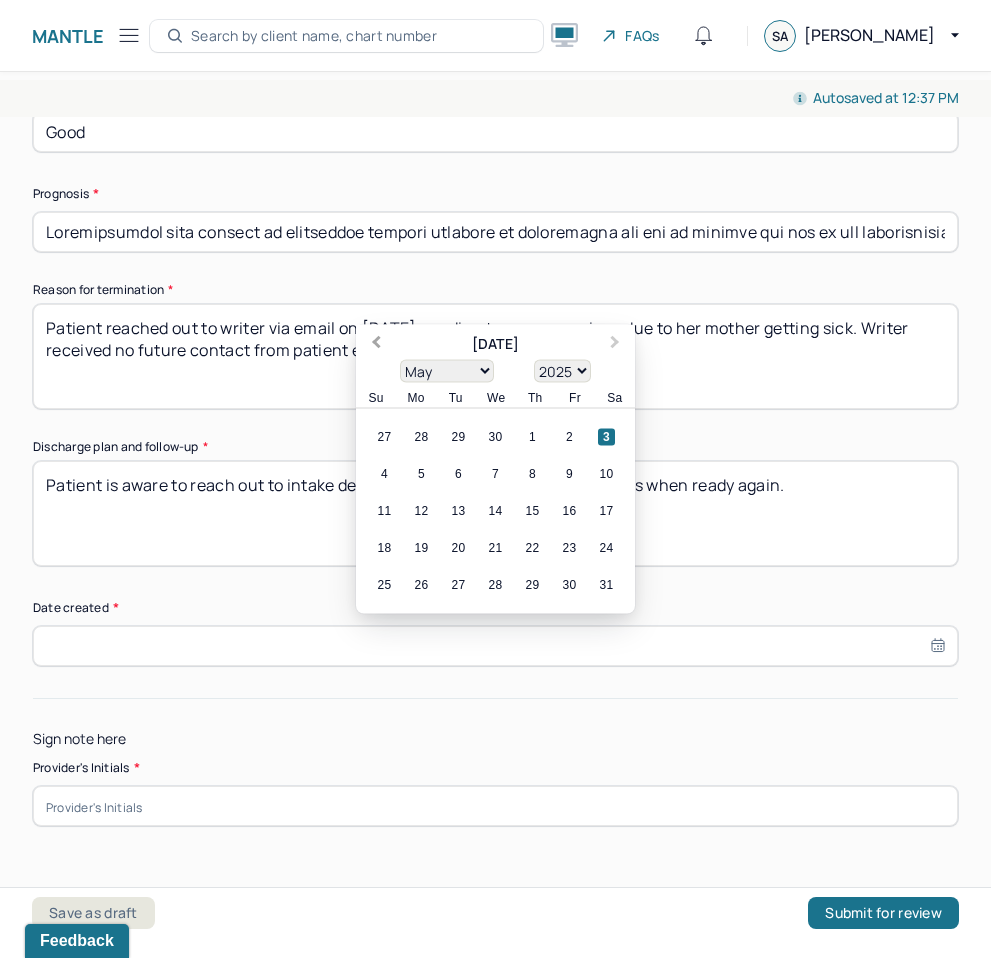 click on "Previous Month" at bounding box center [376, 344] 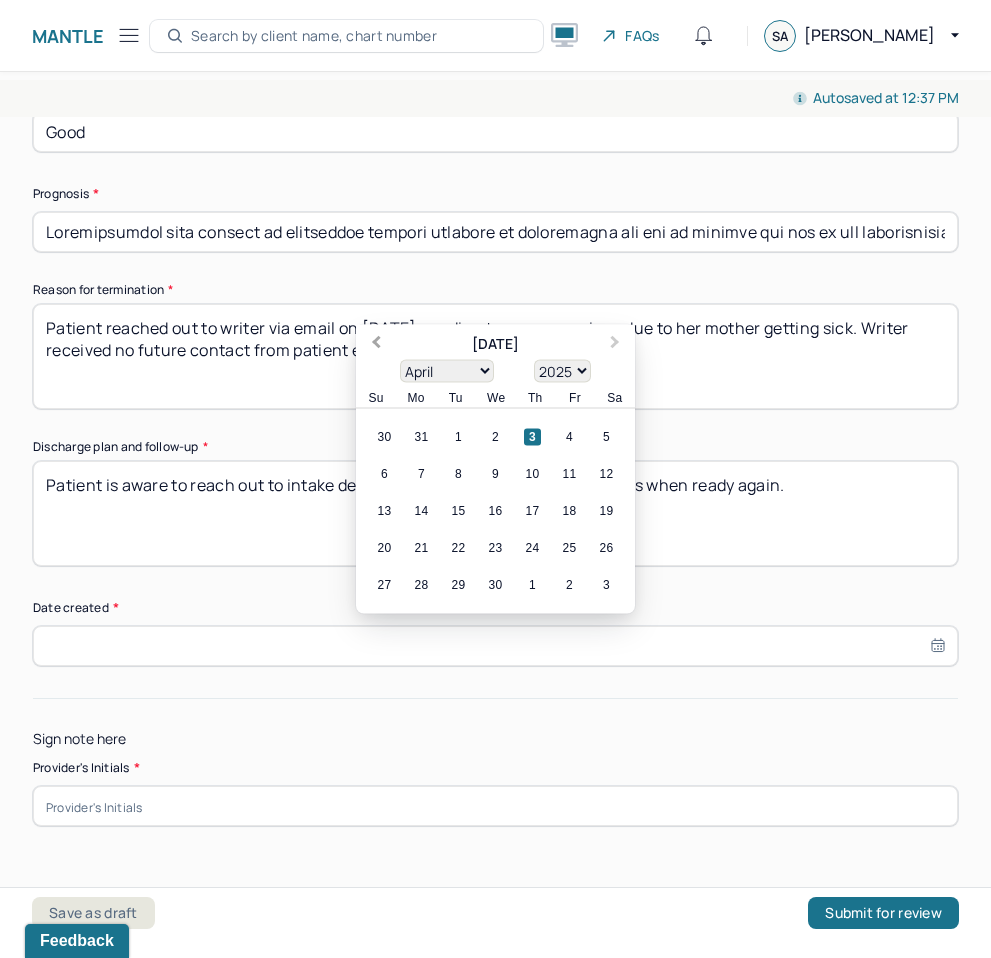 click on "Previous Month" at bounding box center [376, 344] 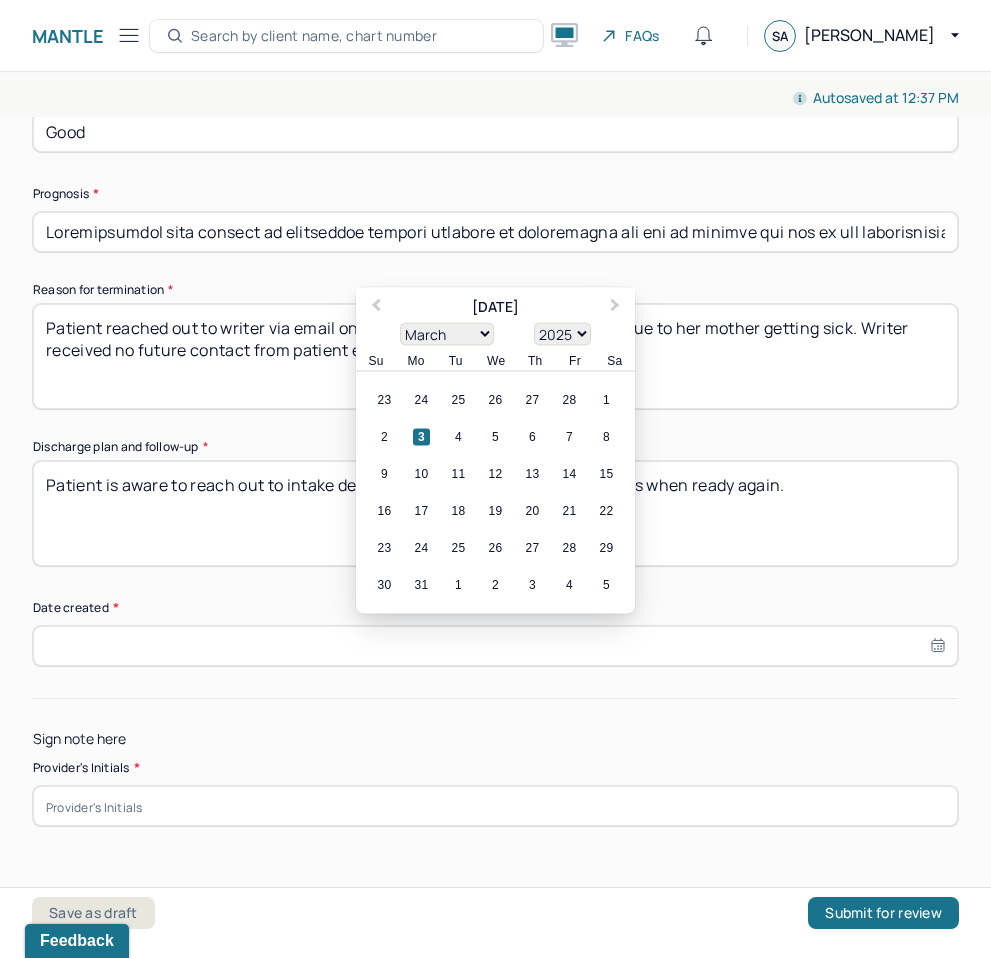 click on "Previous Month" at bounding box center (374, 309) 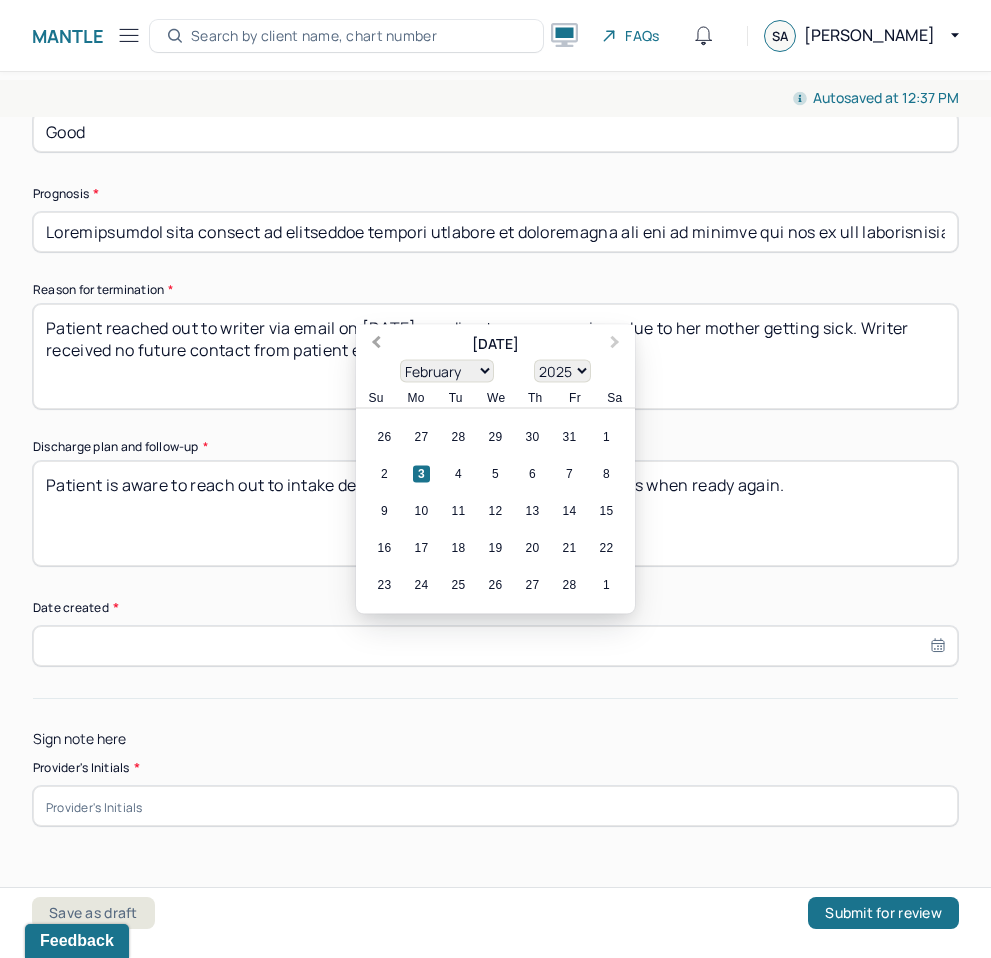 click on "Previous Month" at bounding box center [374, 346] 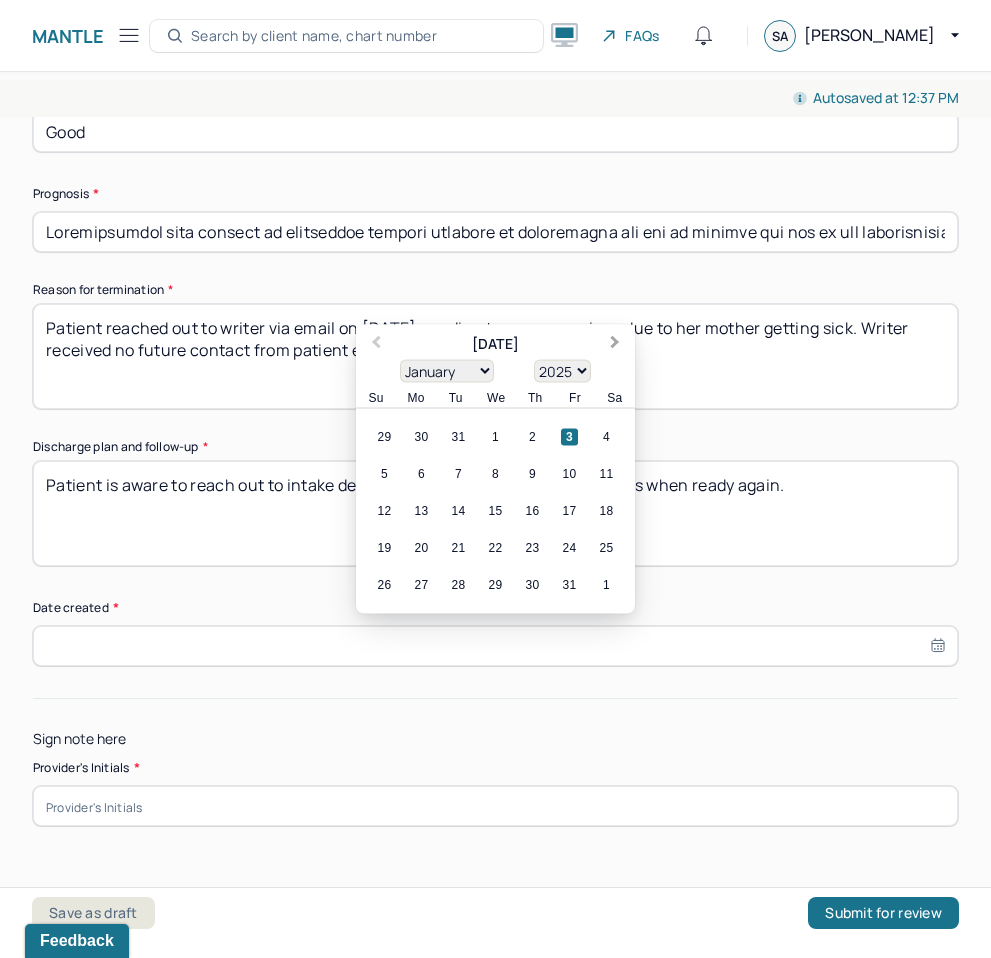 click on "Next Month" at bounding box center [617, 346] 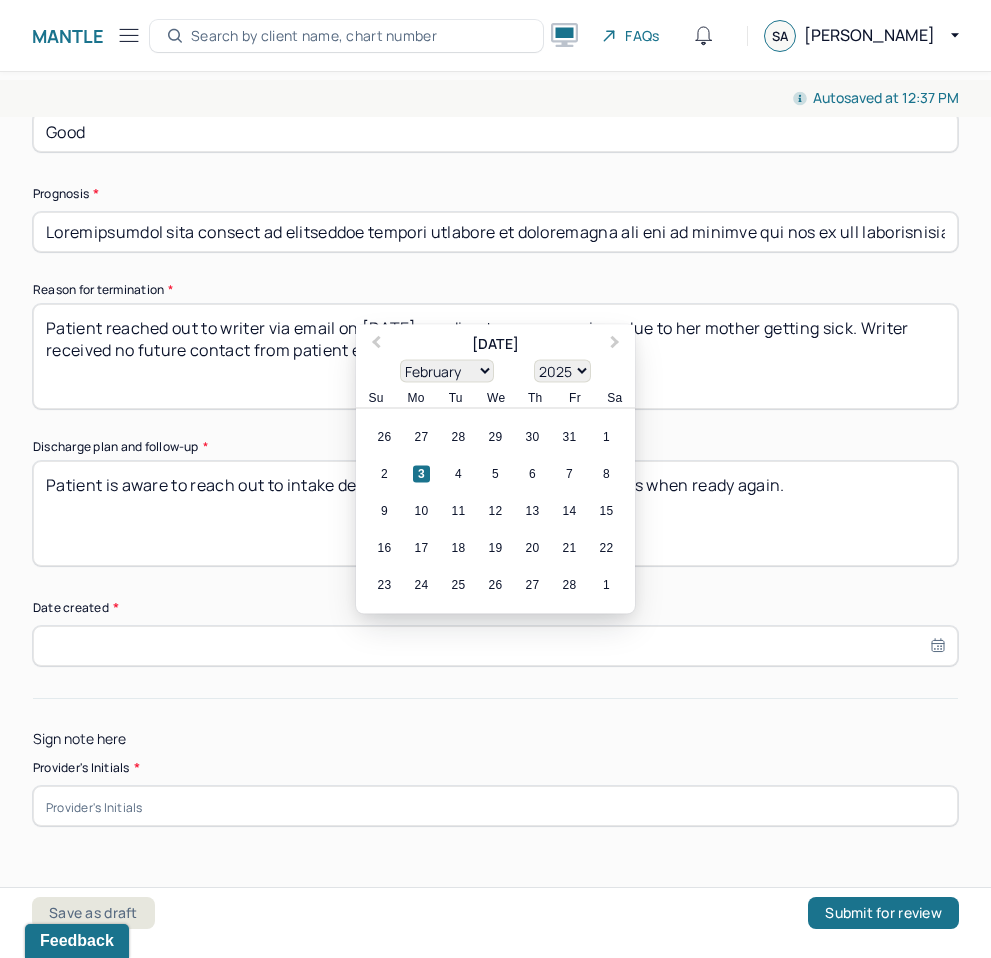 click on "3" at bounding box center [421, 474] 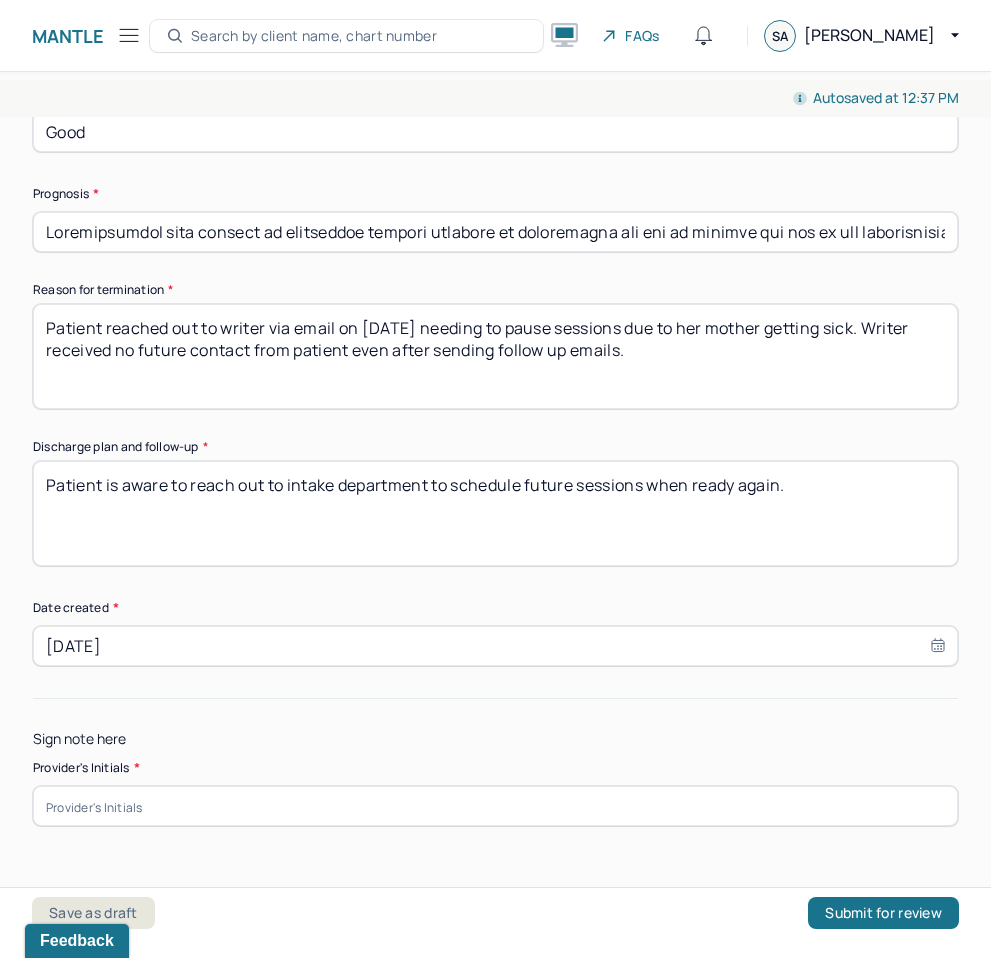 click at bounding box center [495, 806] 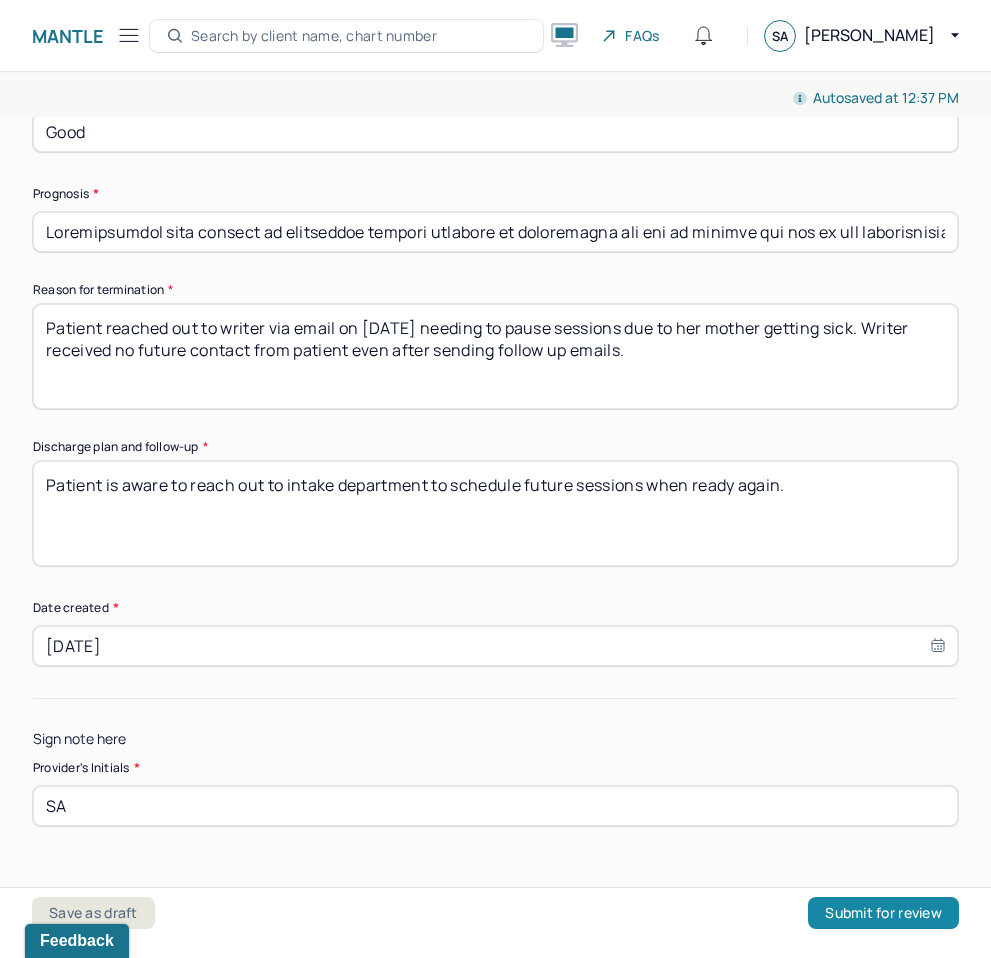 type on "SA" 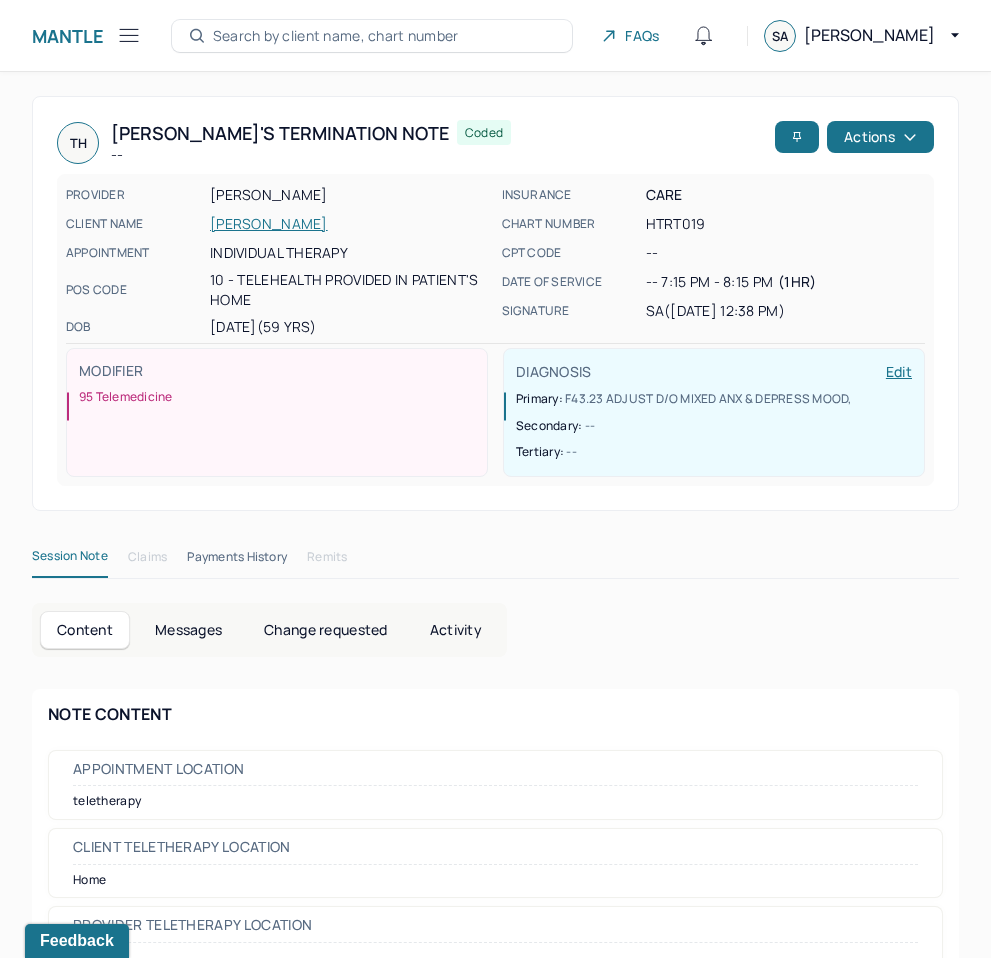 click 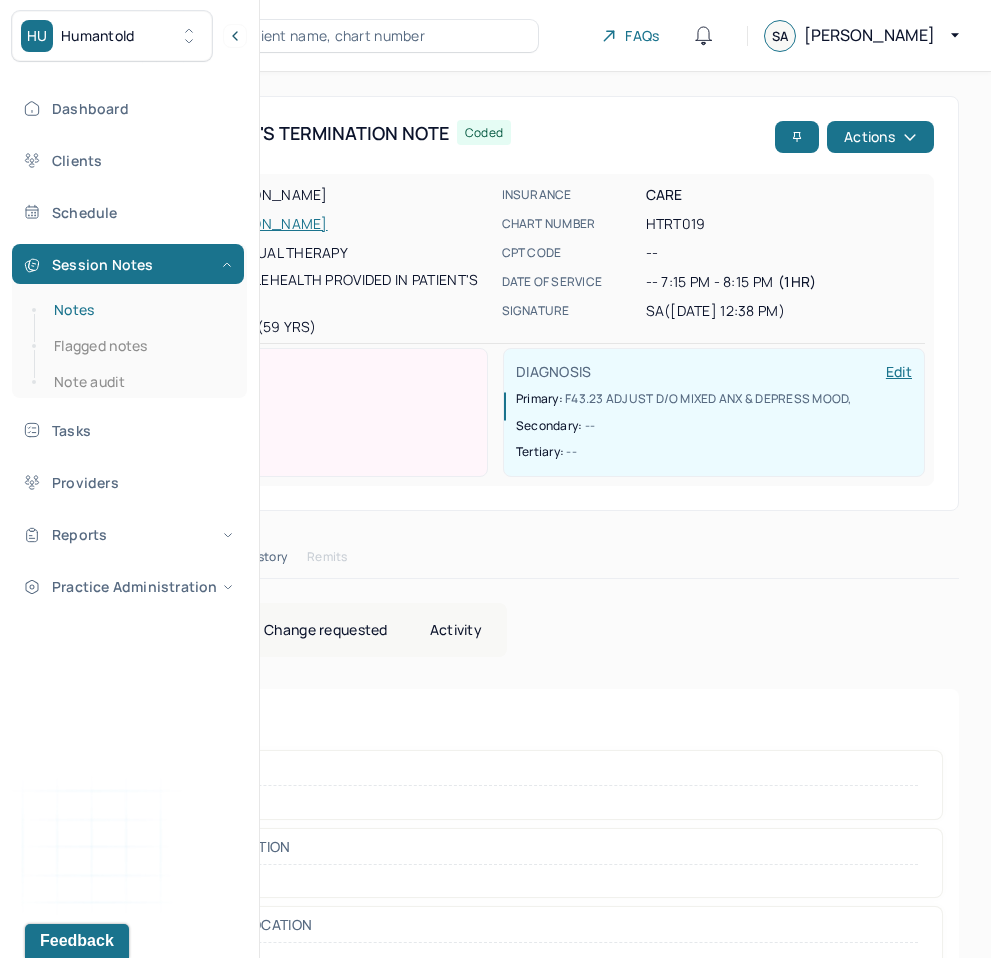 click on "Notes" at bounding box center (139, 310) 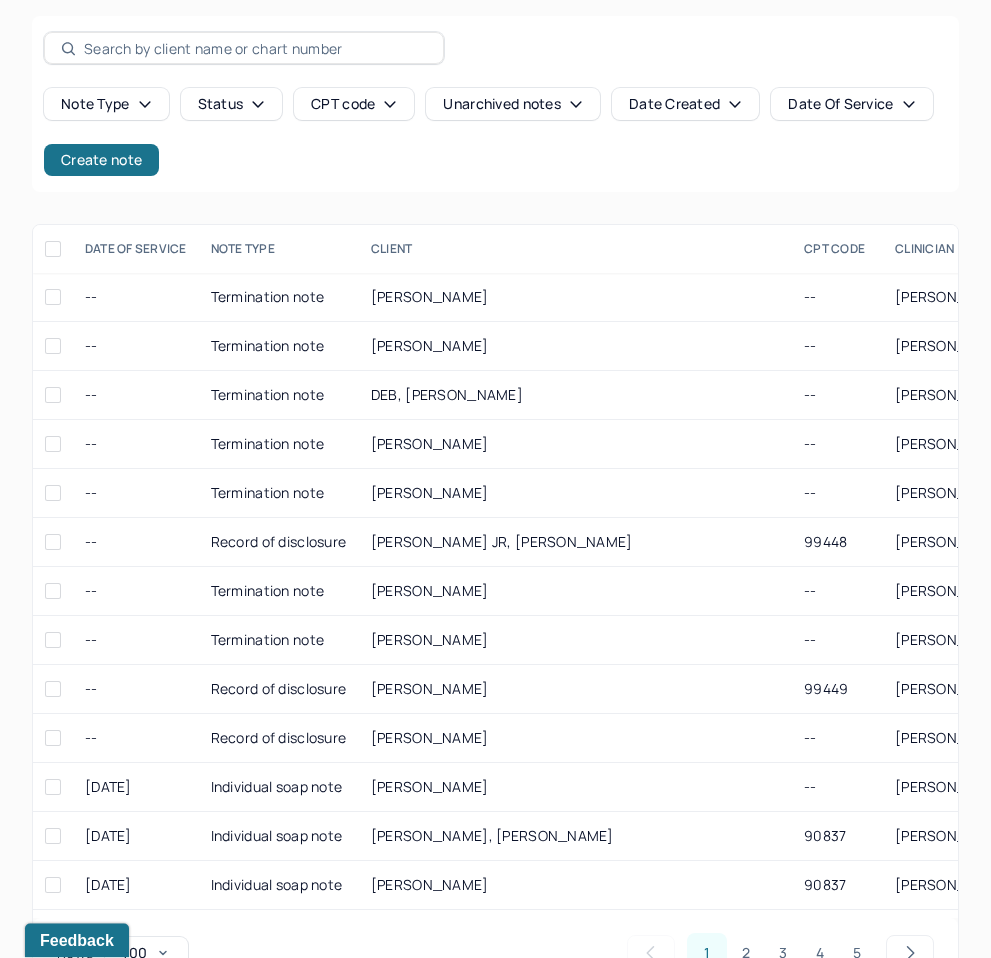 scroll, scrollTop: 140, scrollLeft: 0, axis: vertical 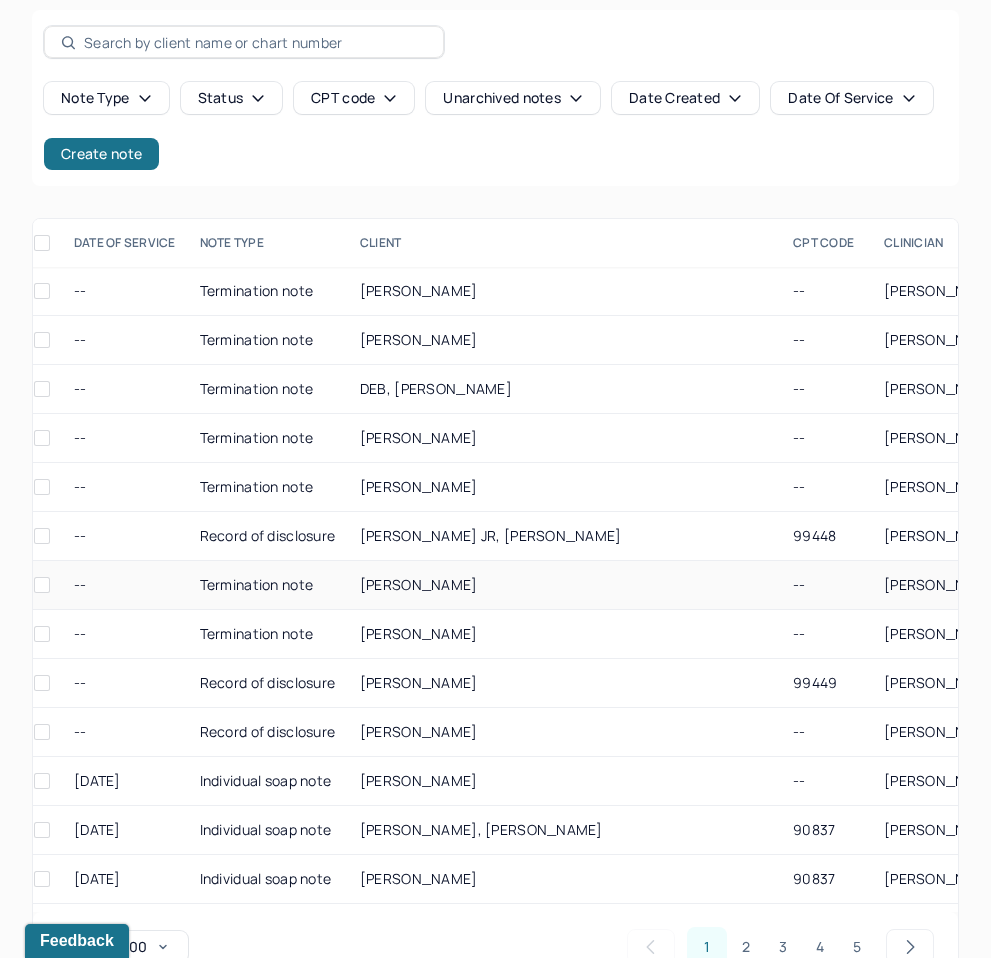 click on "[PERSON_NAME]" at bounding box center (419, 584) 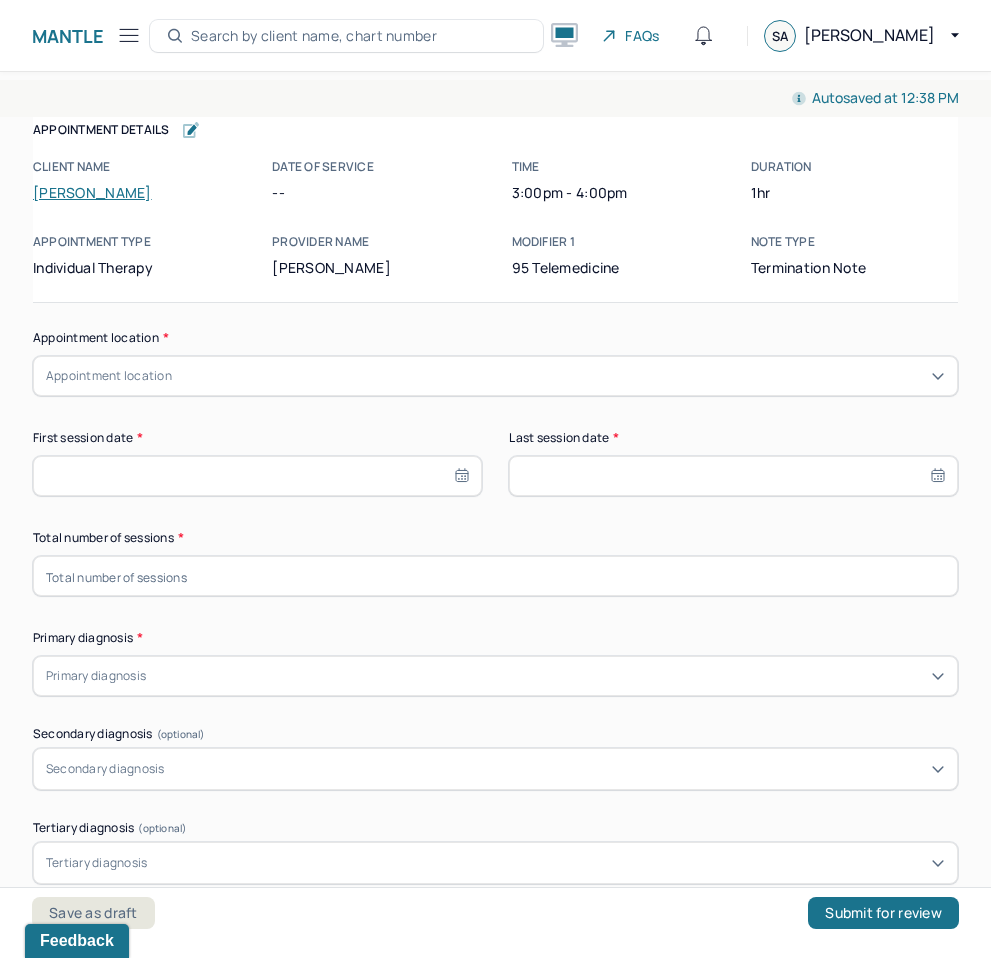 click at bounding box center [495, 576] 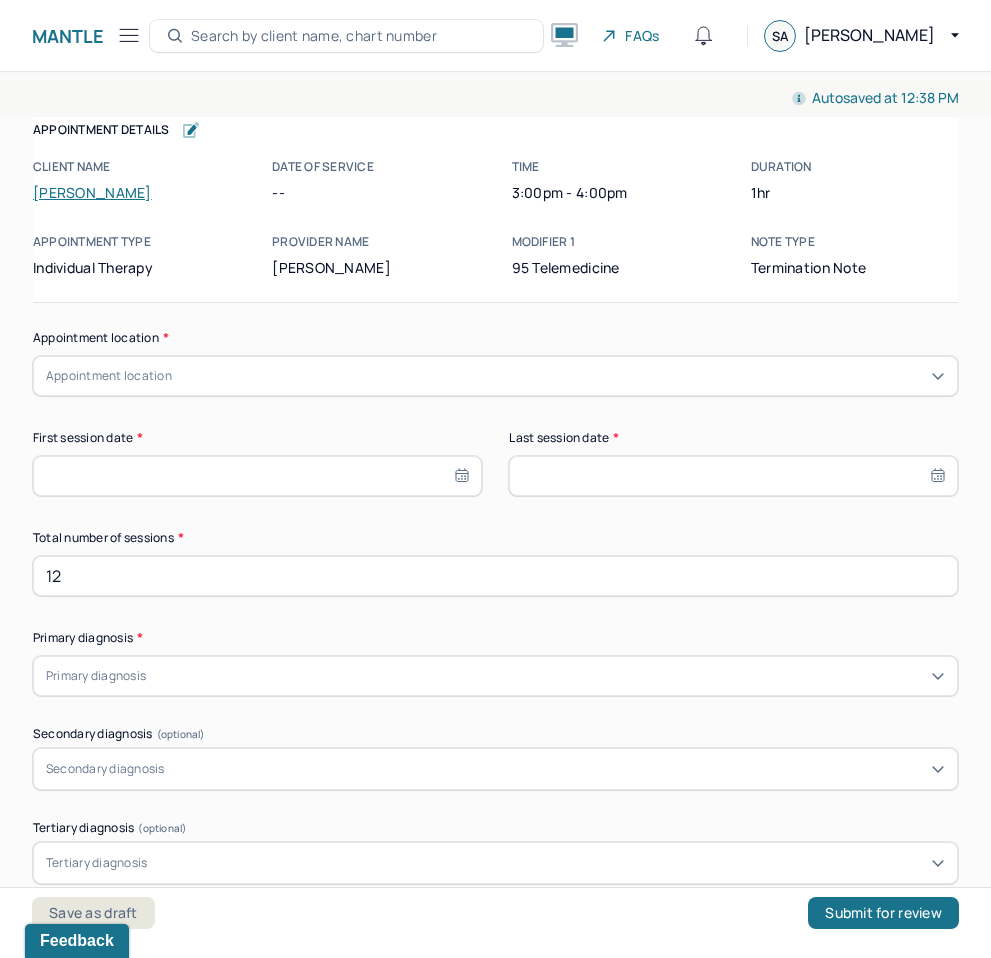 type on "12" 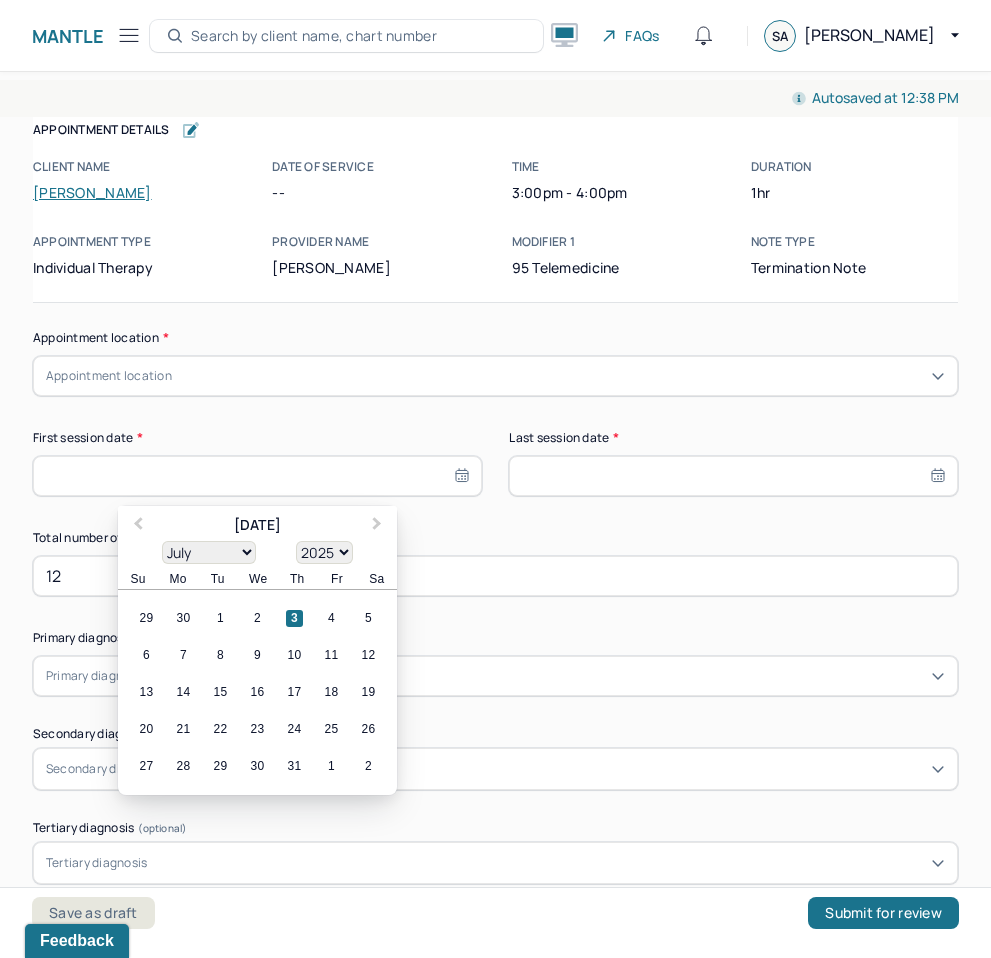 click at bounding box center (257, 476) 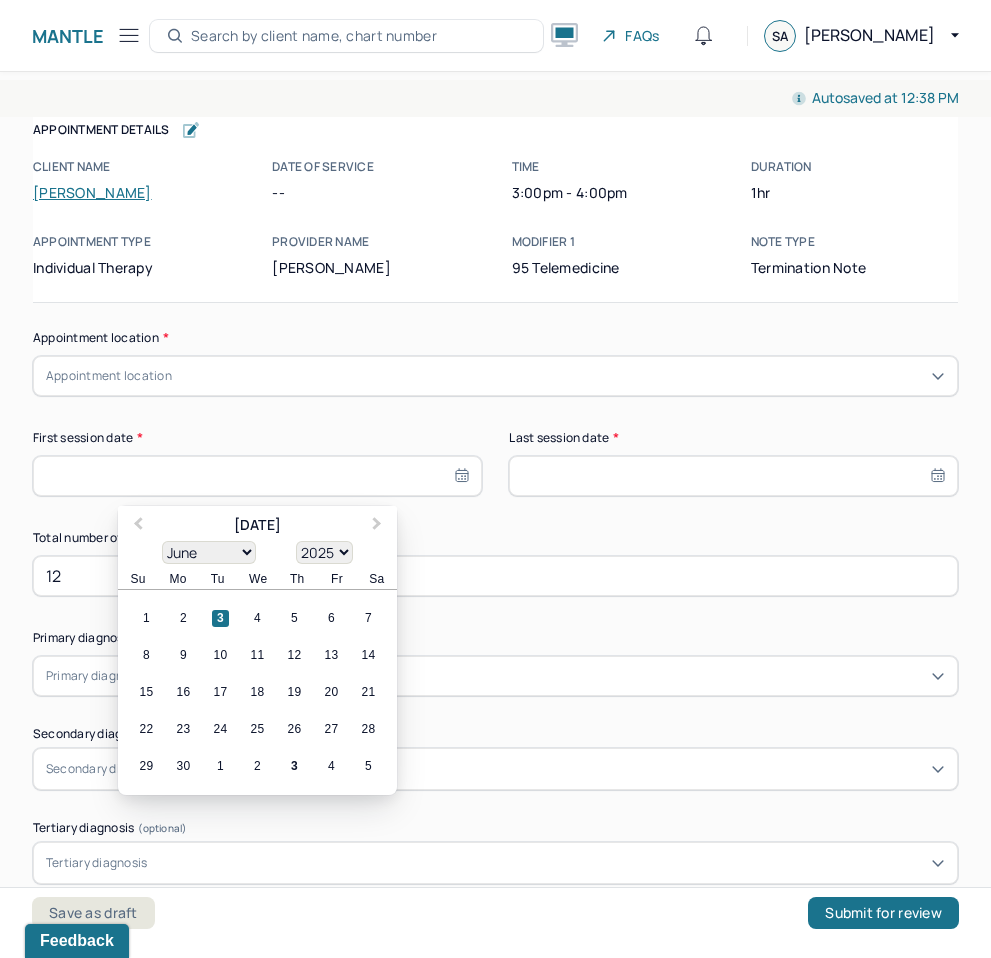 select on "4" 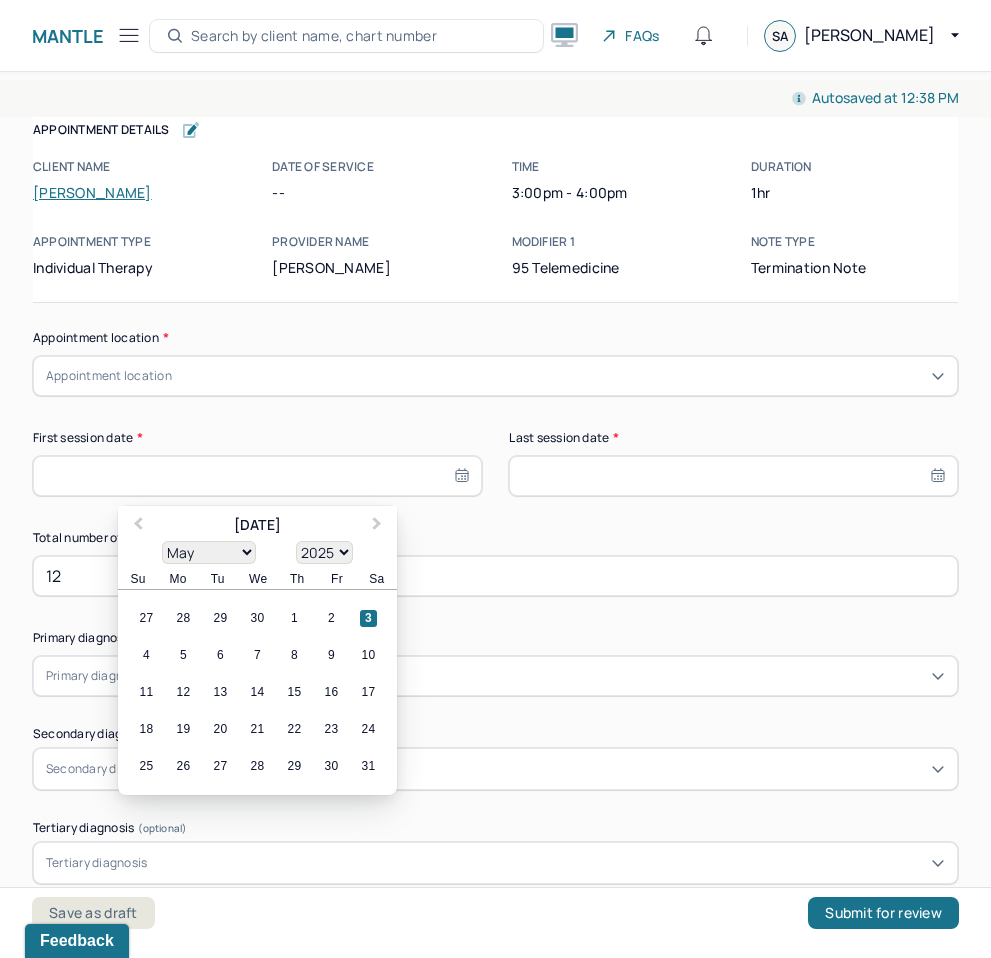 click on "May 2025 January February March April May June July August September October November December 1900 1901 1902 1903 1904 1905 1906 1907 1908 1909 1910 1911 1912 1913 1914 1915 1916 1917 1918 1919 1920 1921 1922 1923 1924 1925 1926 1927 1928 1929 1930 1931 1932 1933 1934 1935 1936 1937 1938 1939 1940 1941 1942 1943 1944 1945 1946 1947 1948 1949 1950 1951 1952 1953 1954 1955 1956 1957 1958 1959 1960 1961 1962 1963 1964 1965 1966 1967 1968 1969 1970 1971 1972 1973 1974 1975 1976 1977 1978 1979 1980 1981 1982 1983 1984 1985 1986 1987 1988 1989 1990 1991 1992 1993 1994 1995 1996 1997 1998 1999 2000 2001 2002 2003 2004 2005 2006 2007 2008 2009 2010 2011 2012 2013 2014 2015 2016 2017 2018 2019 2020 2021 2022 2023 2024 2025 2026 2027 2028 2029 2030 2031 2032 2033 2034 2035 2036 2037 2038 2039 2040 2041 2042 2043 2044 2045 2046 2047 2048 2049 2050 2051 2052 2053 2054 2055 2056 2057 2058 2059 2060 2061 2062 2063 2064 2065 2066 2067 2068 2069 2070 2071 2072 2073 2074 2075 2076 2077 2078 2079 2080 2081 2082 2083 2084 2085" at bounding box center [257, 548] 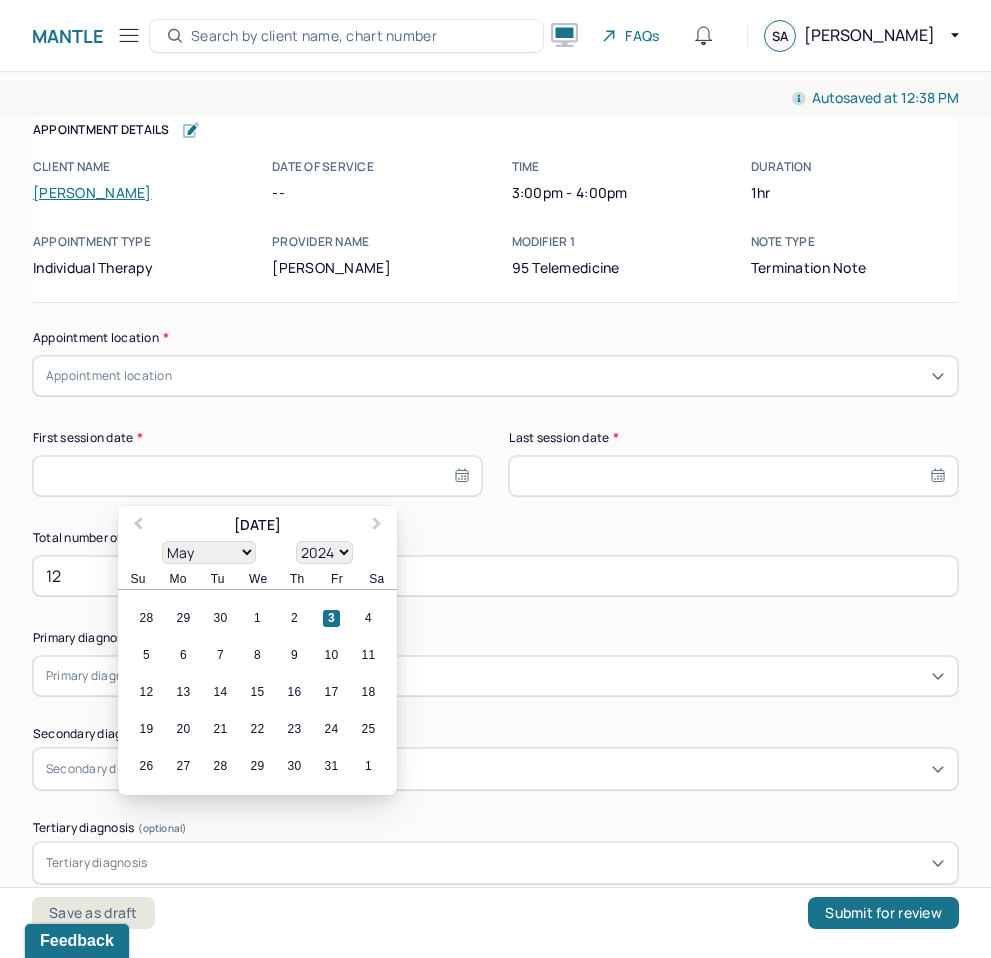 click on "15" at bounding box center [257, 692] 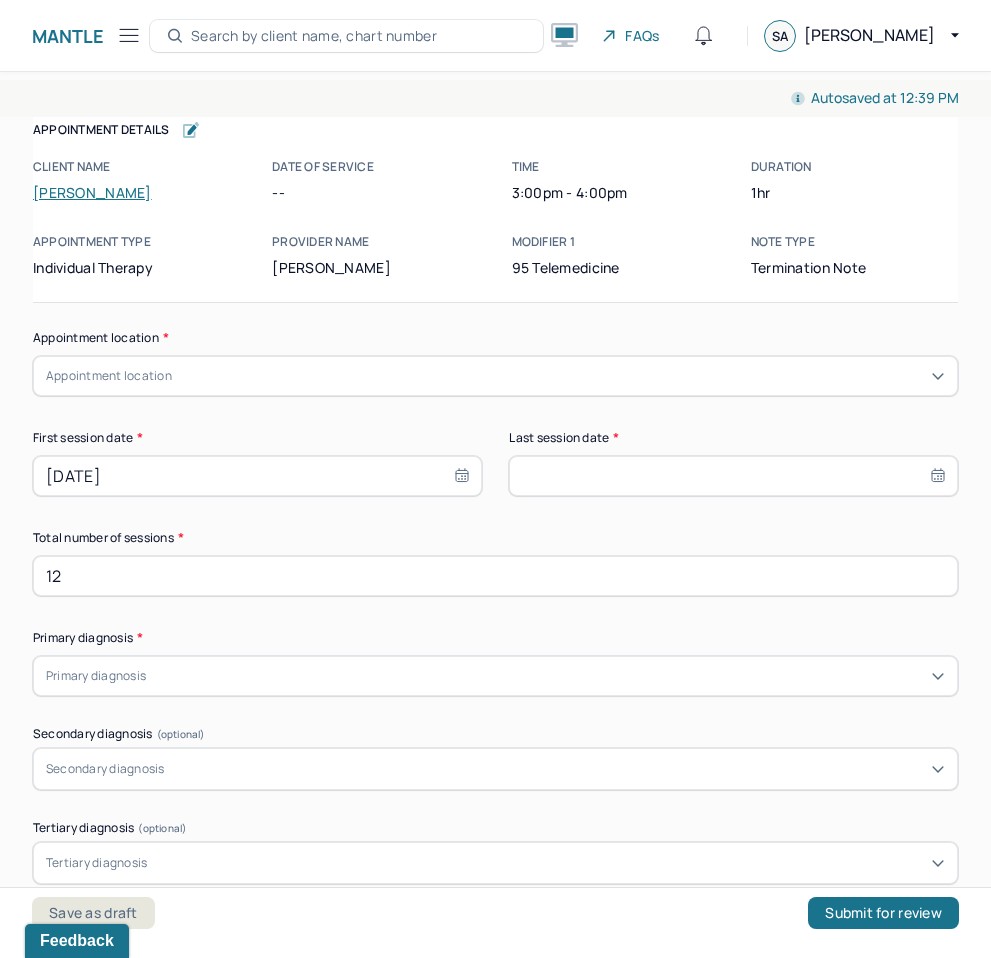 select on "6" 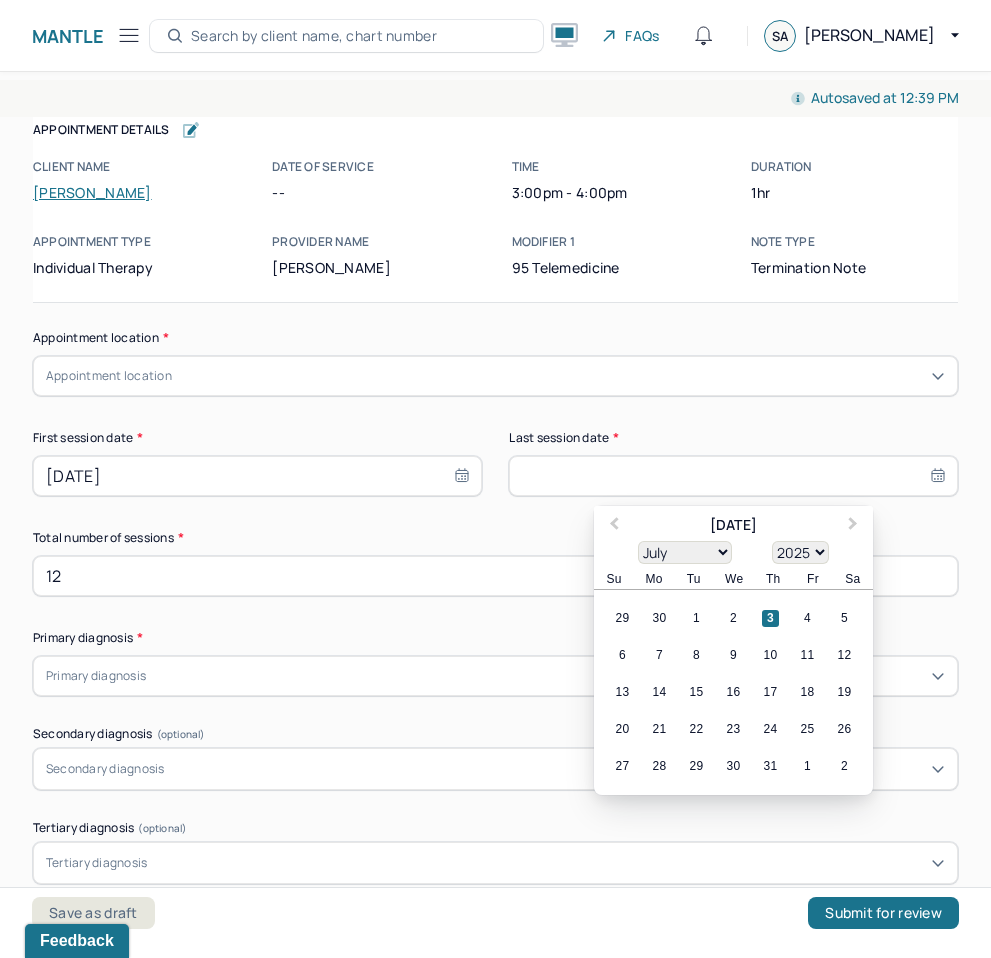 drag, startPoint x: 566, startPoint y: 476, endPoint x: 661, endPoint y: 516, distance: 103.077644 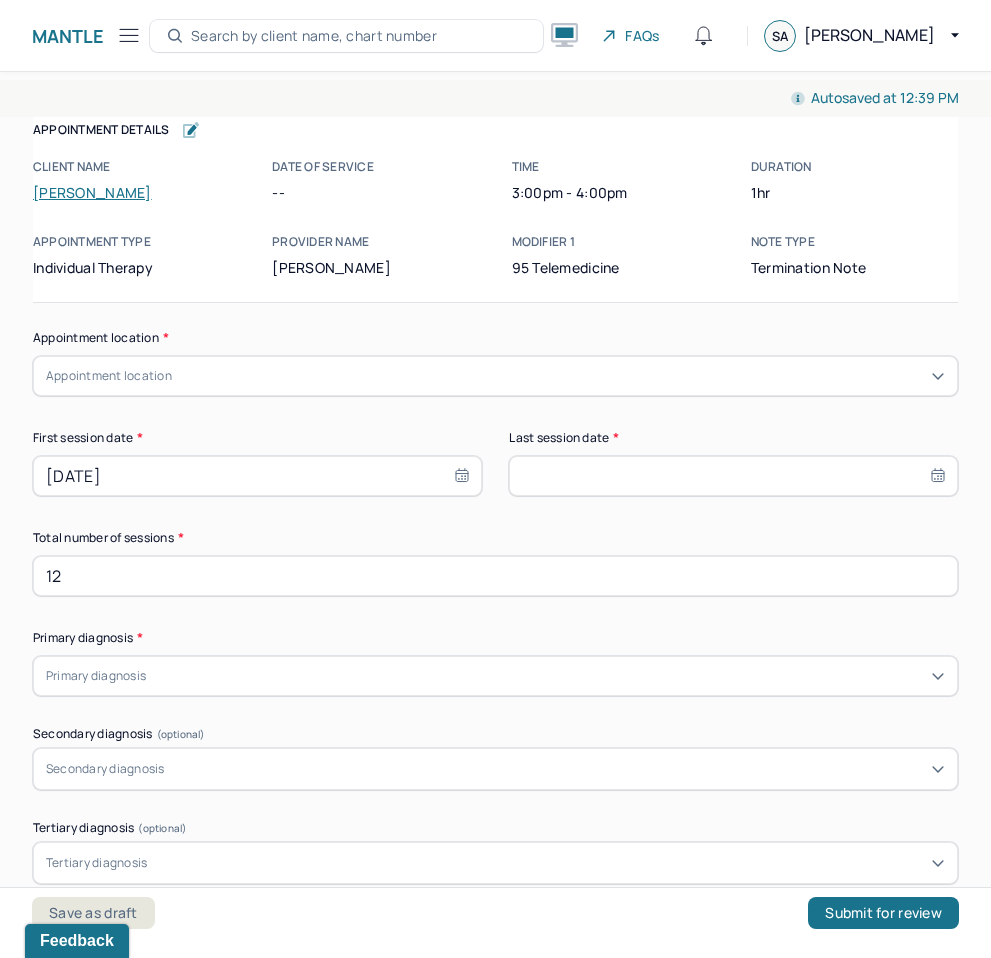 click at bounding box center (733, 476) 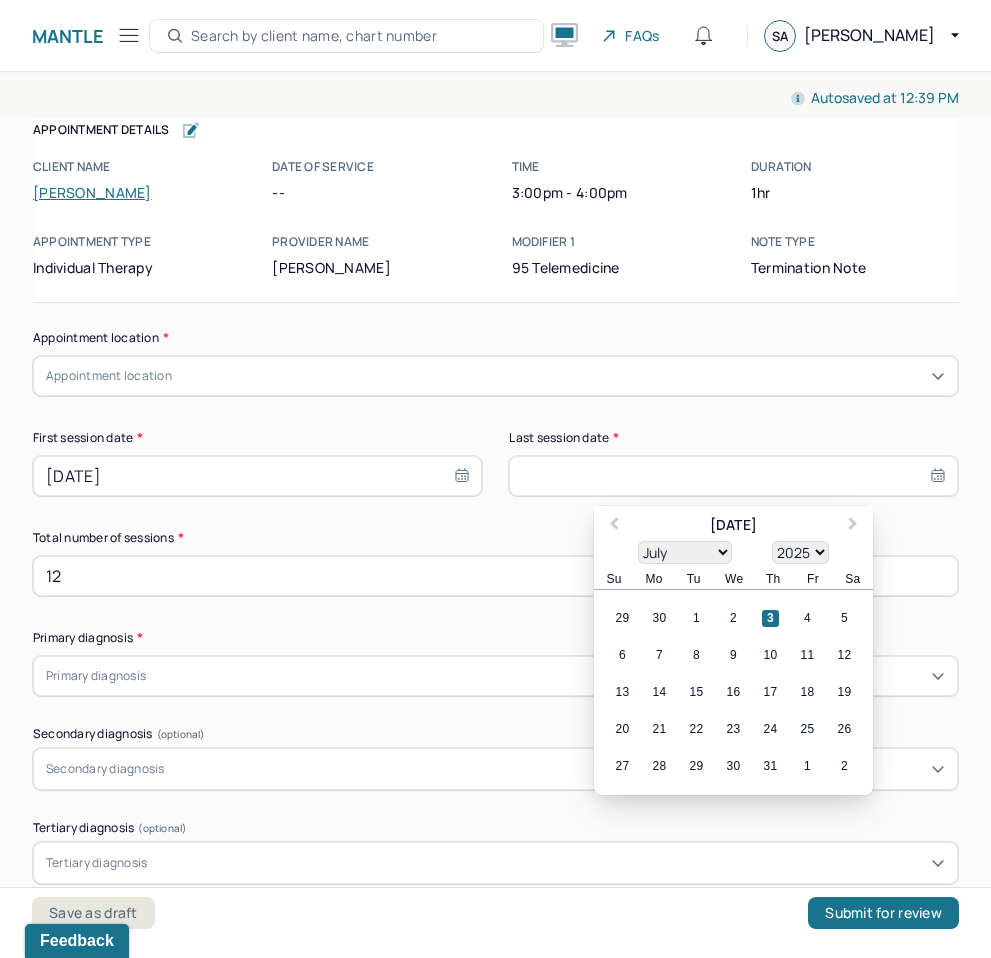 select on "2024" 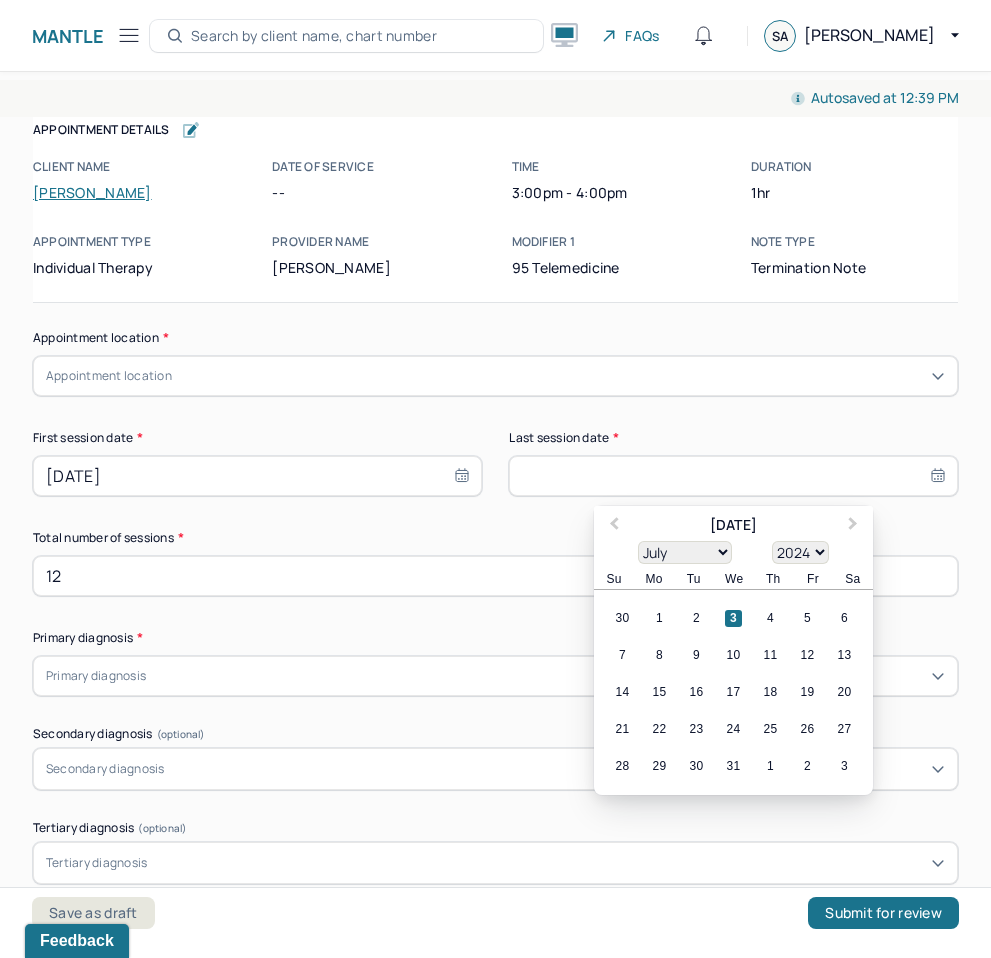 select on "8" 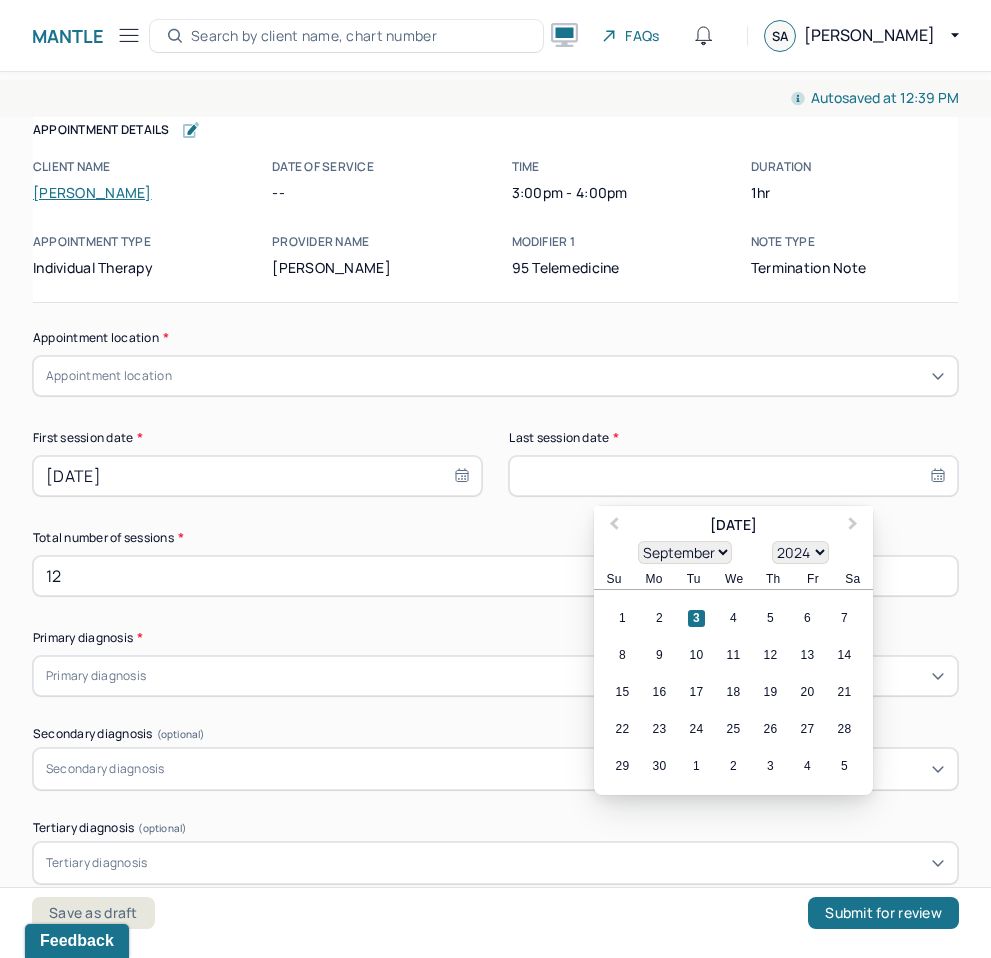 click on "11" at bounding box center [733, 655] 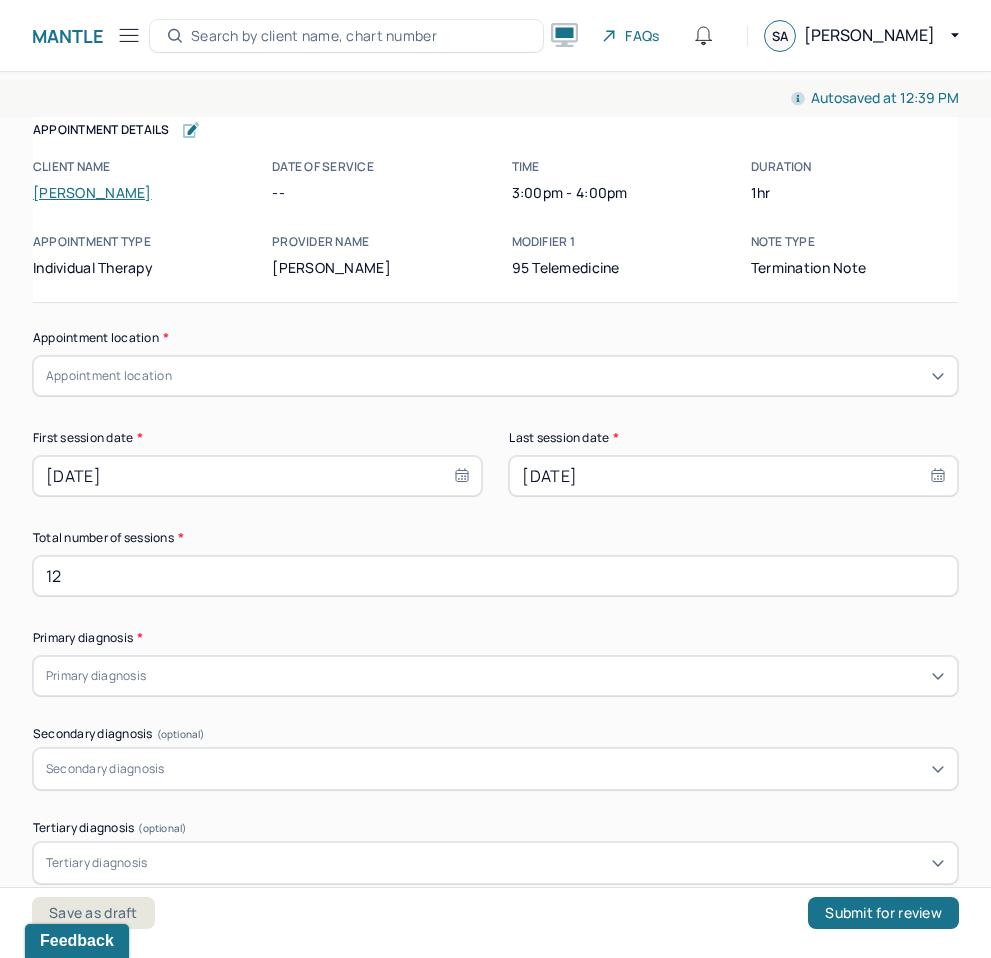 click on "Appointment location" at bounding box center [495, 376] 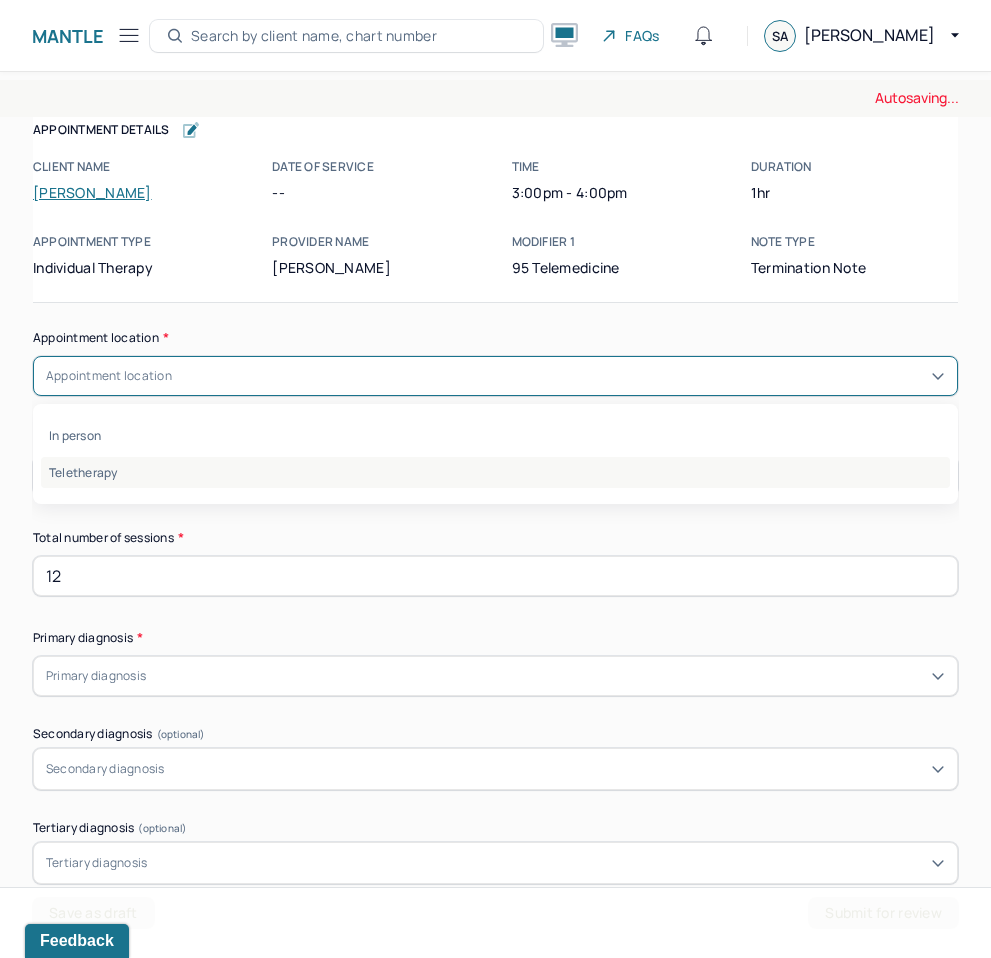 click on "Teletherapy" at bounding box center (495, 472) 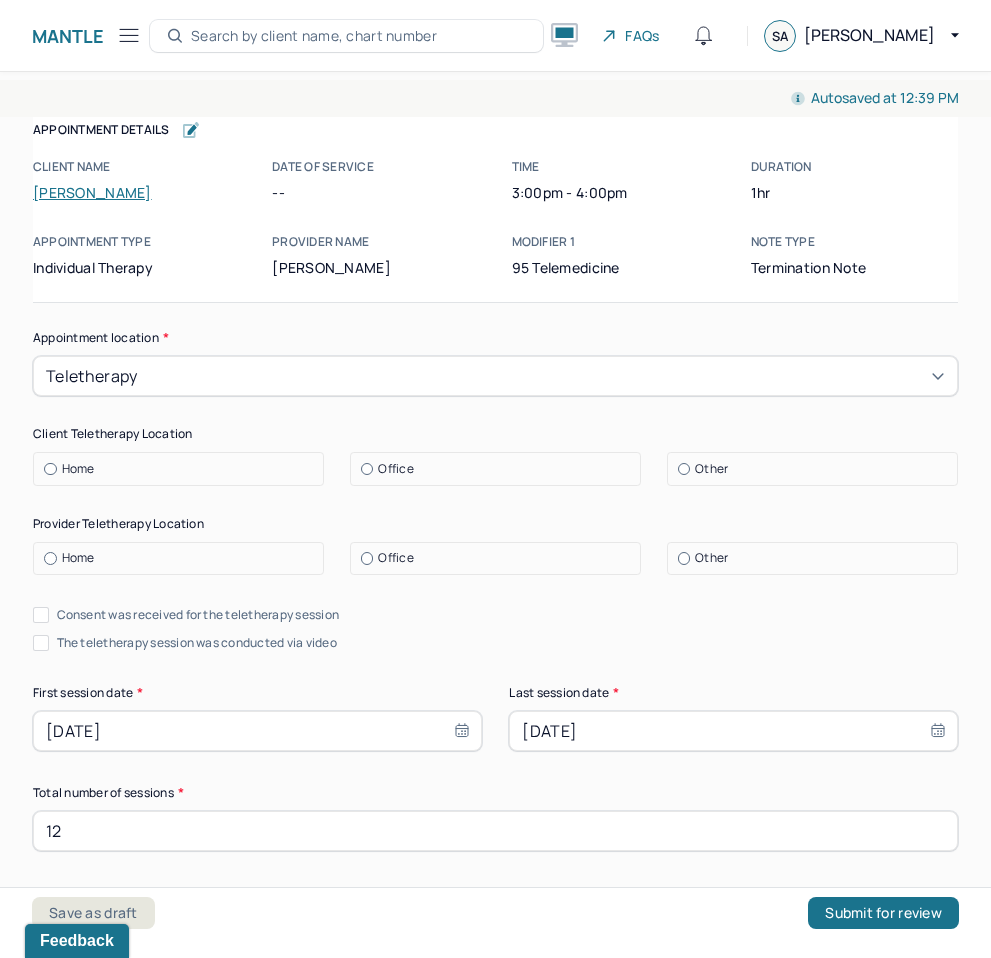 click on "Home" at bounding box center (44, 469) 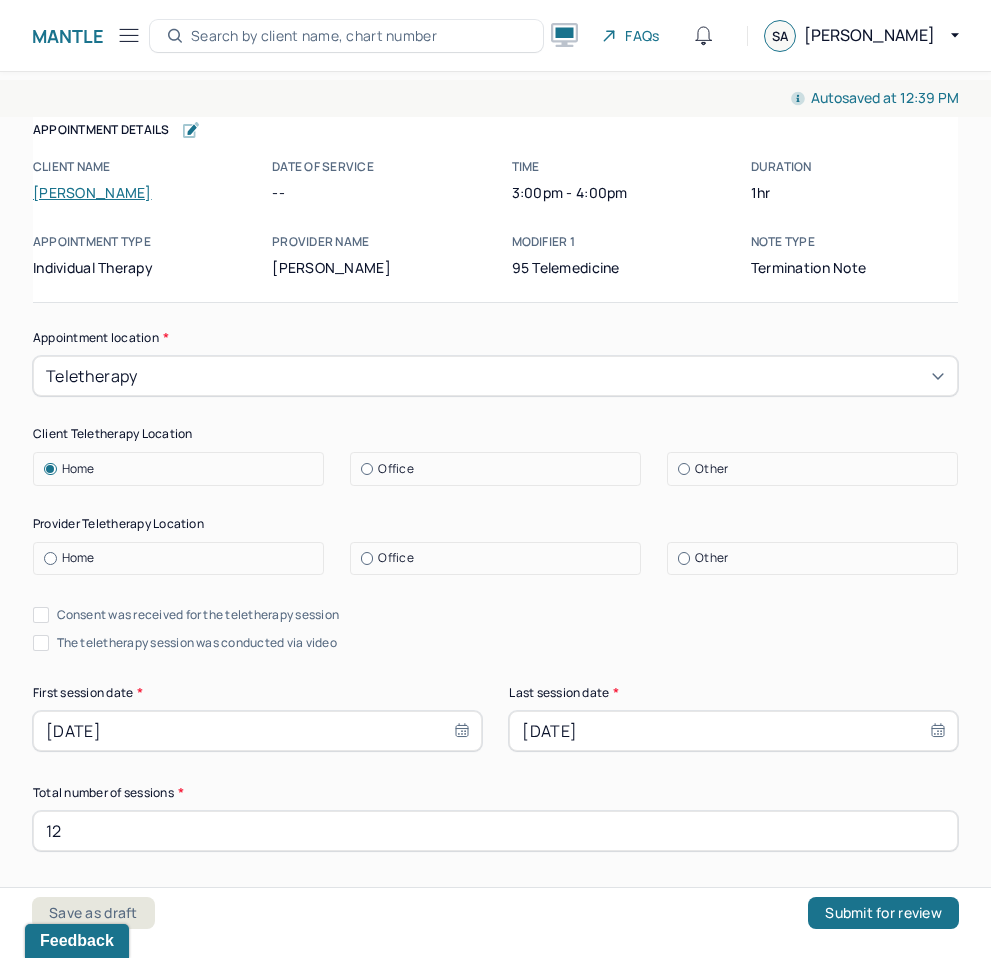 click at bounding box center [367, 558] 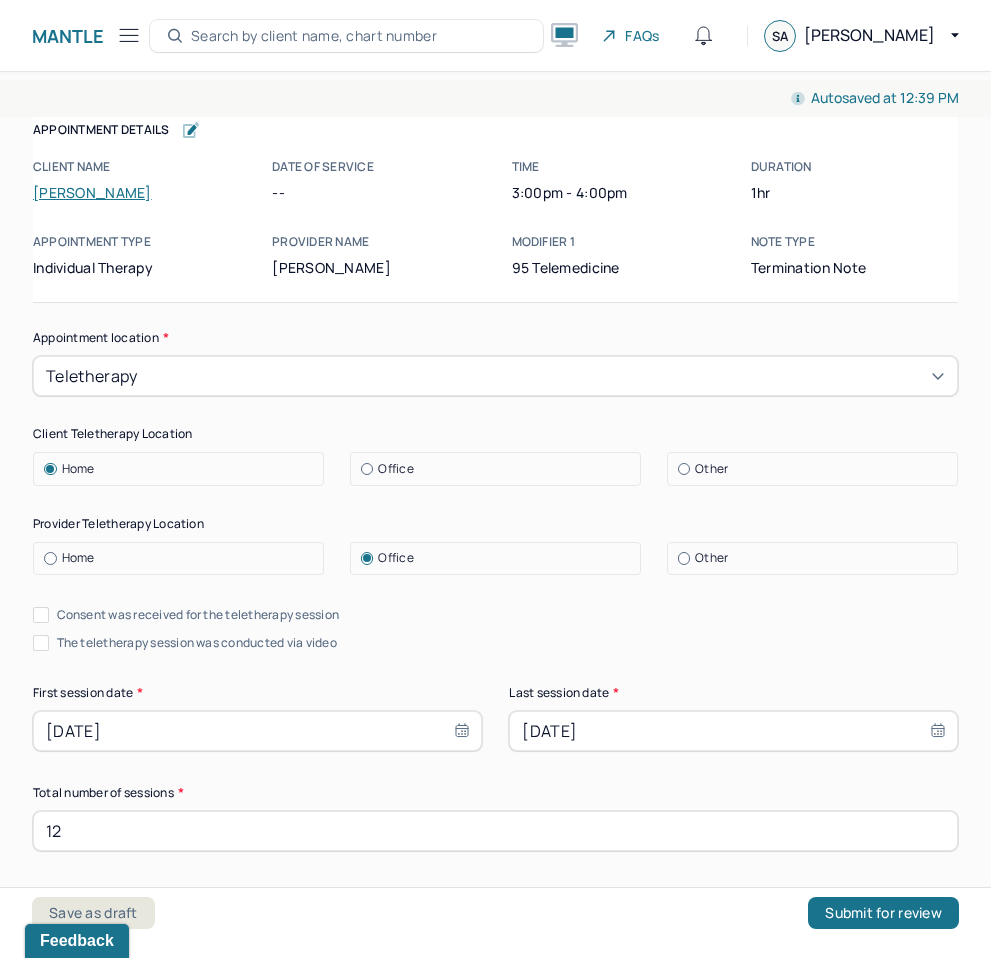 click on "Consent was received for the teletherapy session" at bounding box center (41, 615) 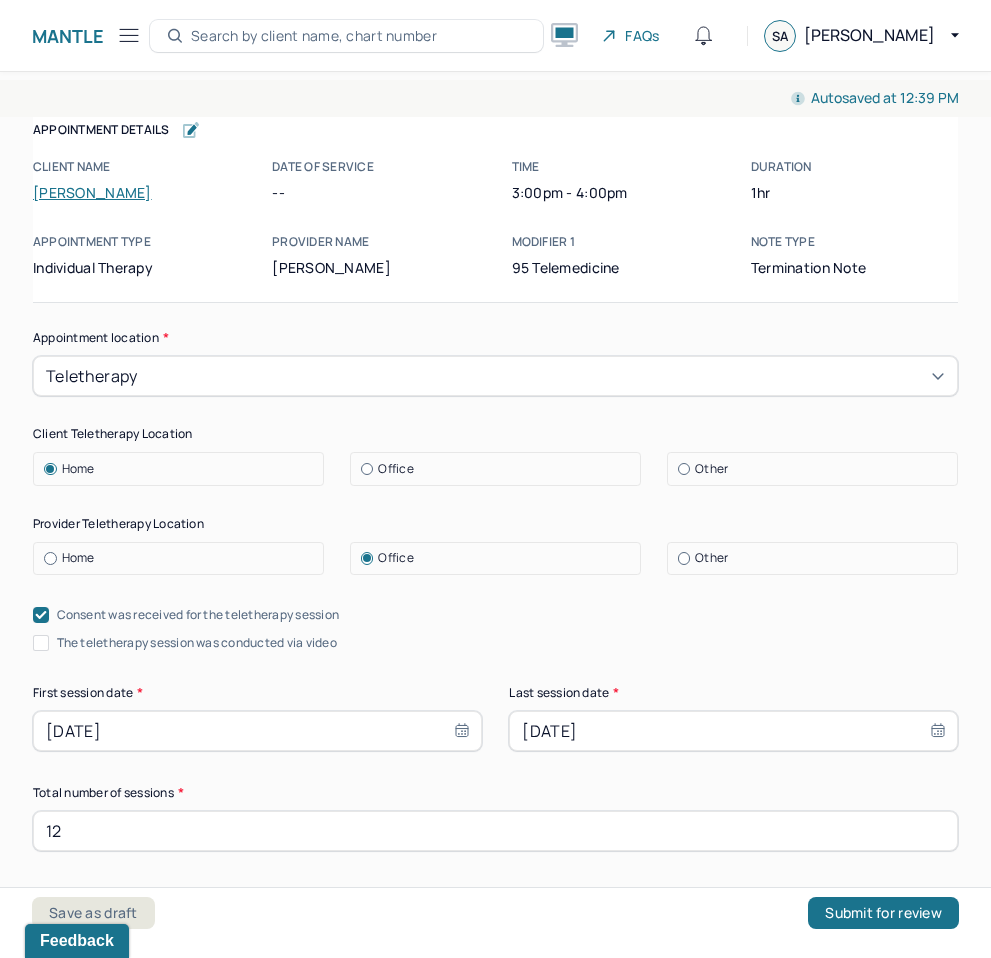 click on "The teletherapy session was conducted via video" at bounding box center (41, 643) 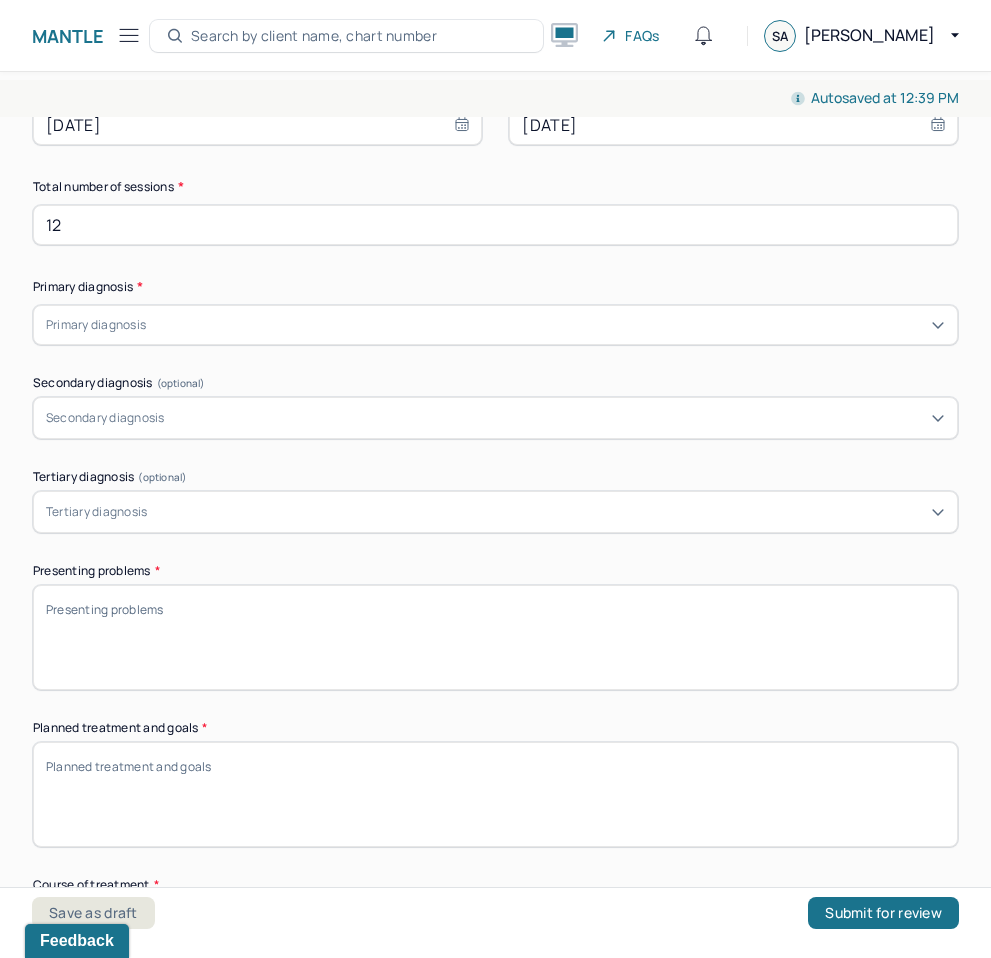 scroll, scrollTop: 575, scrollLeft: 0, axis: vertical 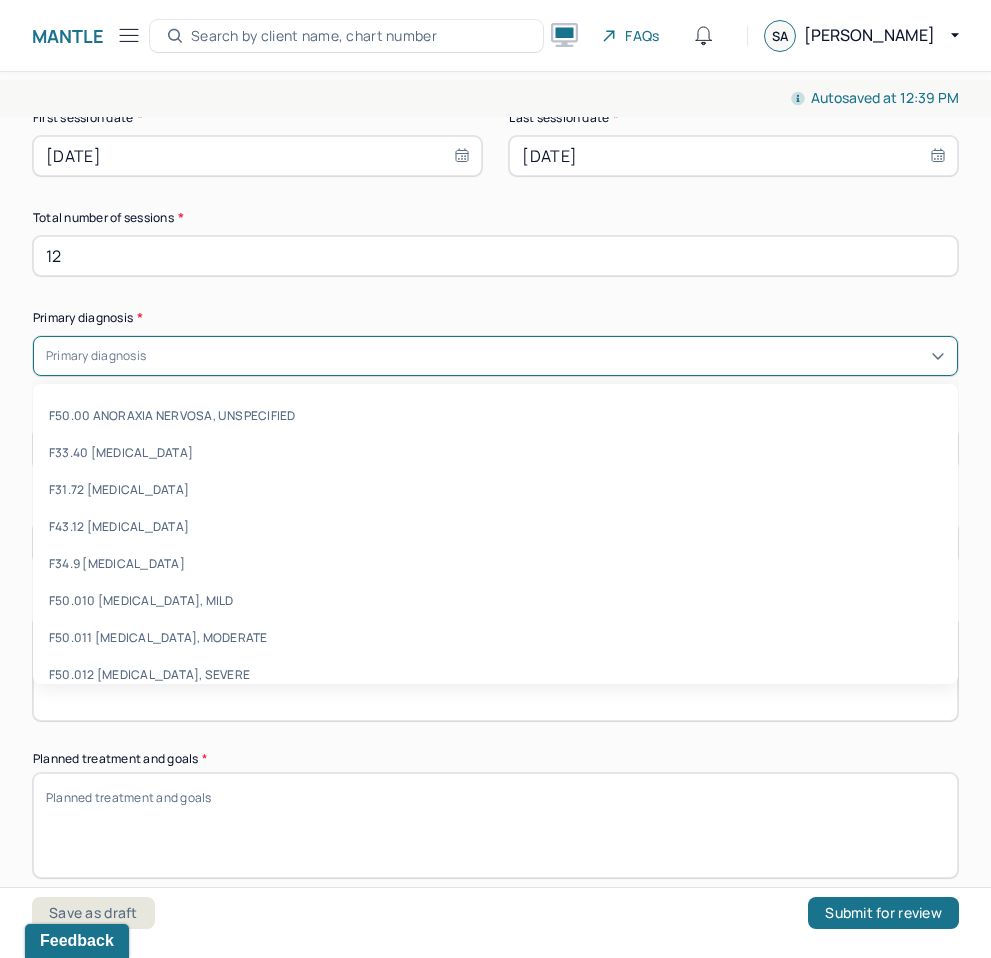 click at bounding box center [547, 356] 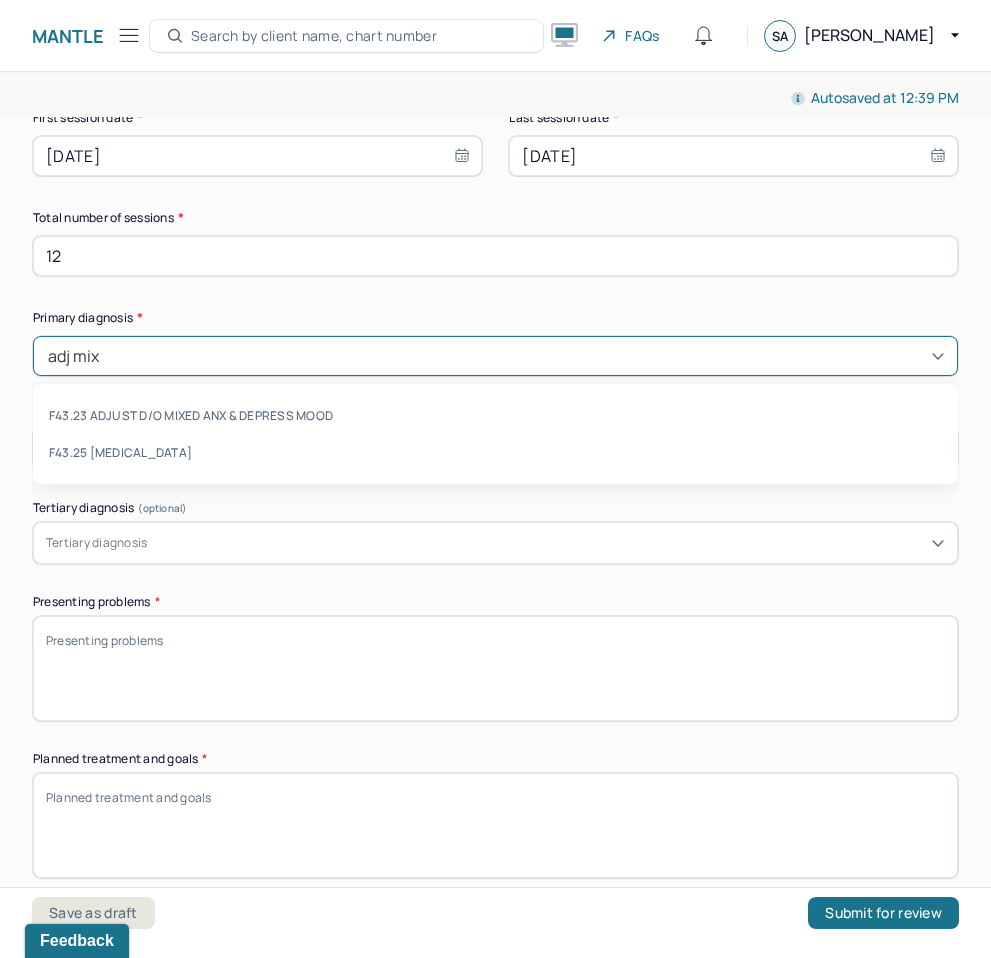 click on "F43.23 ADJUST D/O MIXED ANX & DEPRESS MOOD" at bounding box center (495, 415) 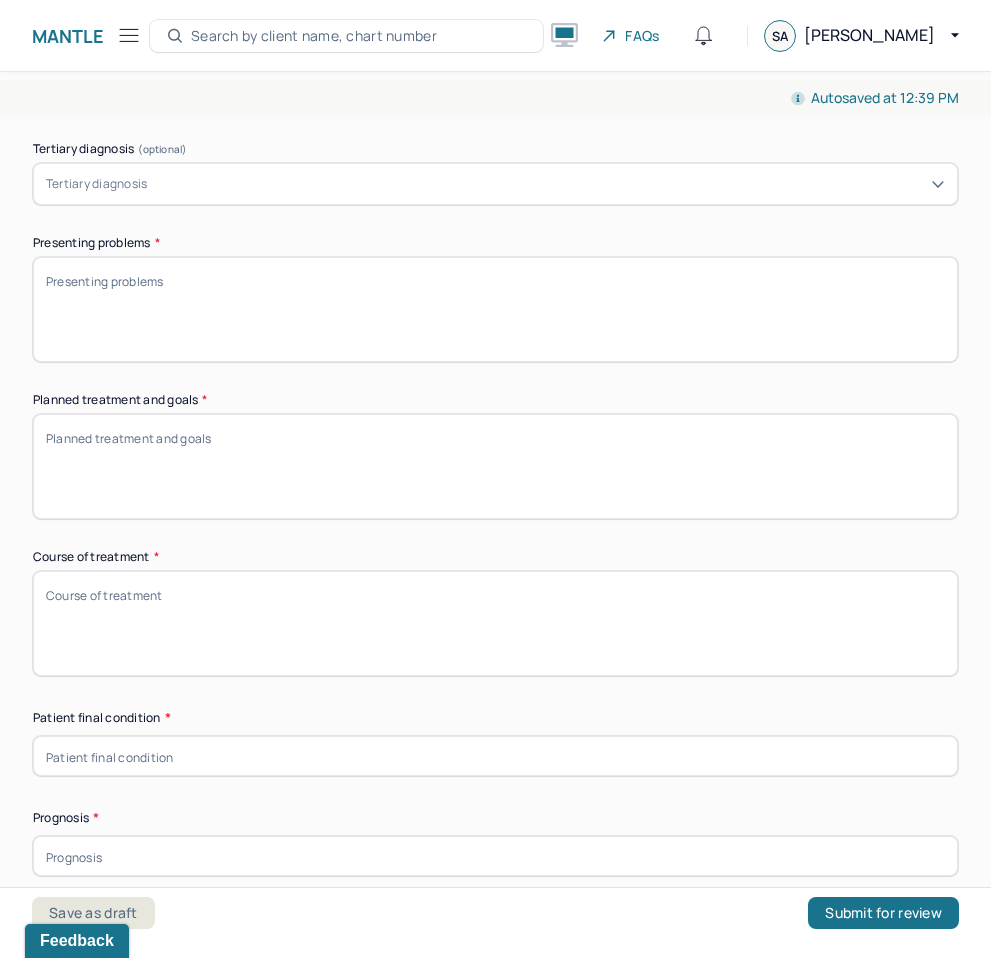 scroll, scrollTop: 939, scrollLeft: 0, axis: vertical 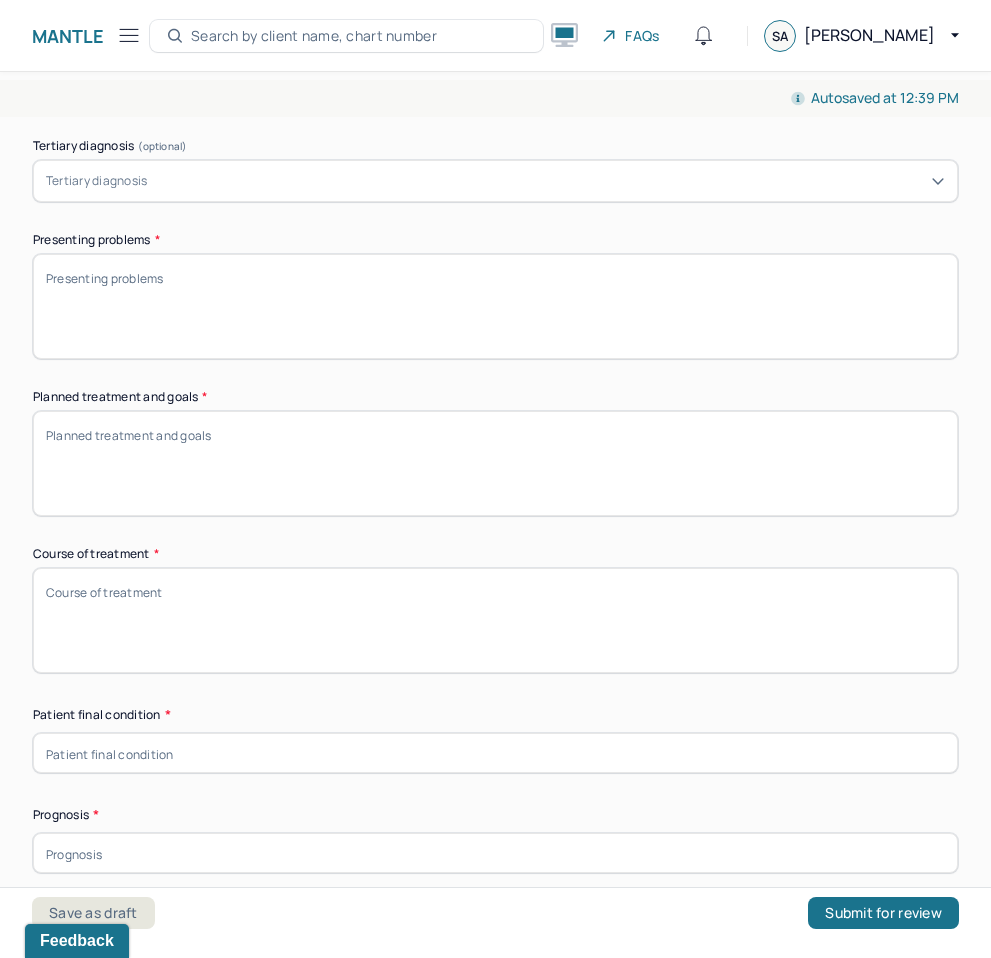 click on "Planned treatment and goals *" at bounding box center [495, 463] 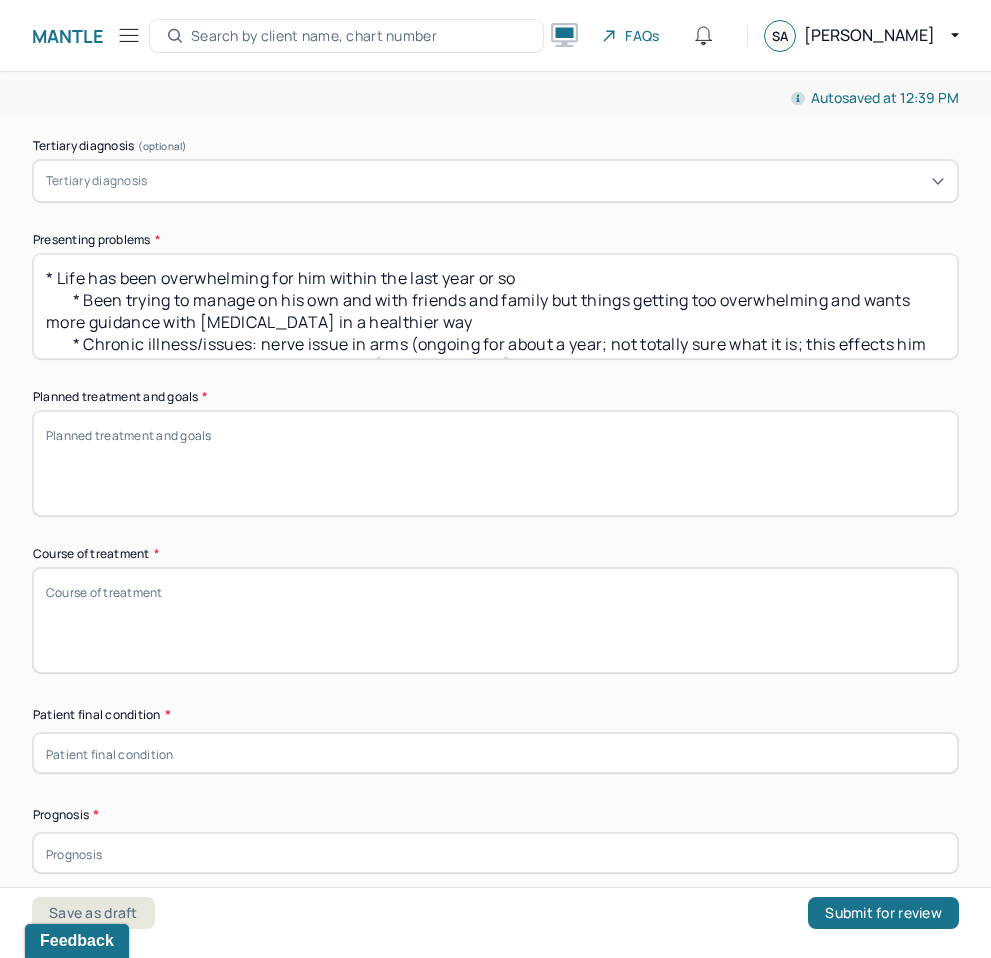 scroll, scrollTop: 81, scrollLeft: 0, axis: vertical 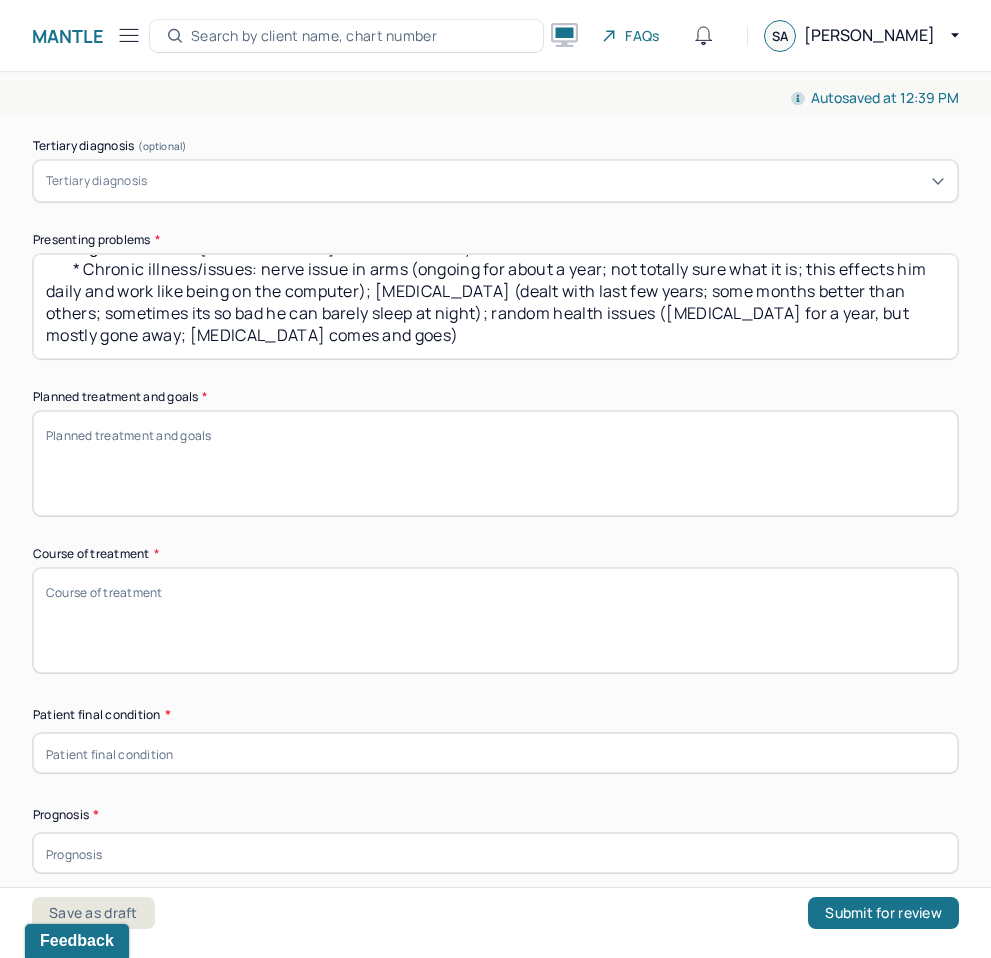 type on "* Life has been overwhelming for him within the last year or so
* Been trying to manage on his own and with friends and family but things getting too overwhelming and wants more guidance with stress and anxiety in a healthier way
* Chronic illness/issues: nerve issue in arms (ongoing for about a year; not totally sure what it is; this effects him daily and work like being on the computer); insomnia (dealt with last few years; some months better than others; sometimes its so bad he can barely sleep at night); random health issues (chest pain for a year, but mostly gone away; throat pain comes and goes)" 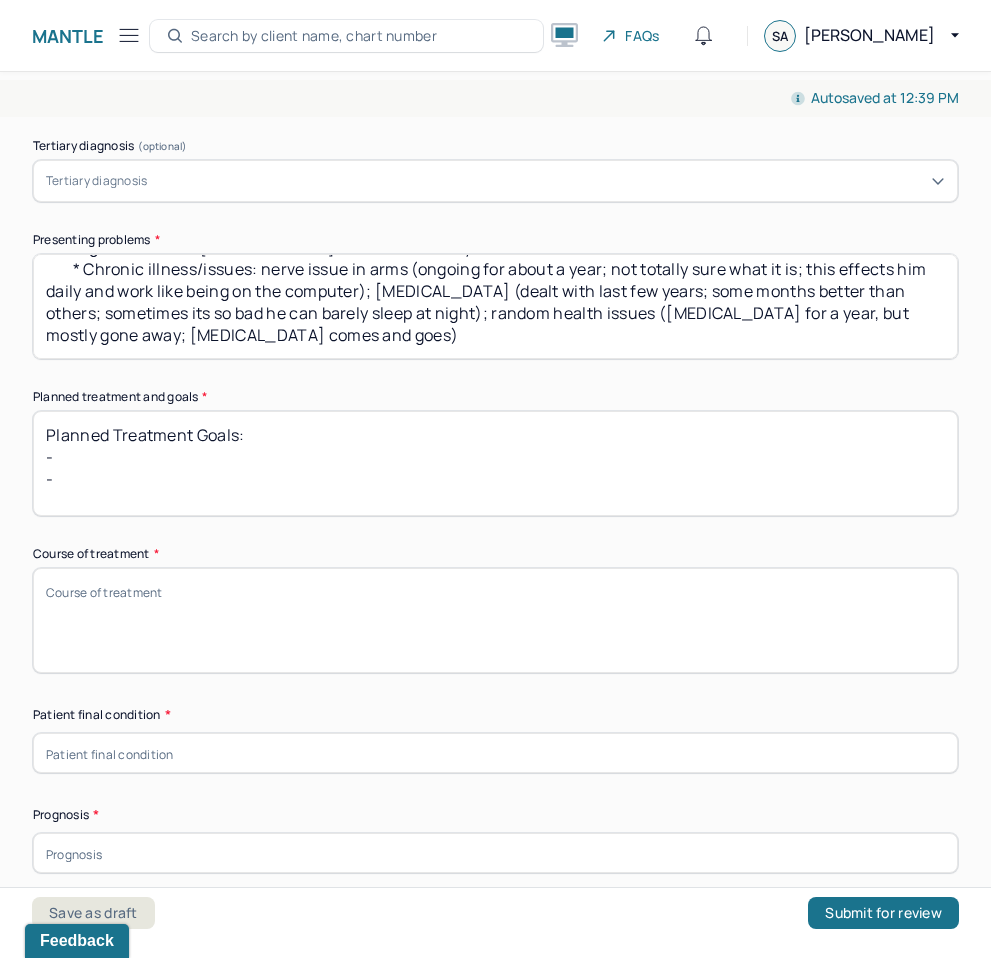 scroll, scrollTop: 1, scrollLeft: 0, axis: vertical 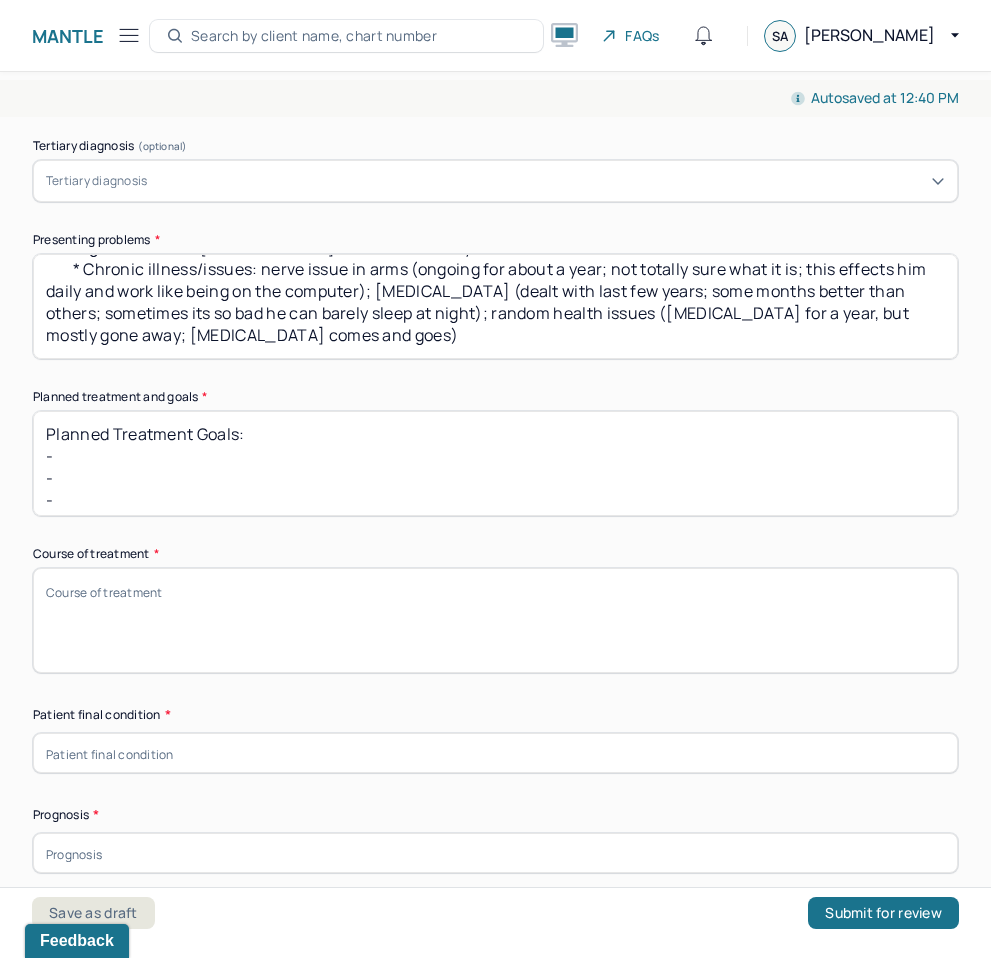 click on "Planned Treatment Goals:
-
-
-" at bounding box center (495, 463) 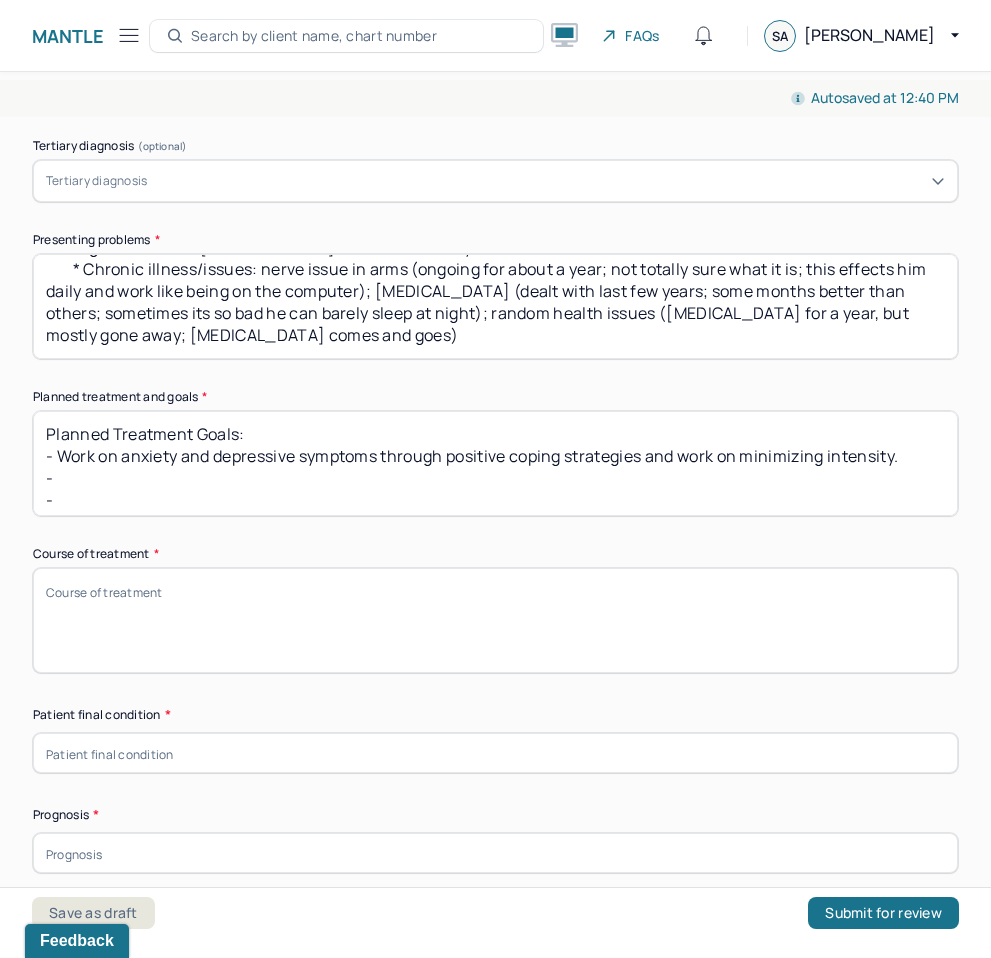click on "Planned Treatment Goals:
- Work on anxiety and depressive symptoms through positive coping strategies and work on minimizing intensity.
-
-" at bounding box center [495, 463] 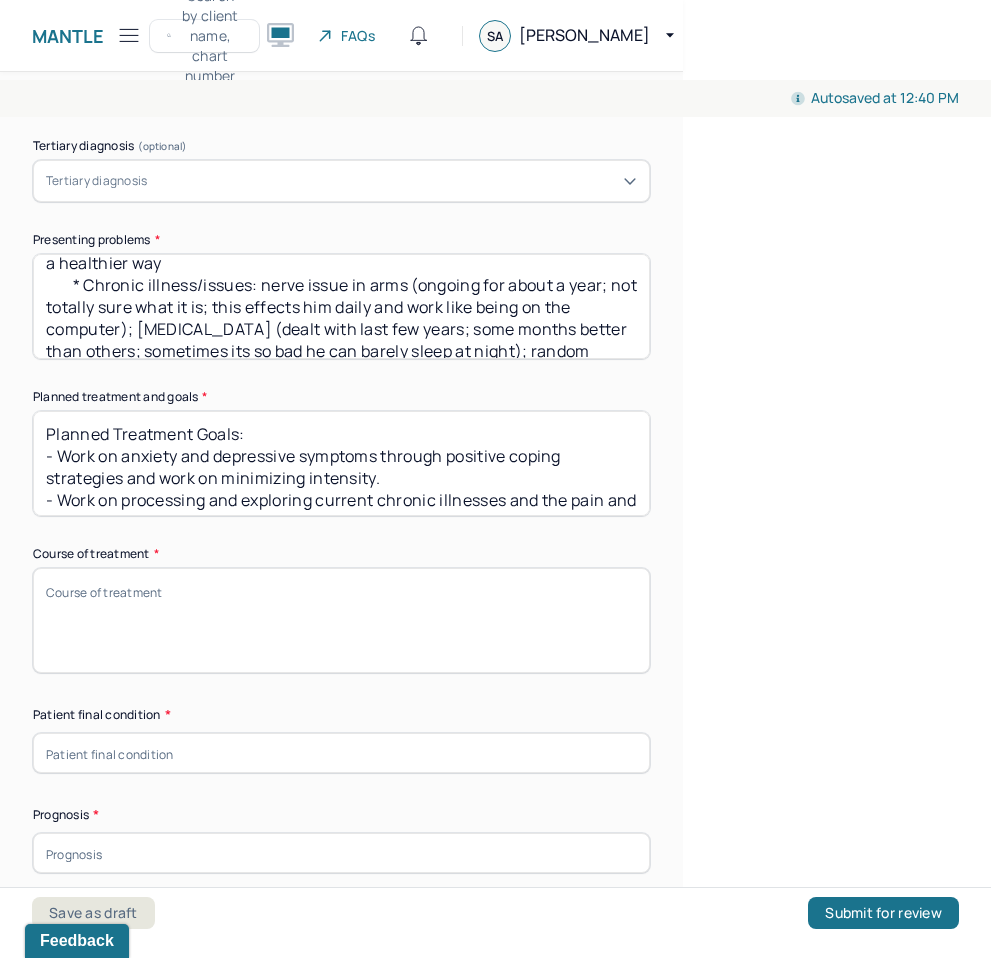 scroll, scrollTop: 16, scrollLeft: 0, axis: vertical 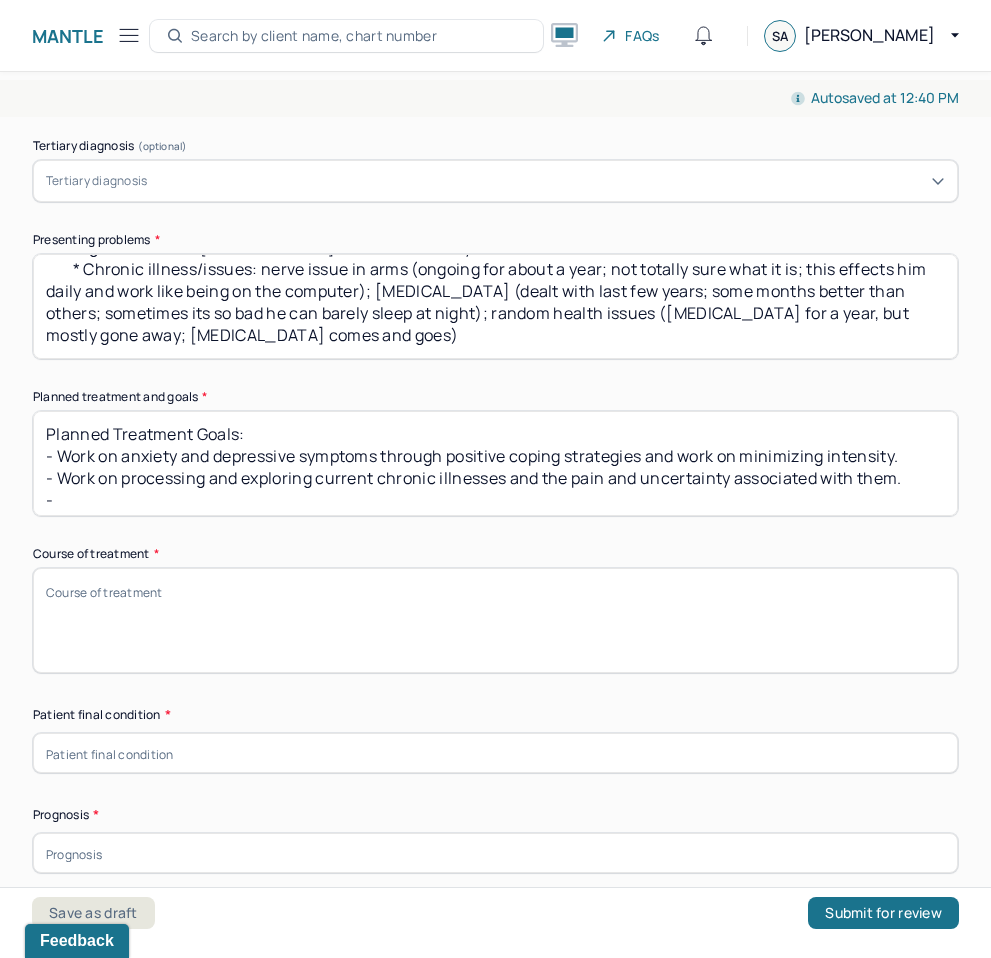 click on "Planned Treatment Goals:
- Work on anxiety and depressive symptoms through positive coping strategies and work on minimizing intensity.
- Work on processing and exploring current chronic illnesses and the pain and uncertainty associated with them.
-" at bounding box center (495, 463) 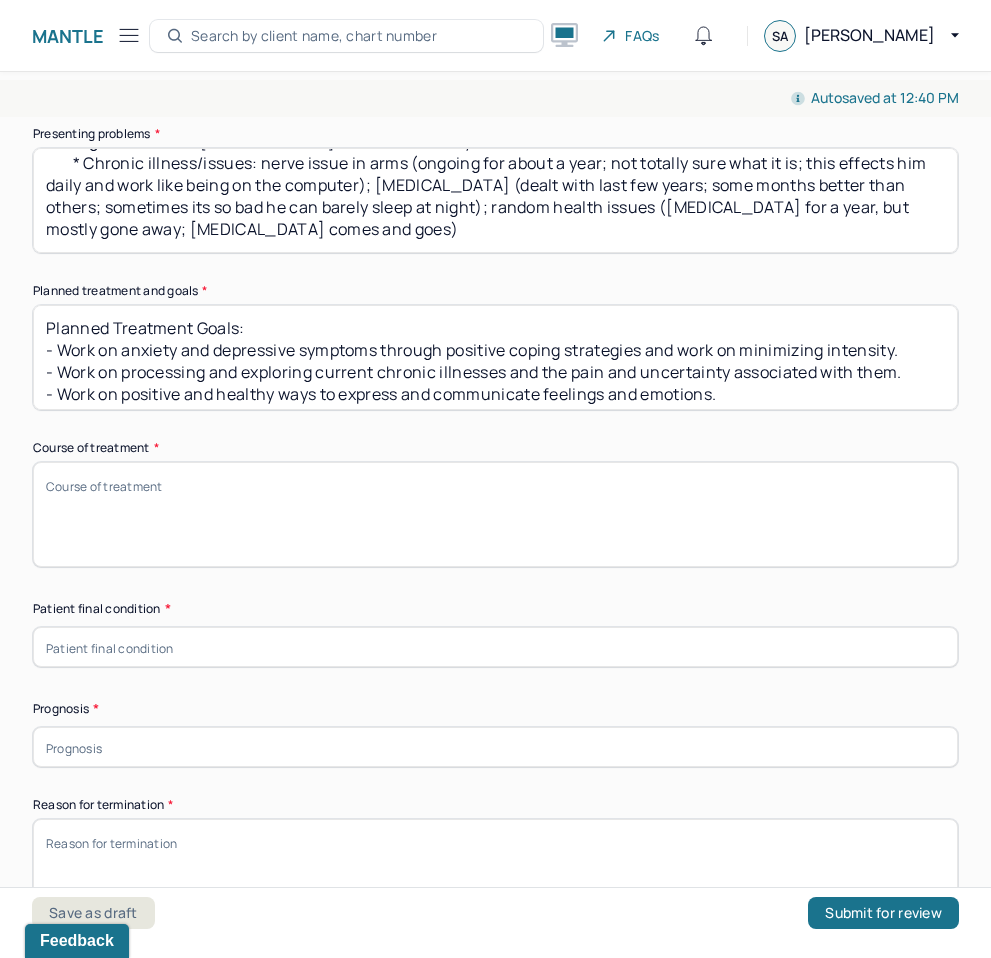 scroll, scrollTop: 1046, scrollLeft: 0, axis: vertical 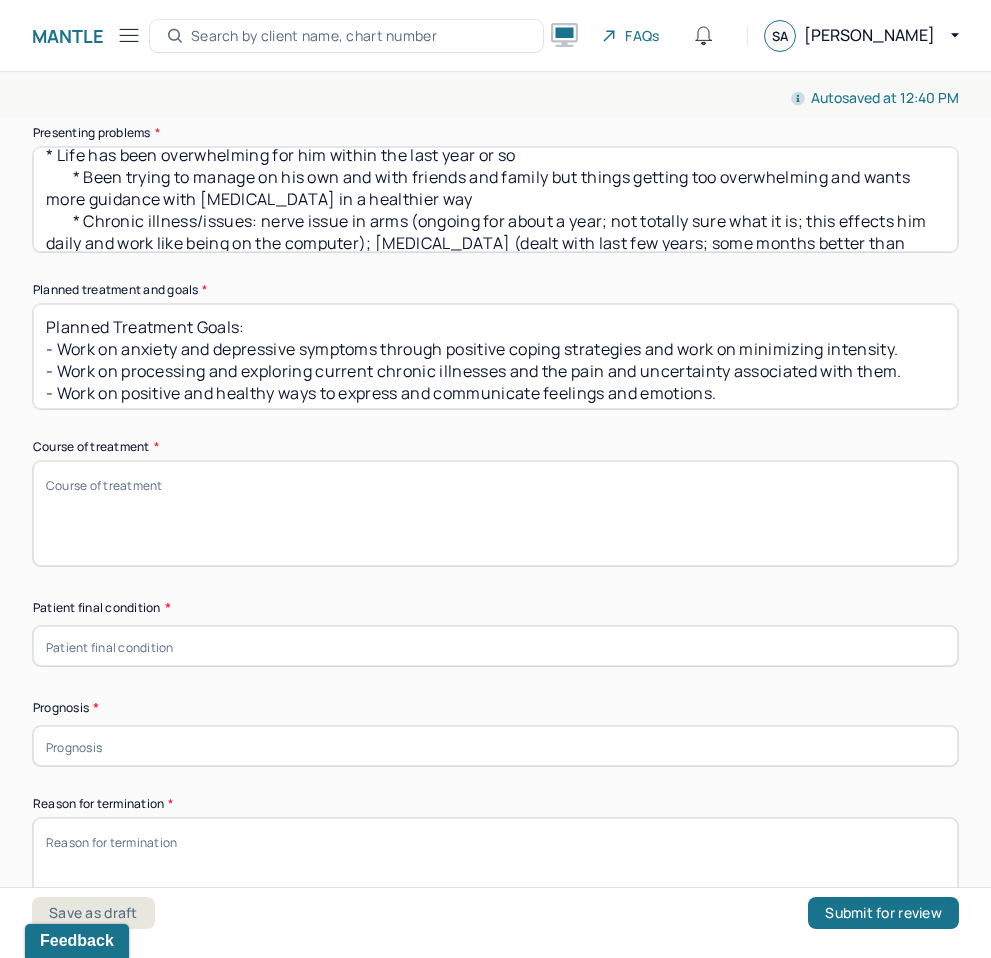 type on "Planned Treatment Goals:
- Work on anxiety and depressive symptoms through positive coping strategies and work on minimizing intensity.
- Work on processing and exploring current chronic illnesses and the pain and uncertainty associated with them.
- Work on positive and healthy ways to express and communicate feelings and emotions." 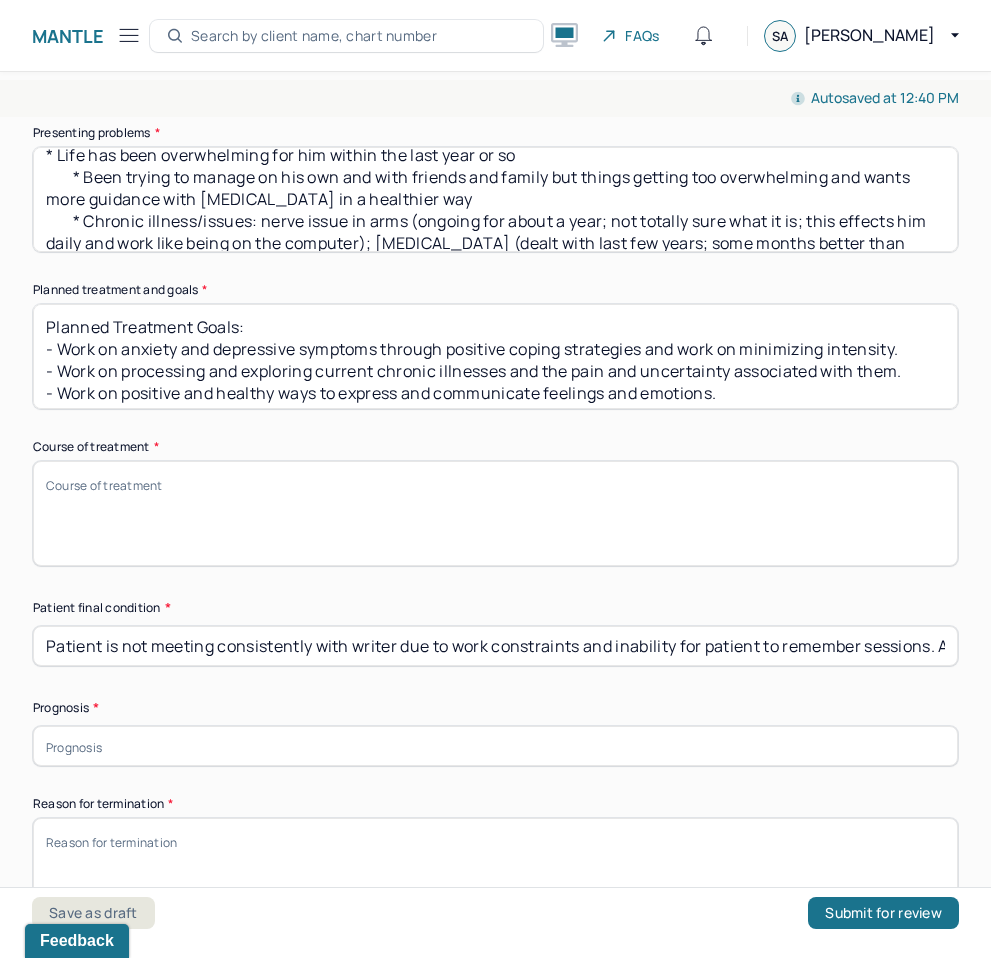 scroll, scrollTop: 1213, scrollLeft: 0, axis: vertical 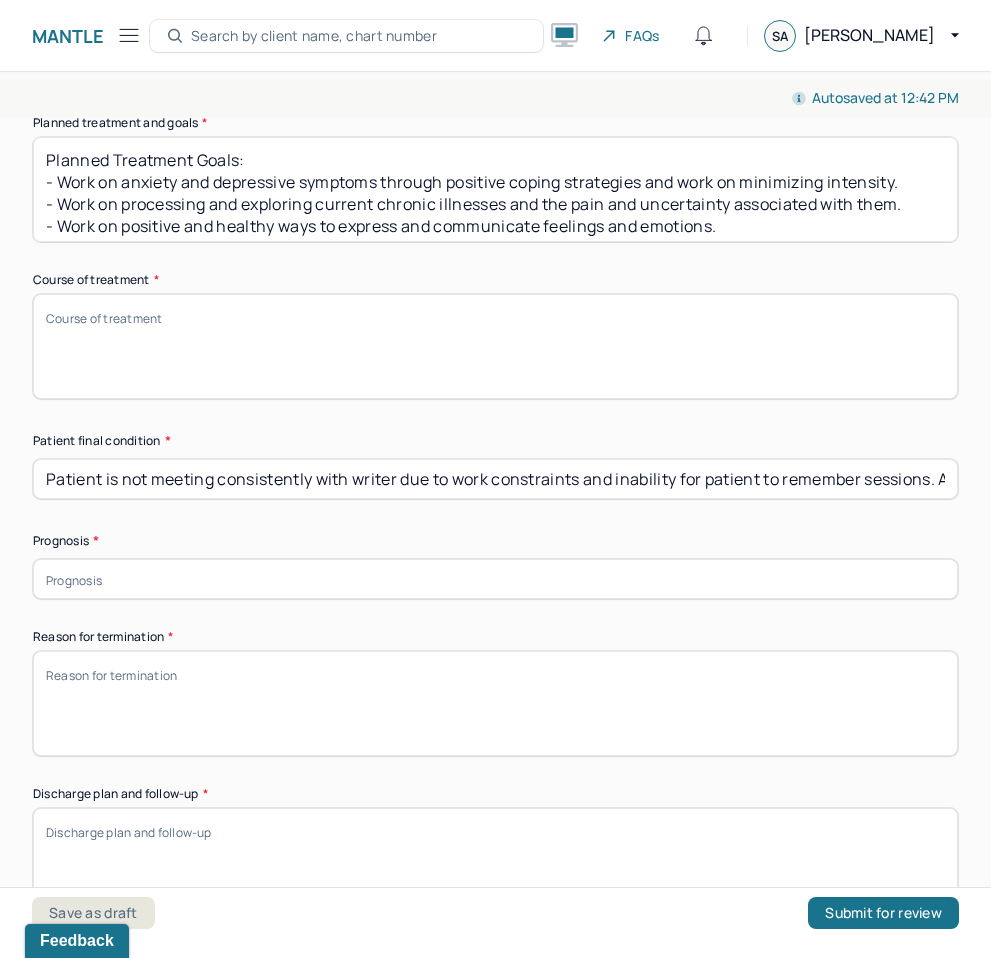 type on "Patient is not meeting consistently with writer due to work constraints and inability for patient to remember sessions. All future sessions will be cancelled. Patient is aware to reach out to billing and intake. Patient will reach out to intake about potential availability with another clinician who has weekend availability." 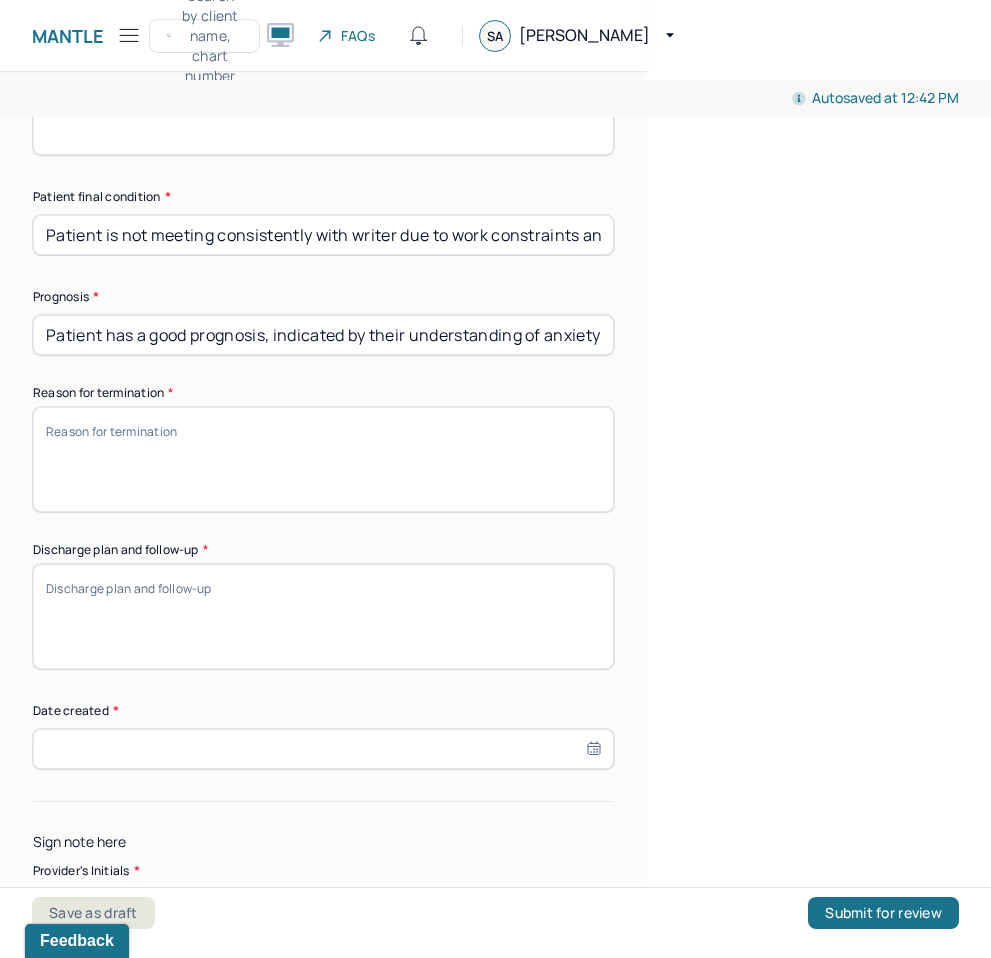 scroll, scrollTop: 1415, scrollLeft: 0, axis: vertical 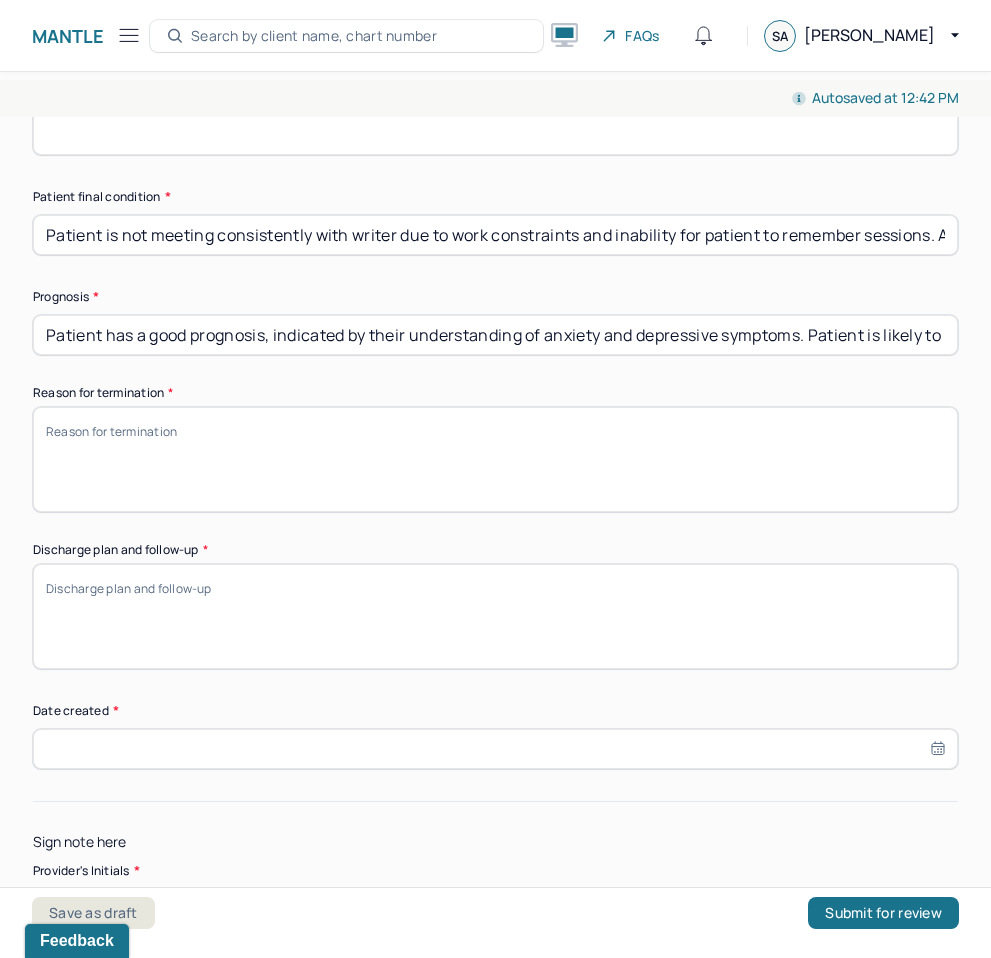 type on "Patient has a good prognosis, indicated by their understanding of anxiety and depressive symptoms. Patient is likely to respond well to continued CBT sessions and more psycho education on anxiety and depression to better understand triggers and symptom management." 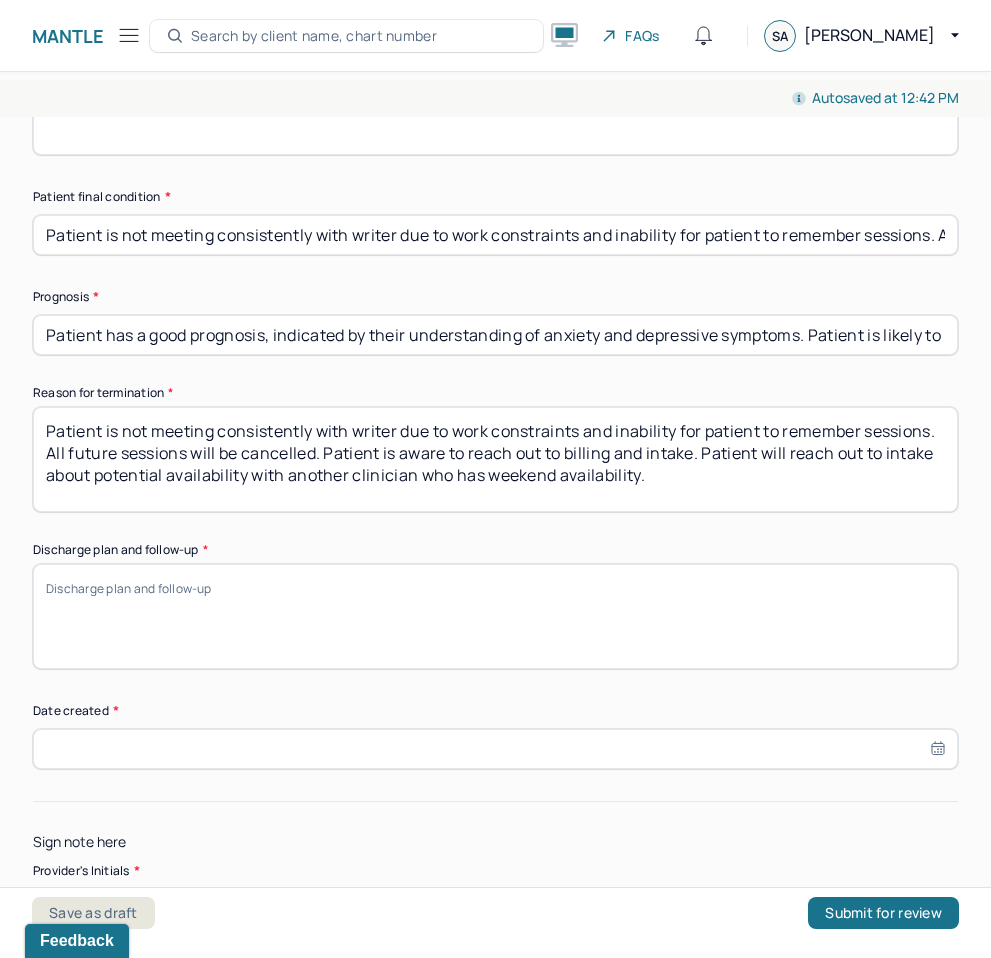 type on "Patient is not meeting consistently with writer due to work constraints and inability for patient to remember sessions. All future sessions will be cancelled. Patient is aware to reach out to billing and intake. Patient will reach out to intake about potential availability with another clinician who has weekend availability." 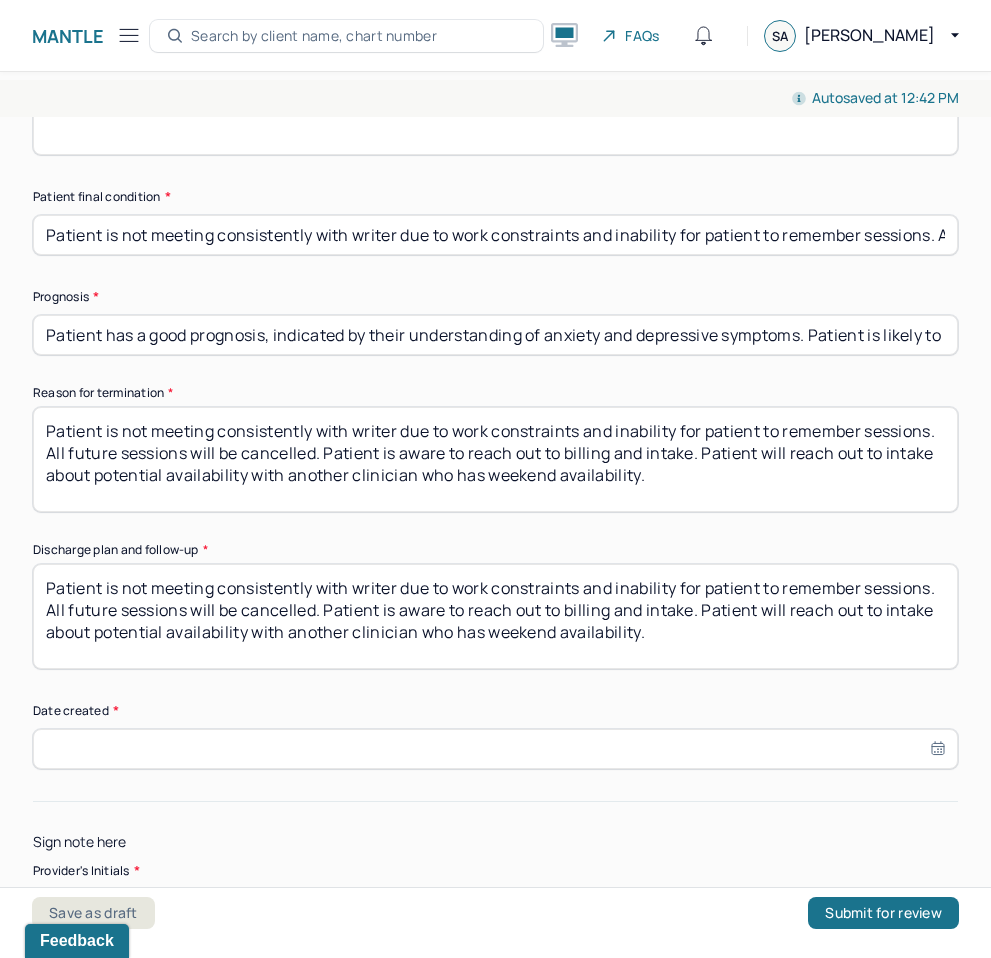 click on "Patient is not meeting consistently with writer due to work constraints and inability for patient to remember sessions. All future sessions will be cancelled. Patient is aware to reach out to billing and intake. Patient will reach out to intake about potential availability with another clinician who has weekend availability." at bounding box center [495, 616] 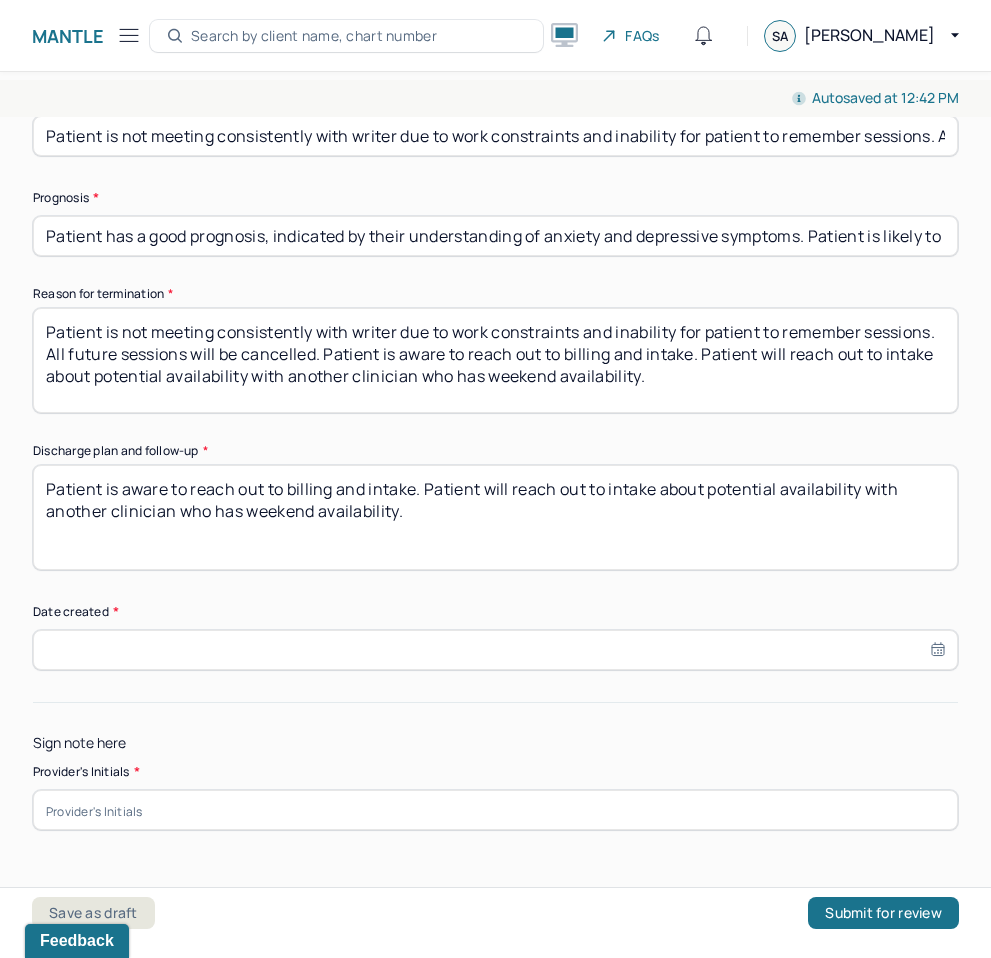 scroll, scrollTop: 1560, scrollLeft: 0, axis: vertical 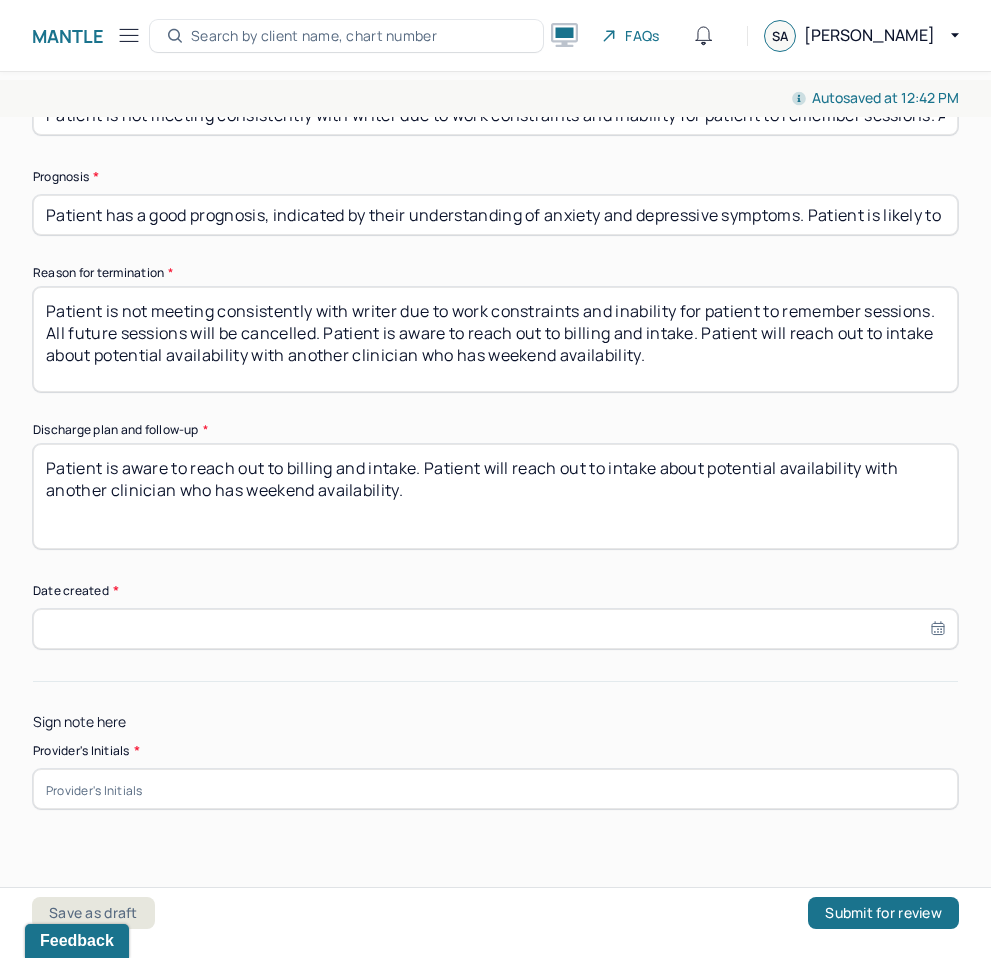 type on "Patient is aware to reach out to billing and intake. Patient will reach out to intake about potential availability with another clinician who has weekend availability." 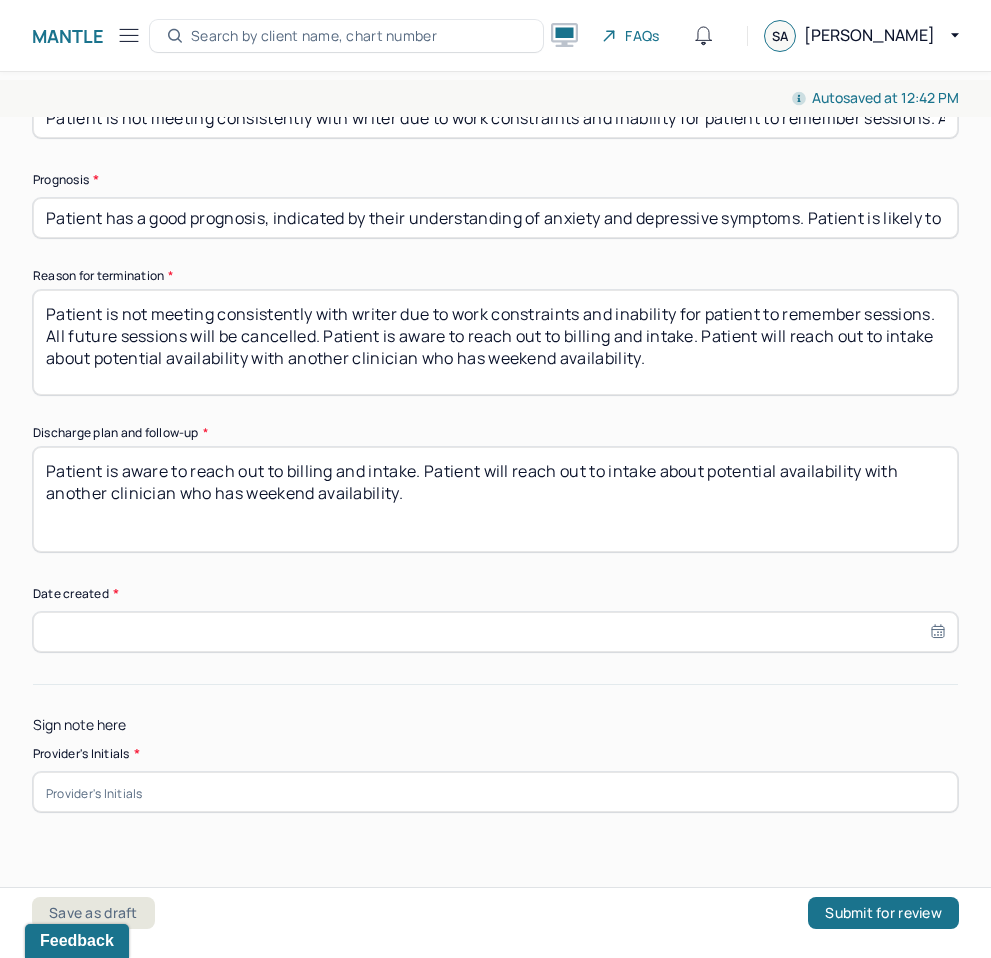 select on "6" 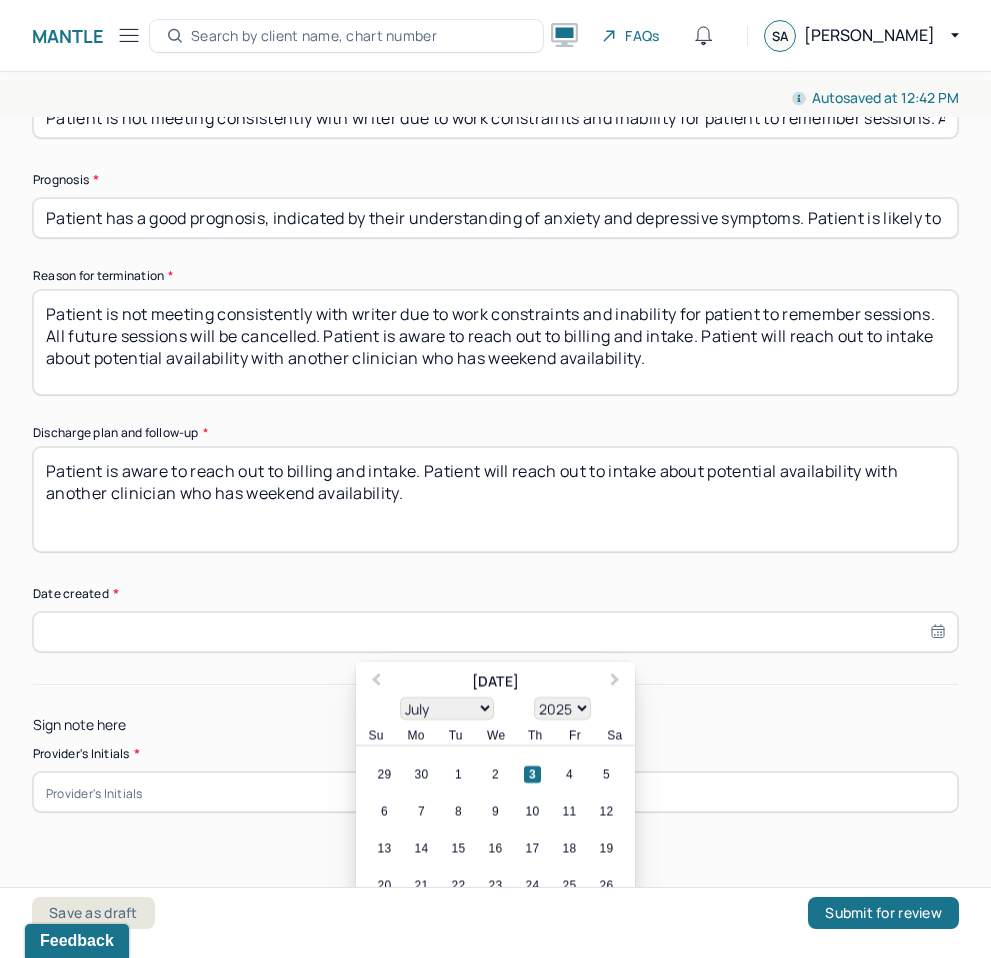 select on "2024" 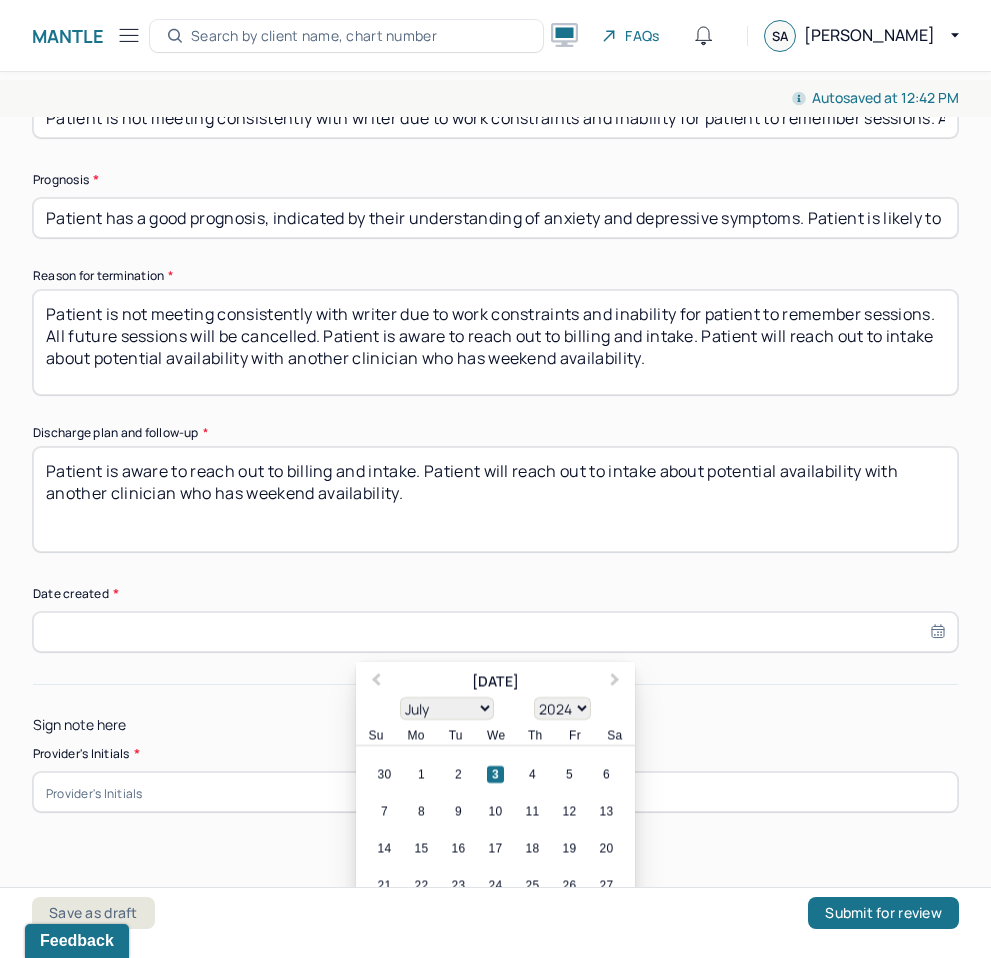 click on "Previous Month" at bounding box center (376, 682) 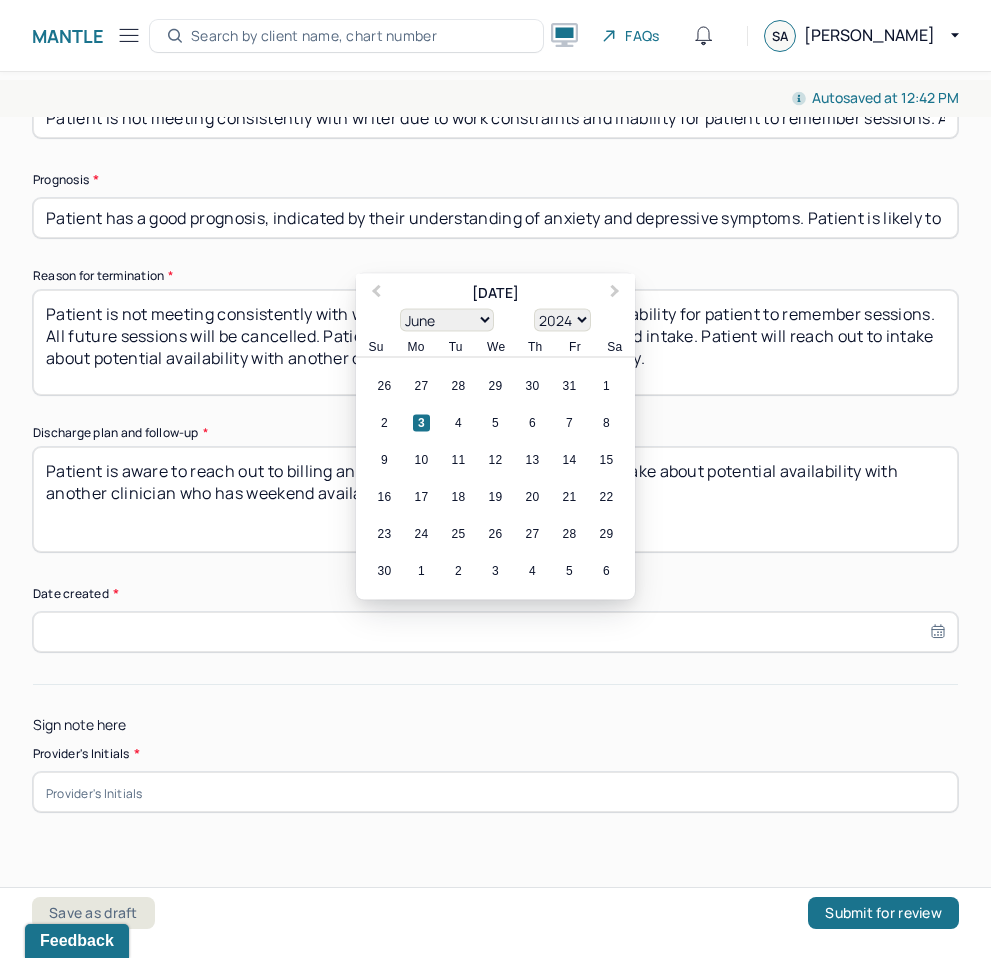 select on "8" 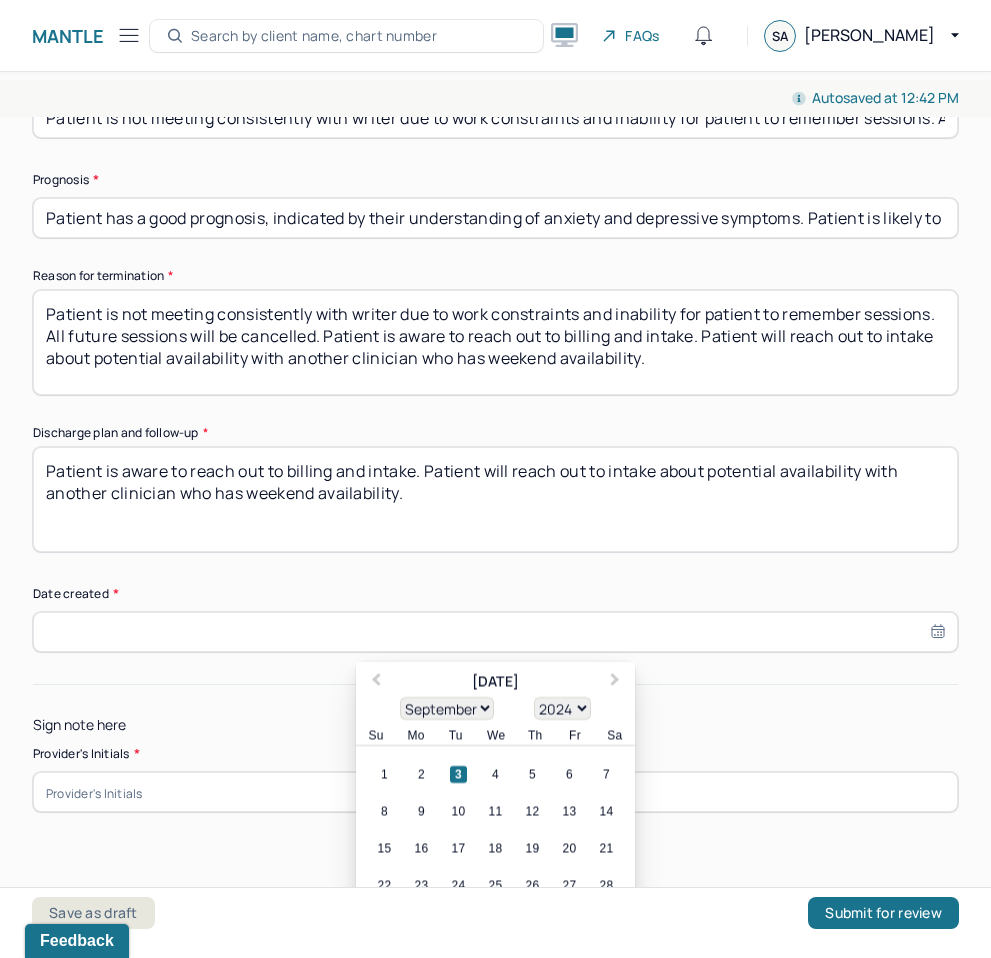scroll, scrollTop: 31, scrollLeft: 0, axis: vertical 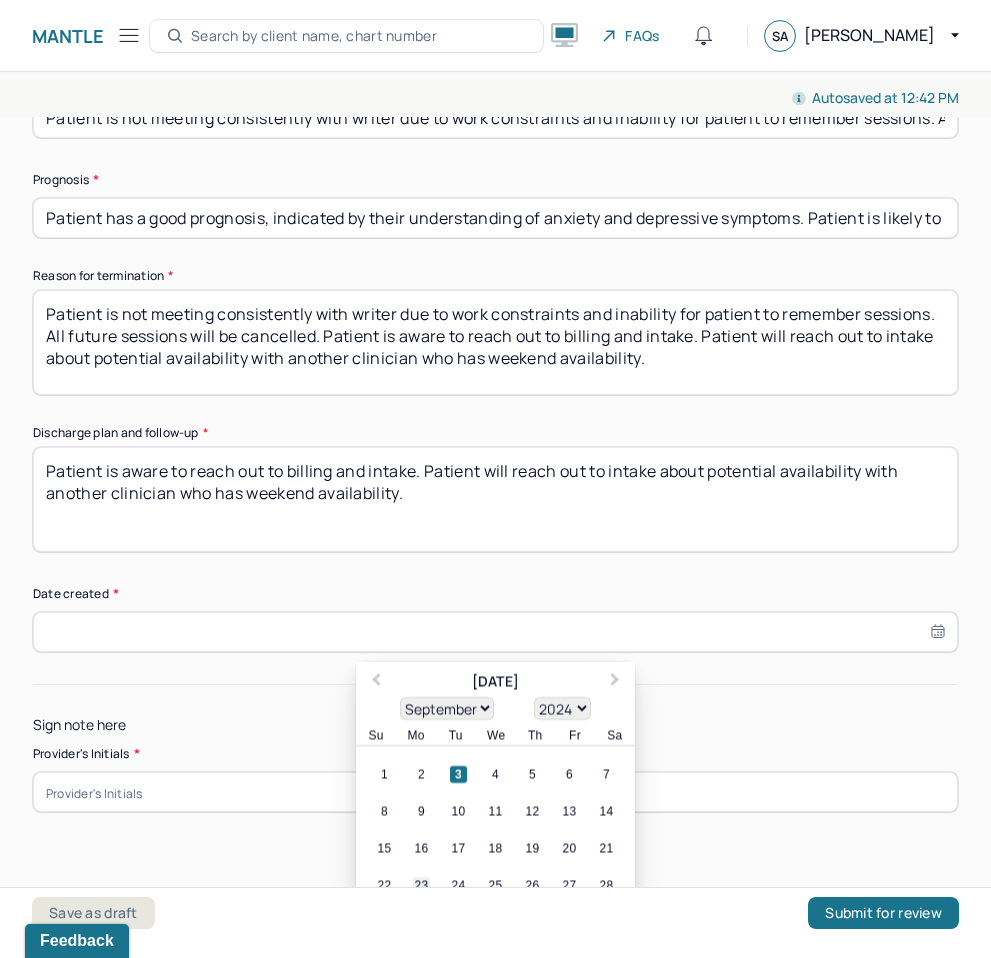 click on "23" at bounding box center (421, 885) 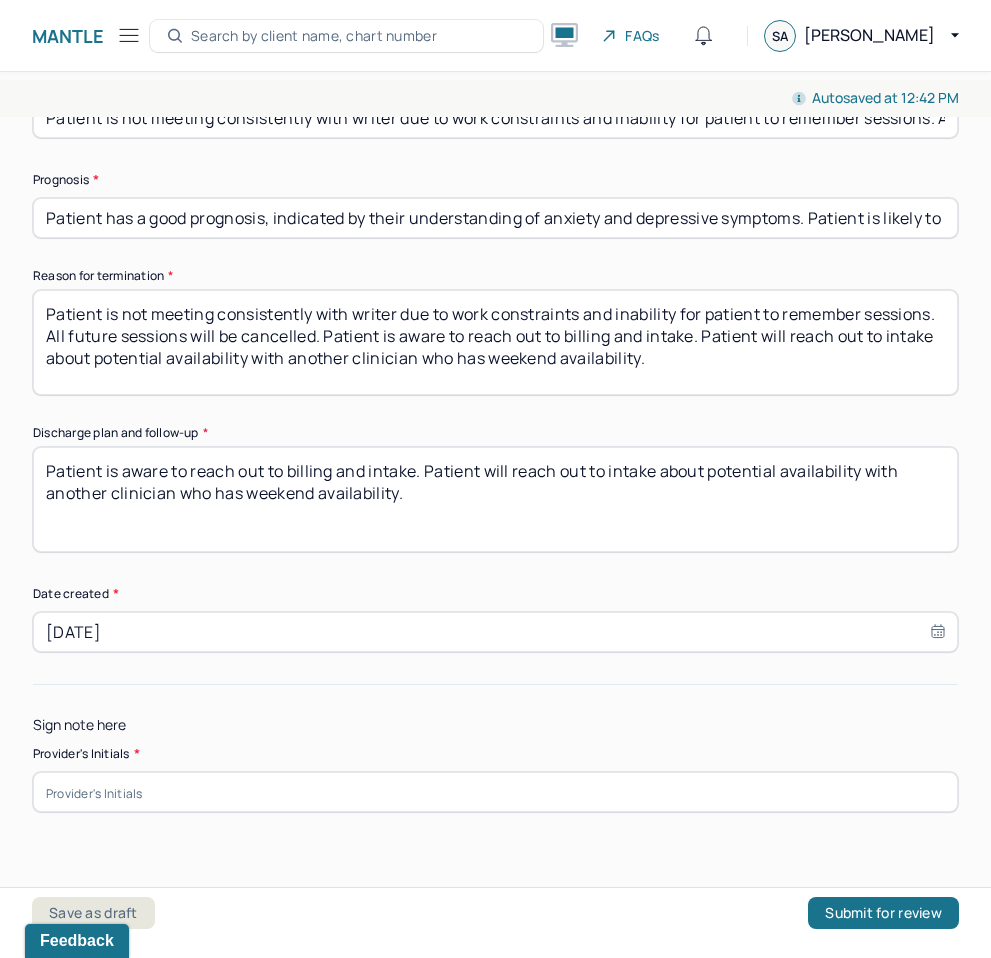 click at bounding box center [495, 792] 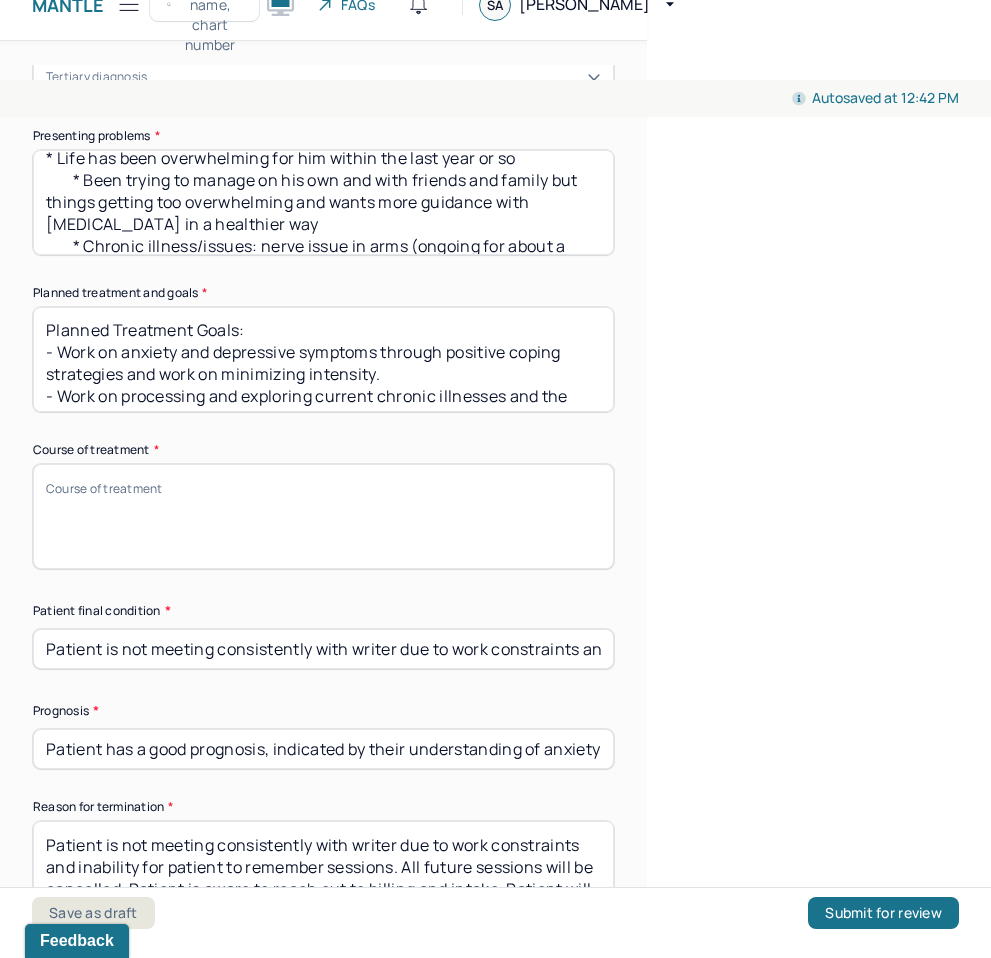 scroll, scrollTop: 1416, scrollLeft: 0, axis: vertical 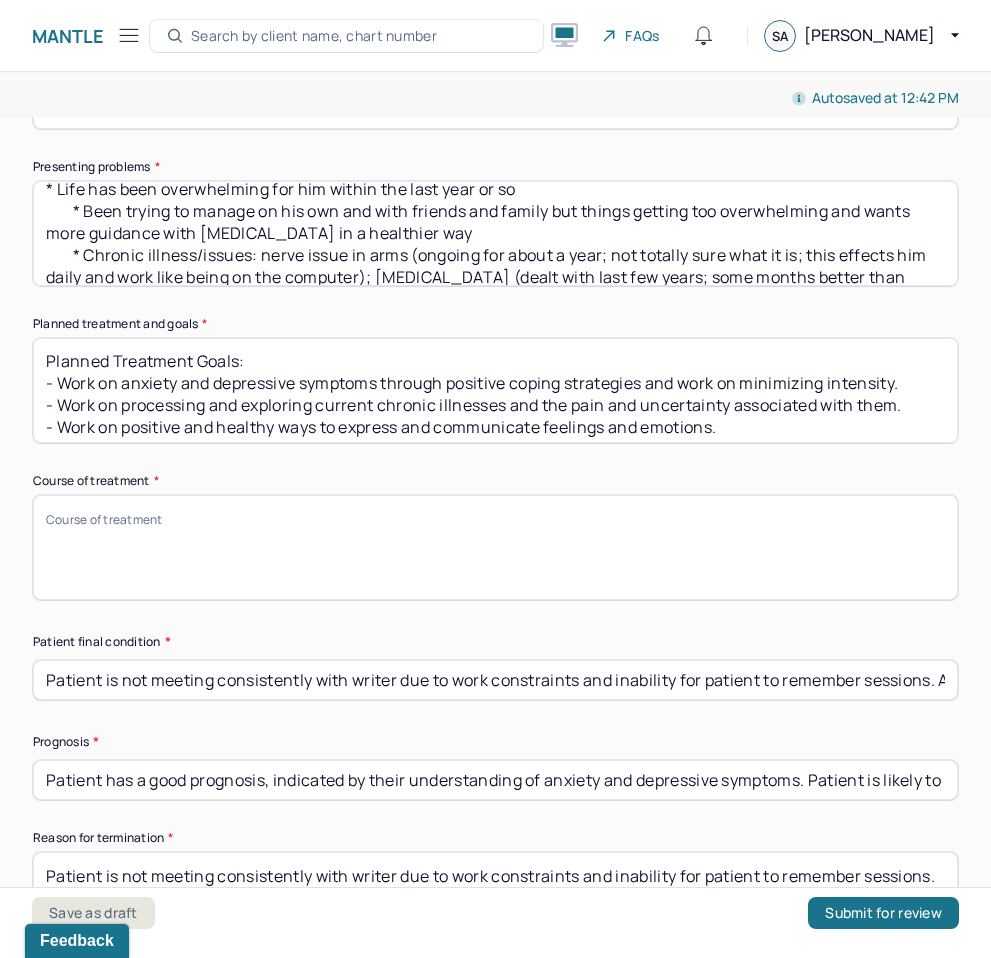 type on "SA" 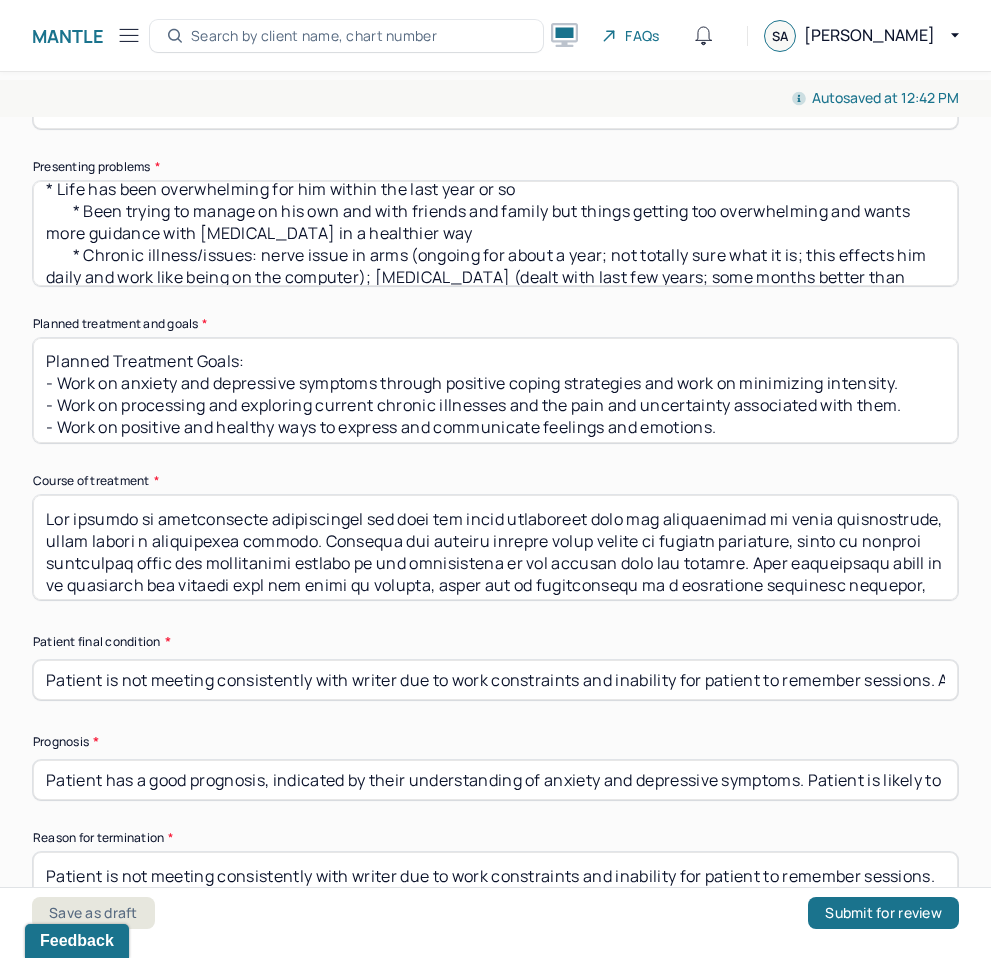 scroll, scrollTop: 196, scrollLeft: 0, axis: vertical 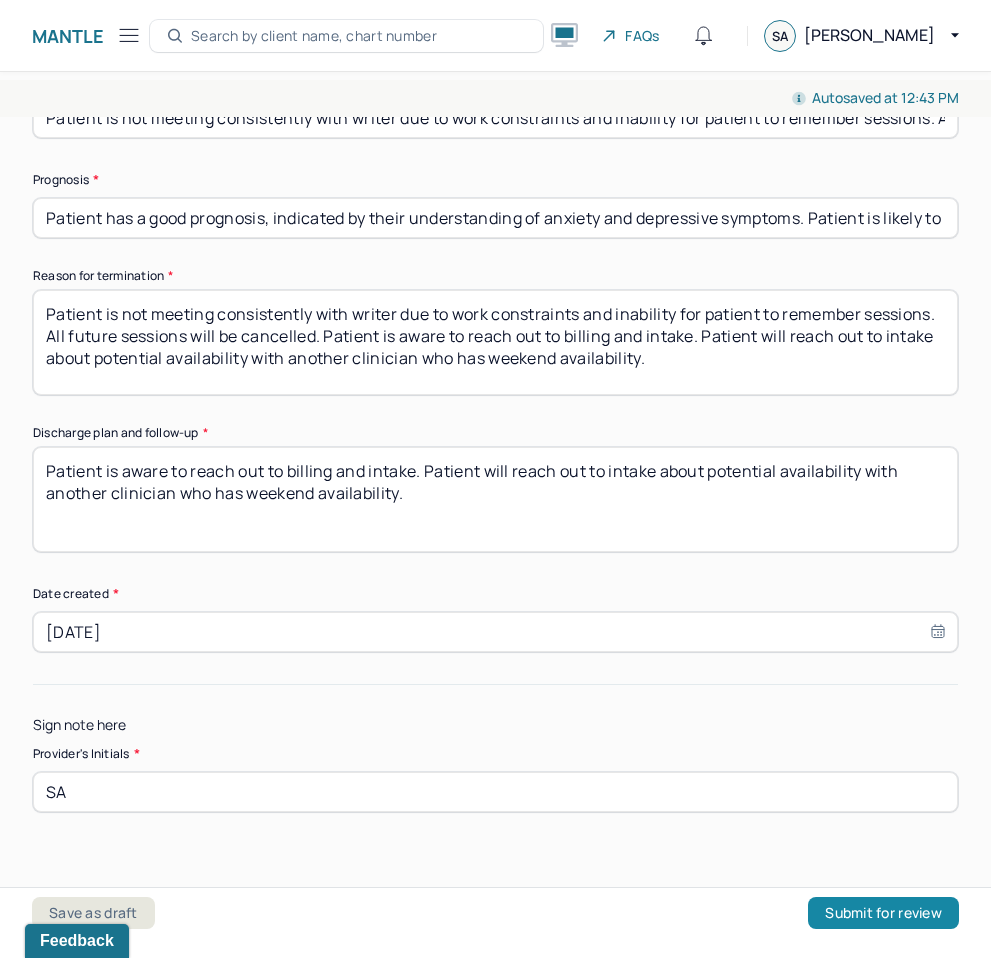 type on "The patient is experiencing intermittent arm pain and nerve sensations that are contributing to sleep disturbances, which remain a significant concern. Although the patient reports lower levels of anxiety currently, there is notable underlying anger and frustration related to the uncertainty of his chronic pain and illness. This uncertainty seems to be impacting his overall mood and sense of control, which may be contributing to a heightened emotional response, particularly anger. The unpredictability of his symptoms is likely exacerbating feelings of helplessness and may be influencing his ability to cope with daily challenges, including sleep consistency. Addressing the emotional aspects of living with chronic pain, particularly the anger stemming from uncertainty, will be important in improving his overall quality of life and helping him manage his symptoms more effectively.
Writer addressed patient’s lack of consistency with appointments and running late. Writer addressed patient’s issues with setting..." 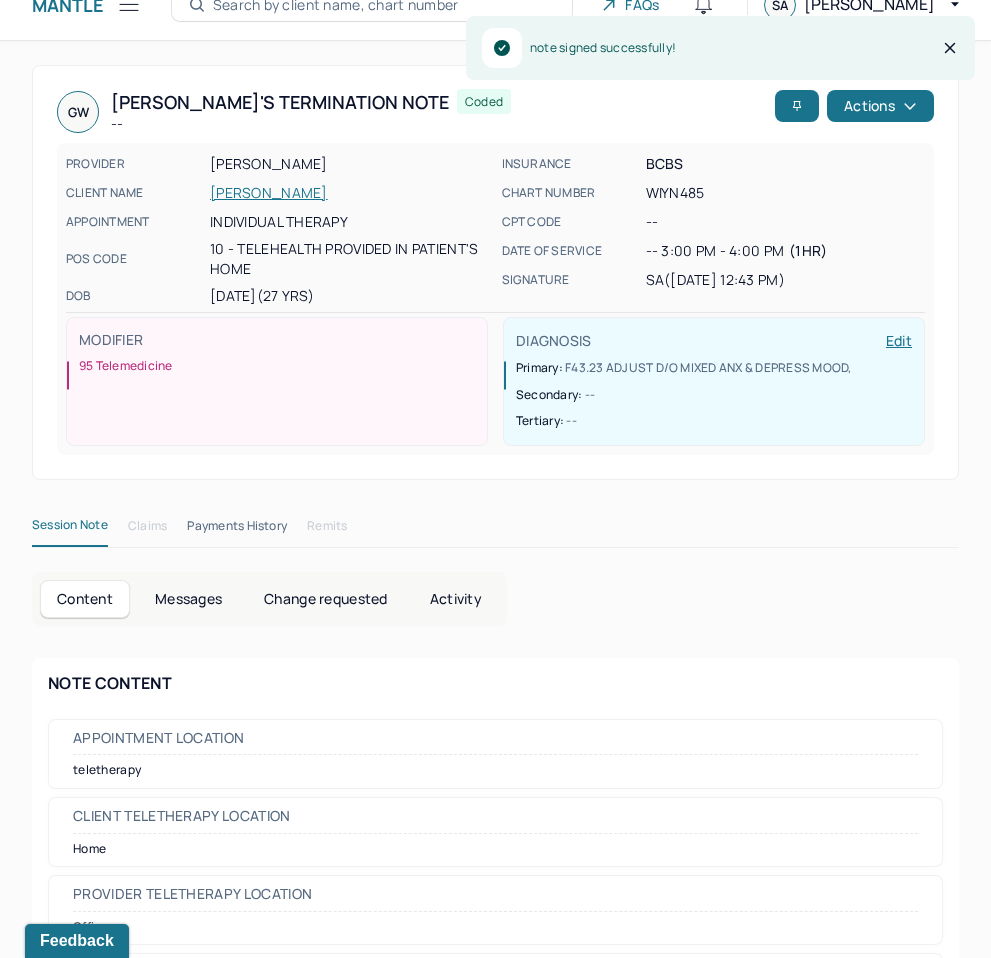 scroll, scrollTop: 0, scrollLeft: 0, axis: both 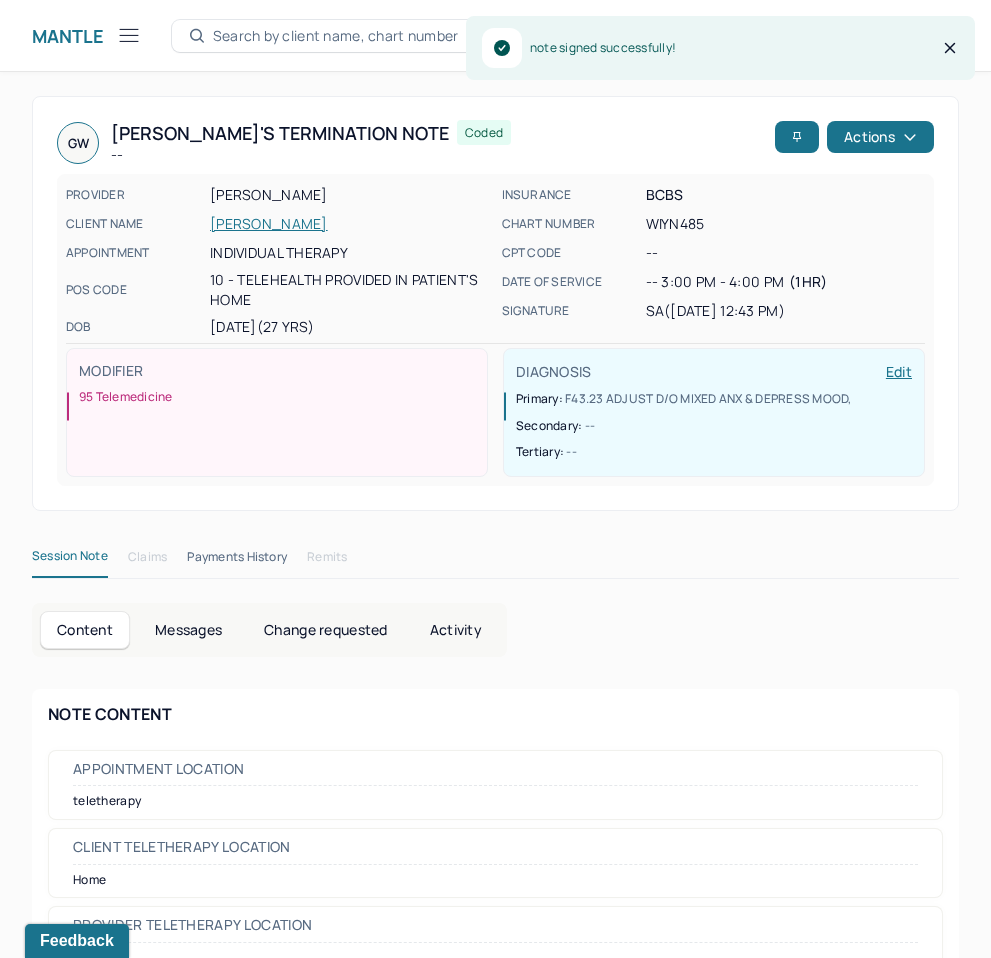 click 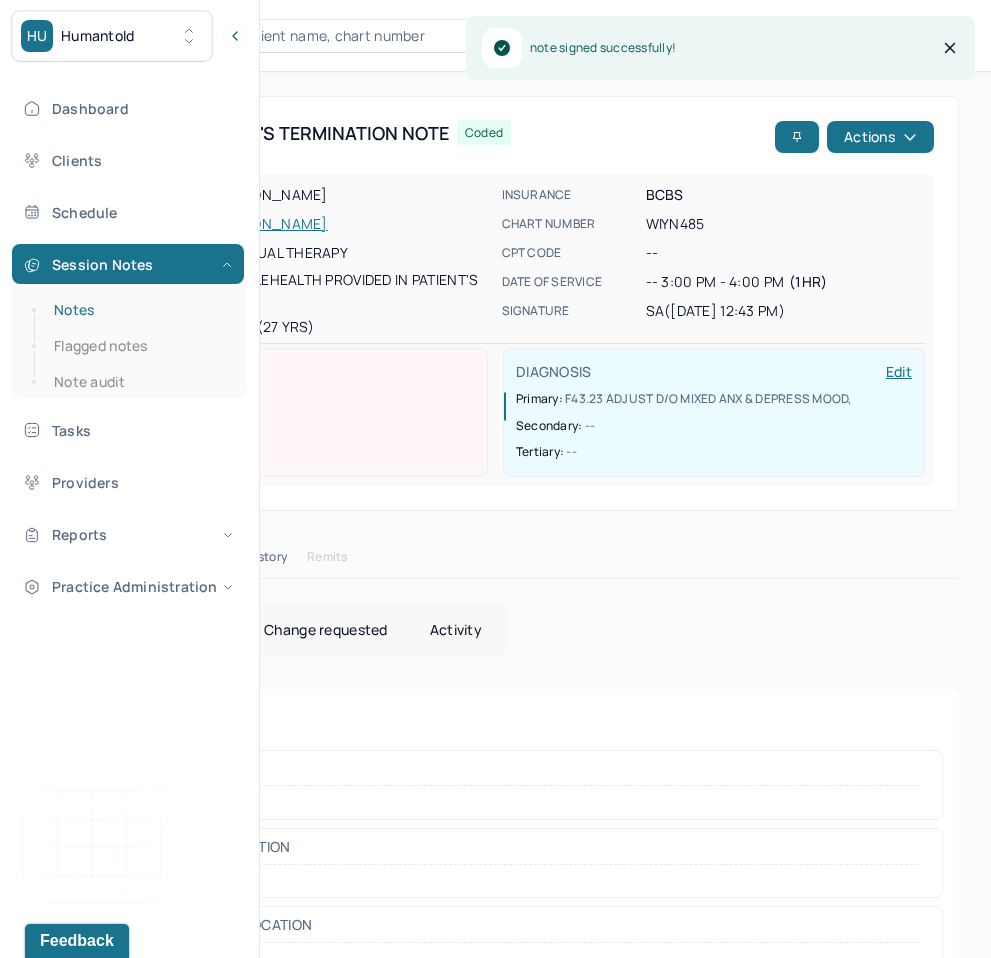 click on "Notes" at bounding box center [139, 310] 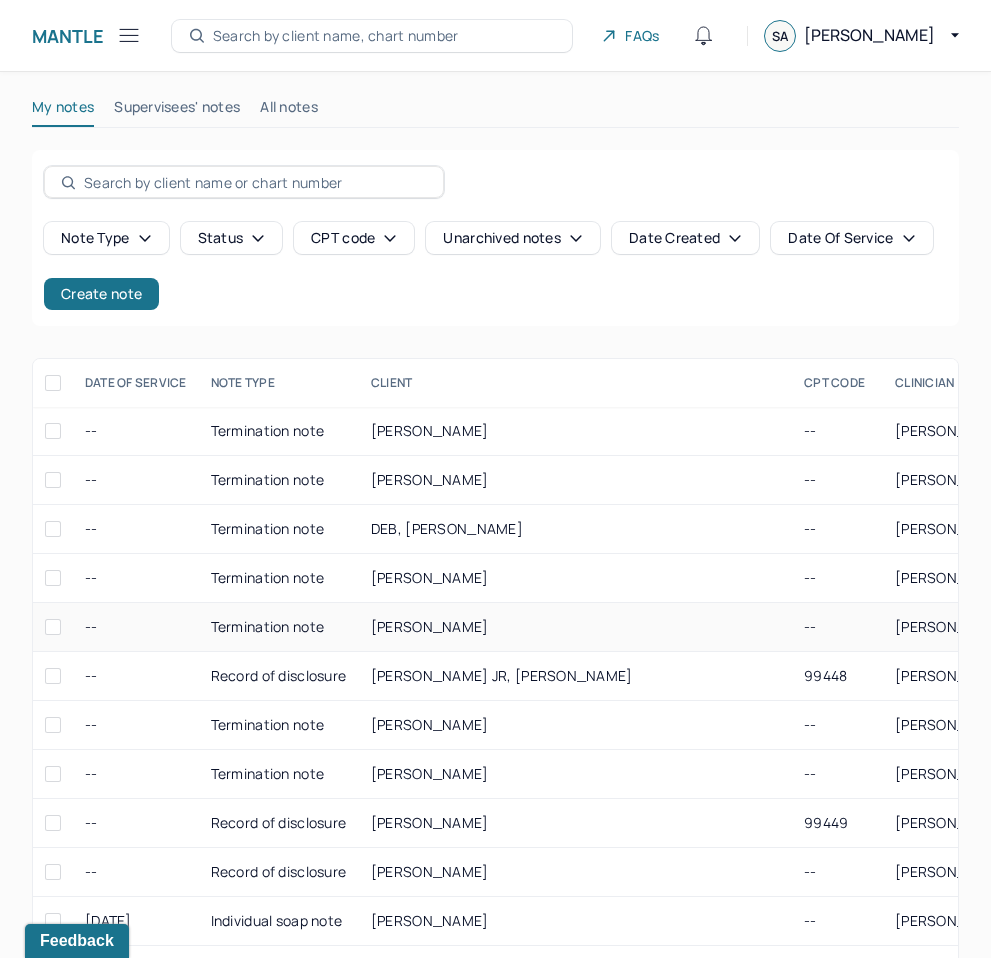 scroll, scrollTop: 0, scrollLeft: -2, axis: horizontal 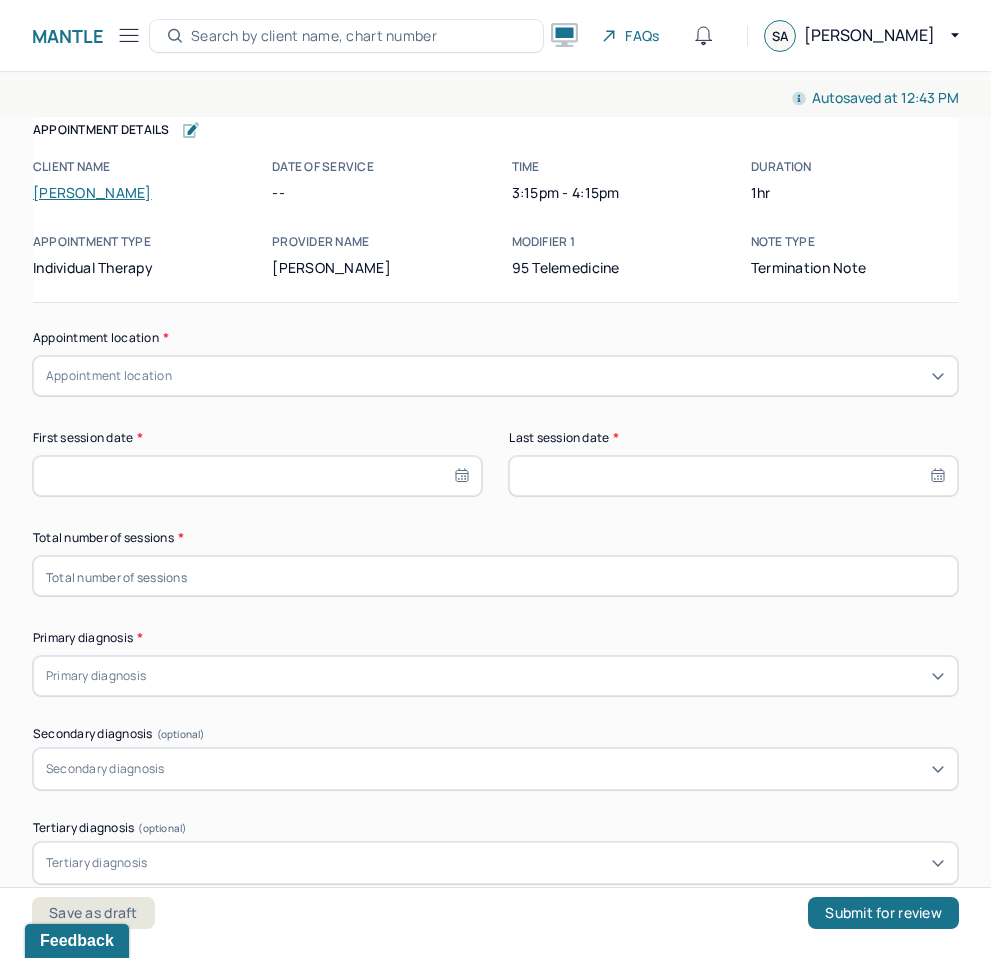 click at bounding box center [495, 576] 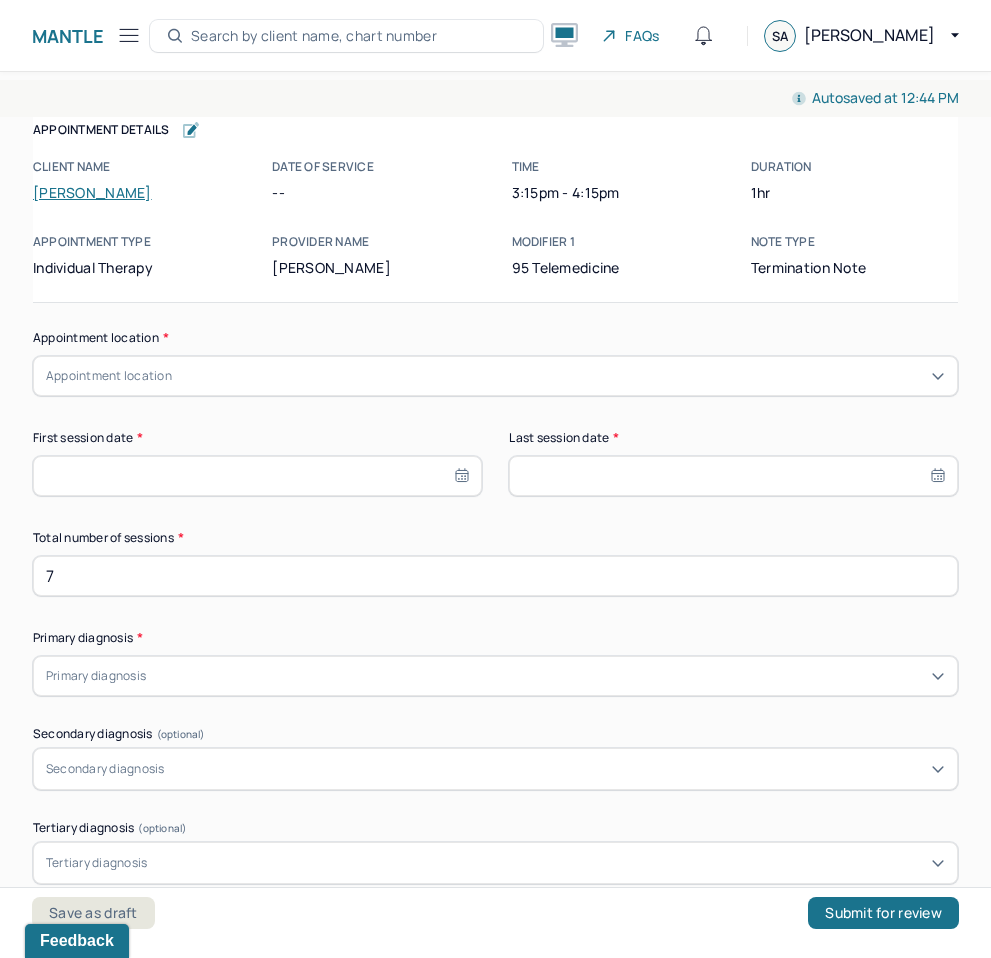 scroll, scrollTop: 31, scrollLeft: 0, axis: vertical 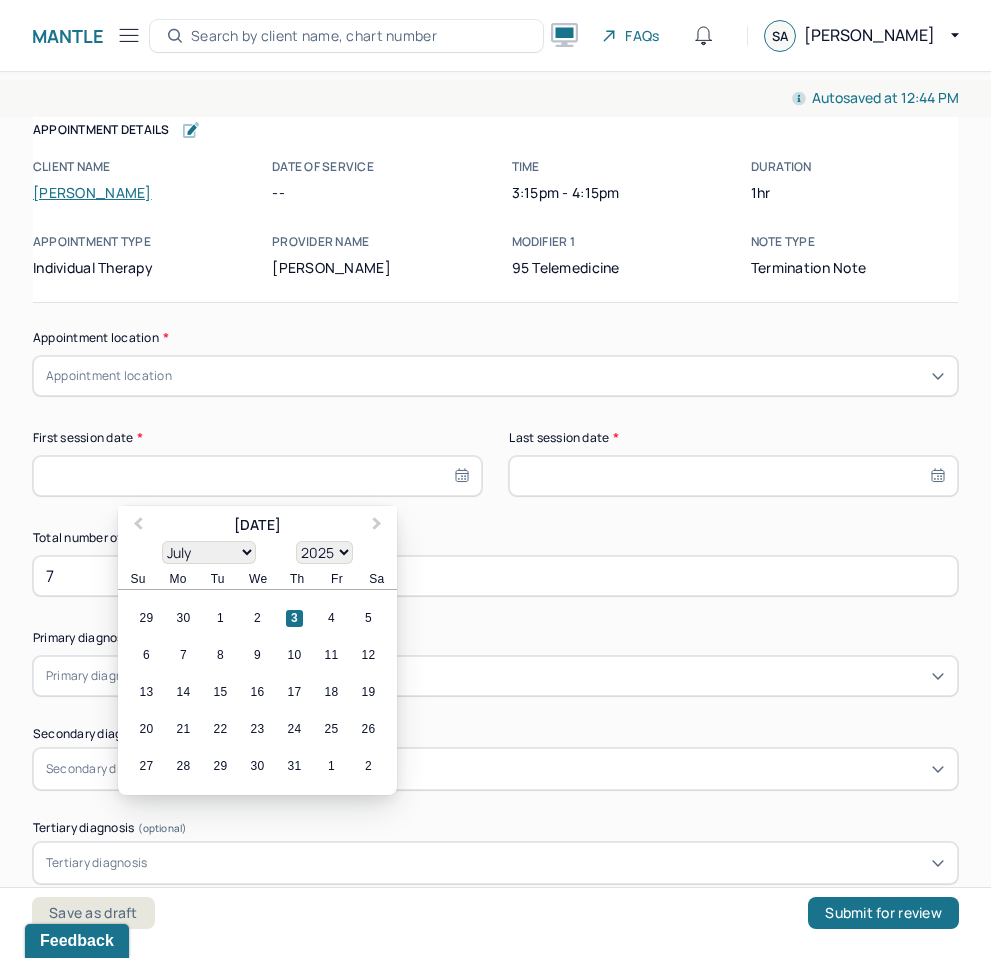 select on "2023" 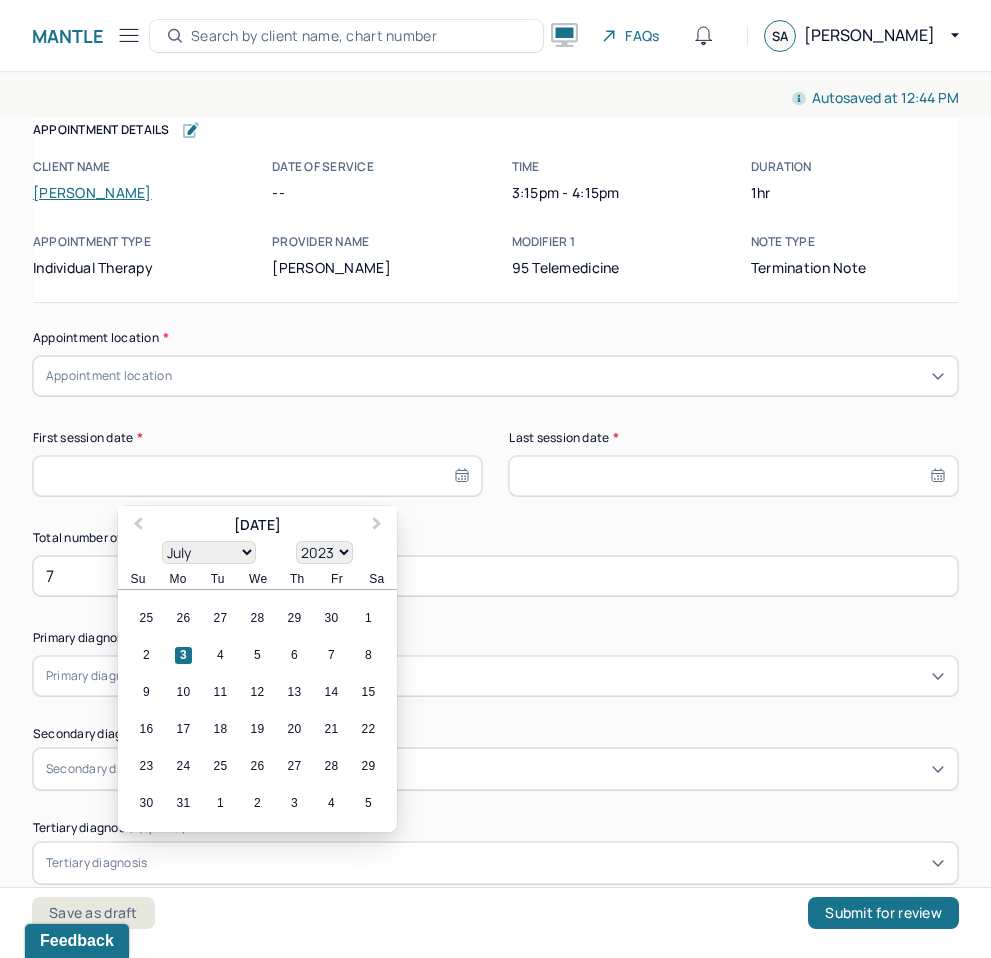 select on "10" 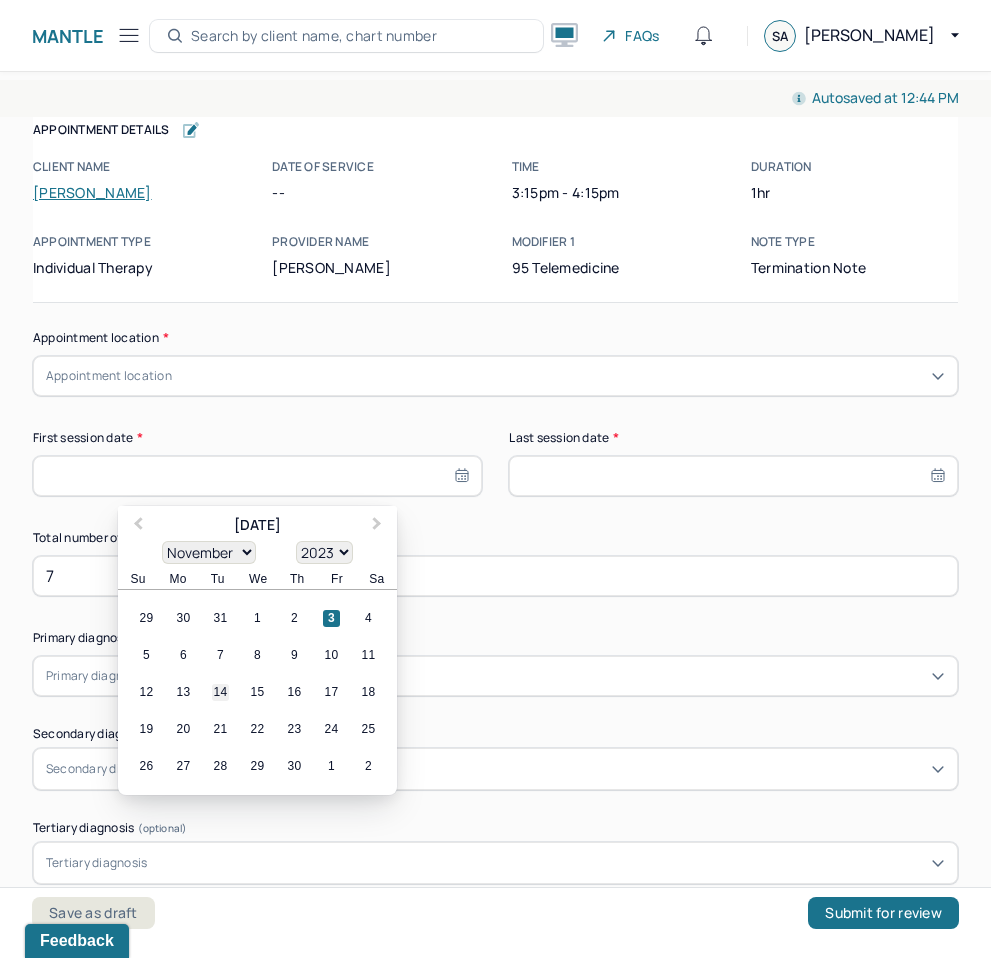 click on "14" at bounding box center (220, 692) 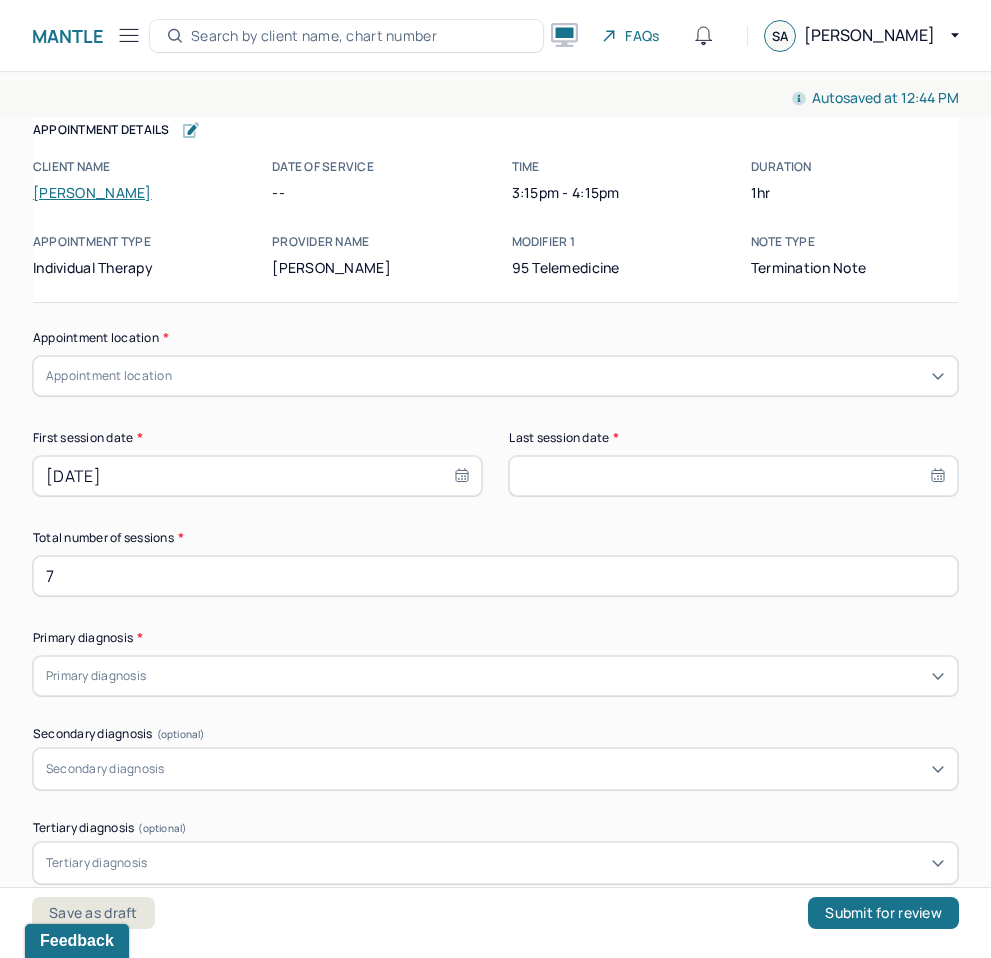 click at bounding box center [733, 476] 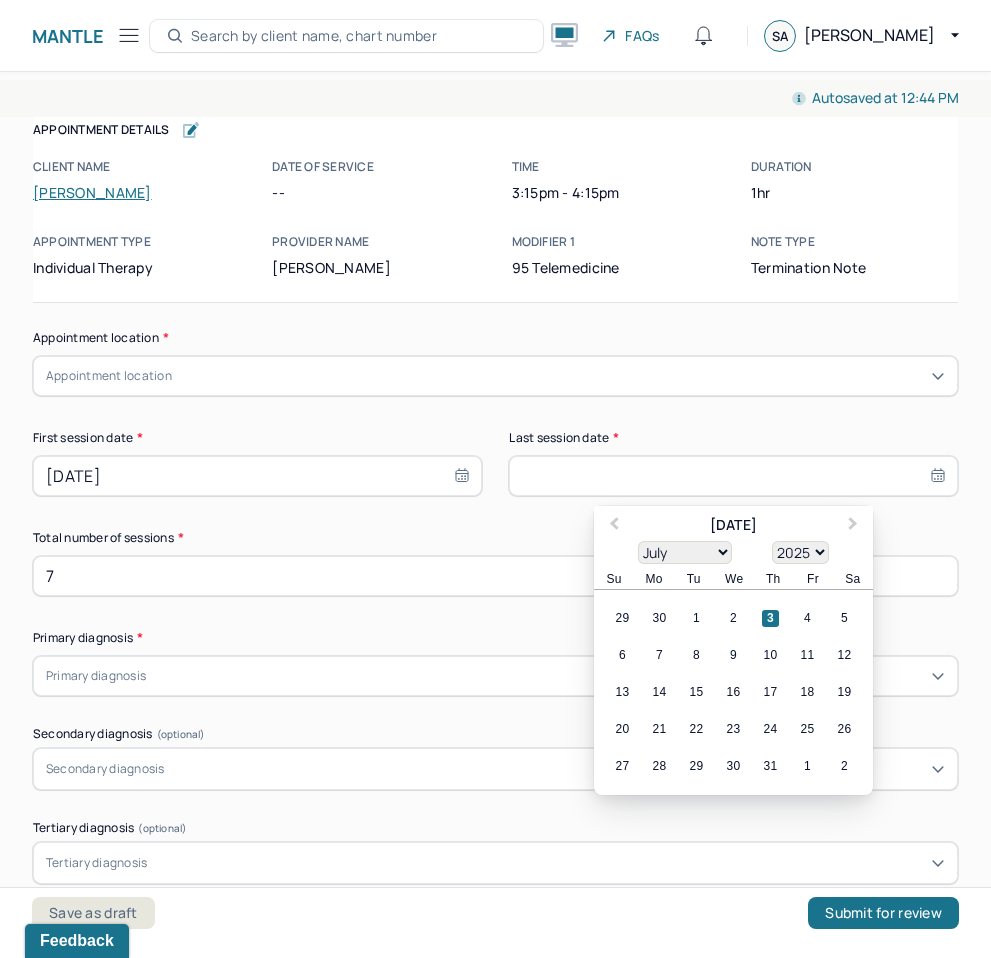 select on "2024" 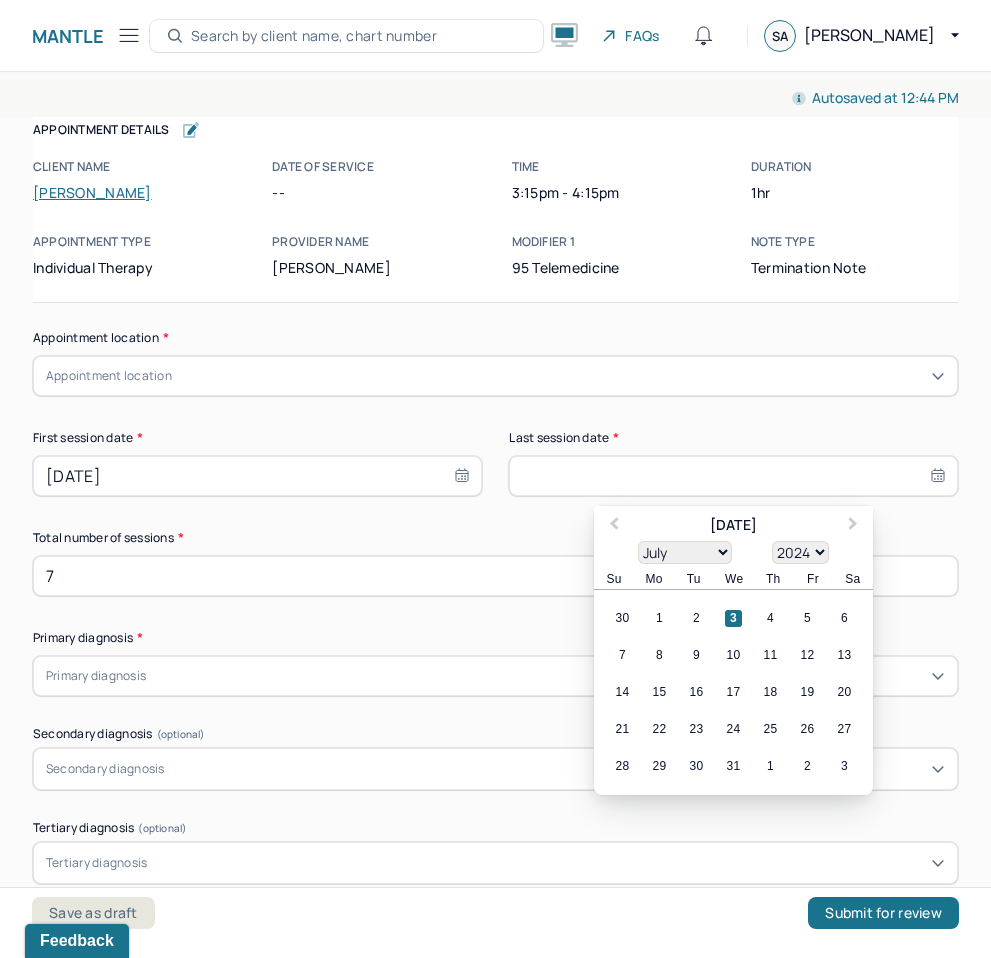 select on "2" 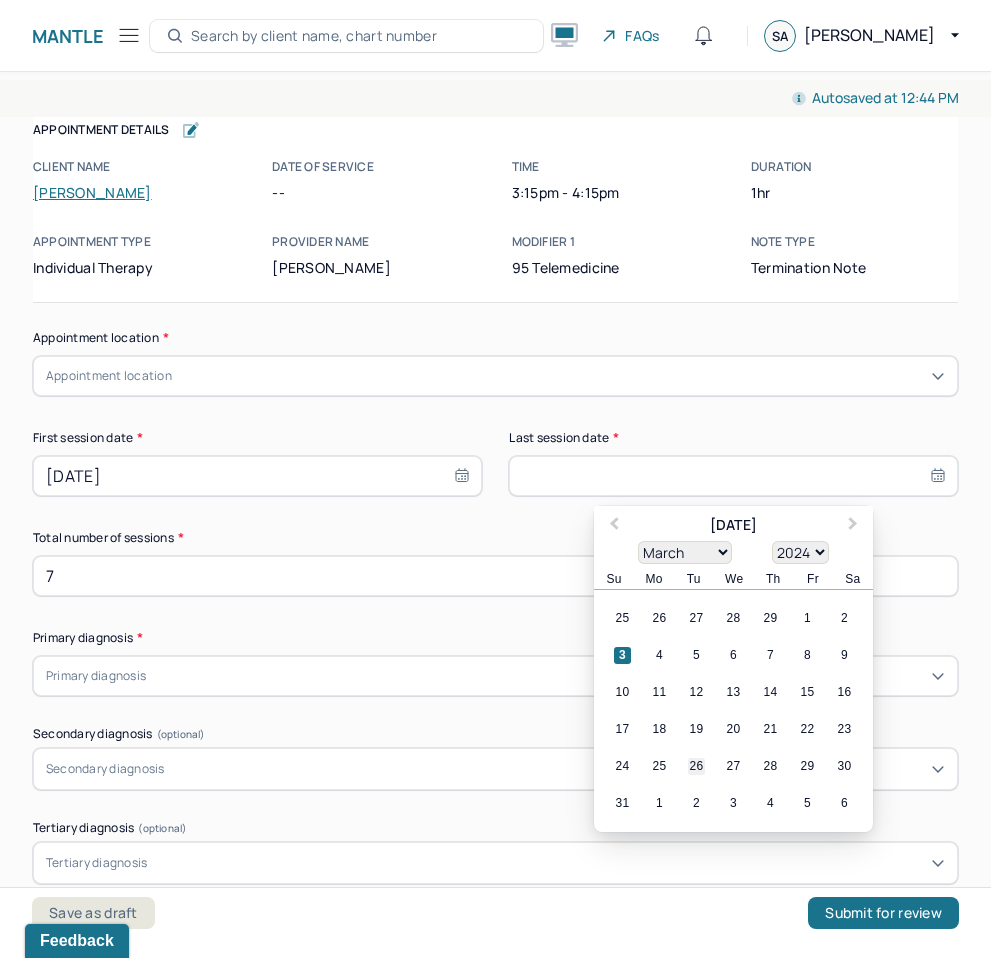 click on "26" at bounding box center [696, 766] 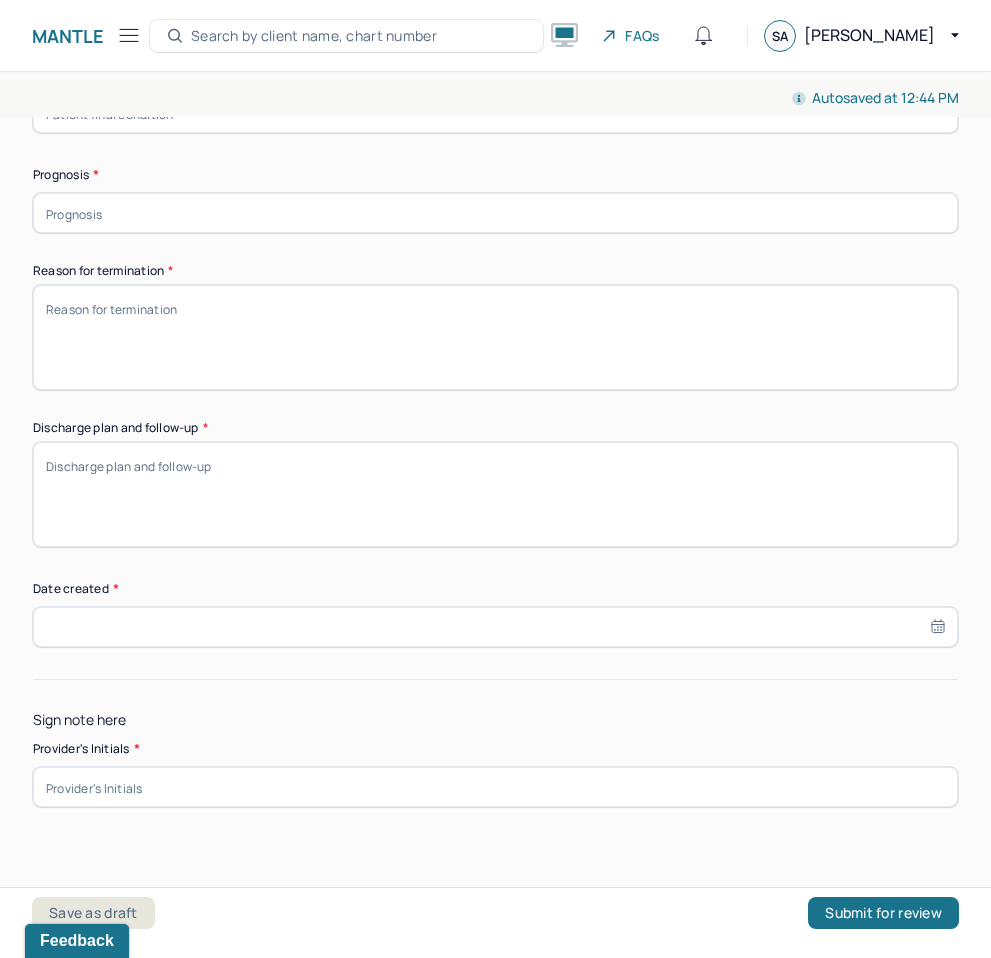scroll, scrollTop: 1320, scrollLeft: 0, axis: vertical 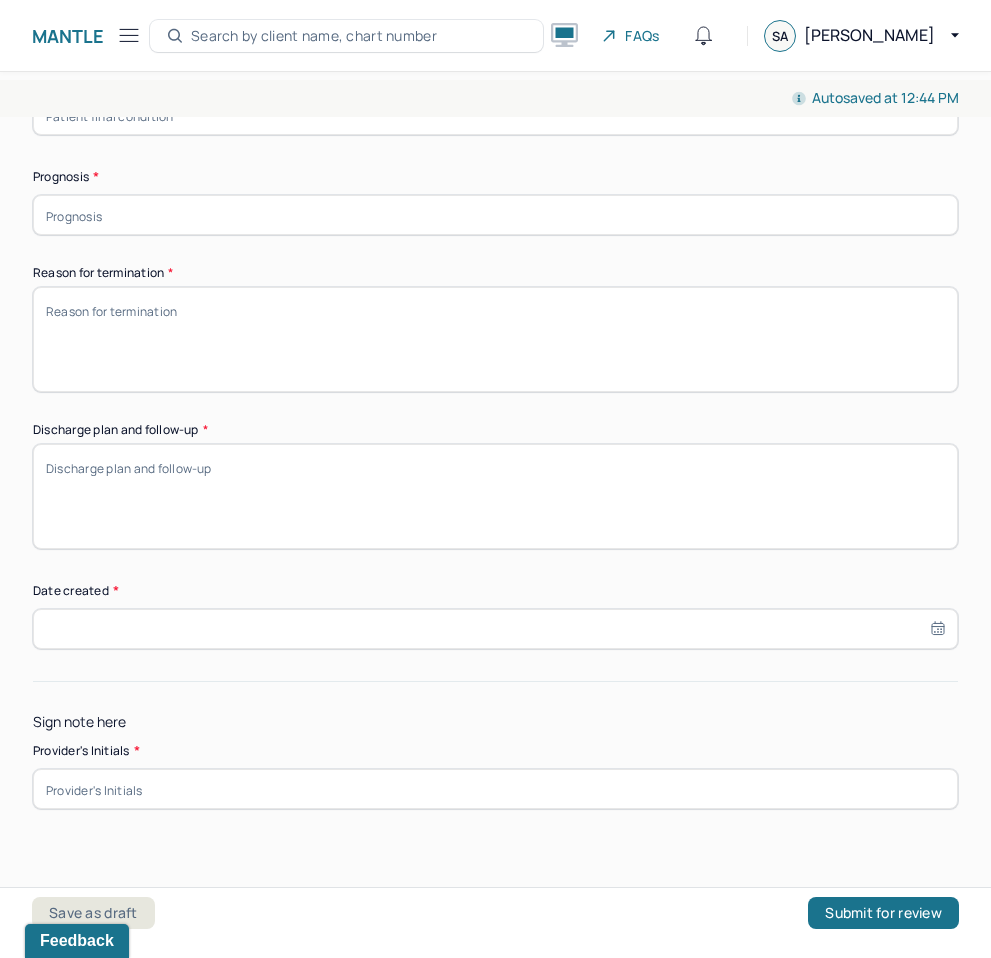click at bounding box center [495, 629] 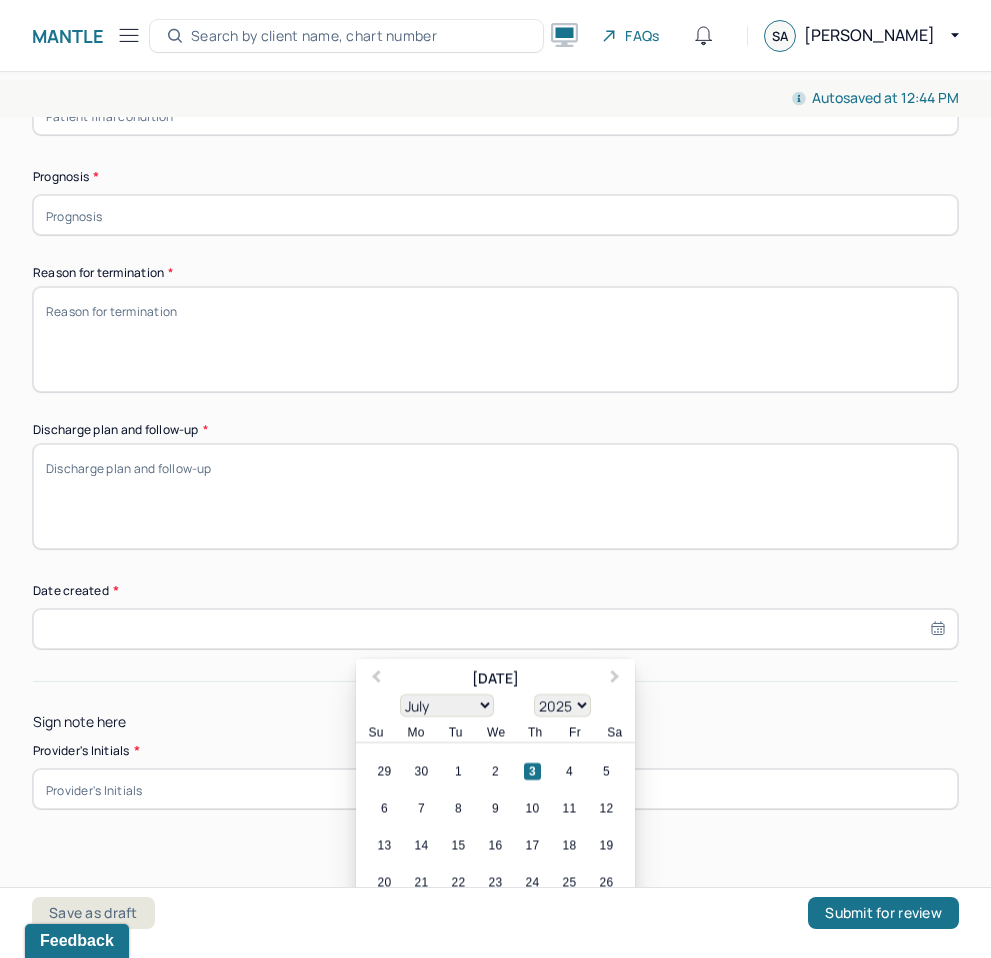 select on "2024" 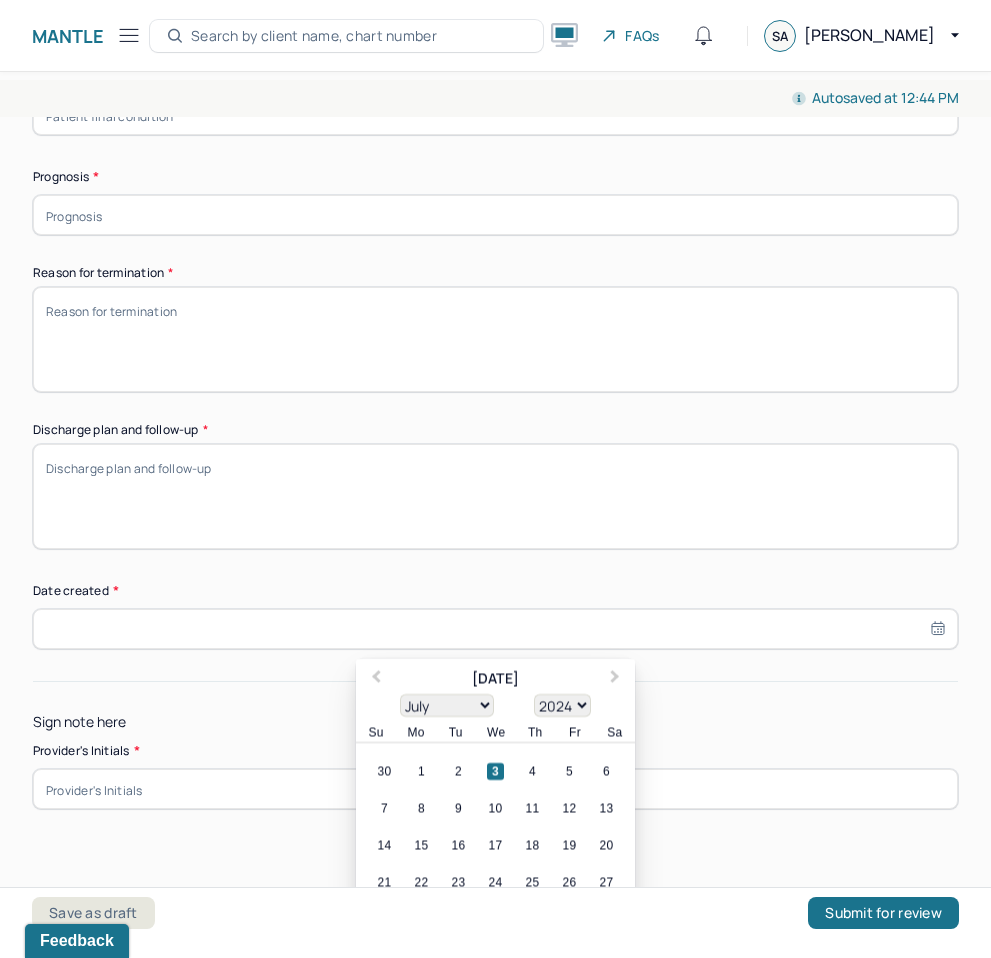 select on "5" 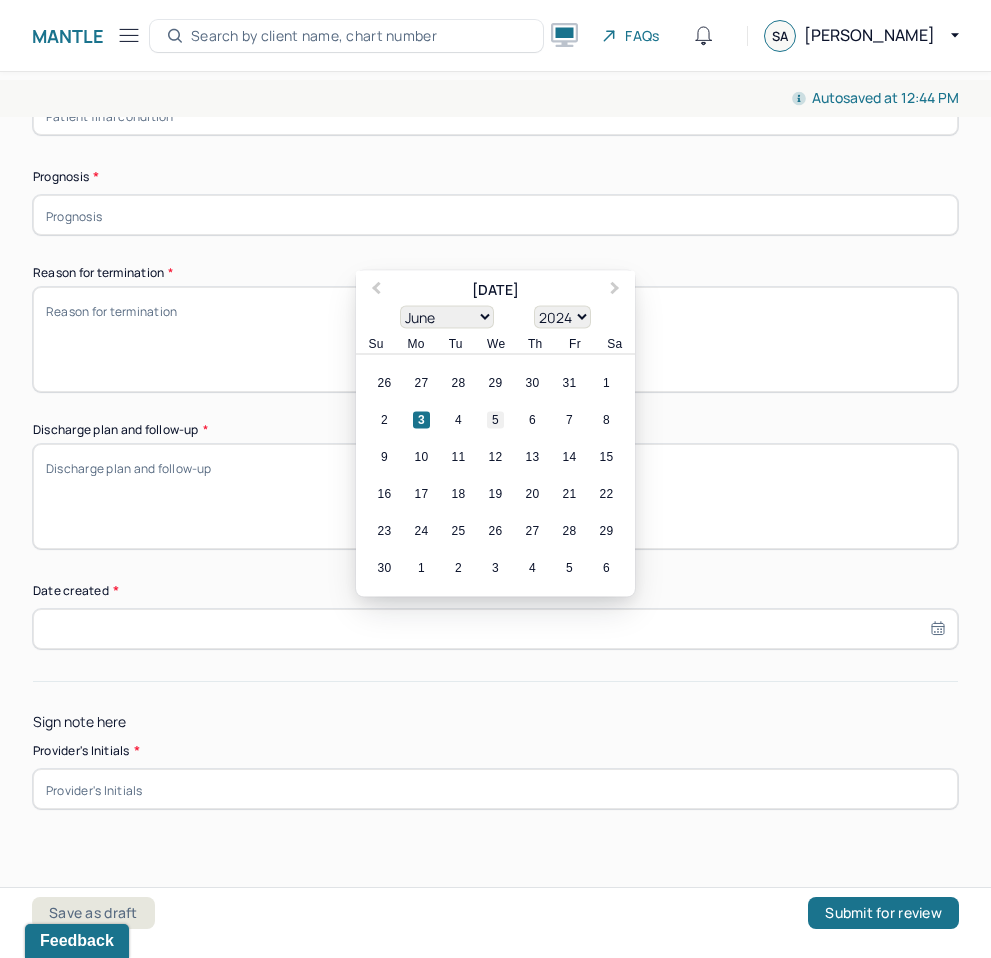 click on "5" at bounding box center (495, 420) 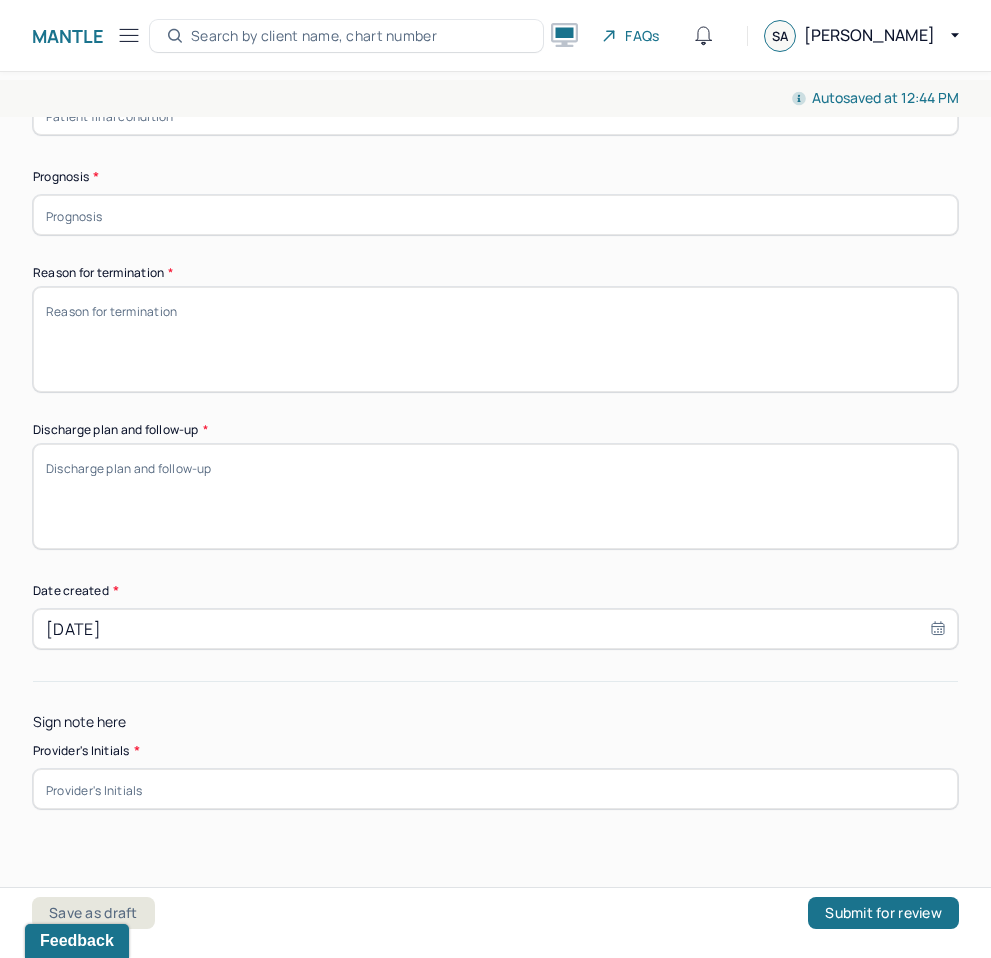 click at bounding box center (495, 789) 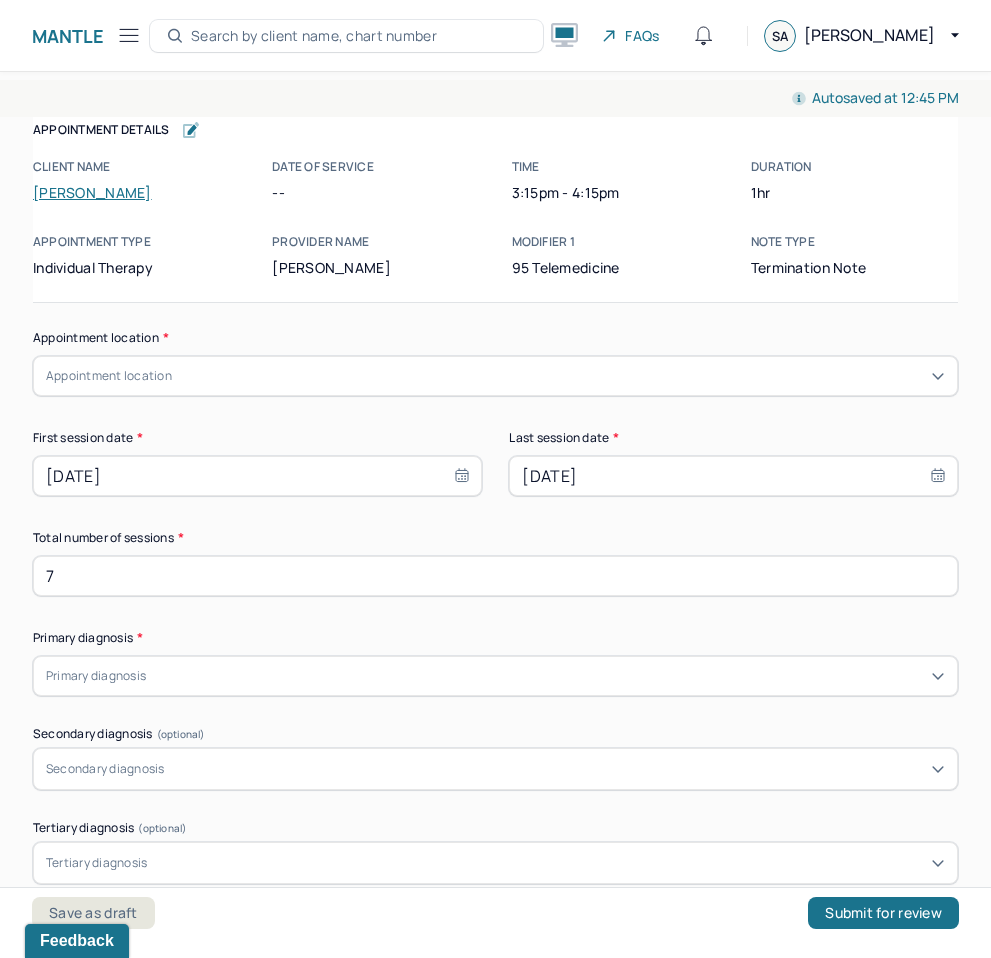 scroll, scrollTop: 0, scrollLeft: 0, axis: both 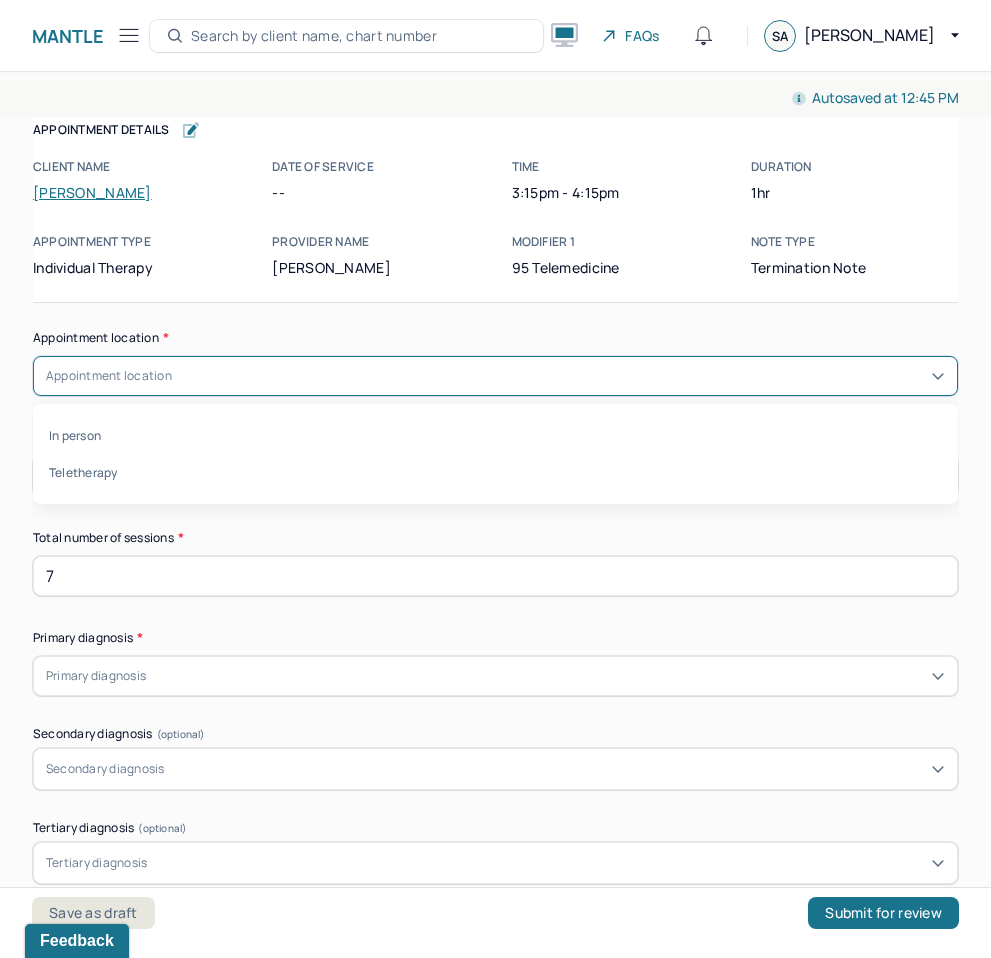click on "Appointment location" at bounding box center [109, 376] 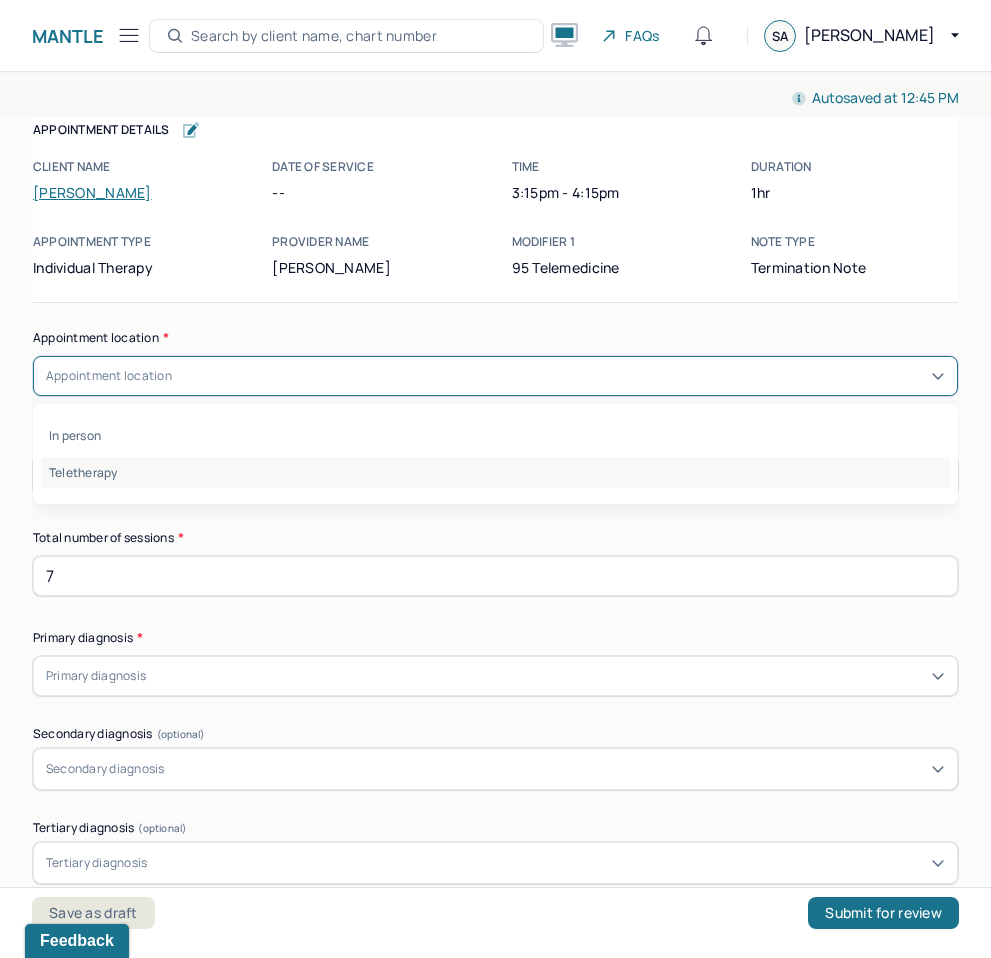 click on "Teletherapy" at bounding box center (495, 472) 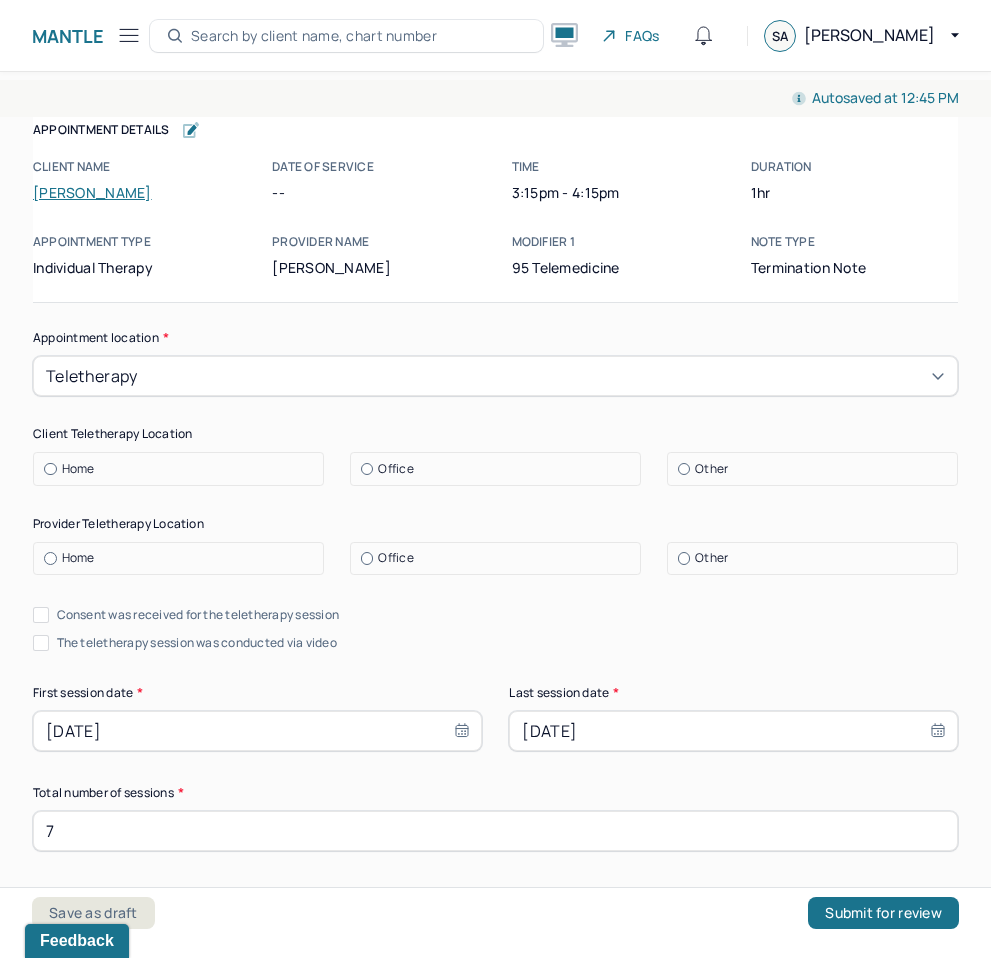 click at bounding box center [50, 469] 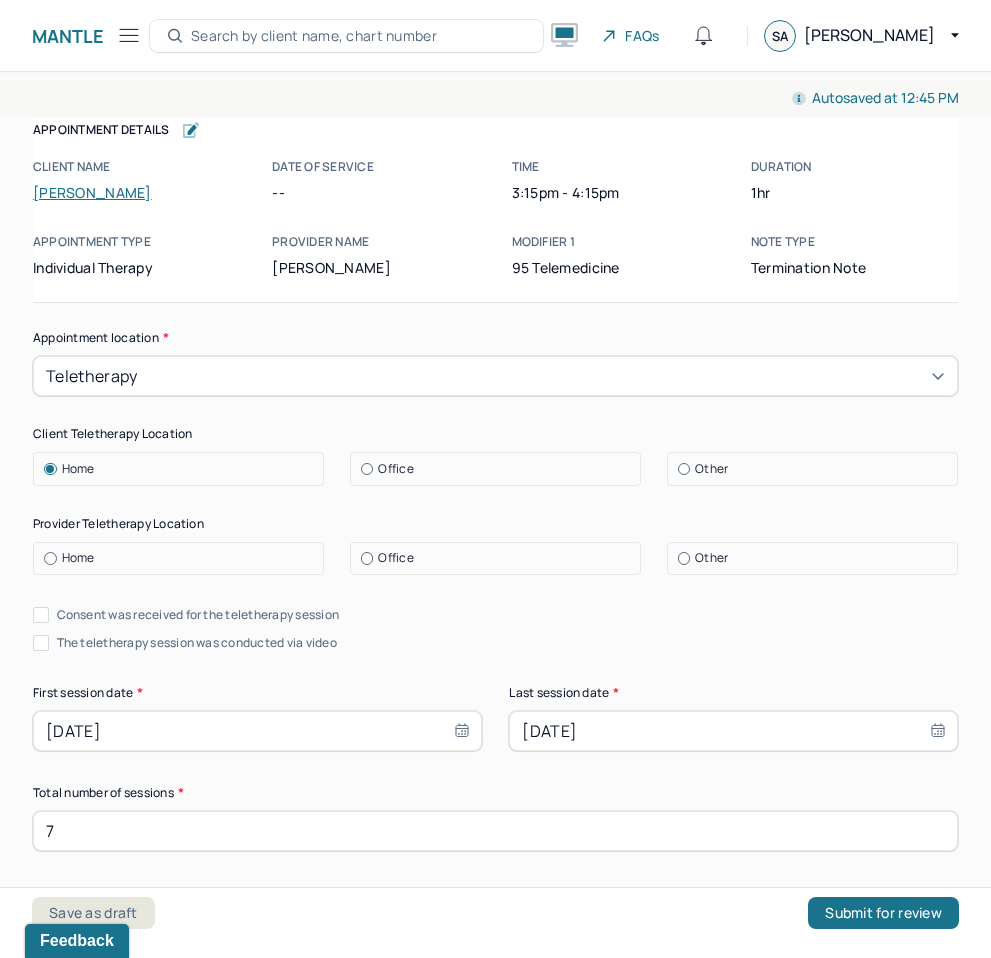 click at bounding box center (367, 558) 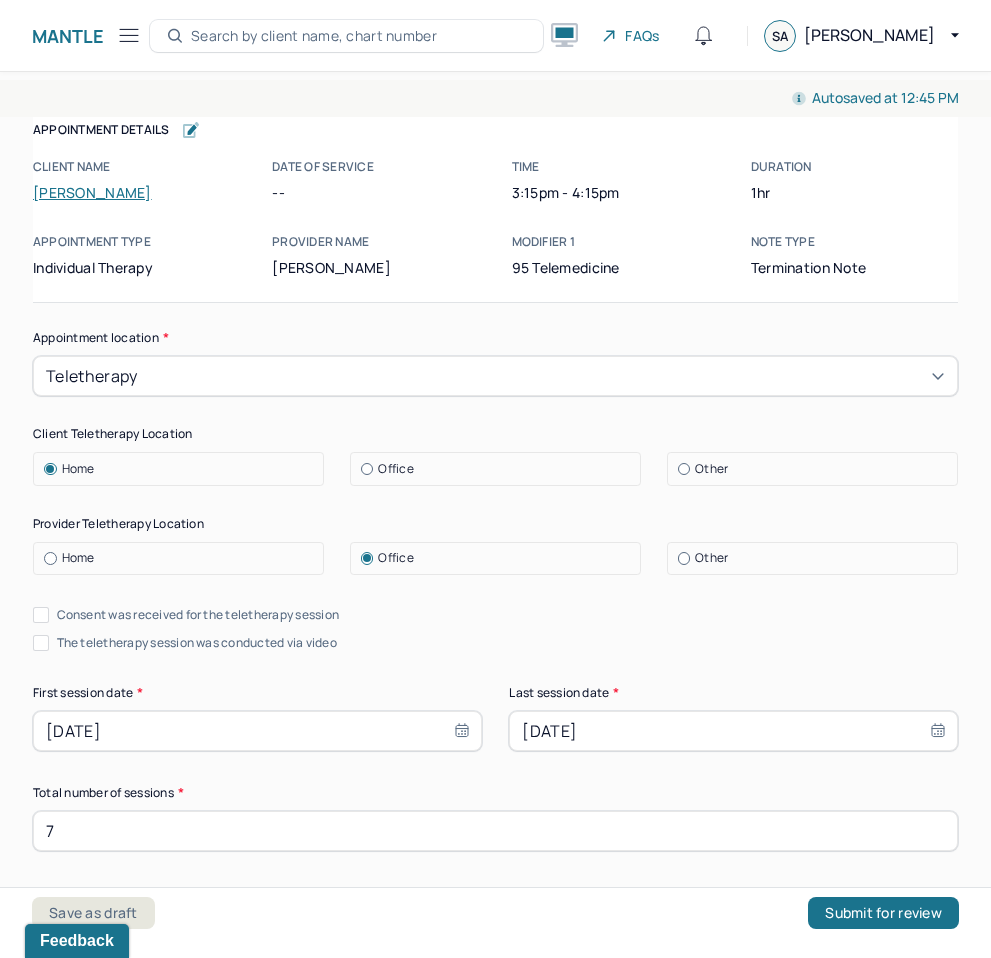 click on "Consent was received for the teletherapy session" at bounding box center [41, 615] 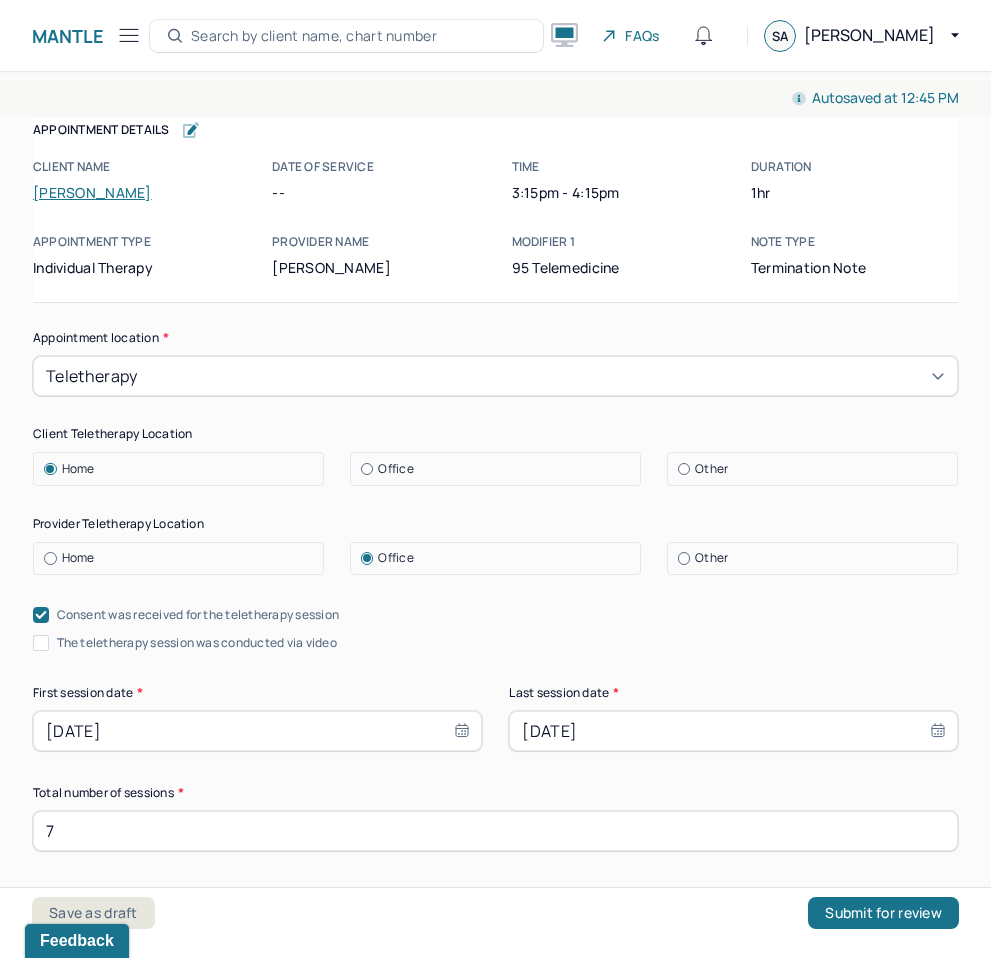 click on "The teletherapy session was conducted via video" at bounding box center [41, 643] 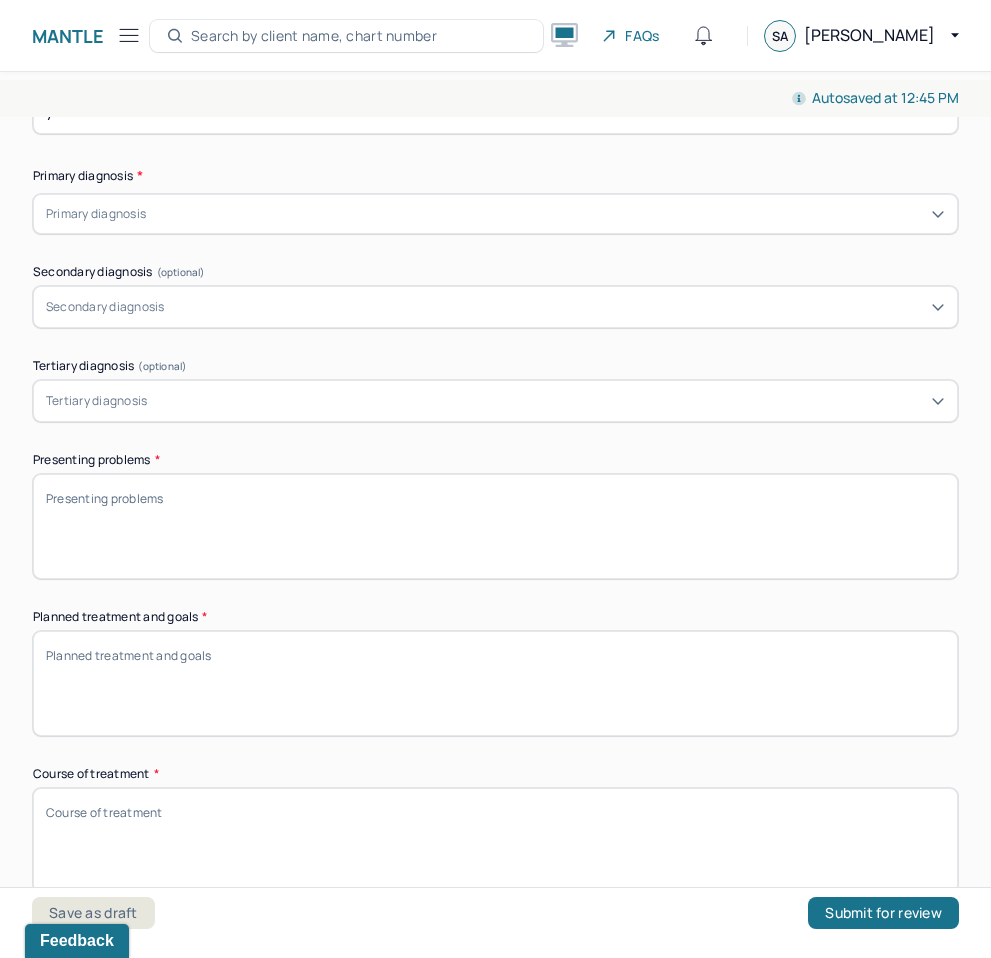 scroll, scrollTop: 640, scrollLeft: 0, axis: vertical 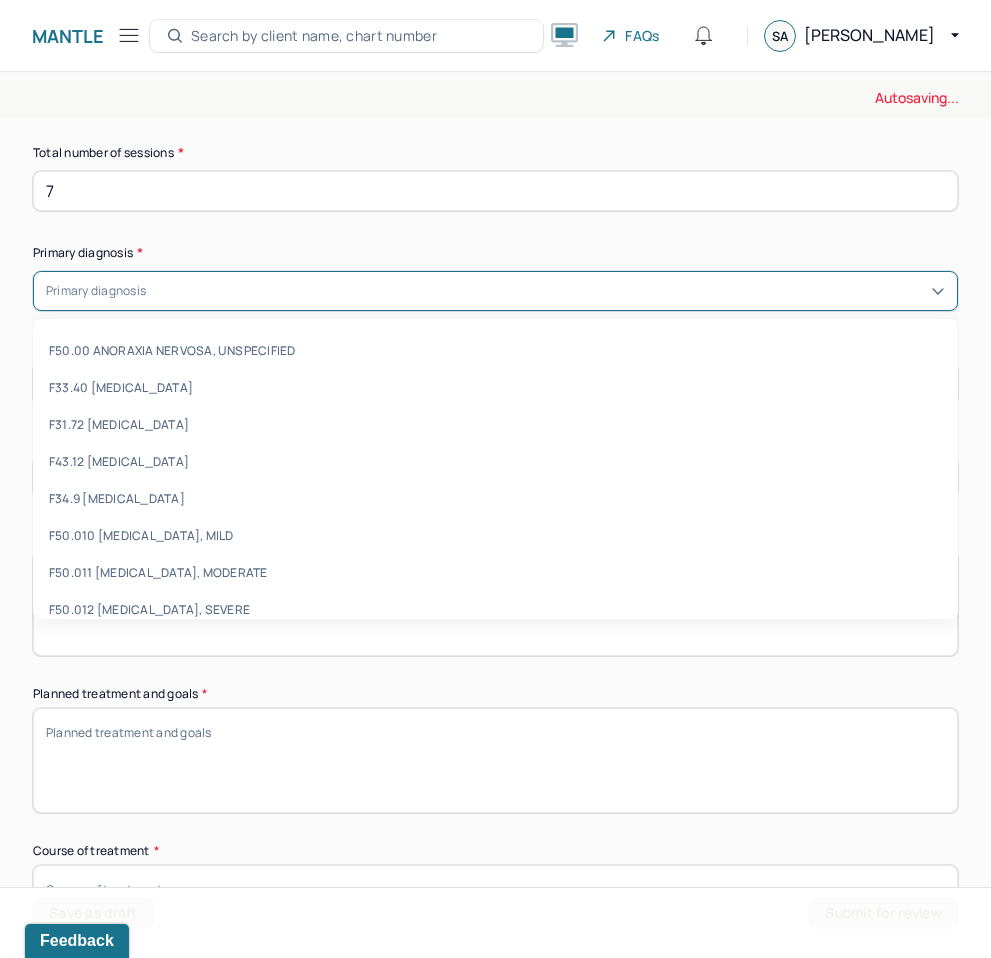 click at bounding box center (547, 291) 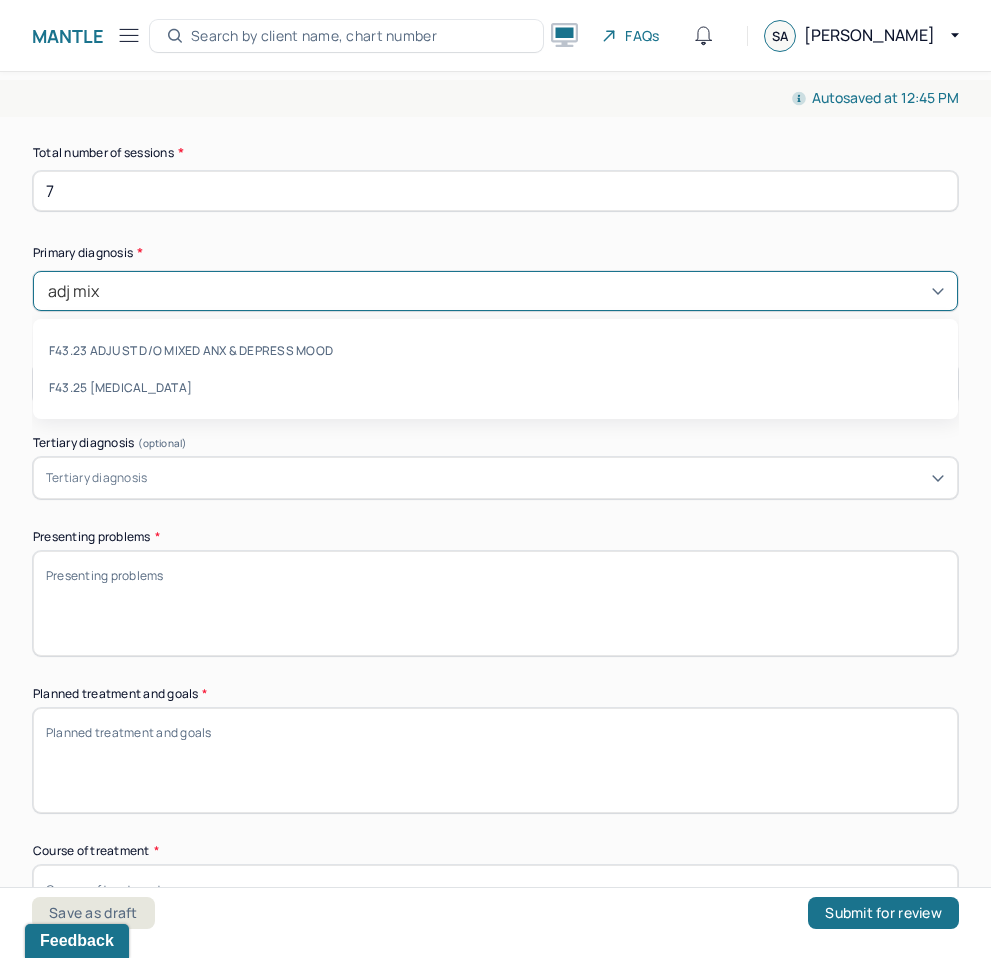 click on "F43.23 ADJUST D/O MIXED ANX & DEPRESS MOOD" at bounding box center (495, 350) 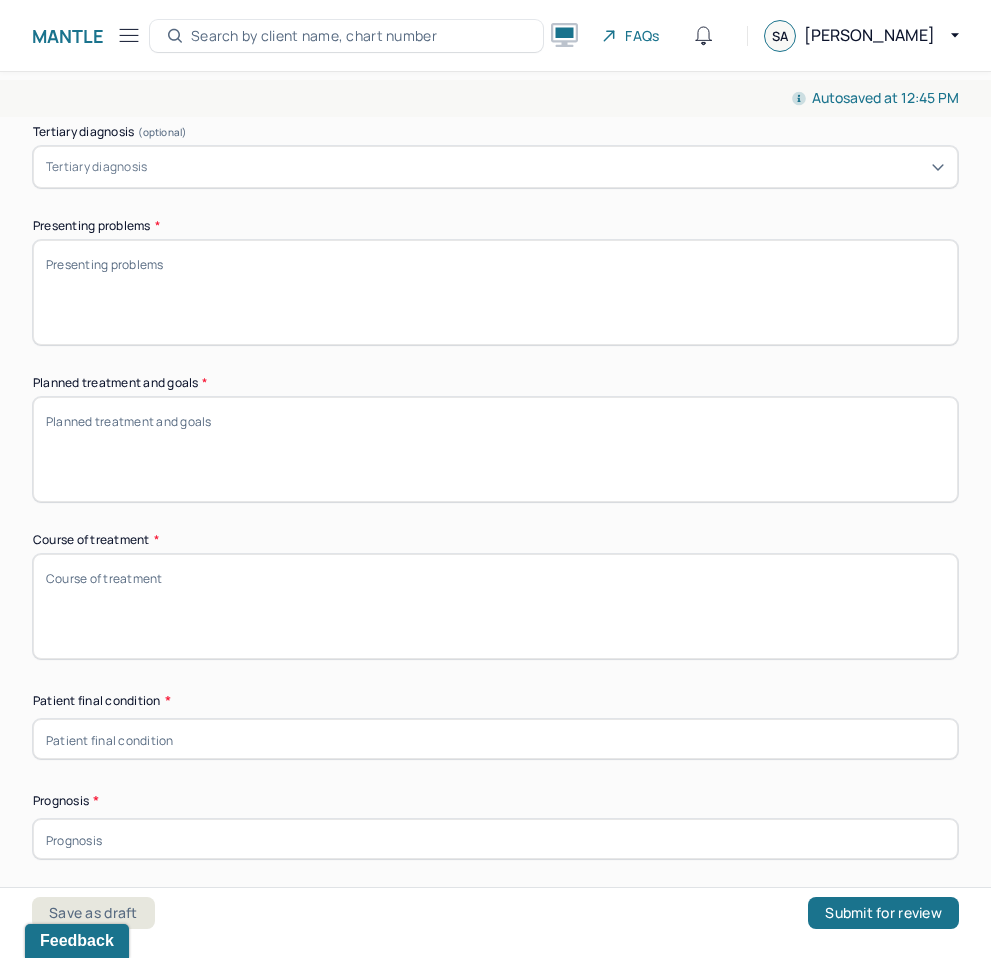 scroll, scrollTop: 992, scrollLeft: 0, axis: vertical 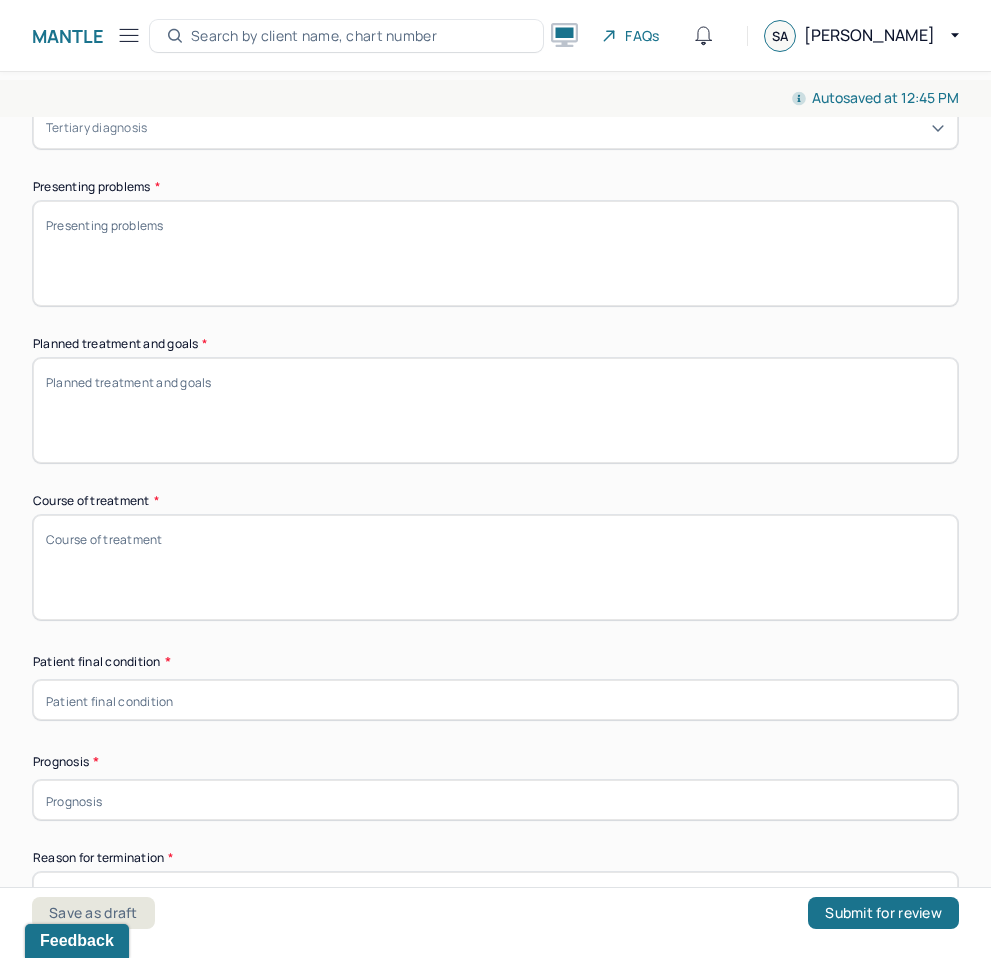 click on "Course of treatment *" at bounding box center [495, 567] 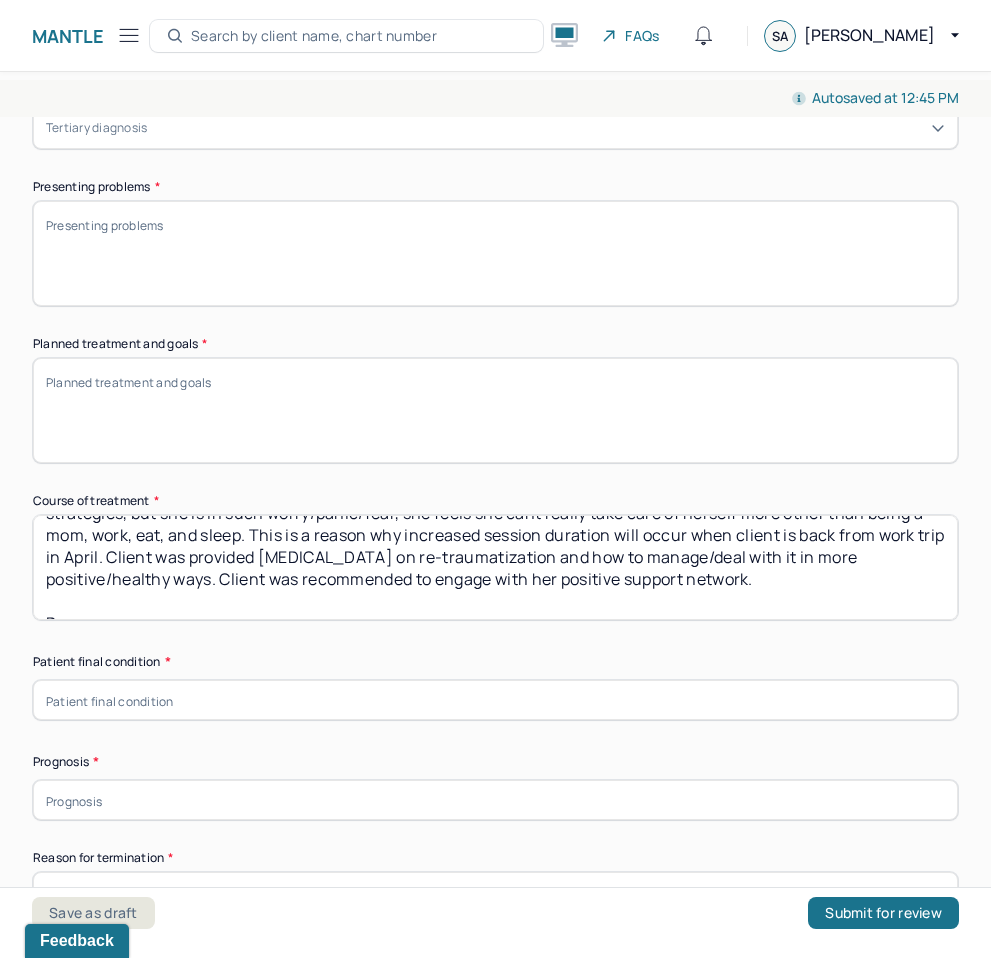 scroll, scrollTop: 93, scrollLeft: 0, axis: vertical 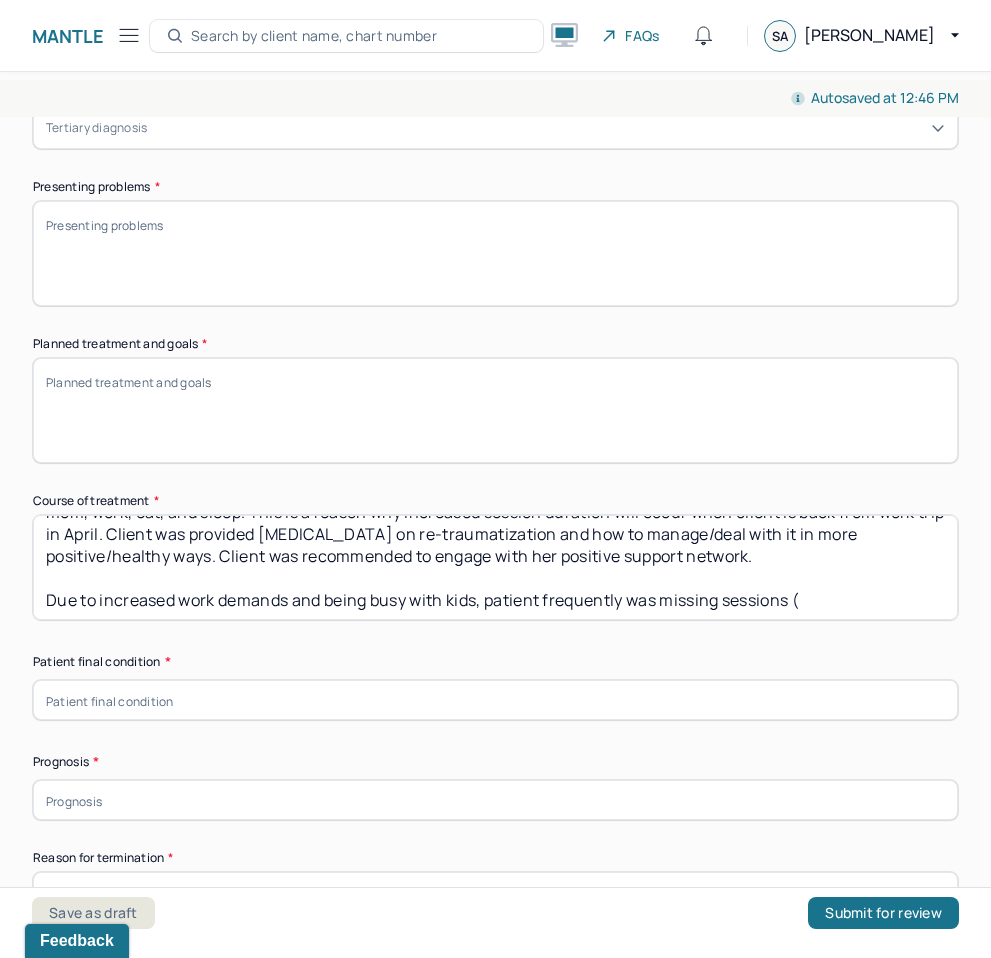 click on "Client has been dealing with a lot more resurfacing of past traumas and worries/anxieties in the moment. Client is feeling angry at her partner again for reliving these feelings again. Client will try more walks and mental wellness strategies, but she is in such worry/panic/fear, she feels she cant really take care of herself more other than being a mom, work, eat, and sleep. This is a reason why increased session duration will occur when client is back from work trip in April. Client was provided psychoeducation on re-traumatization and how to manage/deal with it in more positive/healthy ways. Client was recommended to engage with her positive support network.
Due to increased work demands and being busy with kids, patient frequently was missing sessions (" at bounding box center (495, 567) 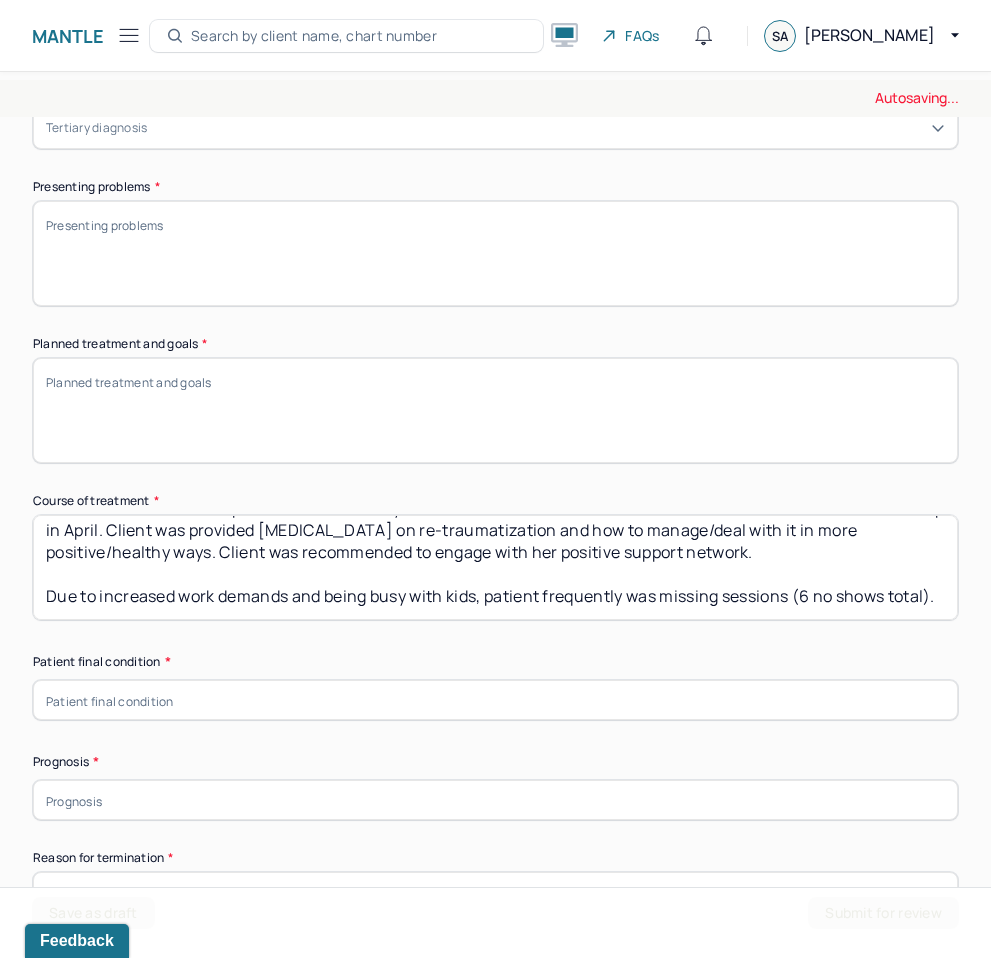 type on "Client has been dealing with a lot more resurfacing of past traumas and worries/anxieties in the moment. Client is feeling angry at her partner again for reliving these feelings again. Client will try more walks and mental wellness strategies, but she is in such worry/panic/fear, she feels she cant really take care of herself more other than being a mom, work, eat, and sleep. This is a reason why increased session duration will occur when client is back from work trip in April. Client was provided psychoeducation on re-traumatization and how to manage/deal with it in more positive/healthy ways. Client was recommended to engage with her positive support network.
Due to increased work demands and being busy with kids, patient frequently was missing sessions (6 no shows total)." 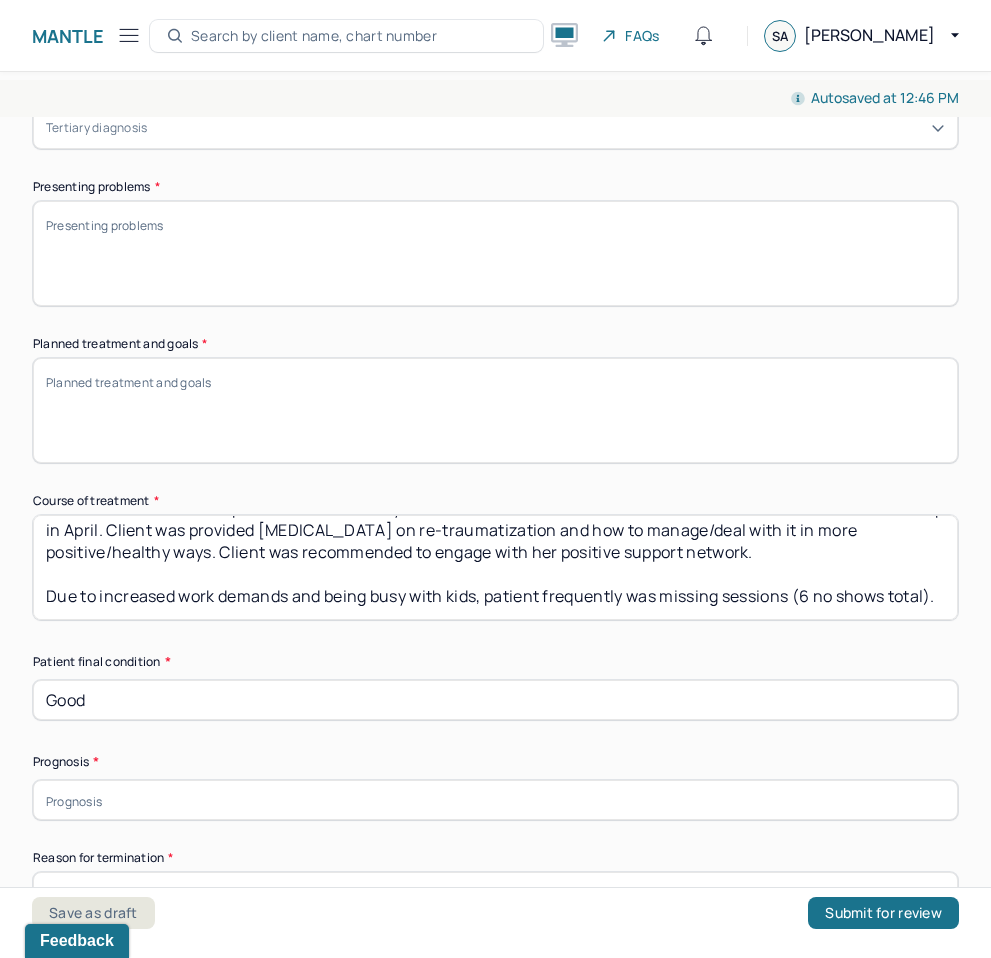 scroll, scrollTop: 1317, scrollLeft: 0, axis: vertical 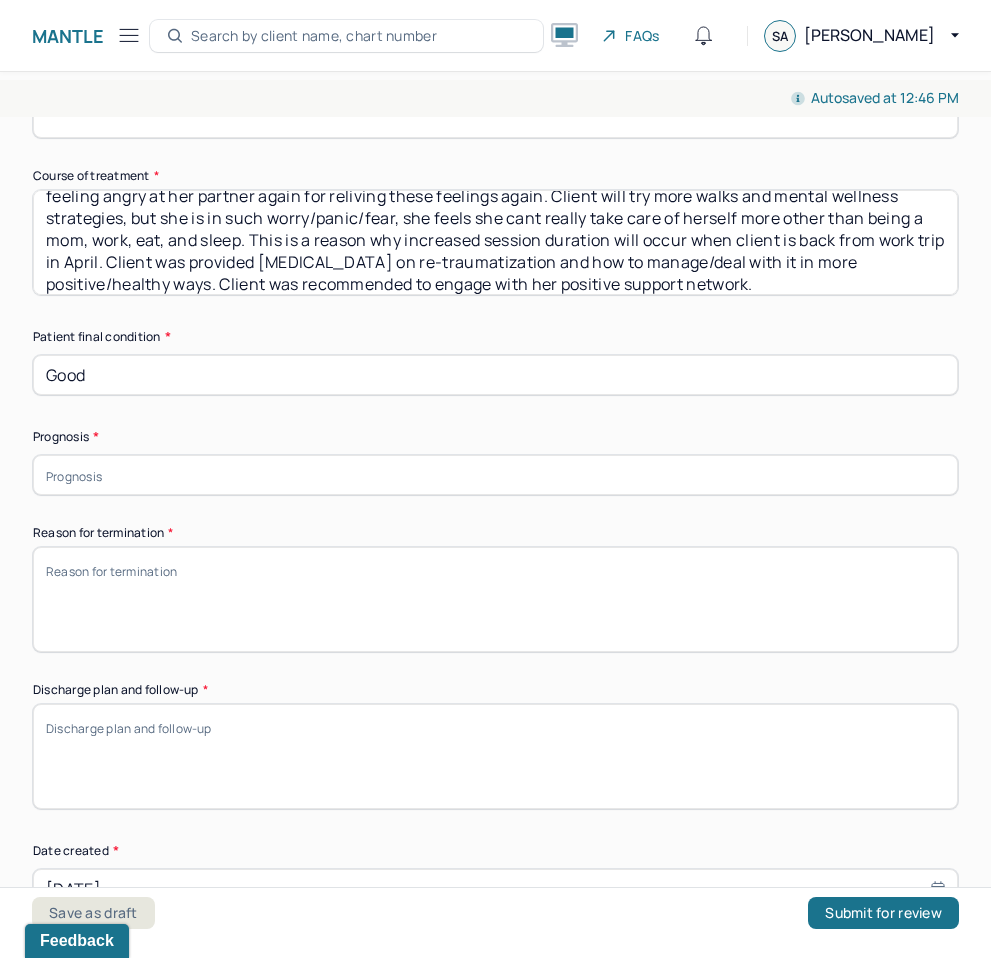 type on "Good" 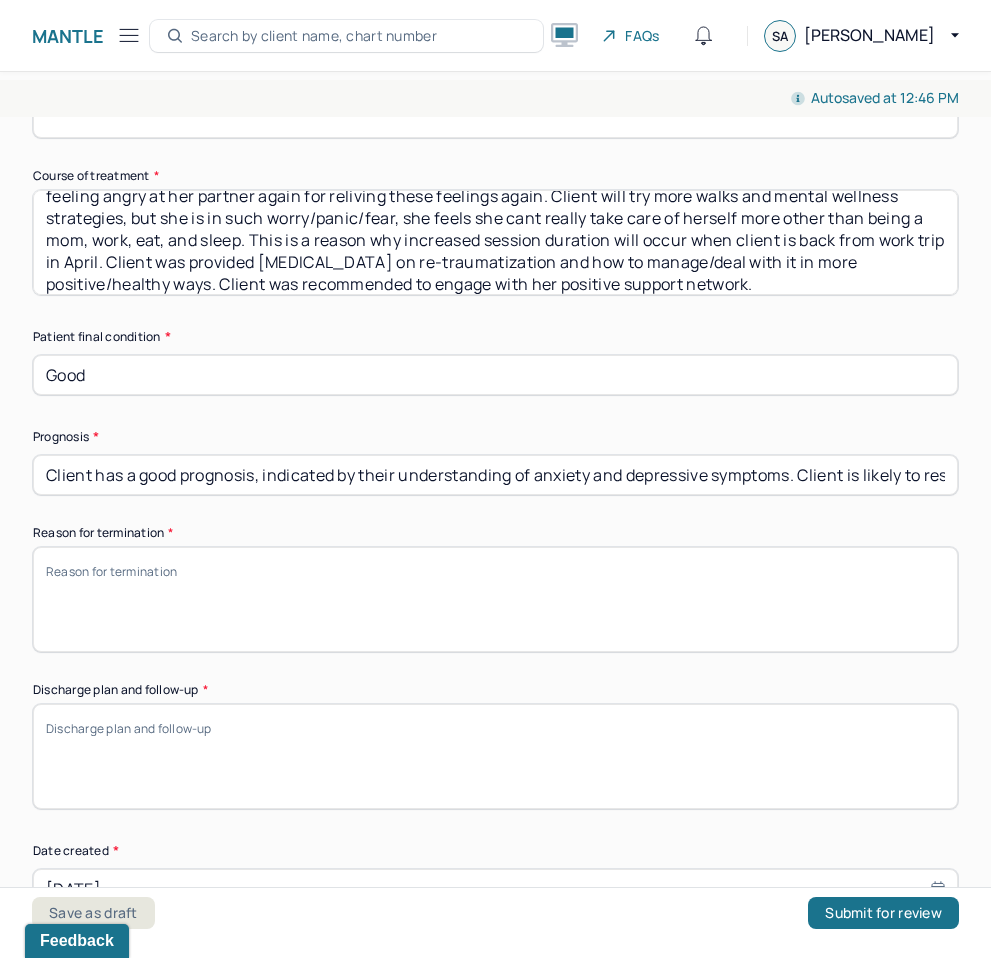 scroll, scrollTop: 1413, scrollLeft: 0, axis: vertical 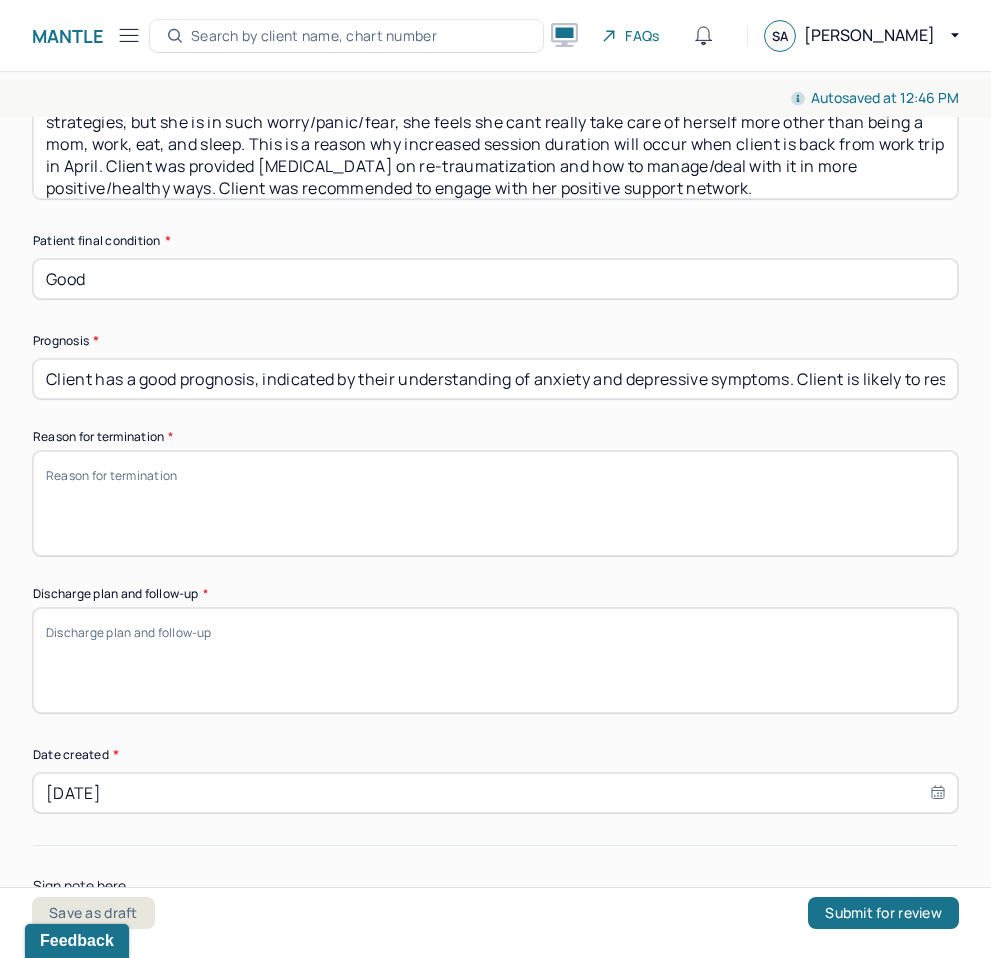type on "Client has a good prognosis, indicated by their understanding of anxiety and depressive symptoms. Client is likely to respond well to continued CBT sessions and more psycho education on anxiety and depression to better understand triggers and symptom management." 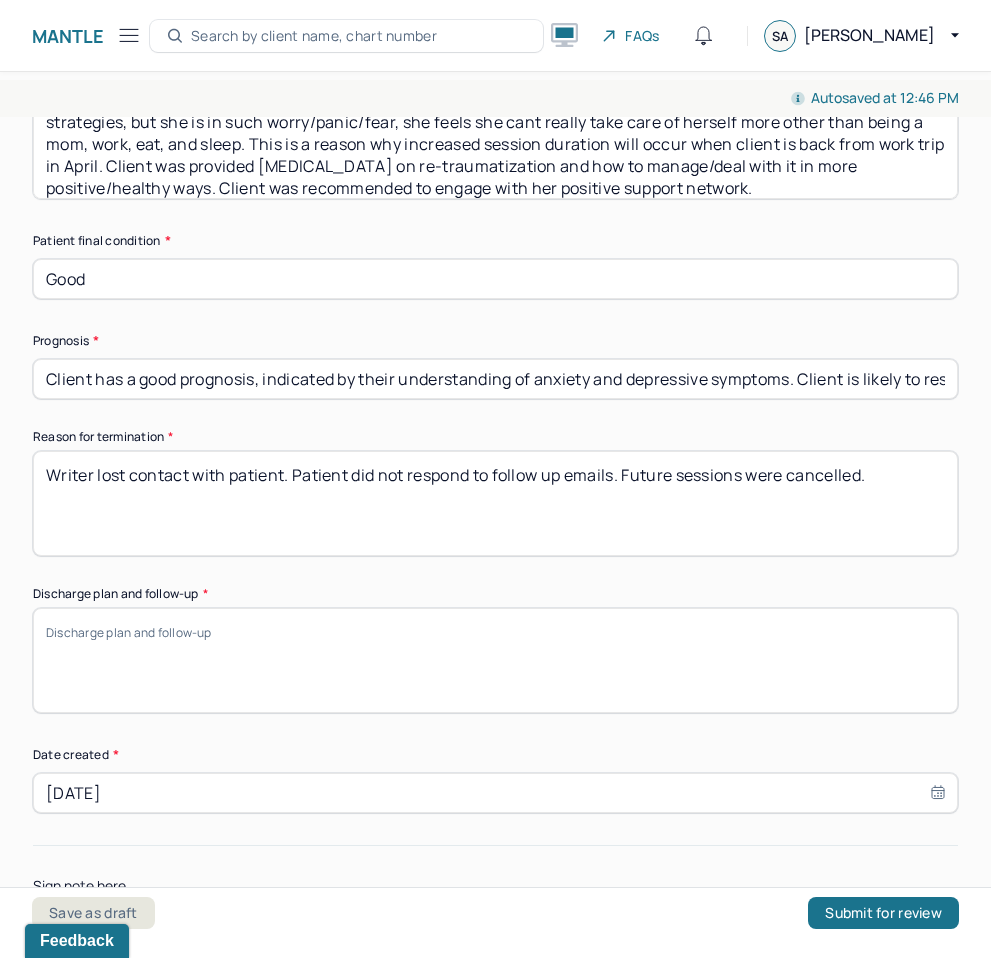 type on "Writer lost contact with patient. Patient did not respond to follow up emails. Future sessions were cancelled." 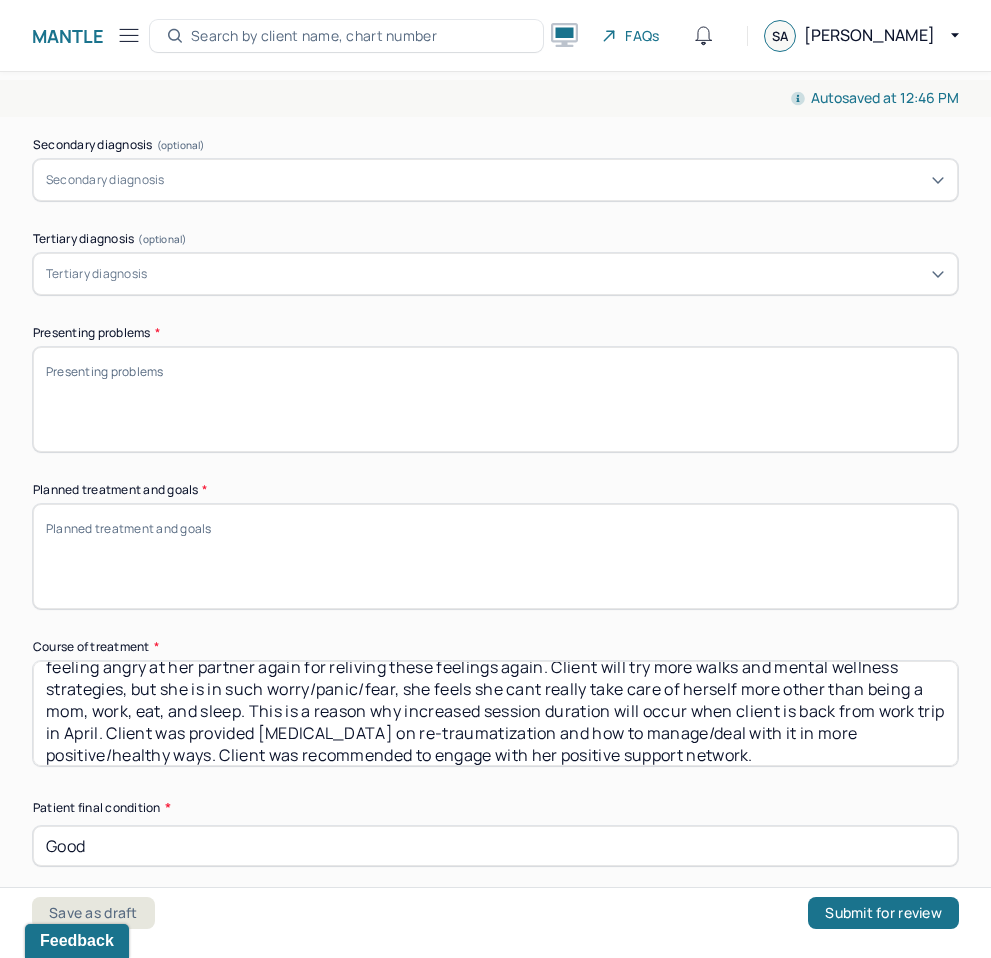 scroll, scrollTop: 844, scrollLeft: 0, axis: vertical 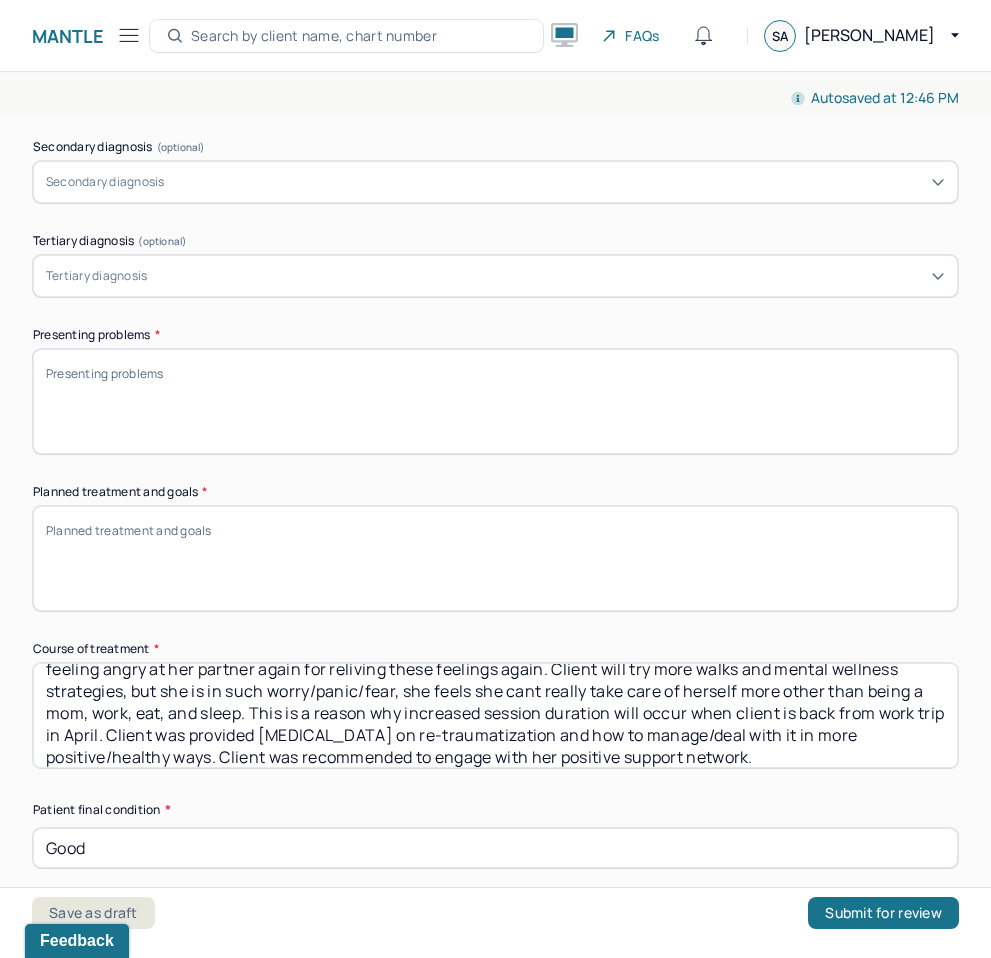 type on "Patient is aware to reach out to intake department to schedule any future therapy sessions." 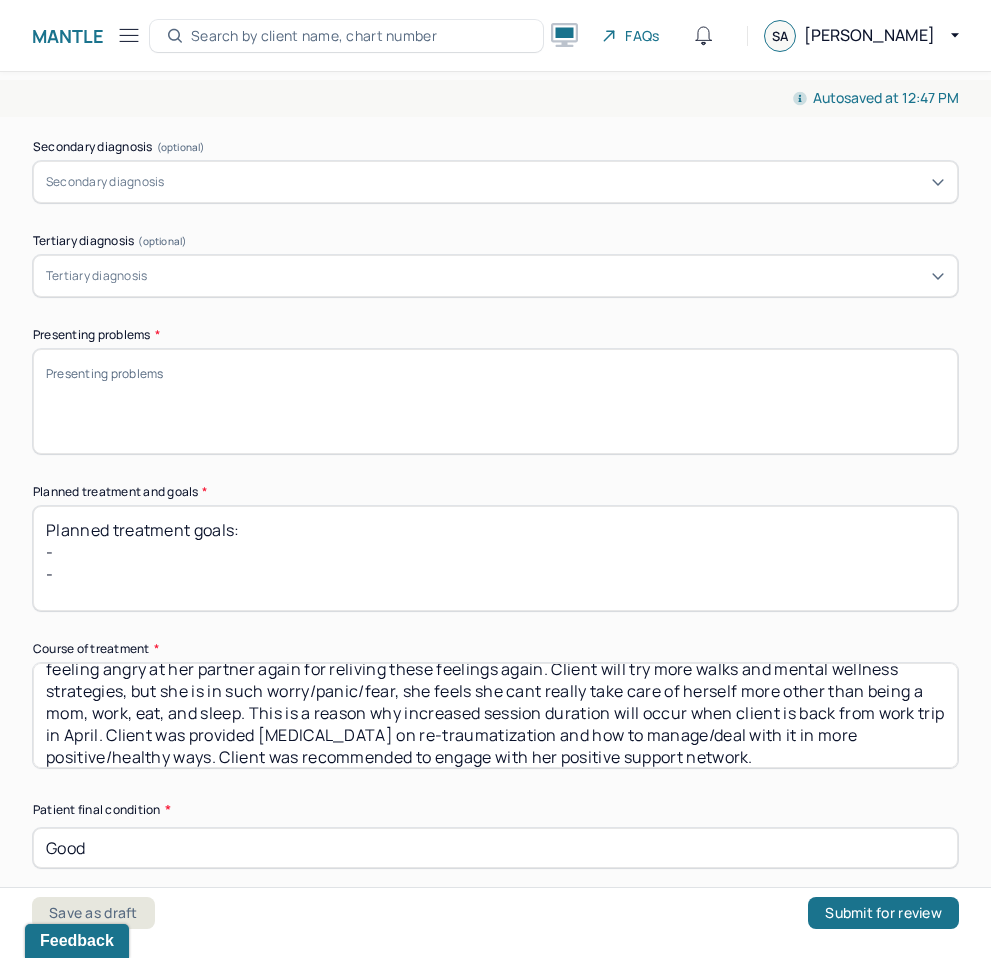 scroll, scrollTop: 1, scrollLeft: 0, axis: vertical 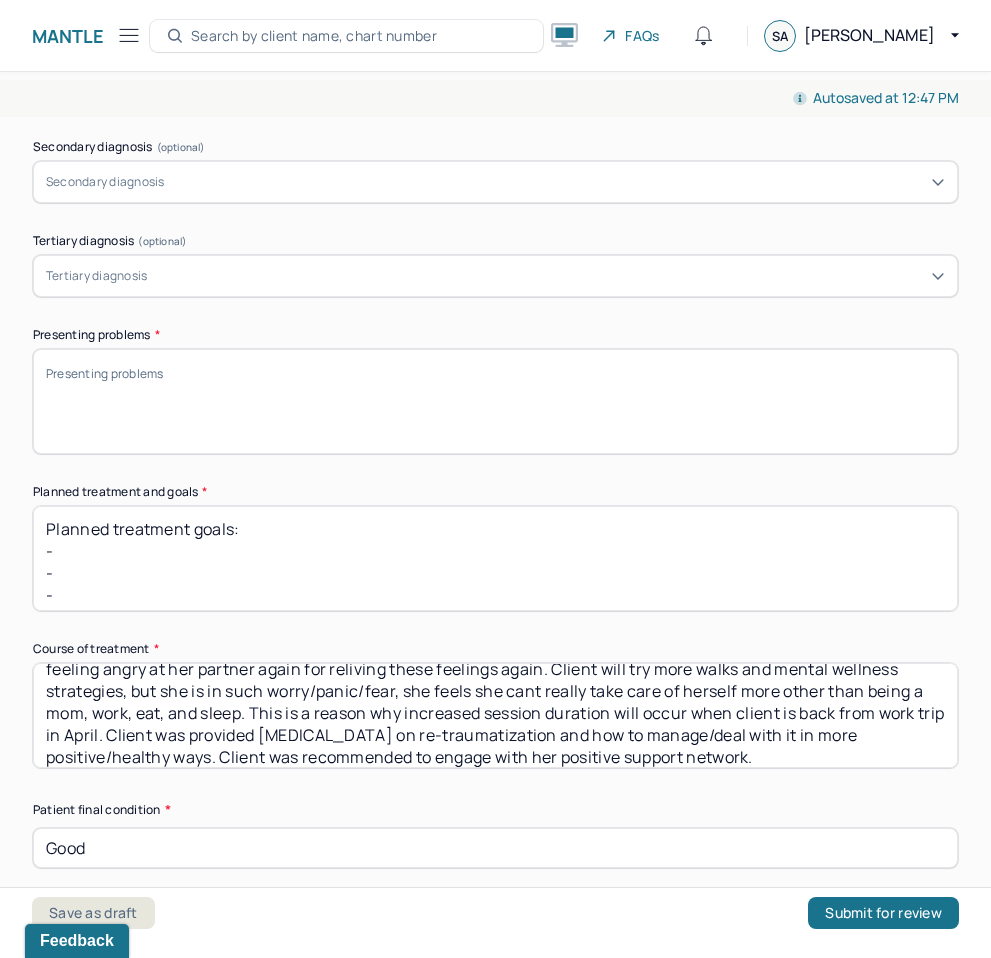 click on "Planned treatment goals:
-
-
-" at bounding box center [495, 558] 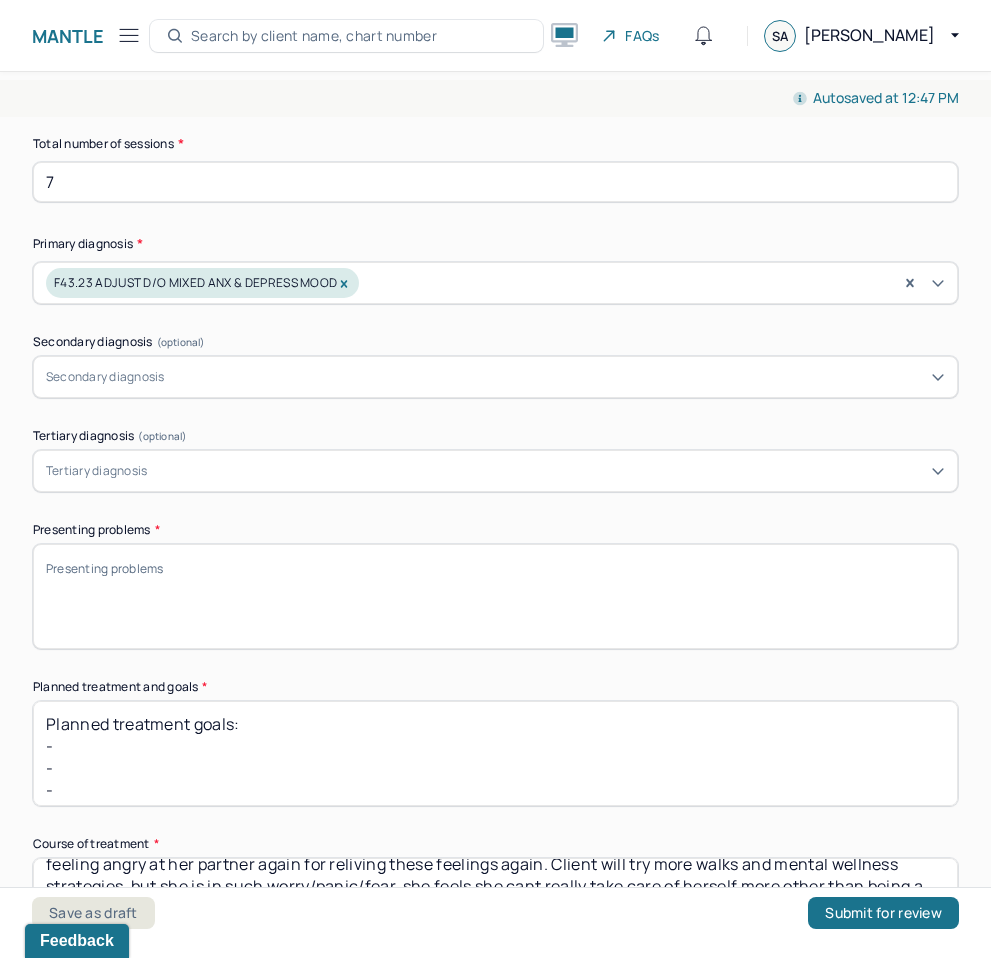 scroll, scrollTop: 844, scrollLeft: 0, axis: vertical 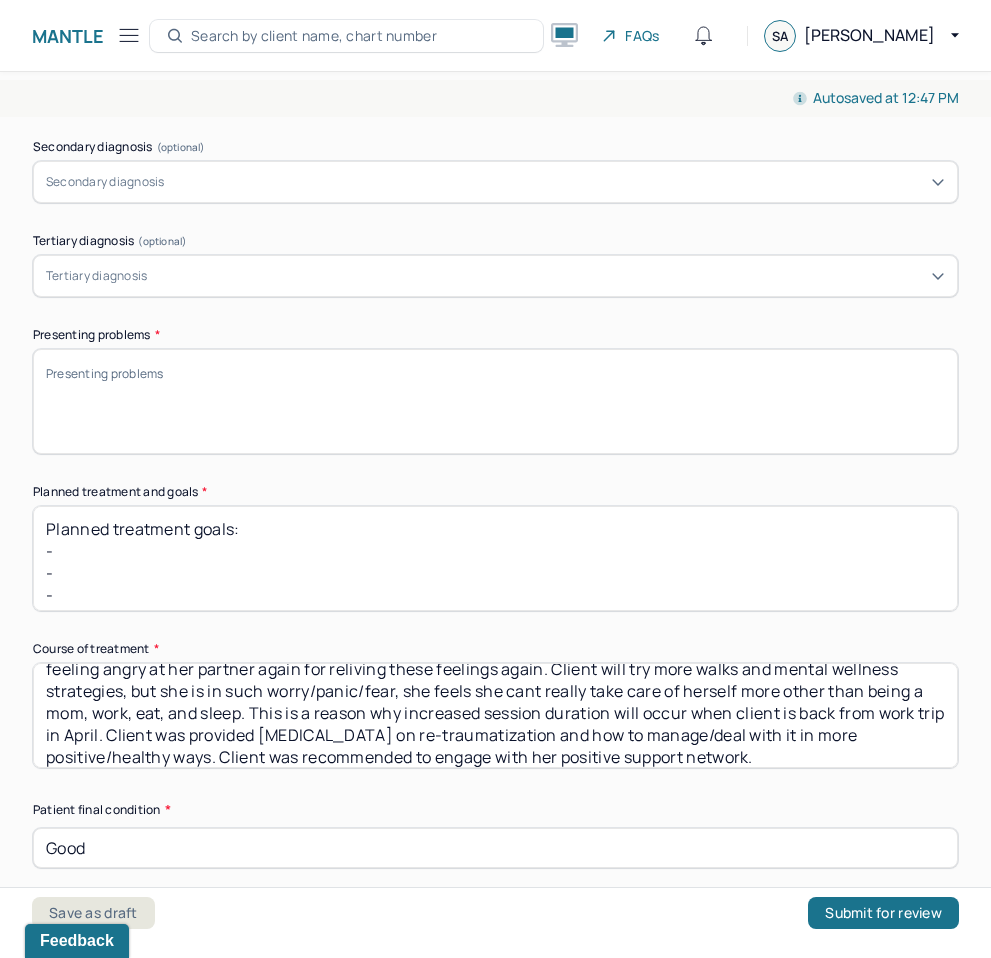 type on "Planned treatment goals:
-
-
-" 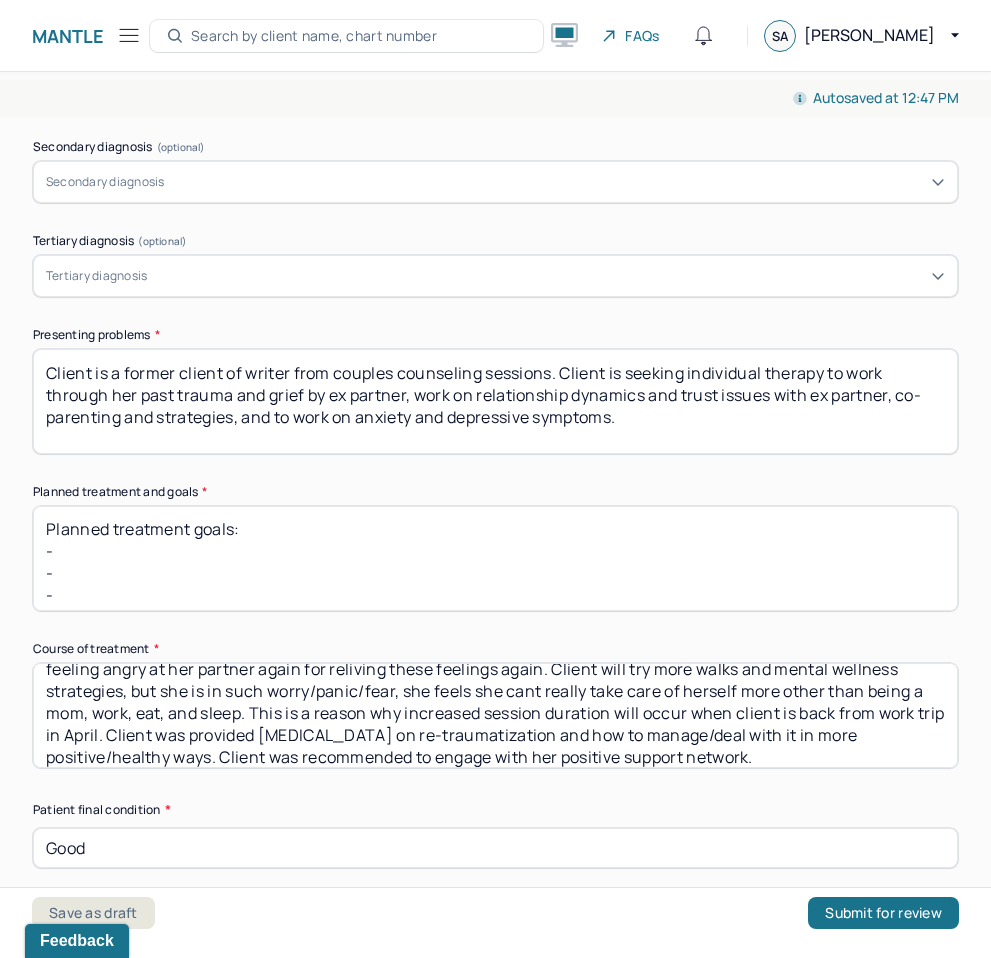scroll, scrollTop: 1015, scrollLeft: 0, axis: vertical 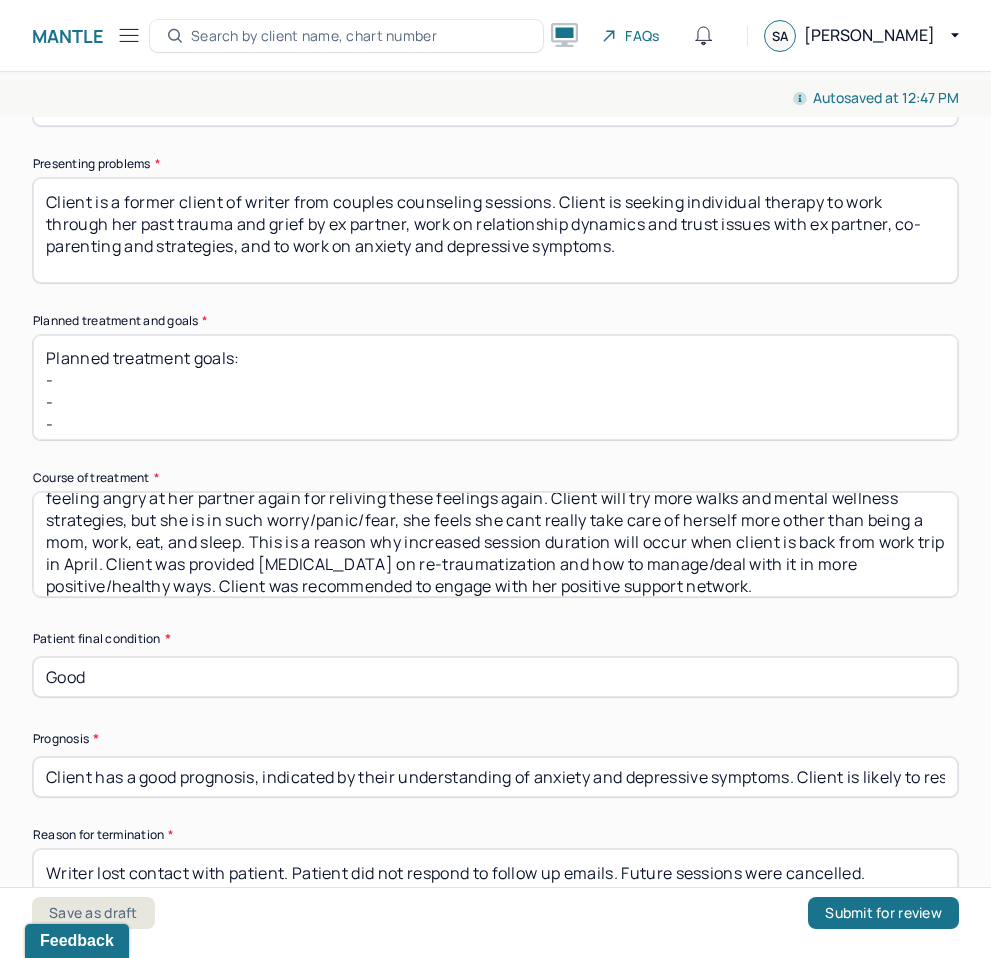type on "Client is a former client of writer from couples counseling sessions. Client is seeking individual therapy to work through her past trauma and grief by ex partner, work on relationship dynamics and trust issues with ex partner, co-parenting and strategies, and to work on anxiety and depressive symptoms." 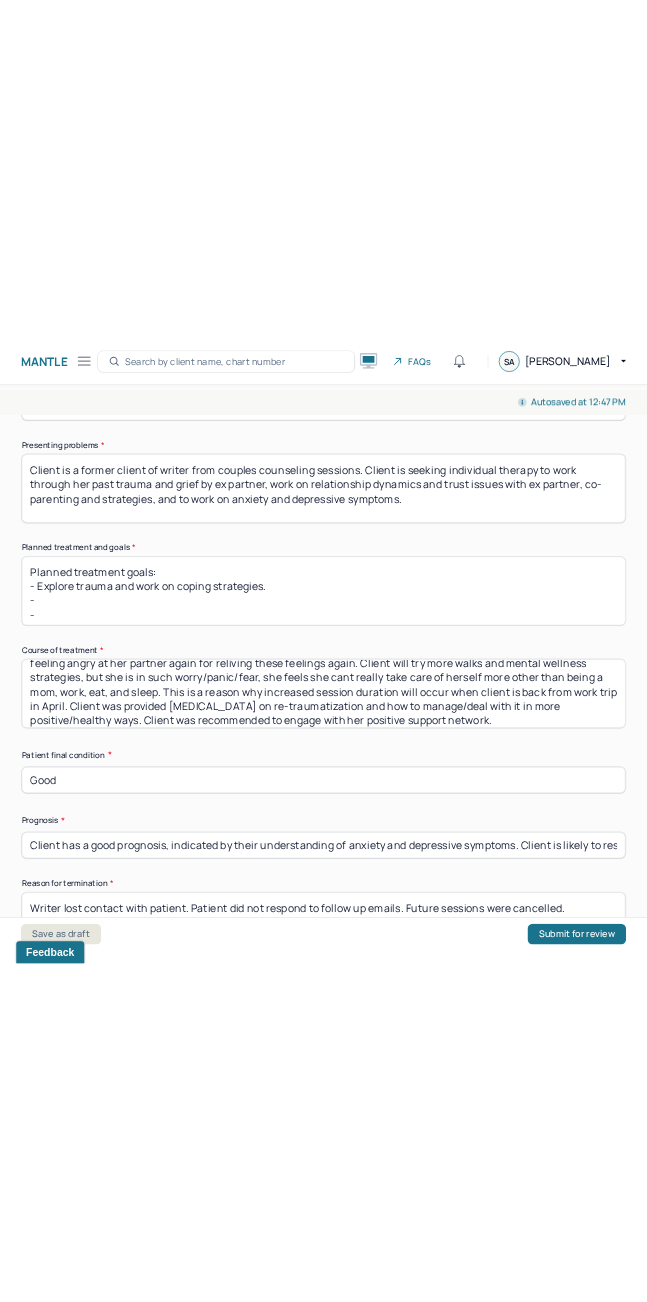 scroll, scrollTop: 0, scrollLeft: 0, axis: both 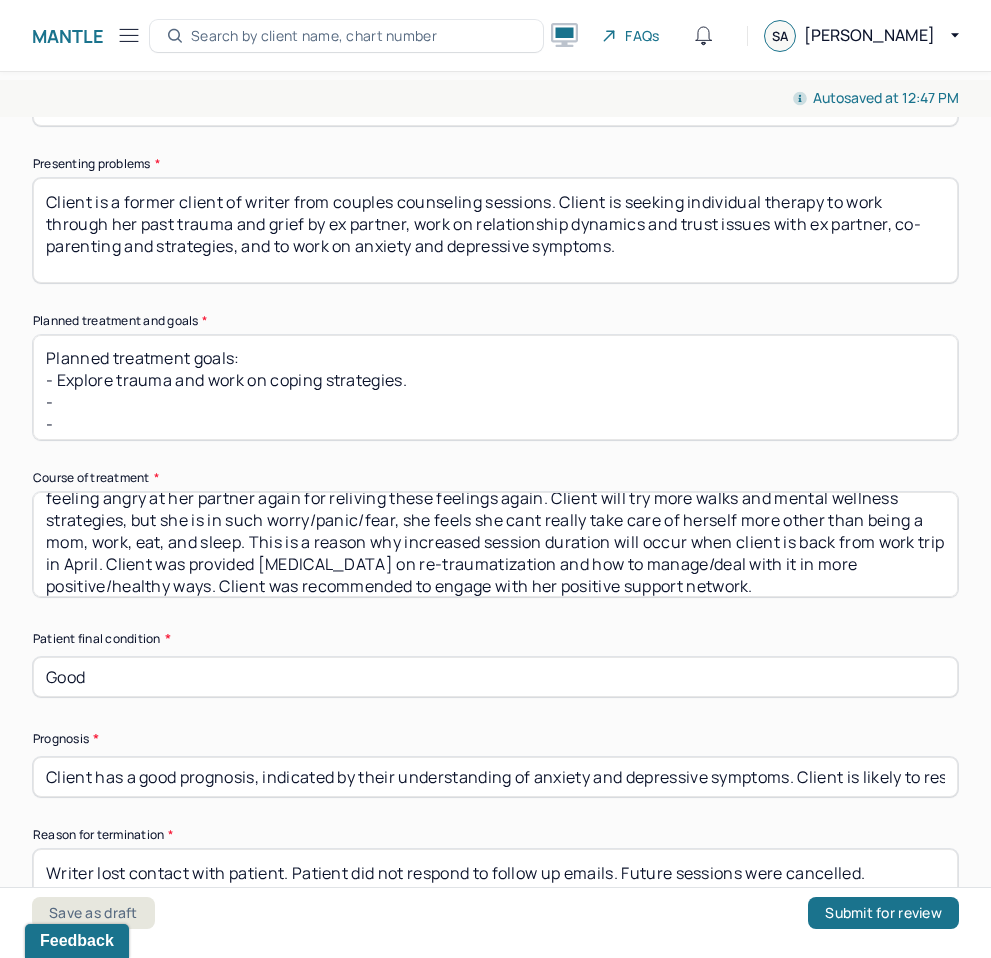 click on "Planned treatment goals:
- Explore trauma and work on coping strategies.
-
-" at bounding box center [495, 387] 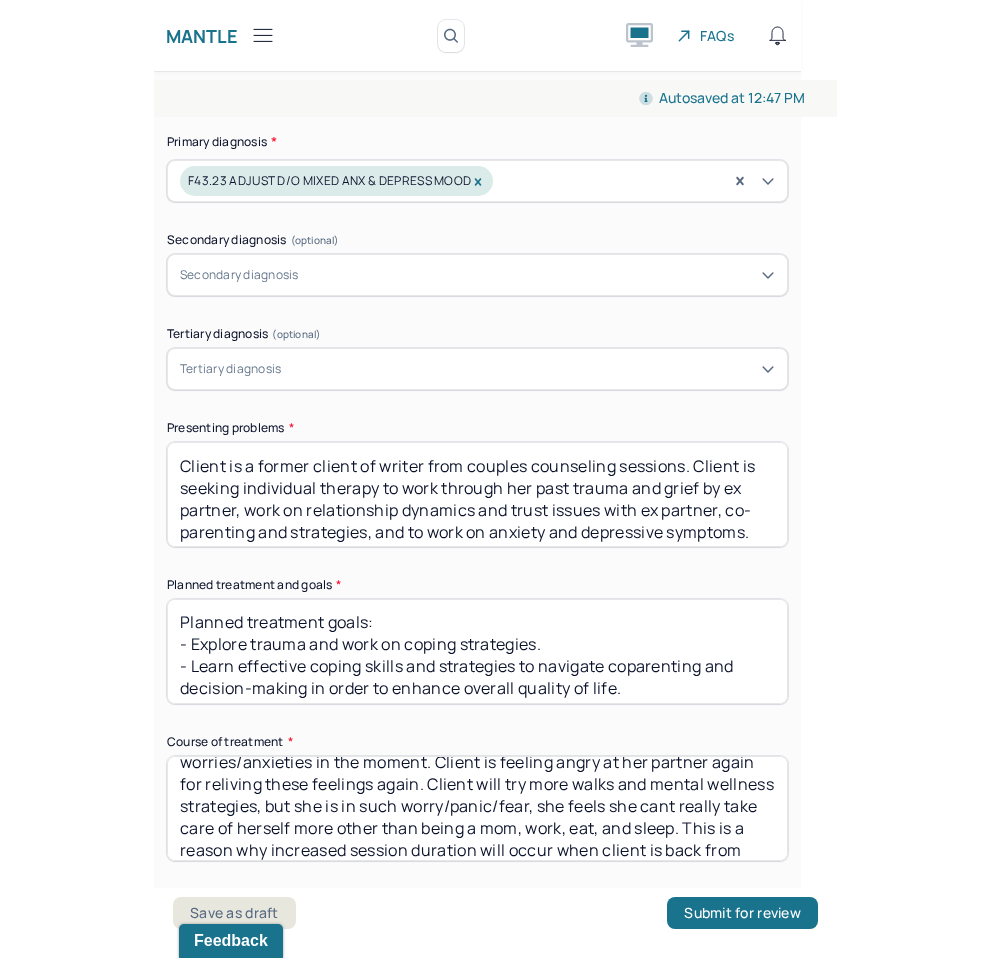 scroll, scrollTop: 31, scrollLeft: 0, axis: vertical 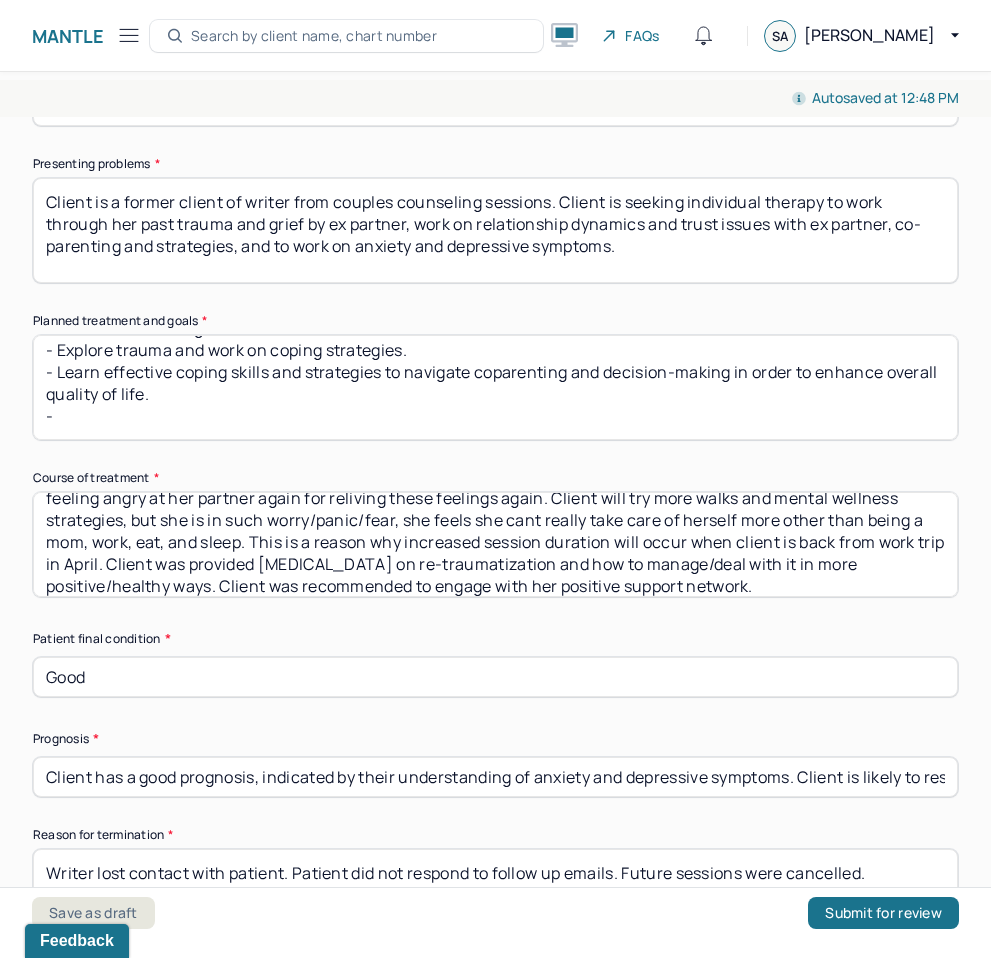 click on "Planned treatment goals:
- Explore trauma and work on coping strategies.
- Learn effective coping skills and strategies to navigate coparenting and decision-making in order to enhance overall quality of life.
-" at bounding box center [495, 387] 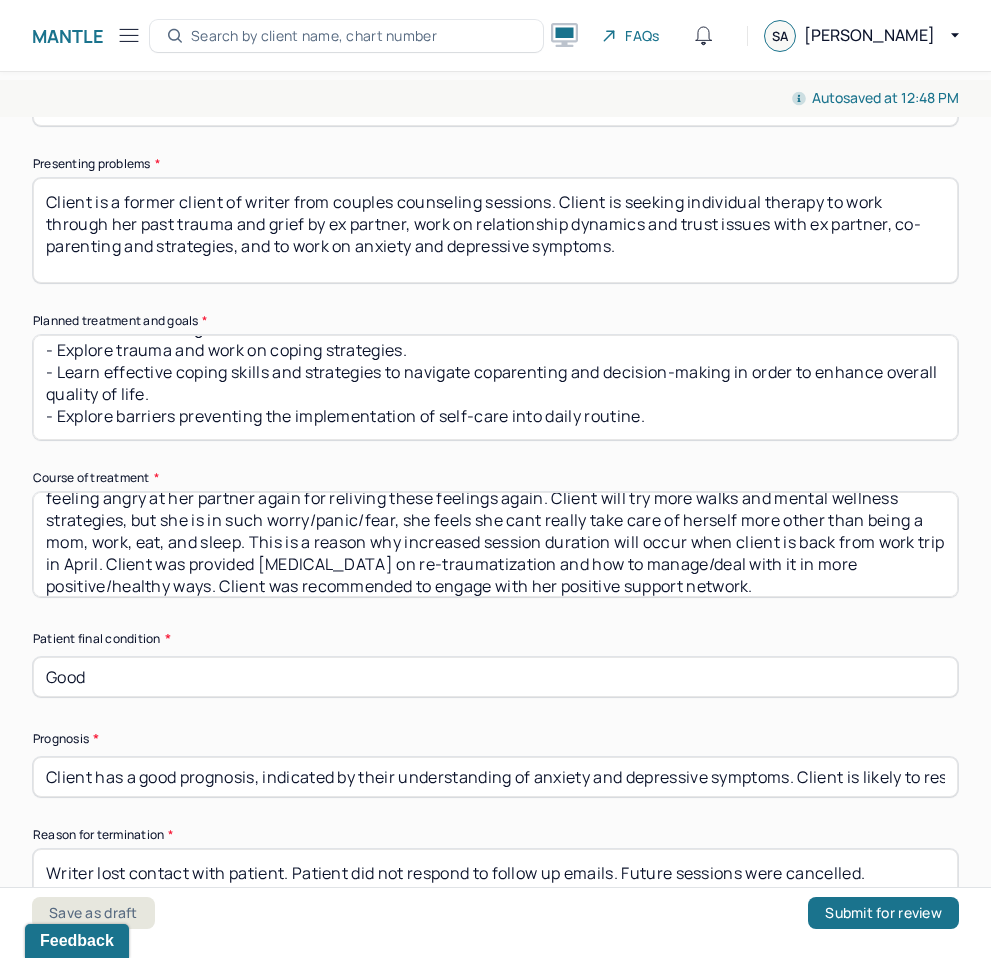 scroll, scrollTop: 35, scrollLeft: 0, axis: vertical 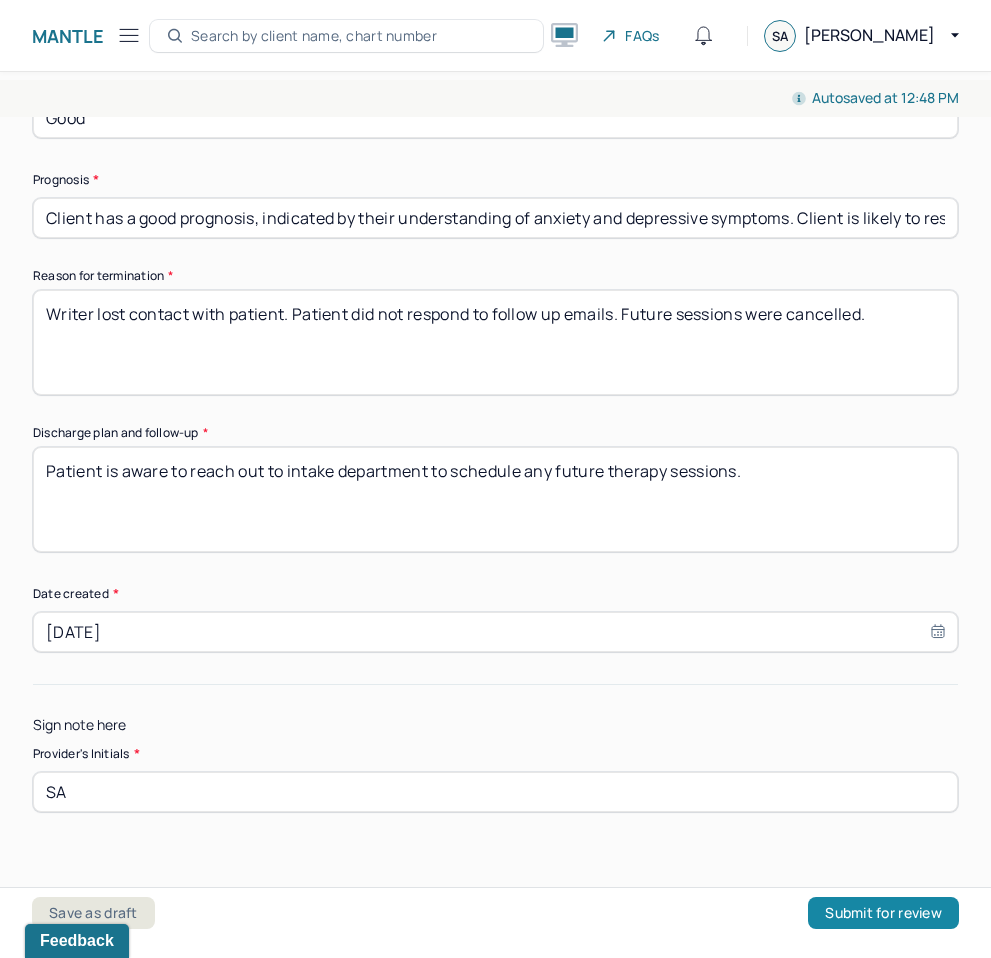 type on "Planned treatment goals:
- Explore trauma and work on coping strategies.
- Learn effective coping skills and strategies to navigate coparenting and decision-making in order to enhance overall quality of life.
- Explore barriers preventing the implementation of self-care into daily routine." 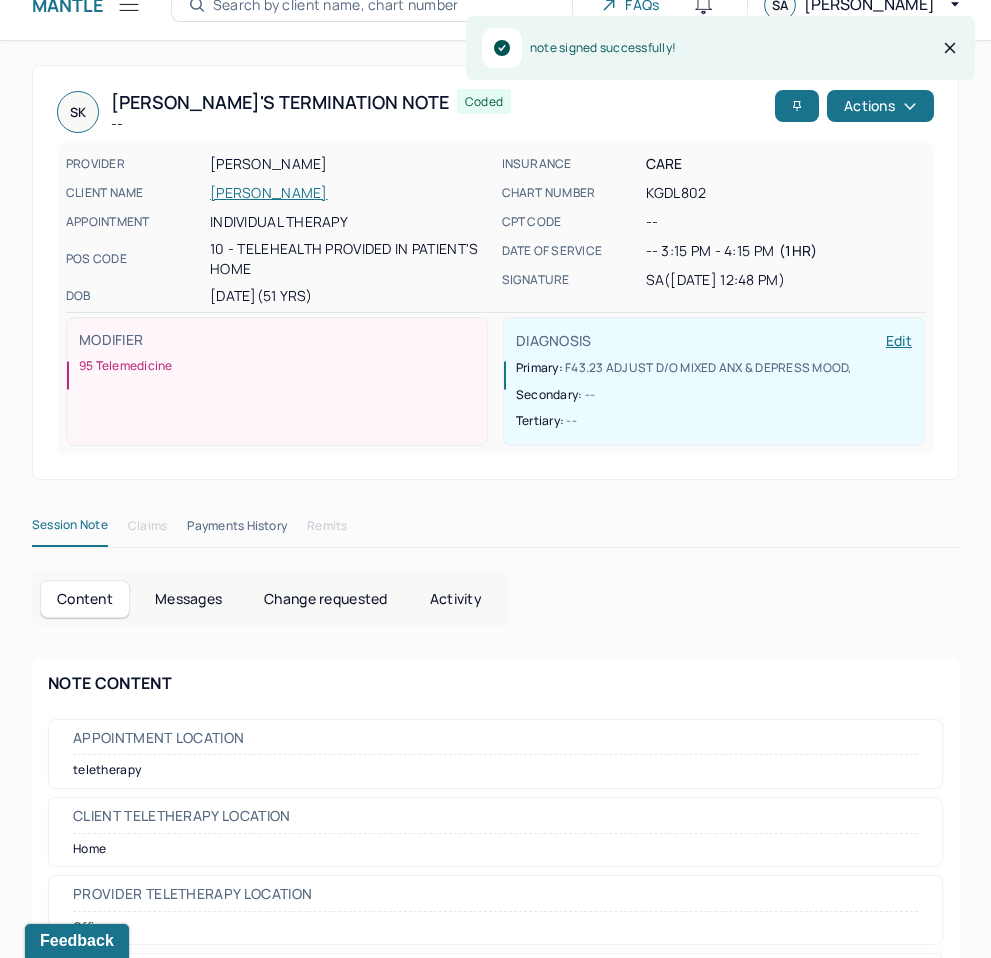 click 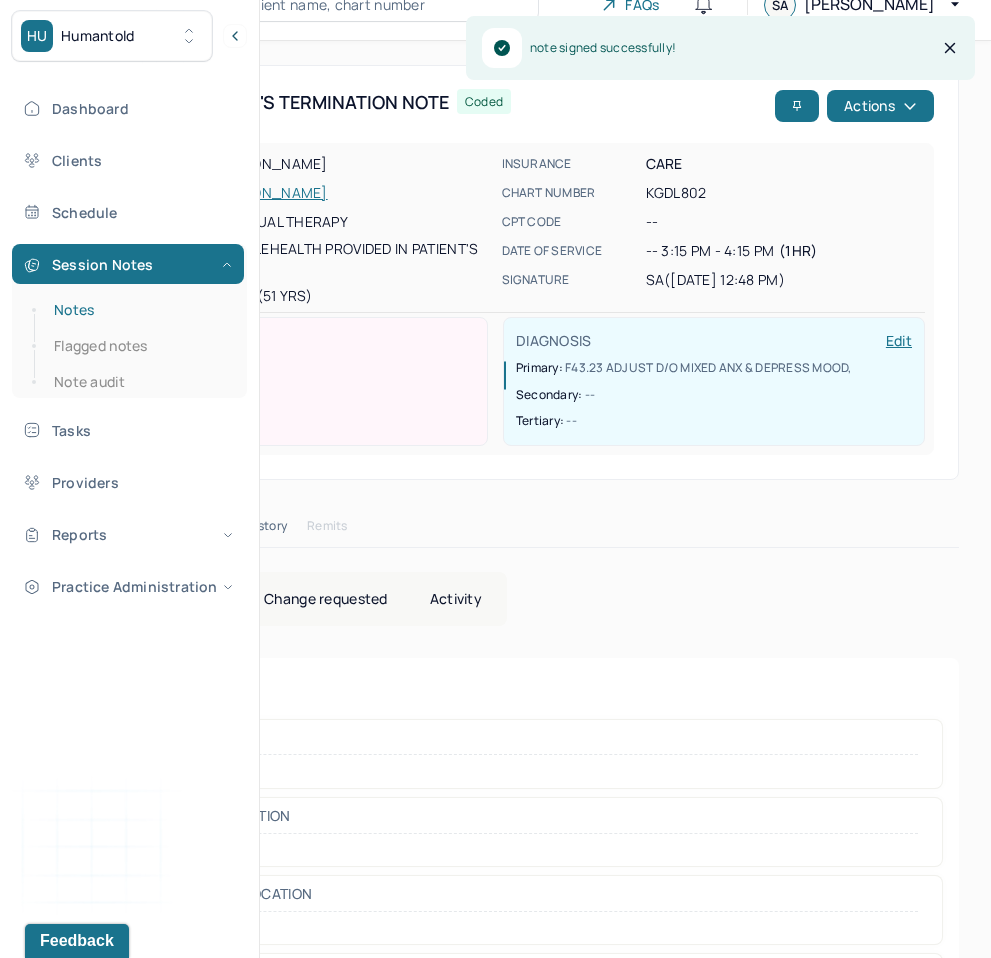 click on "Notes" at bounding box center (139, 310) 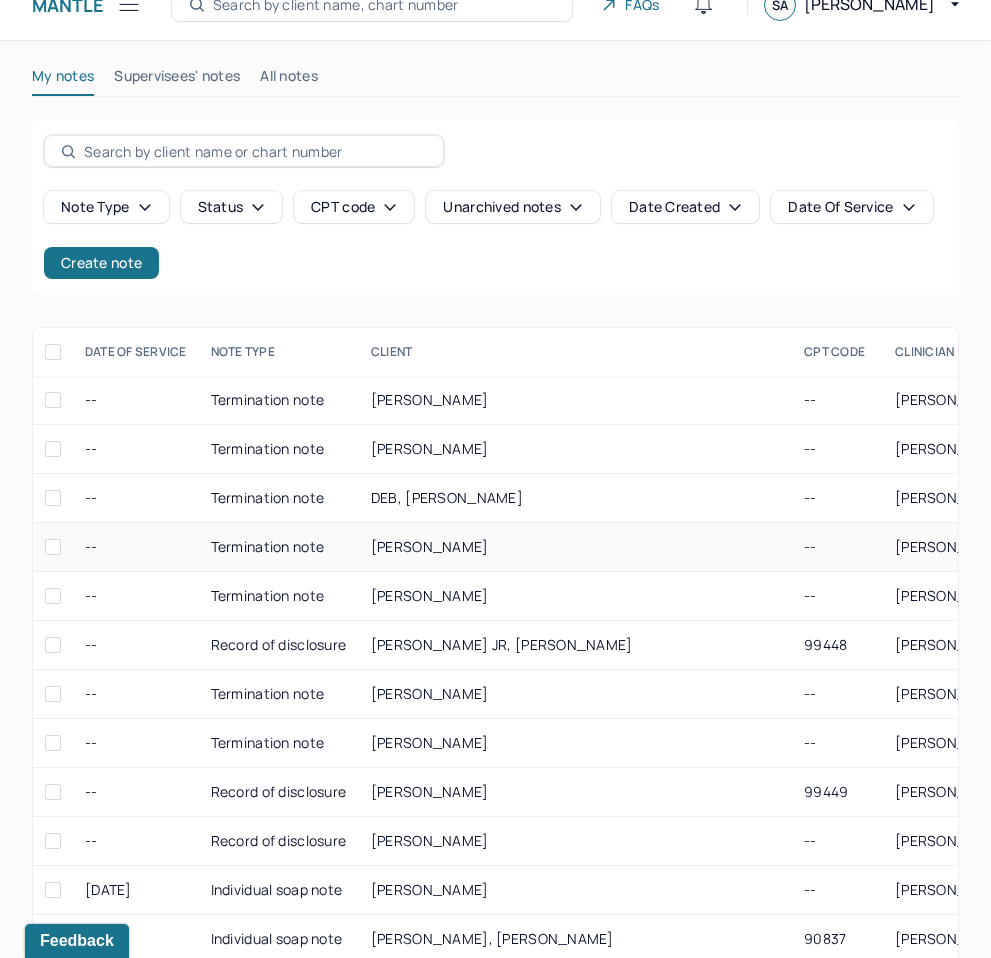 click on "Termination note" at bounding box center (279, 547) 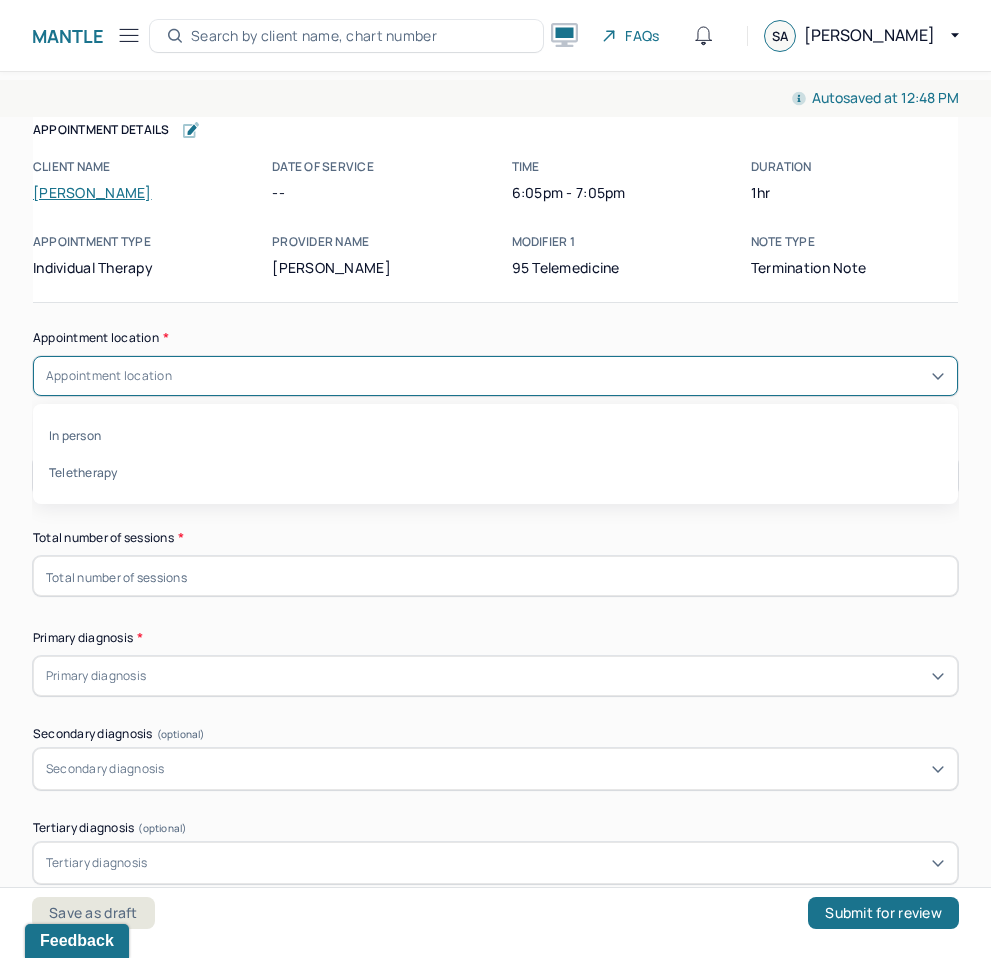 click on "Appointment location" at bounding box center (109, 376) 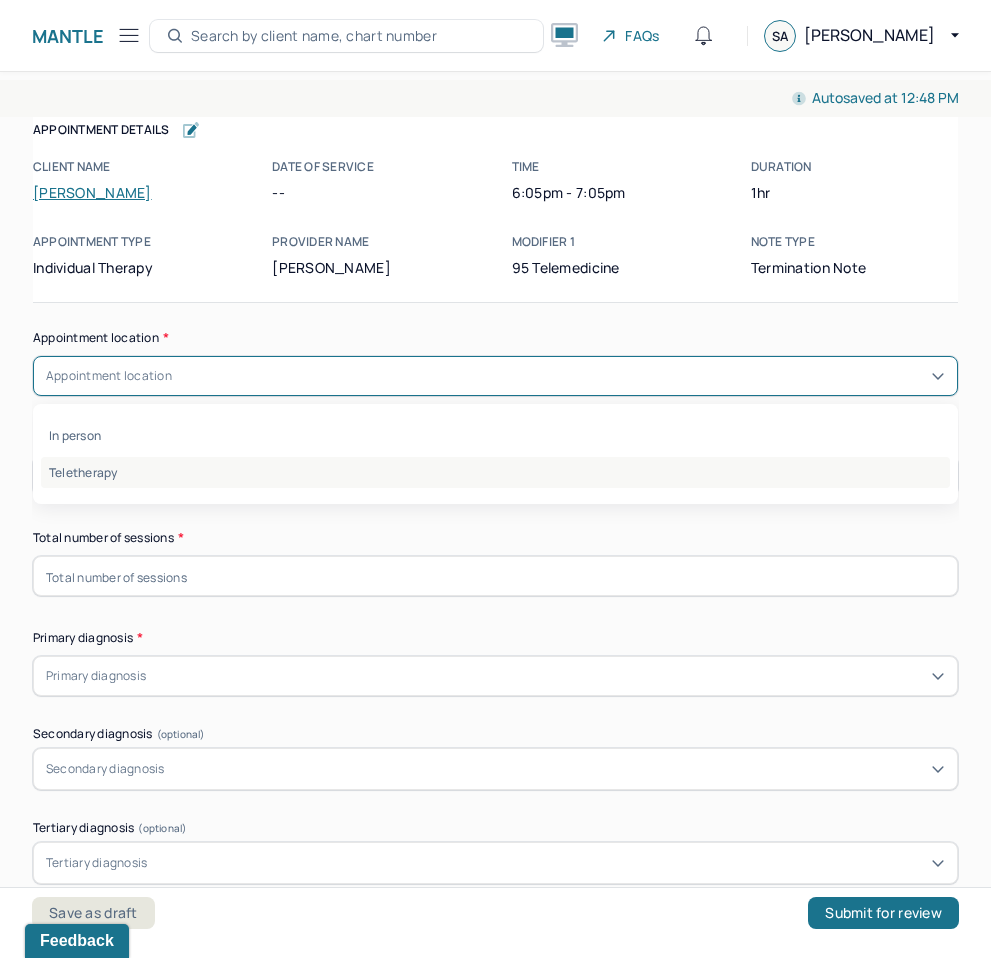 click on "Teletherapy" at bounding box center [495, 472] 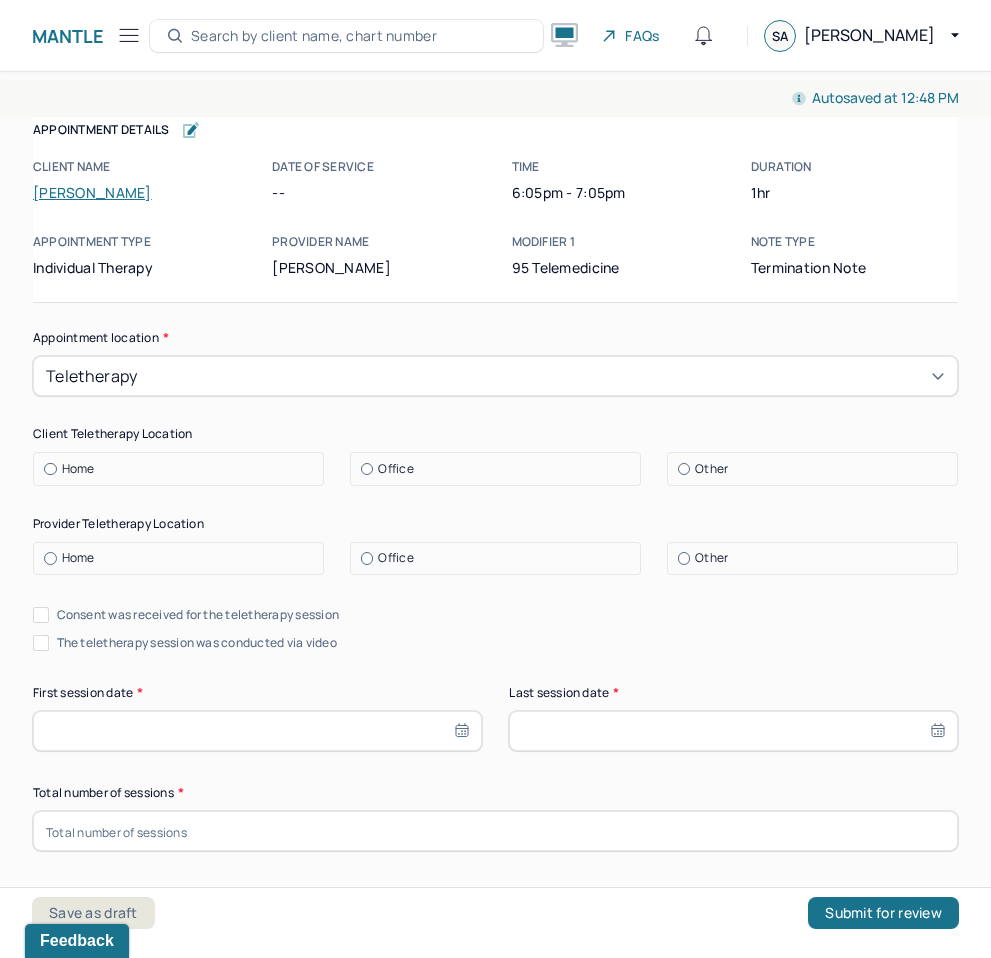 click at bounding box center [50, 469] 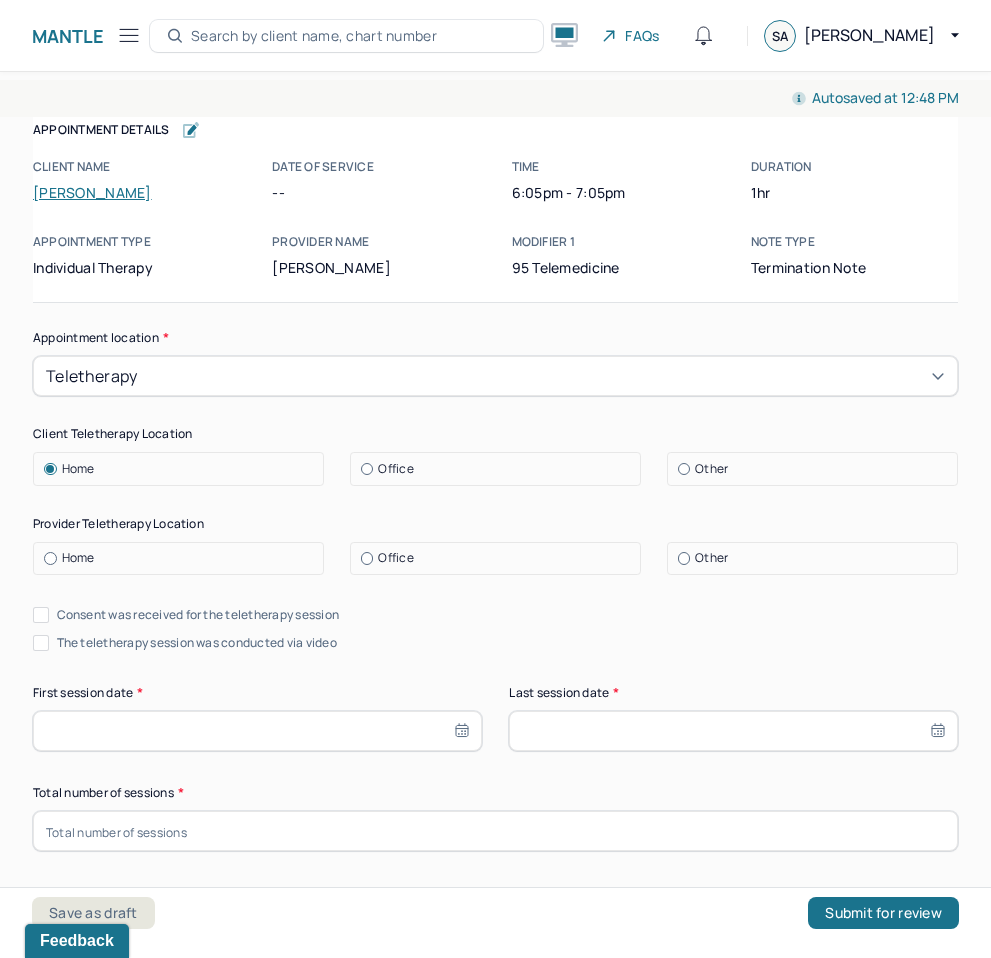 click at bounding box center (367, 558) 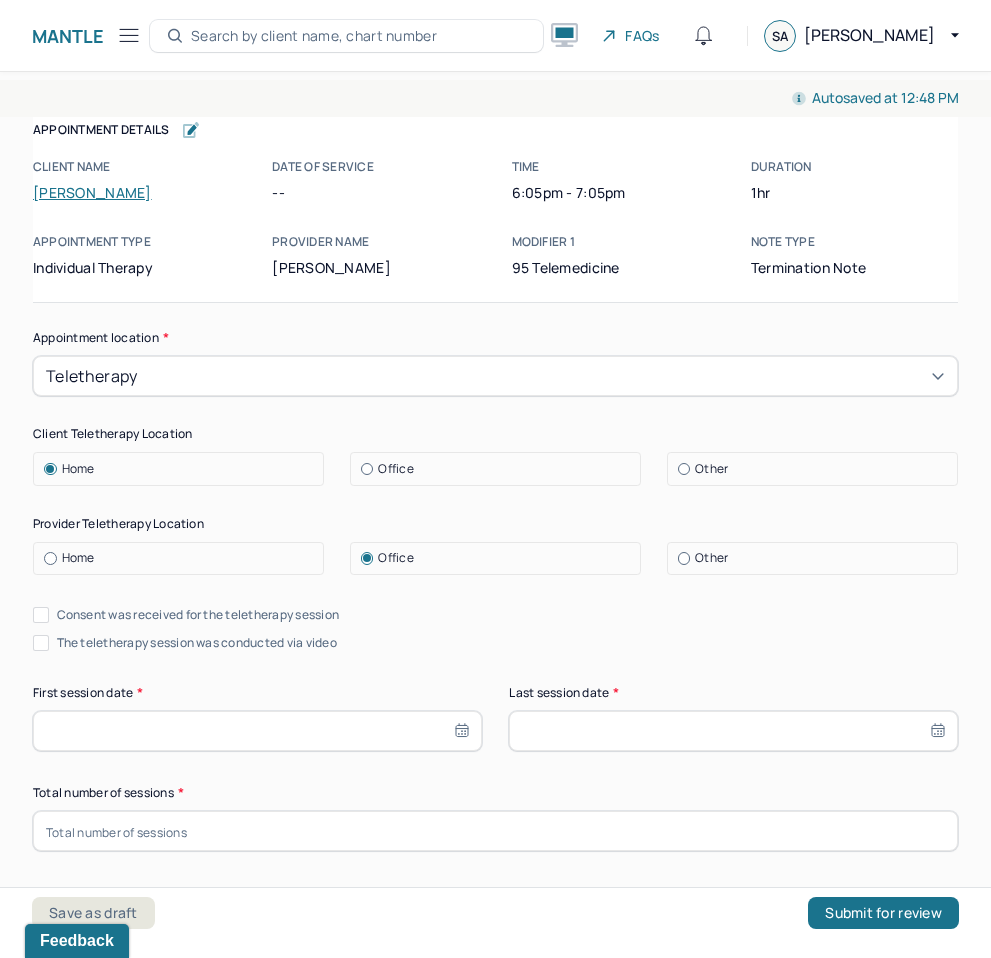 click on "Consent was received for the teletherapy session" at bounding box center [41, 615] 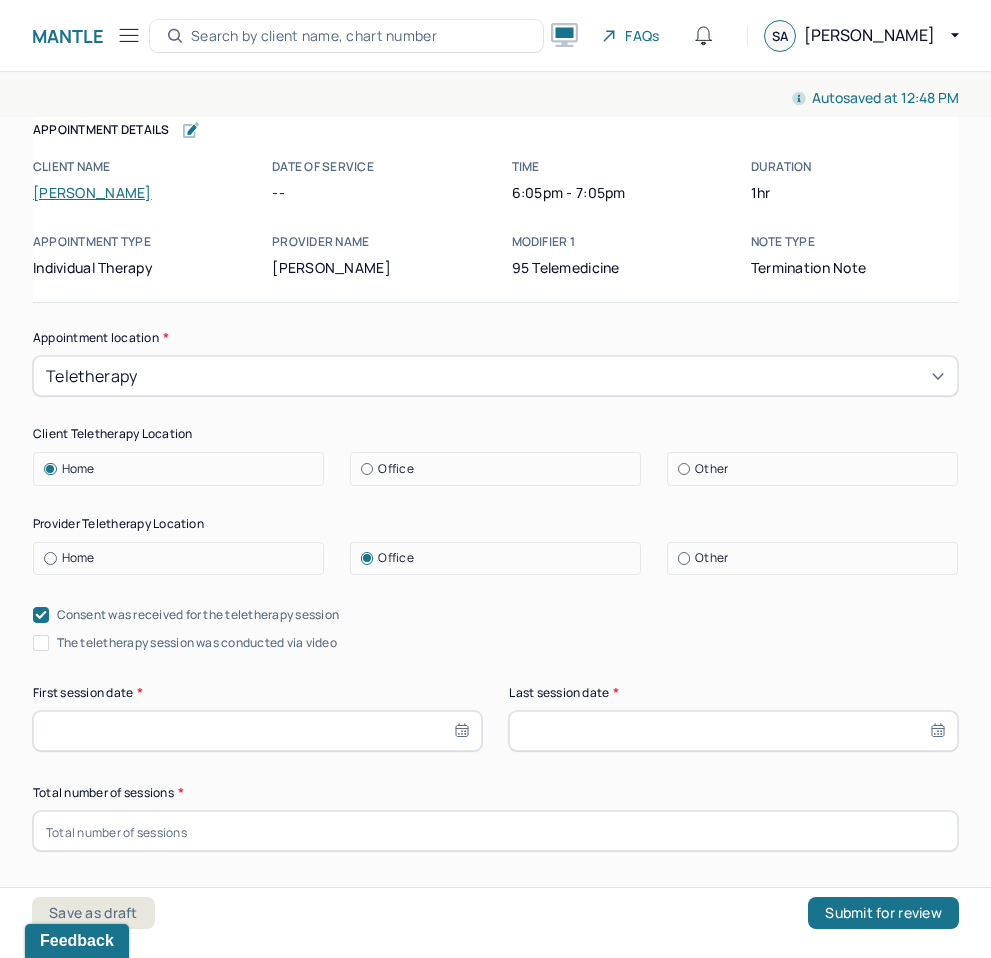 click on "Consent was received for the teletherapy session The teletherapy session was conducted via video" at bounding box center (495, 629) 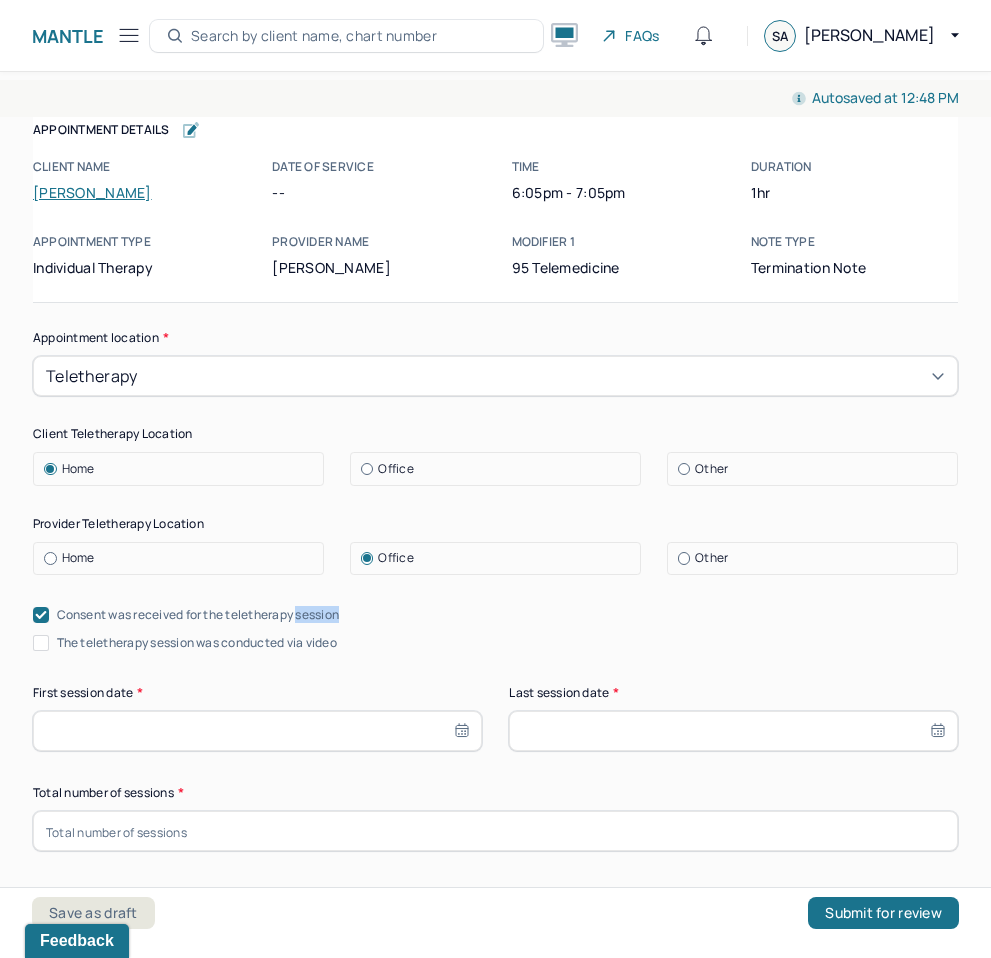 click on "Consent was received for the teletherapy session The teletherapy session was conducted via video" at bounding box center [495, 629] 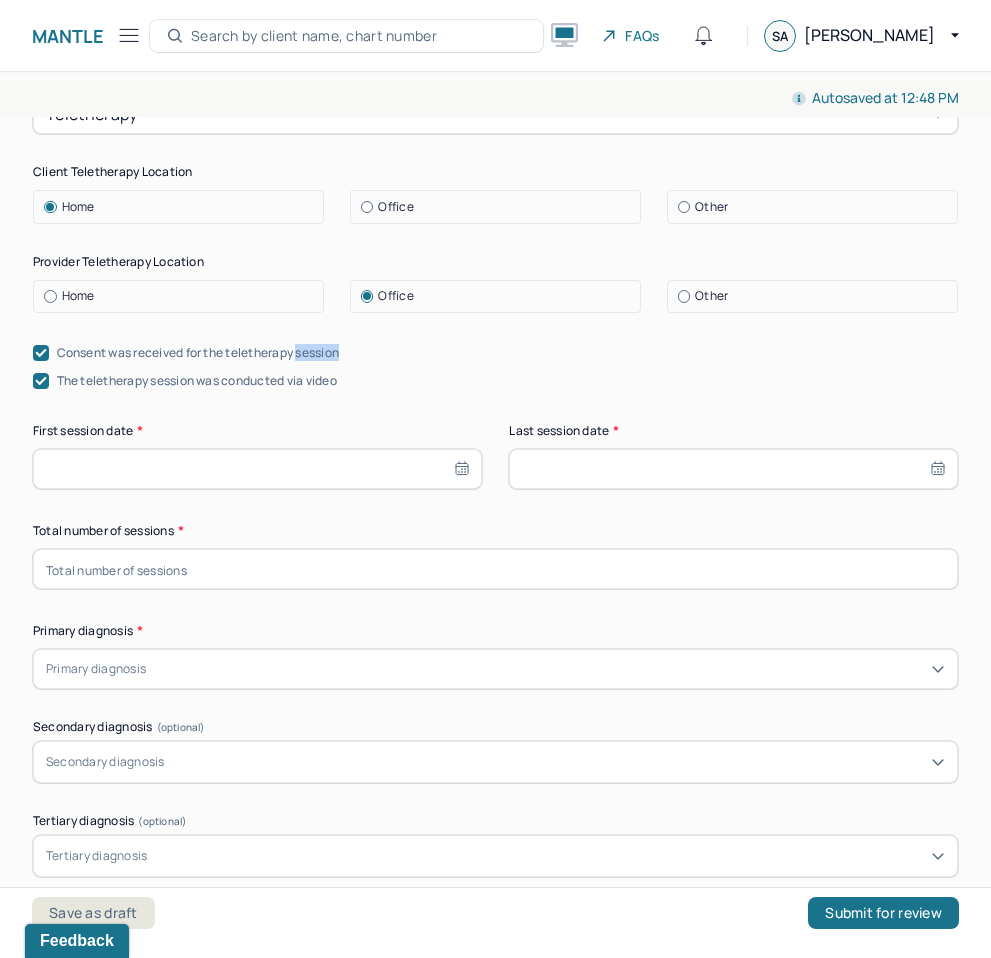 scroll, scrollTop: 293, scrollLeft: 0, axis: vertical 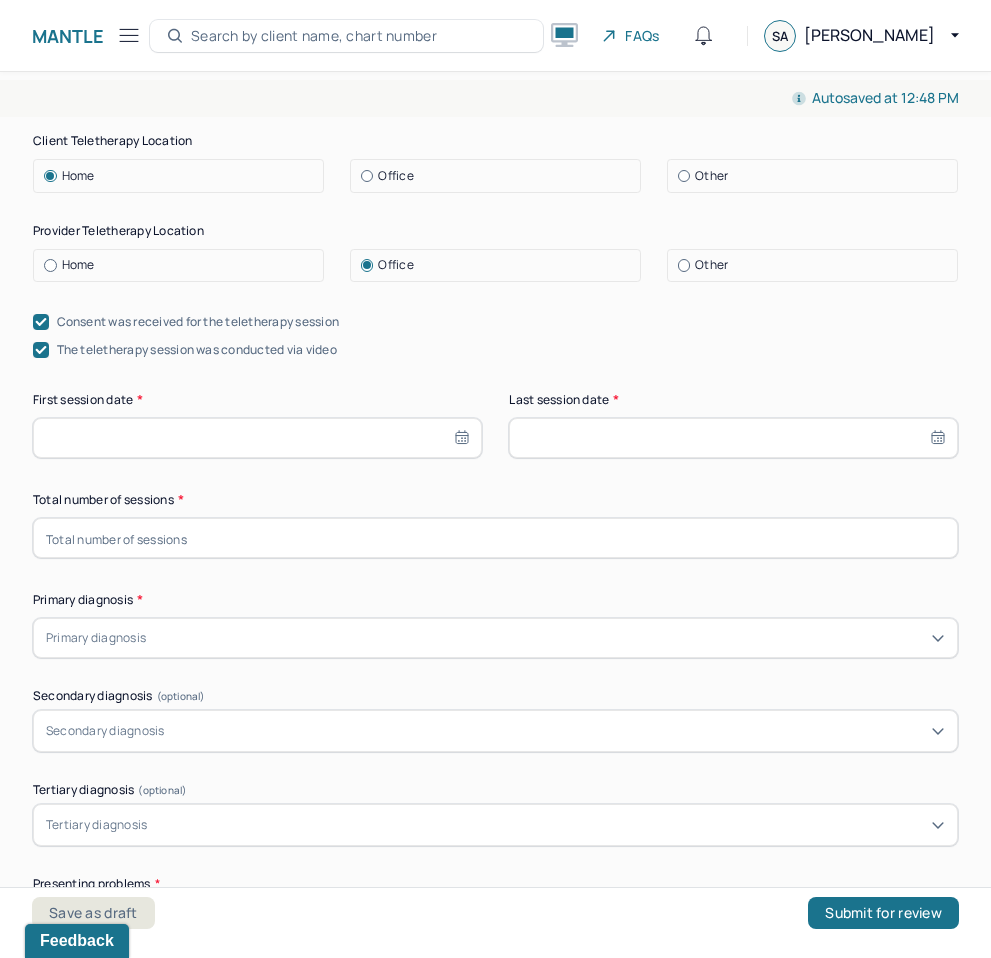 click on "Primary diagnosis" at bounding box center (495, 638) 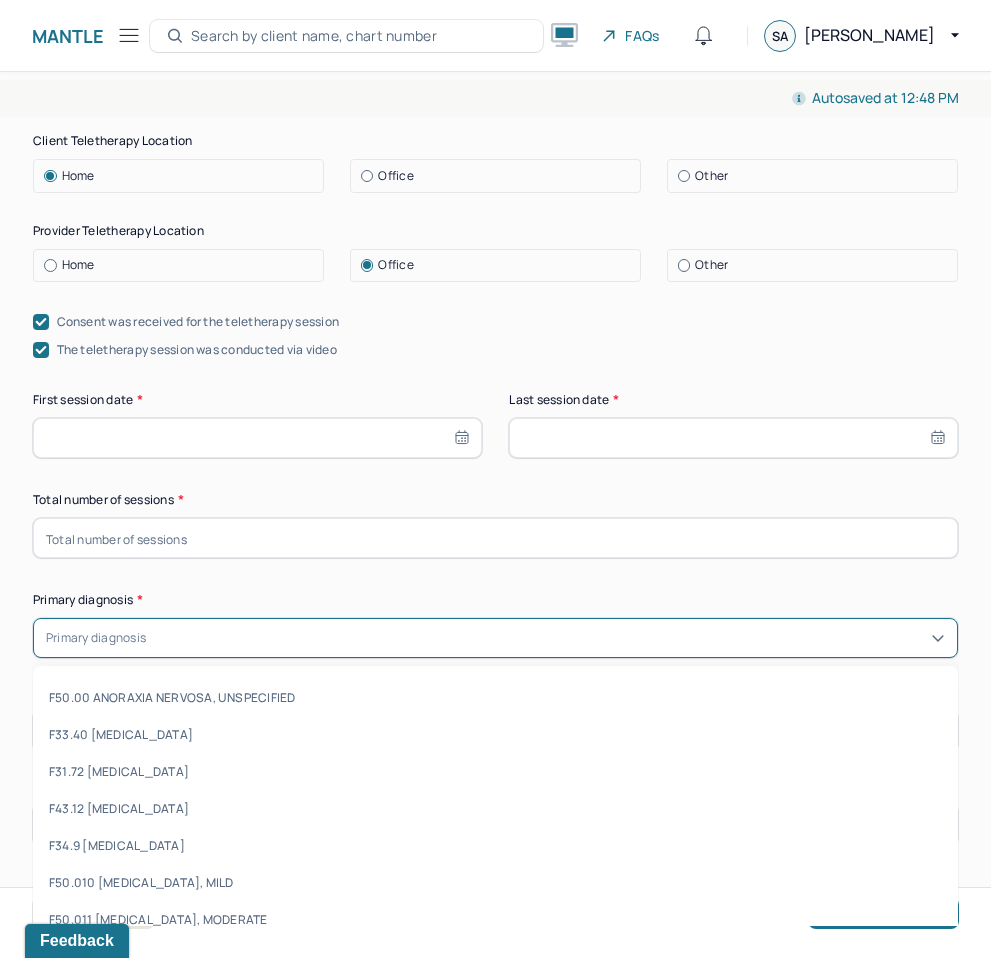 click on "Total number of sessions *" at bounding box center (495, 500) 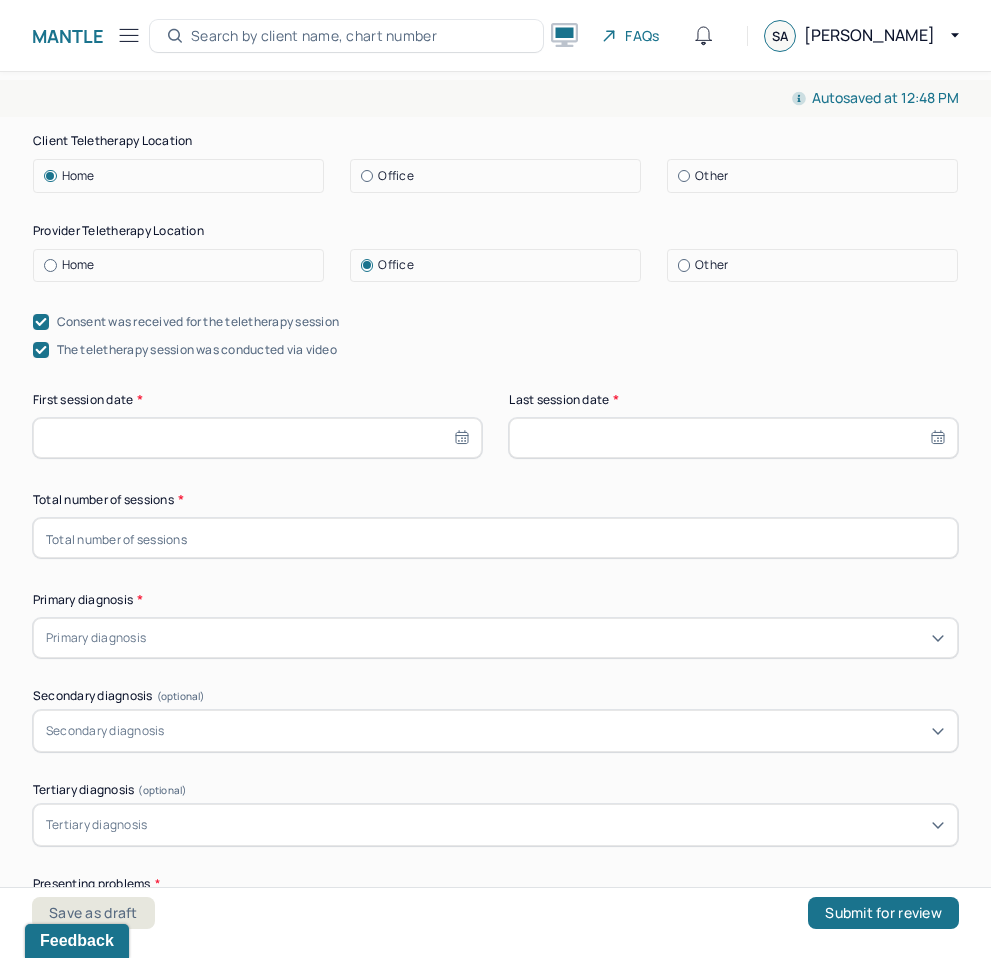 click at bounding box center (257, 438) 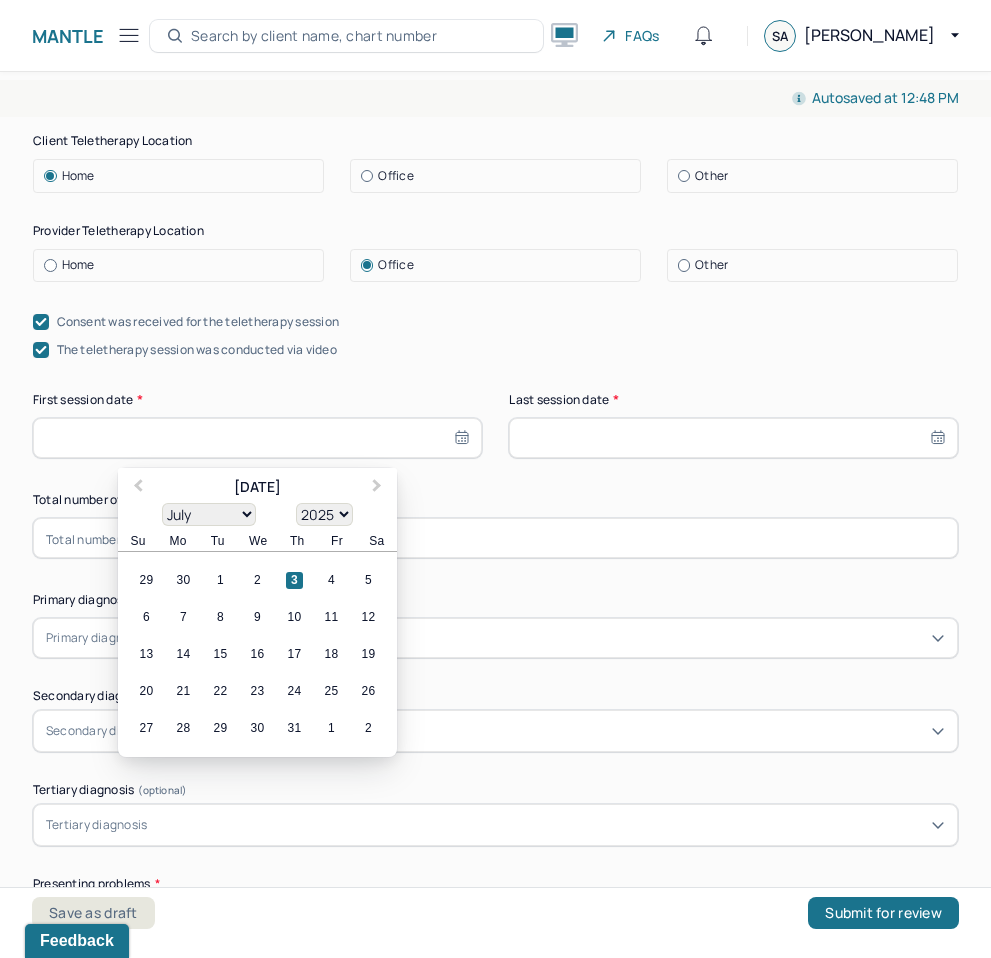 select on "2023" 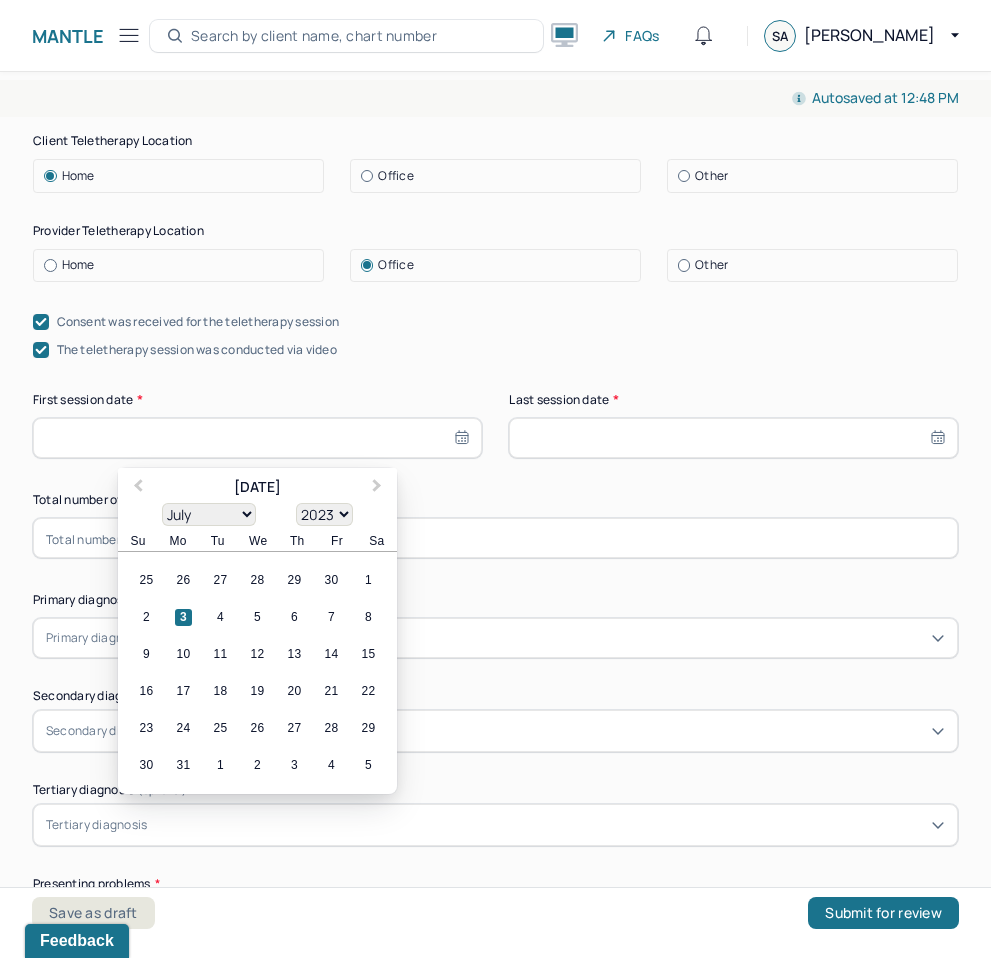 select on "0" 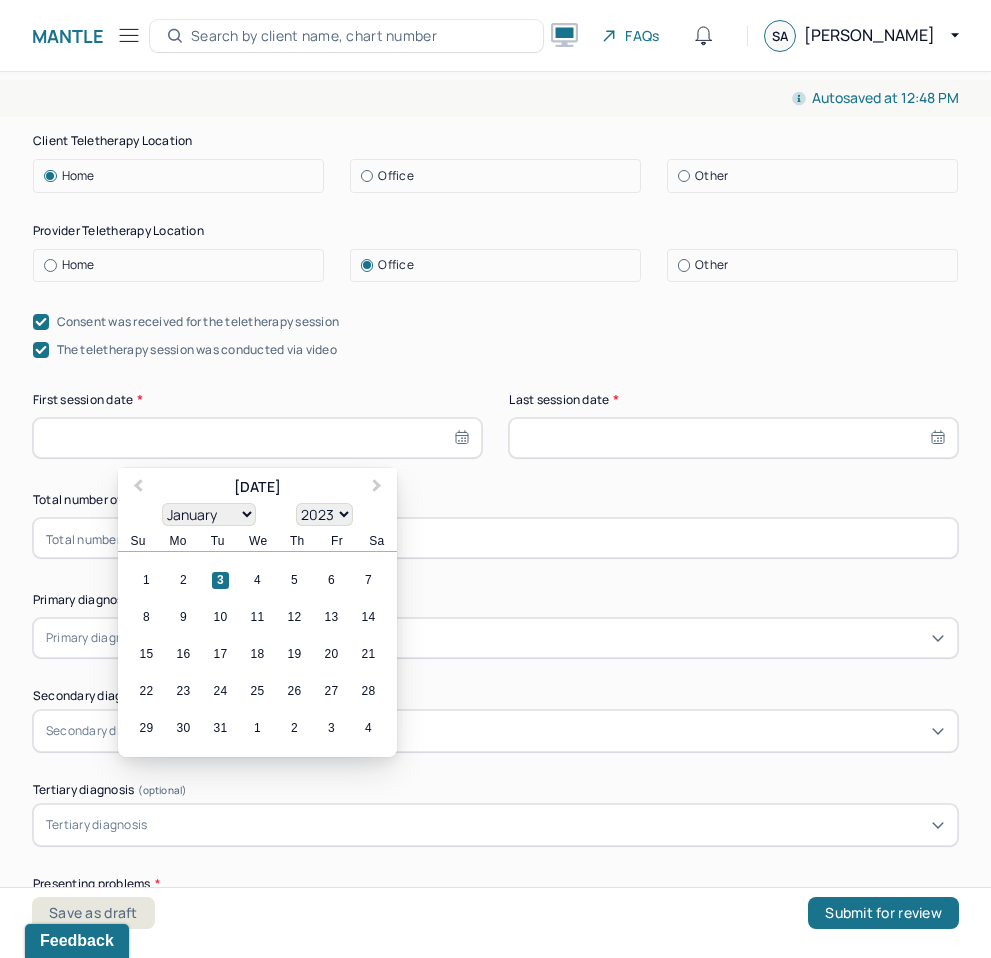 click on "30" at bounding box center [183, 728] 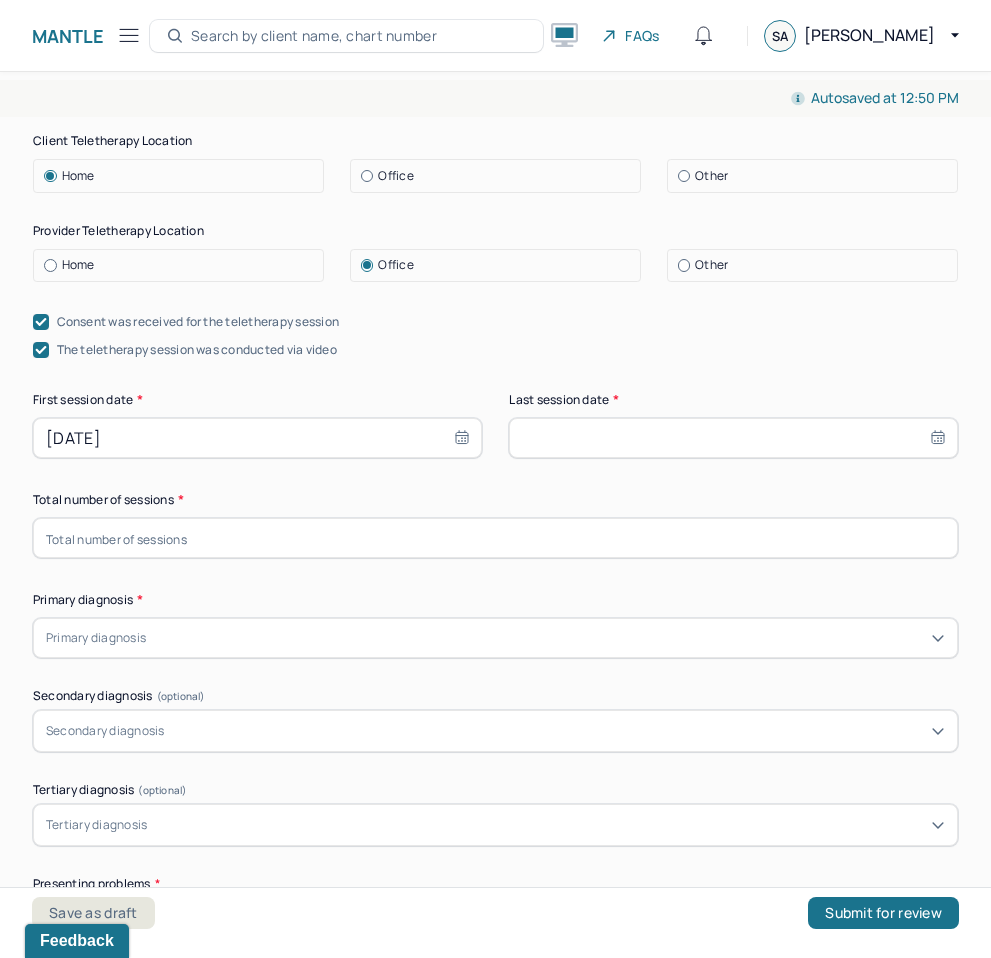 select on "6" 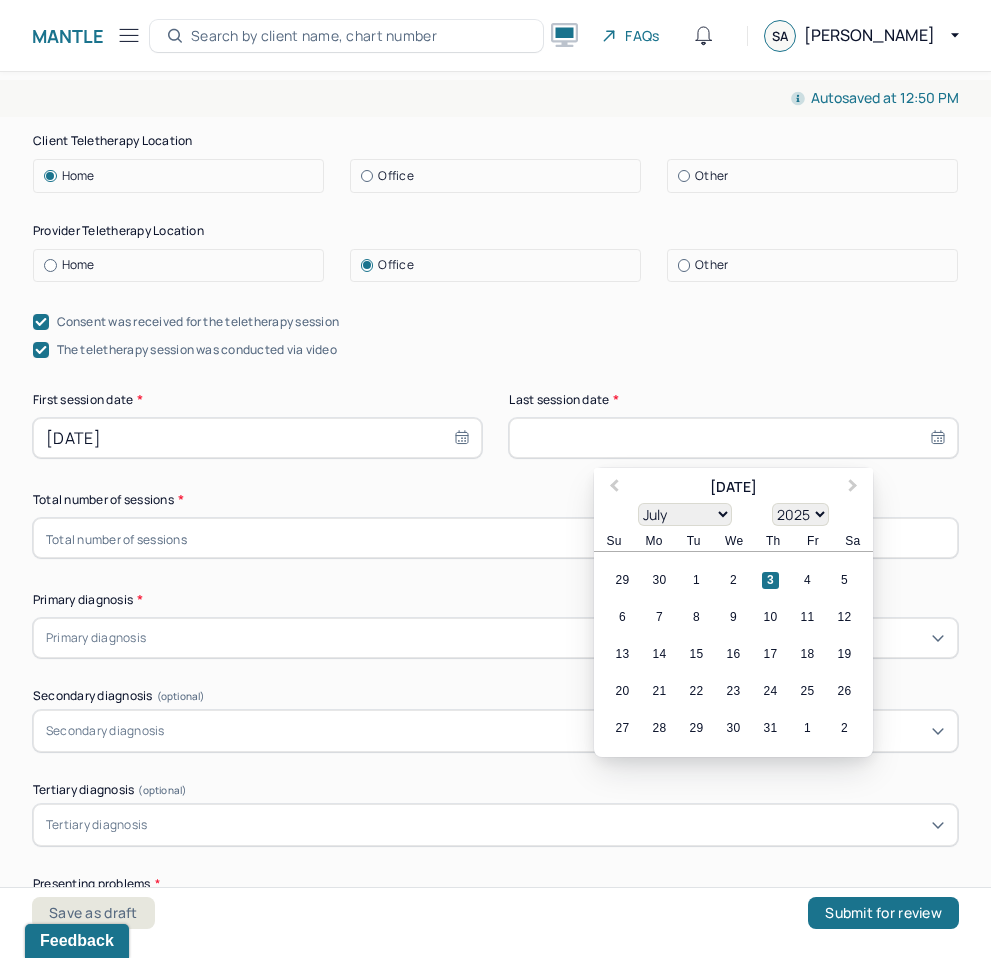 drag, startPoint x: 551, startPoint y: 399, endPoint x: 875, endPoint y: 436, distance: 326.1058 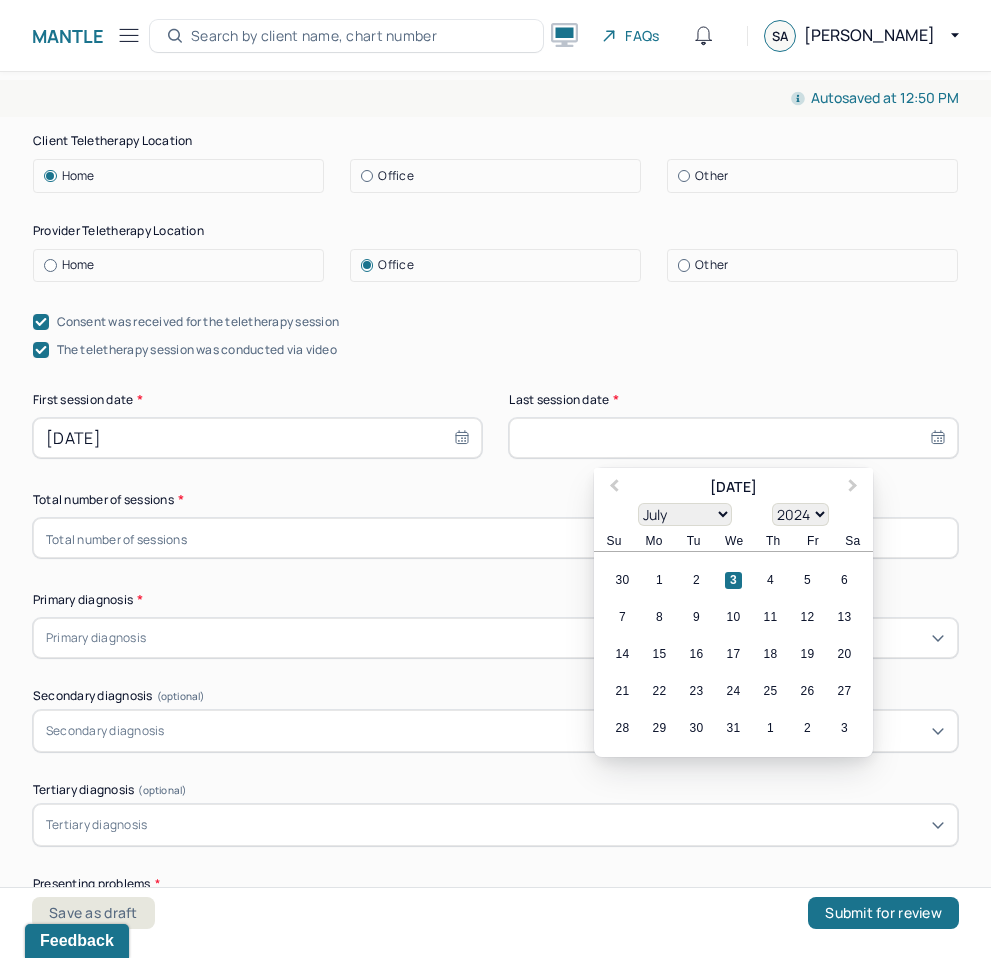 select on "3" 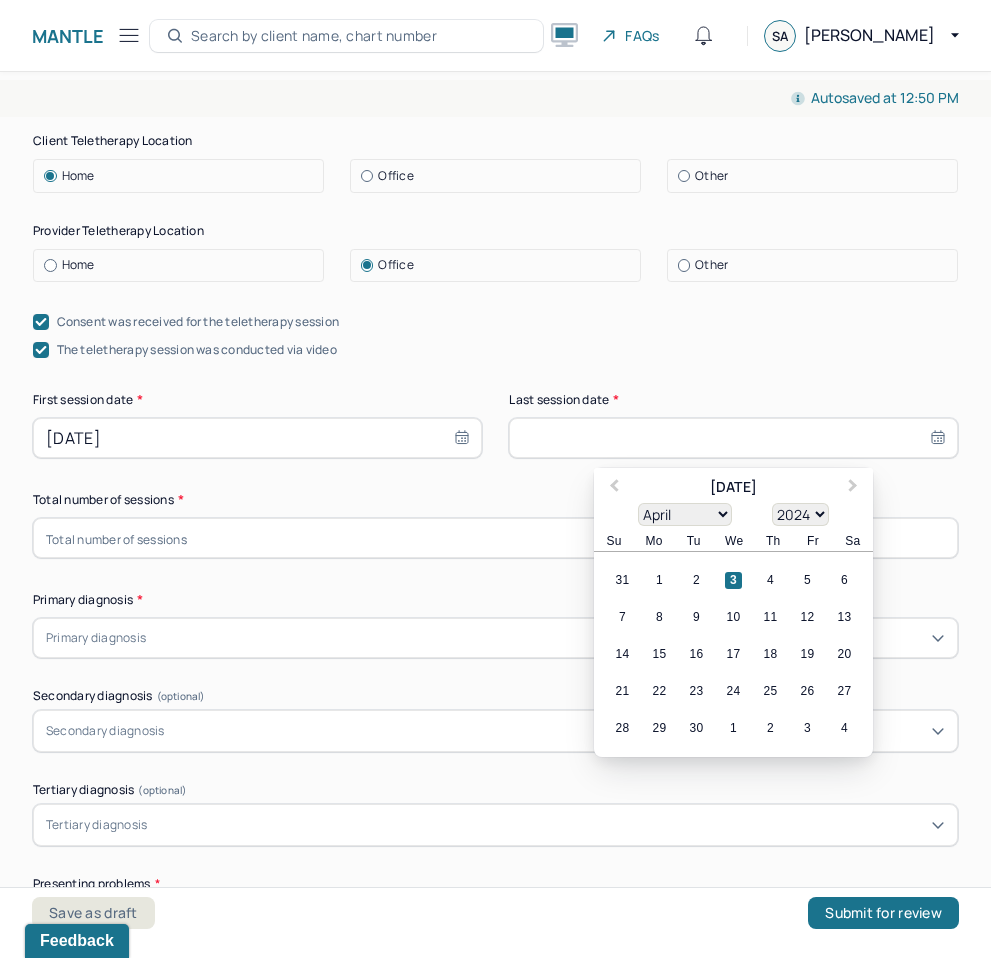 click on "1" at bounding box center (659, 580) 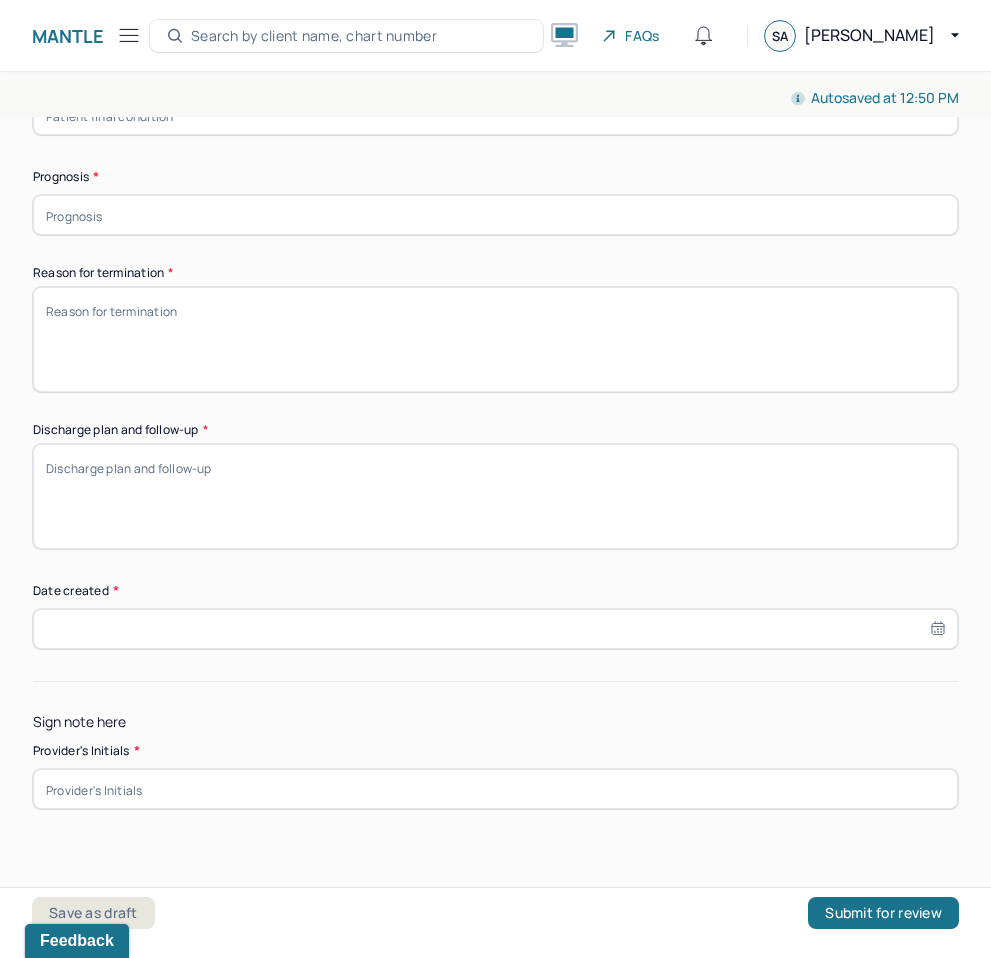 scroll, scrollTop: 1573, scrollLeft: 0, axis: vertical 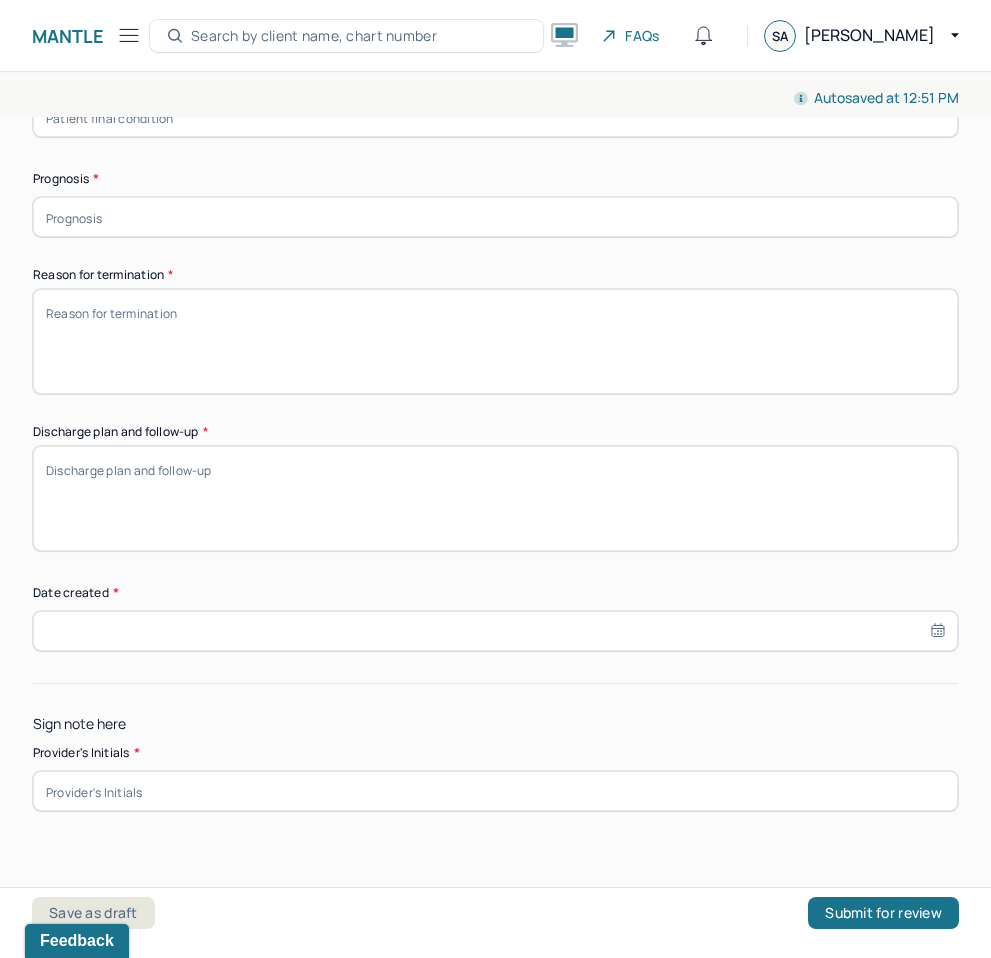 select on "6" 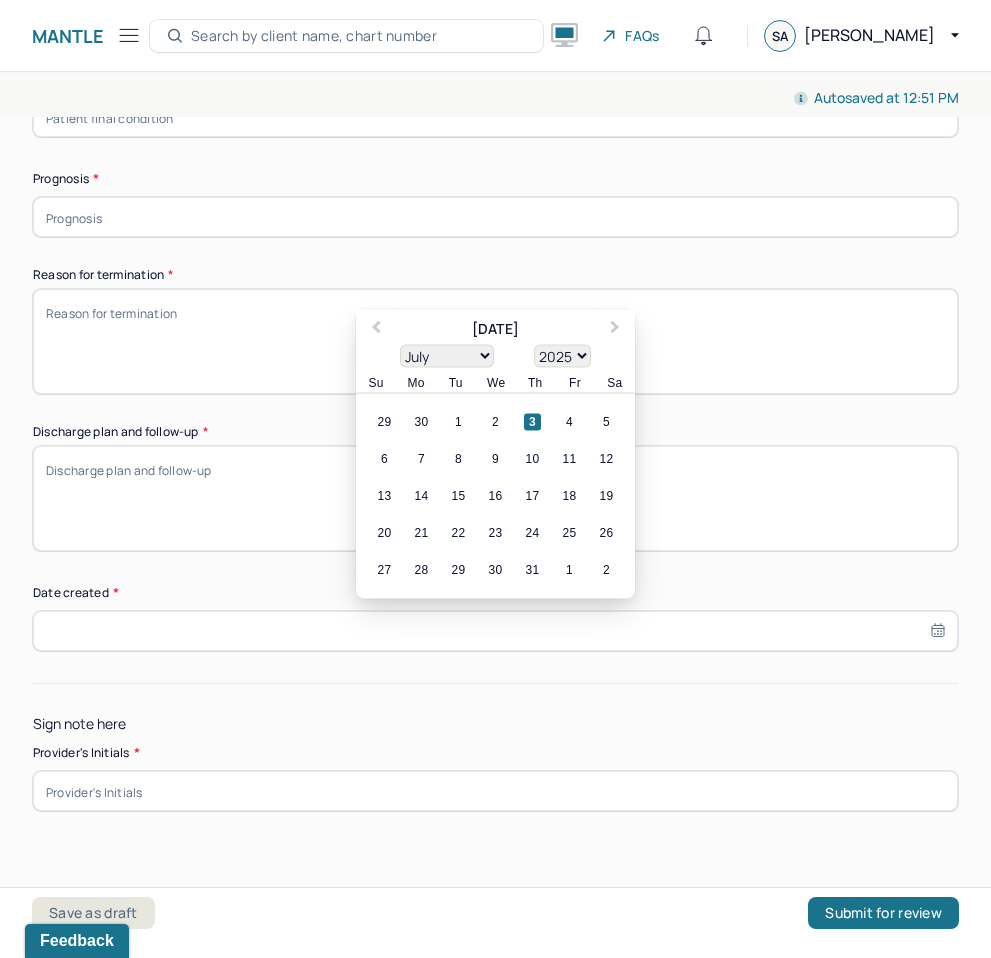 click at bounding box center (495, 631) 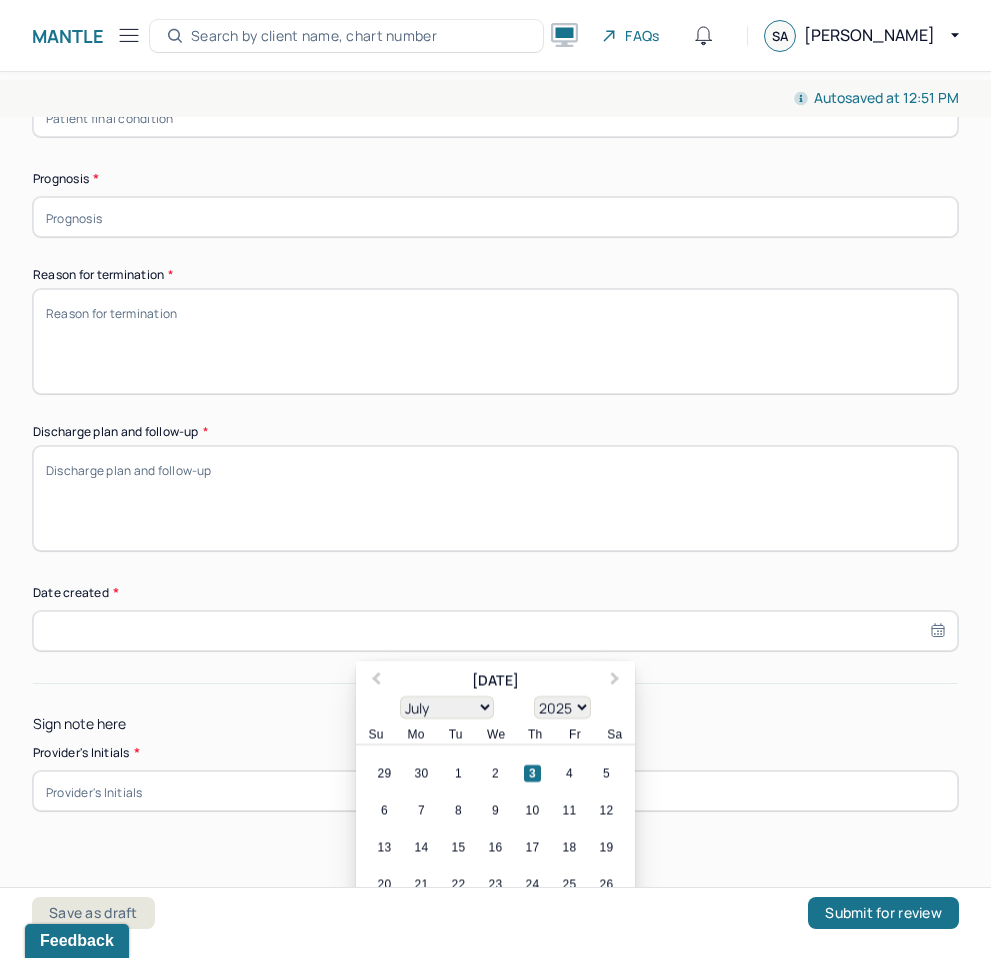 select on "2024" 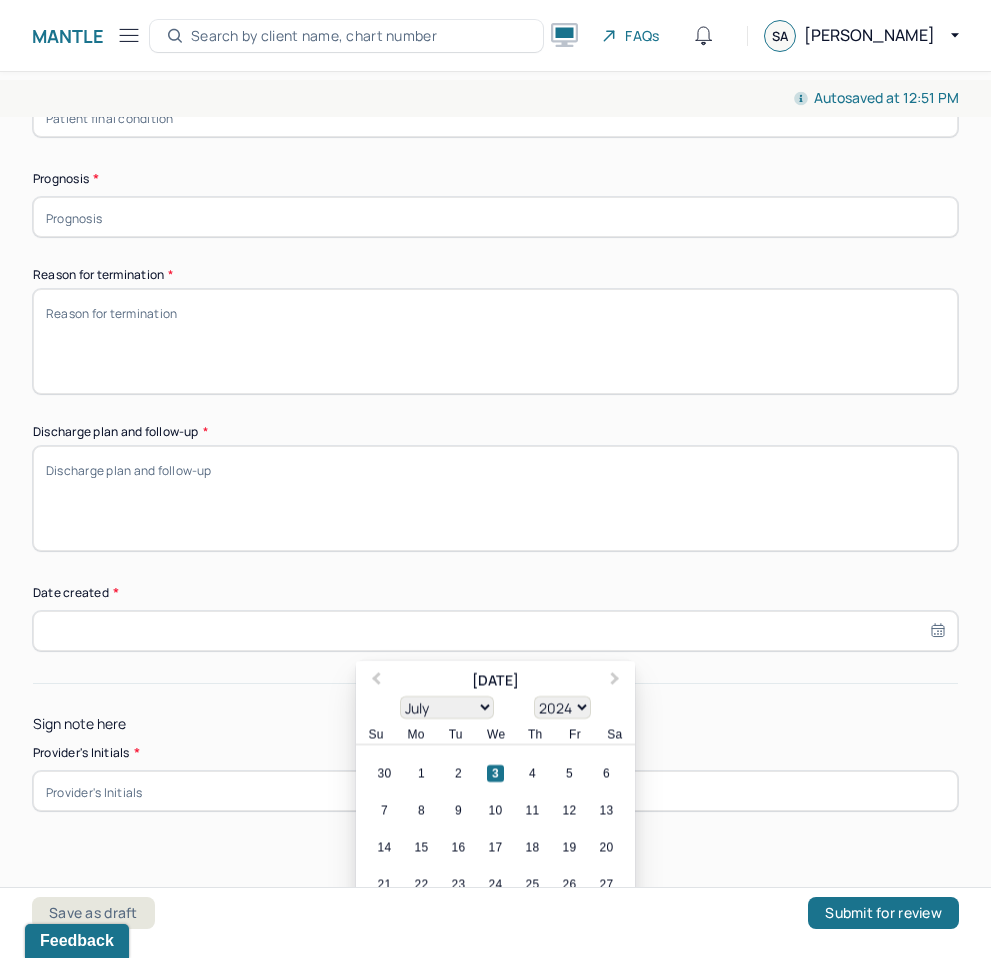 click on "Previous Month" at bounding box center [374, 682] 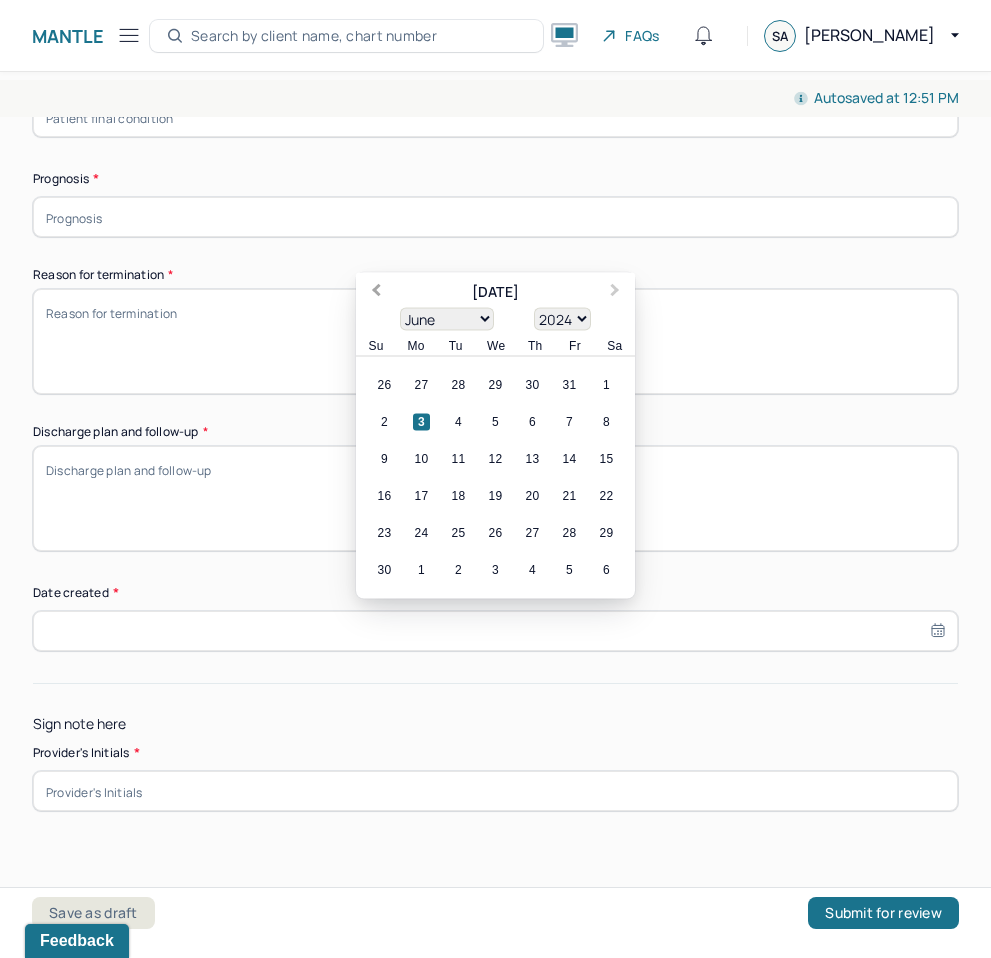 click on "Previous Month" at bounding box center (376, 292) 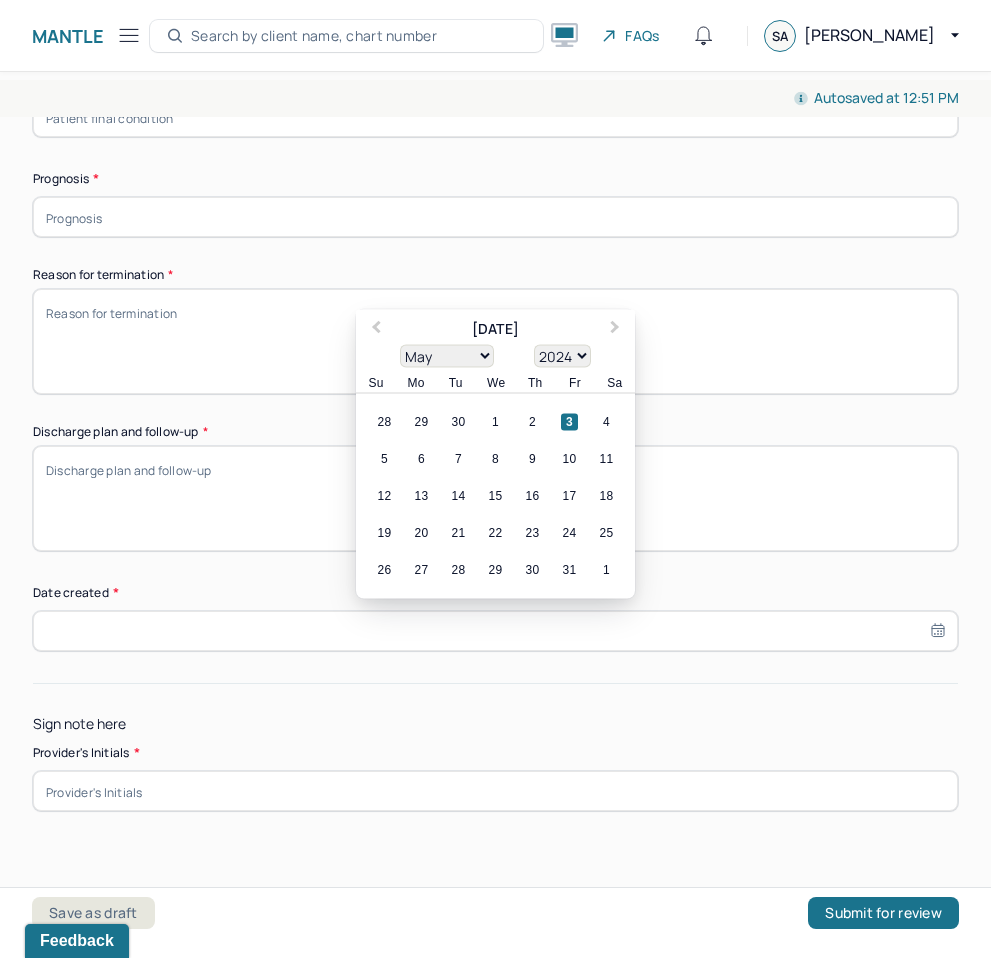 click on "3" at bounding box center (569, 422) 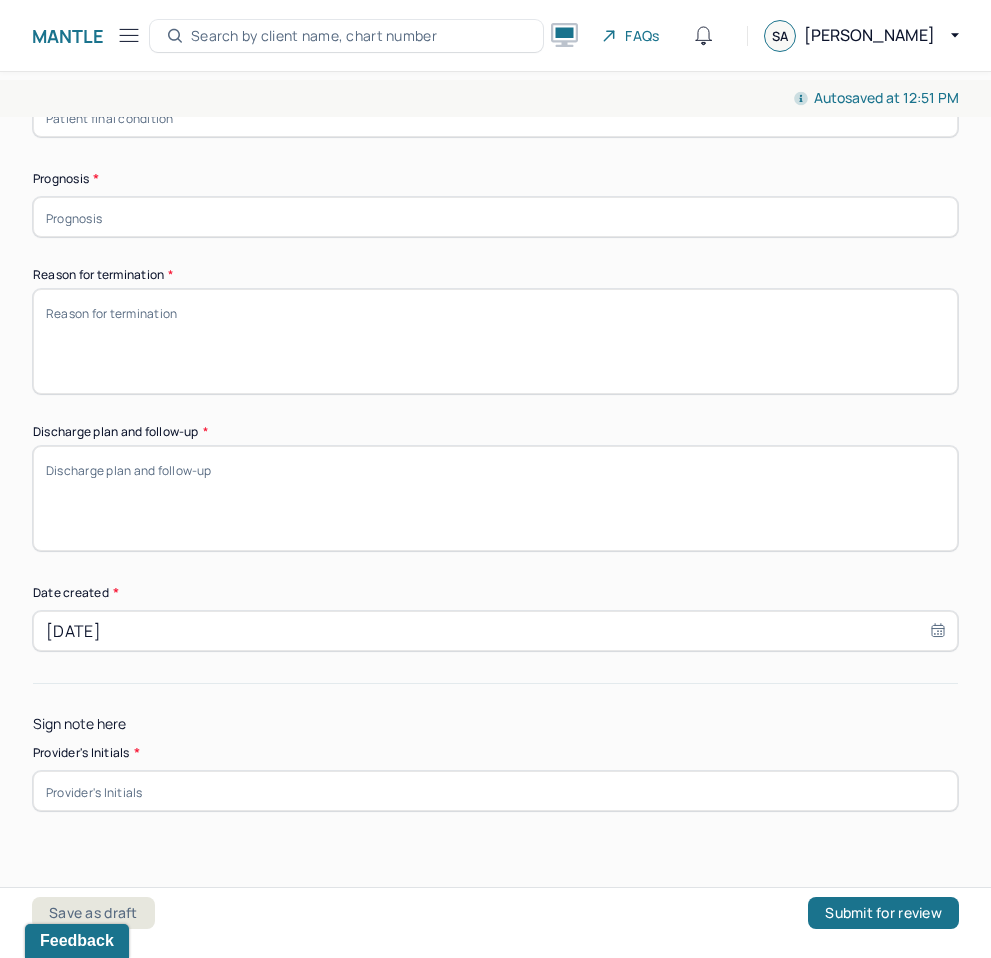 click at bounding box center [495, 791] 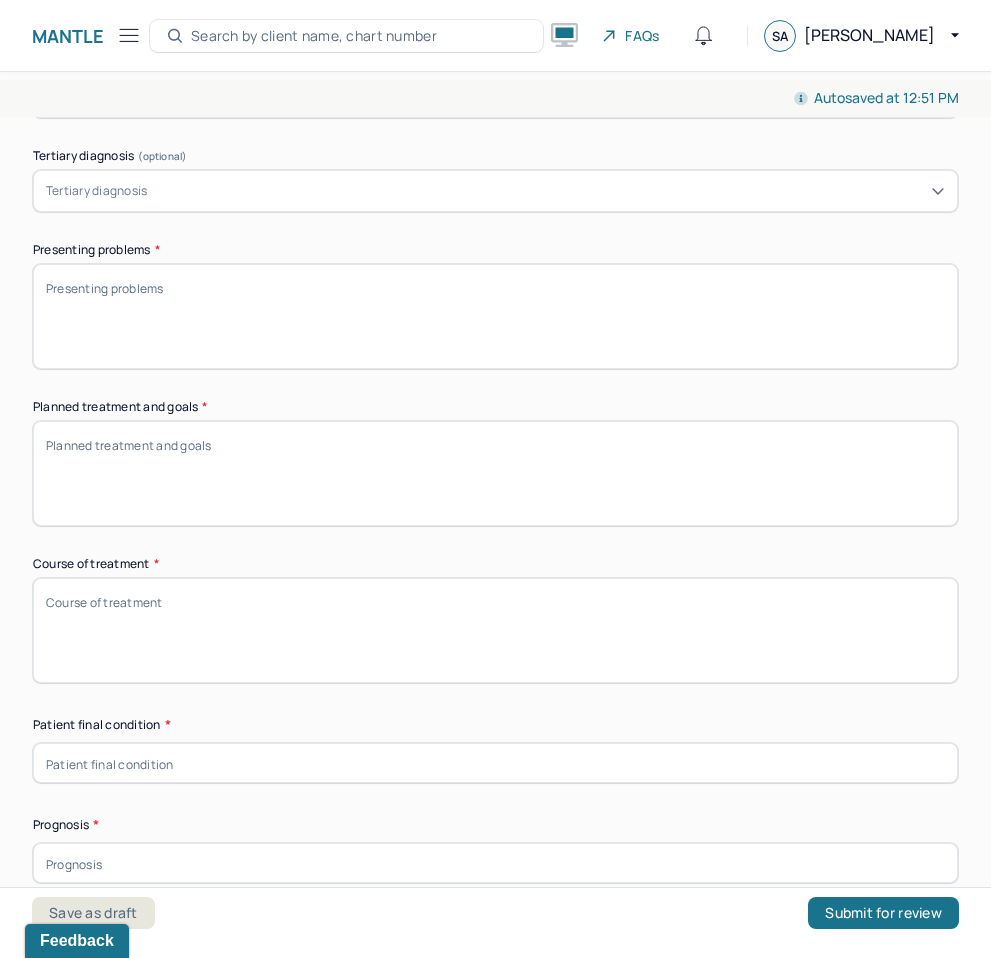scroll, scrollTop: 926, scrollLeft: 0, axis: vertical 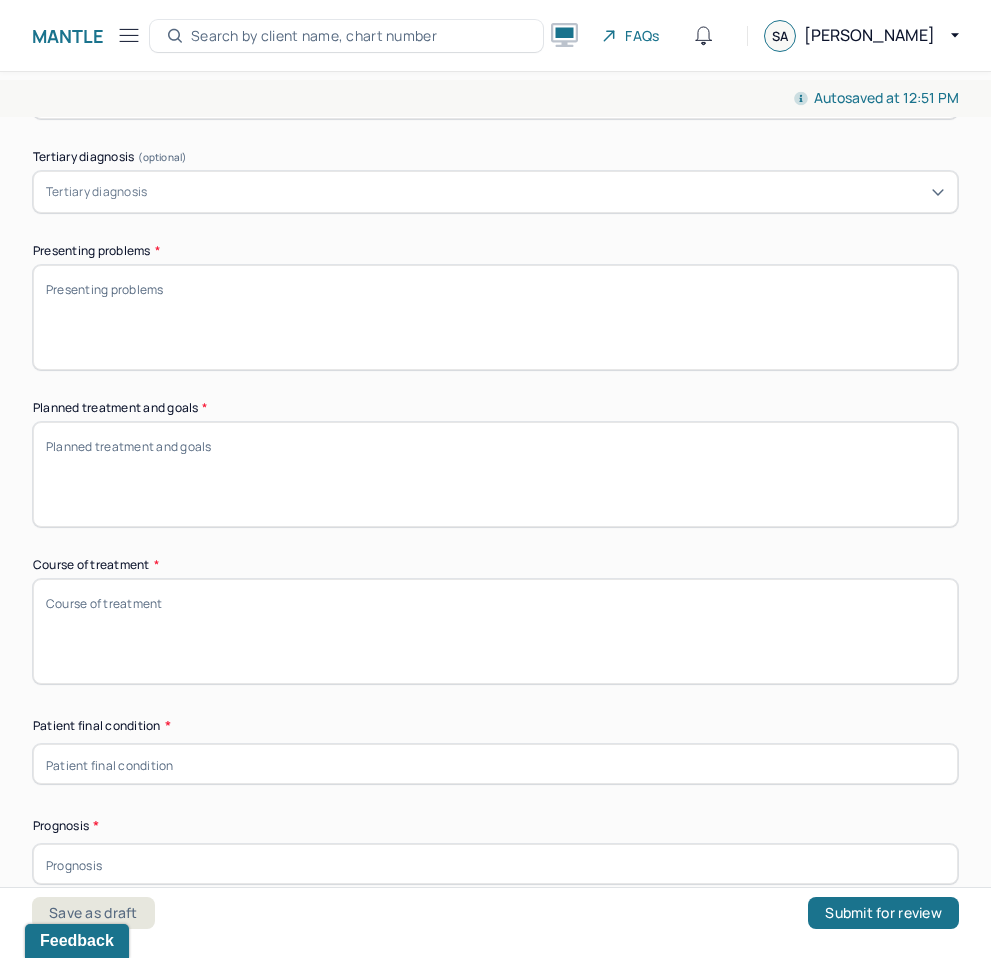 type on "SA" 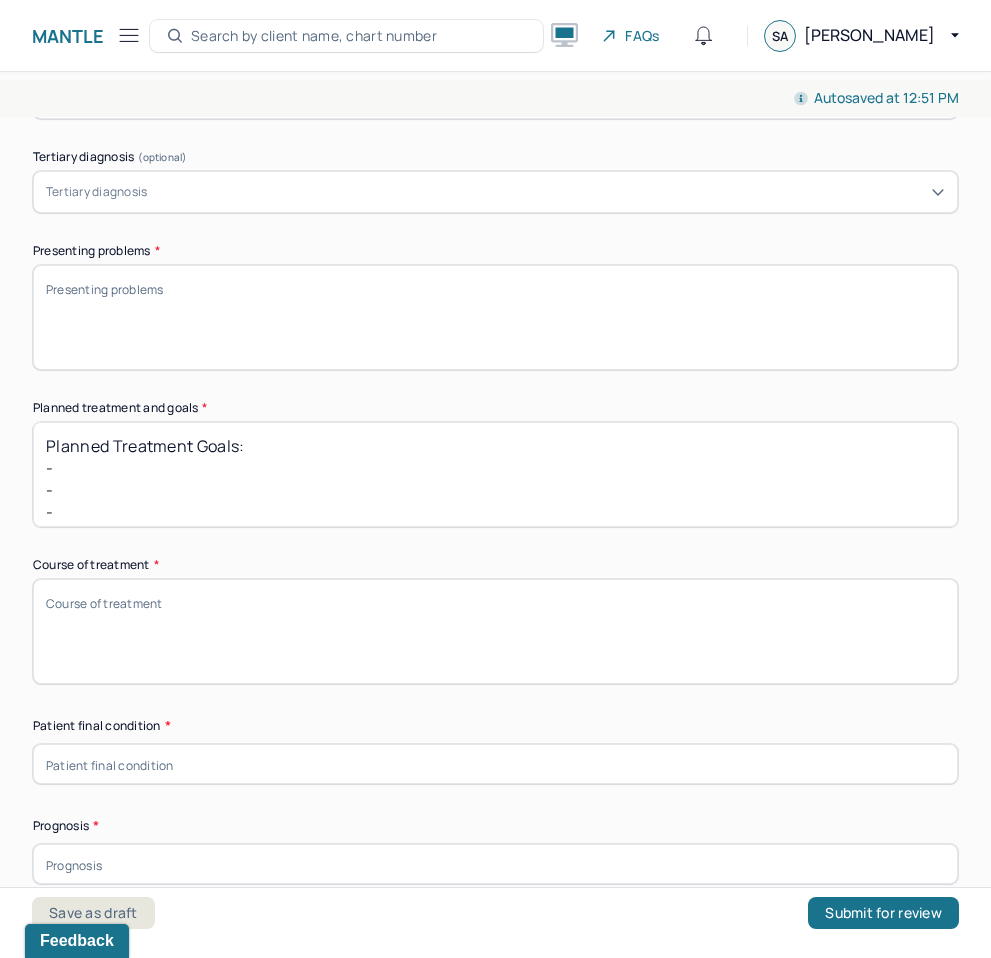 scroll, scrollTop: 0, scrollLeft: 0, axis: both 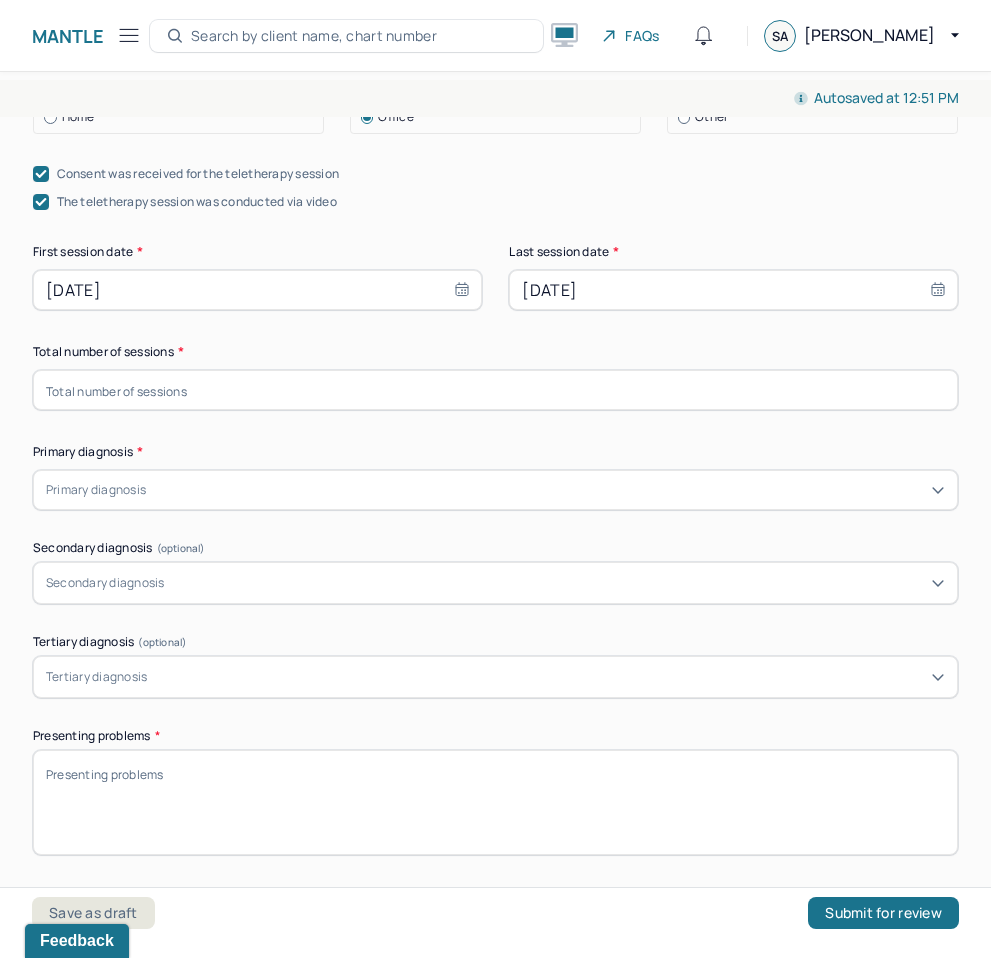 type on "Planned Treatment Goals:
-
-
-" 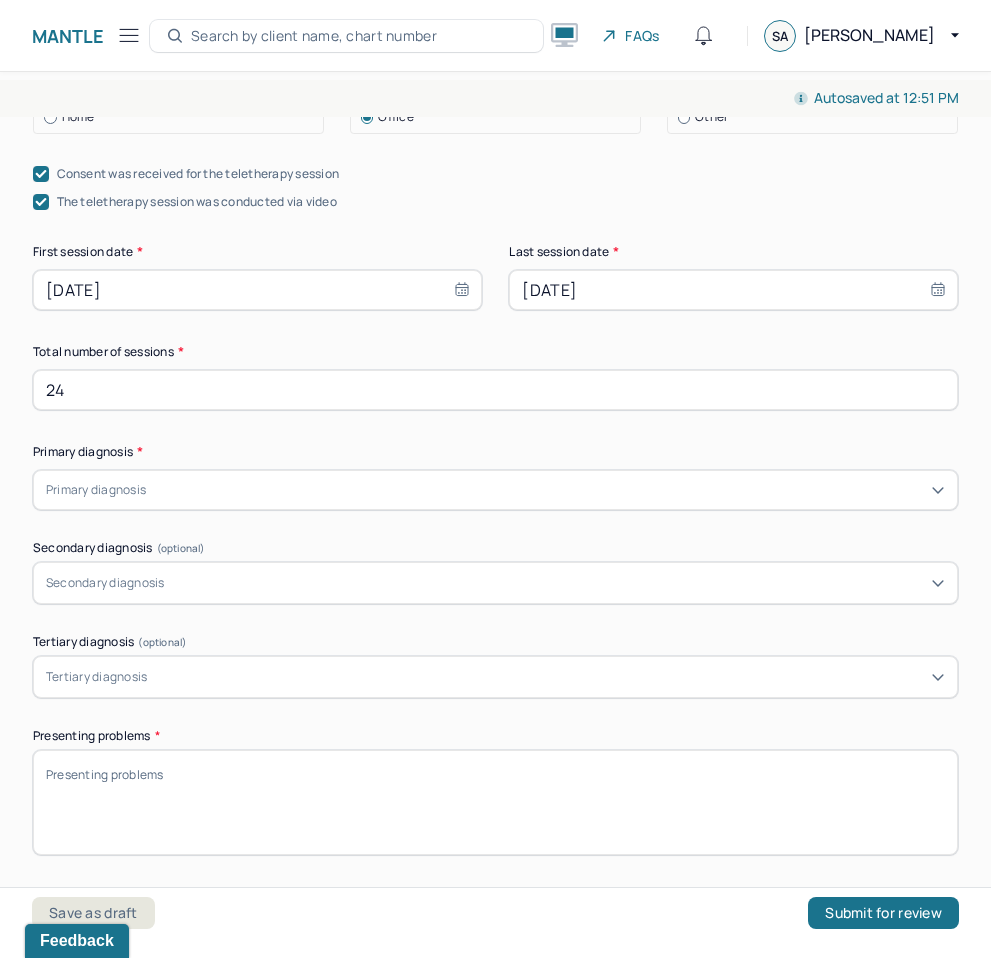 type on "24" 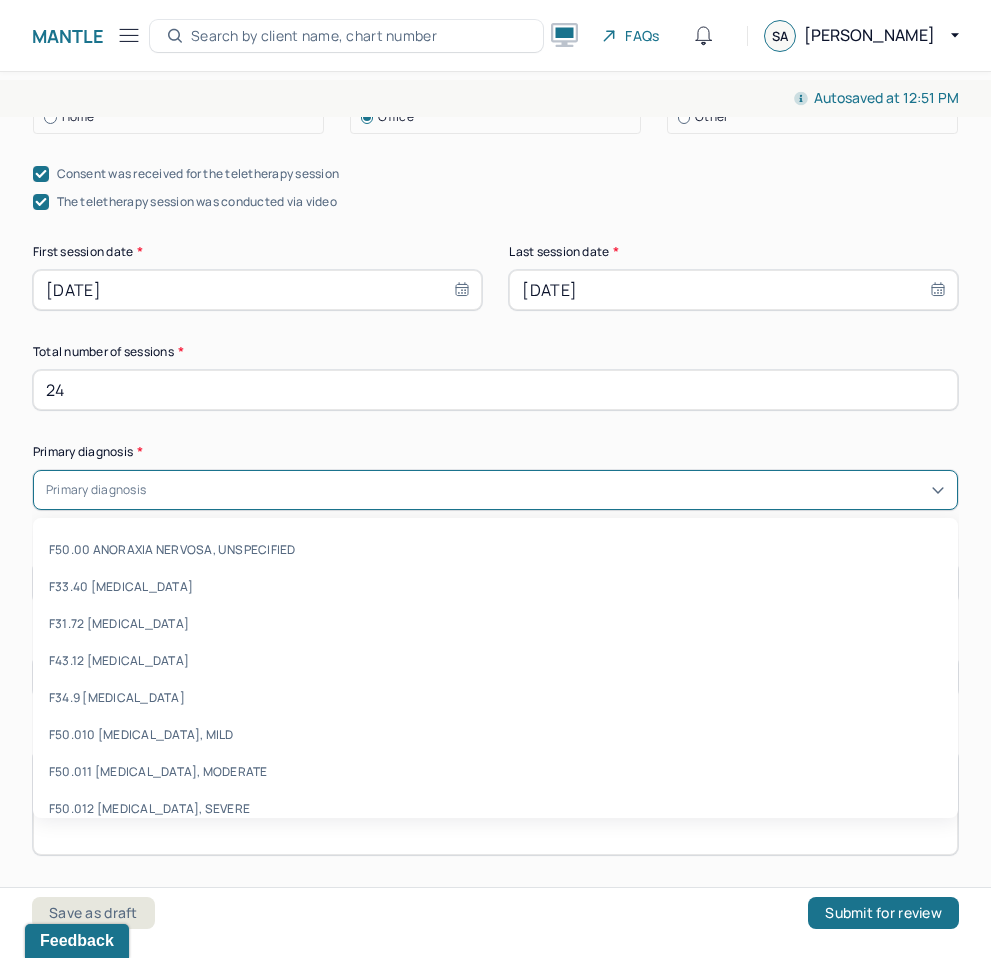 click on "Primary diagnosis" at bounding box center [96, 490] 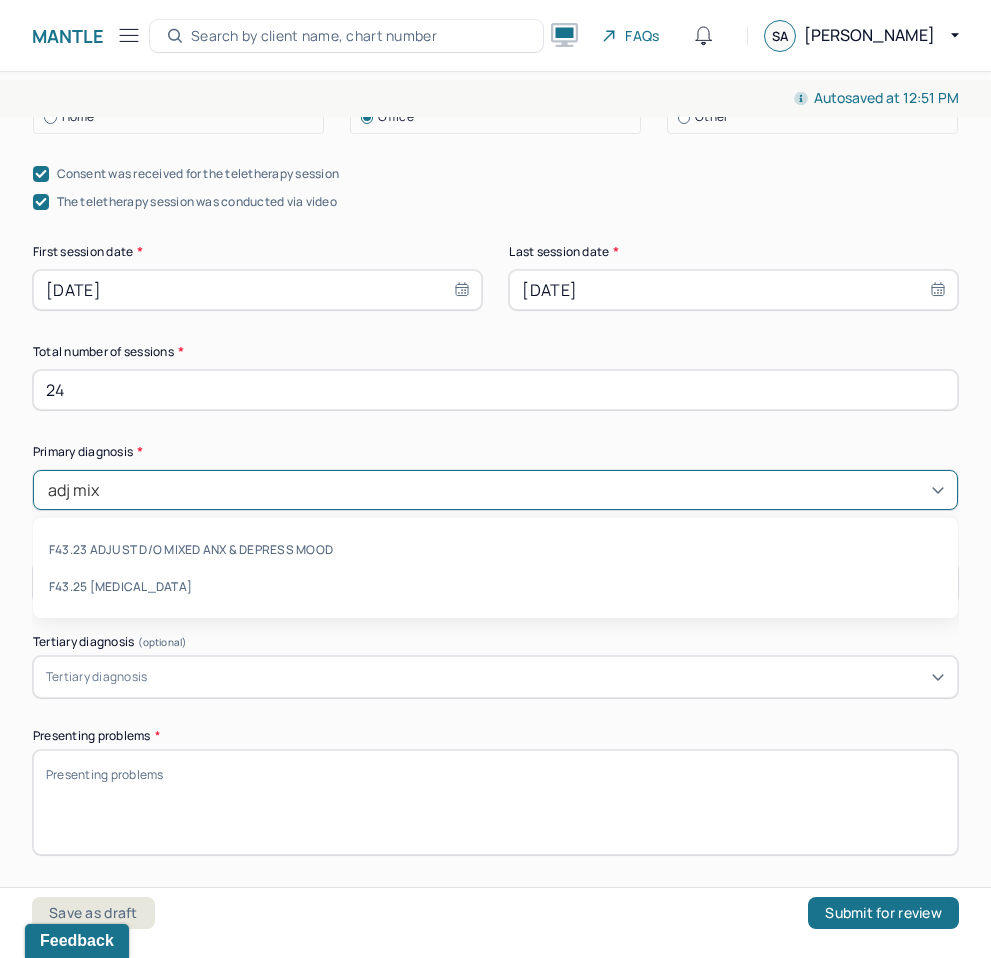 click on "F43.23 ADJUST D/O MIXED ANX & DEPRESS MOOD" at bounding box center [495, 549] 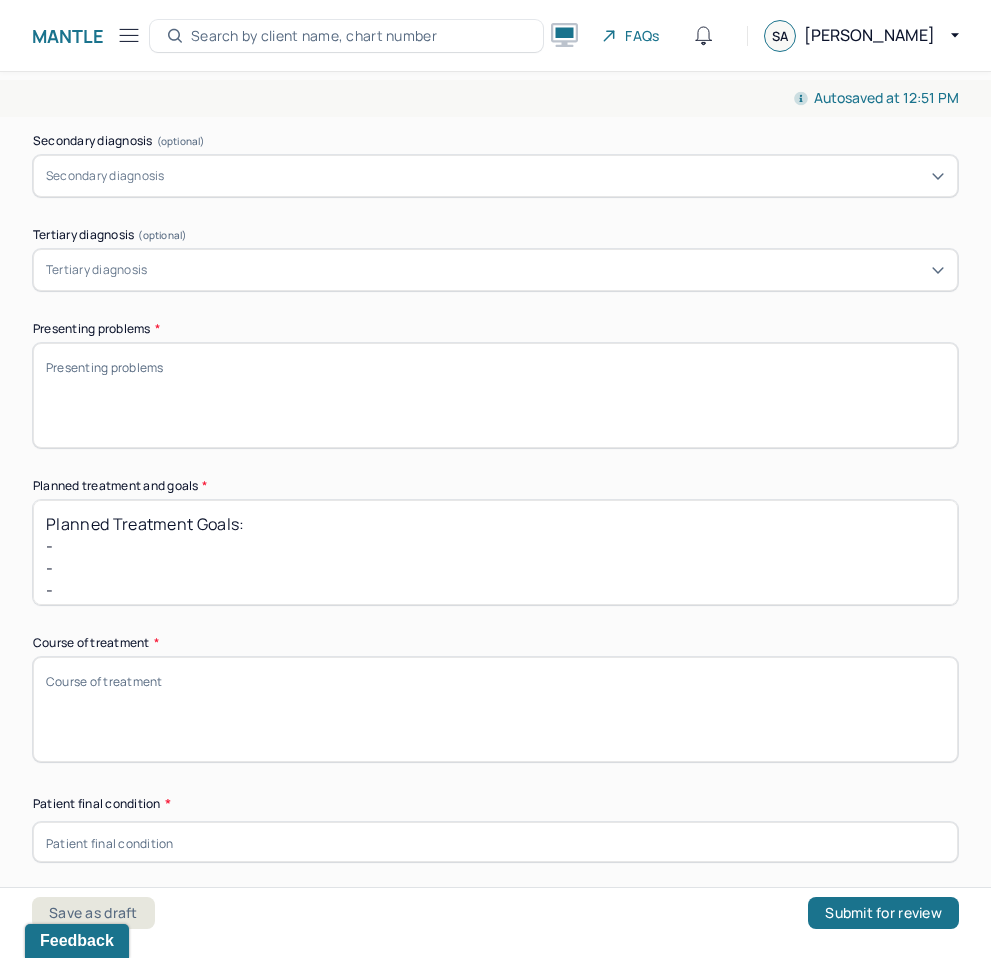 scroll, scrollTop: 909, scrollLeft: 0, axis: vertical 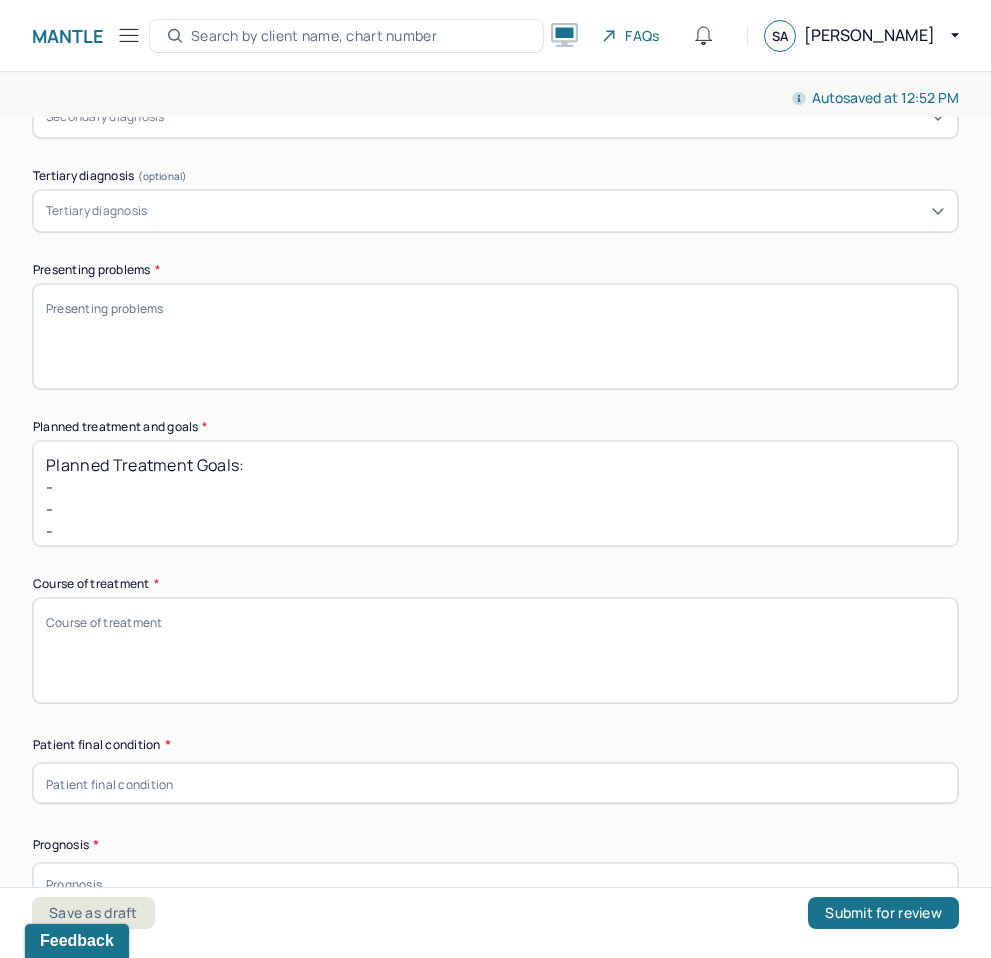 click on "Presenting problems *" at bounding box center [495, 336] 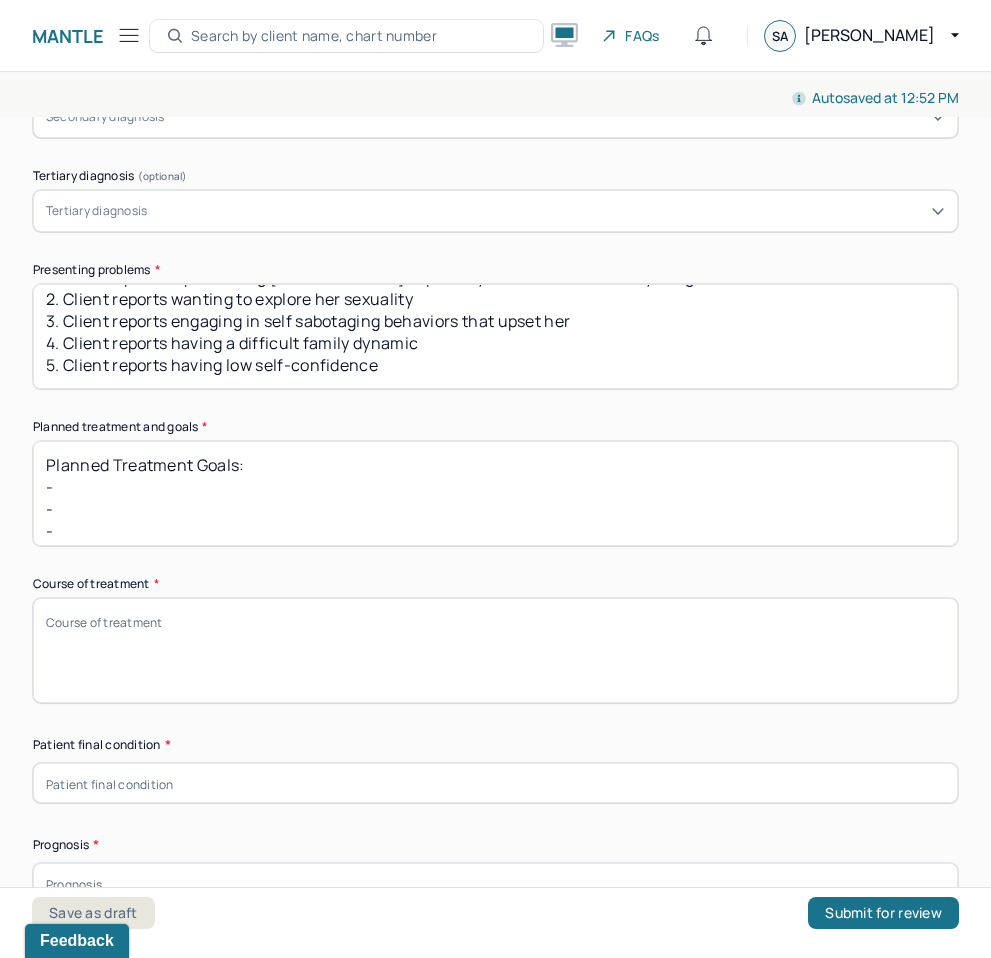 scroll, scrollTop: 35, scrollLeft: 0, axis: vertical 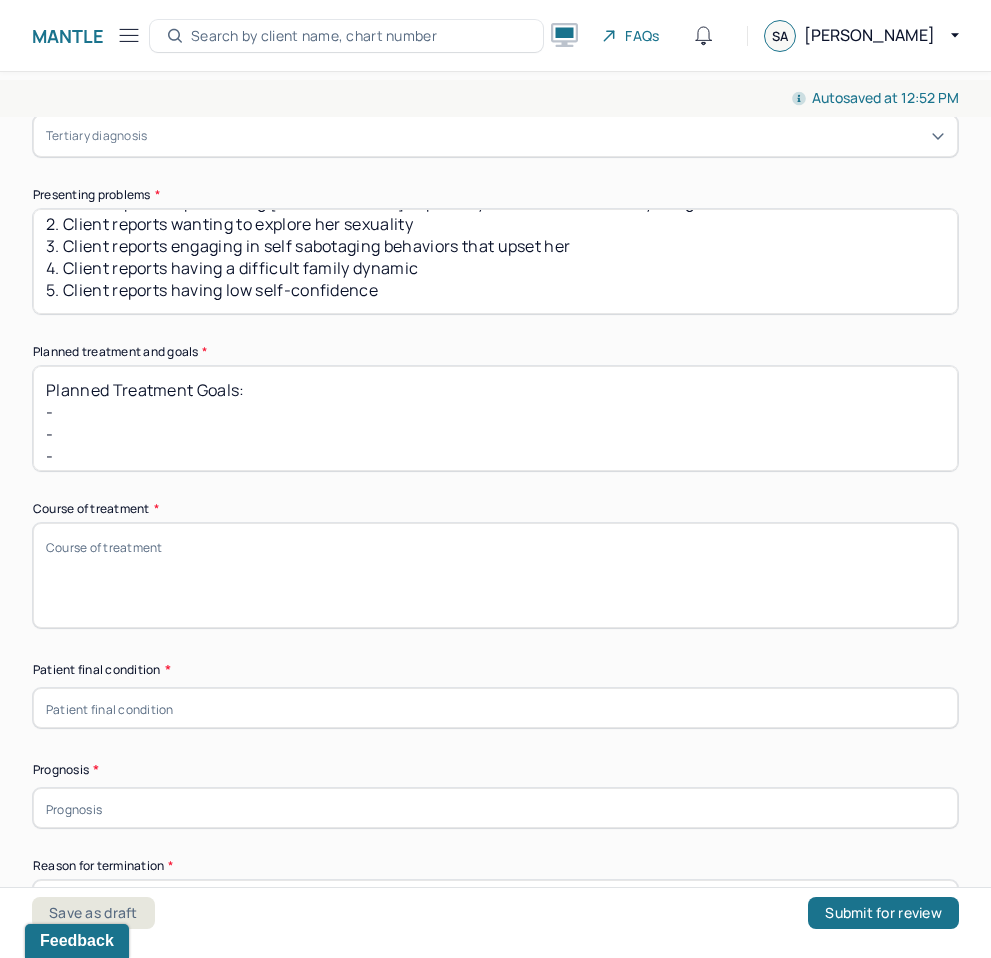type on "1. Client reports experiencing low self esteem especially in relation to her body image
2. Client reports wanting to explore her sexuality
3. Client reports engaging in self sabotaging behaviors that upset her
4. Client reports having a difficult family dynamic
5. Client reports having low self-confidence" 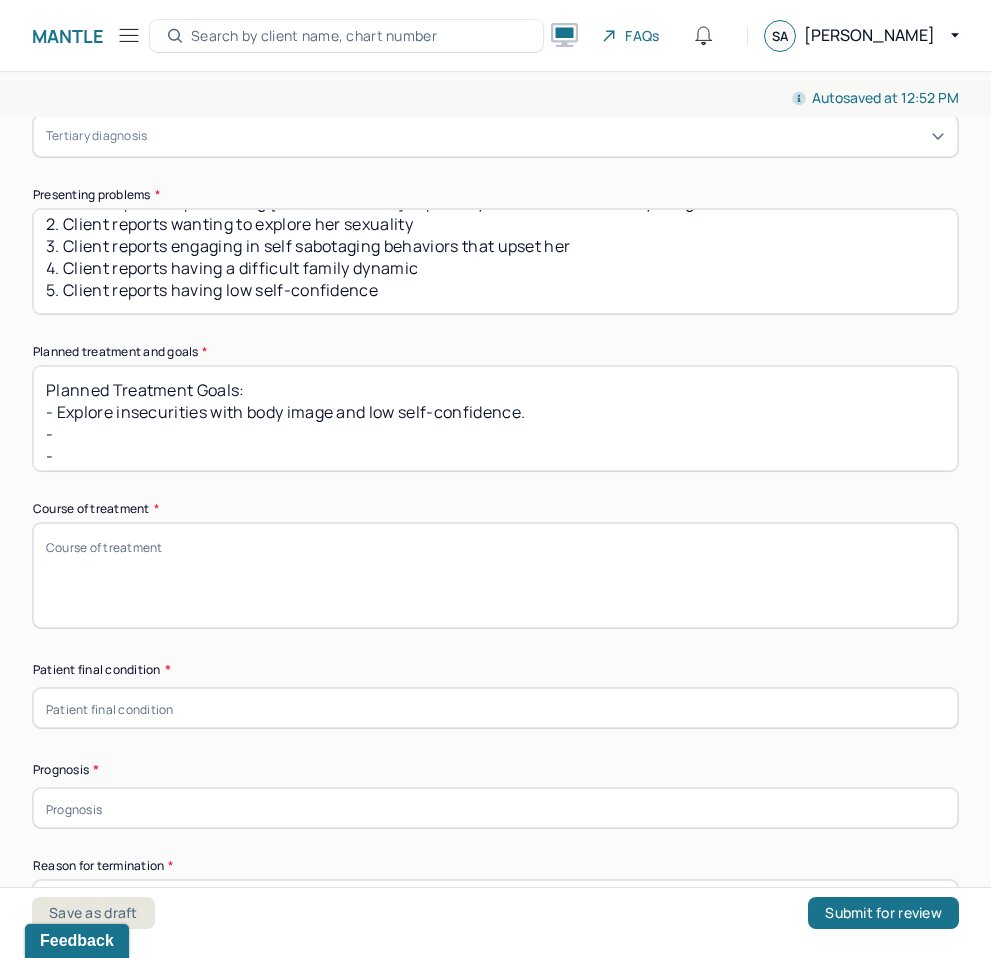 click on "Planned Treatment Goals:
- Explore insecurities with body image and low self-confidence.
-
-" at bounding box center (495, 418) 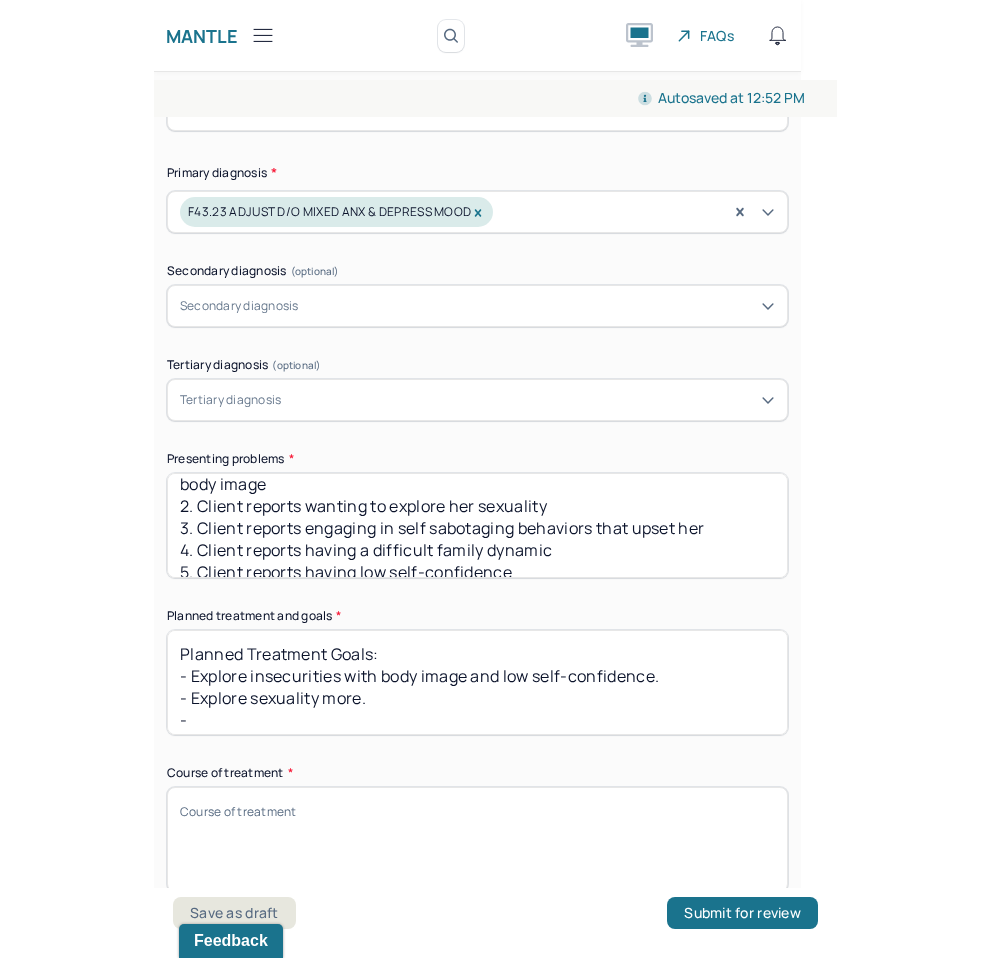 scroll, scrollTop: 31, scrollLeft: 0, axis: vertical 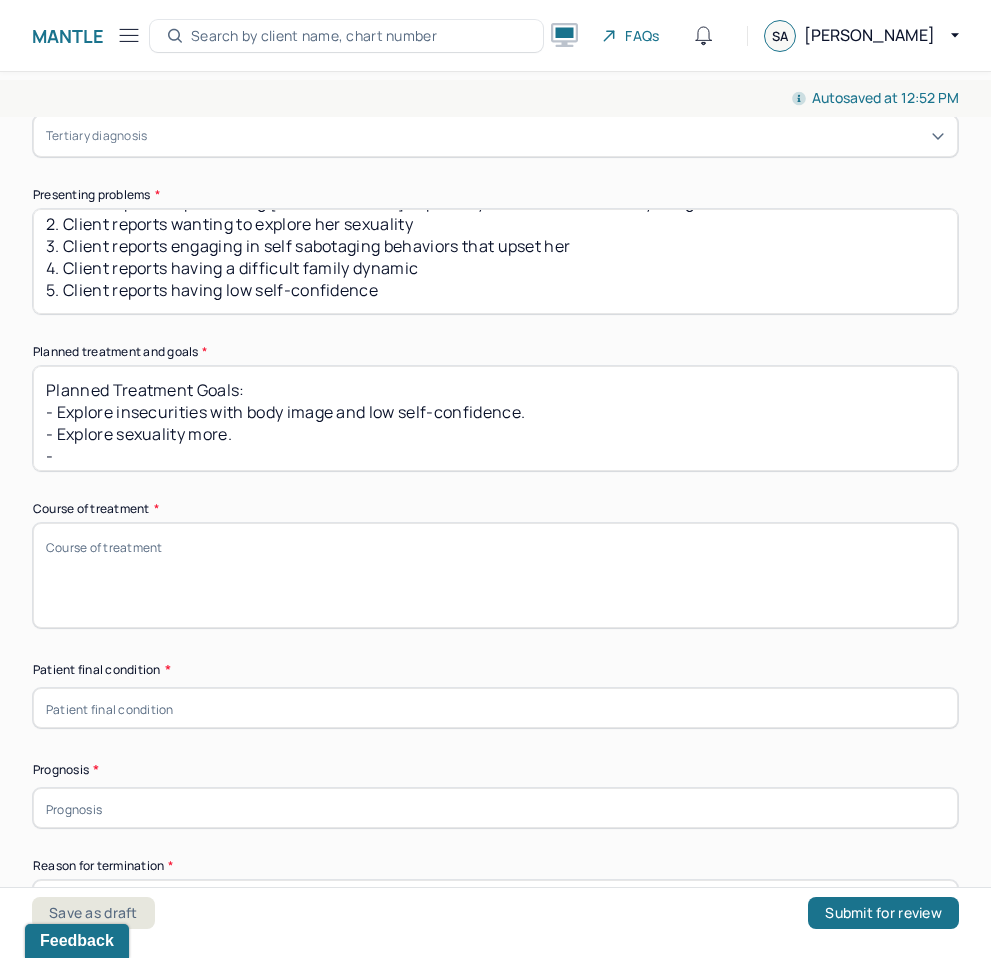 click on "Planned Treatment Goals:
- Explore insecurities with body image and low self-confidence.
- Explore sexuality more.
-" at bounding box center (495, 418) 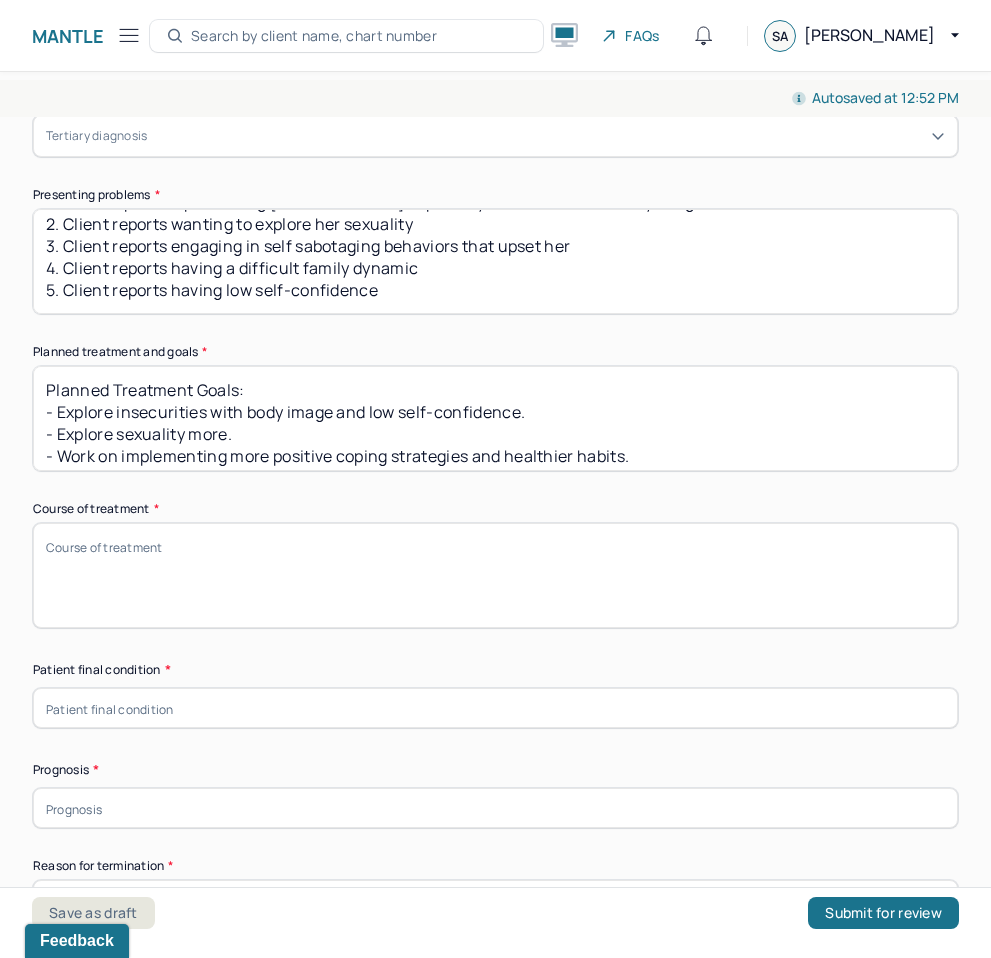 scroll, scrollTop: 1, scrollLeft: 0, axis: vertical 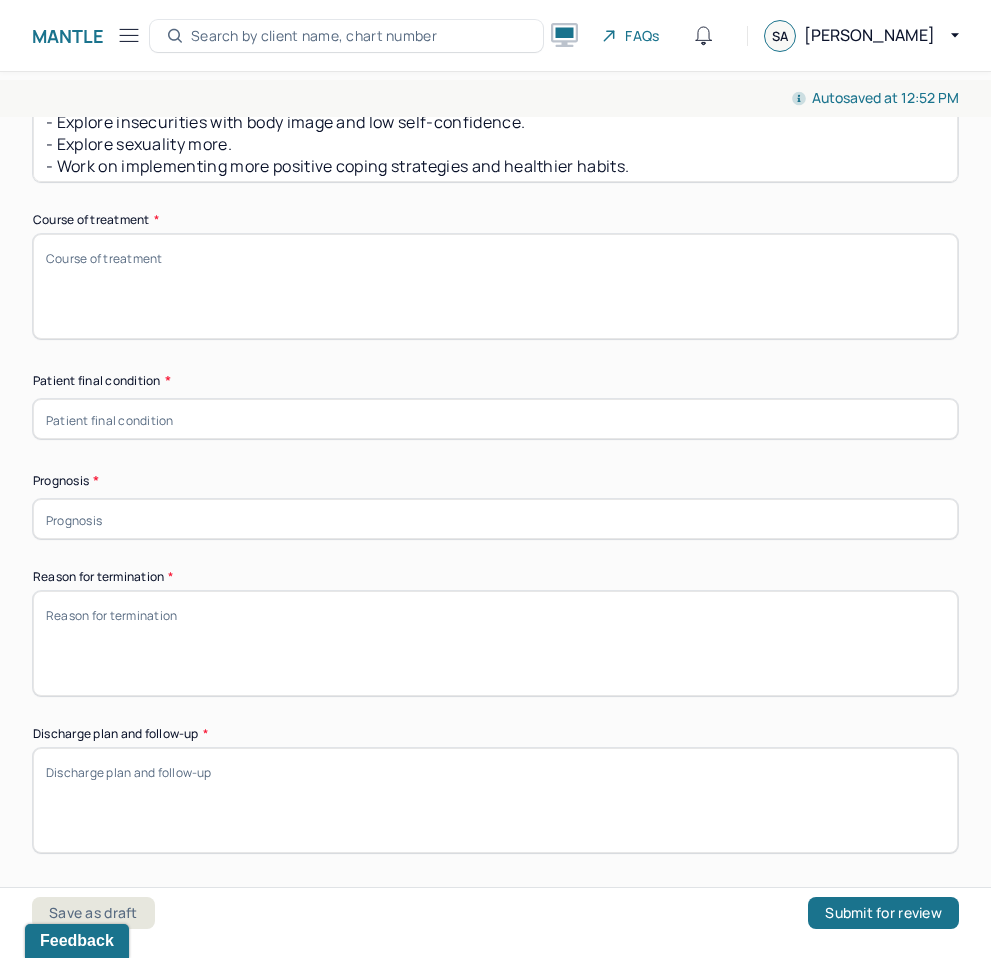 type on "Planned Treatment Goals:
- Explore insecurities with body image and low self-confidence.
- Explore sexuality more.
- Work on implementing more positive coping strategies and healthier habits." 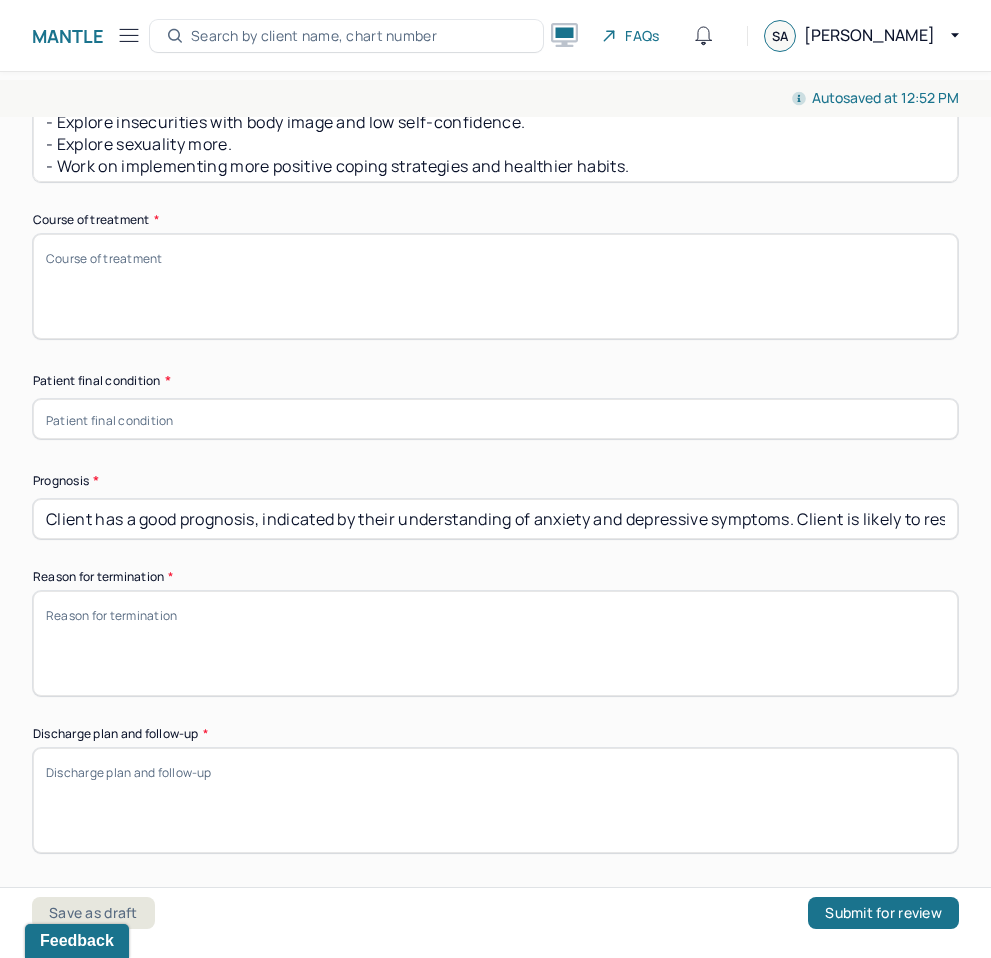 type on "Client has a good prognosis, indicated by their understanding of anxiety and depressive symptoms. Client is likely to respond well to continued CBT sessions and more psycho education on anxiety and depression to better understand triggers and symptom management." 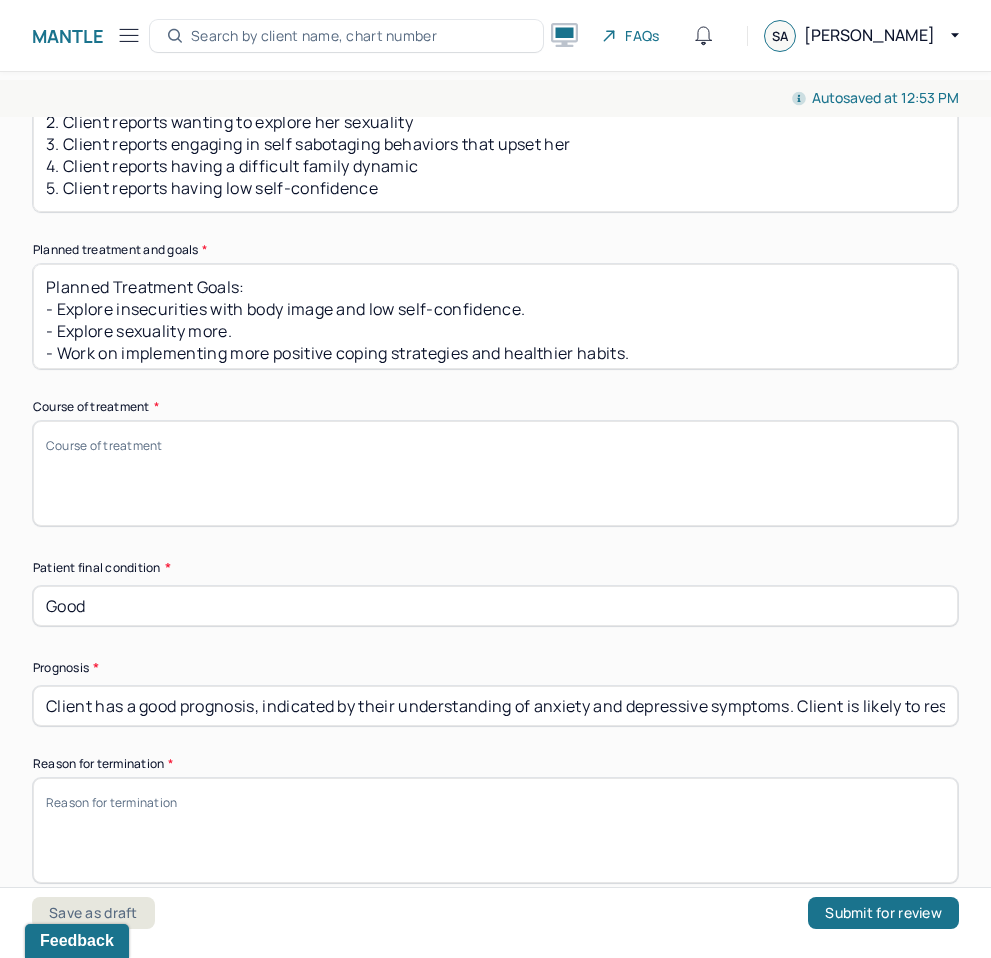 scroll, scrollTop: 1085, scrollLeft: 0, axis: vertical 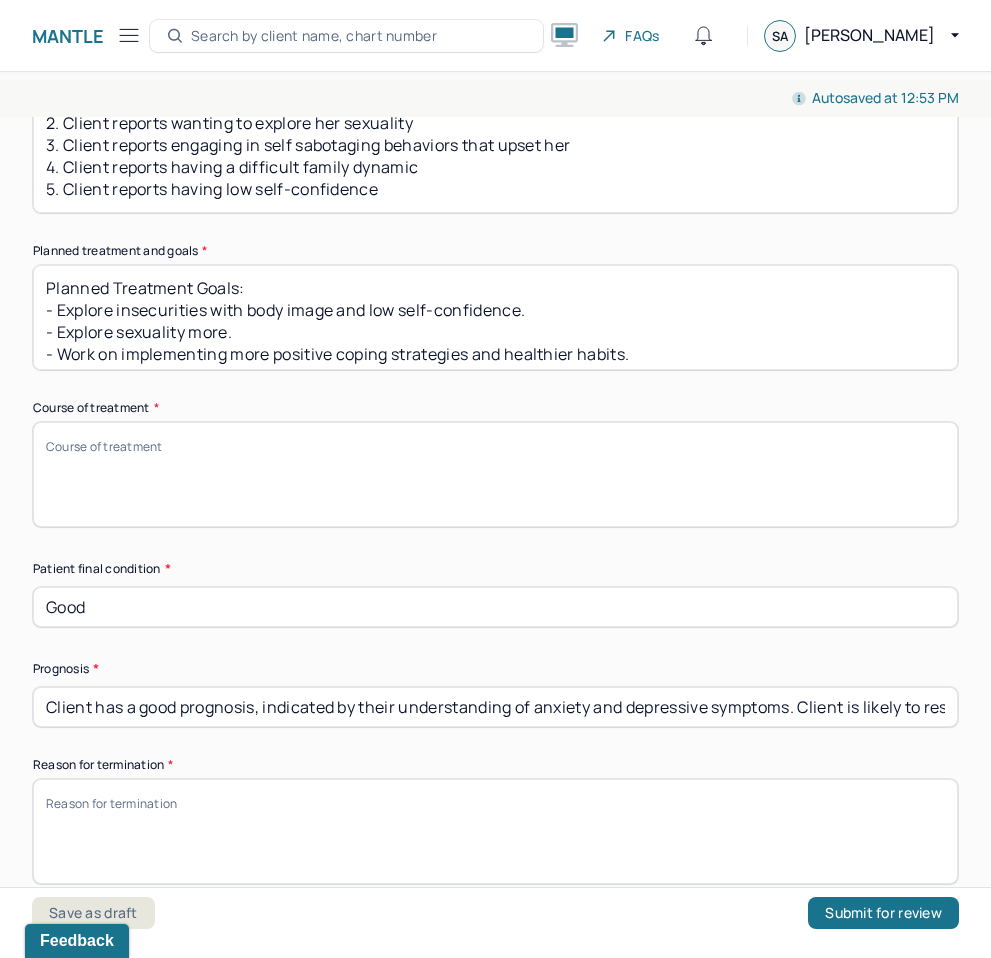 type on "Good" 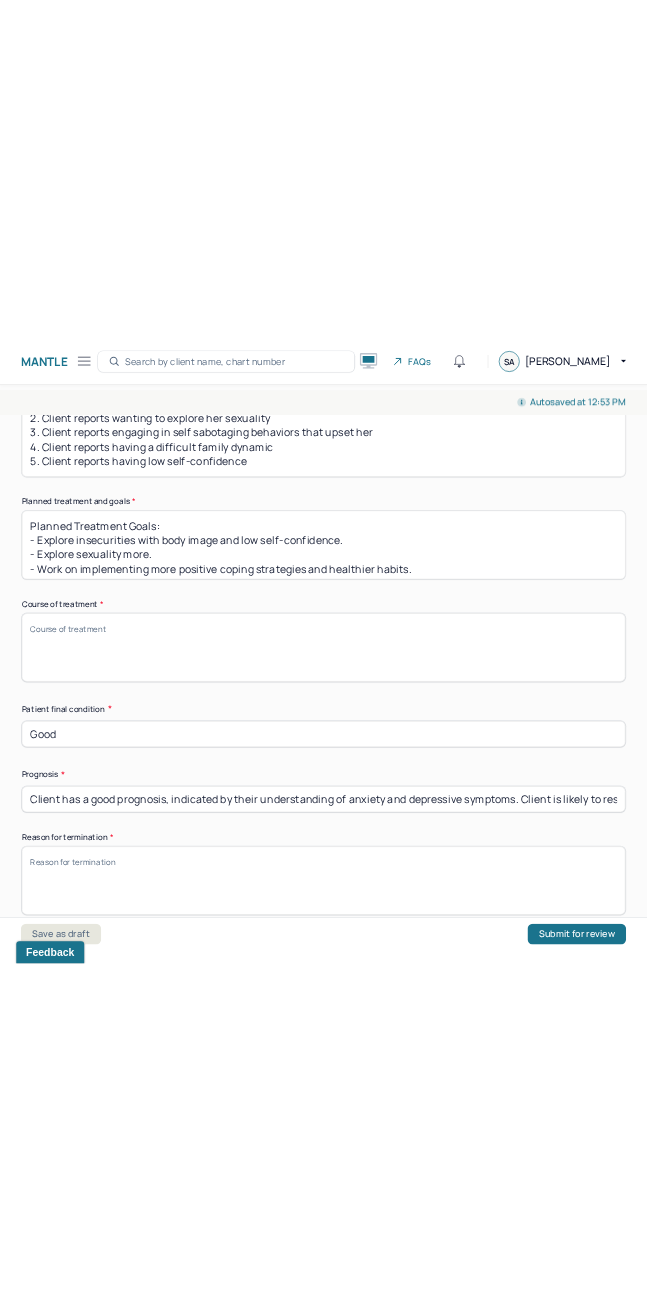 scroll, scrollTop: 0, scrollLeft: 0, axis: both 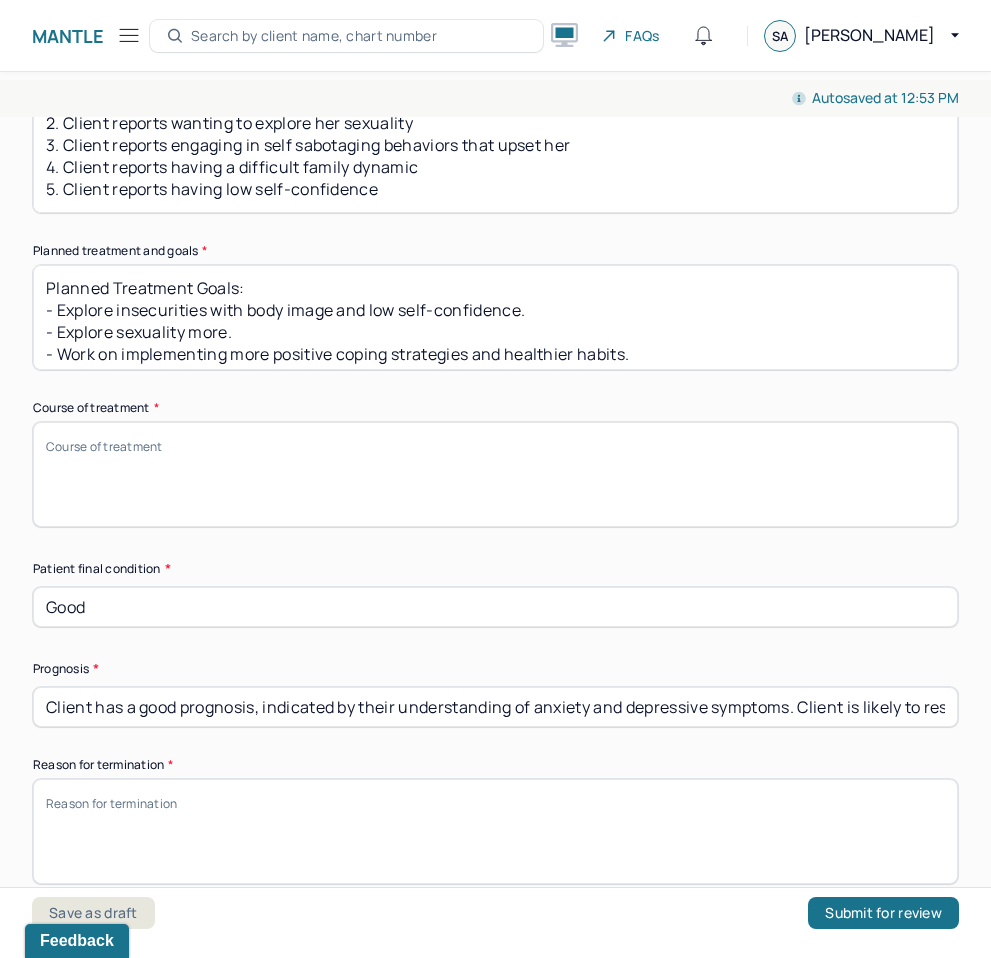 click on "Course of treatment *" at bounding box center [495, 474] 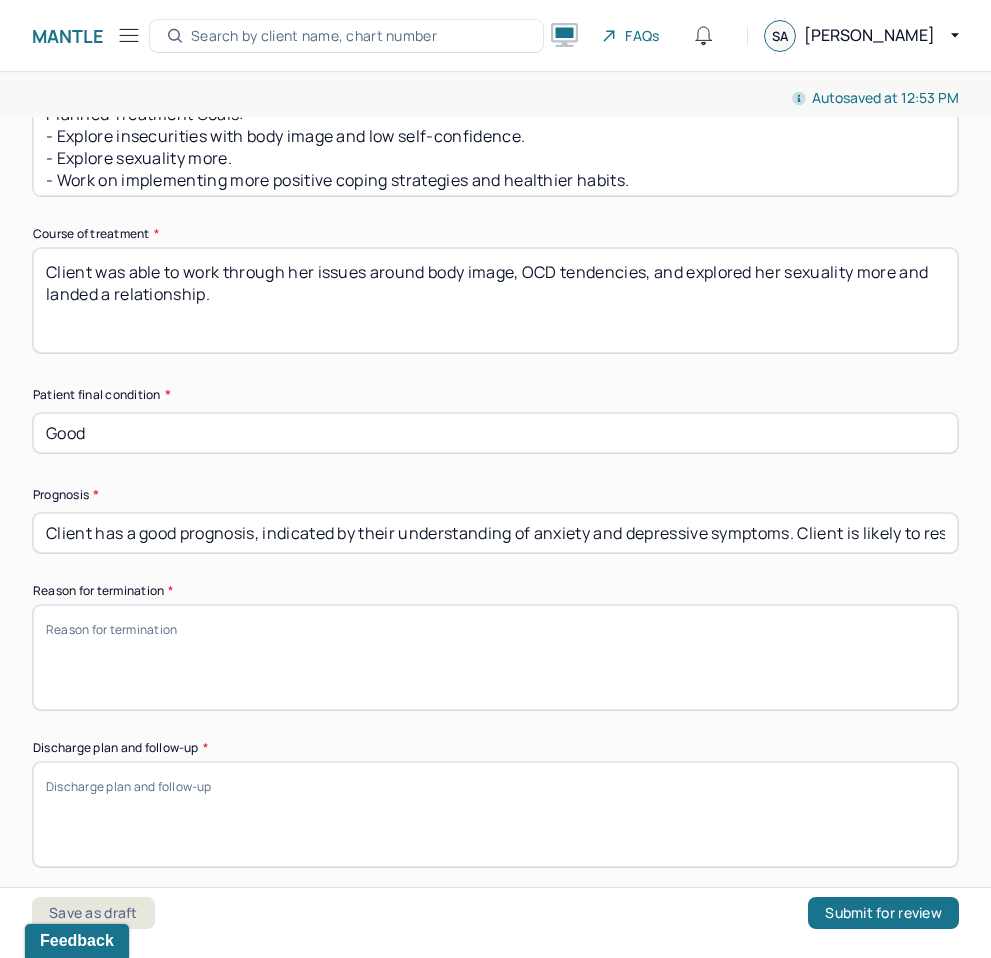 scroll, scrollTop: 1498, scrollLeft: 0, axis: vertical 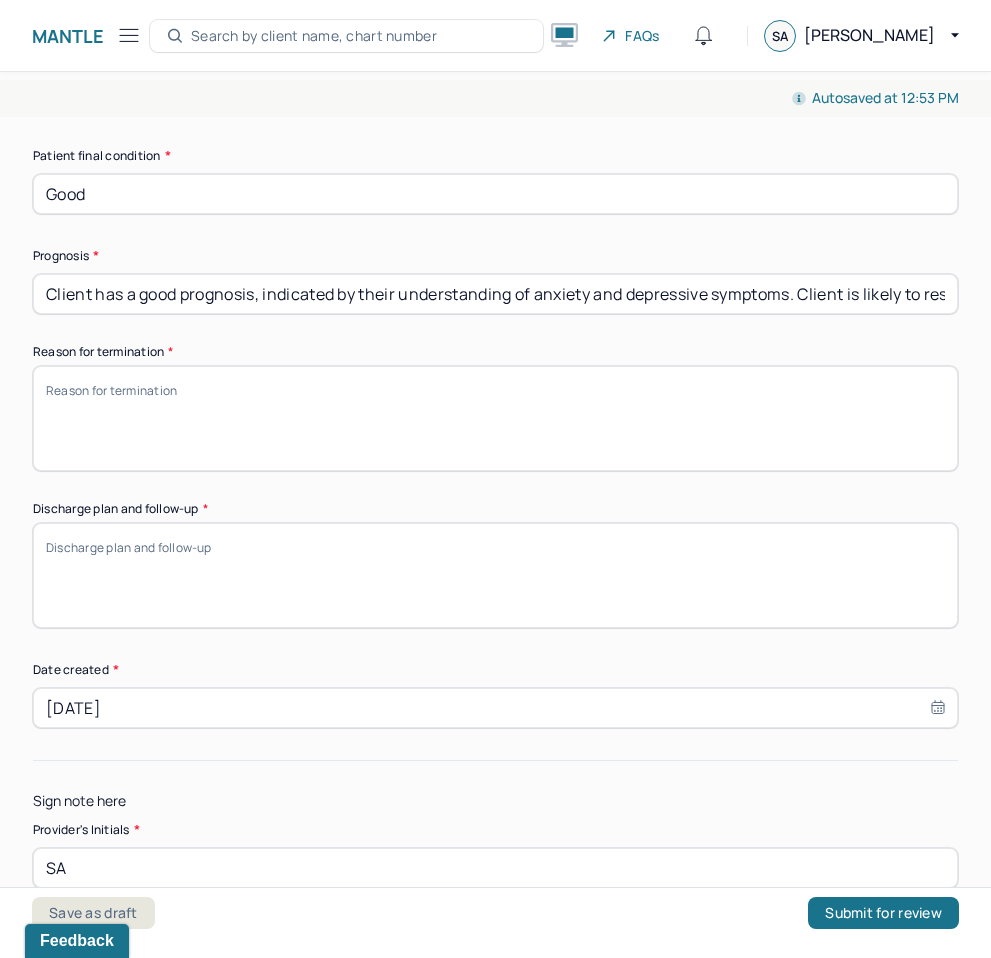 type on "Client was able to work through her issues around body image, OCD tendencies, and explored her sexuality more and landed a relationship." 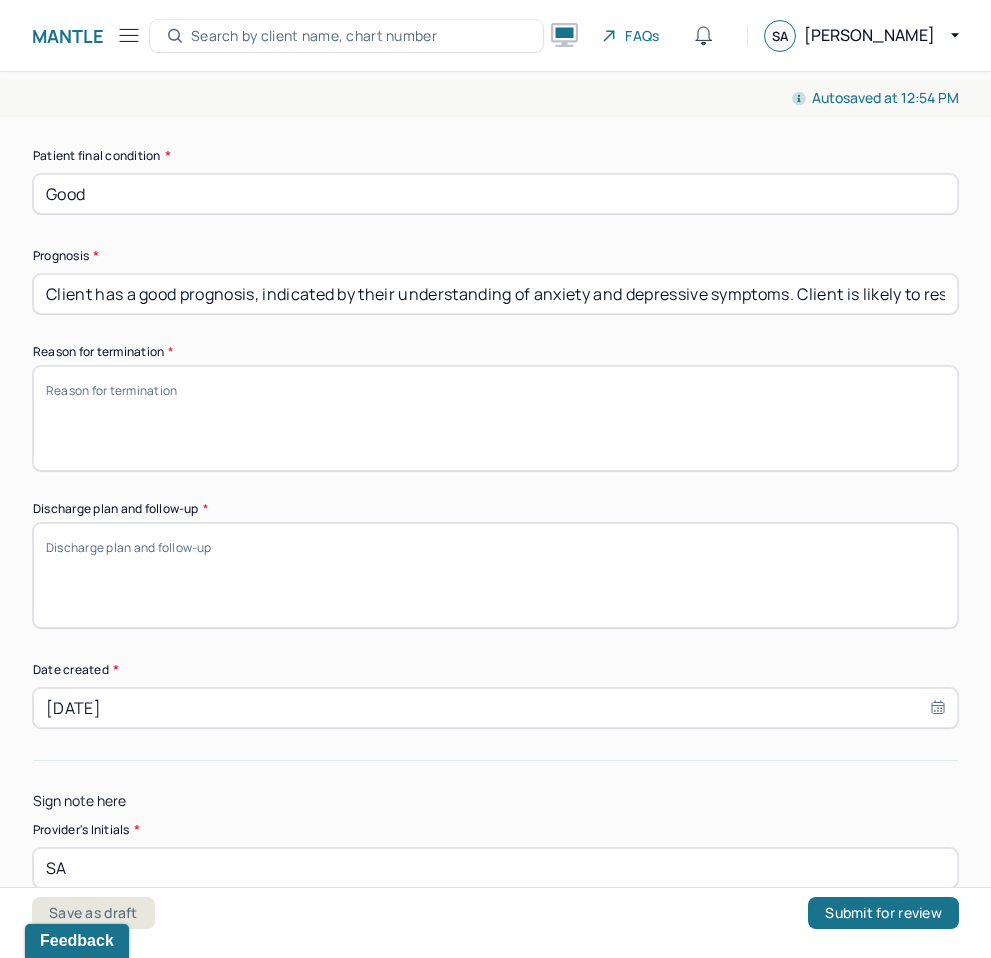 click on "Reason for termination *" at bounding box center (495, 418) 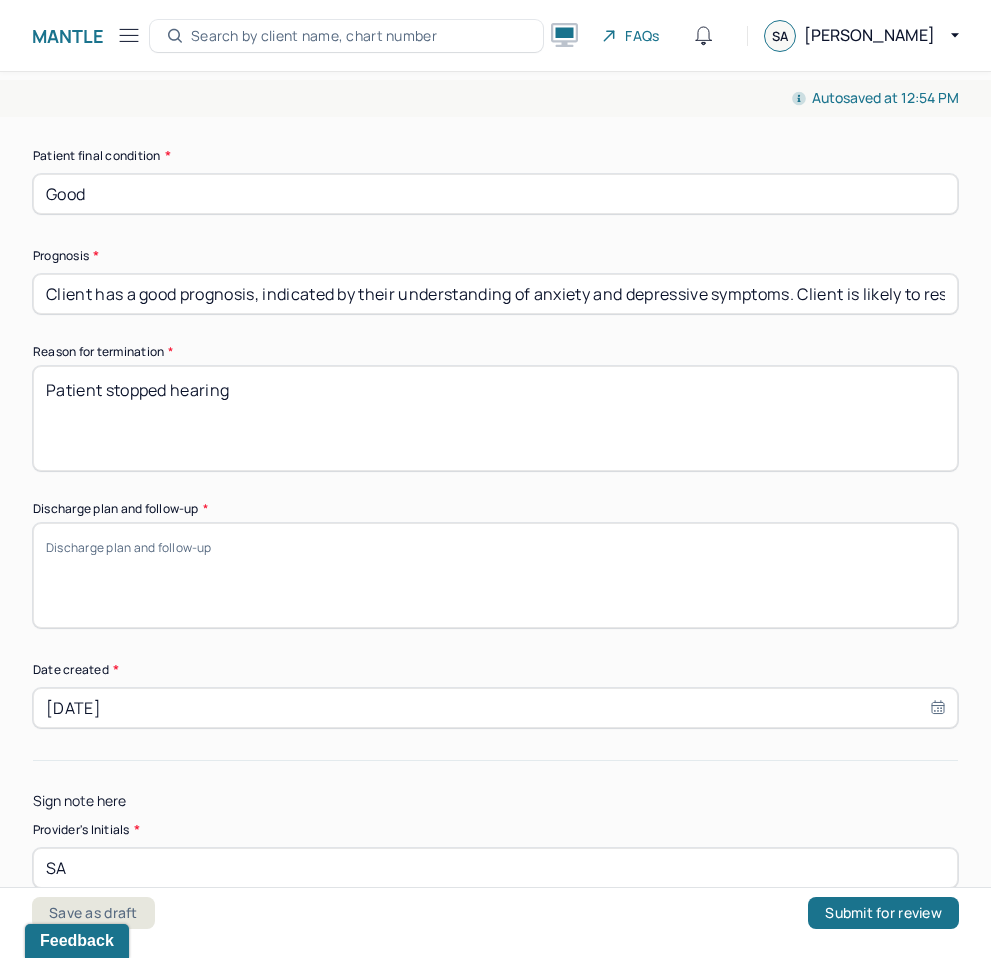 click on "Patient stopped hearing" at bounding box center (495, 418) 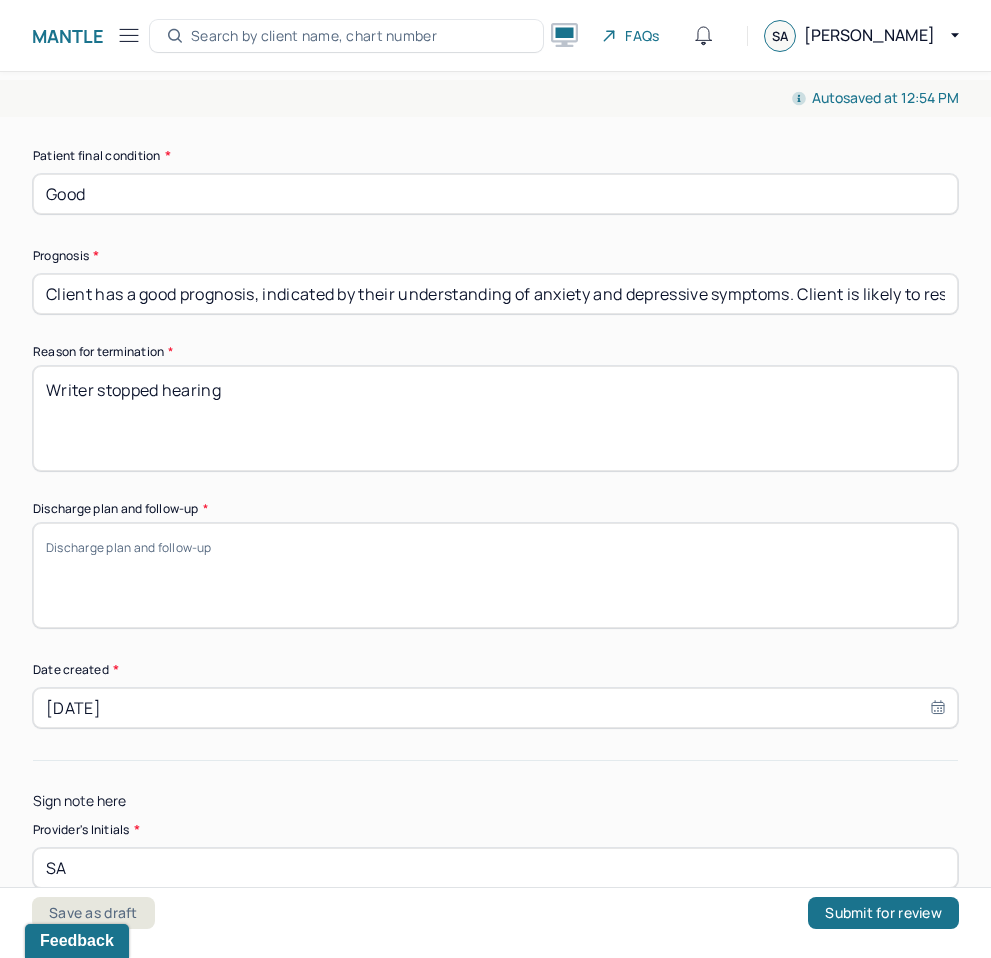 click on "Patient stopped hearing" at bounding box center [495, 418] 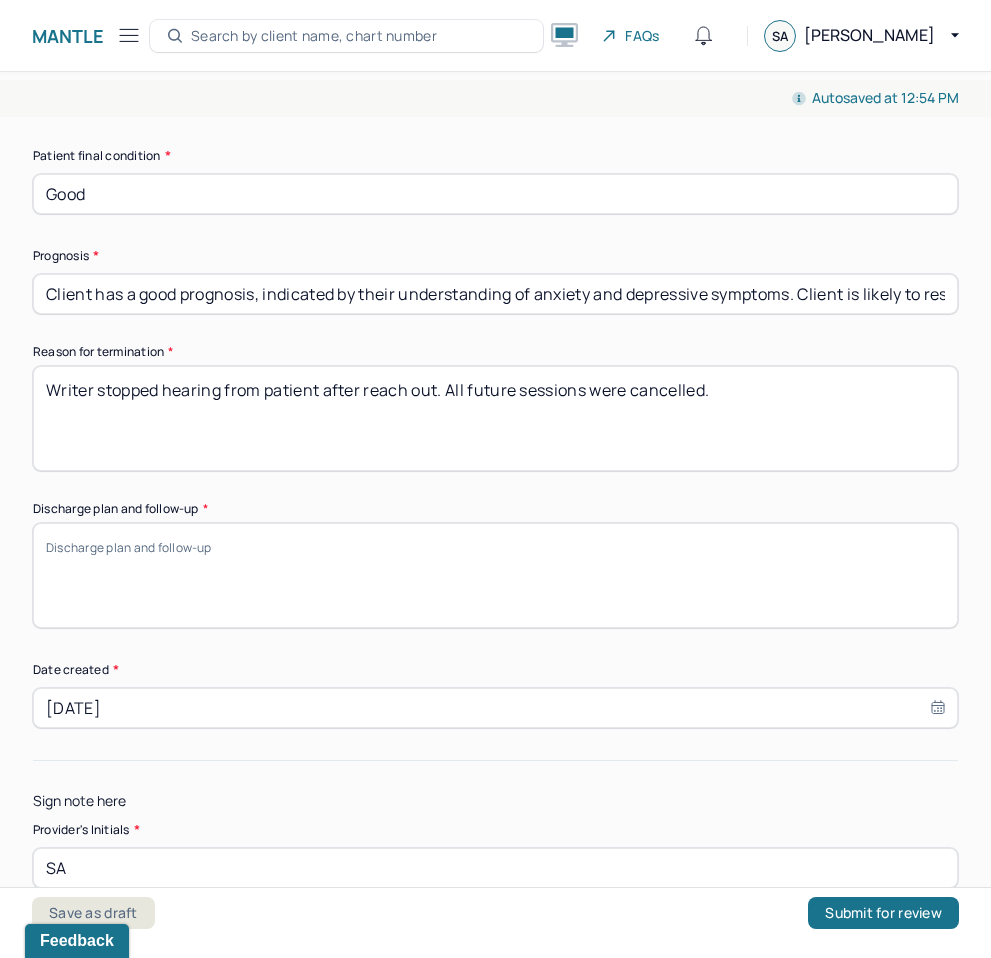 type on "Writer stopped hearing from patient after reach out. All future sessions were cancelled." 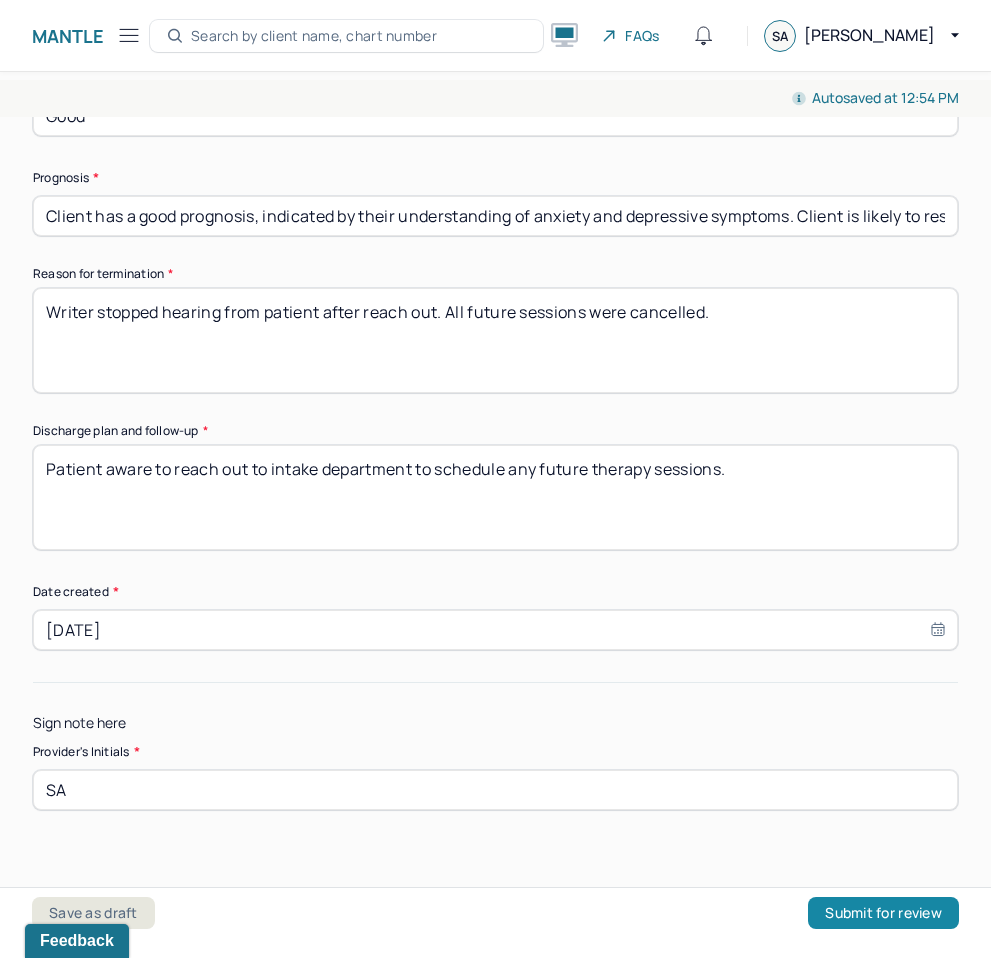 scroll, scrollTop: 1574, scrollLeft: 0, axis: vertical 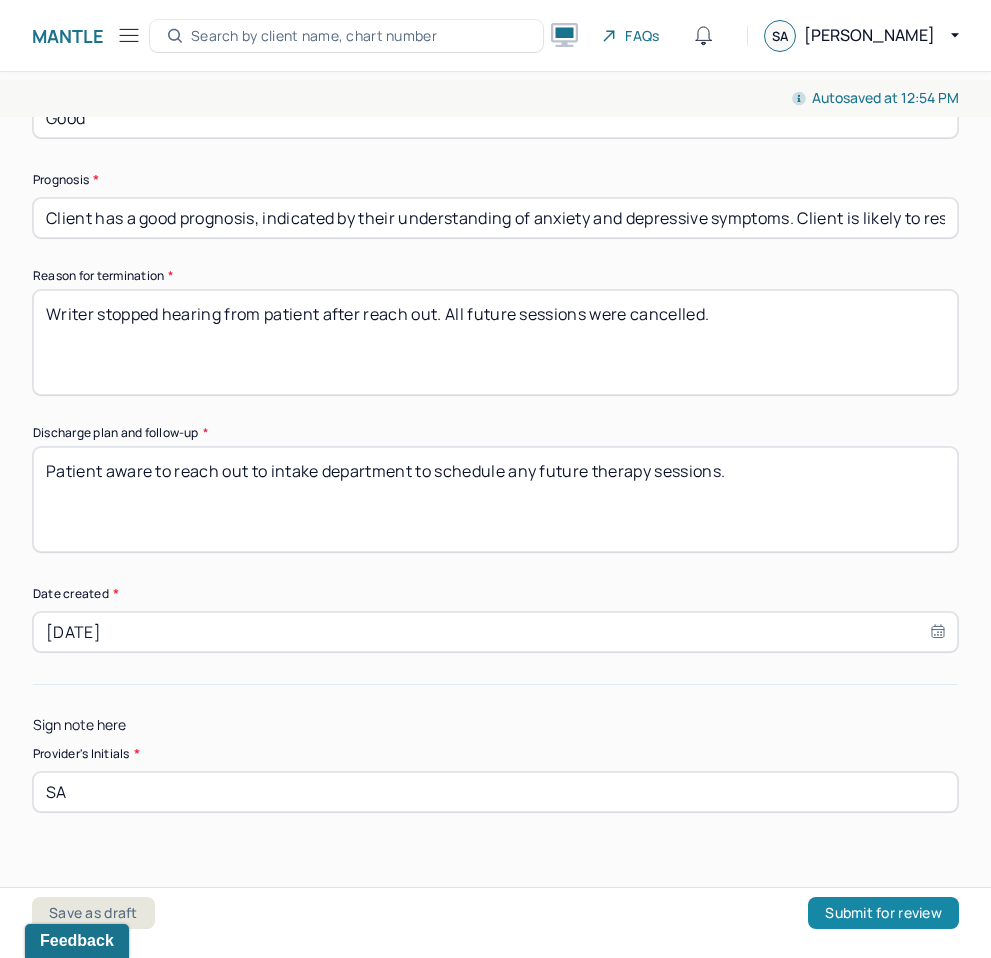 type on "Patient aware to reach out to intake department to schedule any future therapy sessions." 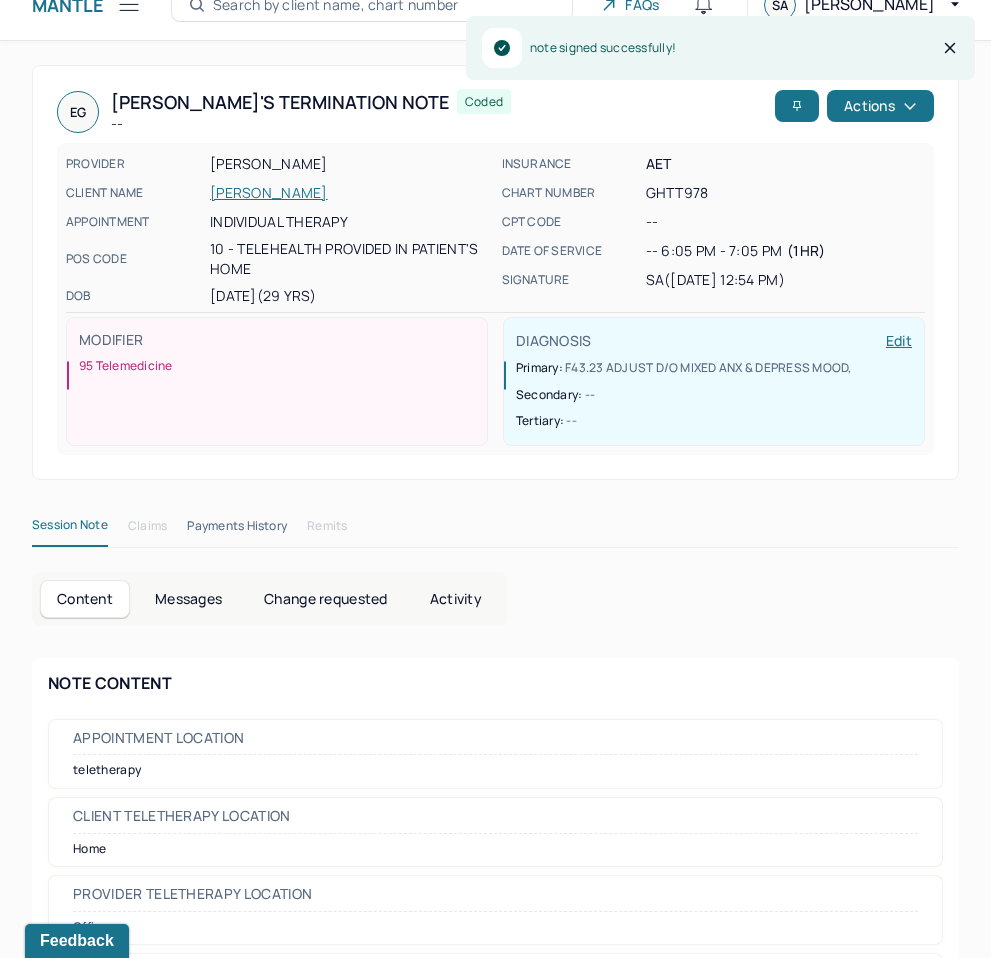click 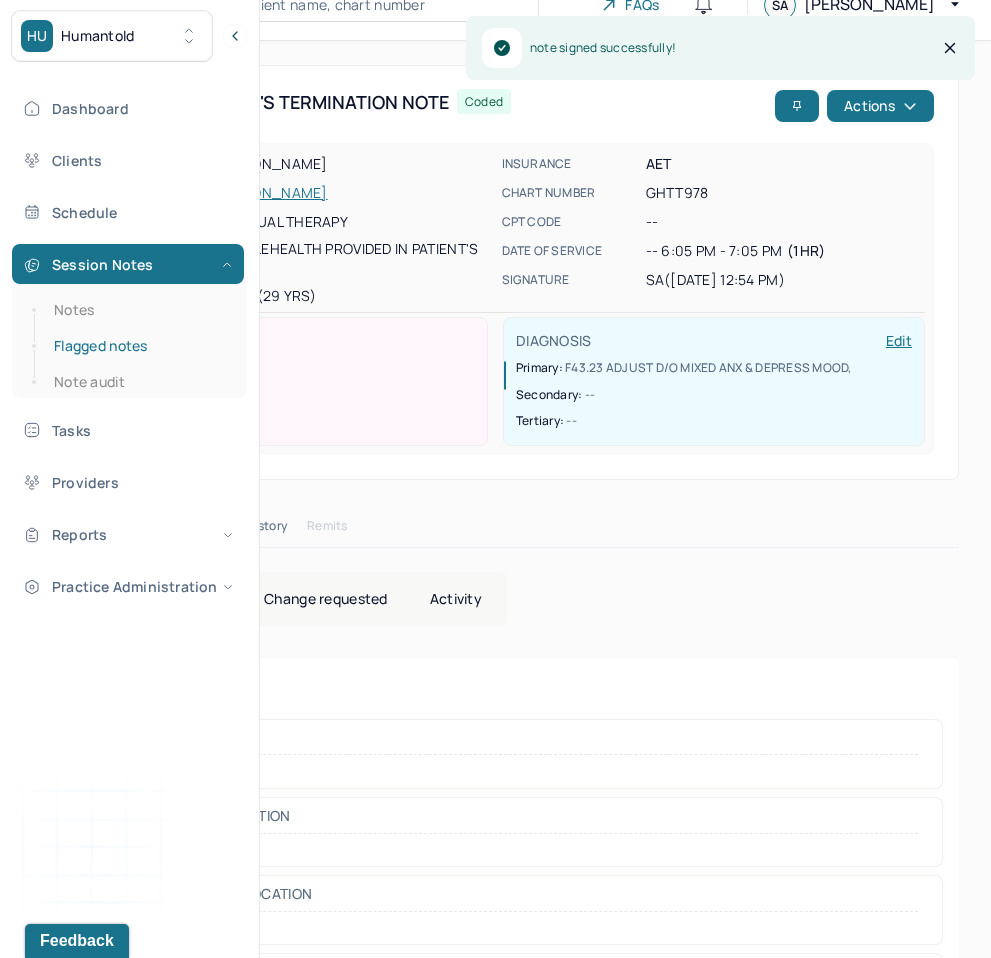 click on "Flagged notes" at bounding box center [139, 346] 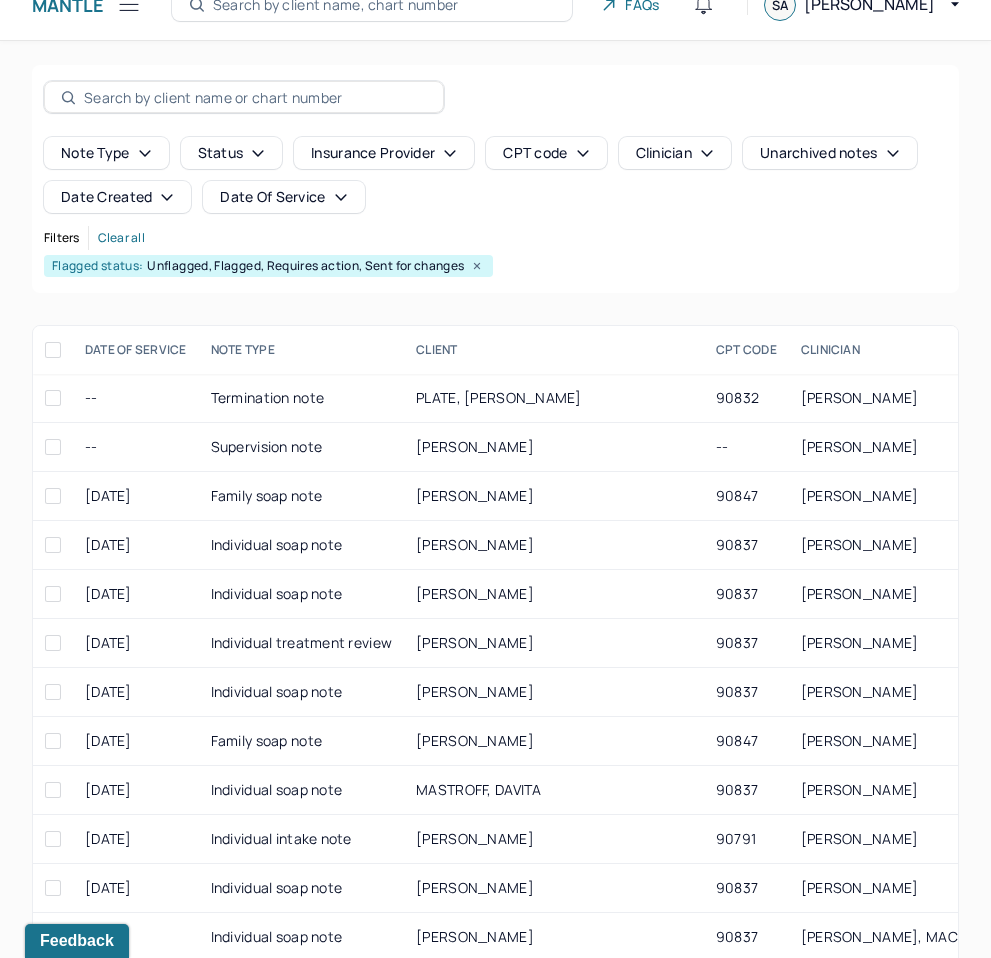 click at bounding box center (129, 4) 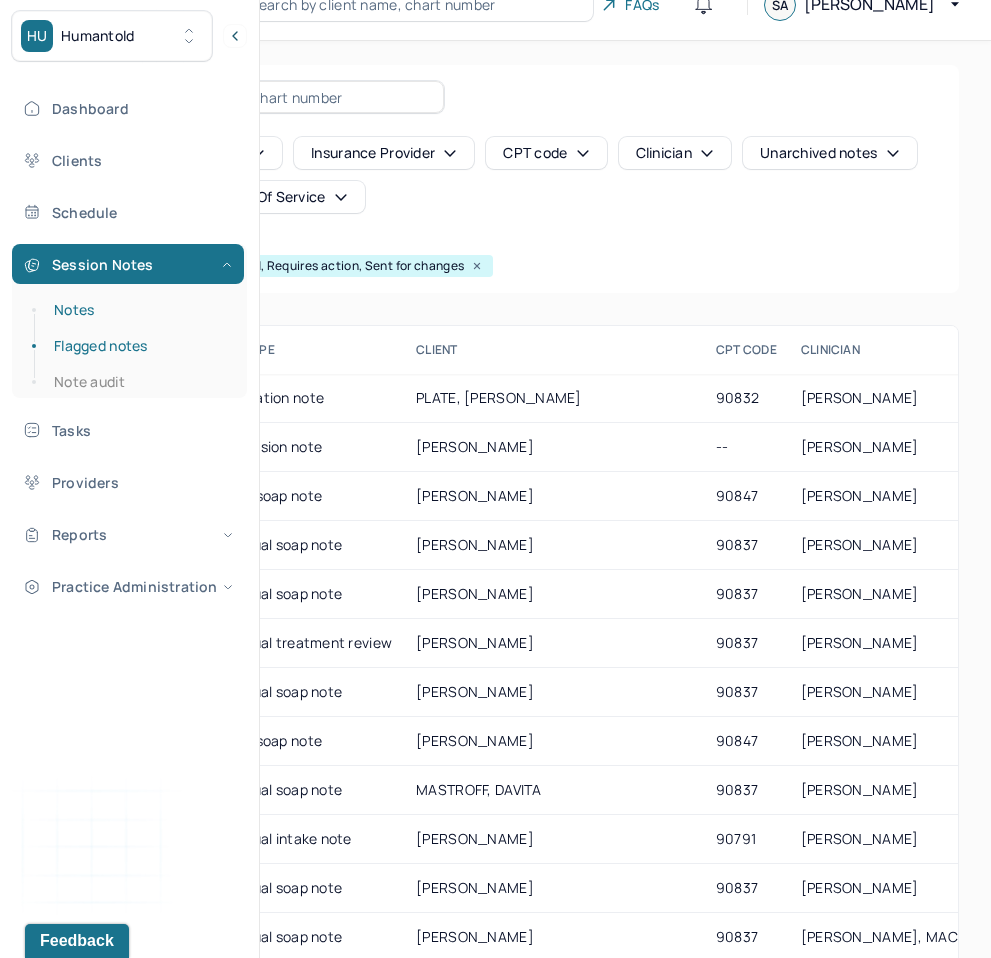 click on "Notes" at bounding box center [139, 310] 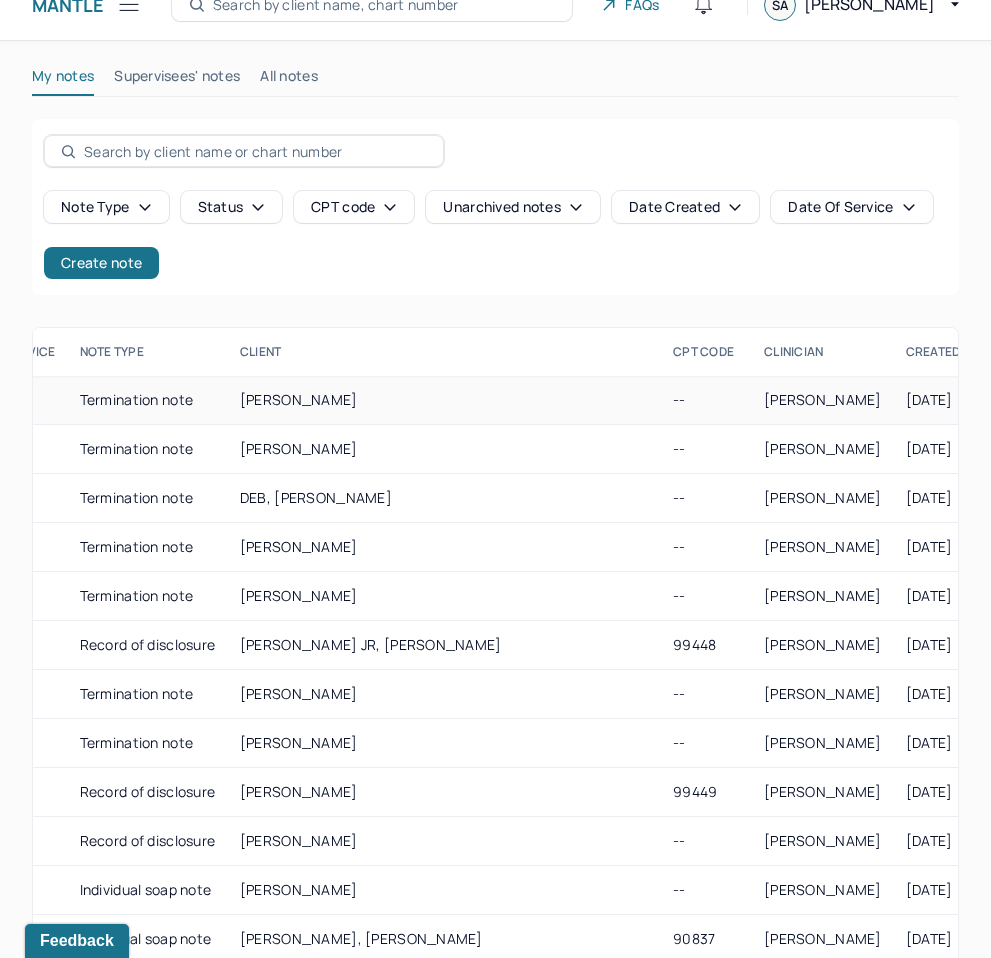 scroll, scrollTop: 0, scrollLeft: 131, axis: horizontal 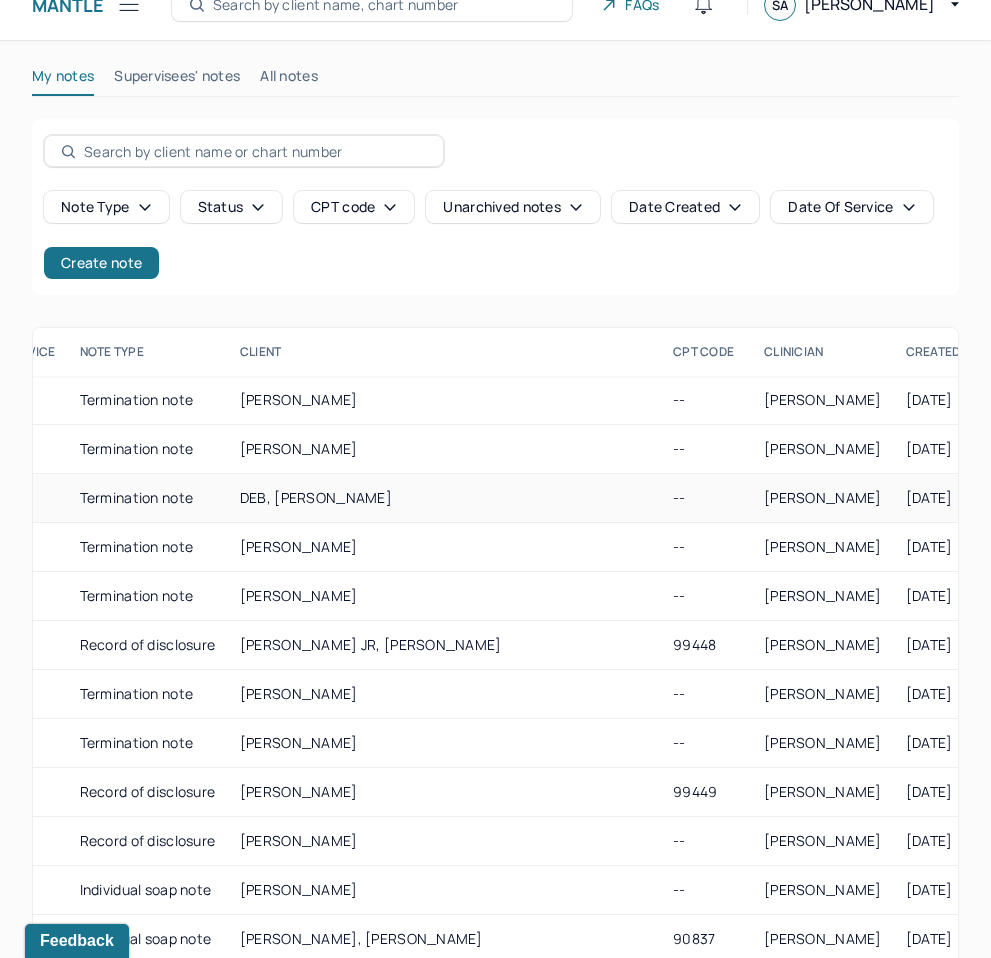click on "--" at bounding box center (706, 498) 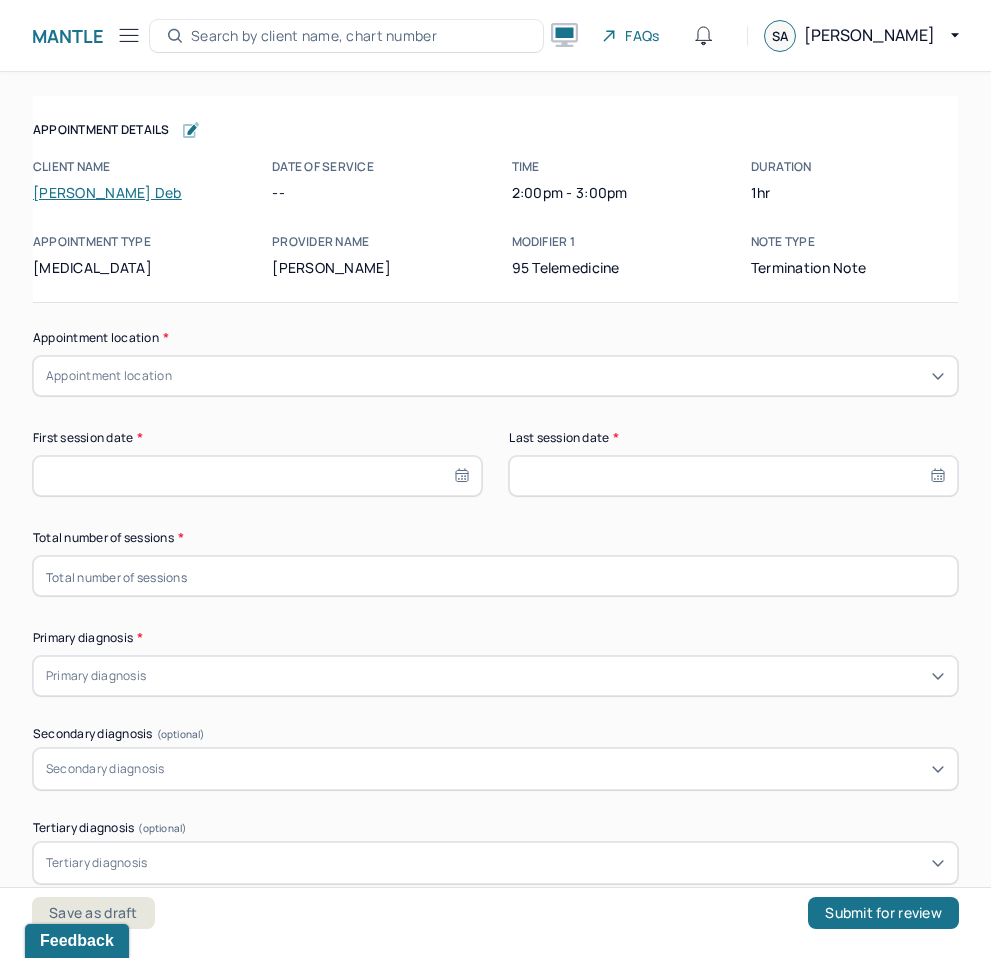 click on "Appointment location" at bounding box center (495, 376) 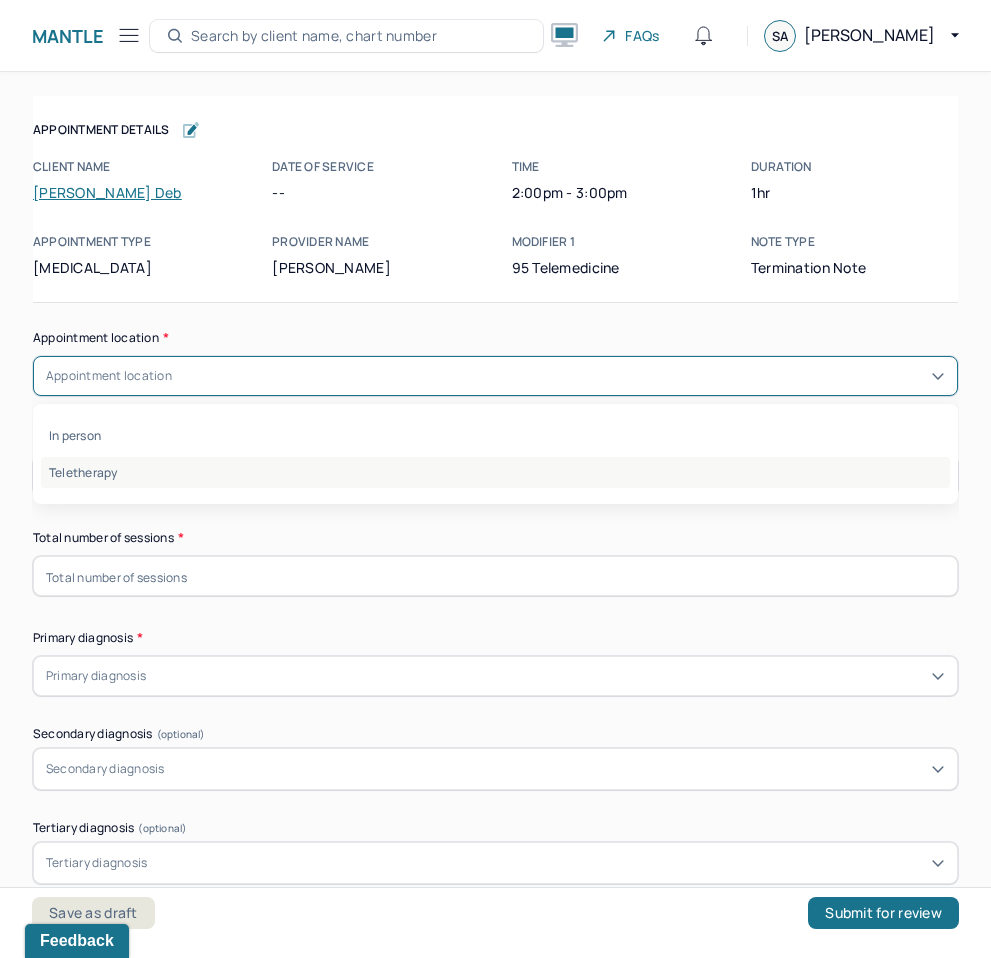 click on "Teletherapy" at bounding box center (495, 472) 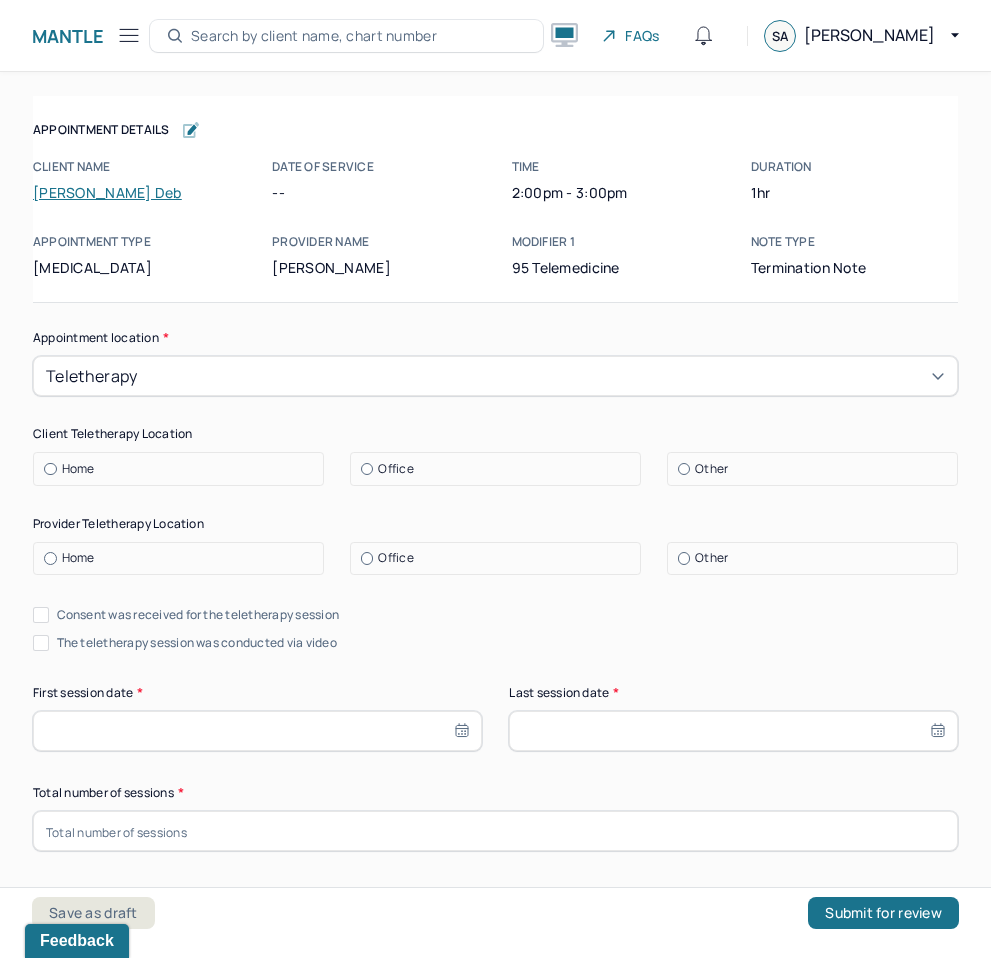 click on "Home" at bounding box center (44, 469) 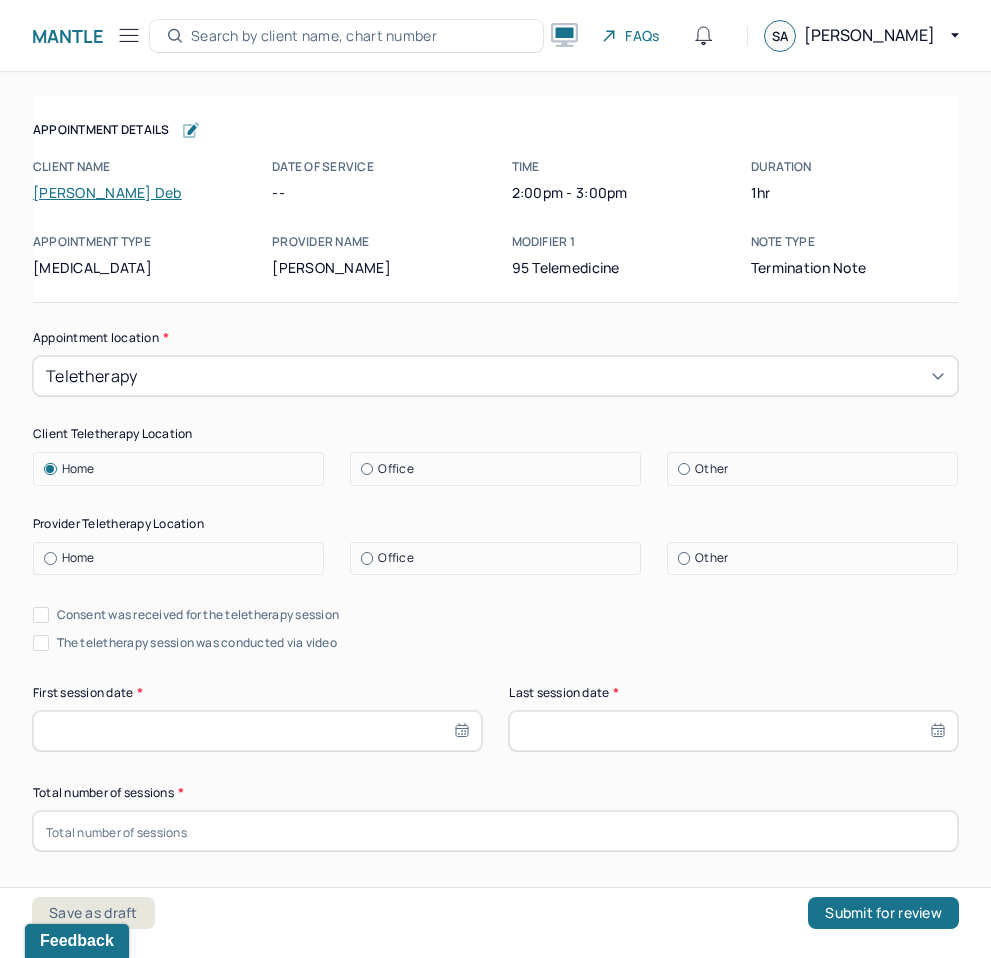 click on "Office" at bounding box center (395, 558) 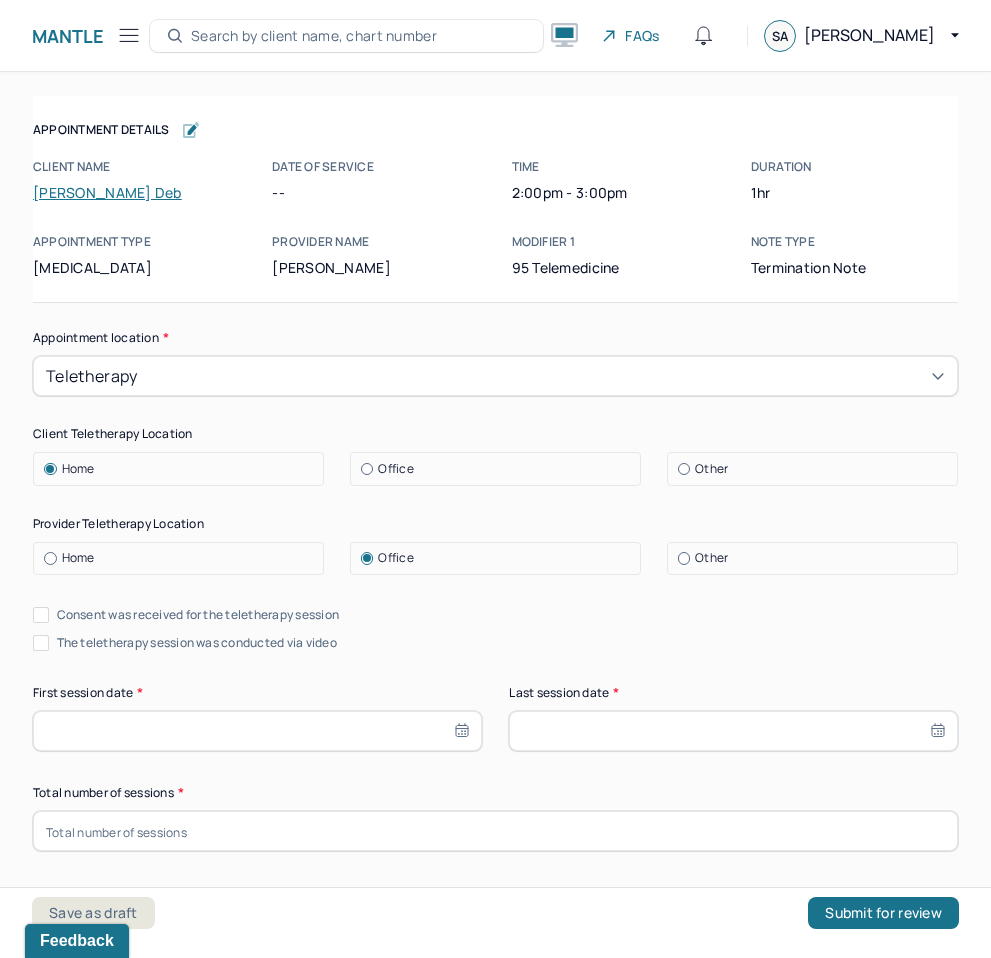 click on "Consent was received for the teletherapy session" at bounding box center [41, 615] 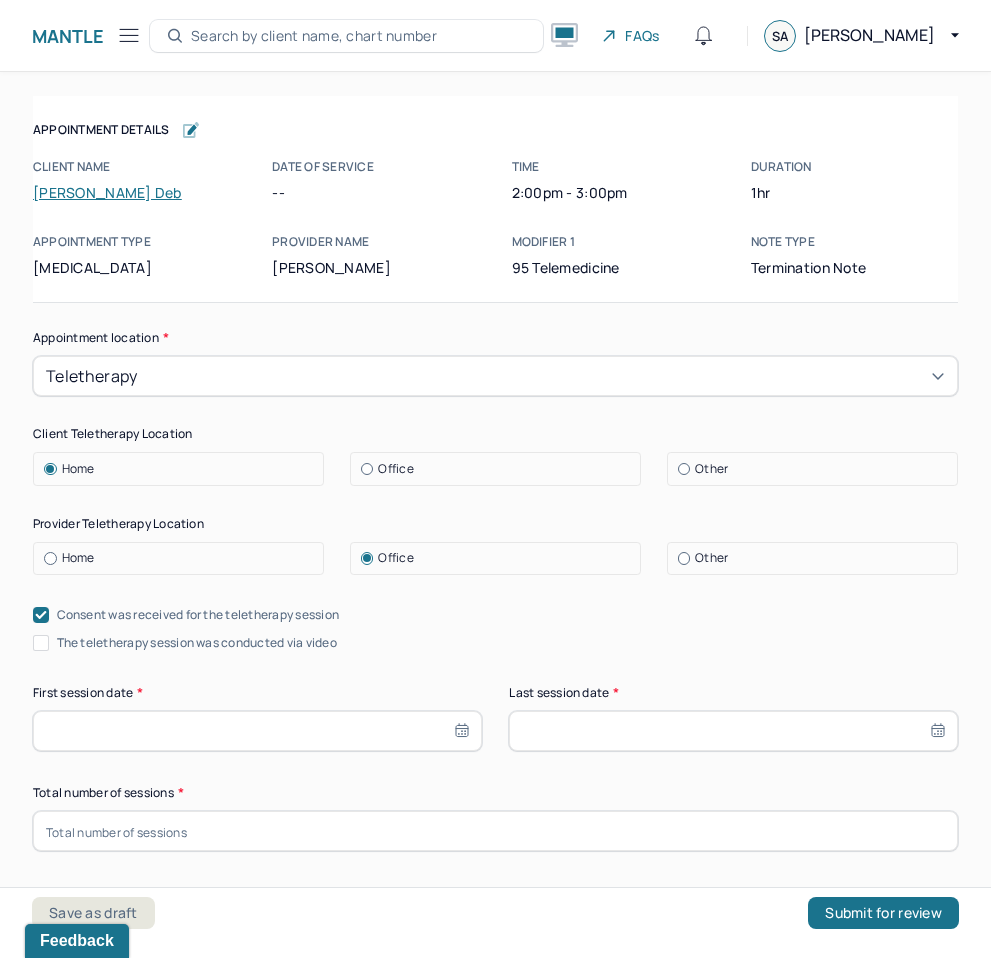 click on "The teletherapy session was conducted via video" at bounding box center [41, 643] 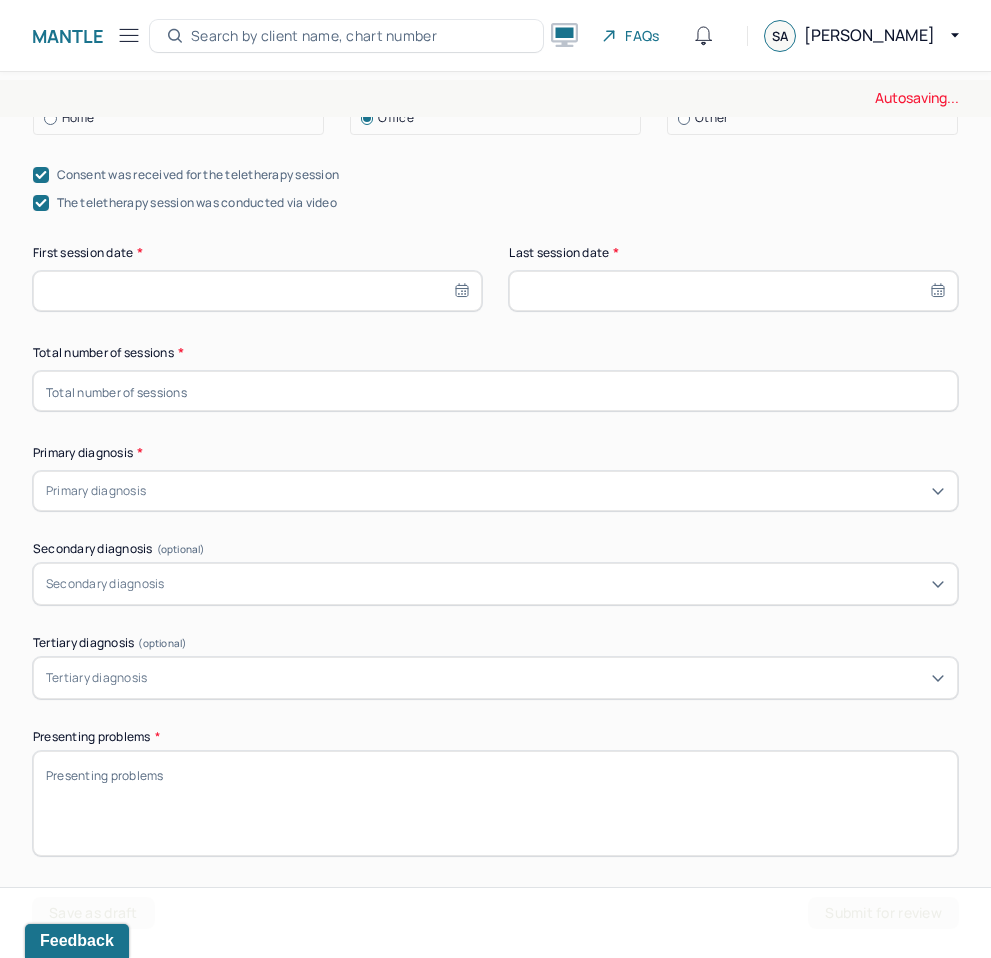 scroll, scrollTop: 439, scrollLeft: 0, axis: vertical 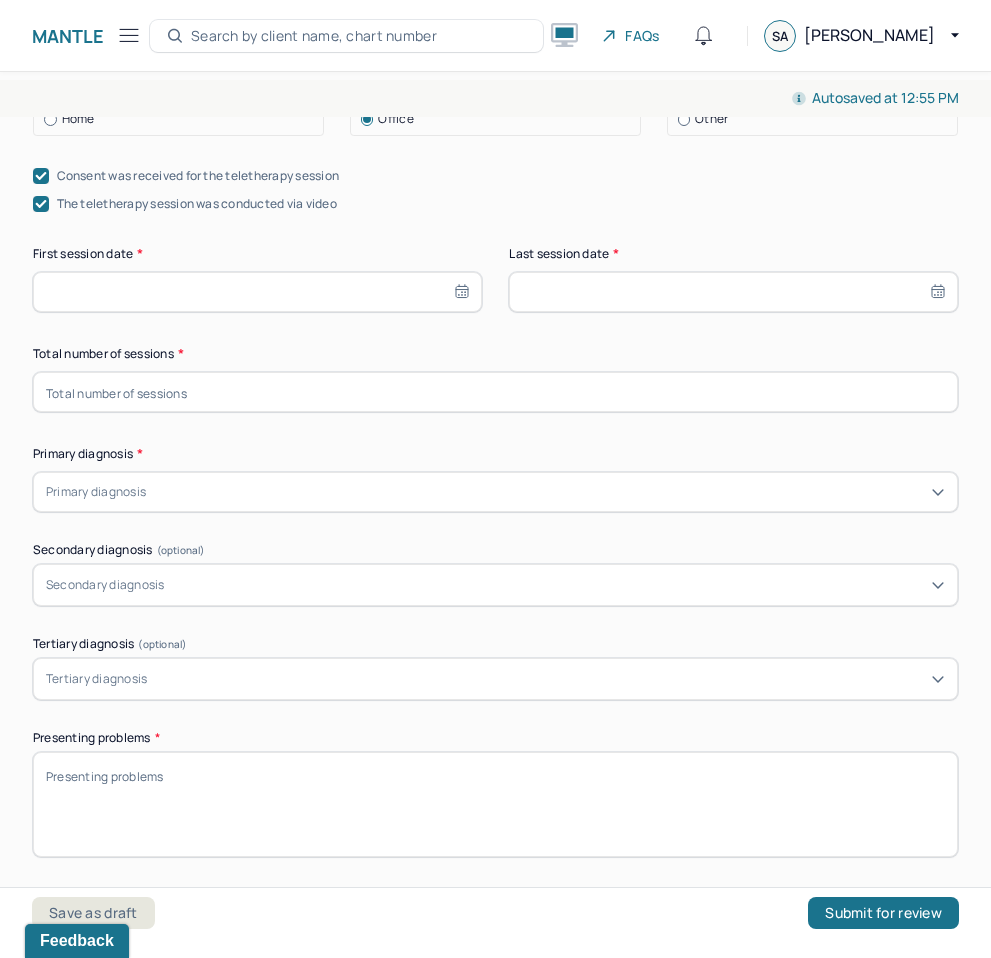 click at bounding box center (495, 392) 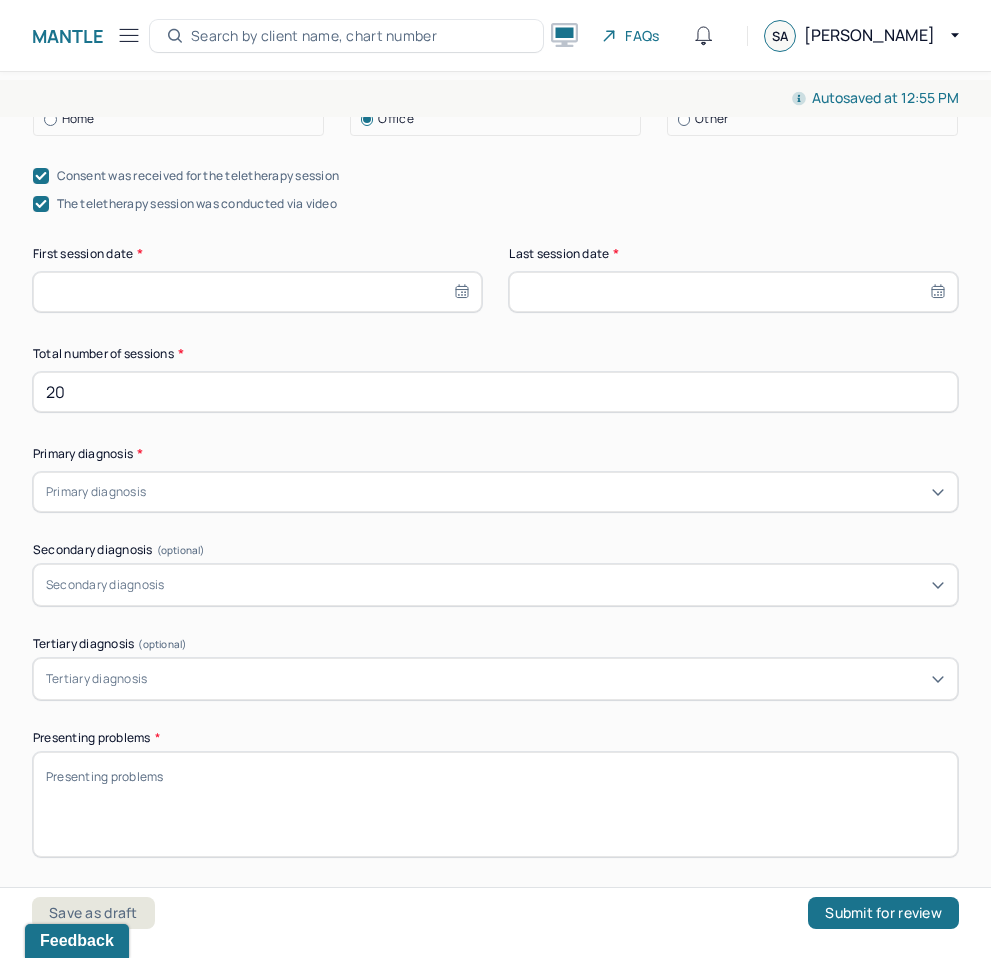 type on "20" 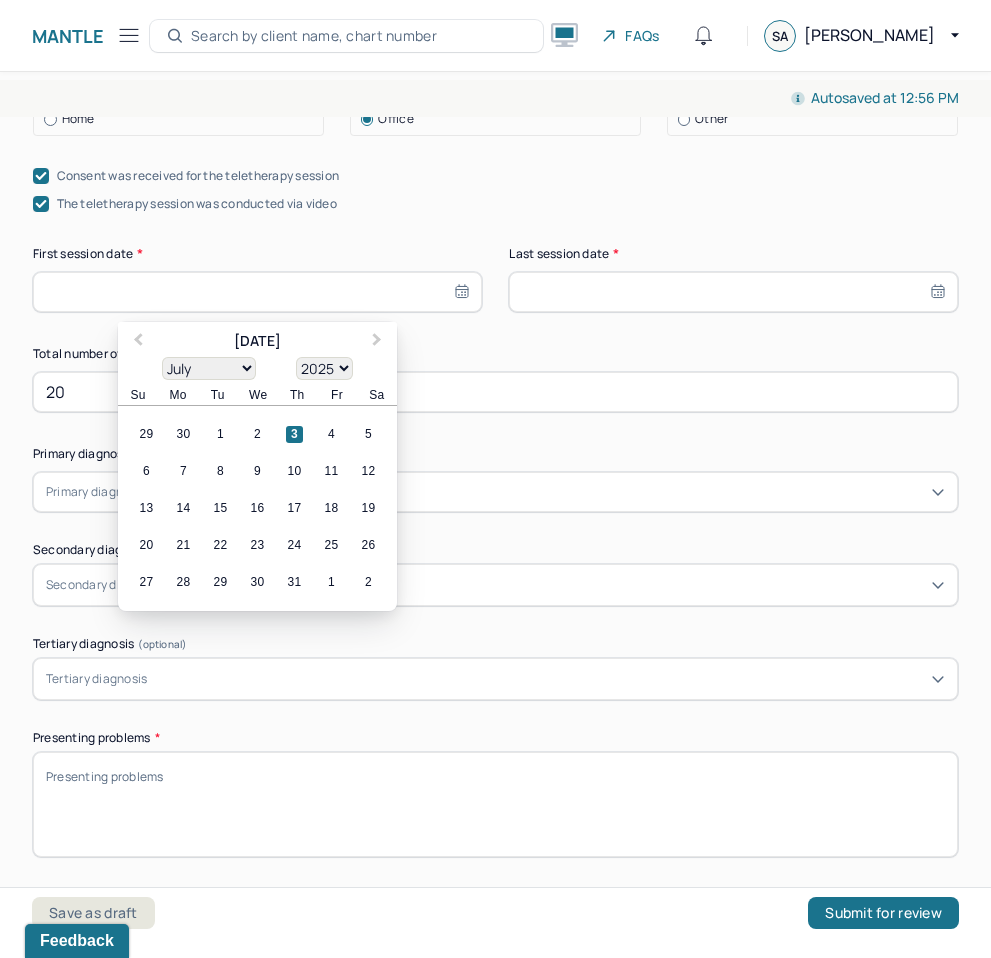 select on "2023" 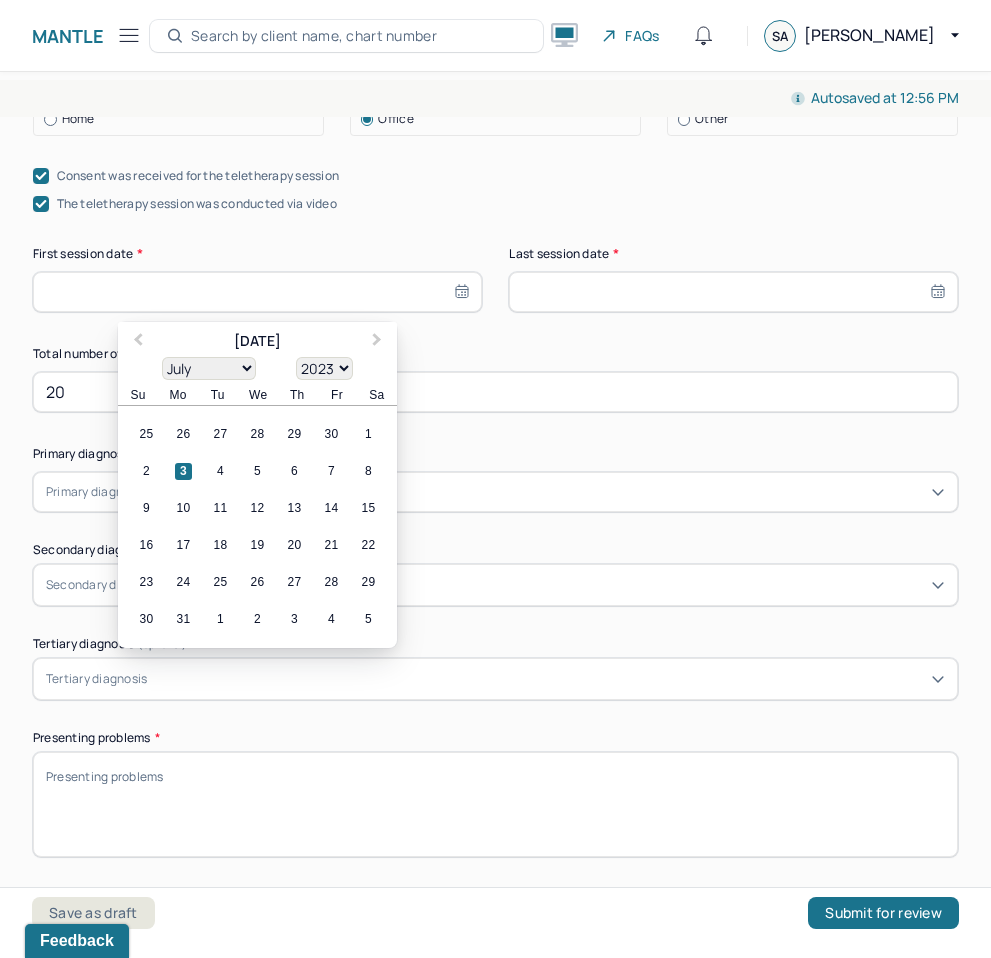 click on "January February March April May June July August September October November December" at bounding box center [209, 368] 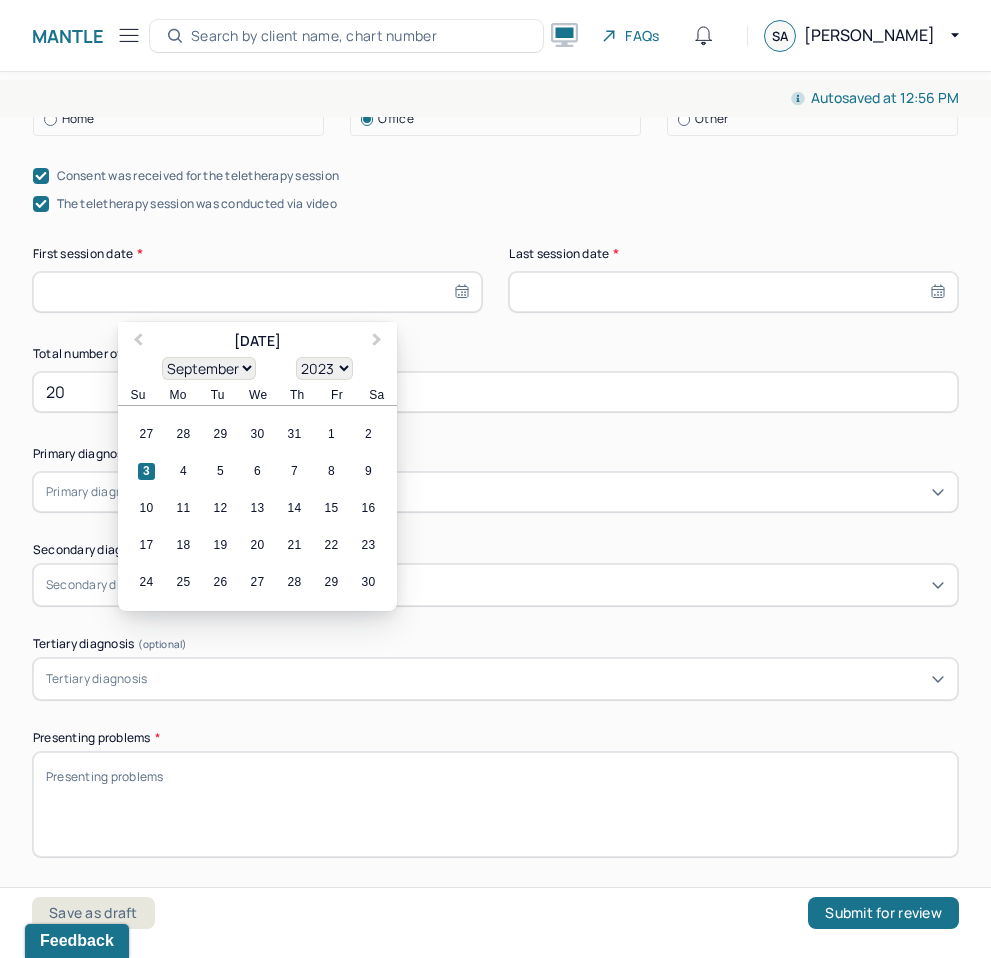 click on "23" at bounding box center (368, 545) 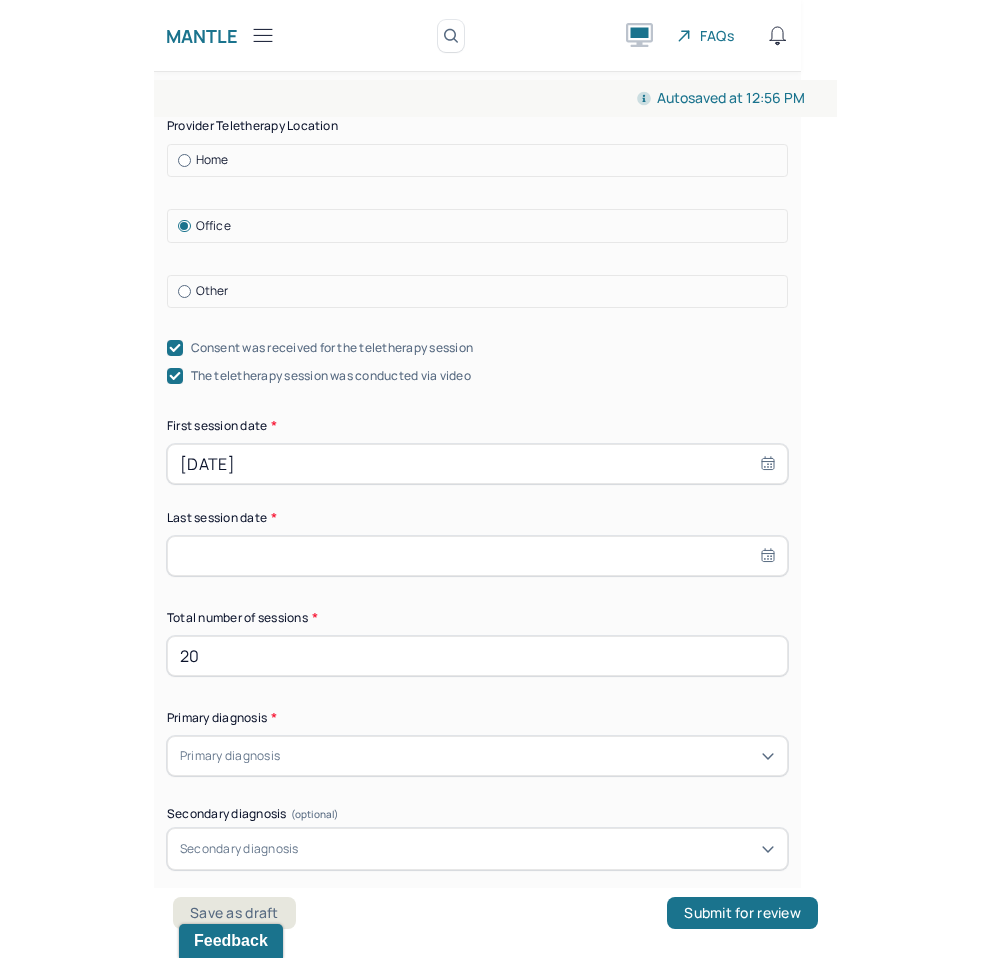 scroll, scrollTop: 31, scrollLeft: 0, axis: vertical 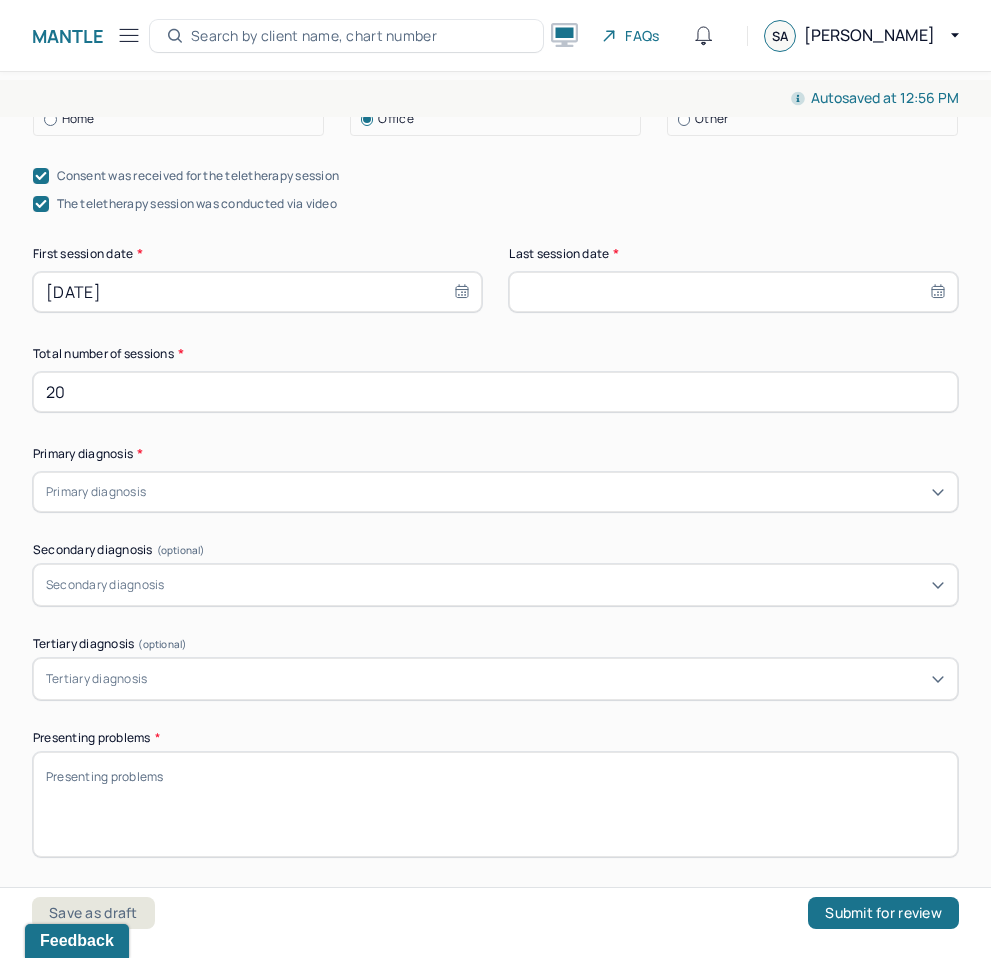 click on "09/23/2023" at bounding box center [257, 292] 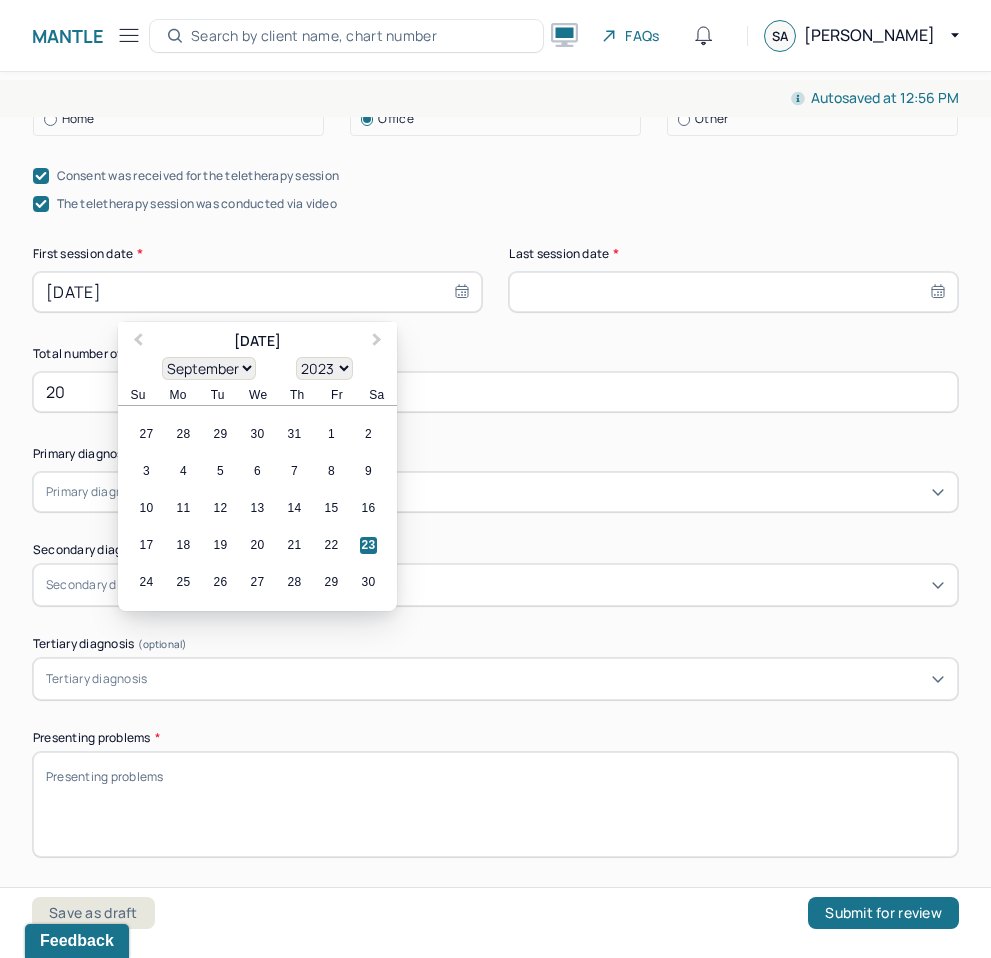click on "12" at bounding box center [220, 508] 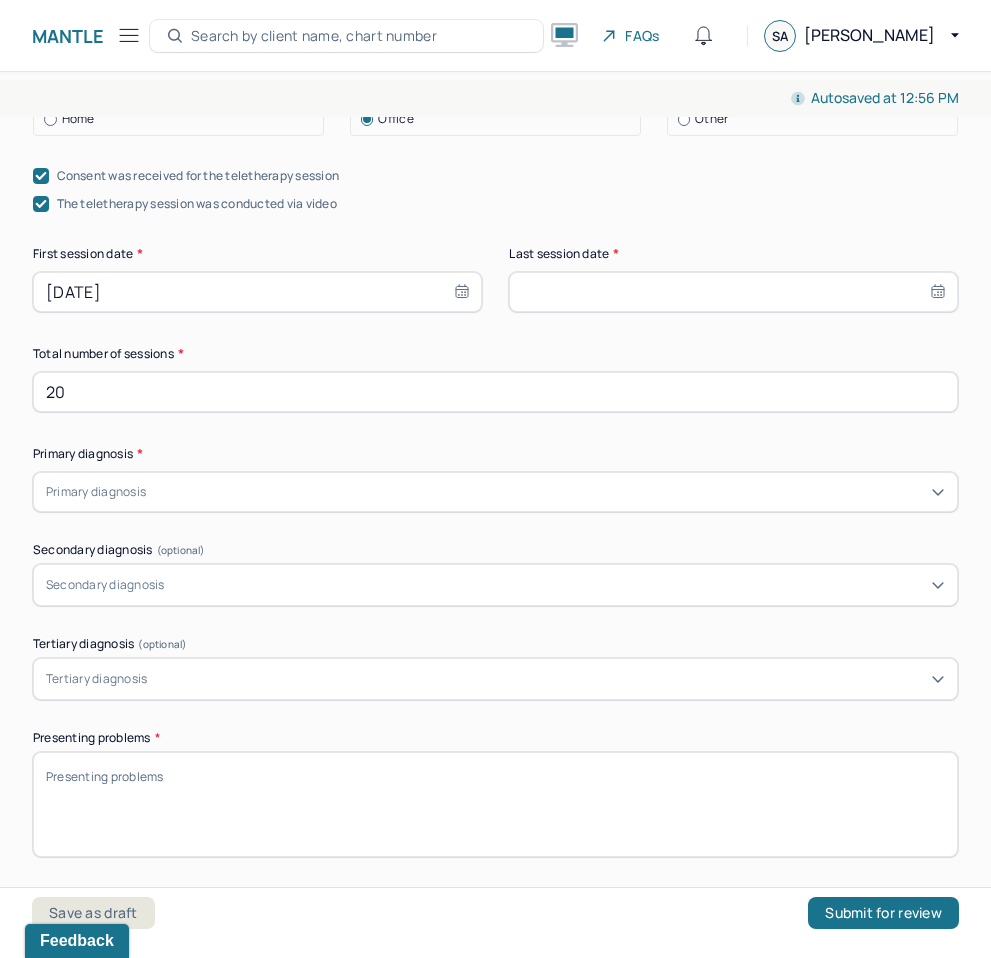 select on "6" 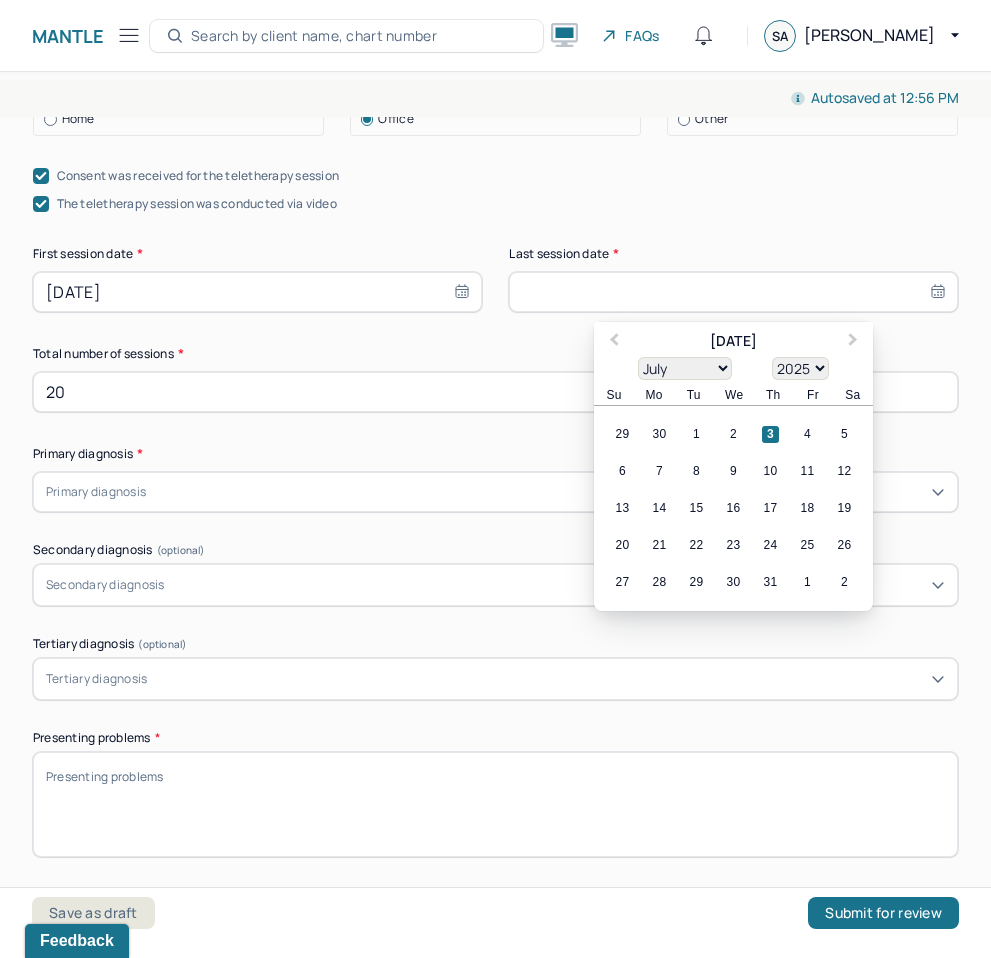 click at bounding box center [733, 292] 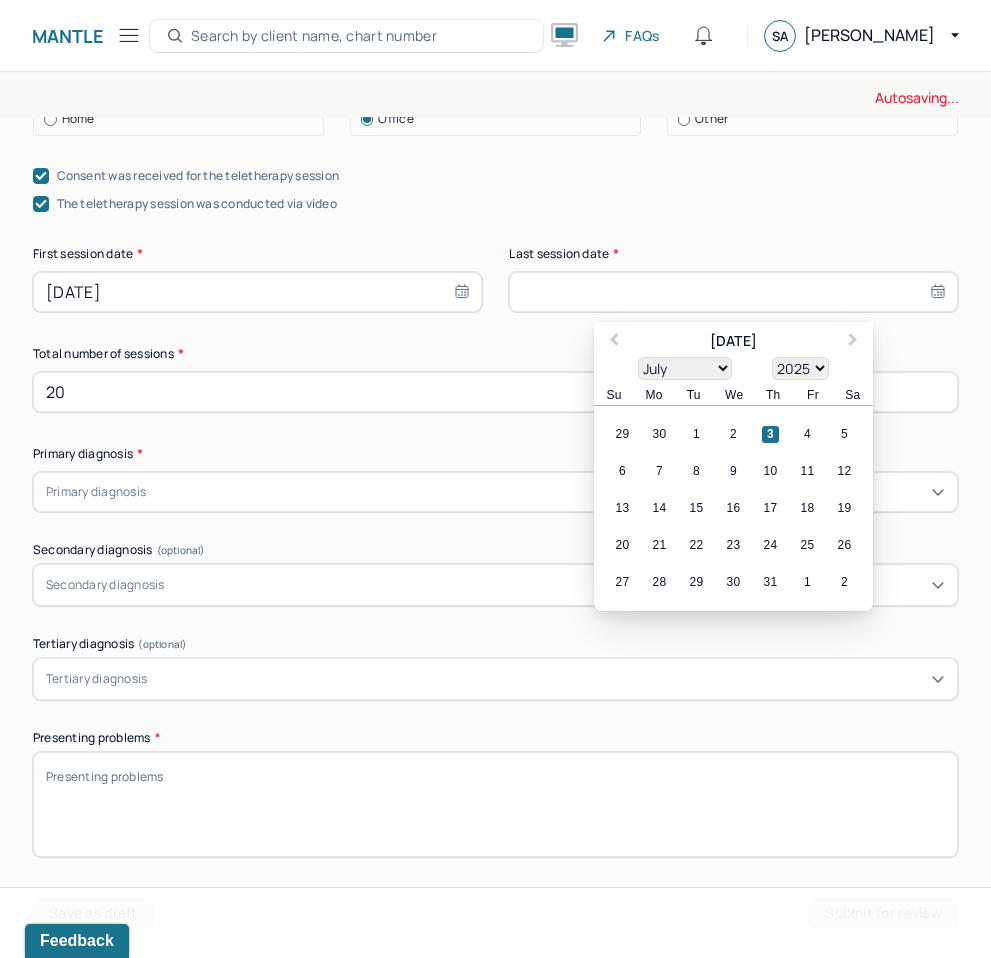 select on "2024" 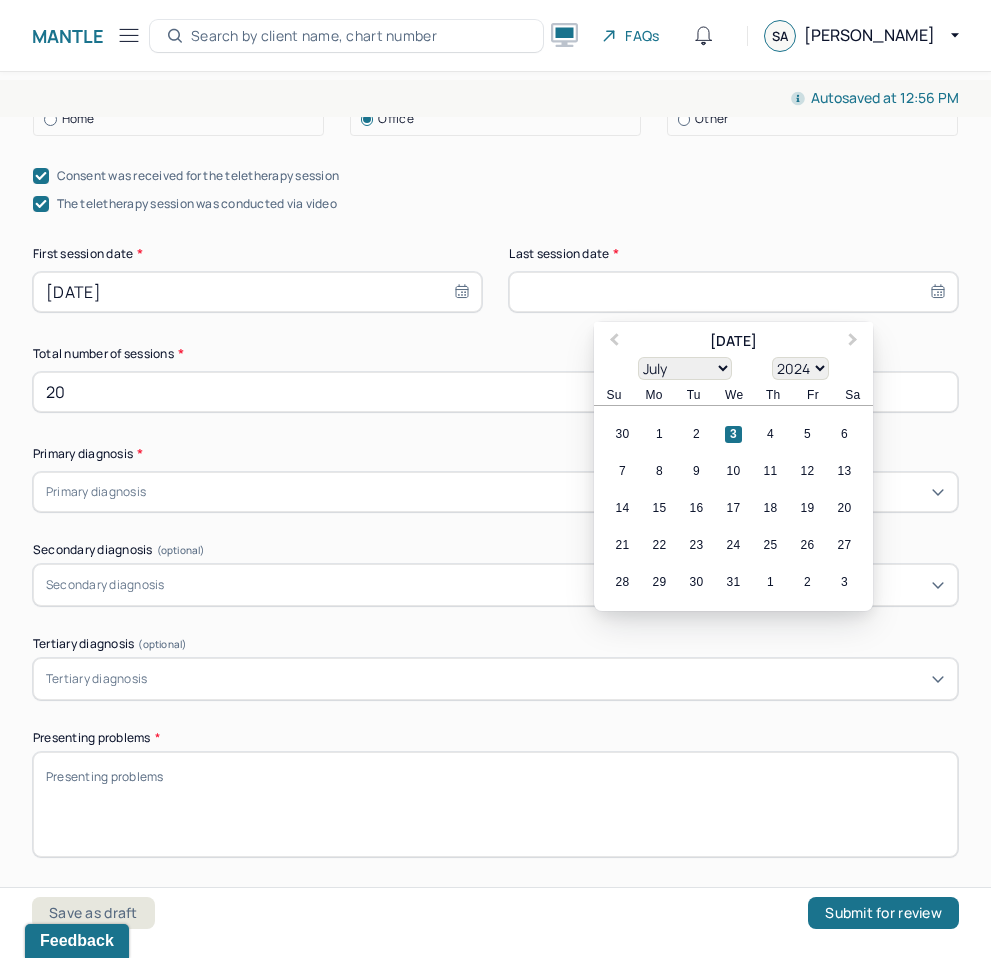 select on "3" 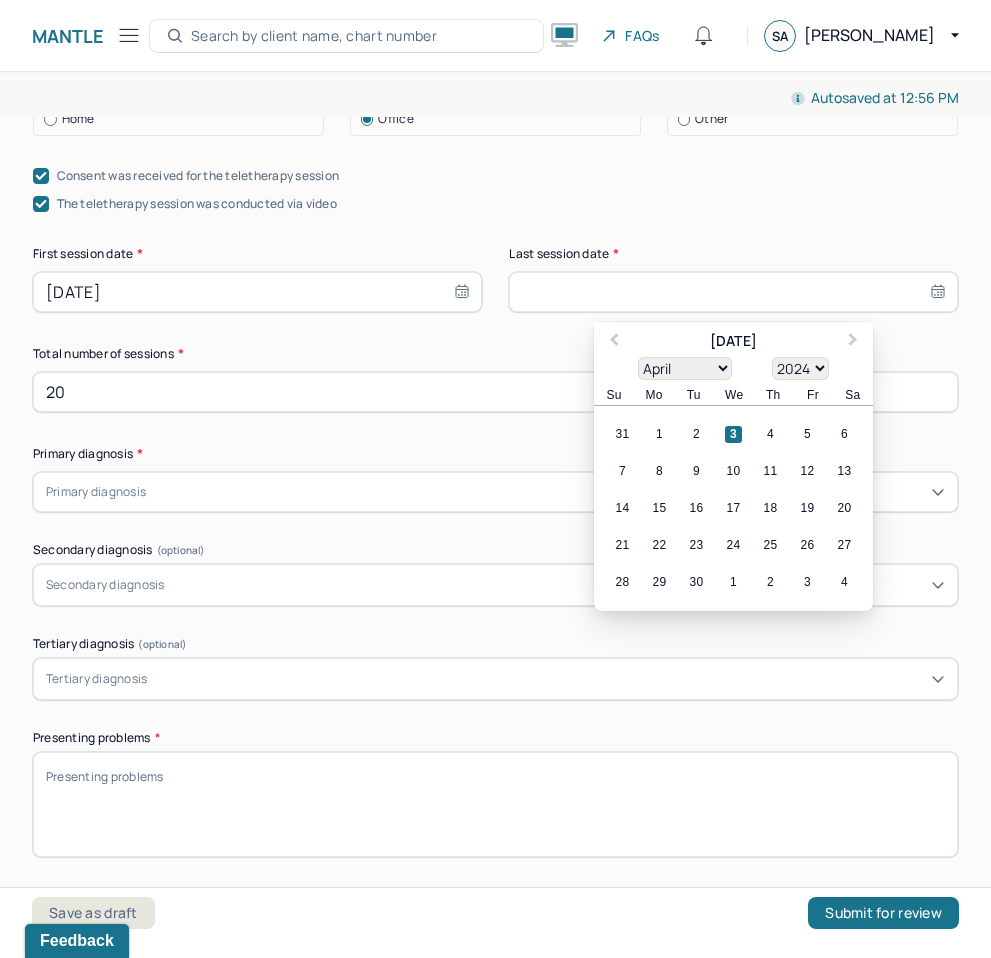 click on "3" at bounding box center [733, 434] 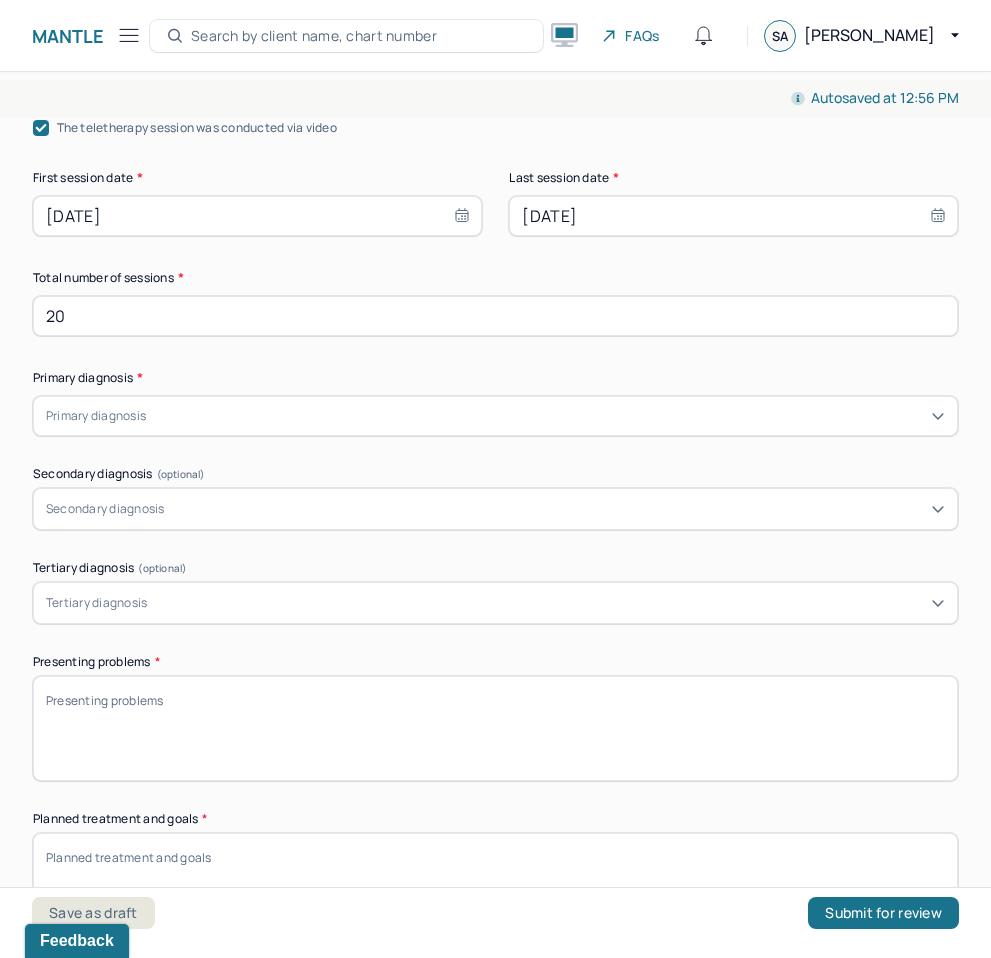 scroll, scrollTop: 516, scrollLeft: 0, axis: vertical 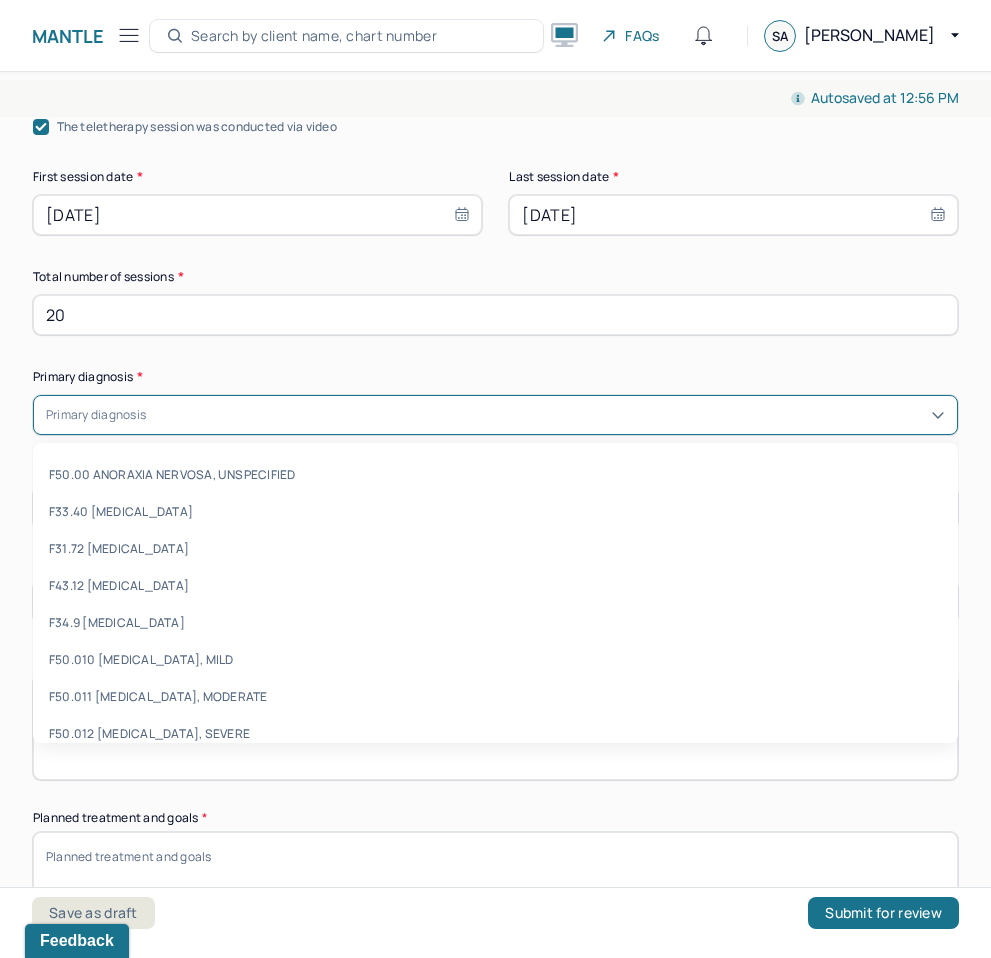 click on "Primary diagnosis" at bounding box center (96, 415) 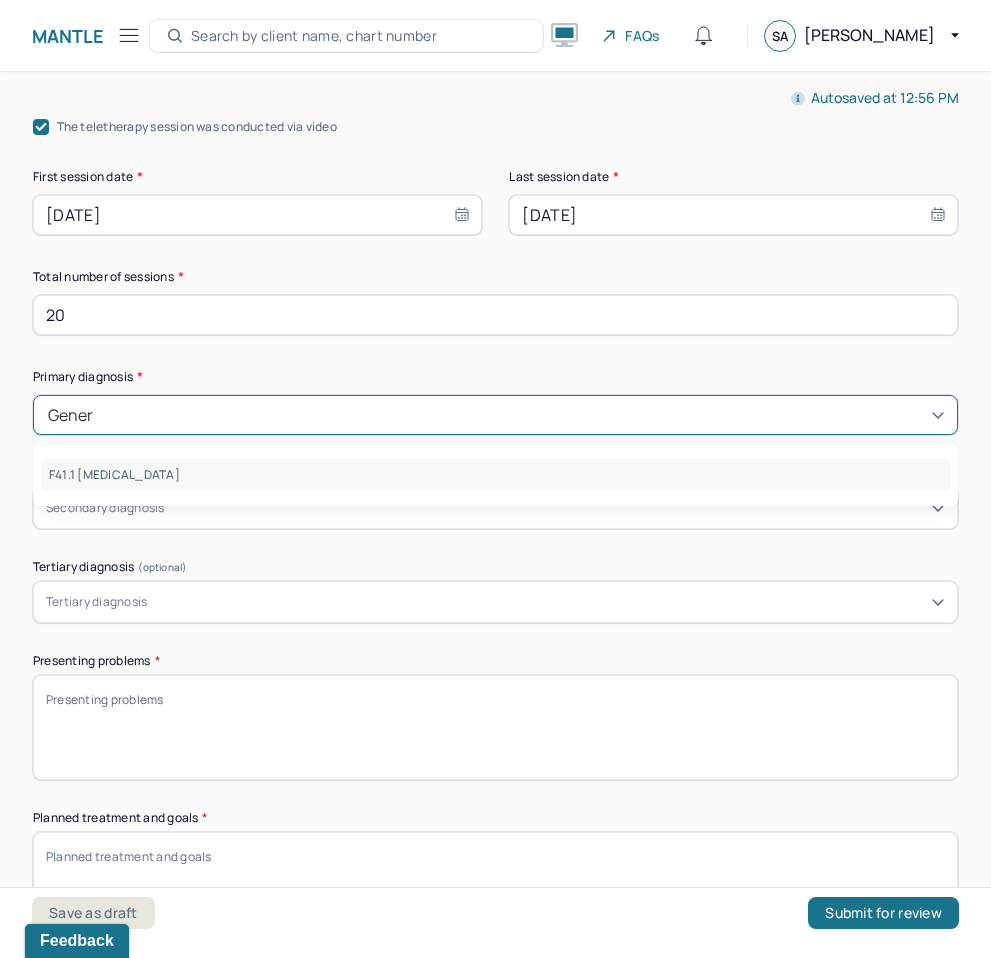 click on "F41.1 GENERALIZED ANXIETY DISORDER" at bounding box center (495, 474) 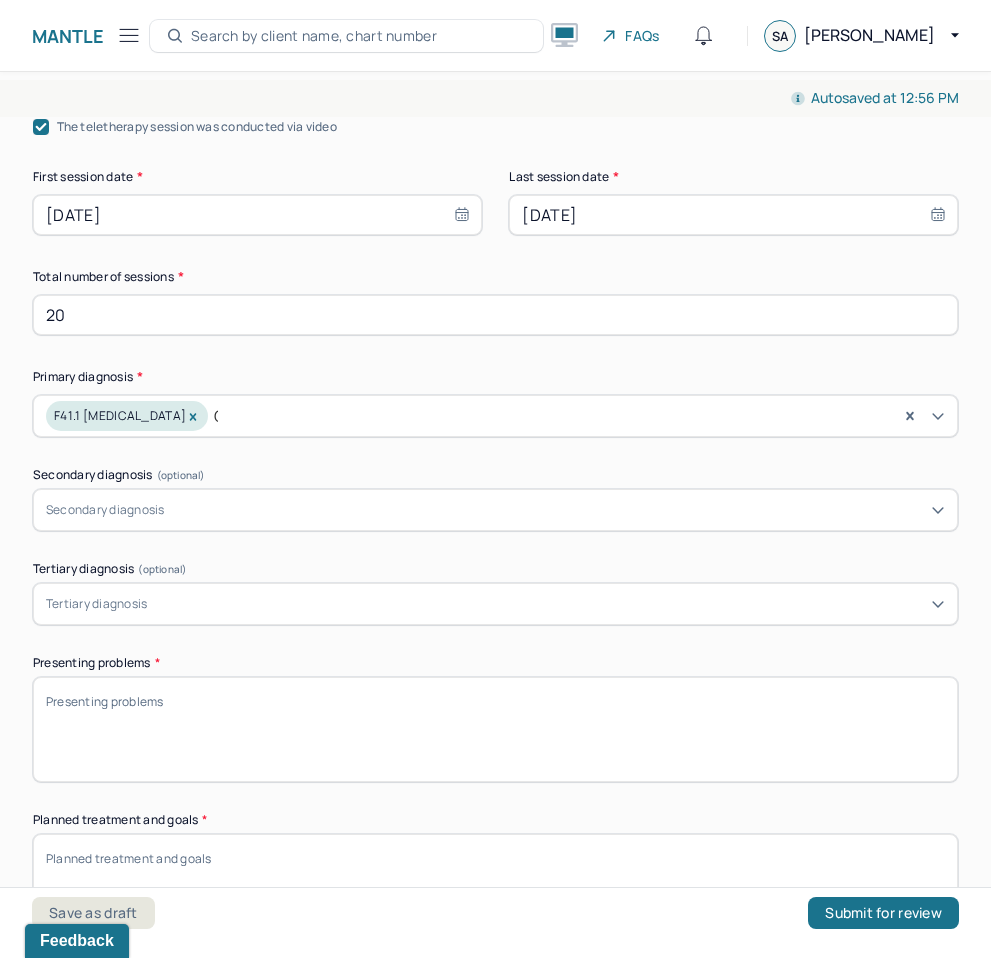type 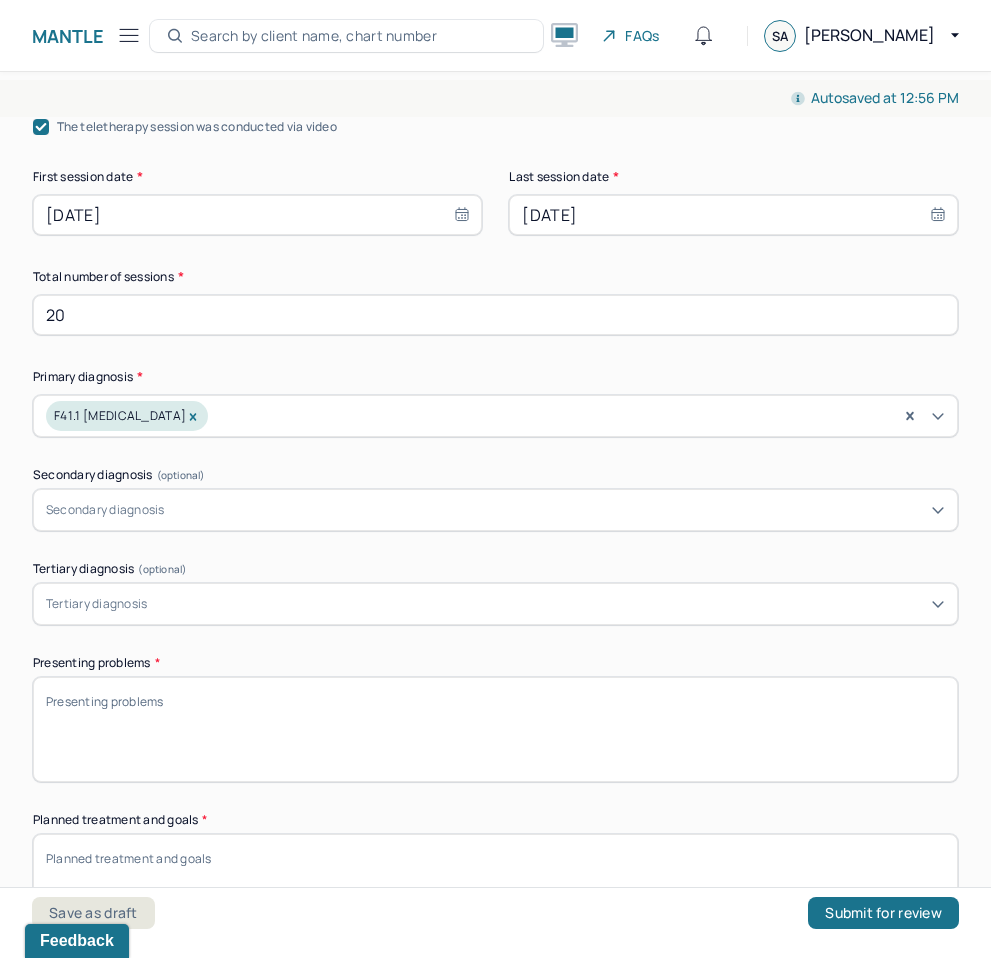 click on "Secondary diagnosis" at bounding box center (105, 510) 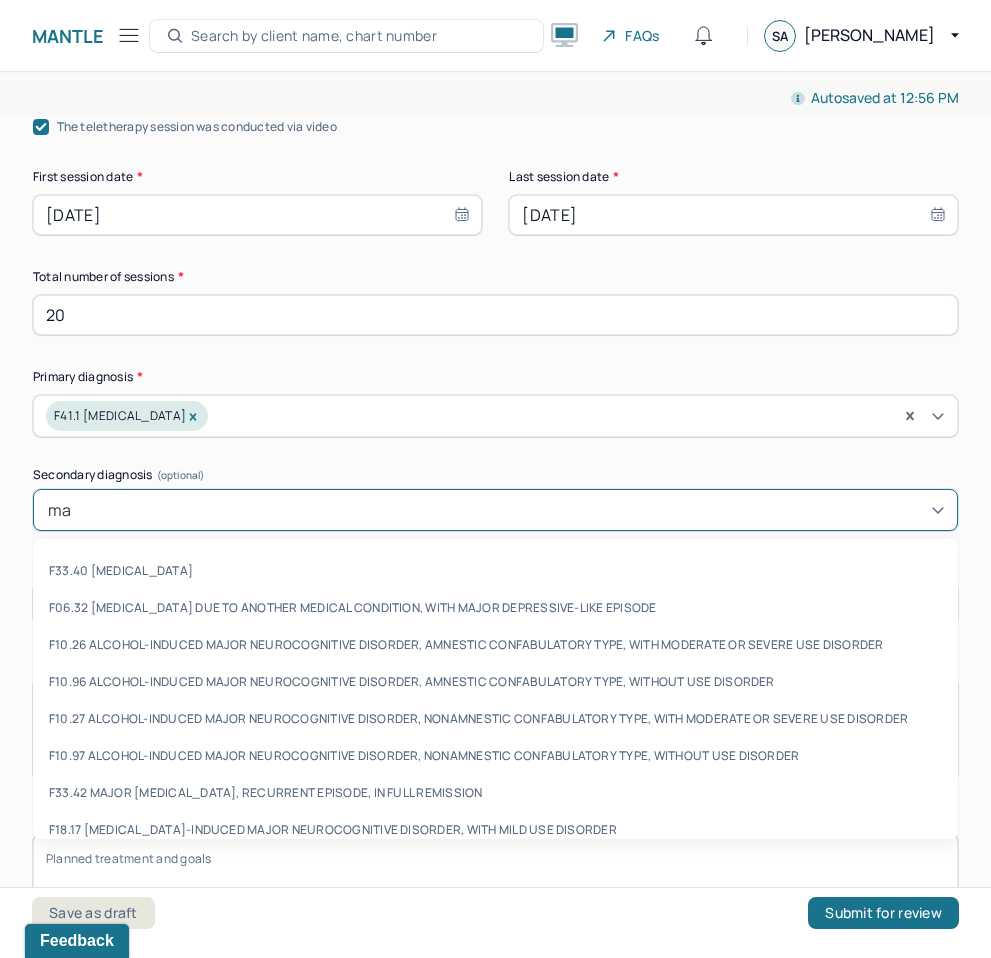 type on "m" 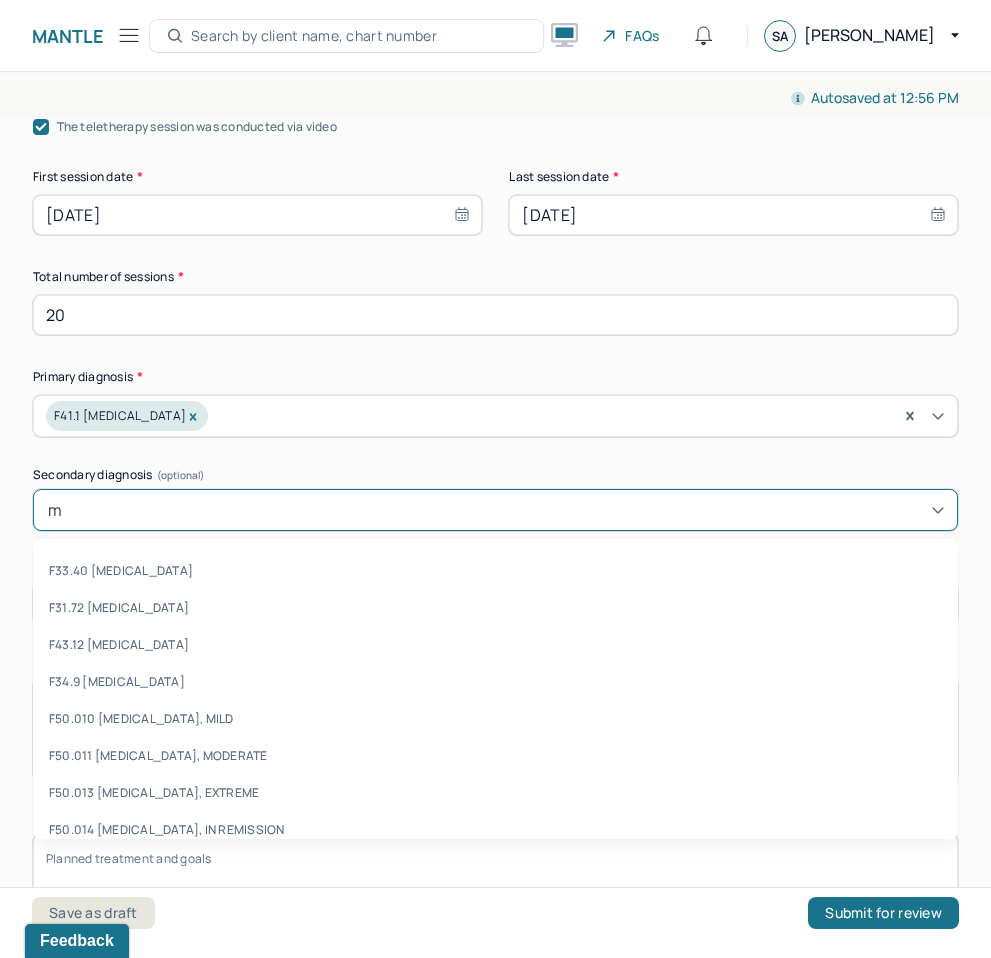type 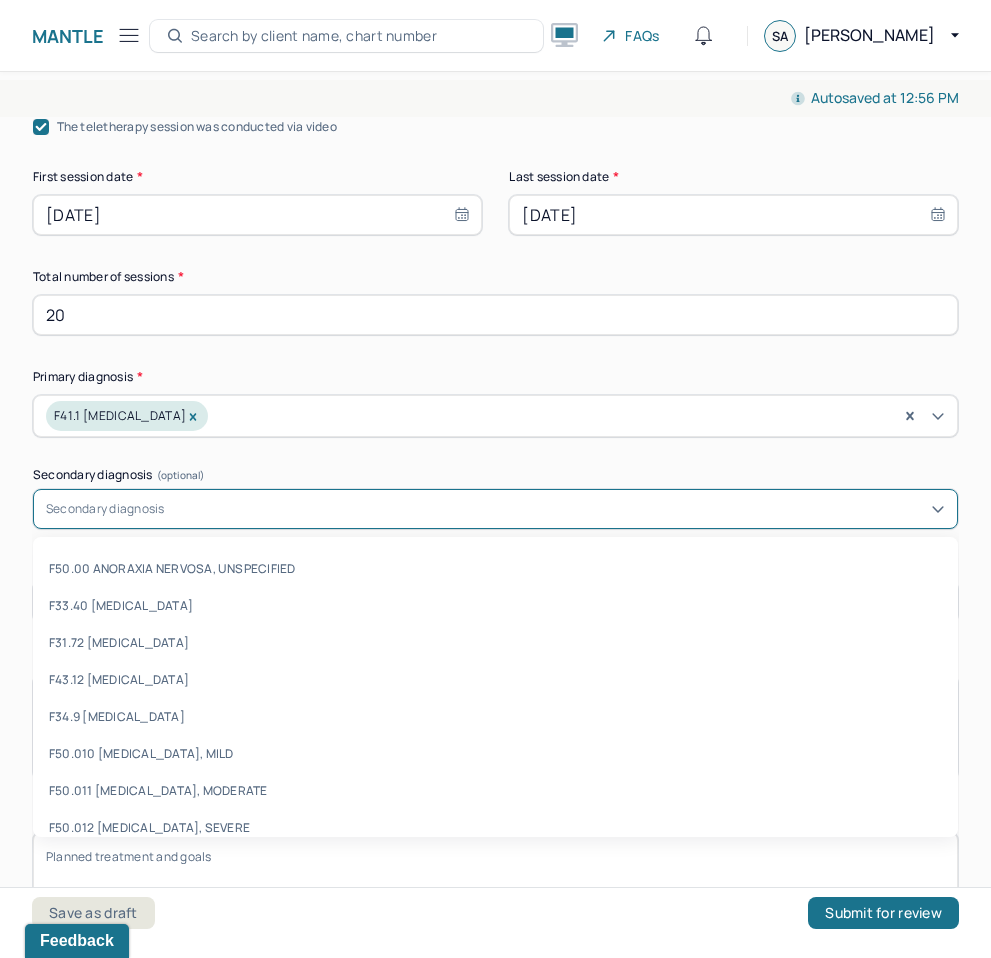 click on "Appointment location * Teletherapy Client Teletherapy Location Home Office Other Provider Teletherapy Location Home Office Other Consent was received for the teletherapy session The teletherapy session was conducted via video First session date * 09/12/2023 Last session date * 04/03/2024 Total number of sessions * 20 Primary diagnosis * F41.1 GENERALIZED ANXIETY DISORDER Secondary diagnosis (optional) option , deselected. F50.00 ANORAXIA NERVOSA, UNSPECIFIED, 1 of 472. 472 results available. Use Up and Down to choose options, press Enter to select the currently focused option, press Escape to exit the menu, press Tab to select the option and exit the menu. Secondary diagnosis F50.00 ANORAXIA NERVOSA, UNSPECIFIED F33.40 MAJOR DEPRESSIVE DISORDER, RECURRENT, IN REMISSION, UNSPECIFIED F31.72 BIPOLAR DISORDER, IN FULL REMISSION, MOST RECENT EPISODE HYPOMANIC F43.12 POST-TRAUMATIC STRESS DISORDER, CHRONIC F34.9 PERSISTENT MOOD [AFFECTIVE] DISORDER, UNSPECIFIED F50.010 ANOREXIA NERVOSA, RESTRICTING TYPE, MILD * * *" at bounding box center (495, 915) 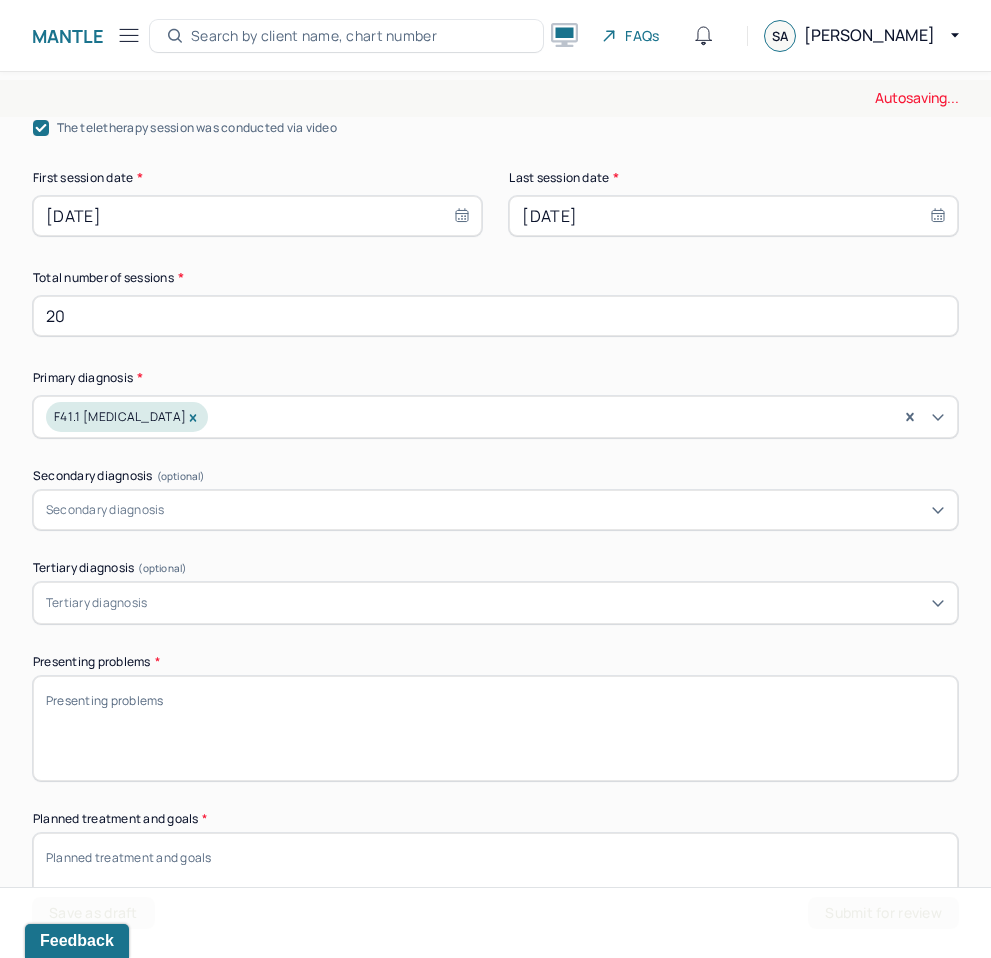 scroll, scrollTop: 864, scrollLeft: 0, axis: vertical 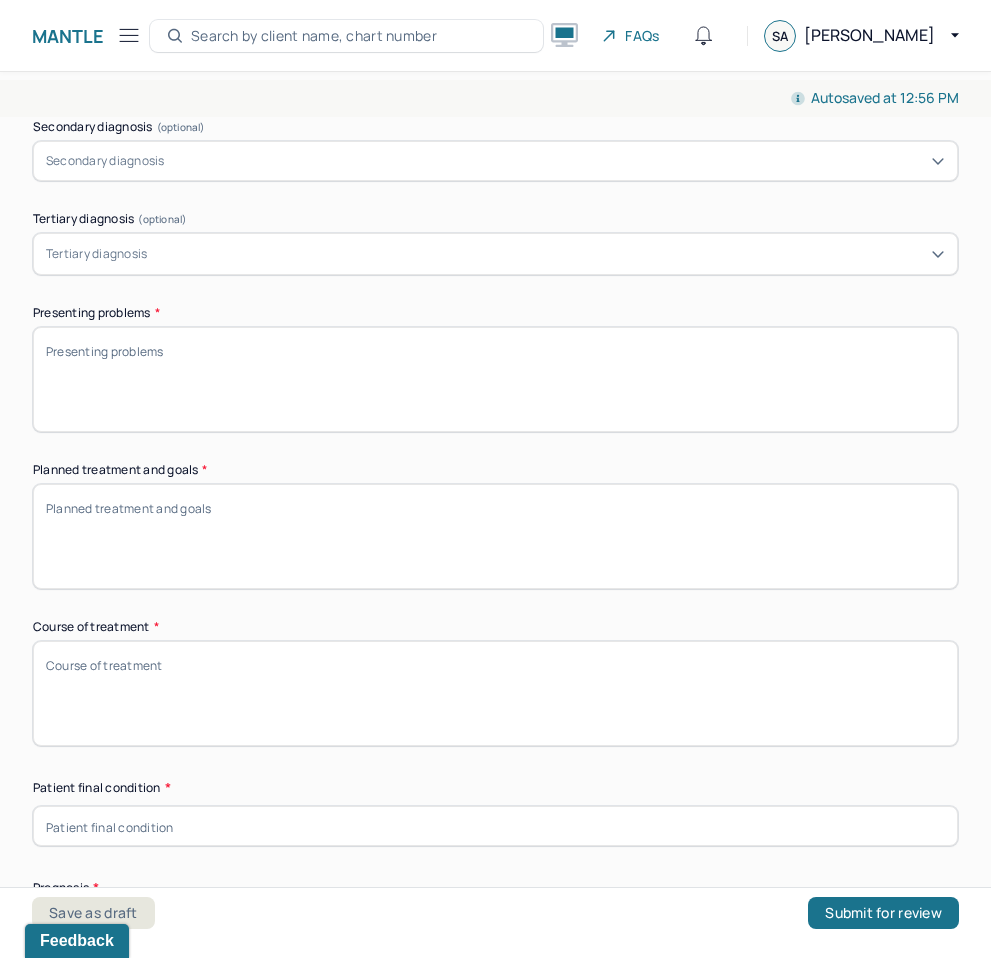 click on "Planned treatment and goals *" at bounding box center (495, 536) 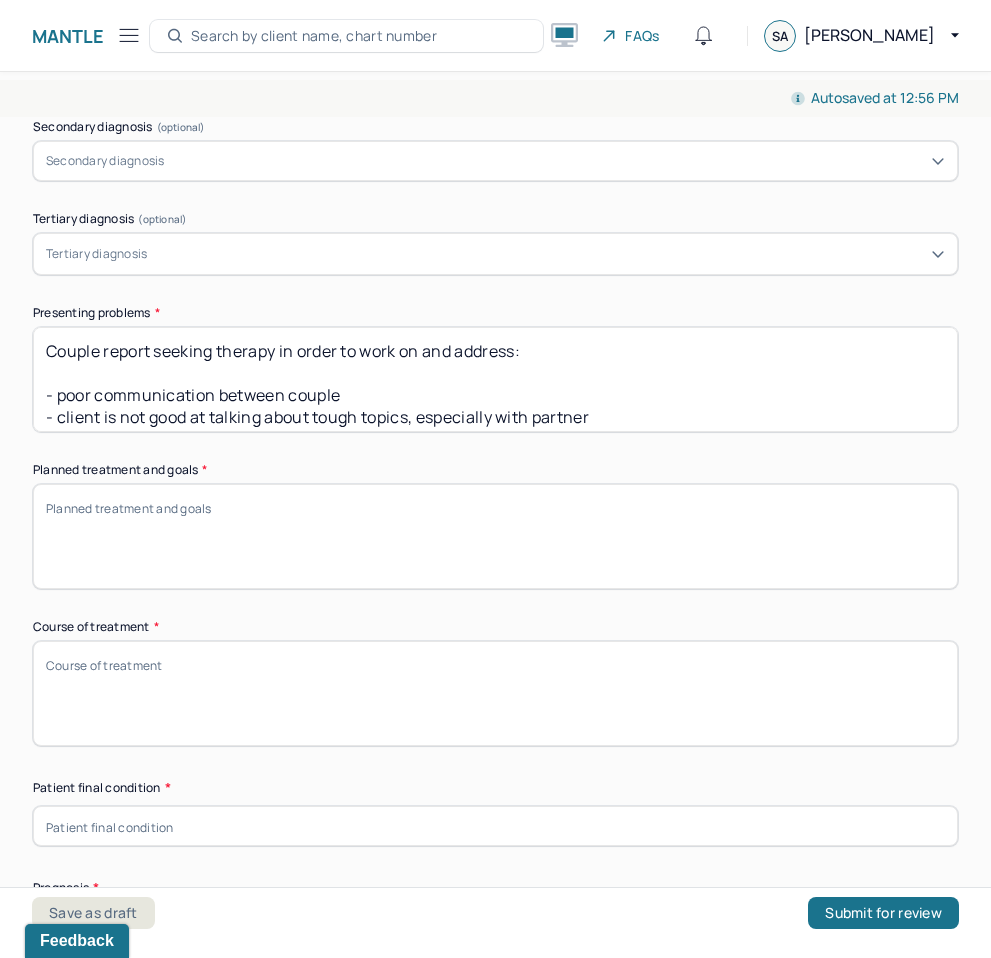 scroll, scrollTop: 104, scrollLeft: 0, axis: vertical 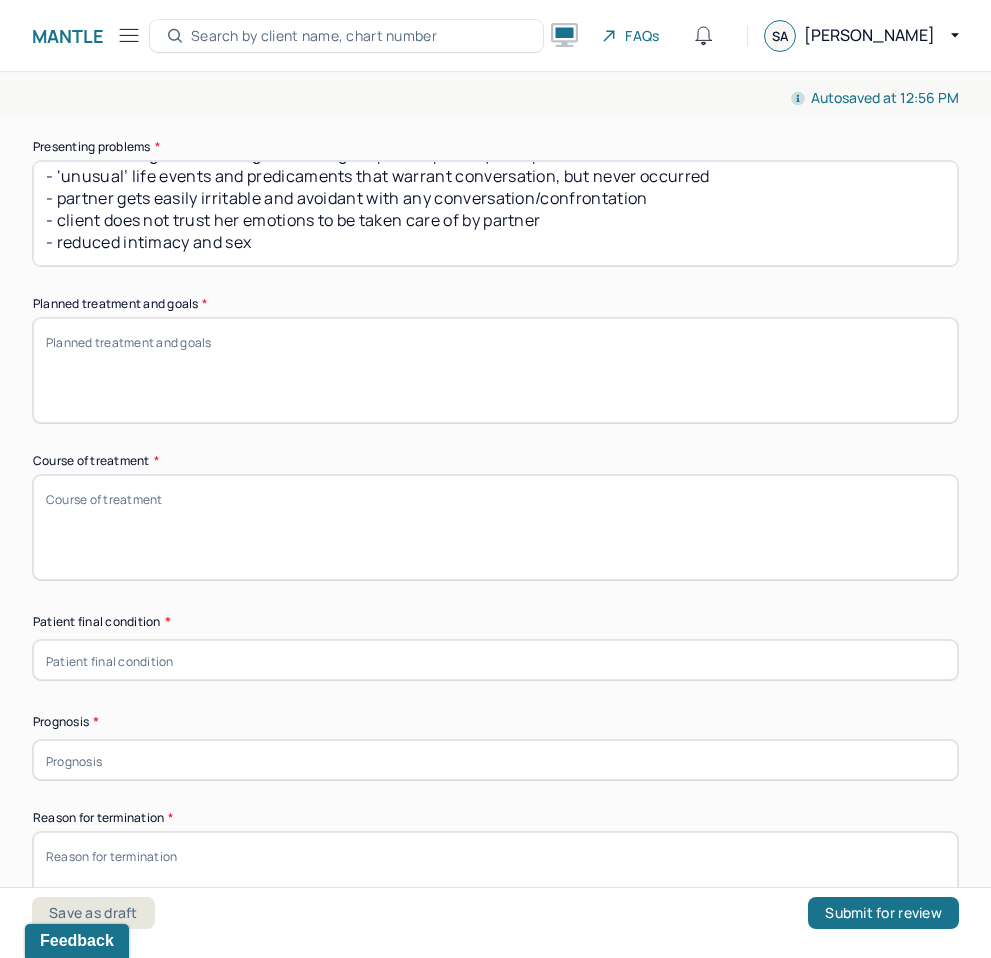 type on "Couple report seeking therapy in order to work on and address:
- poor communication between couple
- client is not good at talking about tough topics, especially with partner
- ‘unusual’ life events and predicaments that warrant conversation, but never occurred
- partner gets easily irritable and avoidant with any conversation/confrontation
- client does not trust her emotions to be taken care of by partner
- reduced intimacy and sex" 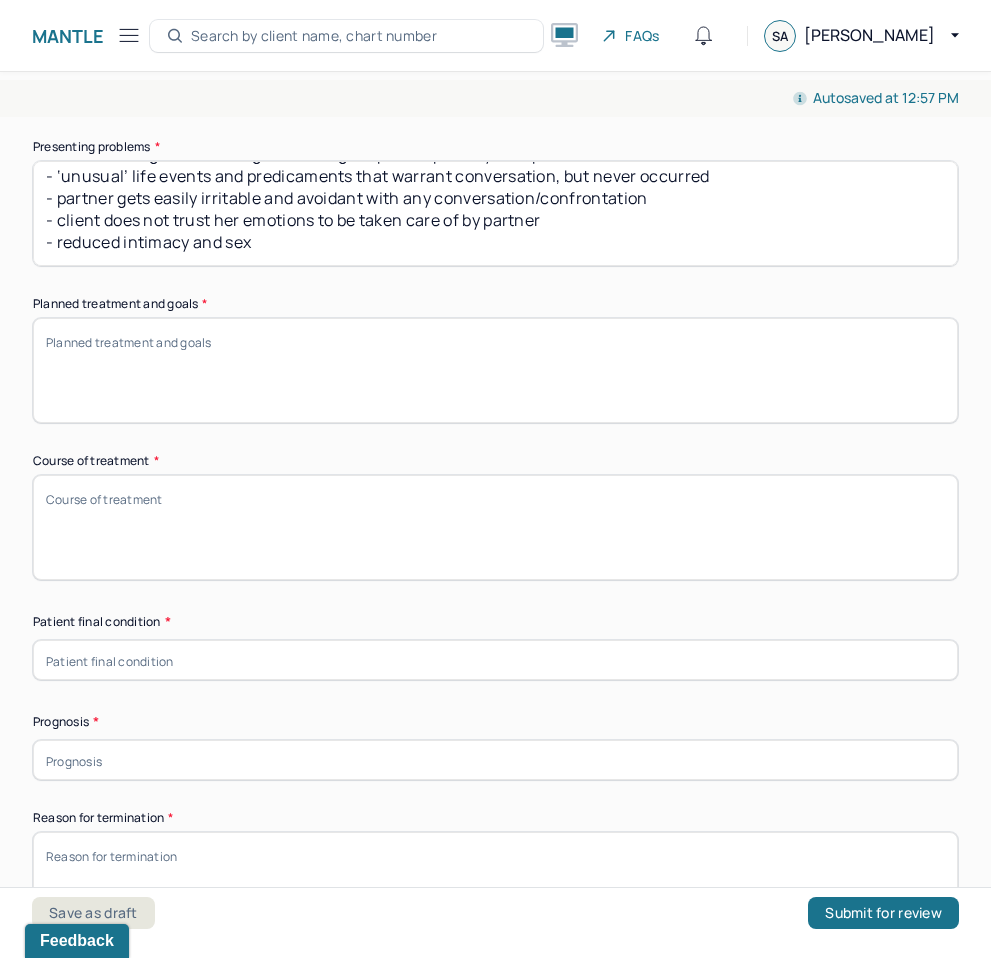 click on "Planned treatment and goals *" at bounding box center (495, 370) 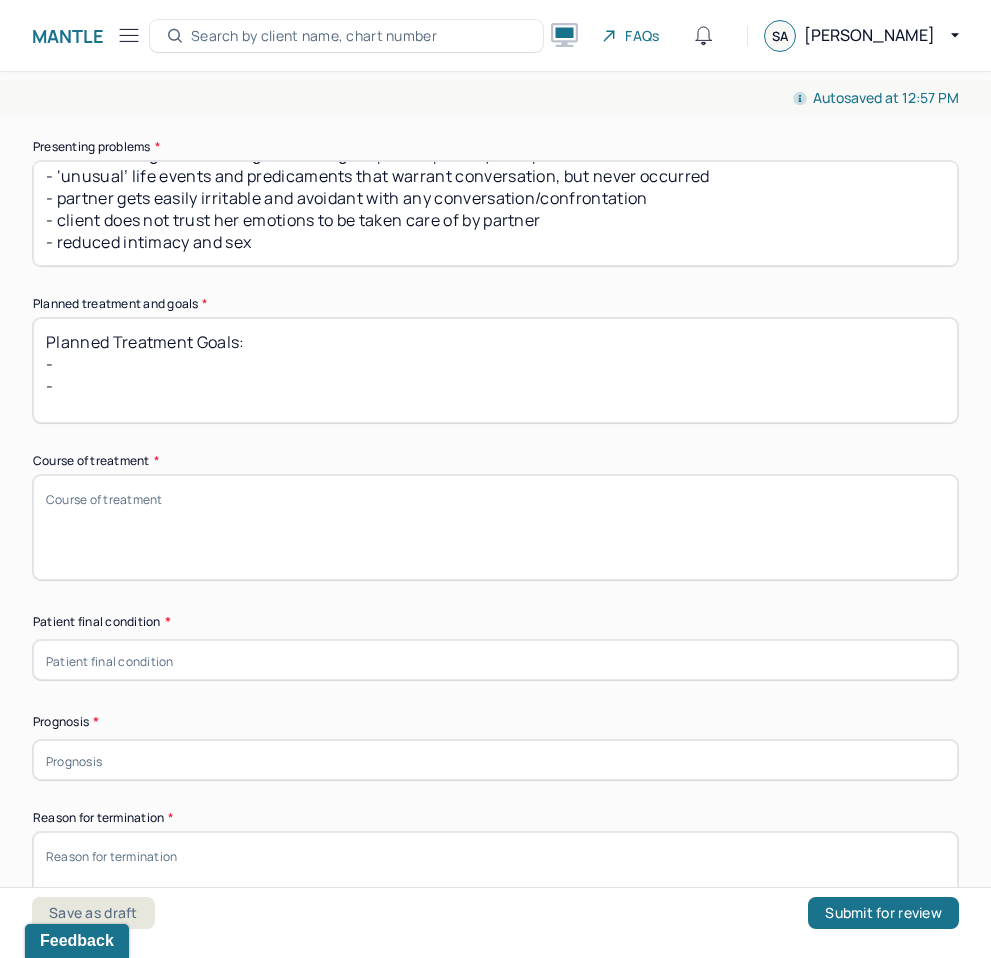 scroll, scrollTop: 1, scrollLeft: 0, axis: vertical 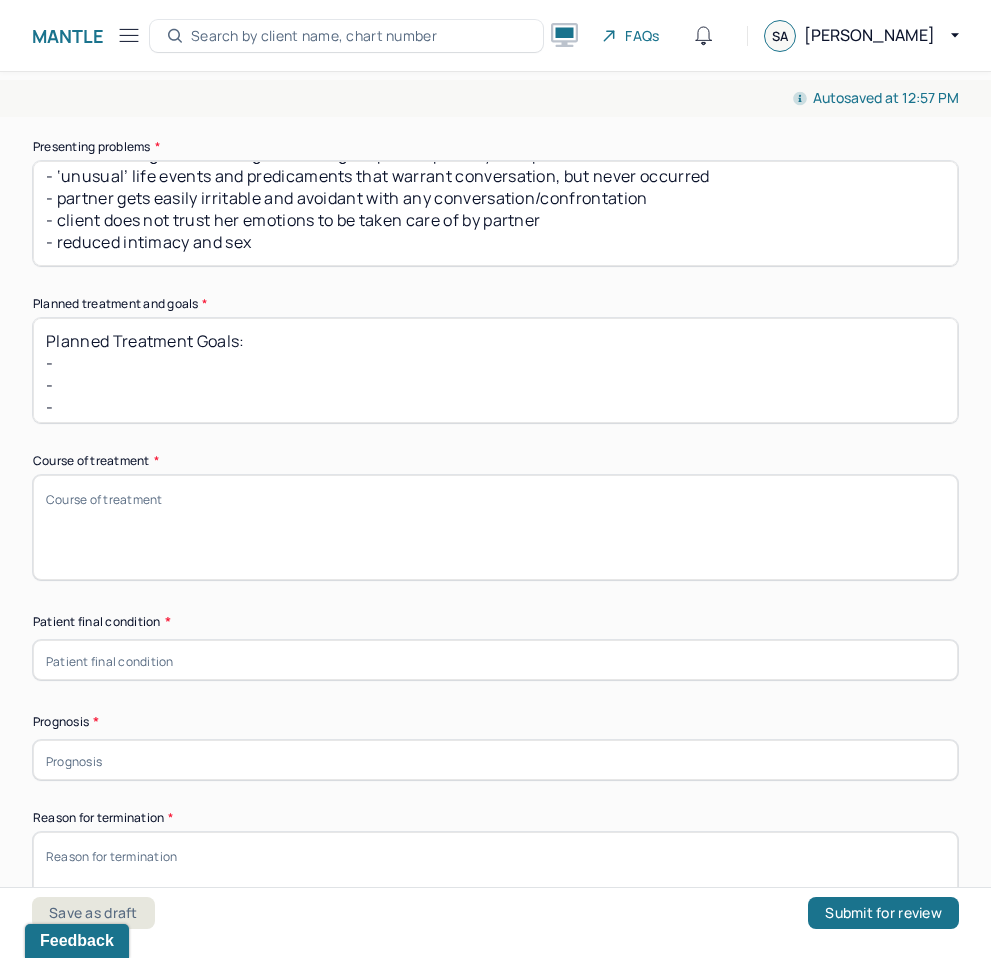 click on "Planned Treatment Goals:
-
-
-" at bounding box center [495, 370] 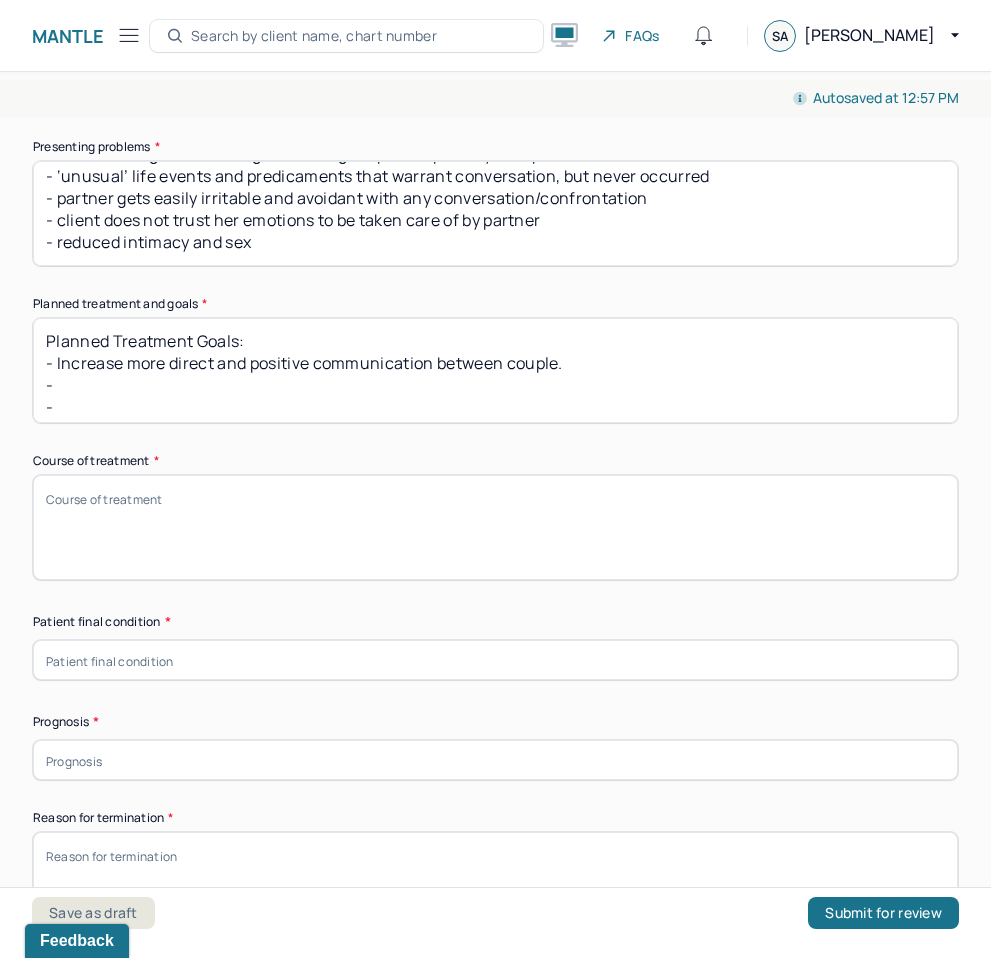 click on "Planned Treatment Goals:
- Increase more direct and positive communication between couple.
-
-" at bounding box center [495, 370] 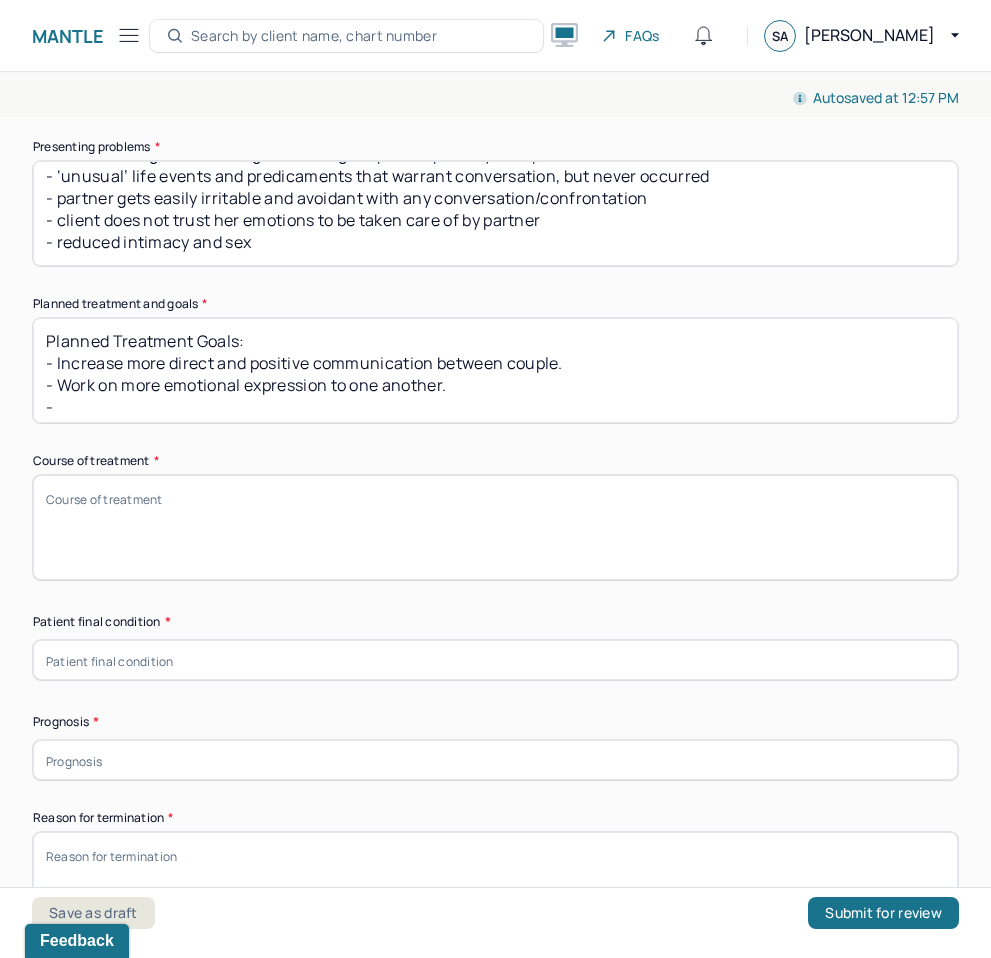 click on "Planned Treatment Goals:
- Increase more direct and positive communication between couple.
- Work on more emotional expression to one another.
-" at bounding box center [495, 370] 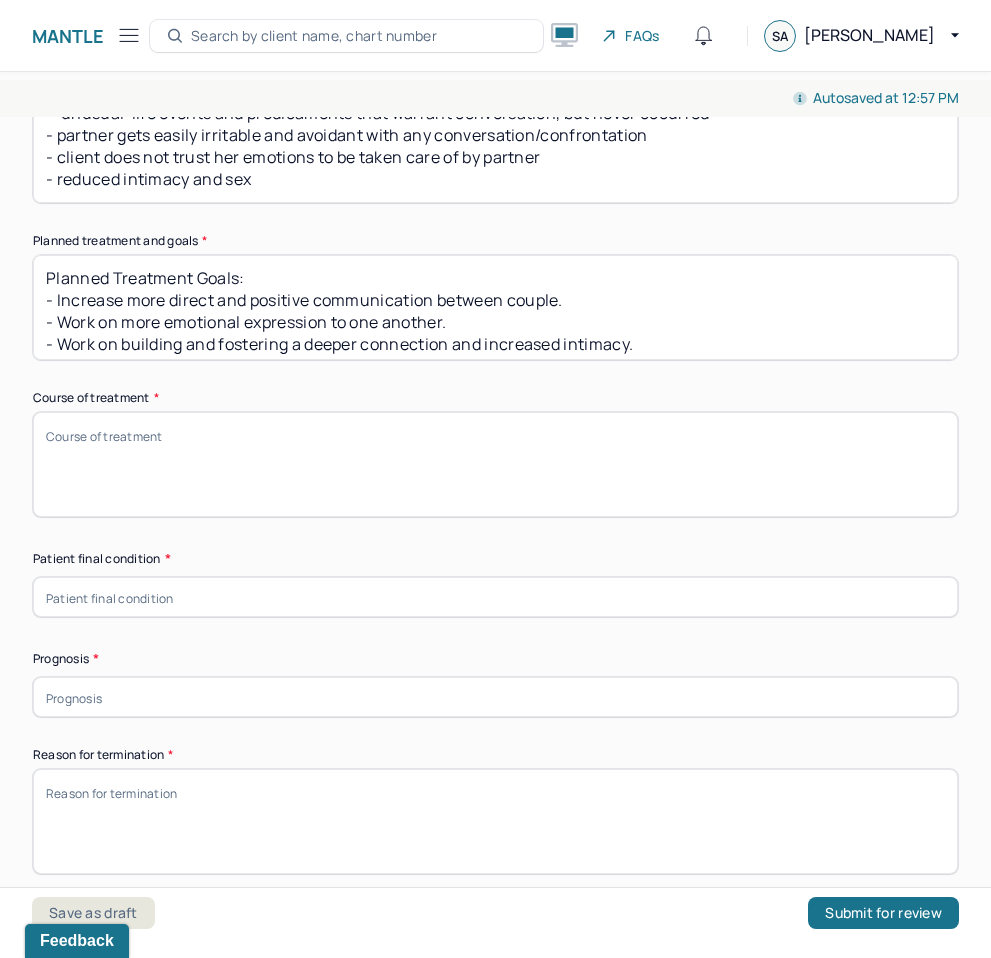 scroll, scrollTop: 1129, scrollLeft: 0, axis: vertical 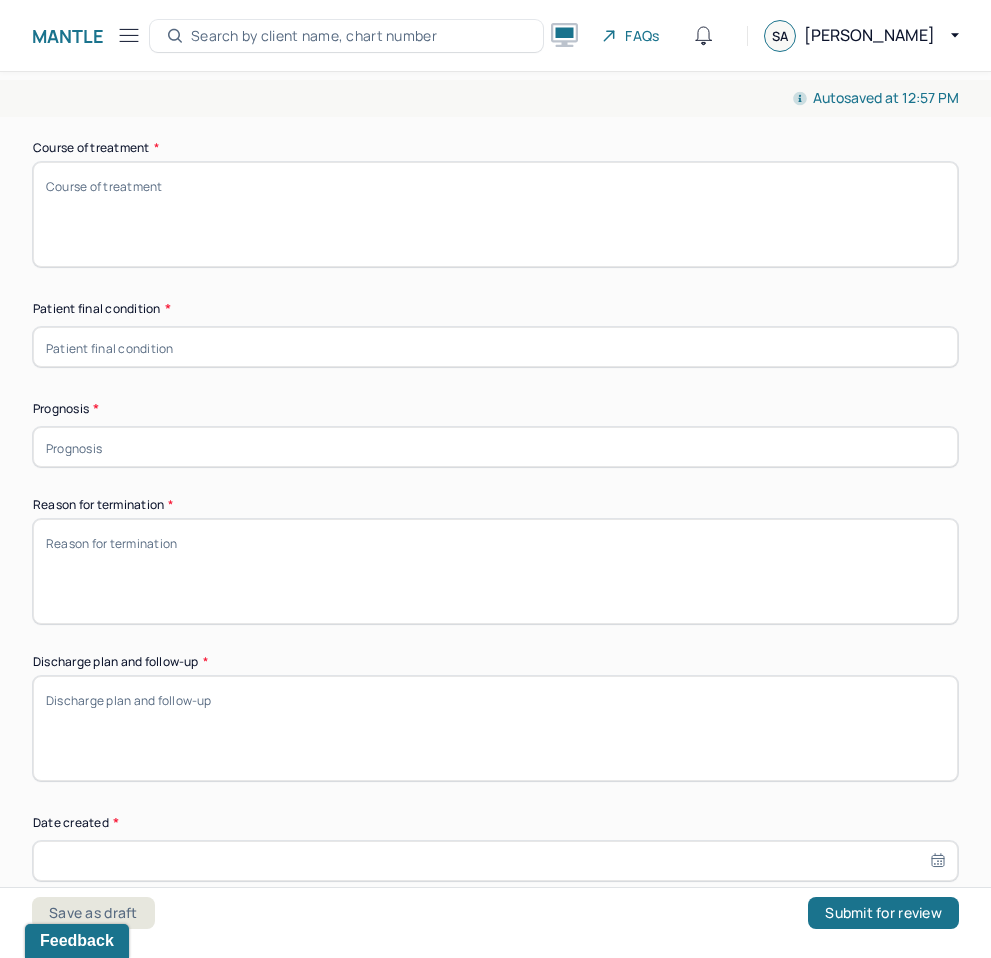 type on "Planned Treatment Goals:
- Increase more direct and positive communication between couple.
- Work on more emotional expression to one another.
- Work on building and fostering a deeper connection and increased intimacy." 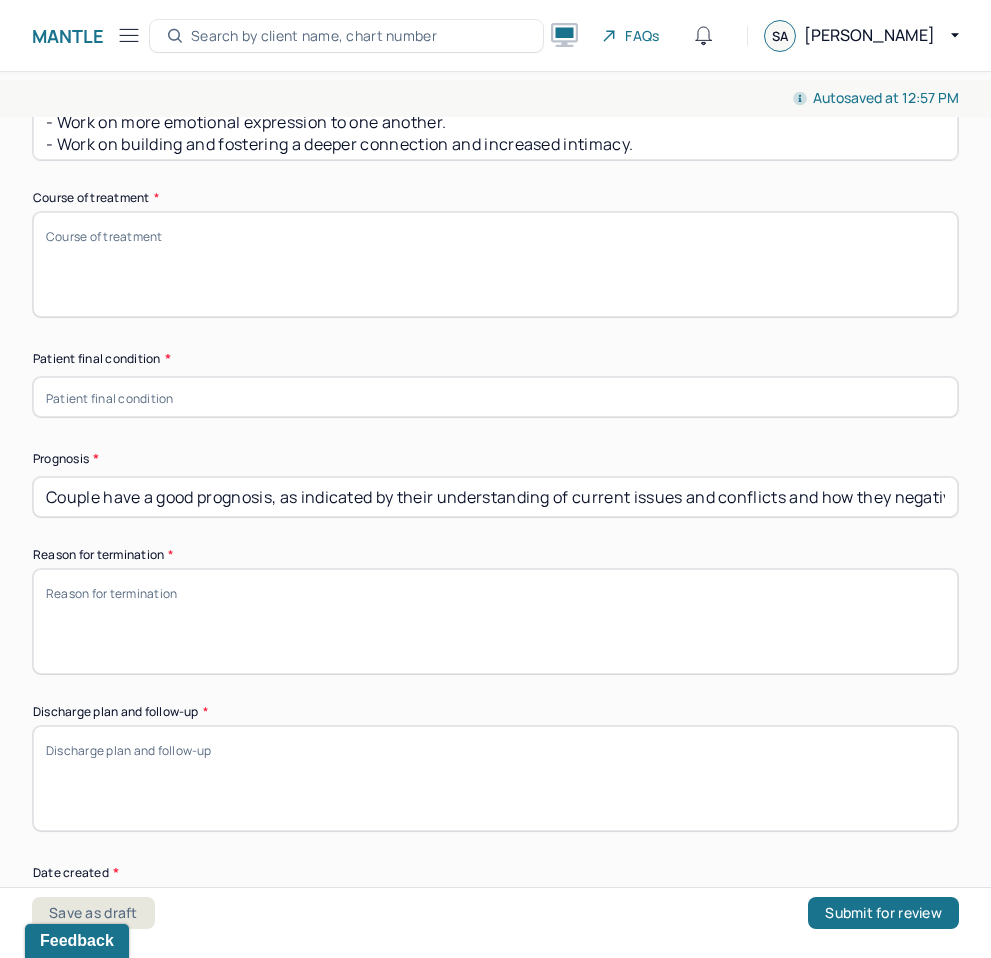 scroll, scrollTop: 1279, scrollLeft: 0, axis: vertical 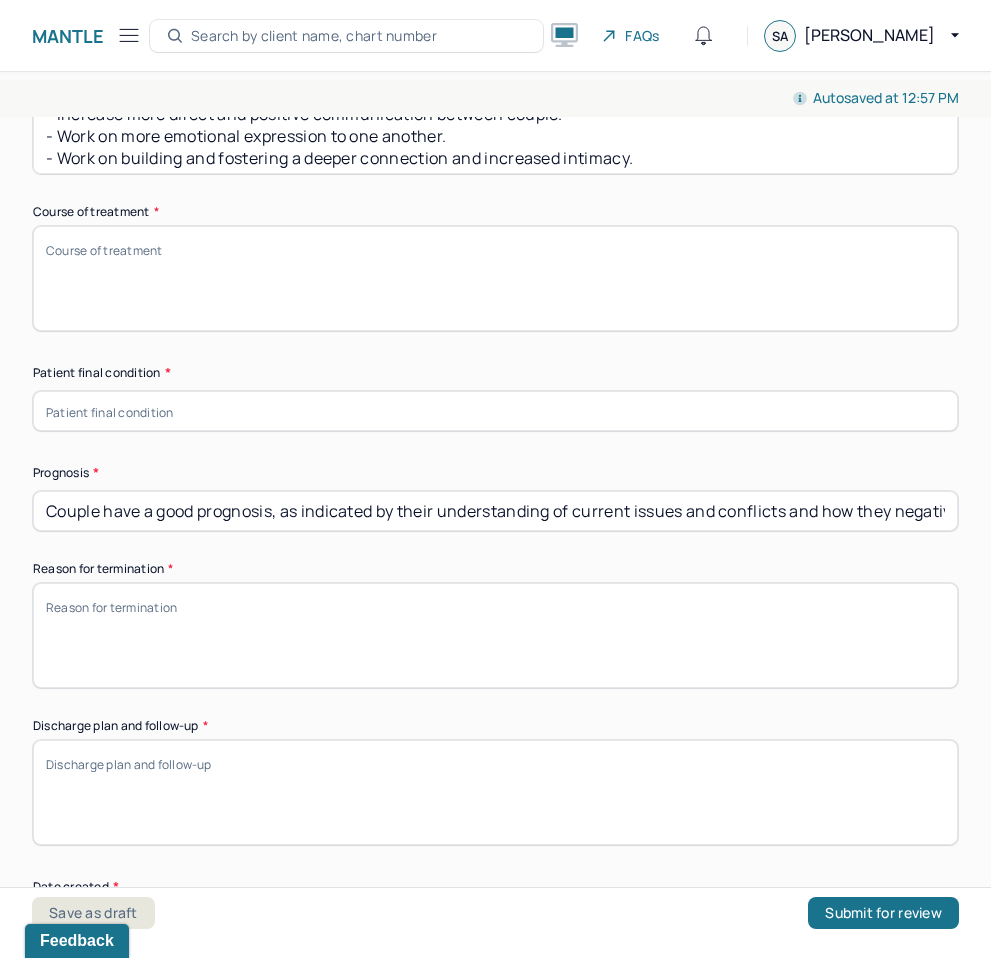 type on "Couple have a good prognosis, as indicated by their understanding of current issues and conflicts and how they negatively impact the relationship dynamics. Couple share similar agreement in wanting to work on more resolution and less argumentative styles of communication, which also foster a good prognosis." 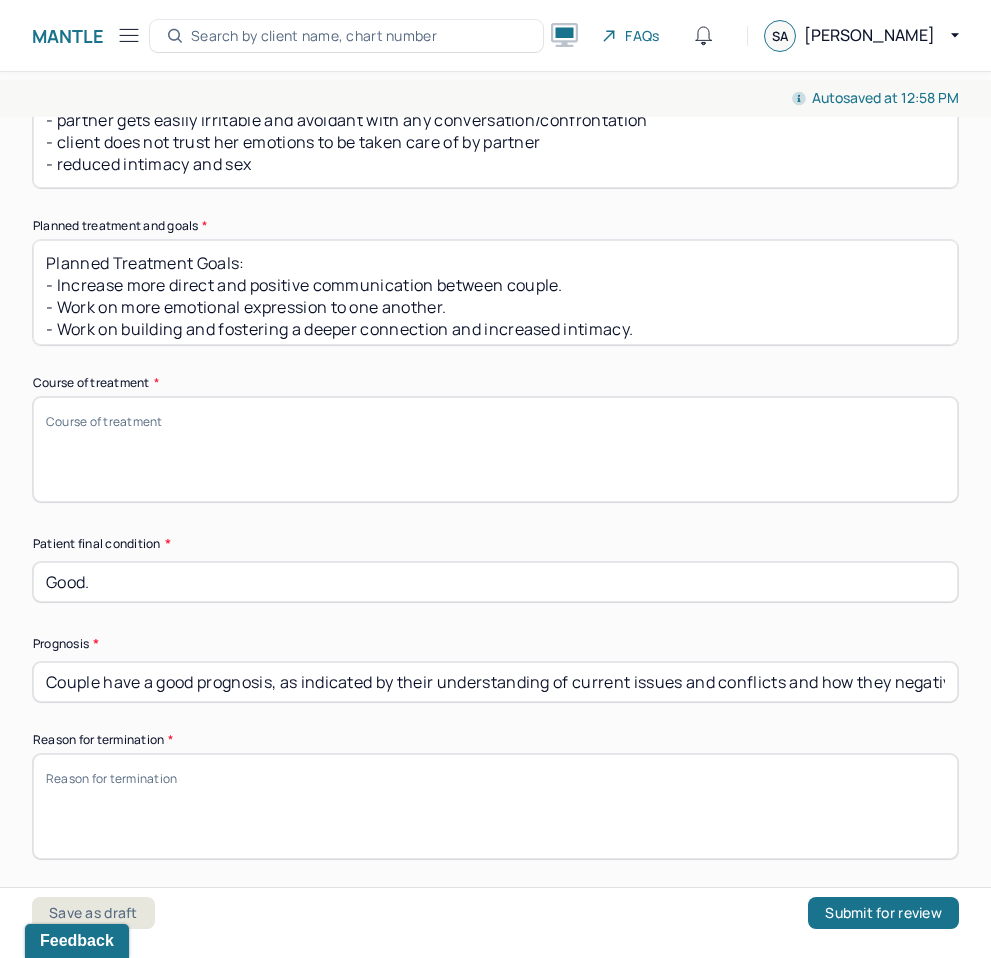 scroll, scrollTop: 1100, scrollLeft: 0, axis: vertical 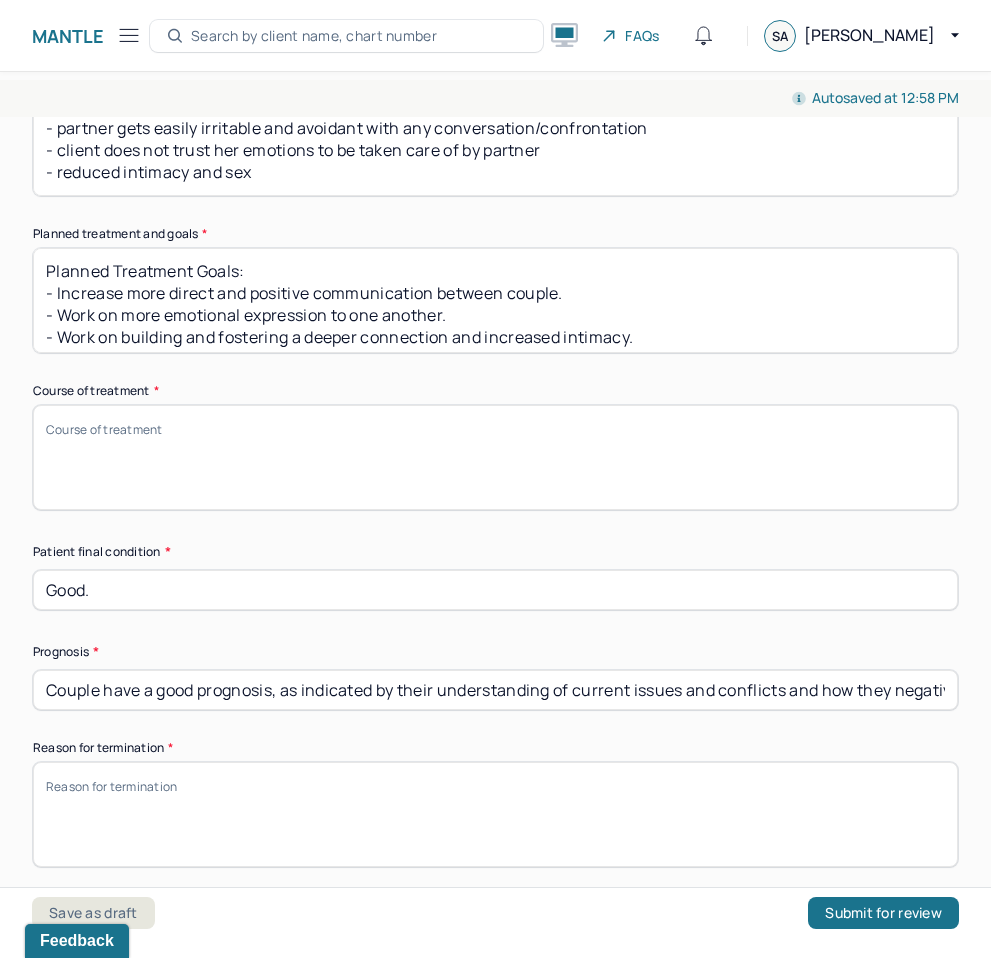 type on "Good." 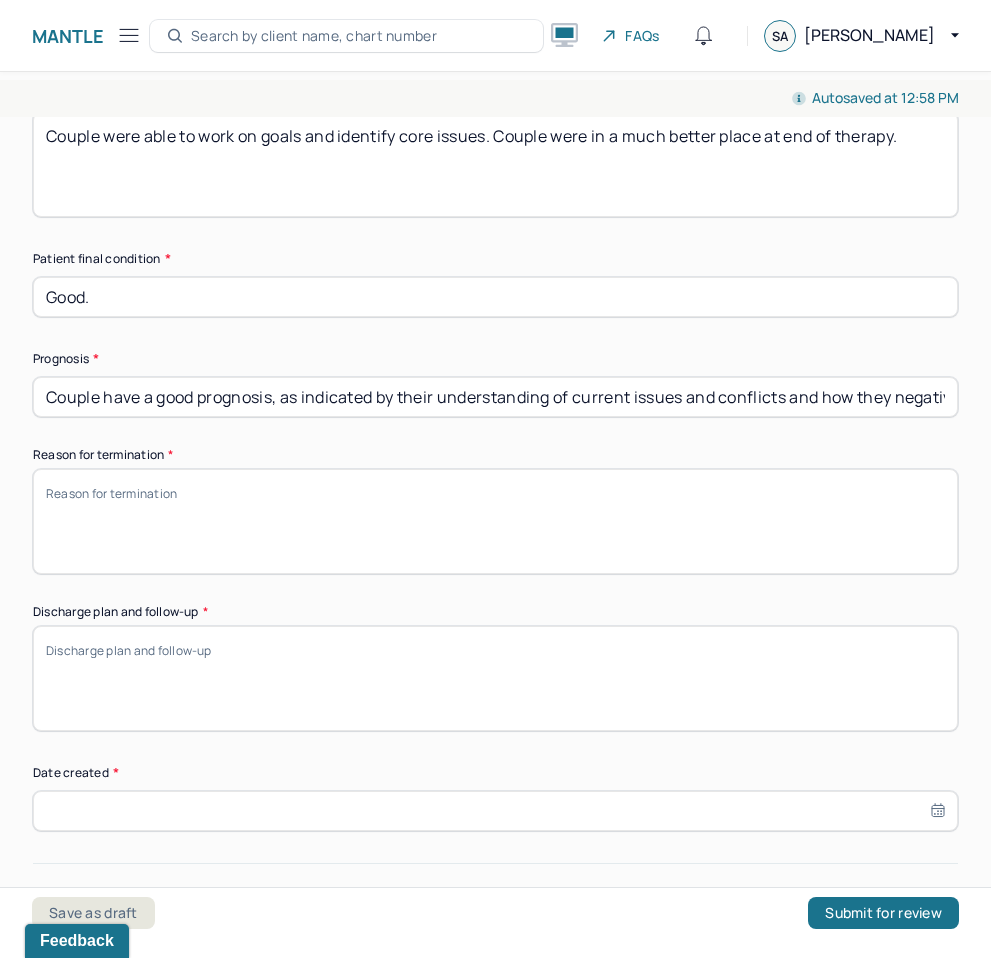 scroll, scrollTop: 1570, scrollLeft: 0, axis: vertical 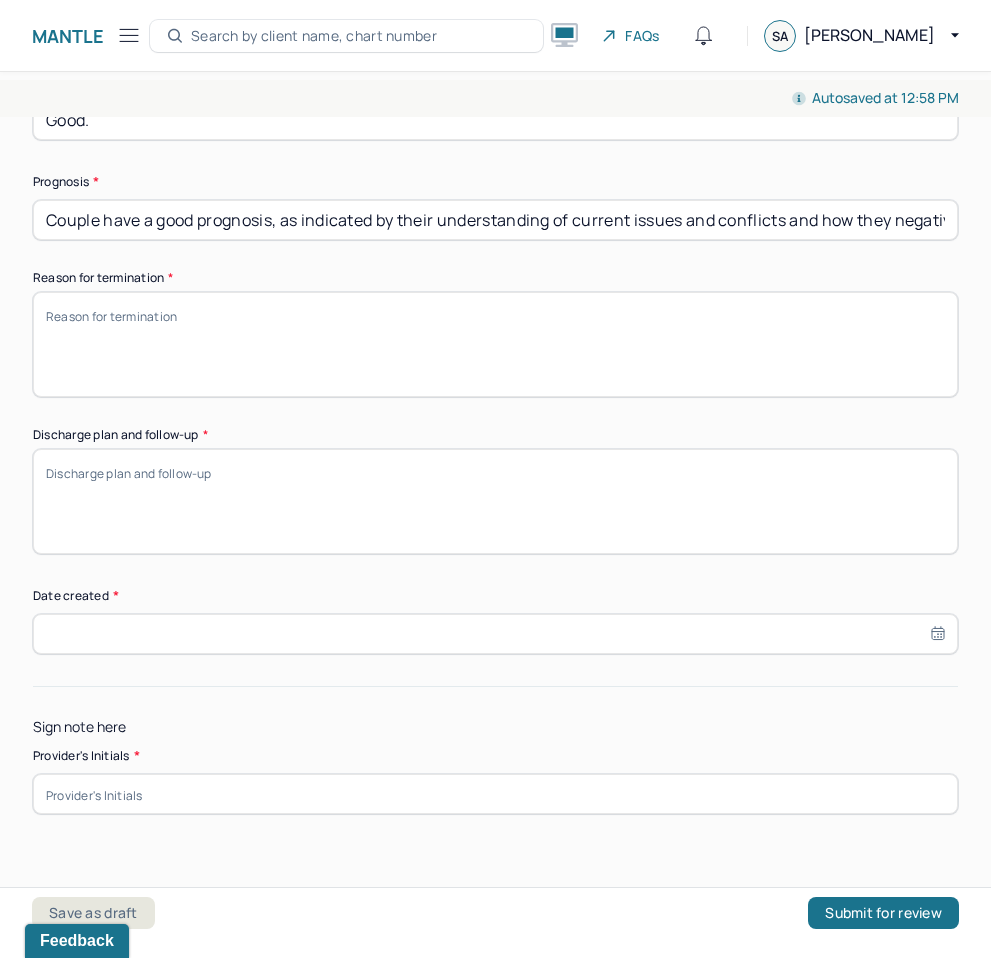 type on "Couple were able to work on goals and identify core issues. Couple were in a much better place at end of therapy." 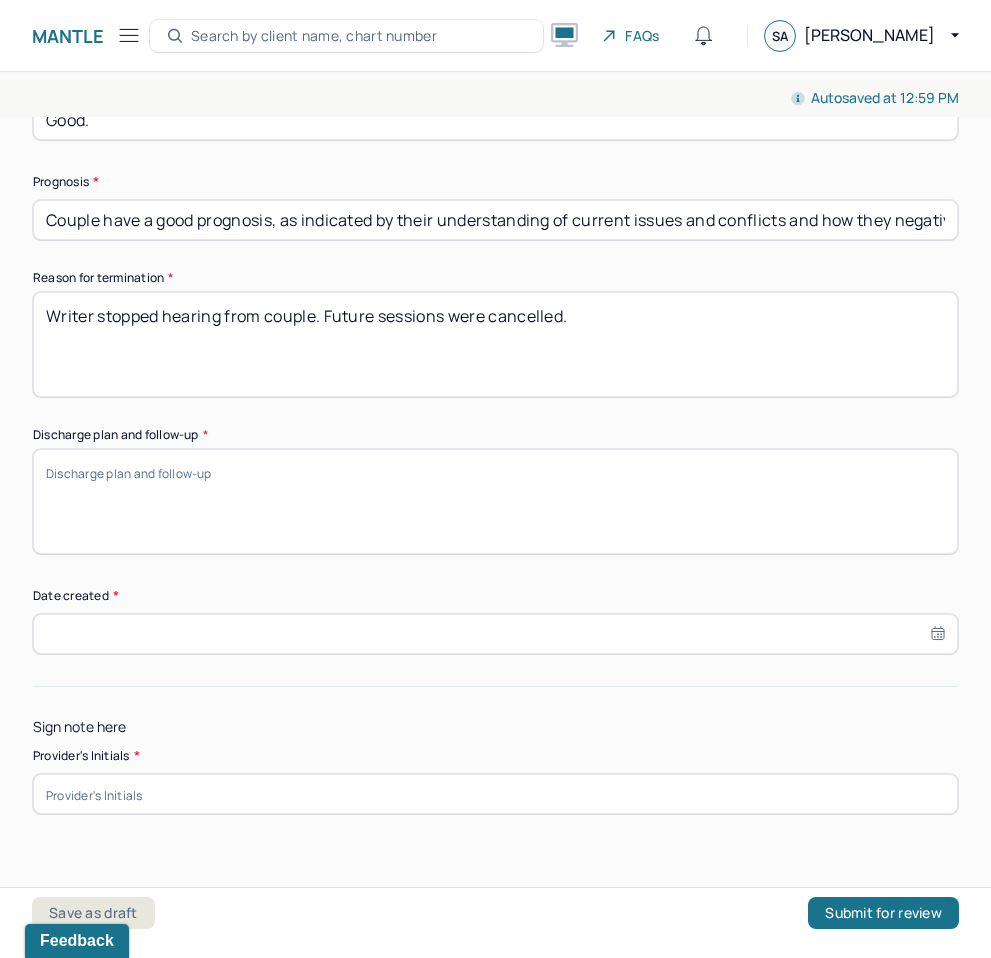 type on "Writer stopped hearing from couple. Future sessions were cancelled." 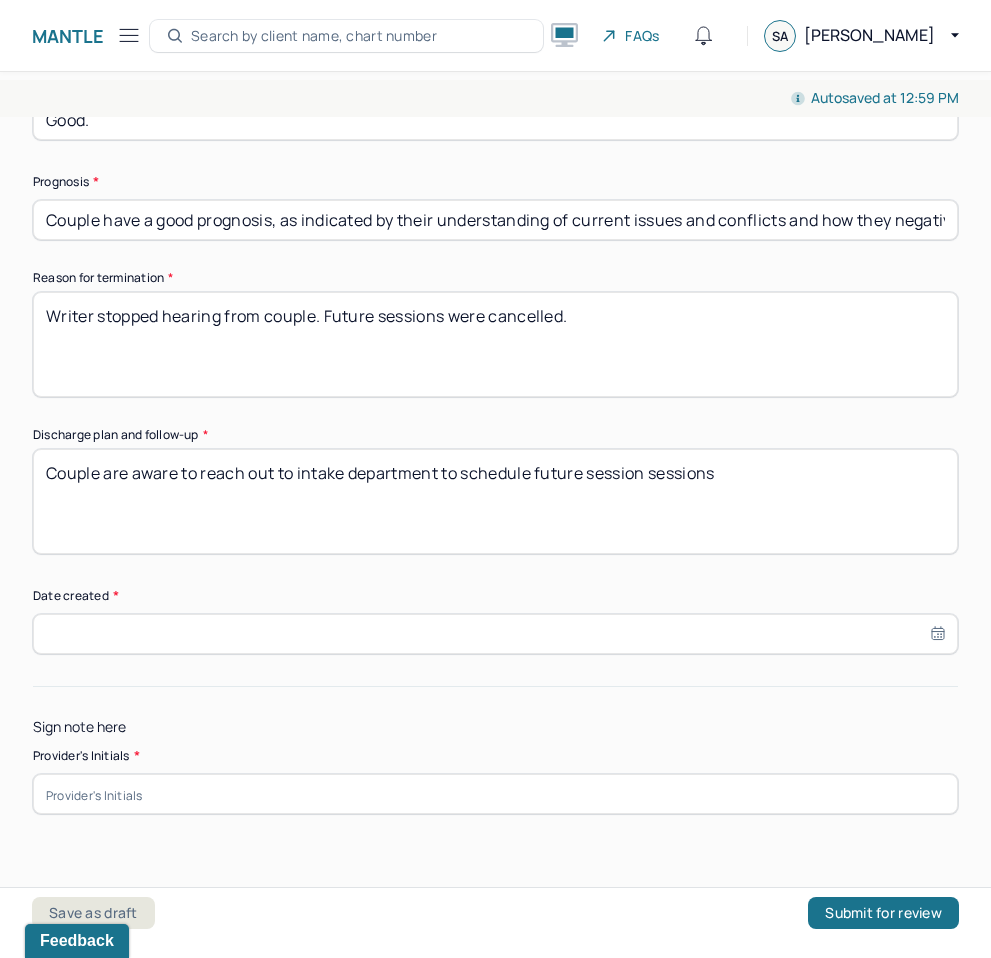 click on "Couple are aware to reach out to intake department to schedule future session sessions" at bounding box center [495, 501] 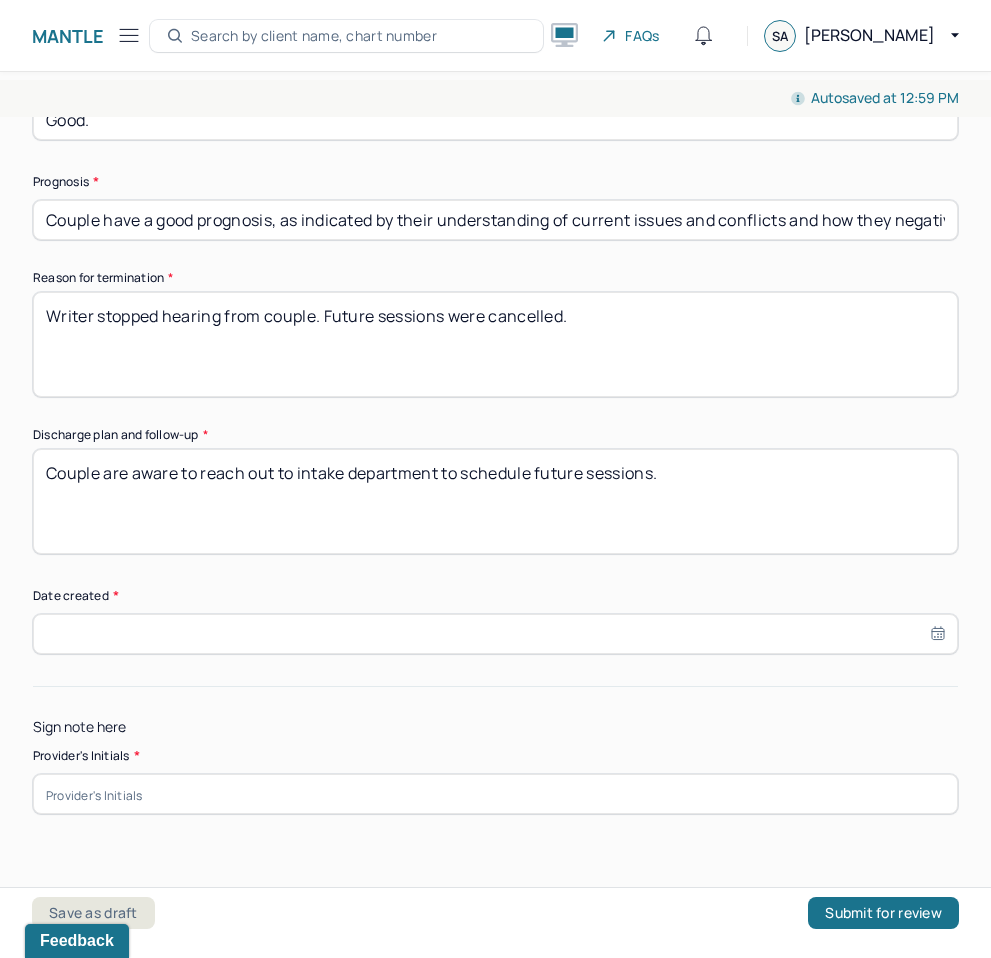 type on "Couple are aware to reach out to intake department to schedule future sessions." 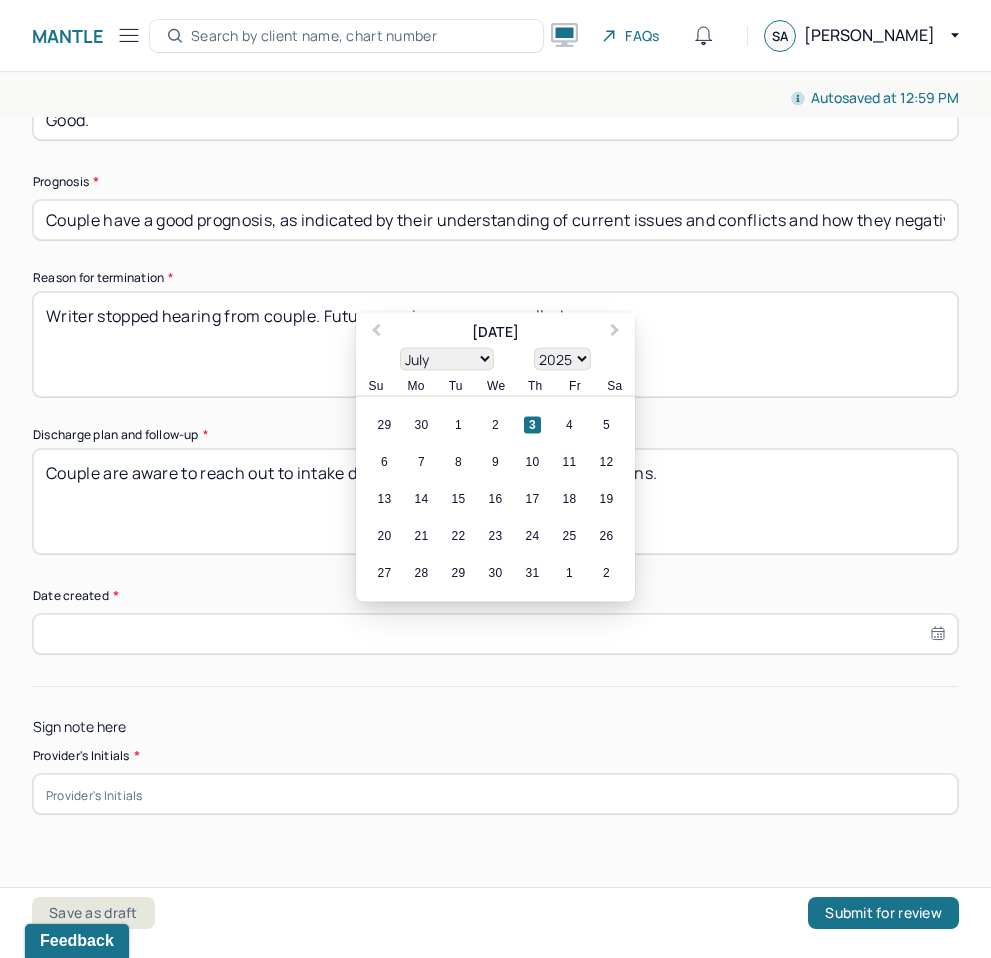 click at bounding box center (495, 634) 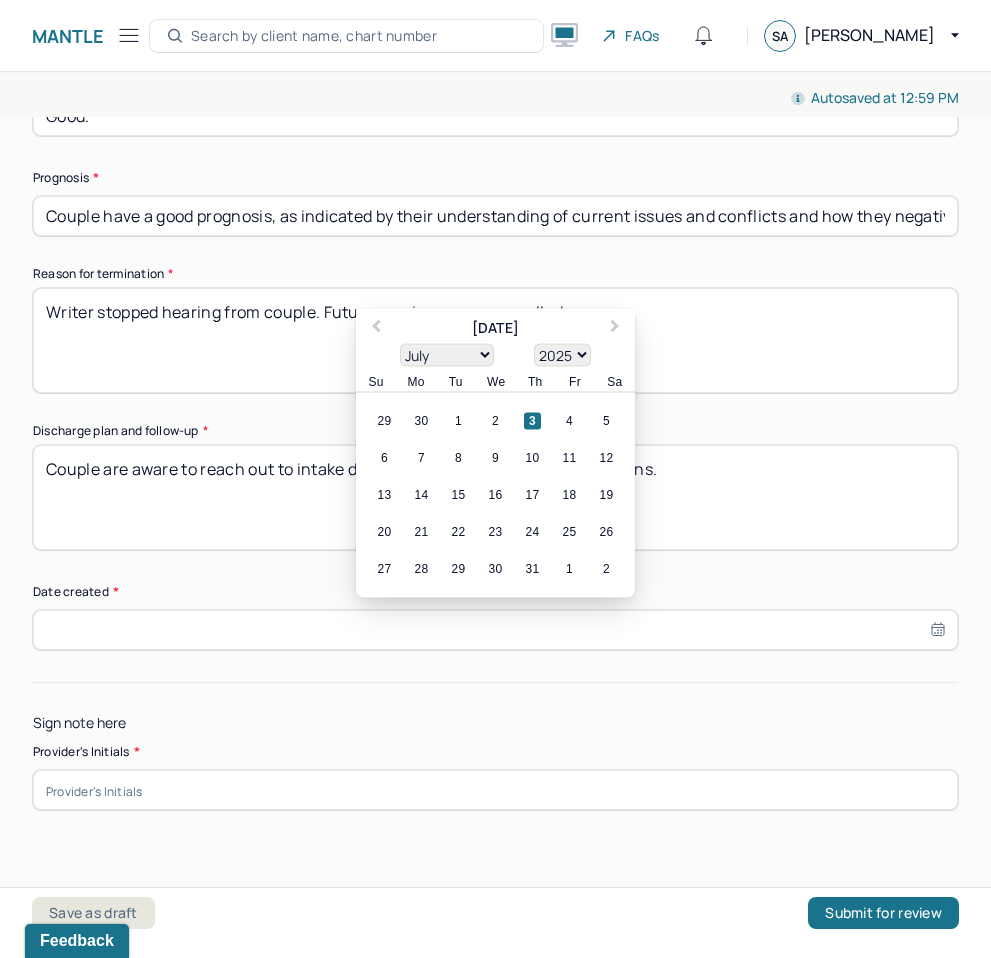 scroll, scrollTop: 1573, scrollLeft: 0, axis: vertical 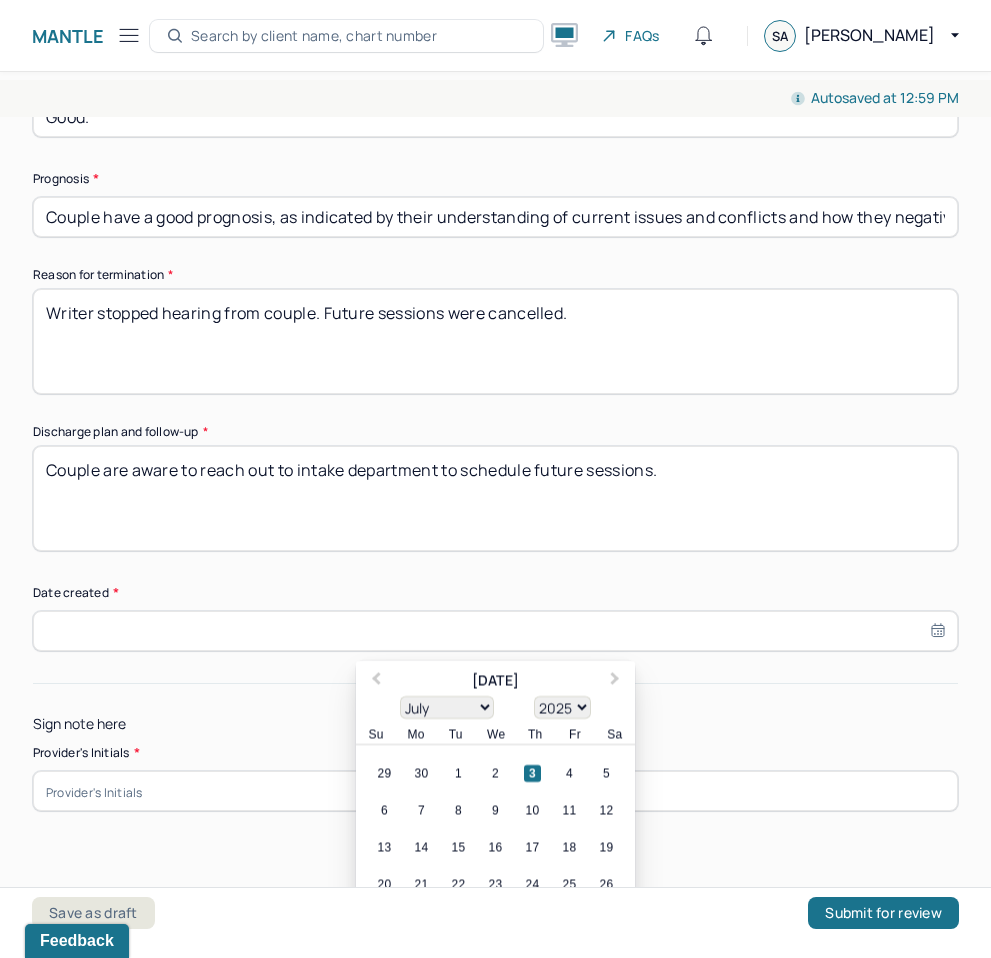 select on "2024" 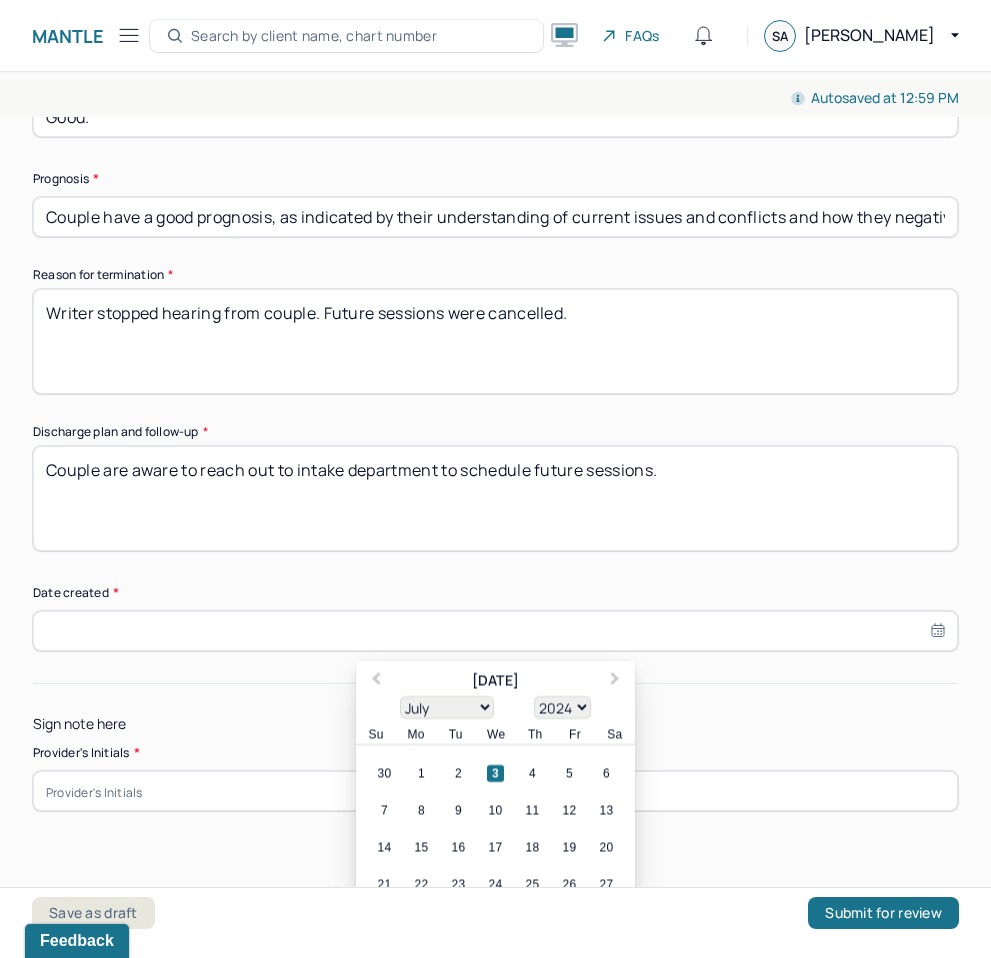 select on "4" 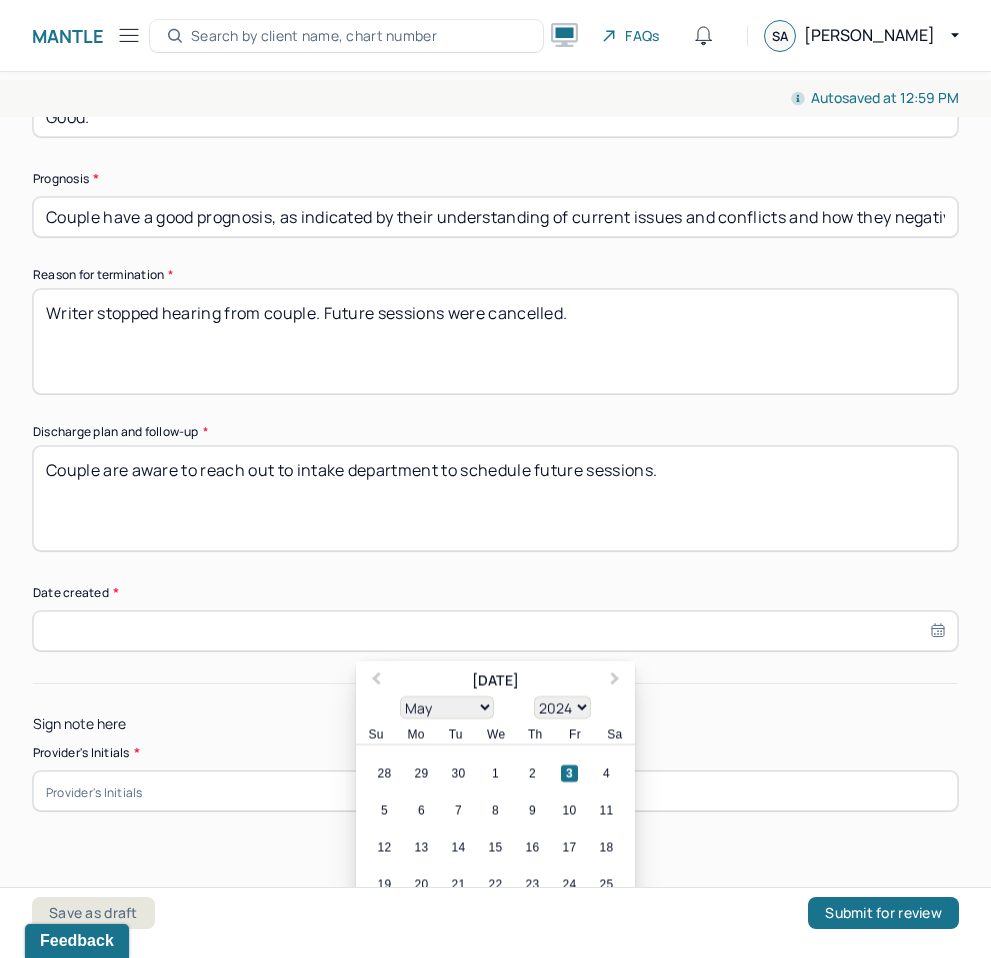 click on "3" at bounding box center [569, 773] 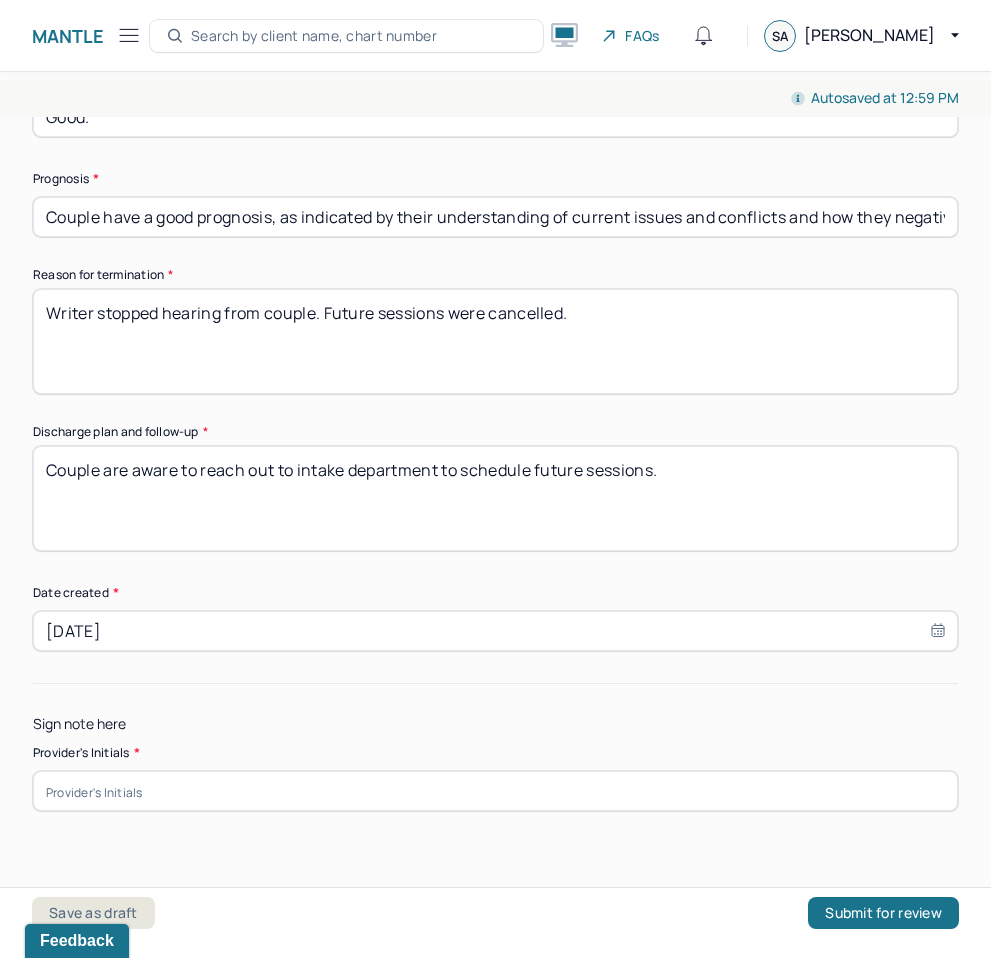 click at bounding box center [495, 791] 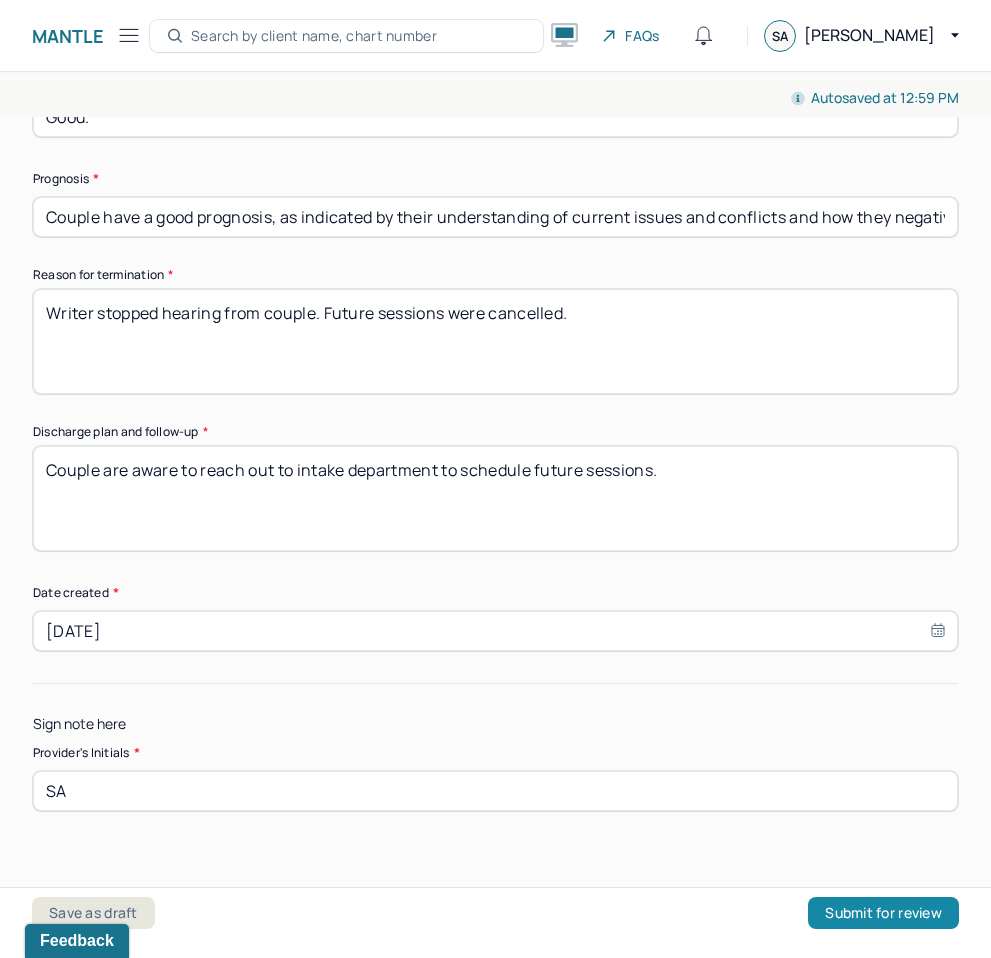 type on "SA" 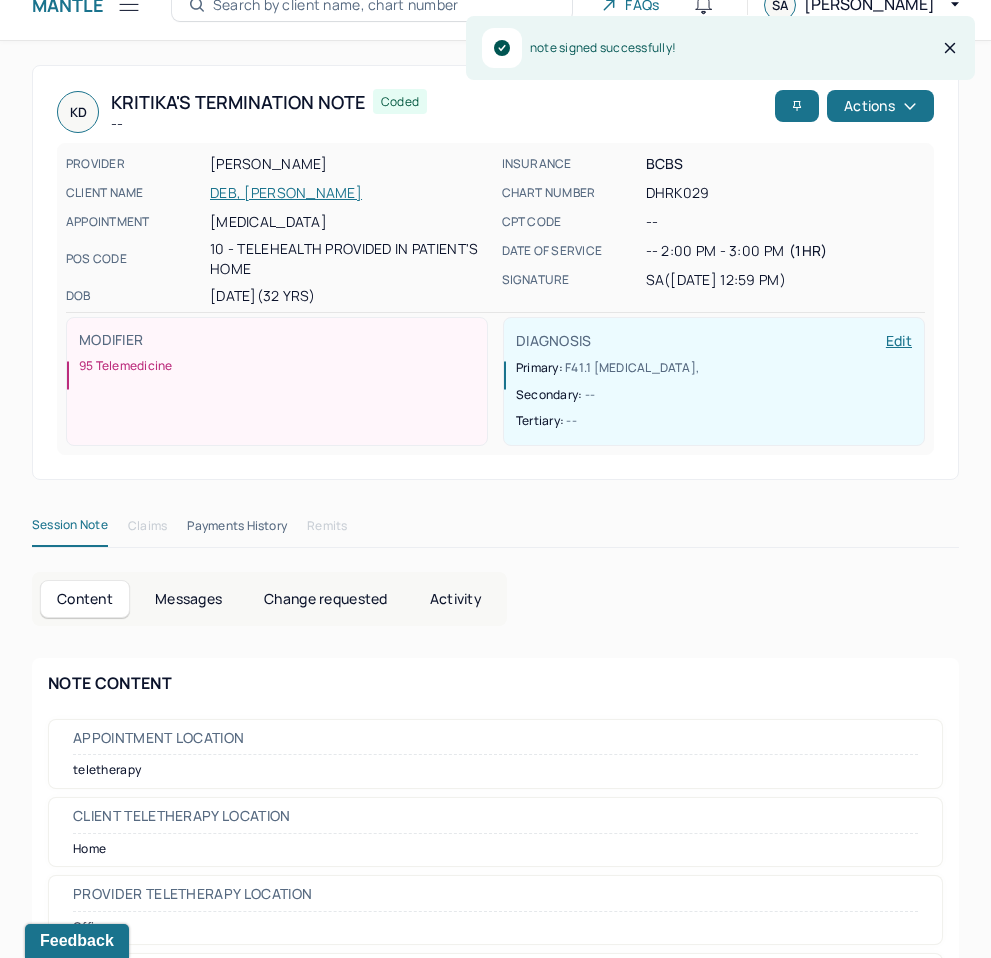 click 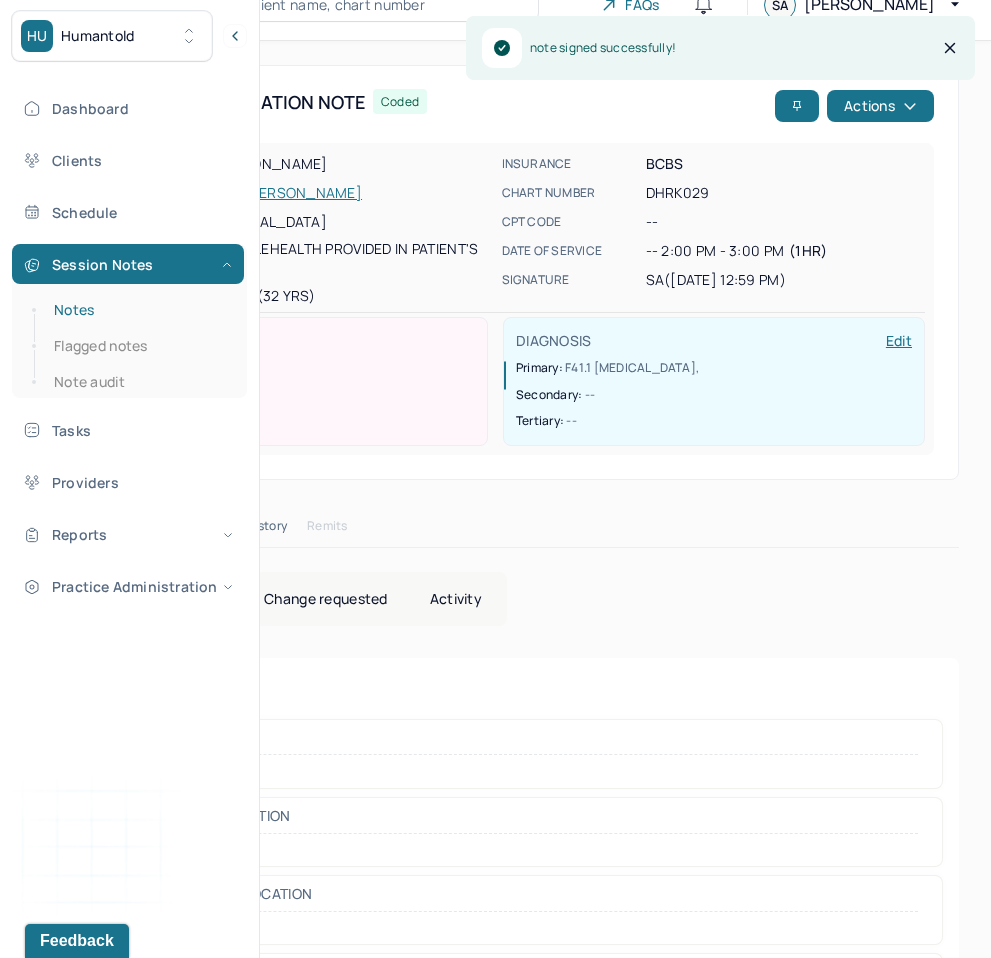 click on "Notes" at bounding box center (139, 310) 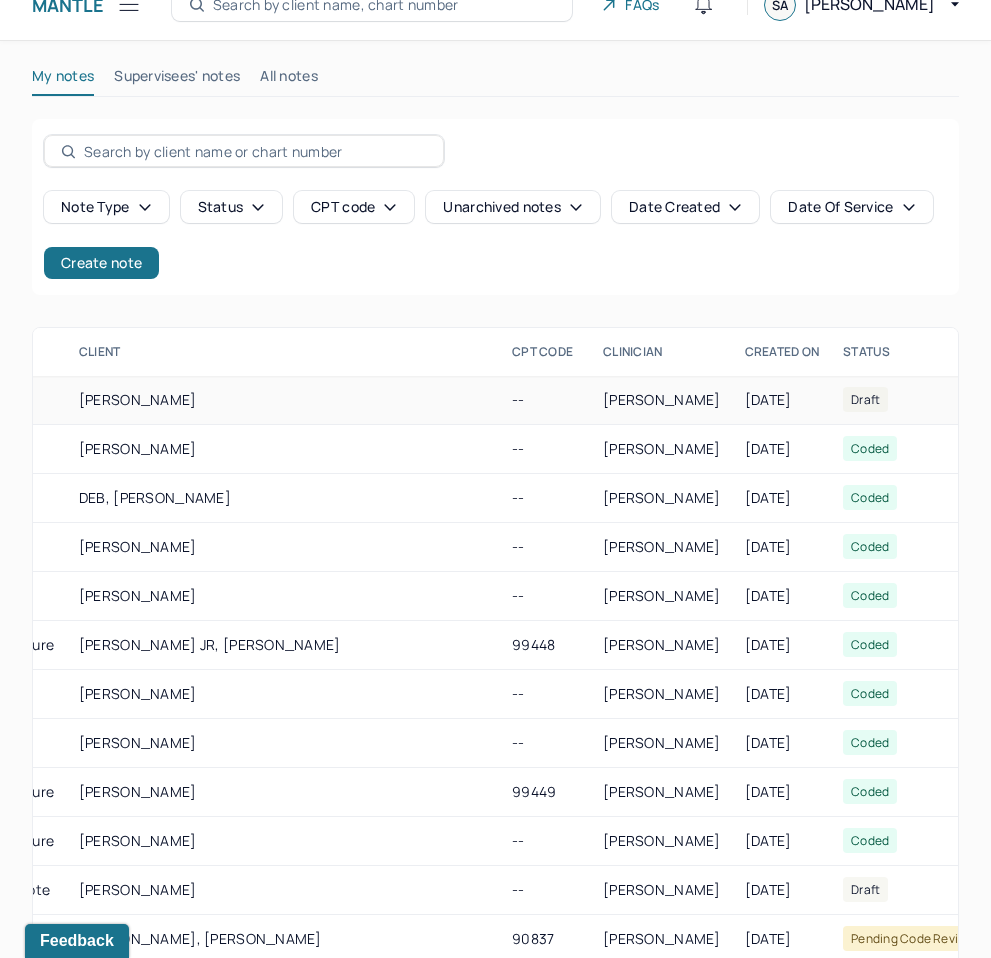 scroll, scrollTop: 0, scrollLeft: 291, axis: horizontal 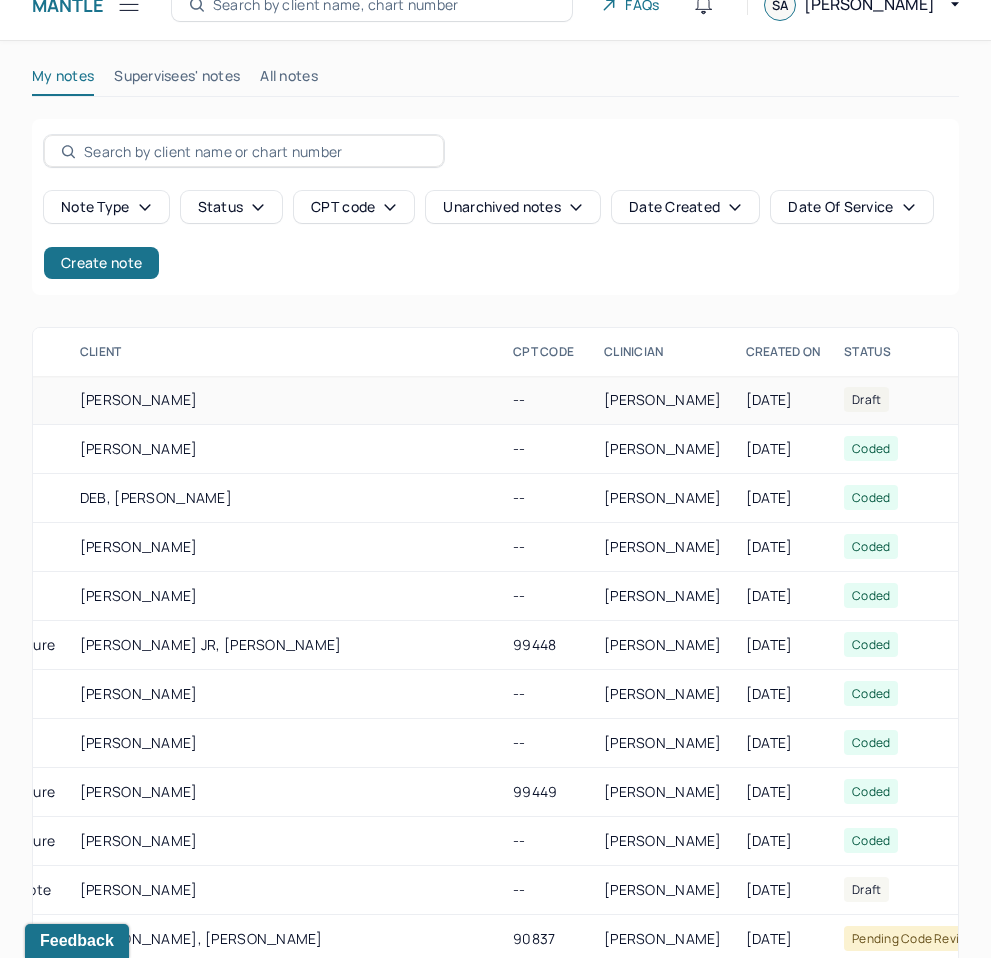click on "[PERSON_NAME]" at bounding box center (663, 400) 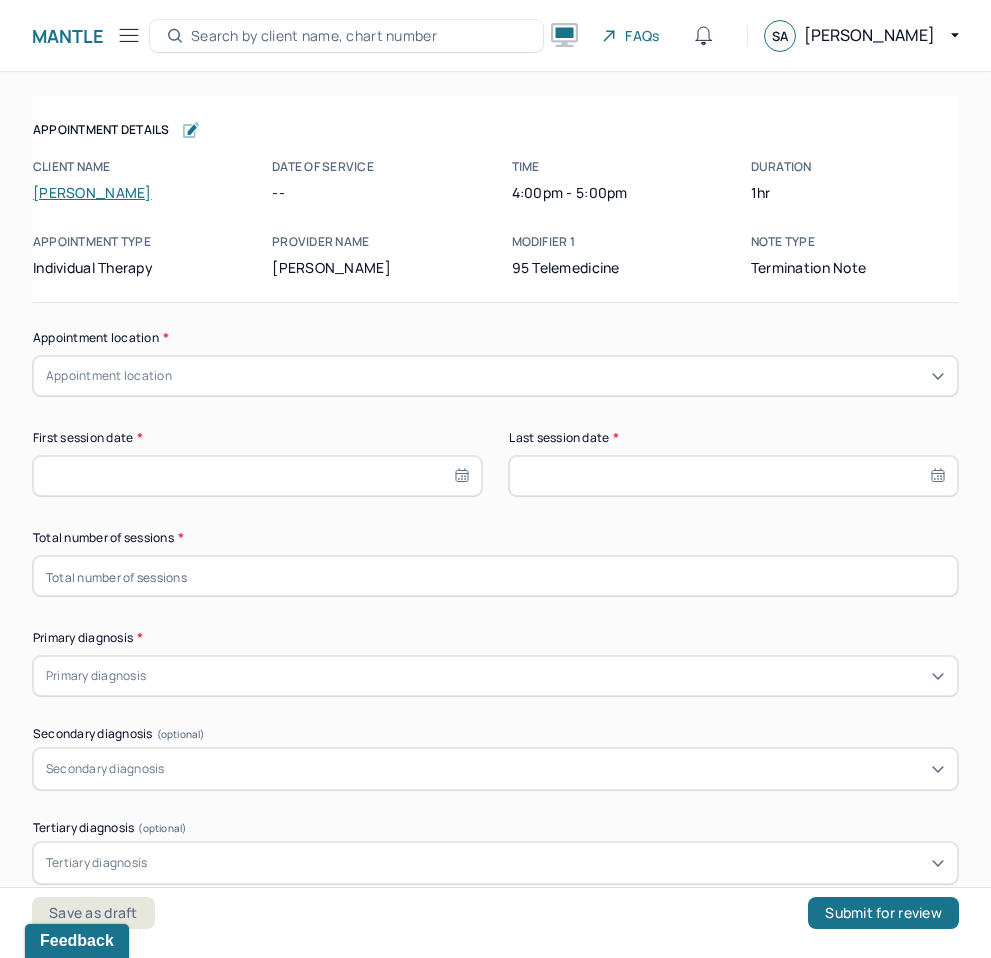 click on "Appointment location" at bounding box center [495, 376] 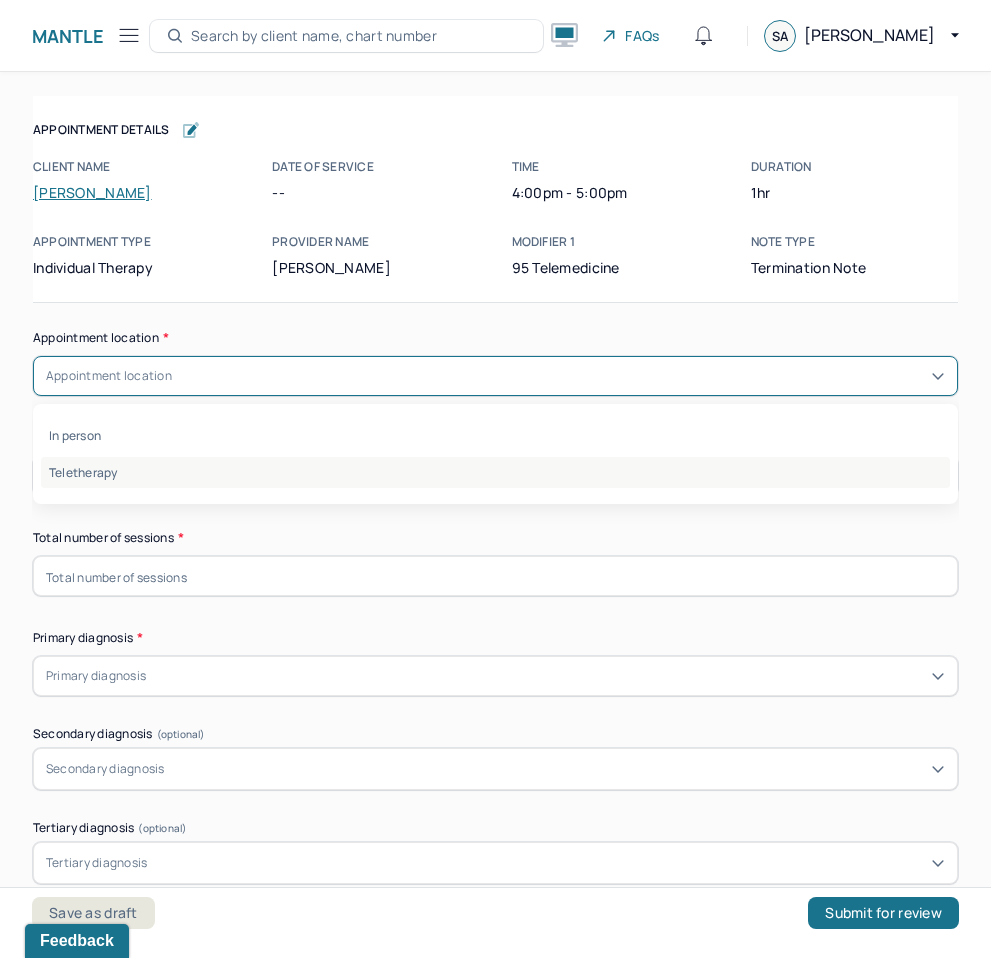 click on "Teletherapy" at bounding box center (495, 472) 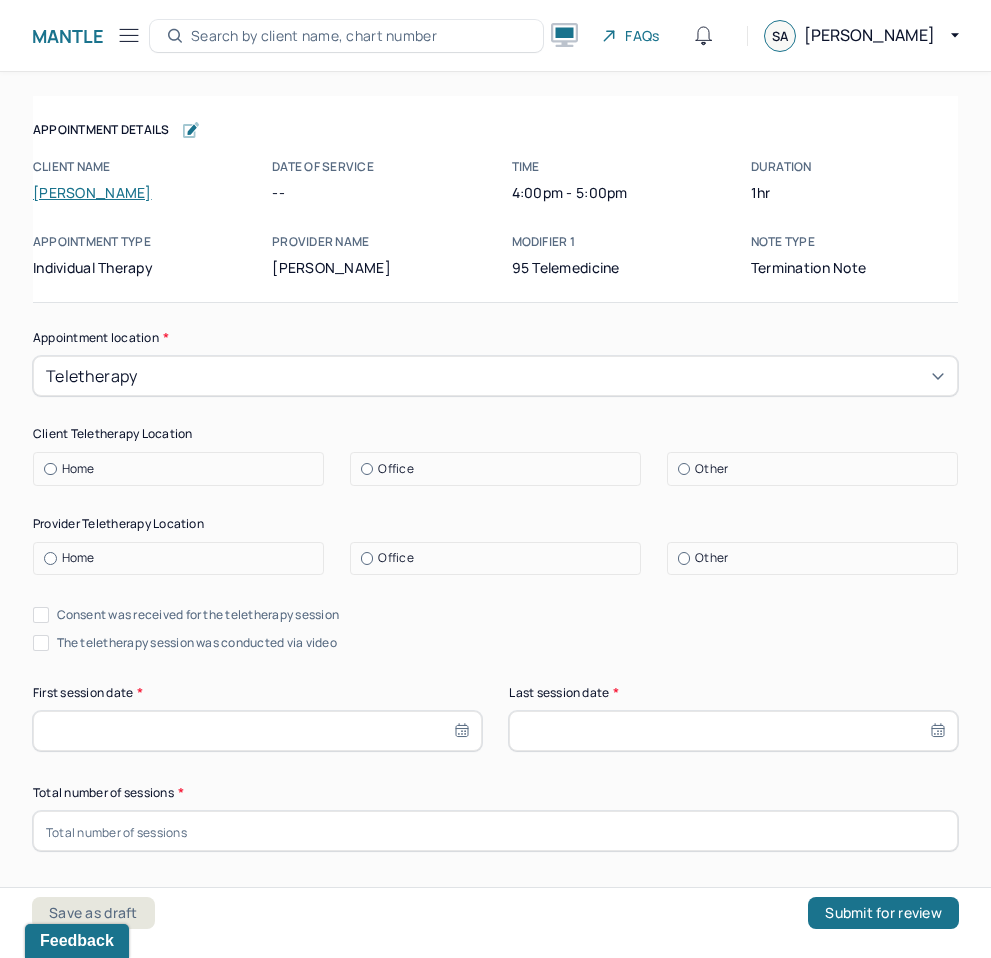 click at bounding box center [50, 469] 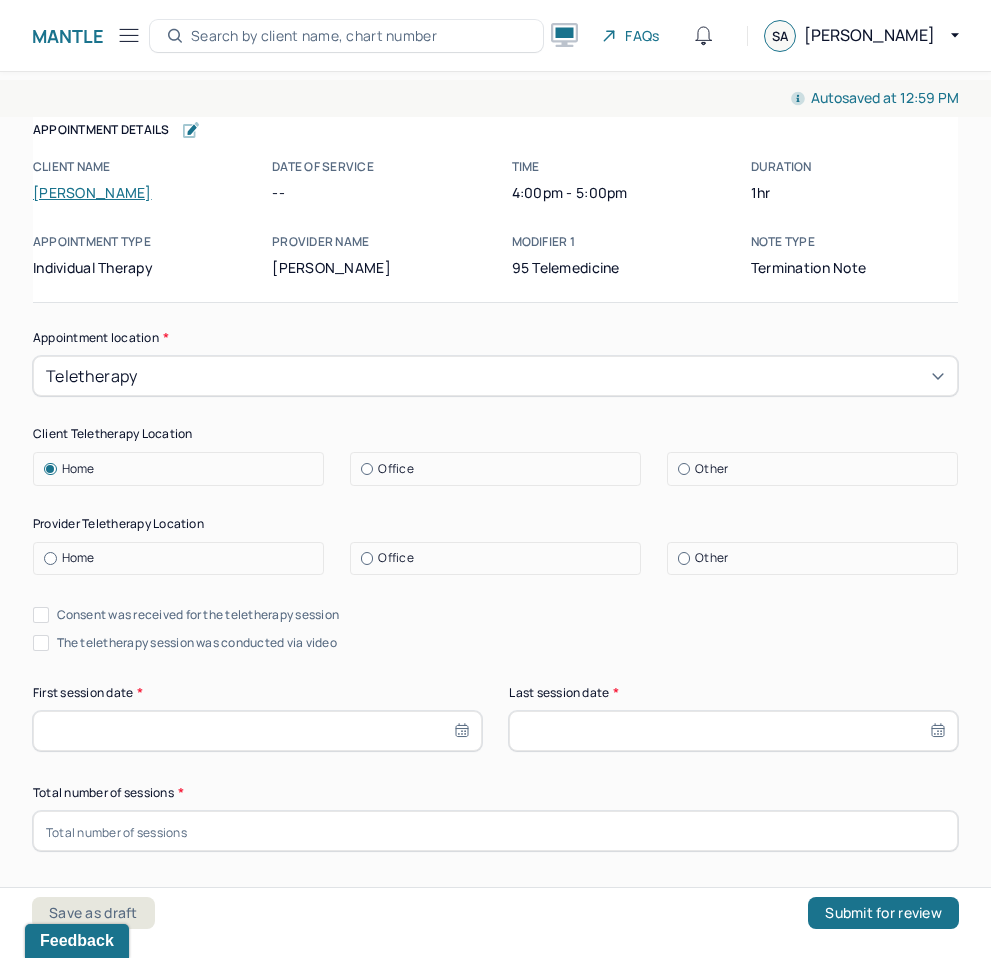 click at bounding box center [367, 558] 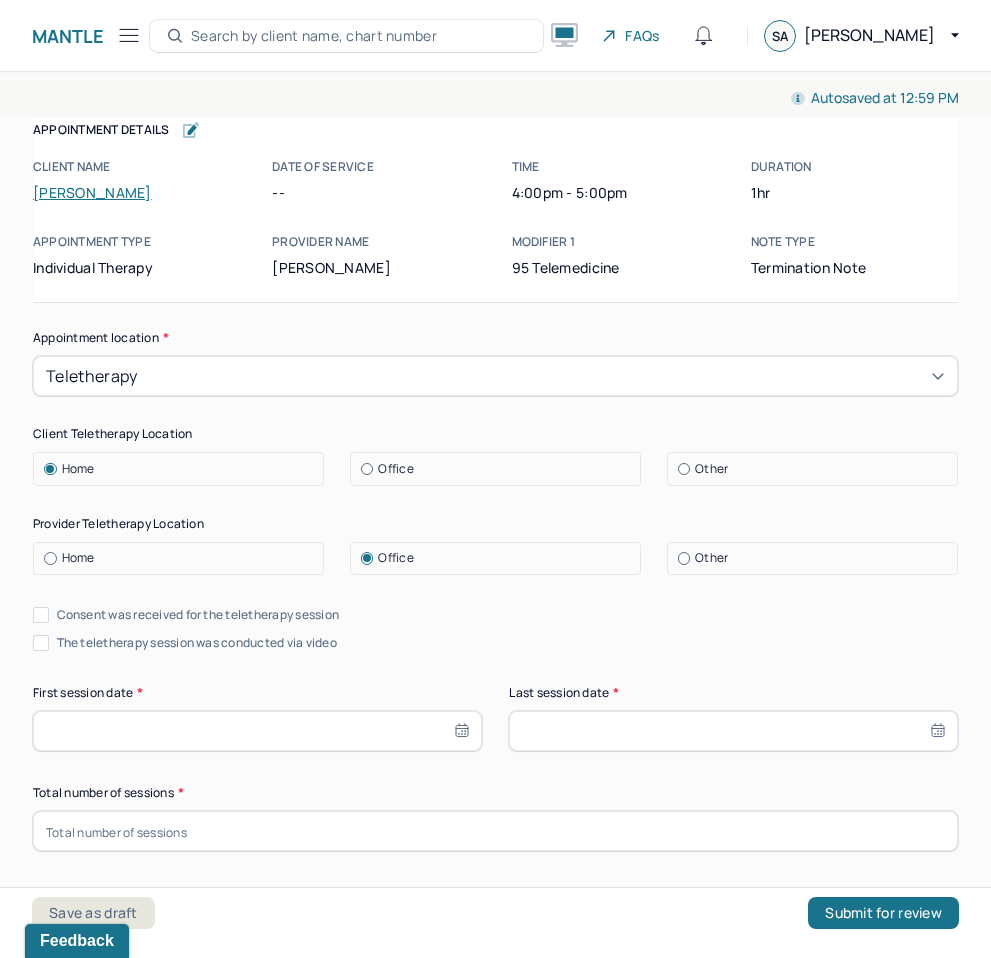click on "Consent was received for the teletherapy session" at bounding box center (41, 615) 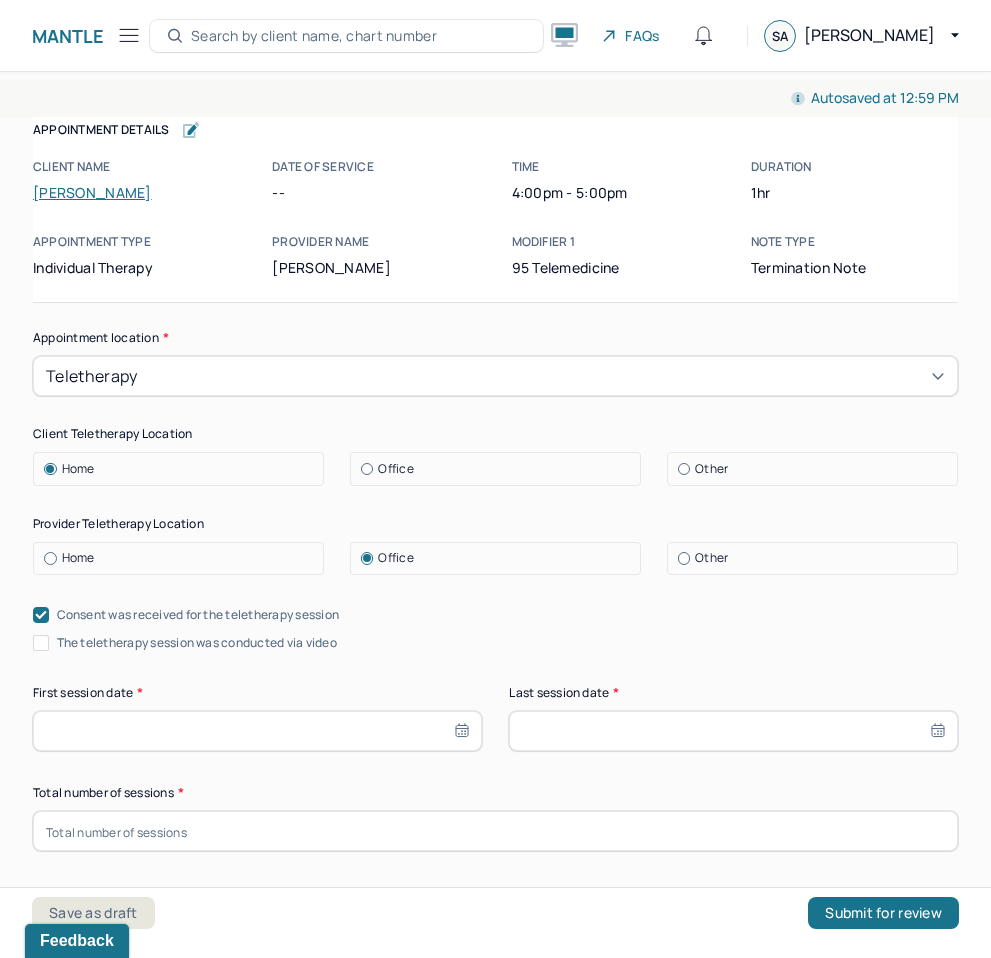 click on "The teletherapy session was conducted via video" at bounding box center [41, 643] 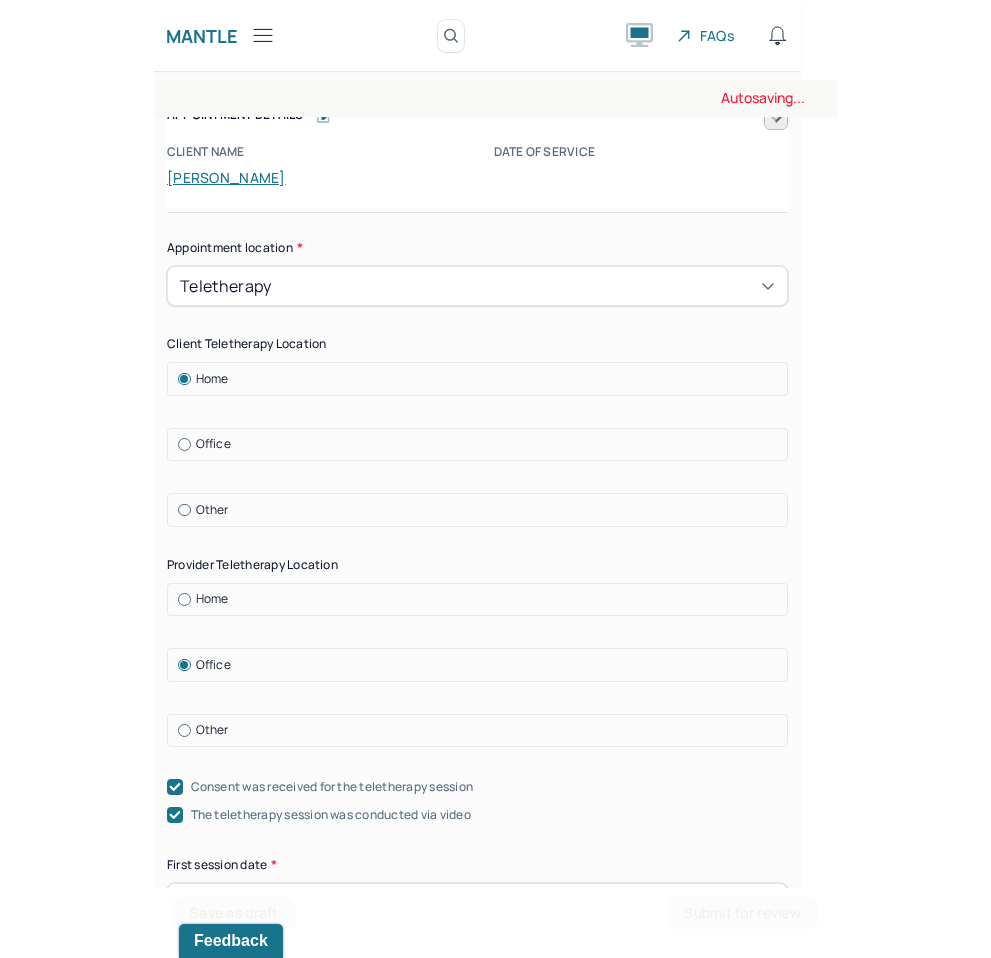 scroll, scrollTop: 31, scrollLeft: 0, axis: vertical 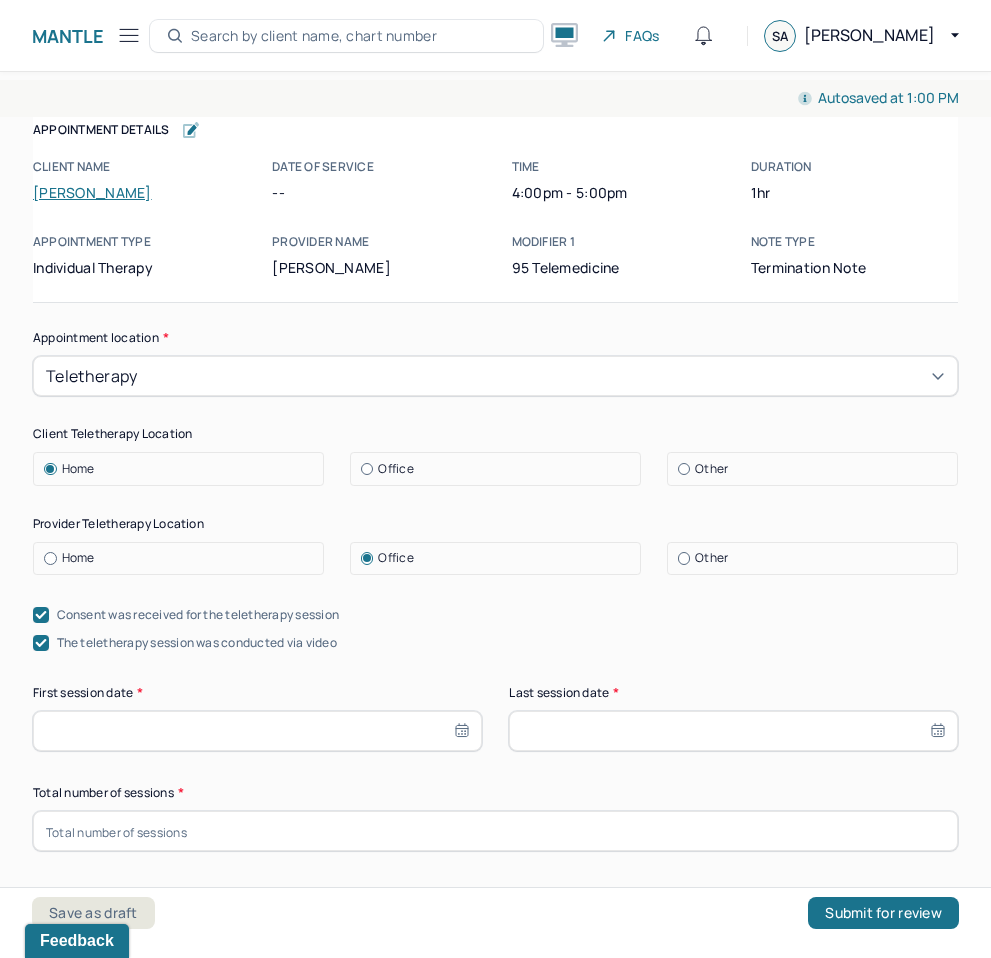 click at bounding box center [495, 831] 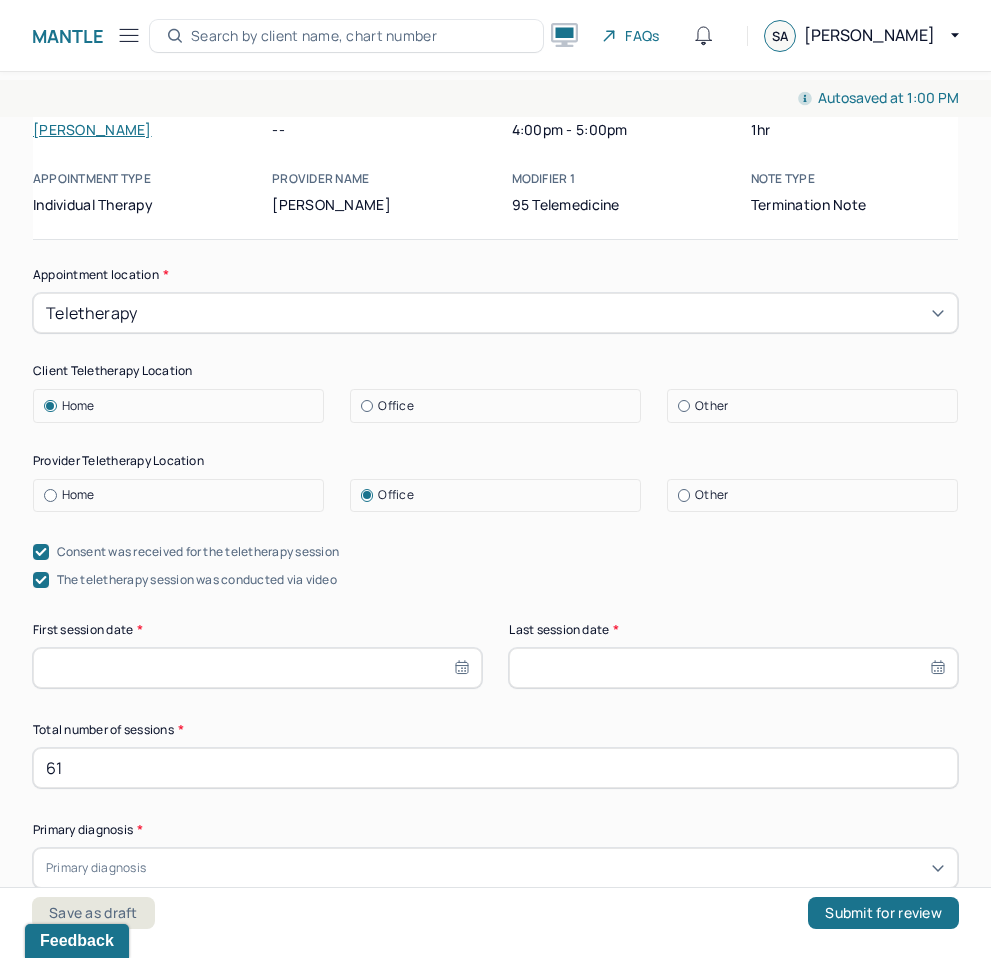 scroll, scrollTop: 103, scrollLeft: 0, axis: vertical 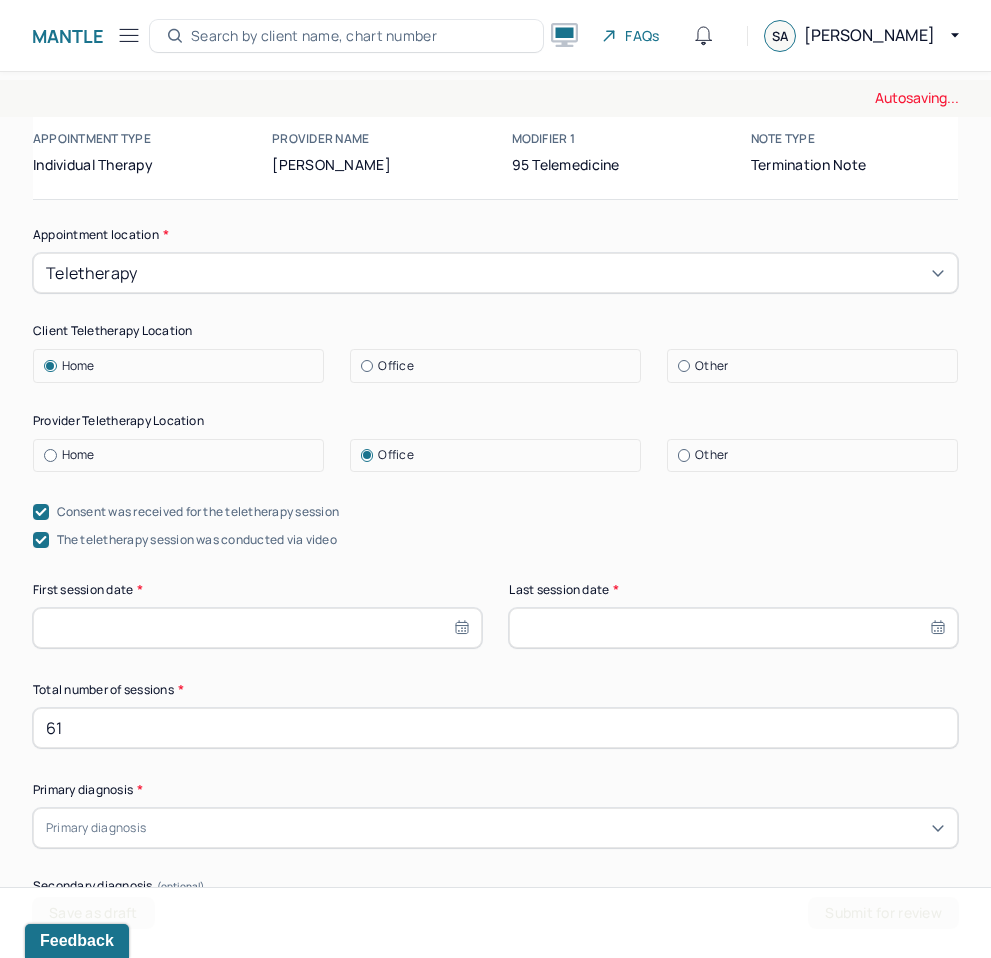 type on "61" 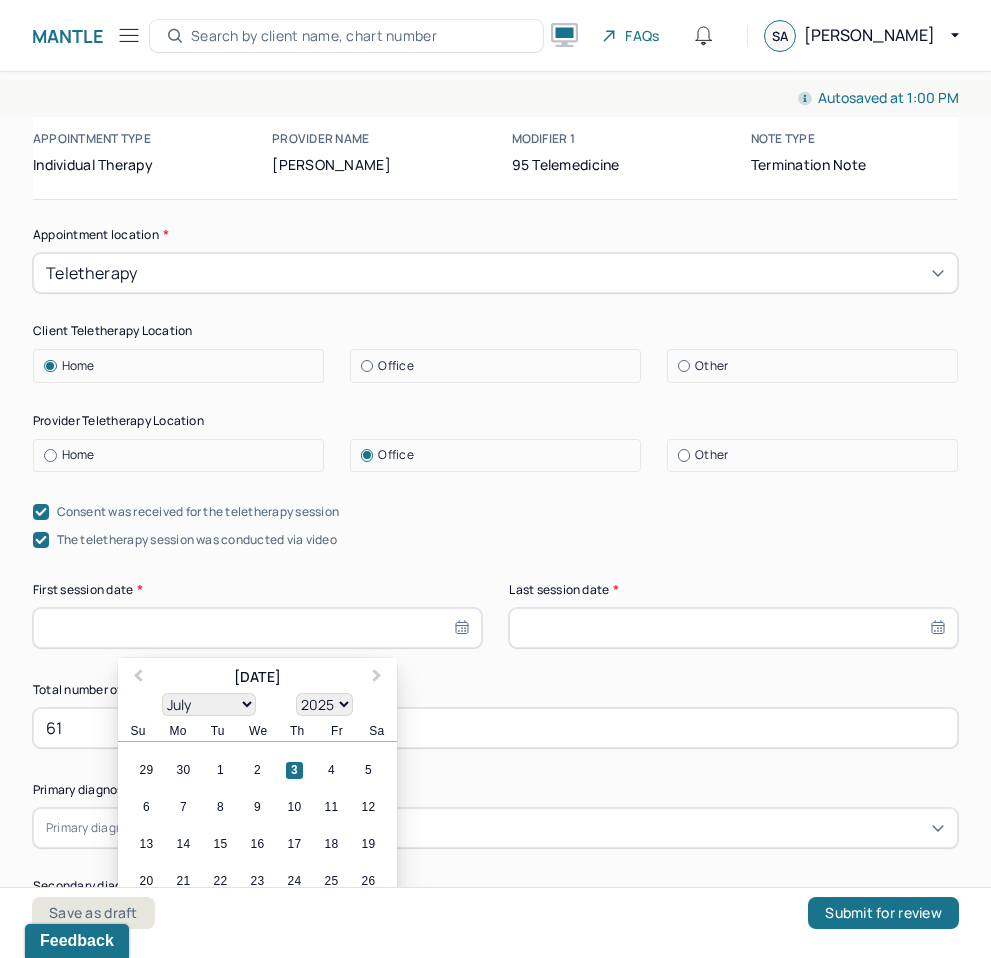 select on "2022" 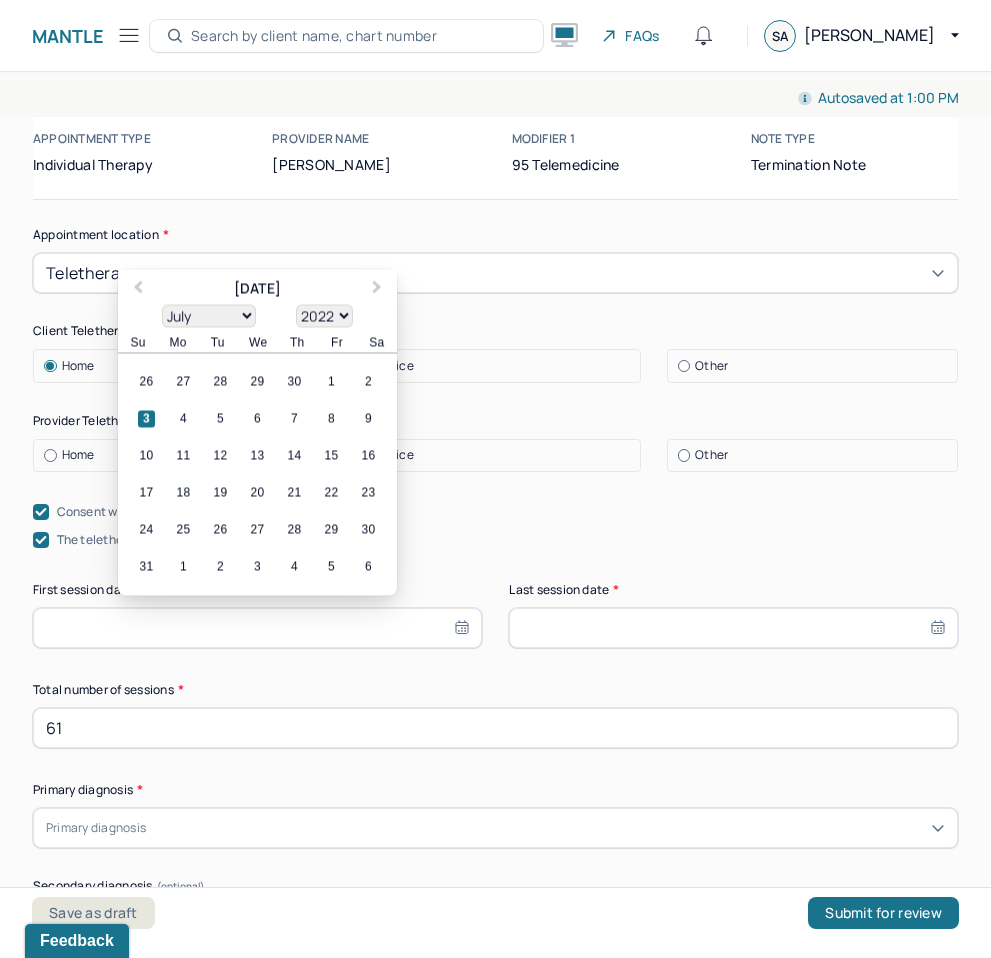 click on "July 2022 January February March April May June July August September October November December 1900 1901 1902 1903 1904 1905 1906 1907 1908 1909 1910 1911 1912 1913 1914 1915 1916 1917 1918 1919 1920 1921 1922 1923 1924 1925 1926 1927 1928 1929 1930 1931 1932 1933 1934 1935 1936 1937 1938 1939 1940 1941 1942 1943 1944 1945 1946 1947 1948 1949 1950 1951 1952 1953 1954 1955 1956 1957 1958 1959 1960 1961 1962 1963 1964 1965 1966 1967 1968 1969 1970 1971 1972 1973 1974 1975 1976 1977 1978 1979 1980 1981 1982 1983 1984 1985 1986 1987 1988 1989 1990 1991 1992 1993 1994 1995 1996 1997 1998 1999 2000 2001 2002 2003 2004 2005 2006 2007 2008 2009 2010 2011 2012 2013 2014 2015 2016 2017 2018 2019 2020 2021 2022 2023 2024 2025 2026 2027 2028 2029 2030 2031 2032 2033 2034 2035 2036 2037 2038 2039 2040 2041 2042 2043 2044 2045 2046 2047 2048 2049 2050 2051 2052 2053 2054 2055 2056 2057 2058 2059 2060 2061 2062 2063 2064 2065 2066 2067 2068 2069 2070 2071 2072 2073 2074 2075 2076 2077 2078 2079 2080 2081 2082 2083 2084 Su" at bounding box center (257, 312) 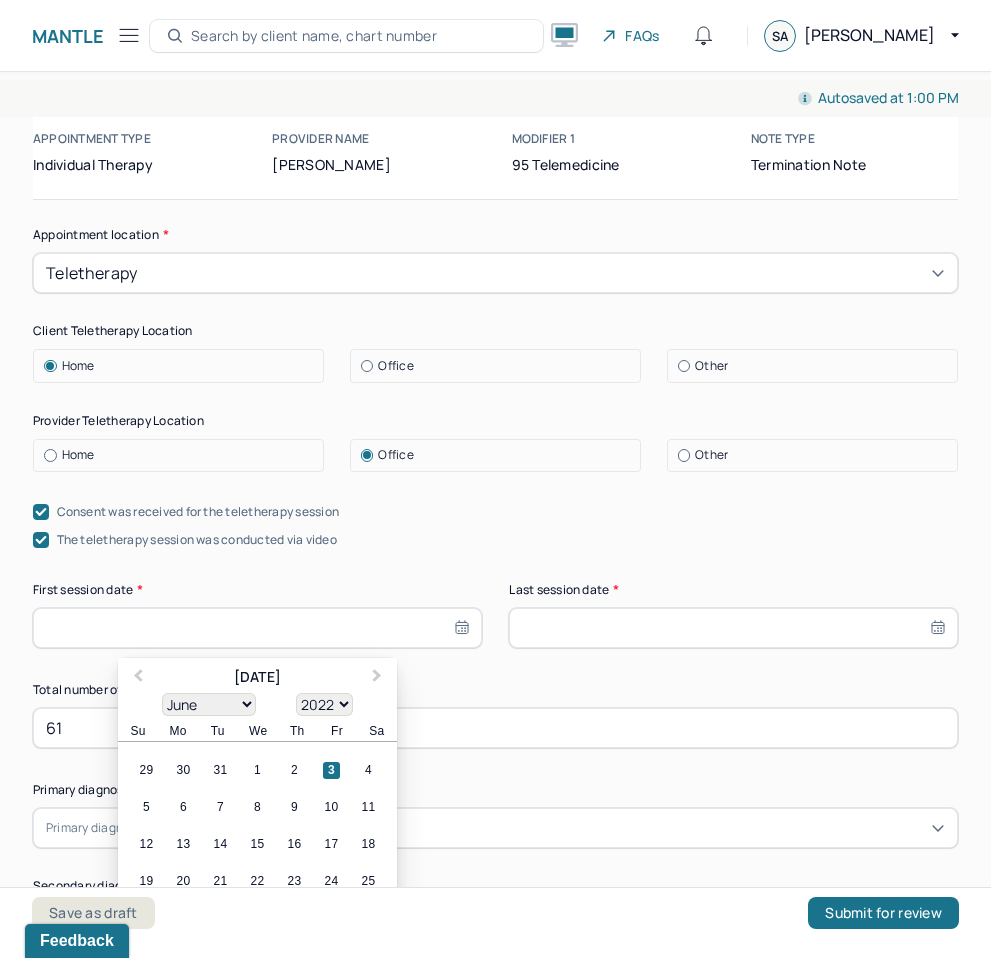 click on "6" at bounding box center (183, 807) 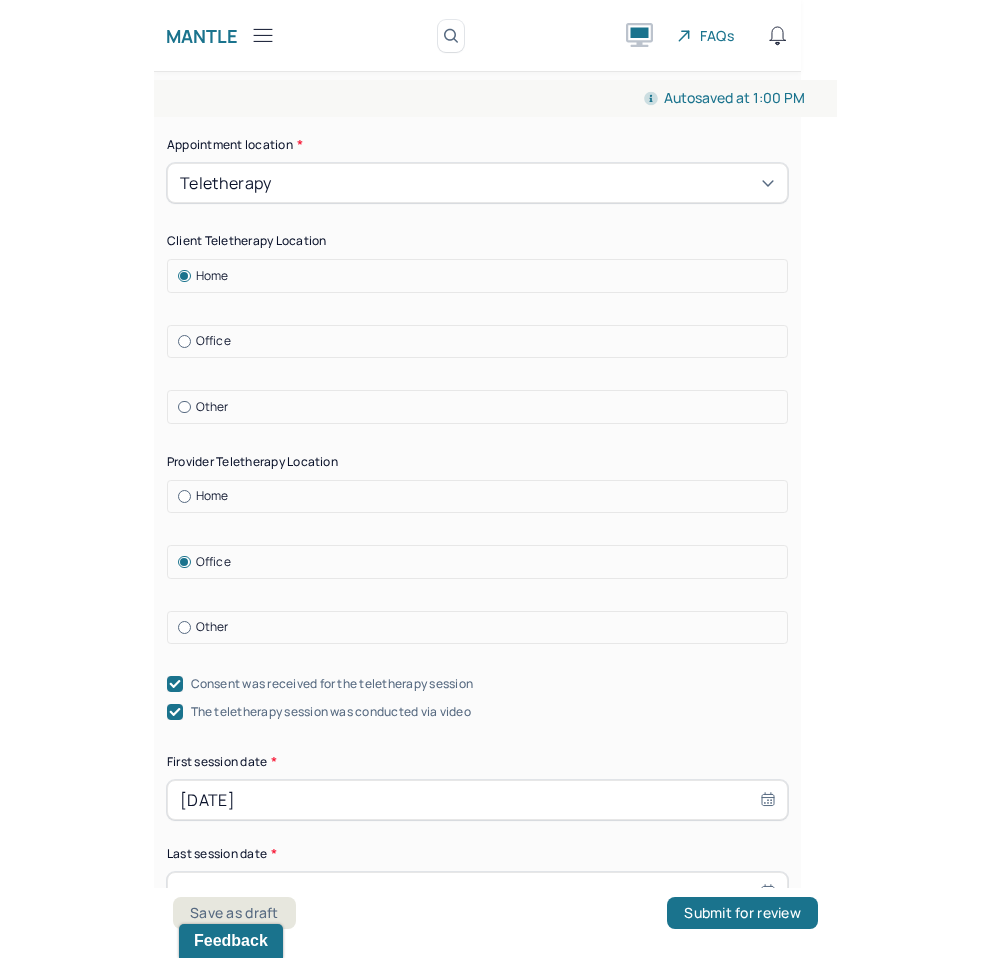 scroll, scrollTop: 31, scrollLeft: 0, axis: vertical 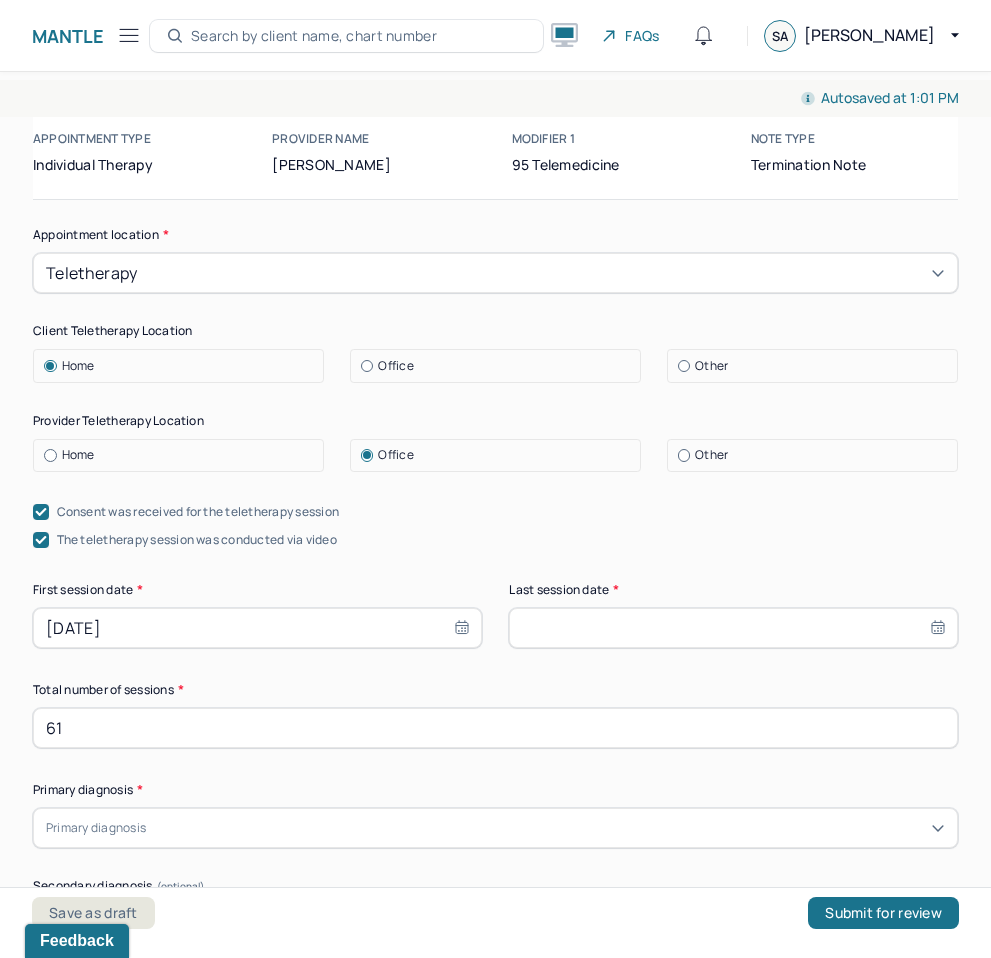 select on "6" 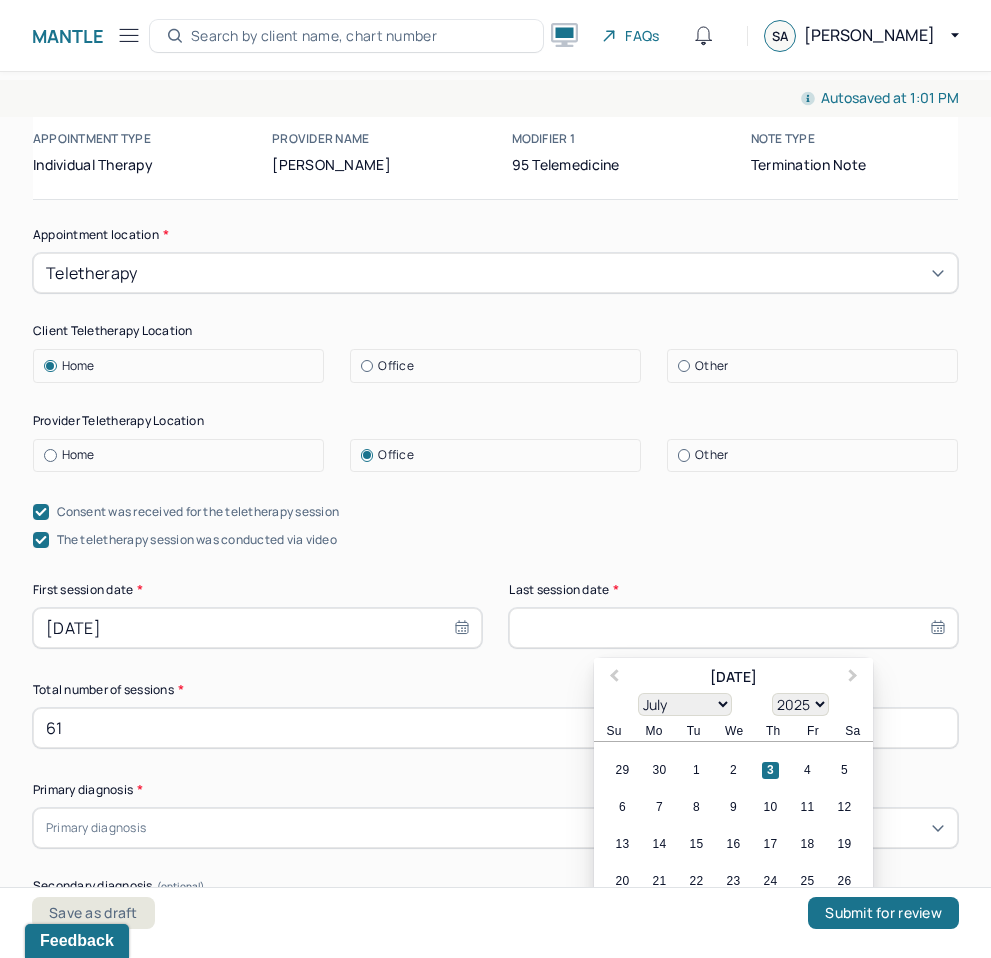 click at bounding box center [733, 628] 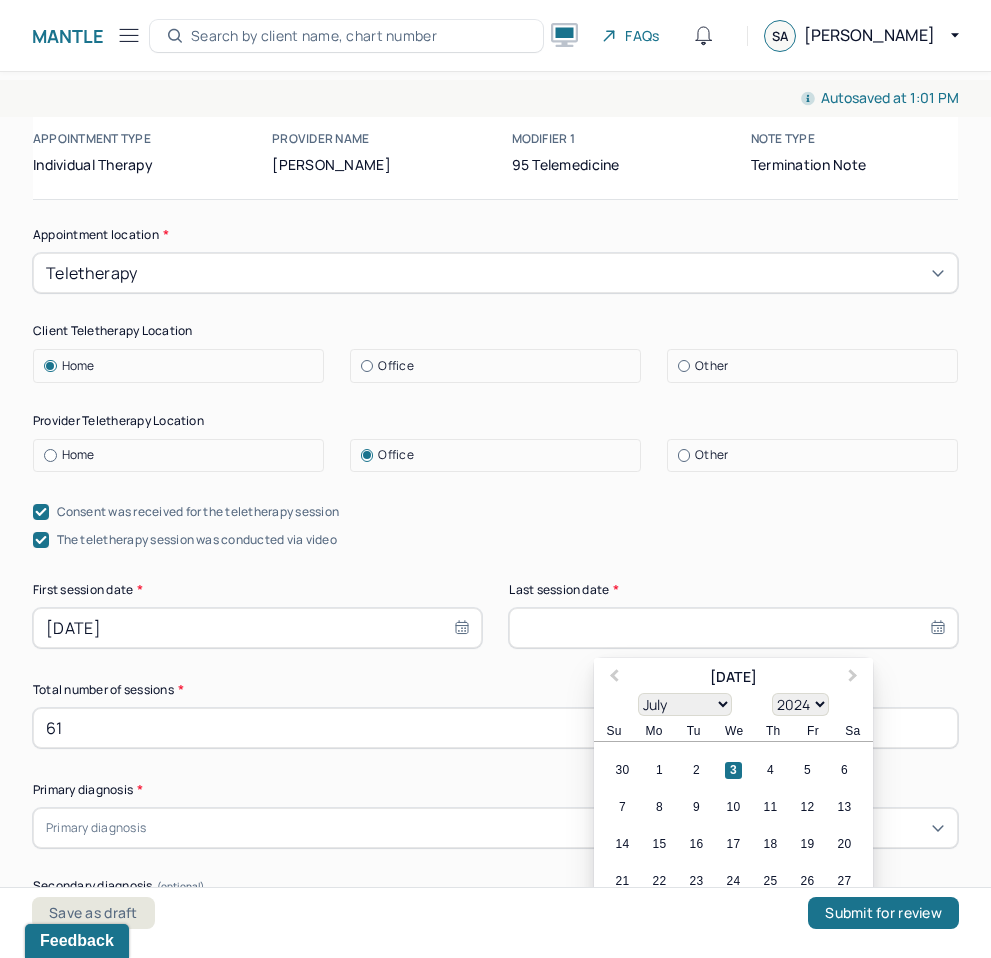 click on "July 2024 January February March April May June July August September October November December 1900 1901 1902 1903 1904 1905 1906 1907 1908 1909 1910 1911 1912 1913 1914 1915 1916 1917 1918 1919 1920 1921 1922 1923 1924 1925 1926 1927 1928 1929 1930 1931 1932 1933 1934 1935 1936 1937 1938 1939 1940 1941 1942 1943 1944 1945 1946 1947 1948 1949 1950 1951 1952 1953 1954 1955 1956 1957 1958 1959 1960 1961 1962 1963 1964 1965 1966 1967 1968 1969 1970 1971 1972 1973 1974 1975 1976 1977 1978 1979 1980 1981 1982 1983 1984 1985 1986 1987 1988 1989 1990 1991 1992 1993 1994 1995 1996 1997 1998 1999 2000 2001 2002 2003 2004 2005 2006 2007 2008 2009 2010 2011 2012 2013 2014 2015 2016 2017 2018 2019 2020 2021 2022 2023 2024 2025 2026 2027 2028 2029 2030 2031 2032 2033 2034 2035 2036 2037 2038 2039 2040 2041 2042 2043 2044 2045 2046 2047 2048 2049 2050 2051 2052 2053 2054 2055 2056 2057 2058 2059 2060 2061 2062 2063 2064 2065 2066 2067 2068 2069 2070 2071 2072 2073 2074 2075 2076 2077 2078 2079 2080 2081 2082 2083 2084 Su" at bounding box center (733, 700) 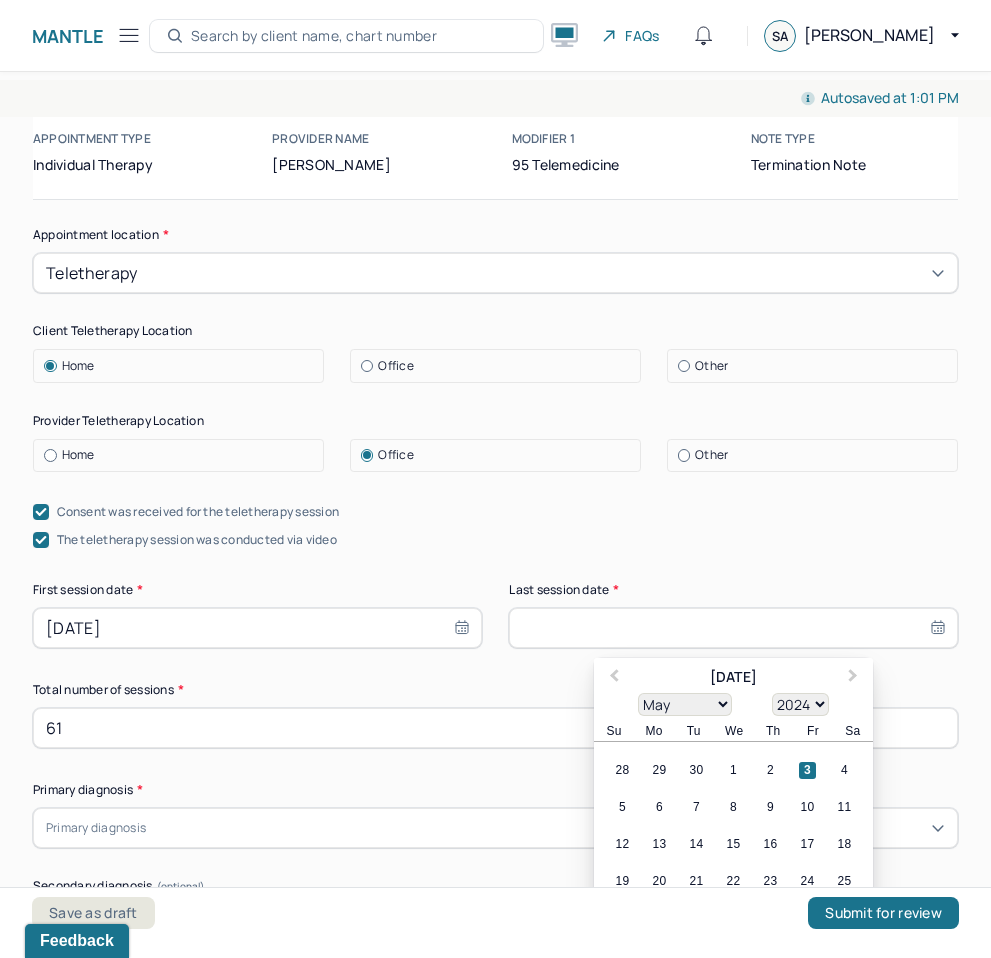 click on "6" at bounding box center [659, 807] 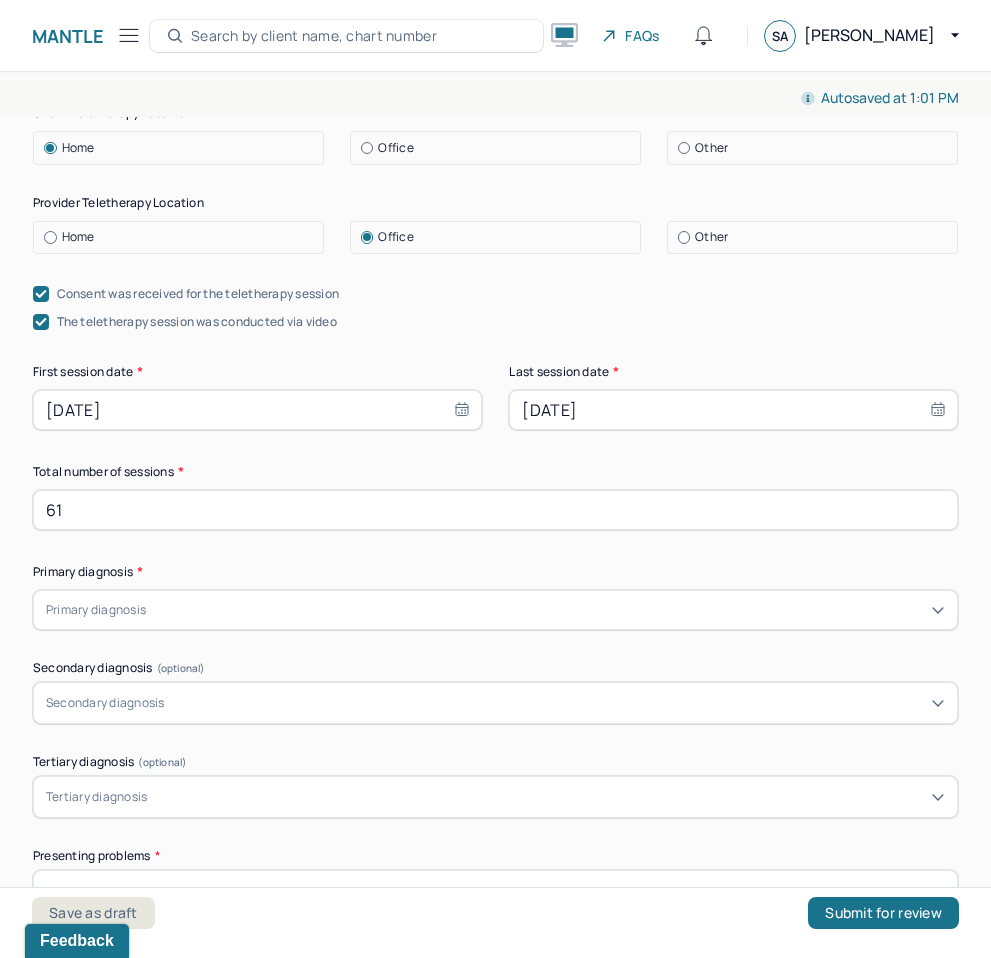 scroll, scrollTop: 322, scrollLeft: 0, axis: vertical 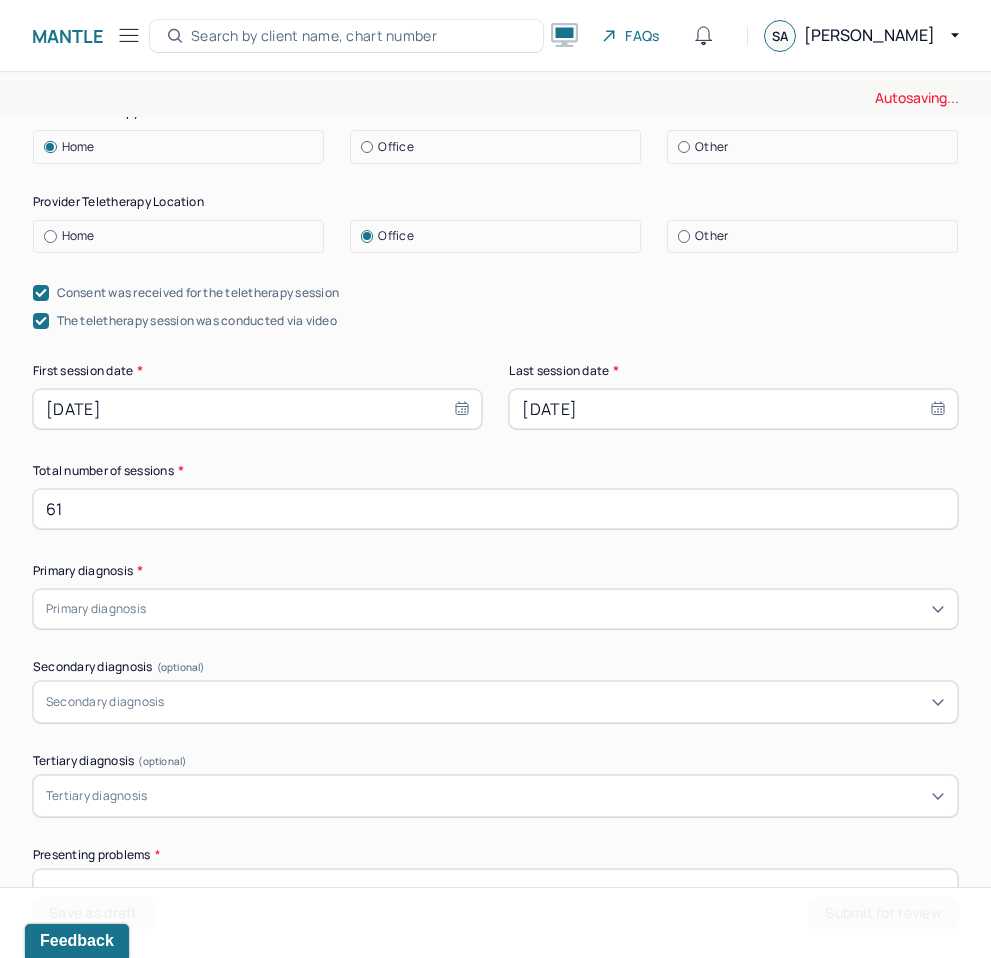click on "Appointment location * Teletherapy Client Teletherapy Location Home Office Other Provider Teletherapy Location Home Office Other Consent was received for the teletherapy session The teletherapy session was conducted via video First session date * 06/06/2022 Last session date * 05/06/2024 Total number of sessions * 61 Primary diagnosis * Primary diagnosis Secondary diagnosis (optional) Secondary diagnosis Tertiary diagnosis (optional) Tertiary diagnosis Presenting problems * Planned treatment and goals * Course of treatment * Patient final condition * Prognosis * Reason for termination * Discharge plan and follow-up * Date created * Sign note here Provider's Initials *   Save as draft     Submit for review" at bounding box center (495, 1109) 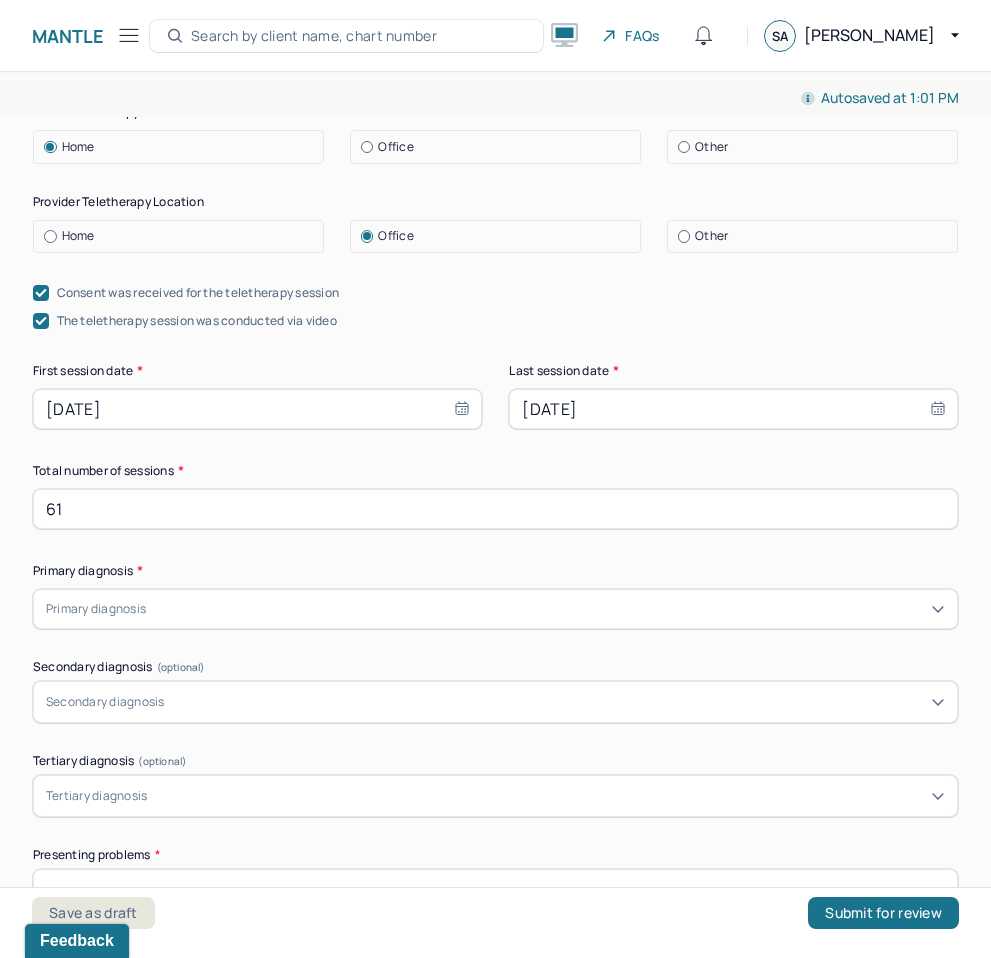 scroll, scrollTop: 580, scrollLeft: 0, axis: vertical 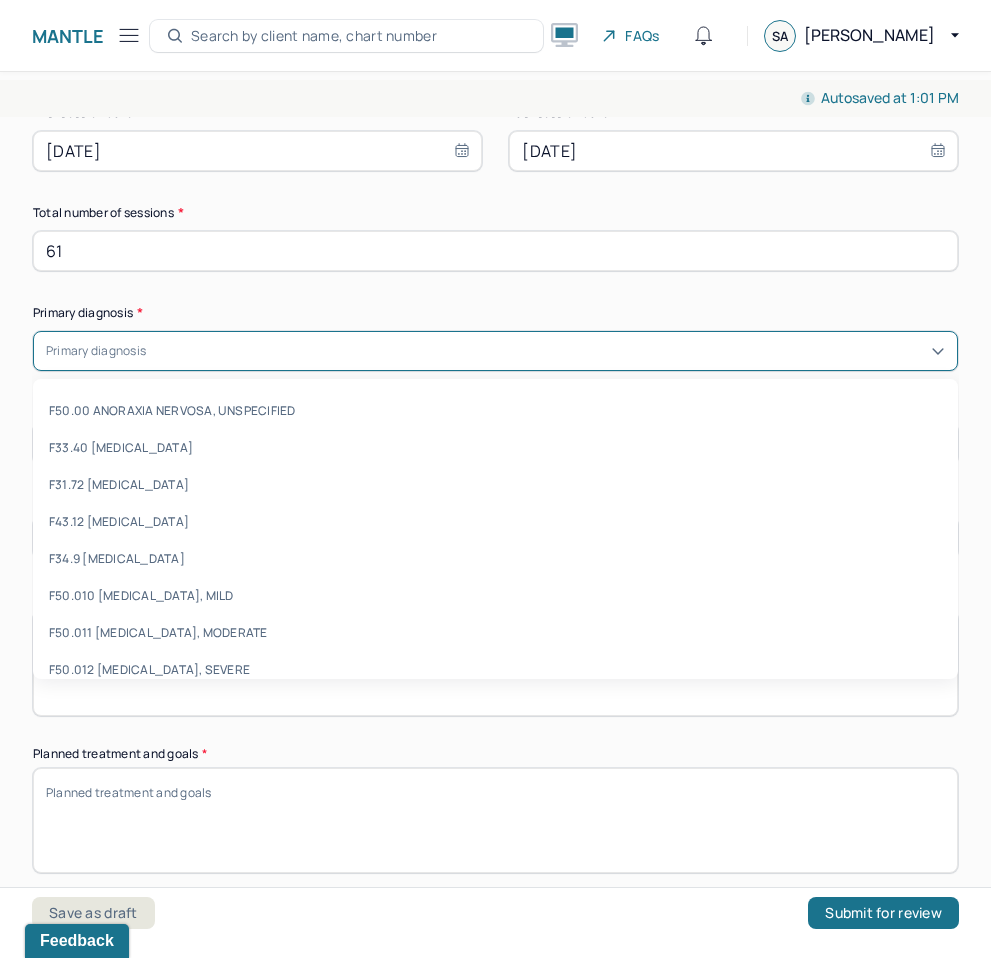 click at bounding box center [547, 351] 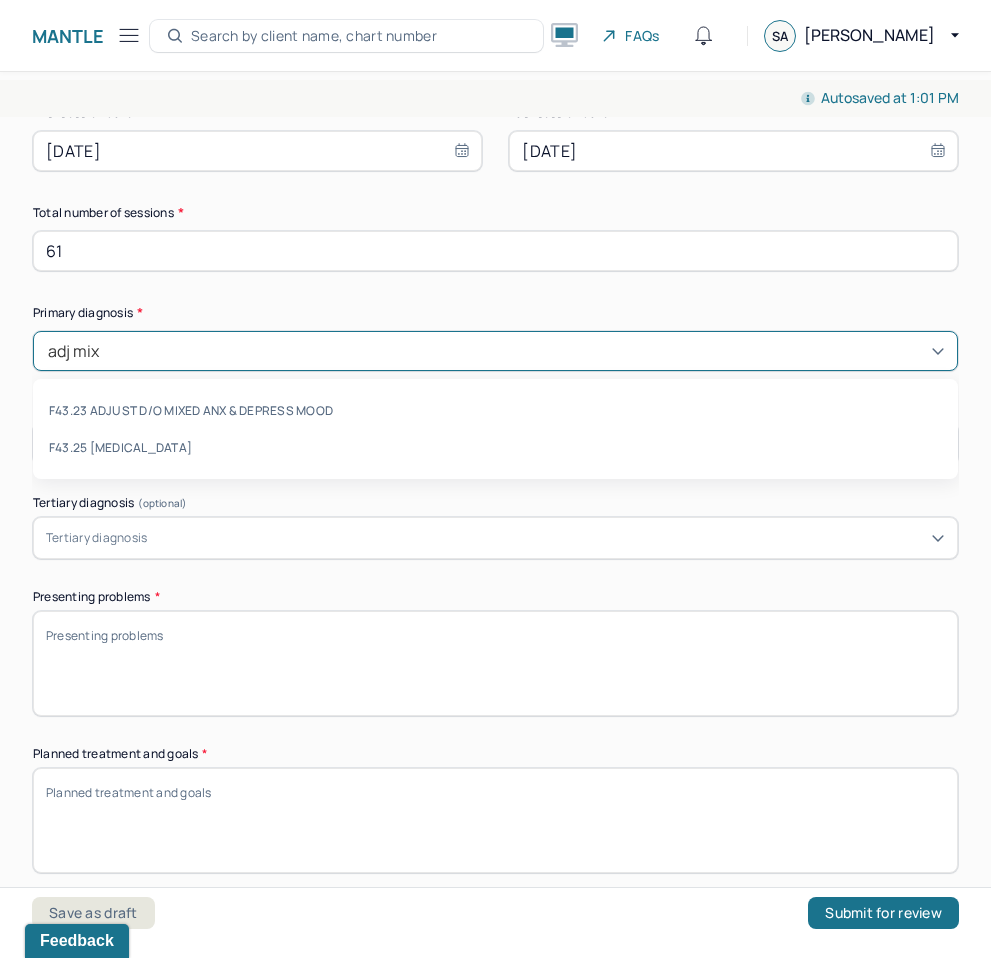 click on "F43.23 ADJUST D/O MIXED ANX & DEPRESS MOOD" at bounding box center [495, 410] 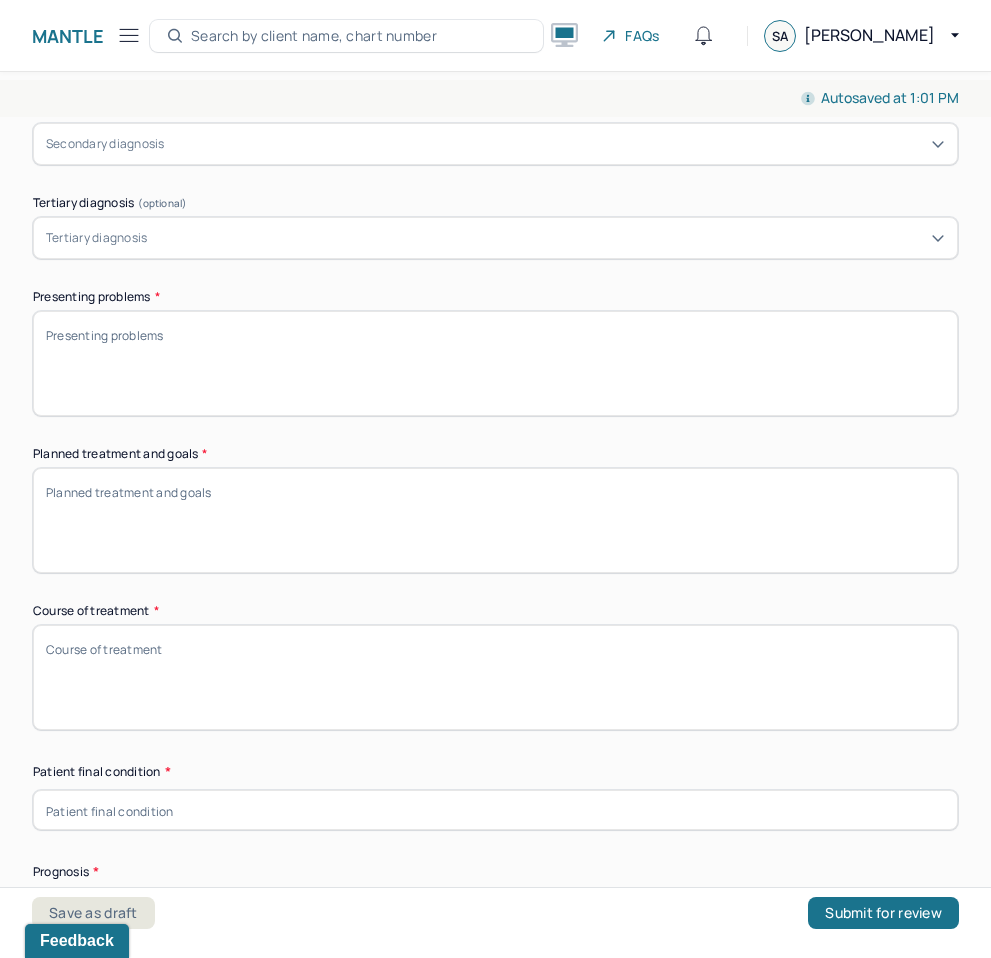 scroll, scrollTop: 883, scrollLeft: 0, axis: vertical 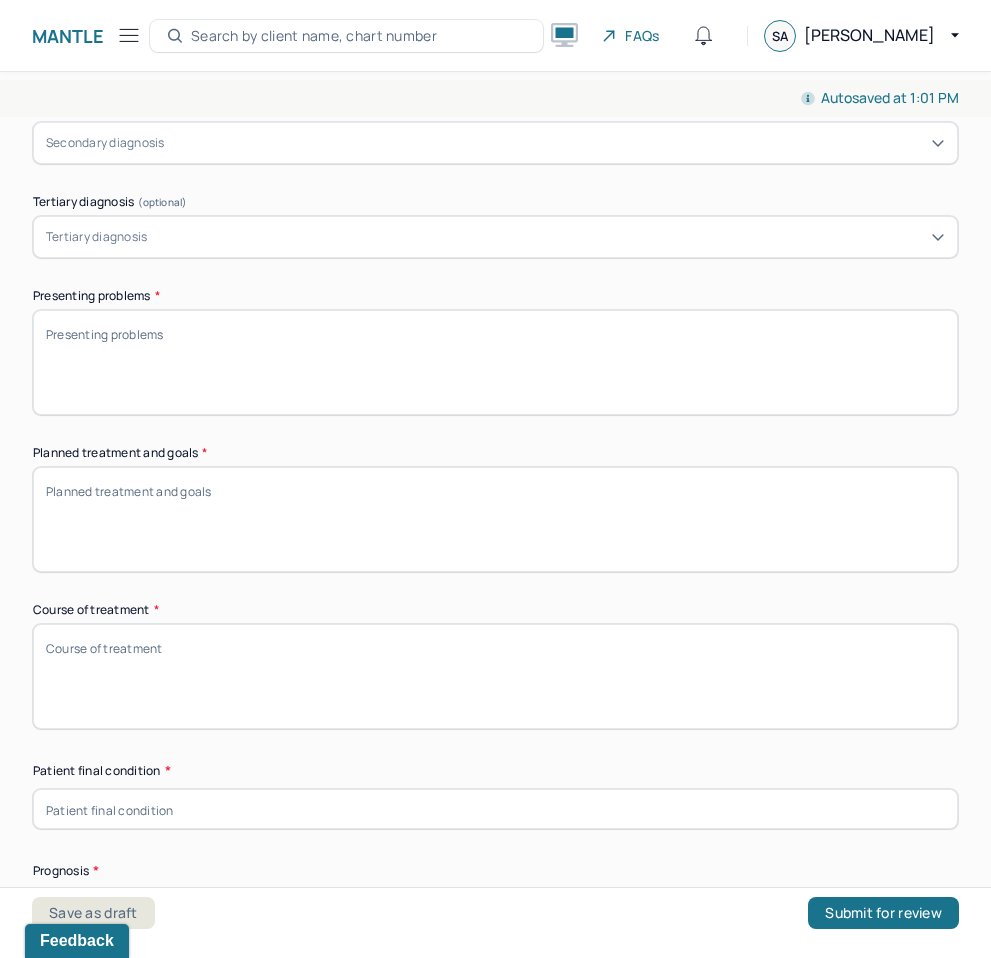 click on "Presenting problems *" at bounding box center (495, 362) 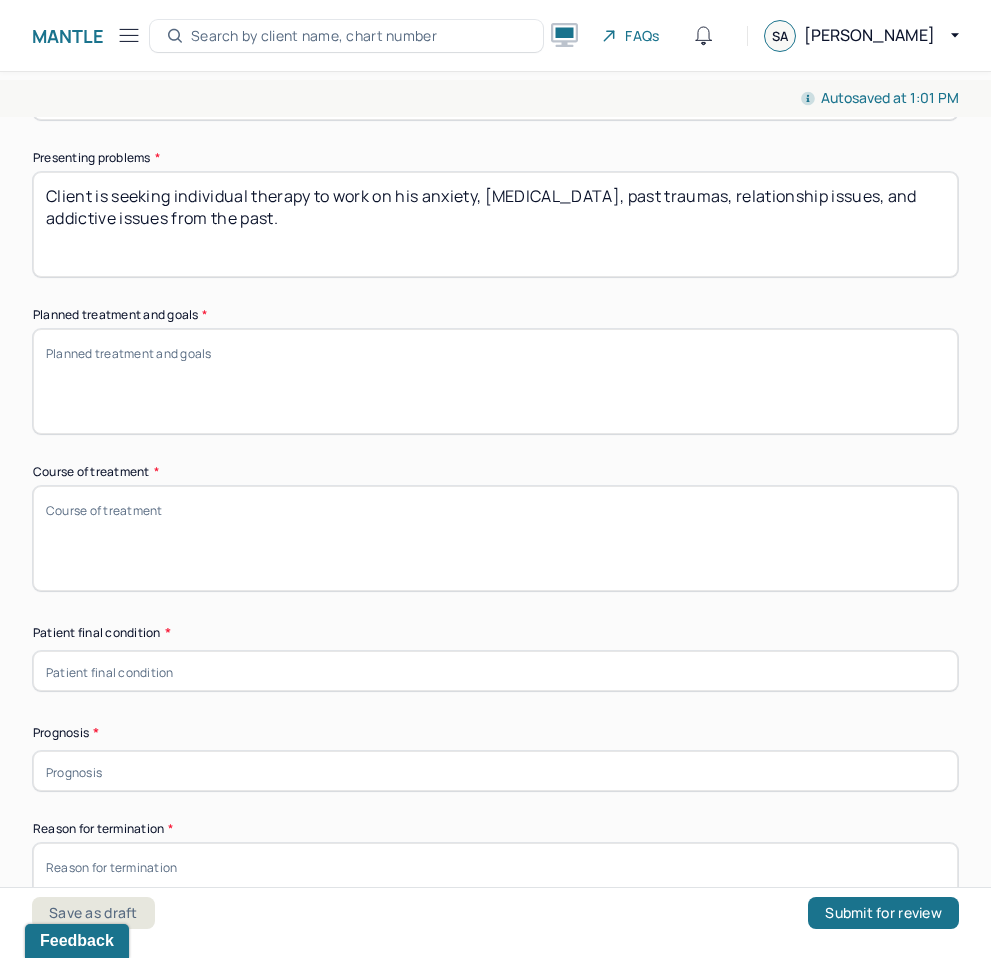 scroll, scrollTop: 1030, scrollLeft: 0, axis: vertical 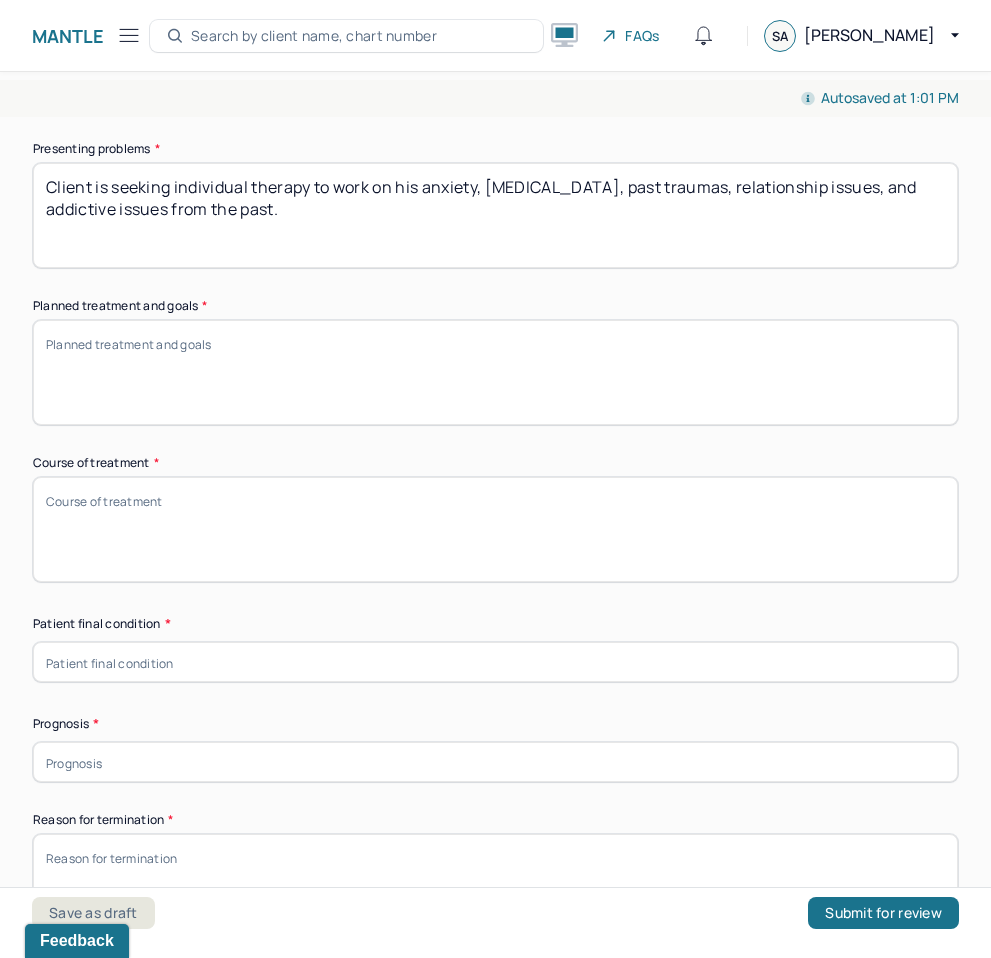 click on "Planned treatment and goals *" at bounding box center (495, 372) 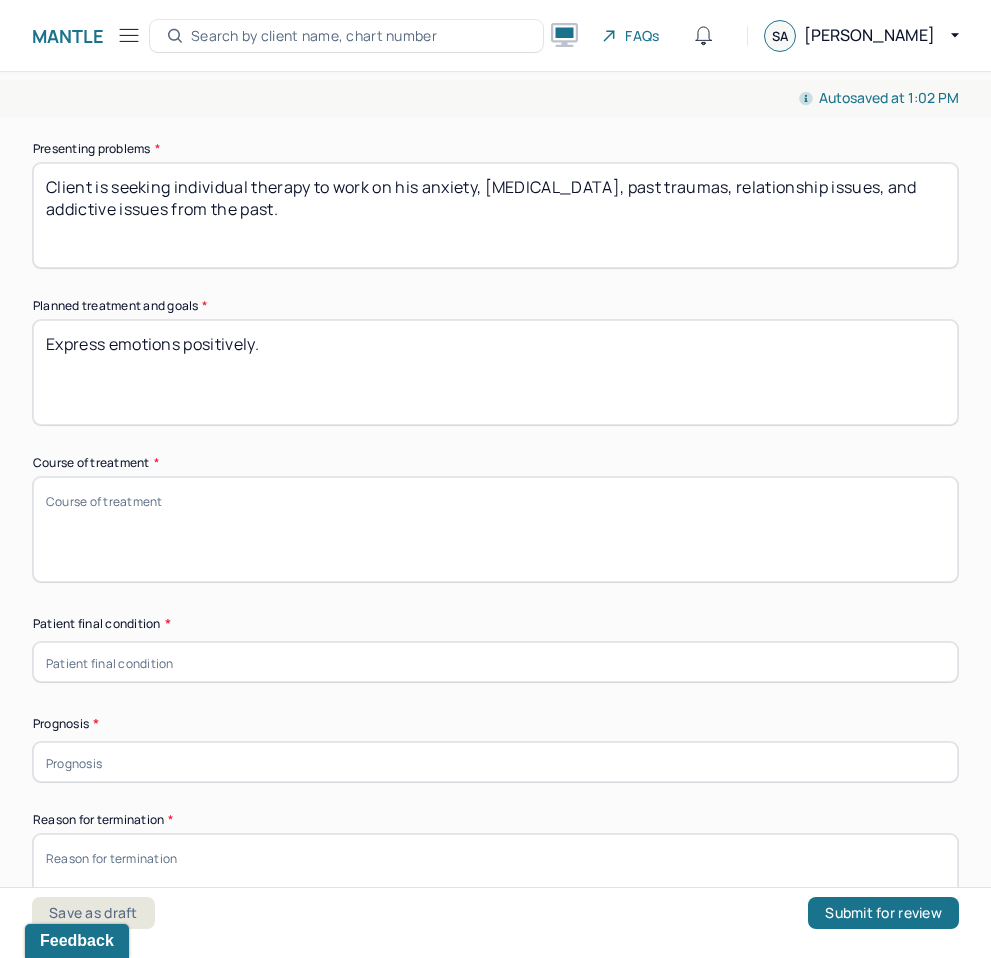 click on "Course of treatment *" at bounding box center (495, 529) 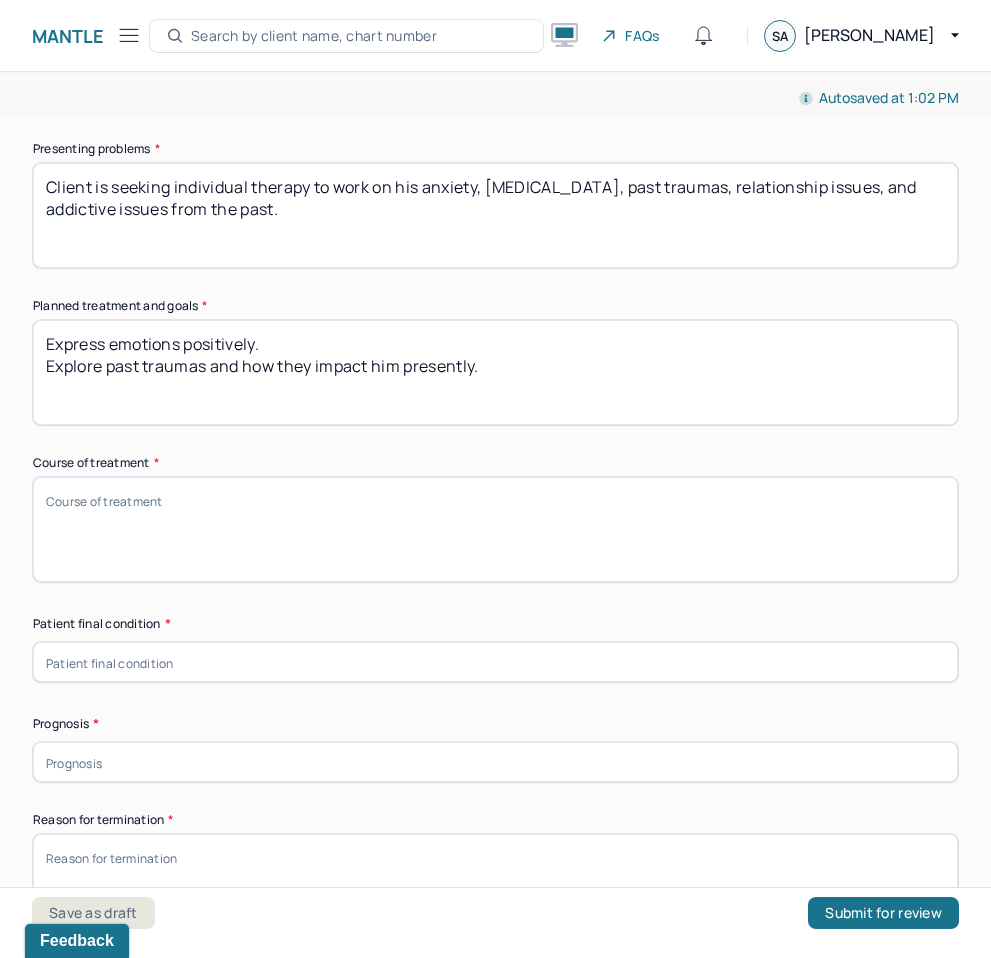 click on "Express emotions positively.
Explore past traumas and how they impact him presently." at bounding box center (495, 372) 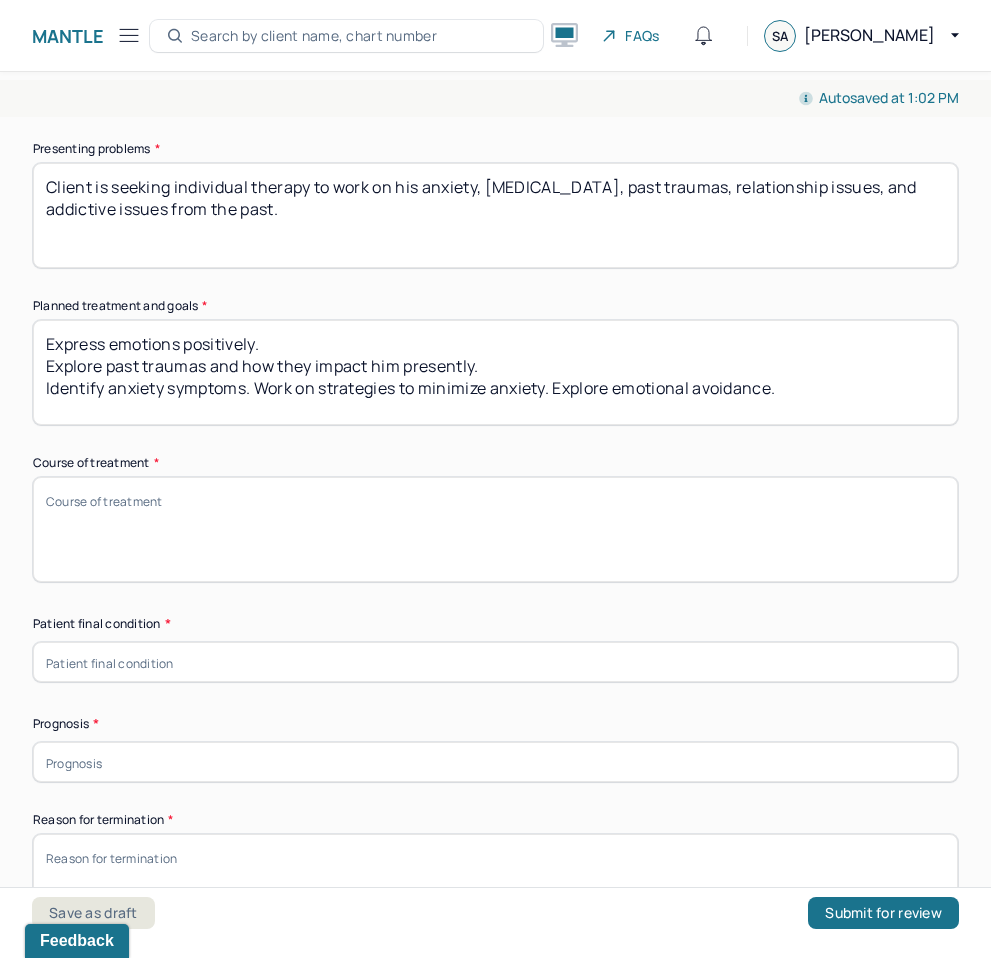 click on "Express emotions positively.
Explore past traumas and how they impact him presently." at bounding box center [495, 372] 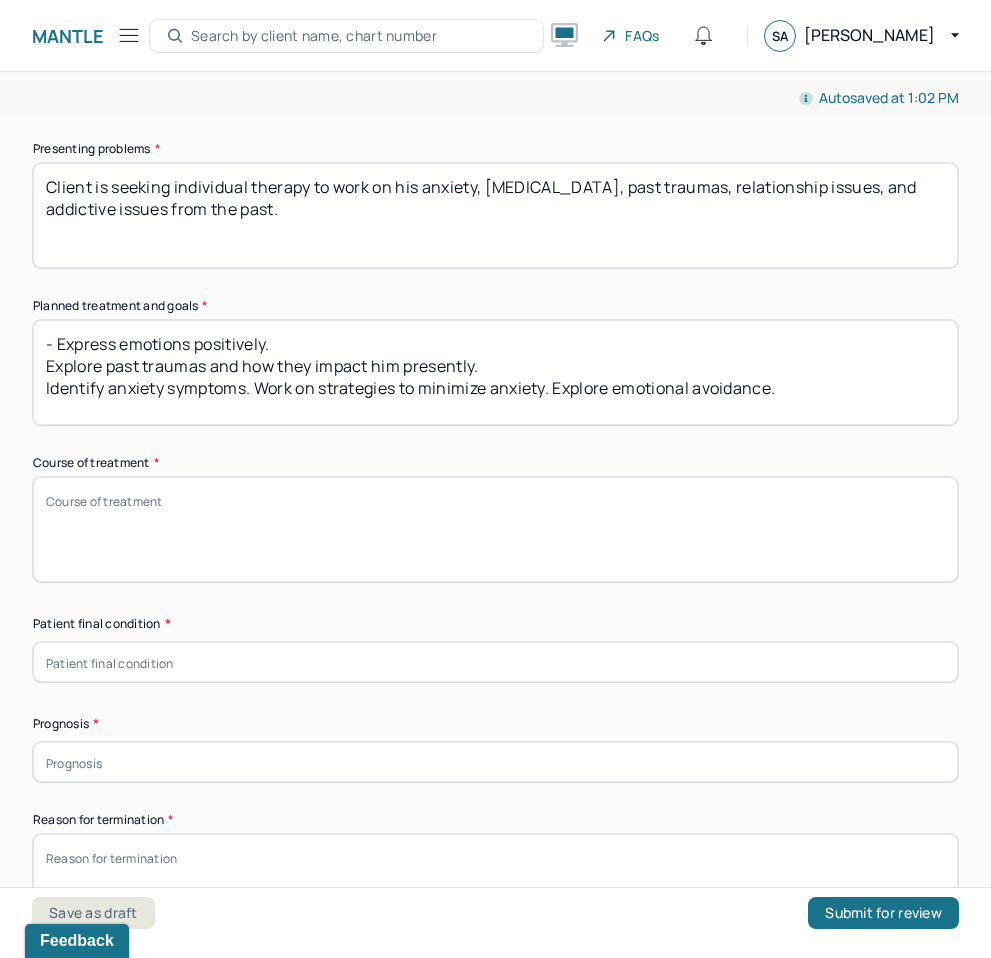 click on "Express emotions positively.
Explore past traumas and how they impact him presently.
Identify anxiety symptoms. Work on strategies to minimize anxiety. Explore emotional avoidance." at bounding box center [495, 372] 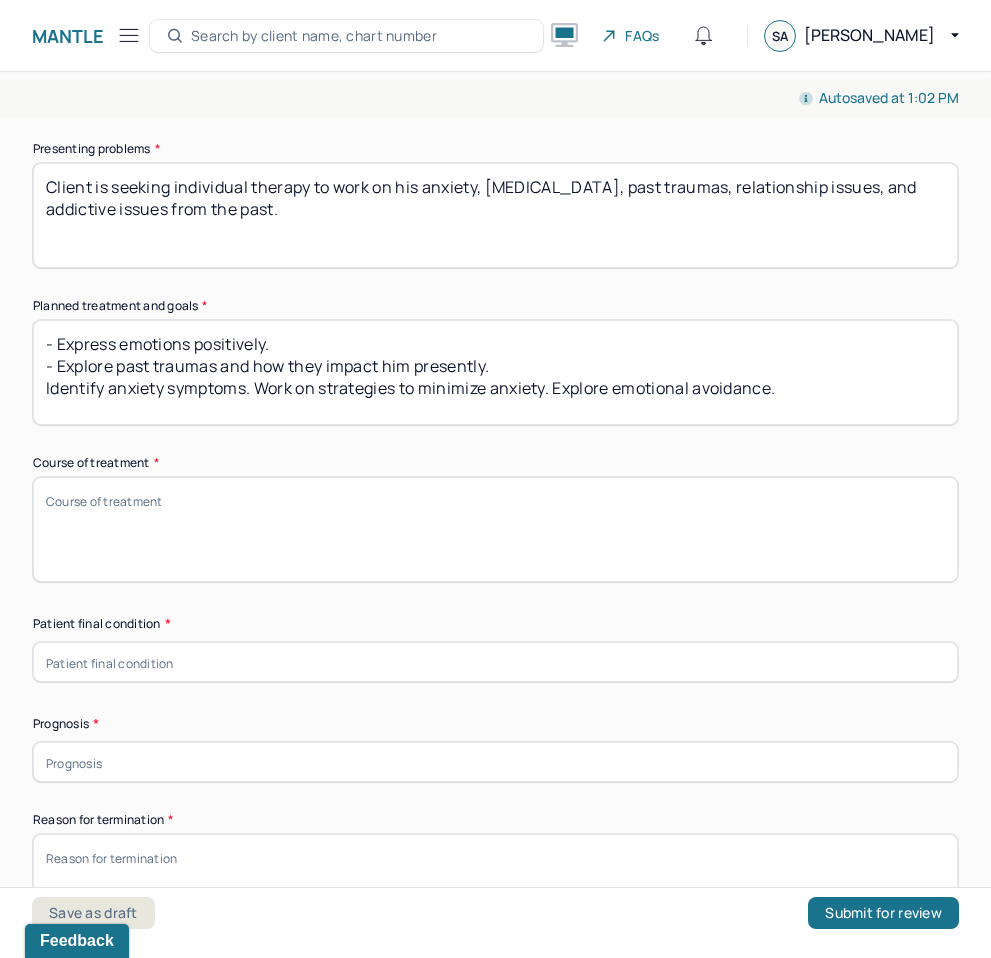 click on "Express emotions positively.
Explore past traumas and how they impact him presently.
Identify anxiety symptoms. Work on strategies to minimize anxiety. Explore emotional avoidance." at bounding box center [495, 372] 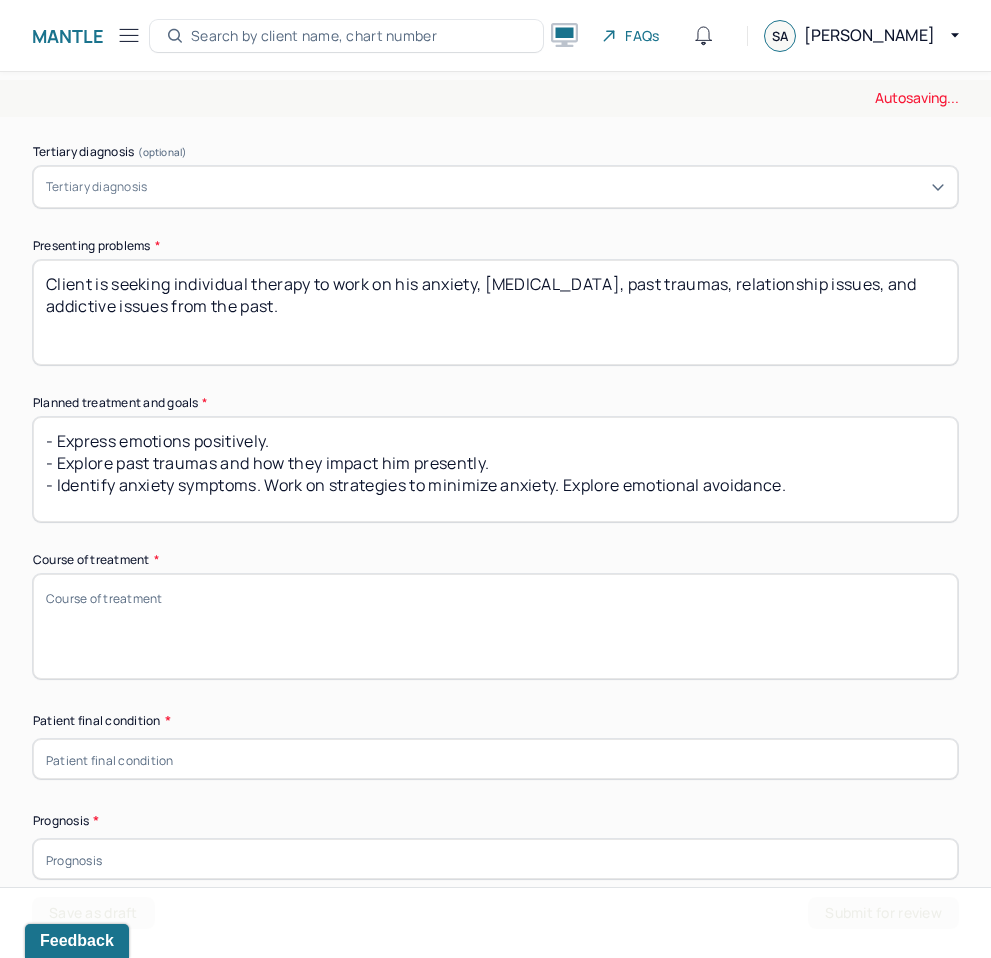 scroll, scrollTop: 1213, scrollLeft: 0, axis: vertical 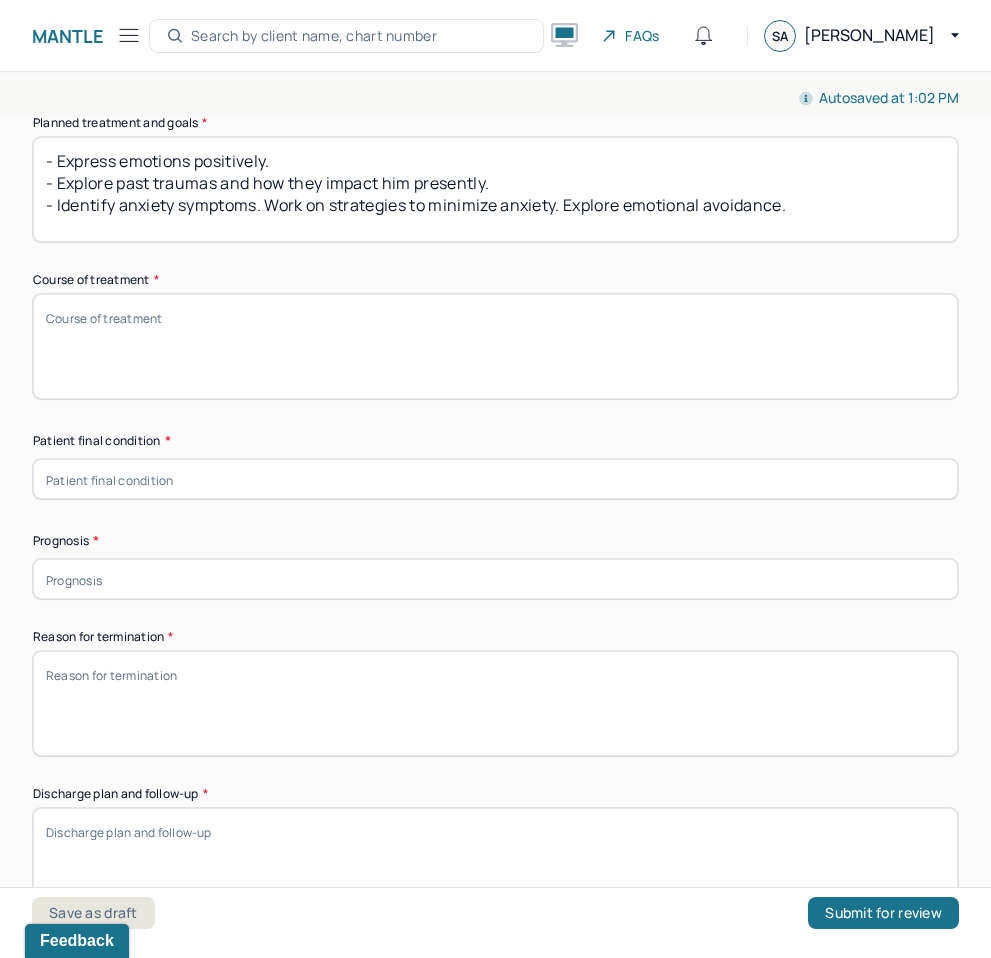 click on "Course of treatment *" at bounding box center [495, 346] 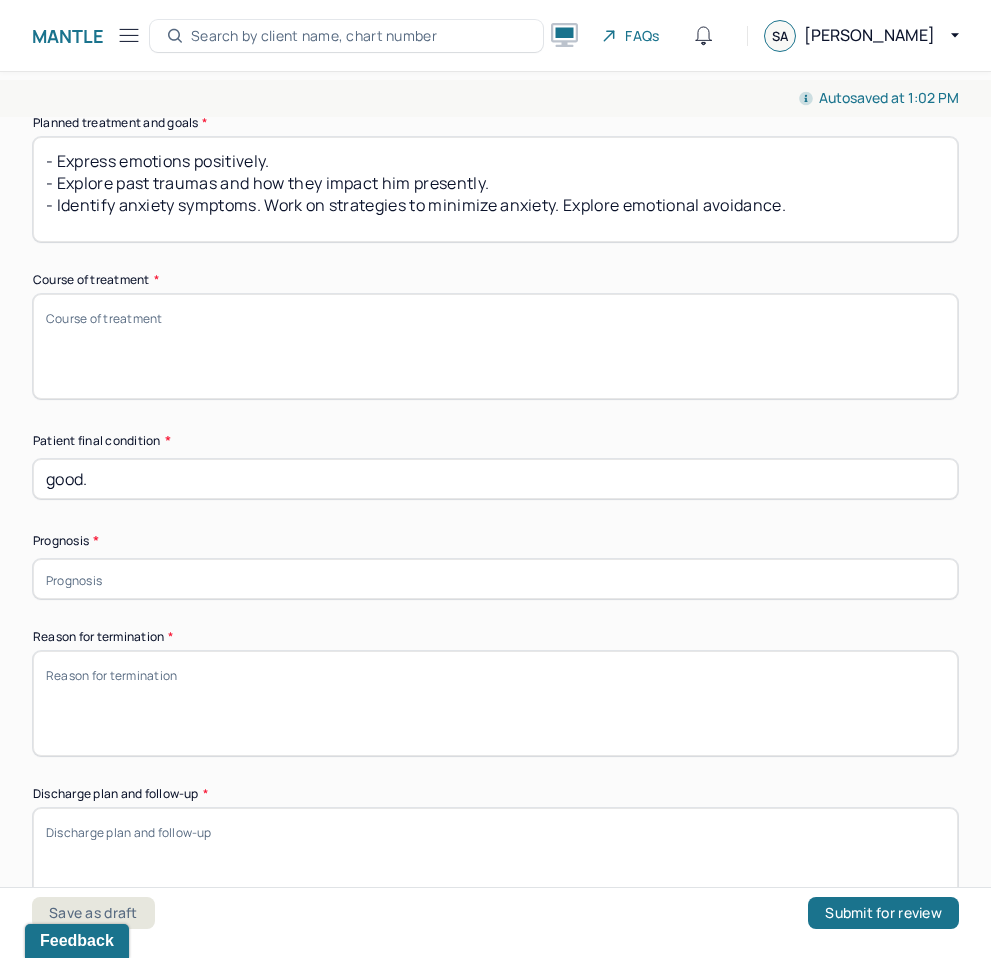 click at bounding box center (495, 579) 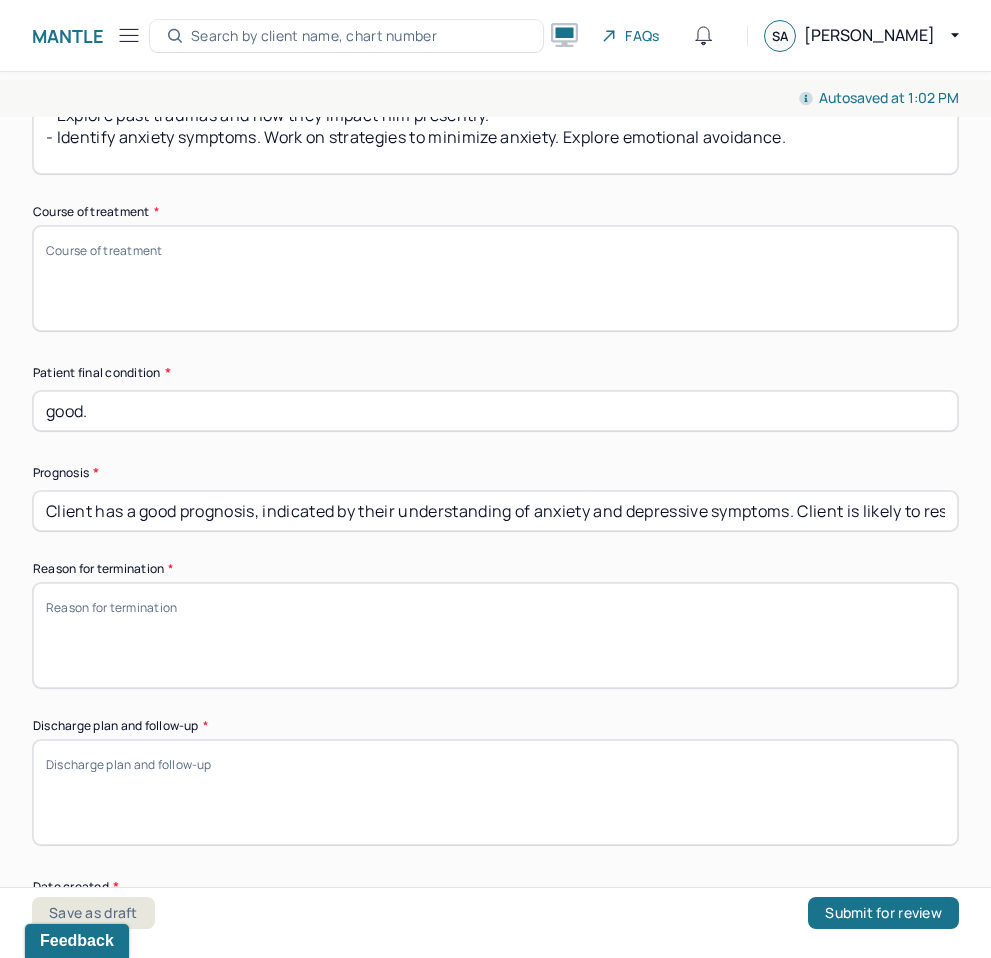 scroll, scrollTop: 1276, scrollLeft: 0, axis: vertical 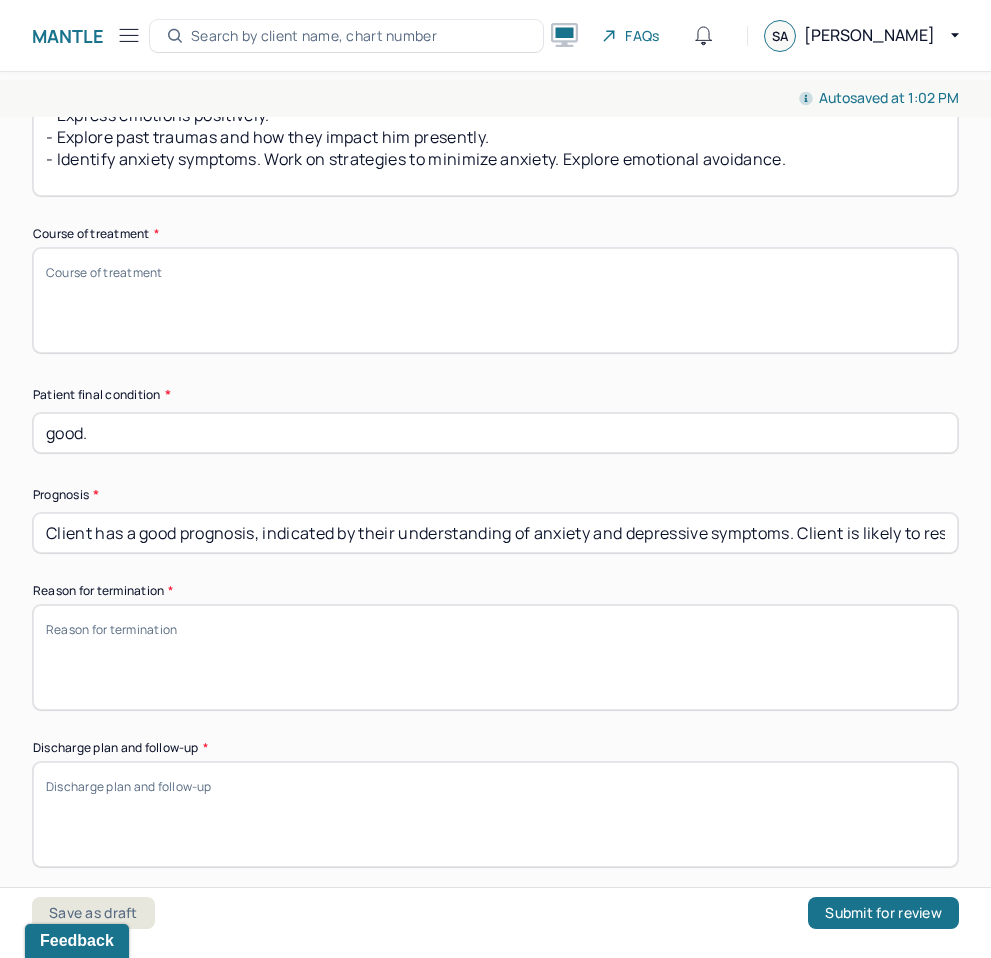 click on "Course of treatment *" at bounding box center [495, 300] 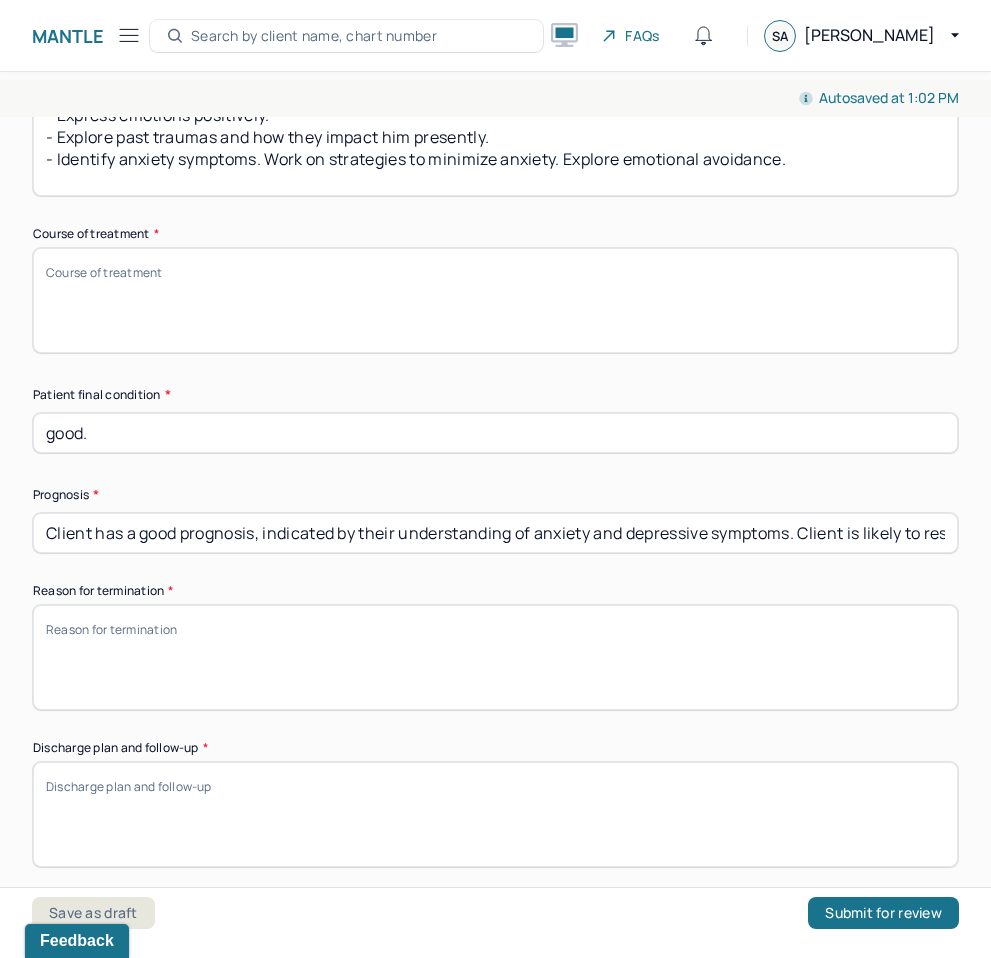 paste on "Client was recommended to do a 12 step group as additional resource per request of couples counselor. Writer discussed this recommendation with client directly. Client seems ambivalent to this and unsure. Client will think about it further.
Client’s negative beliefs are validated through continued negative patterns repeating with partner. Client is scared to share his feelings and thoughts, but this is also aiding in the breakdown of his relationship. Client will try to open up this week in his couples session." 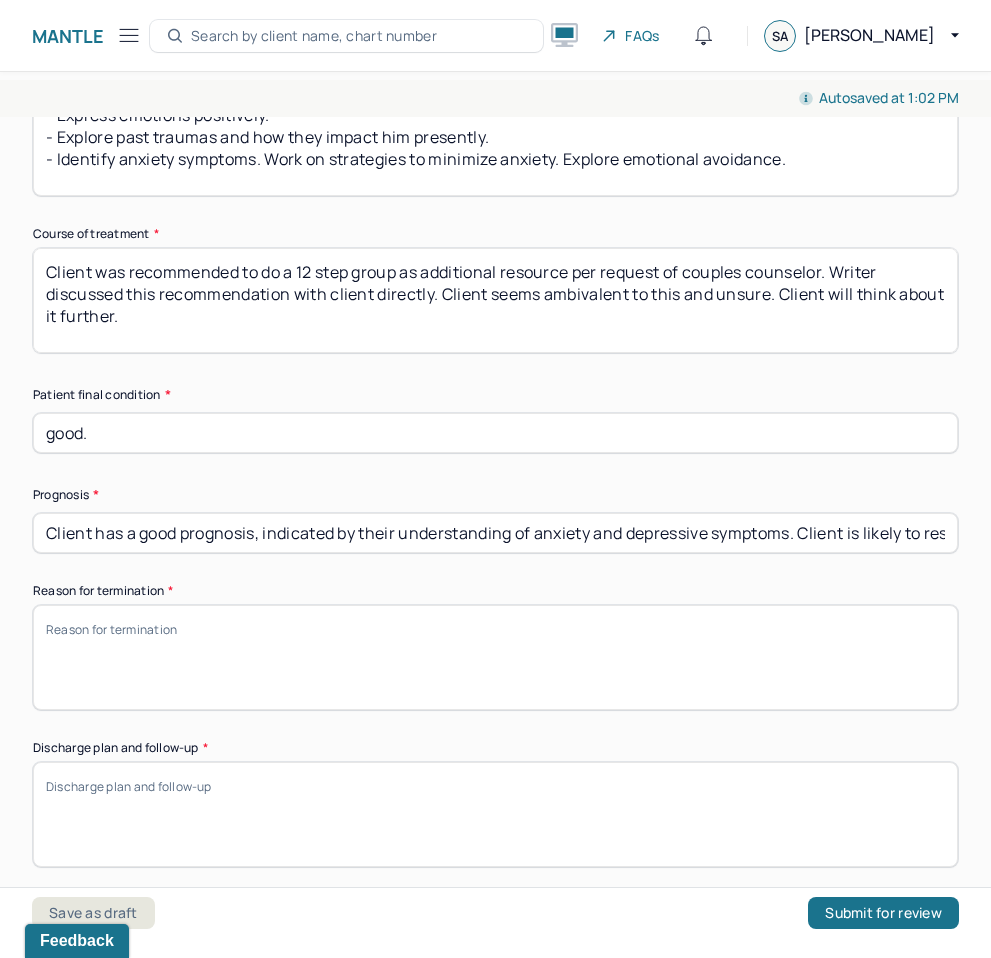 scroll, scrollTop: 81, scrollLeft: 0, axis: vertical 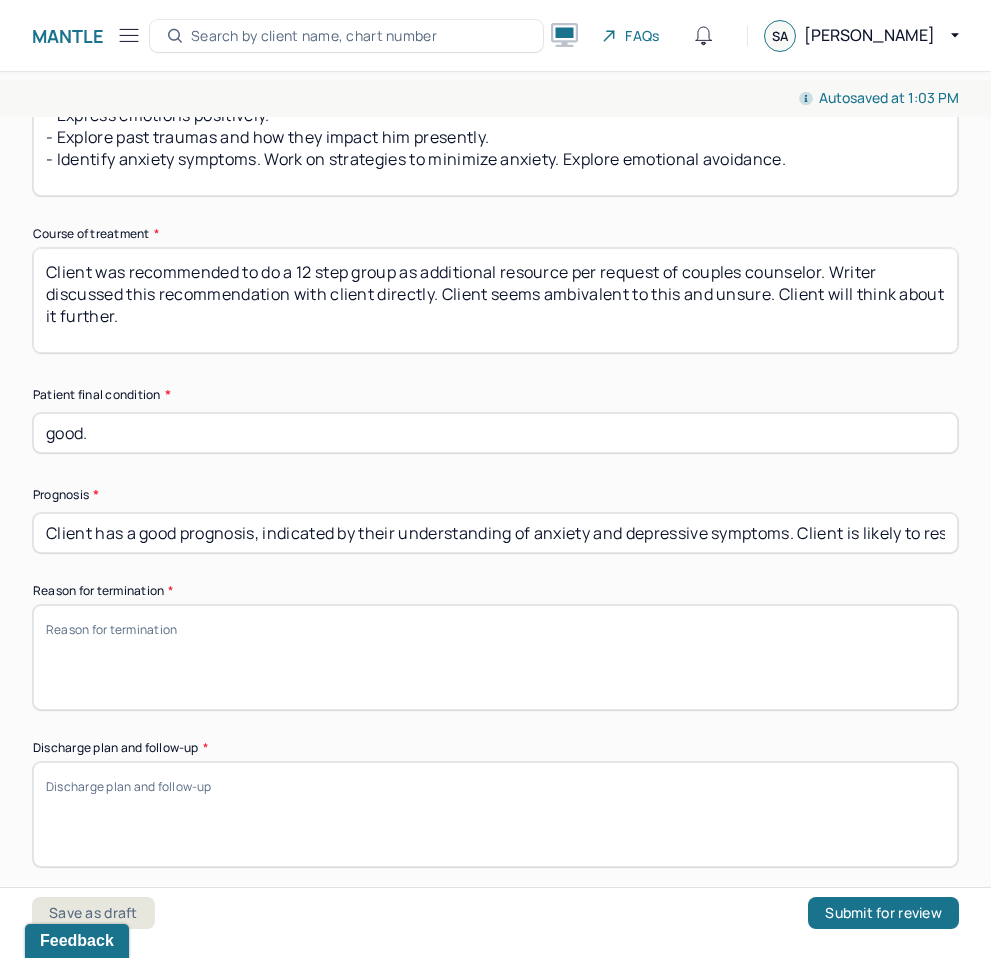 click on "Client was recommended to do a 12 step group as additional resource per request of couples counselor. Writer discussed this recommendation with client directly. Client seems ambivalent to this and unsure. Client will think about it further.
Client’s negative beliefs are validated through continued negative patterns repeating with partner. Client is scared to share his feelings and thoughts, but this is also aiding in the breakdown of his relationship. Client will try to open up this week in his couples session." at bounding box center [495, 300] 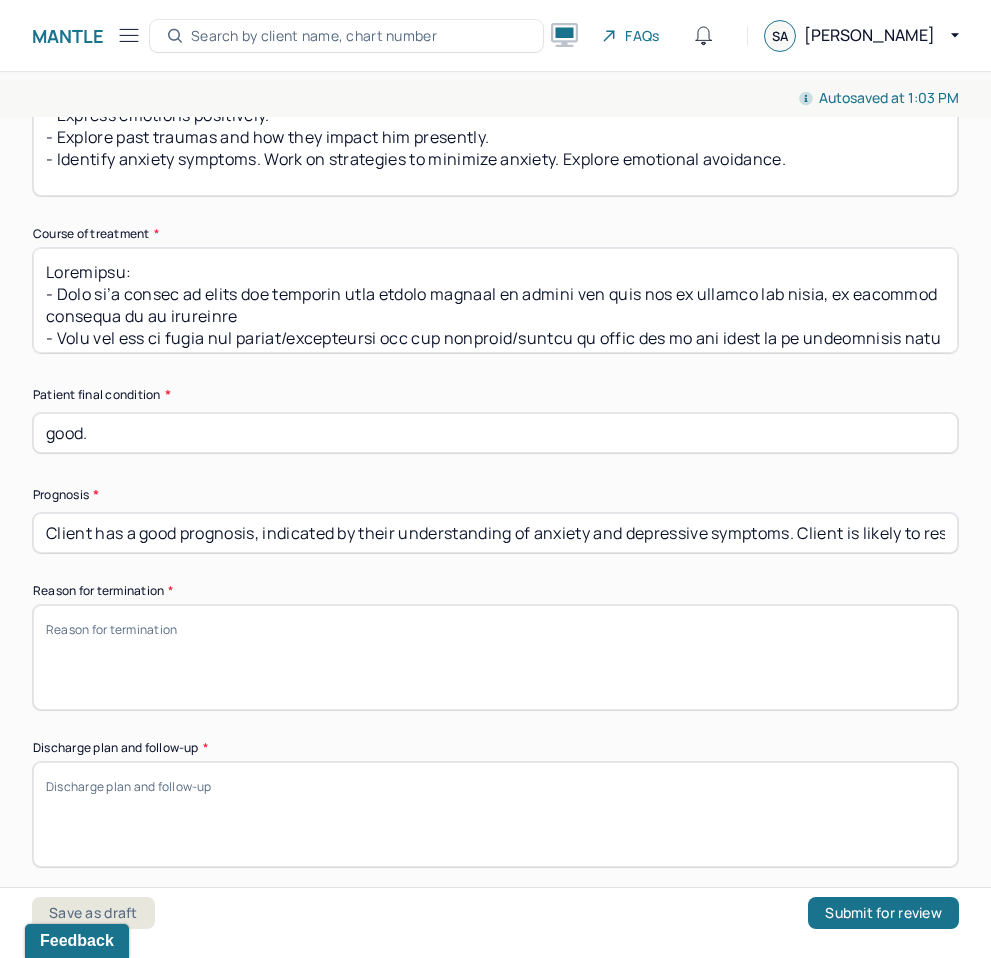 scroll, scrollTop: 156, scrollLeft: 0, axis: vertical 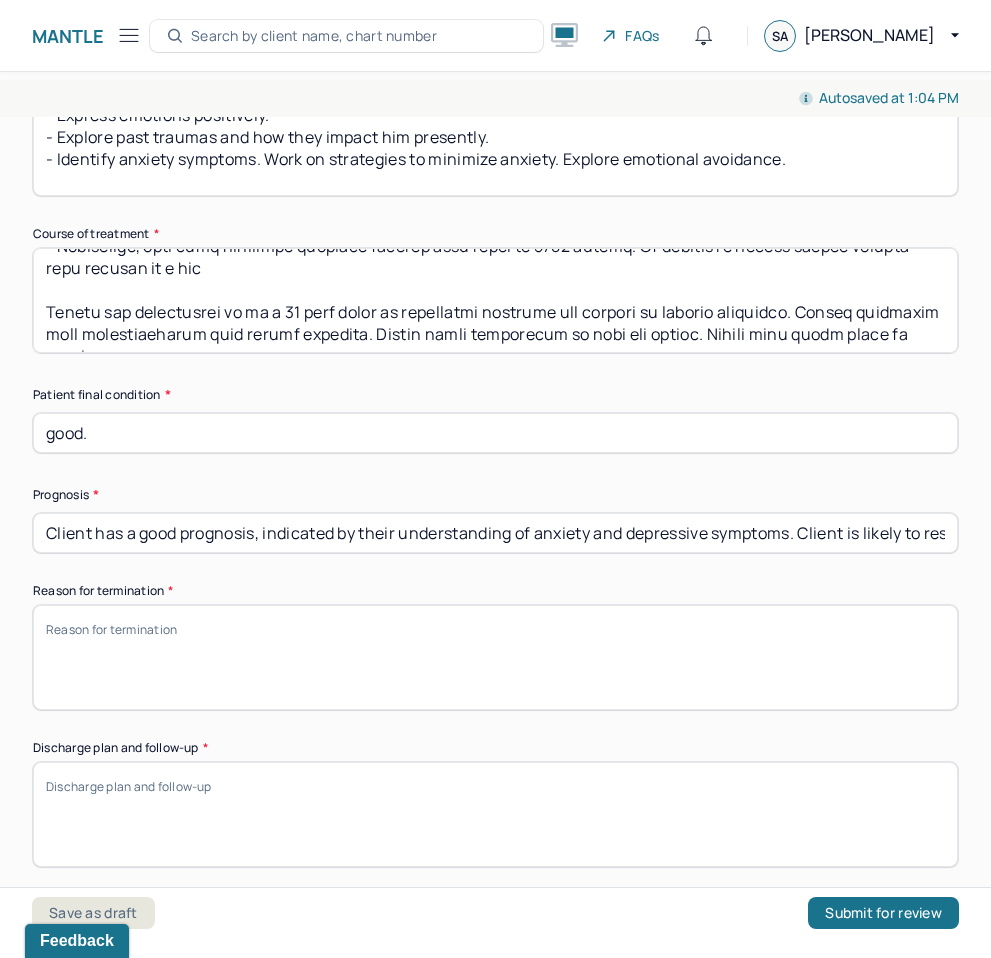 click on "Course of treatment *" at bounding box center (495, 300) 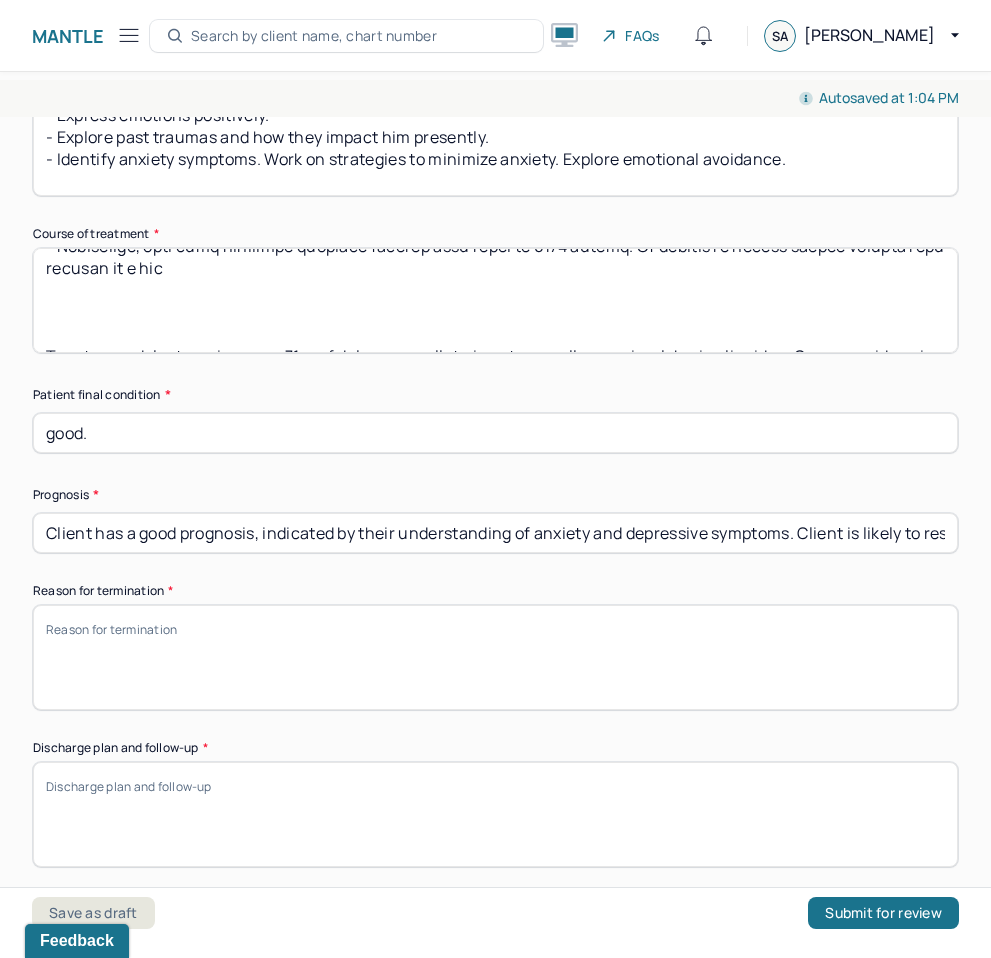 paste on "Client has a tendency to not open up and be emotionally vulnerable. This was confronted in session. Client was urged to start doing so especially in his couples sessions. Client is fearful of how his emotions will be handled by partner and worries he will not be taken care of. Fears were challenged in session." 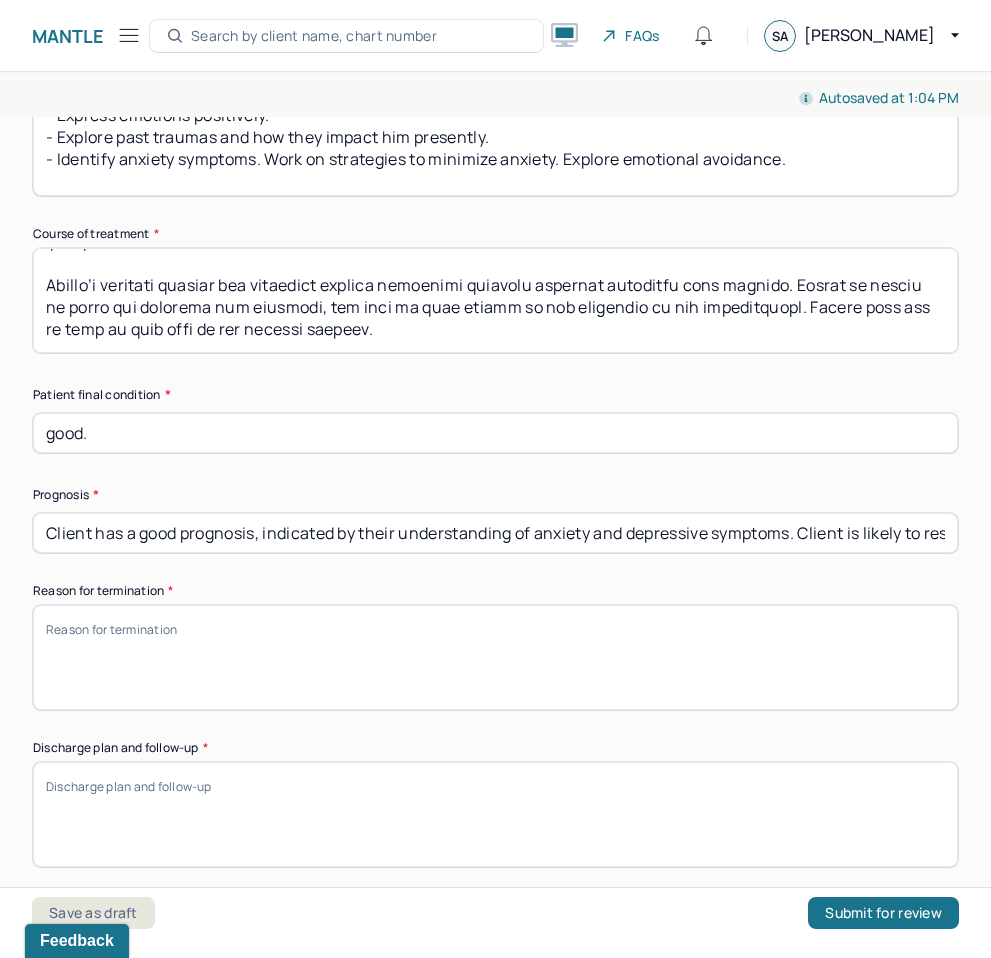 scroll, scrollTop: 403, scrollLeft: 0, axis: vertical 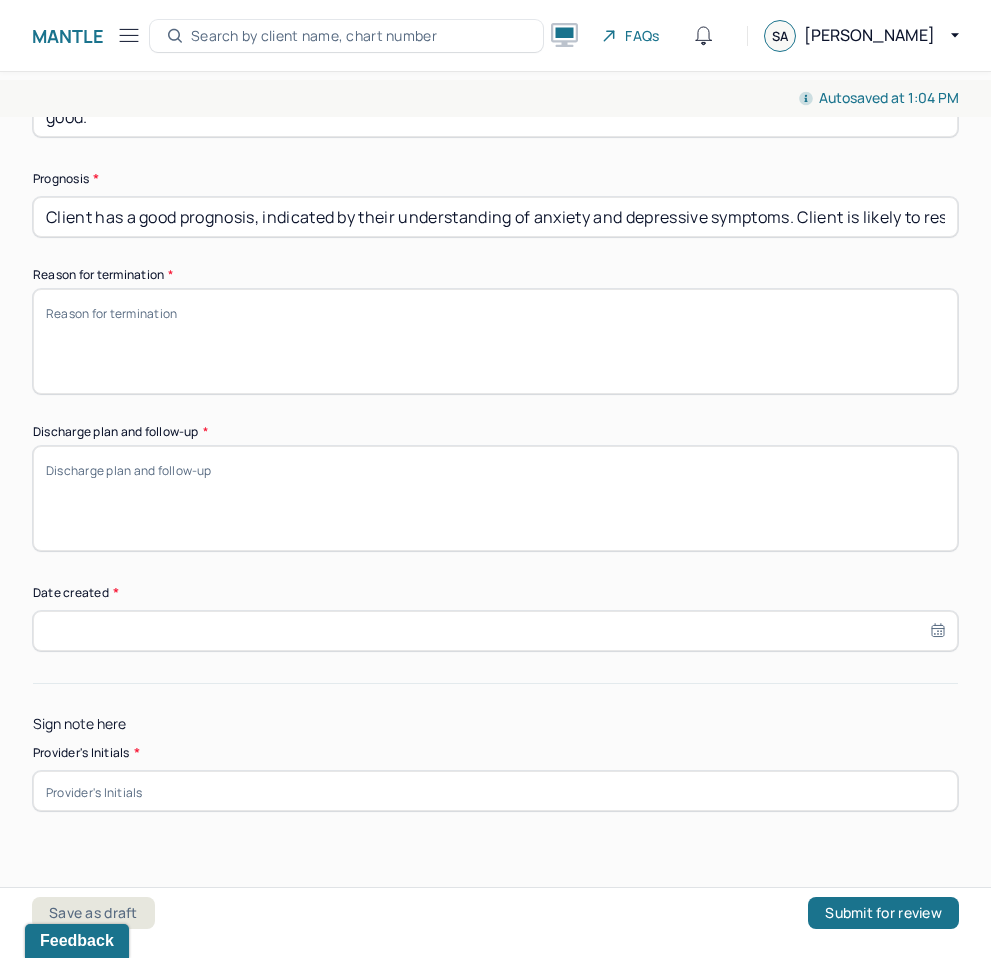 click on "Reason for termination *" at bounding box center [495, 341] 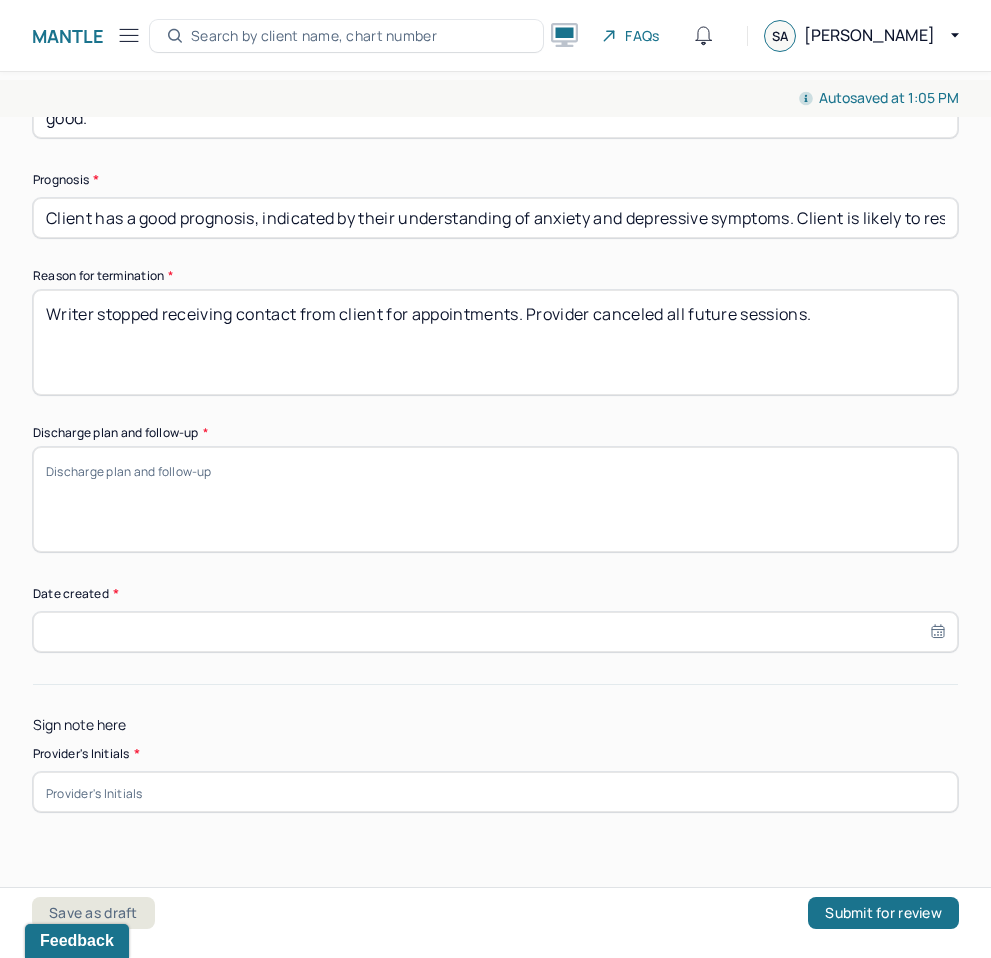click on "Writer stopped receiving contact from client for appointments." at bounding box center (495, 342) 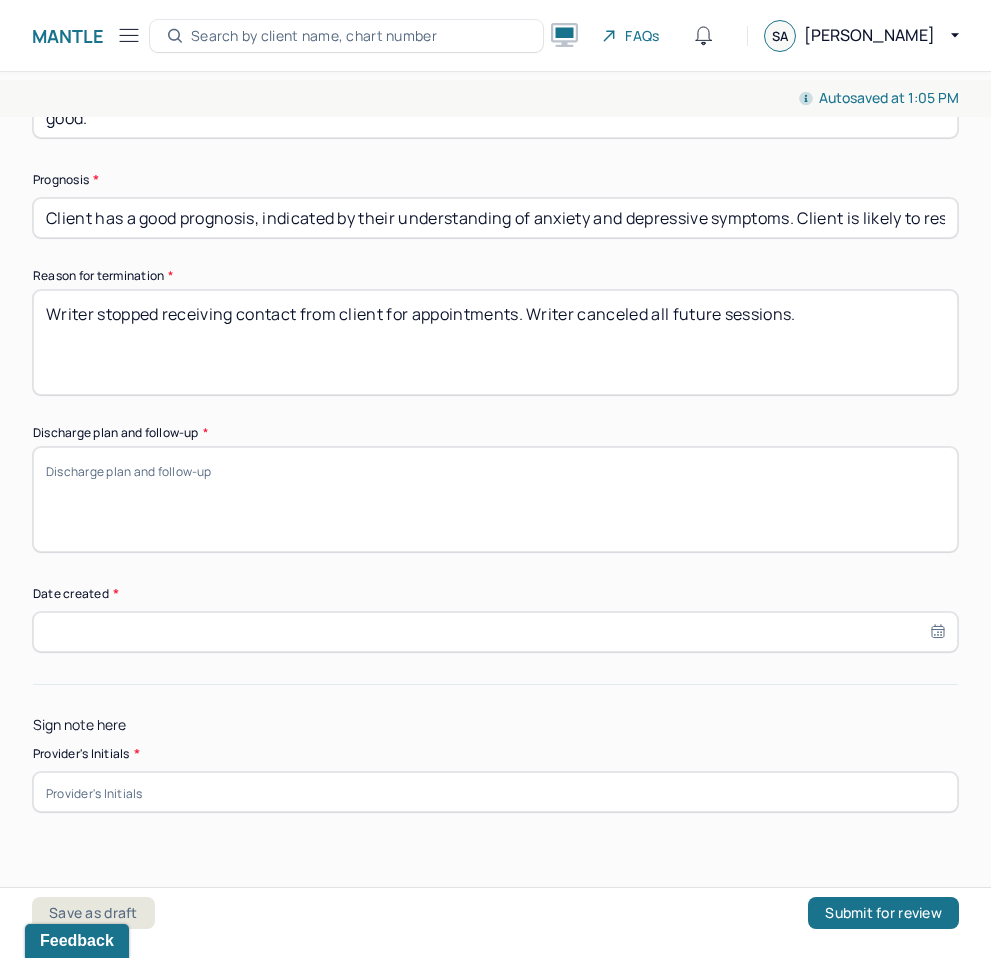 click on "Discharge plan and follow-up *" at bounding box center (495, 499) 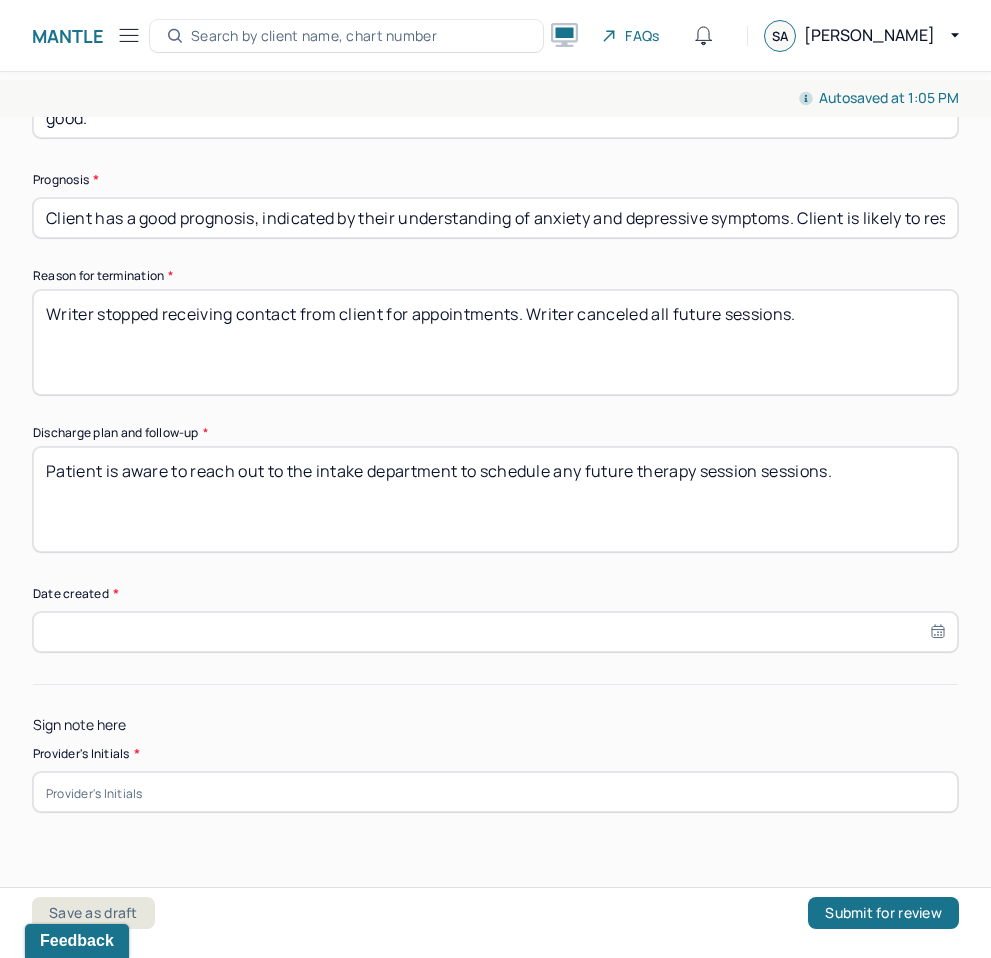 click on "Patient is aware to reach out to the intake department to schedule any future therapy session sessions." at bounding box center [495, 499] 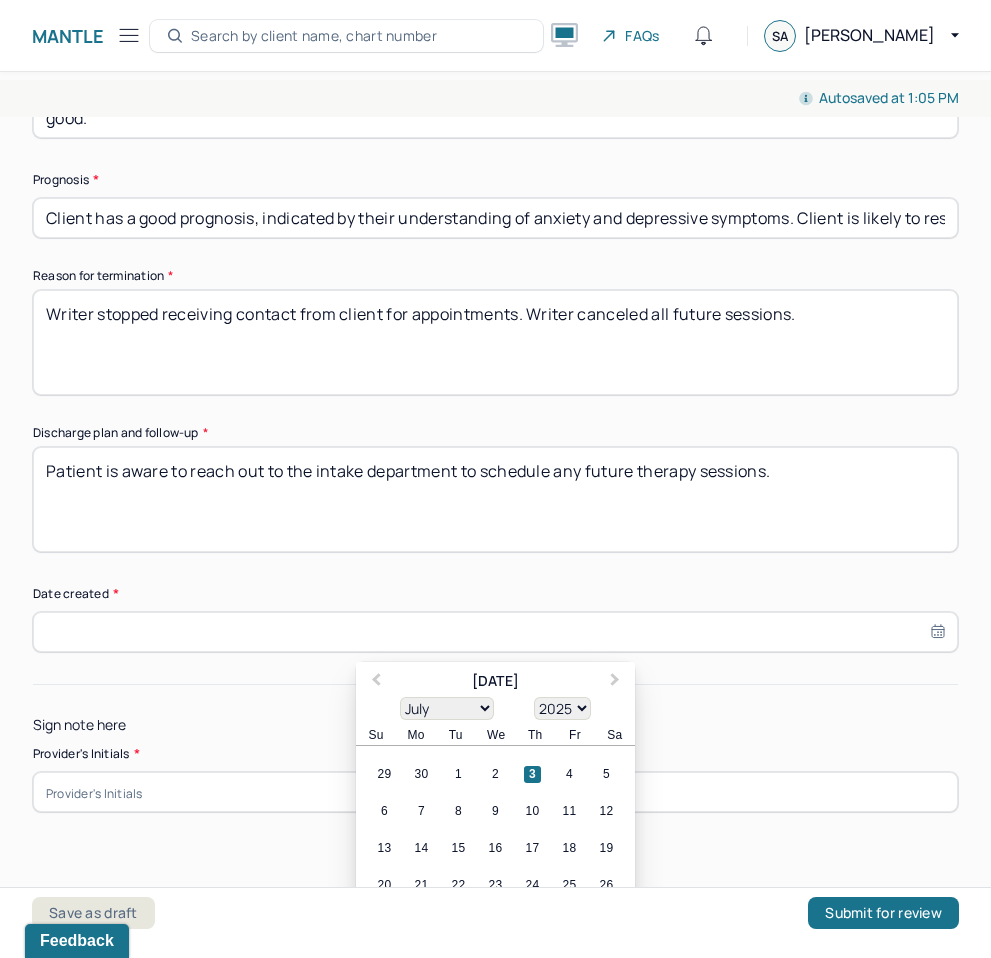 click at bounding box center [495, 632] 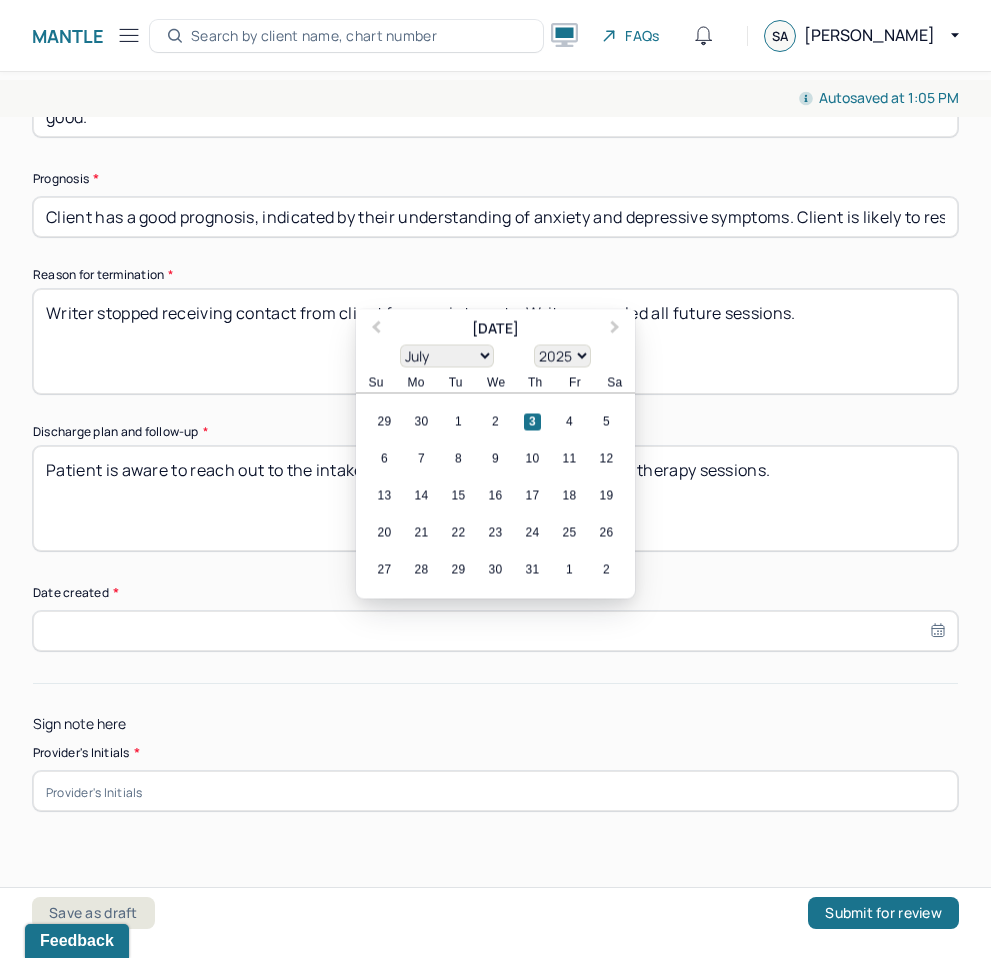 scroll, scrollTop: 1574, scrollLeft: 0, axis: vertical 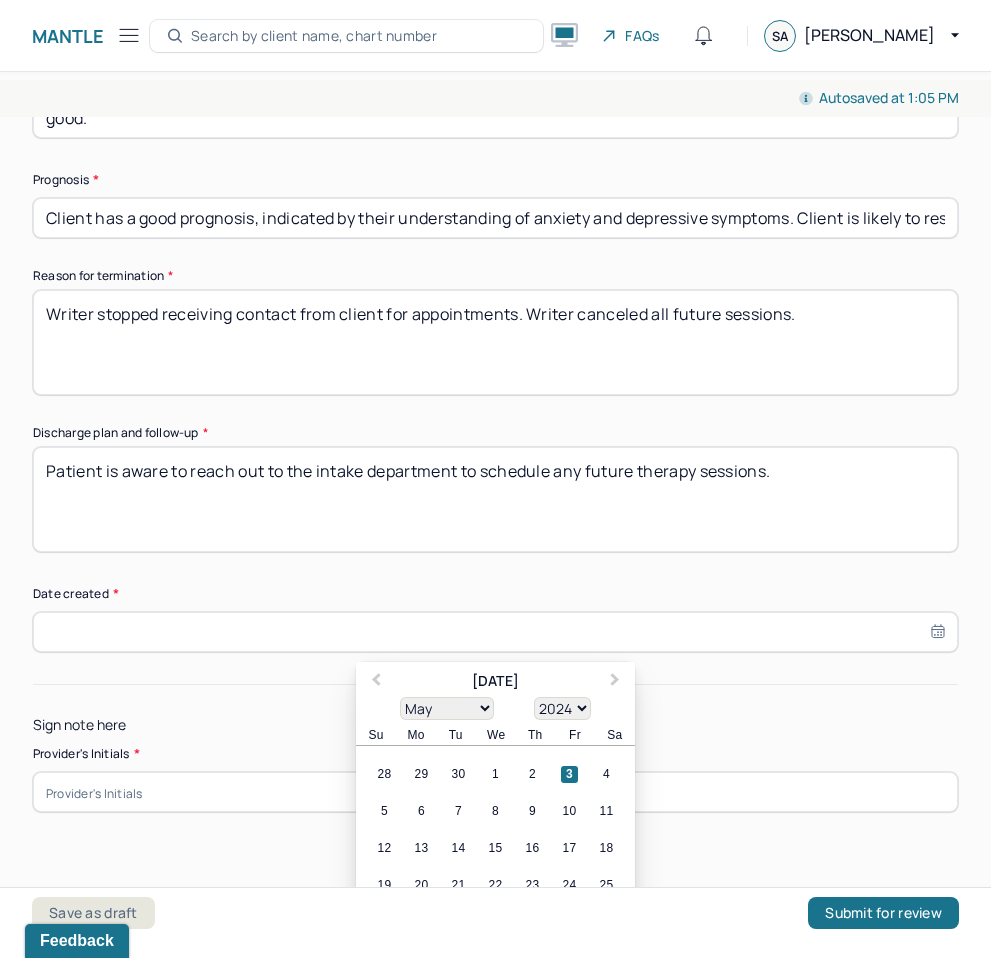 click on "20" at bounding box center [421, 885] 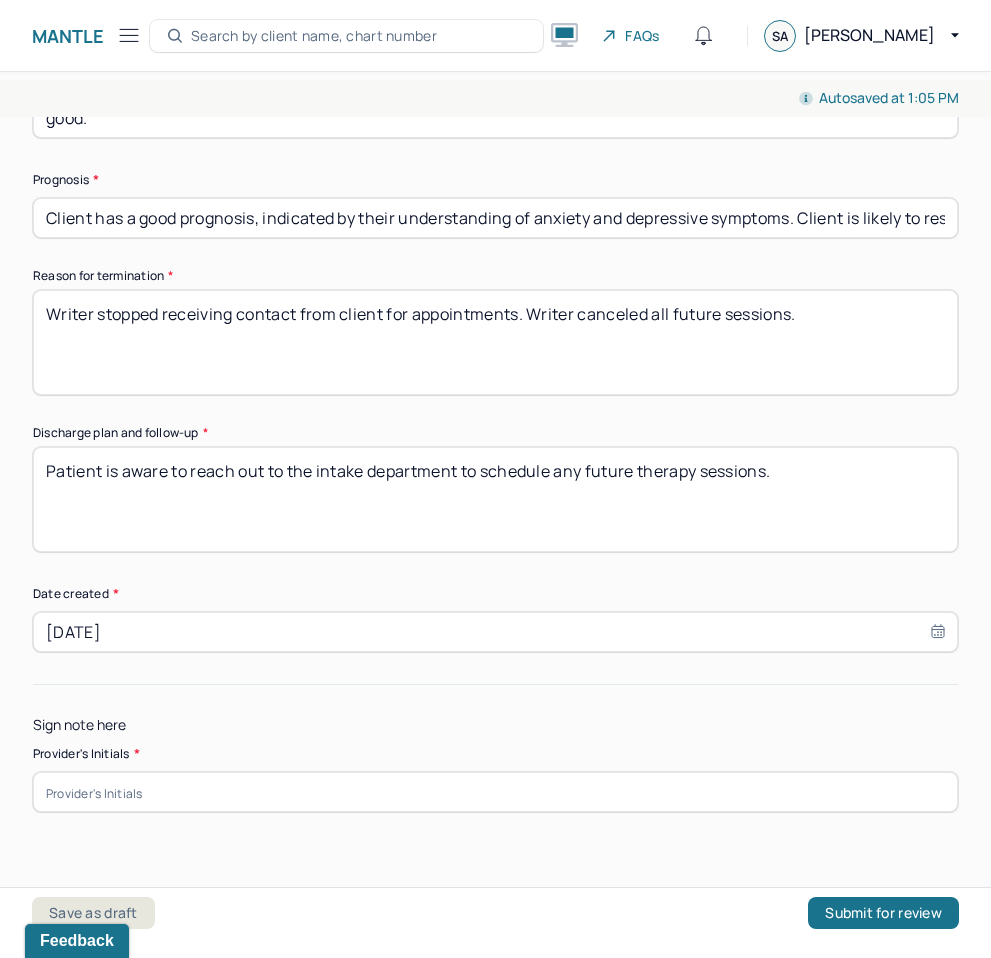 click at bounding box center [495, 792] 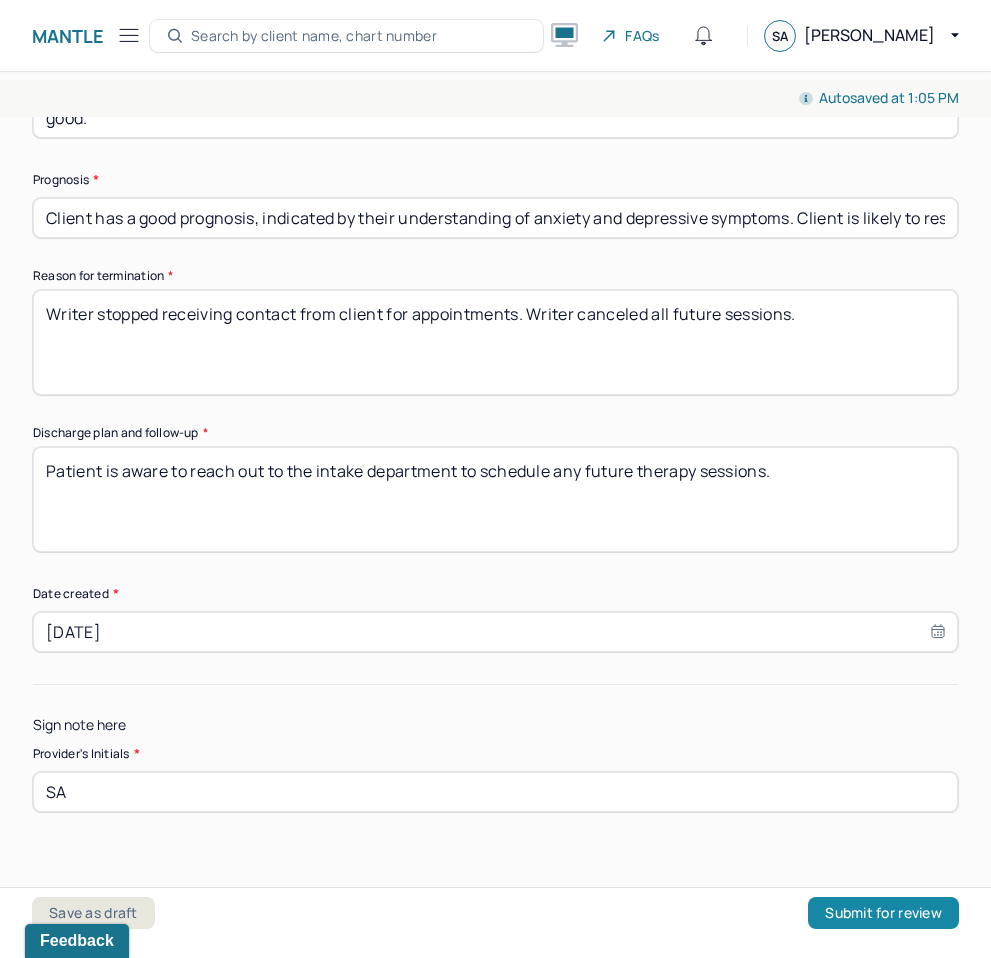 click on "Submit for review" at bounding box center [883, 913] 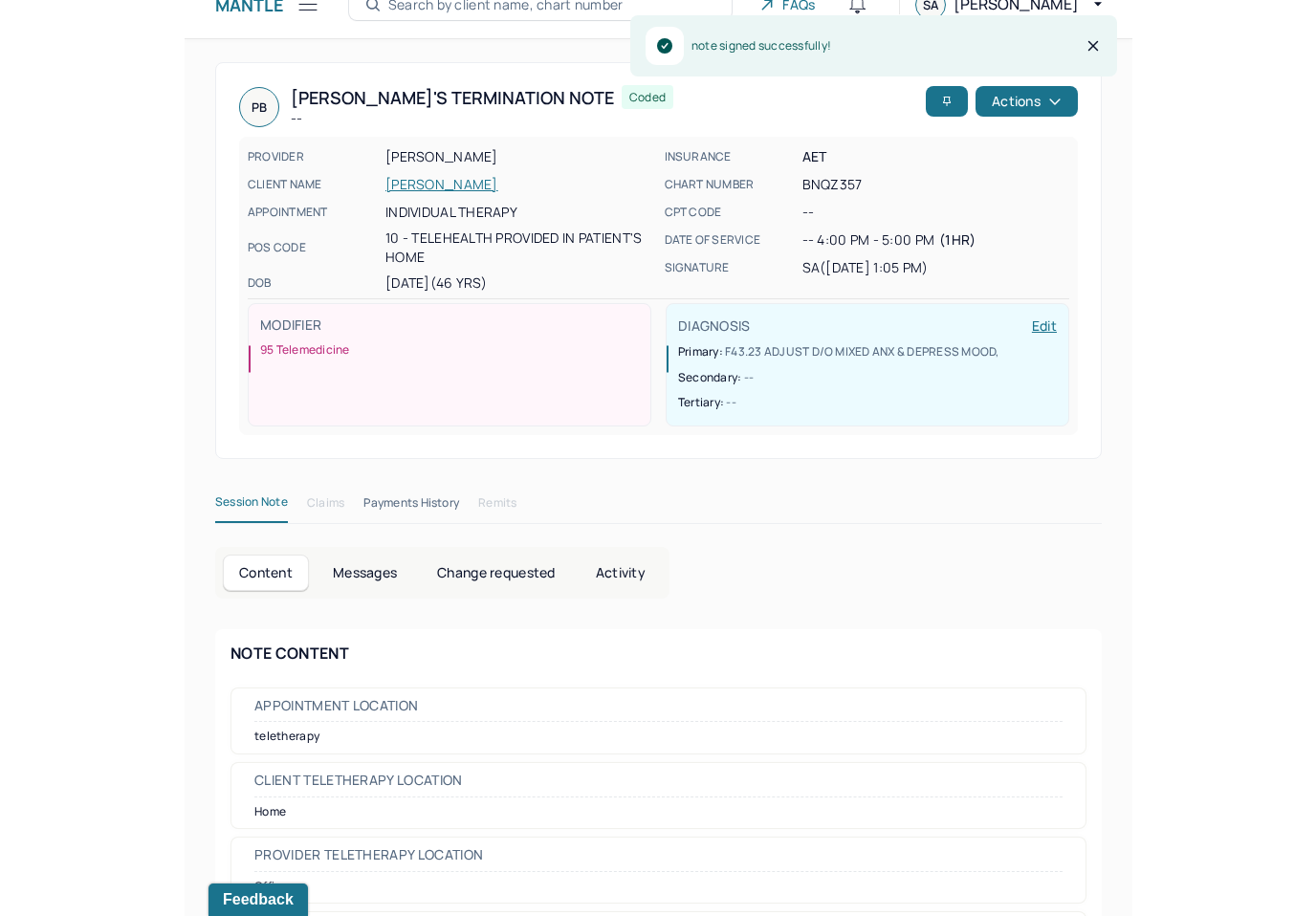 scroll, scrollTop: 0, scrollLeft: 0, axis: both 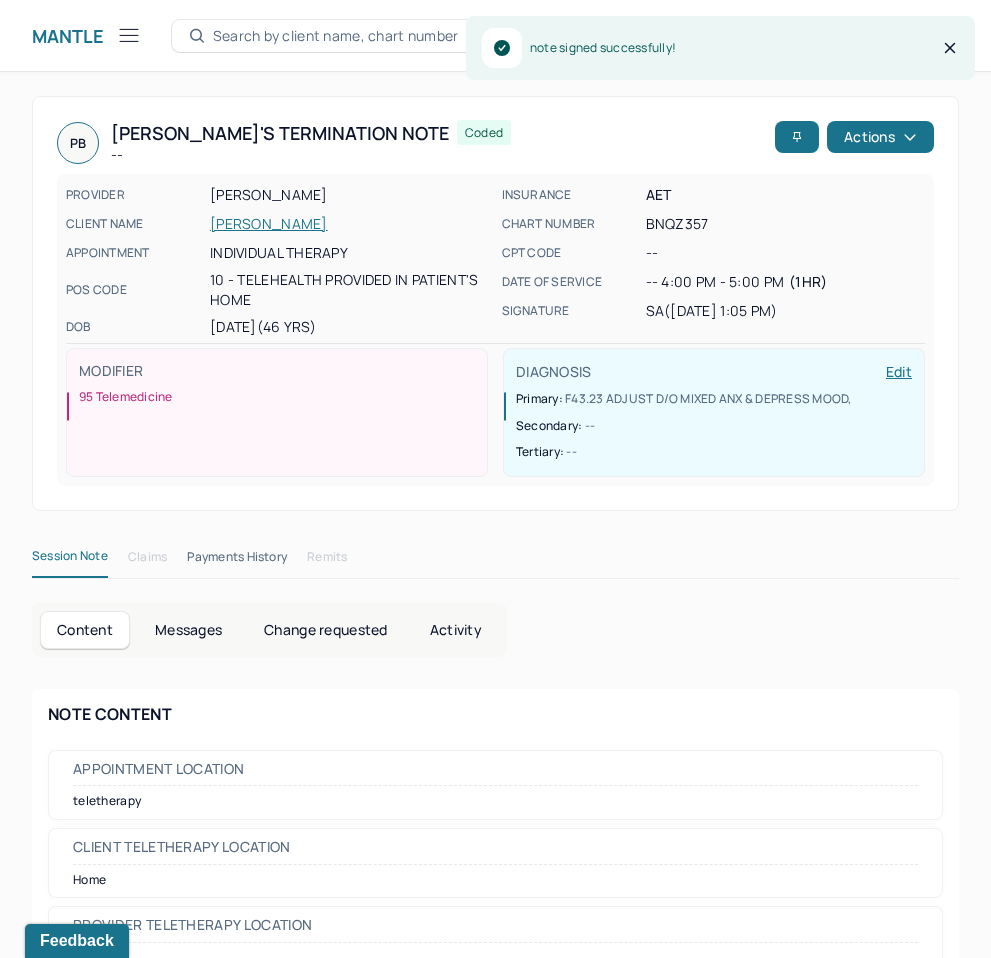 click 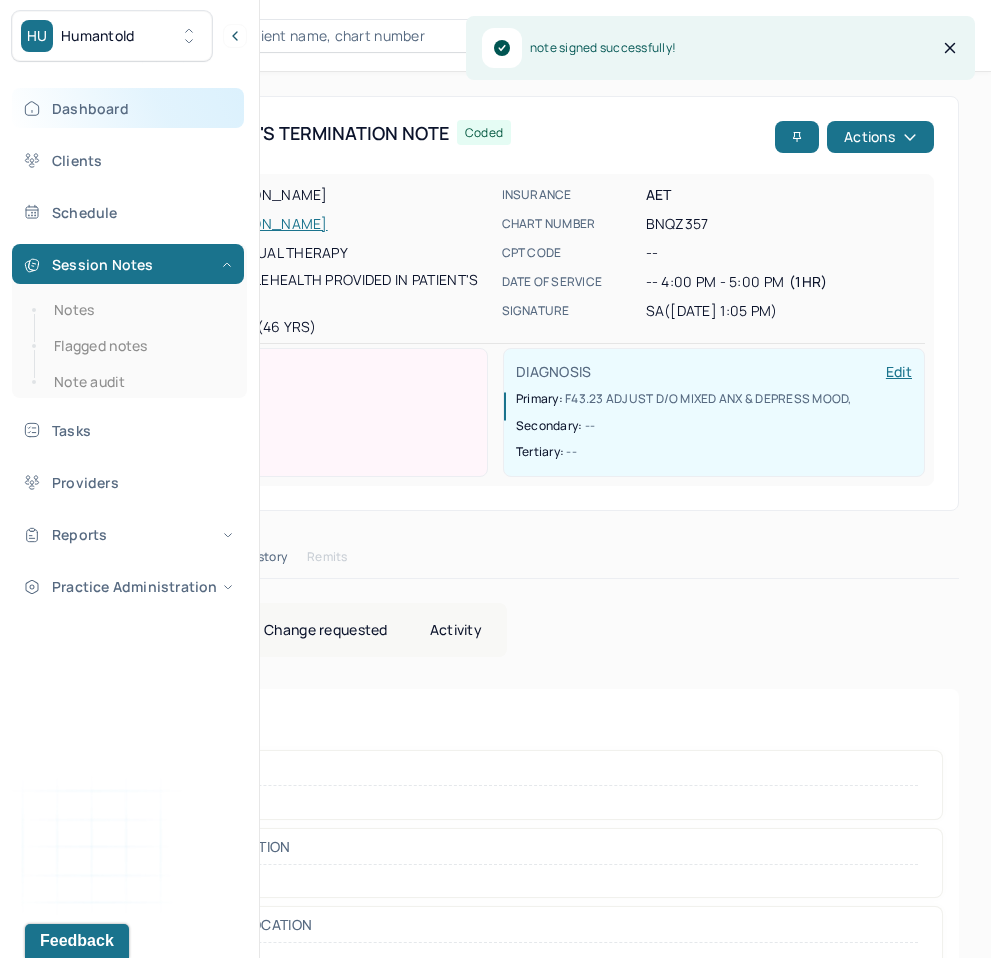 click on "Dashboard" at bounding box center (128, 108) 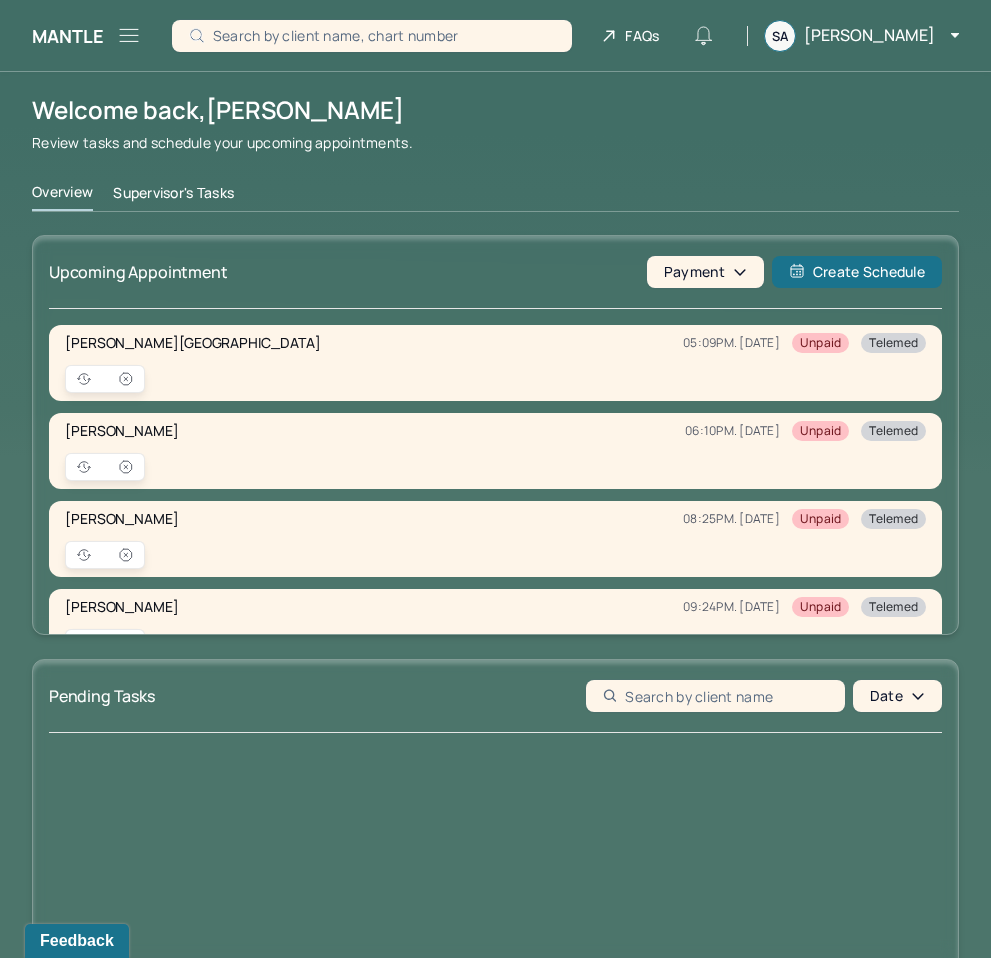 click 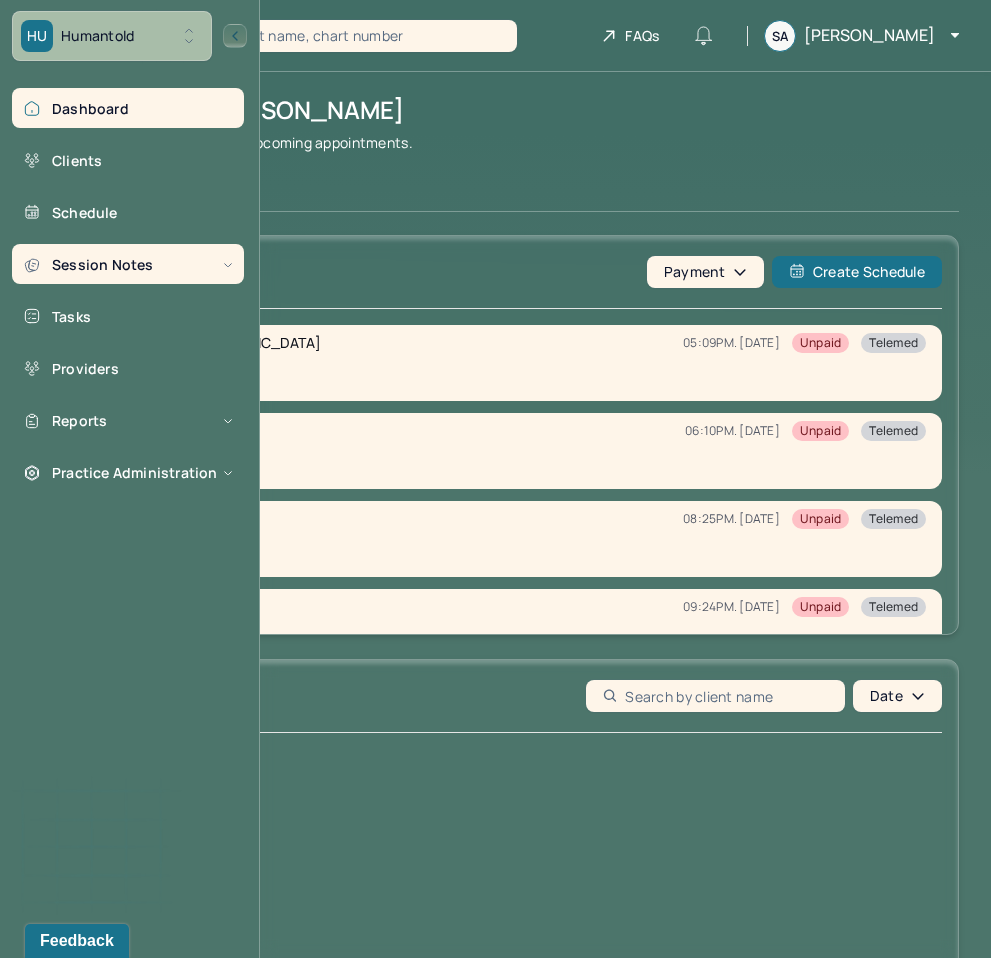 click on "Session Notes" at bounding box center [128, 264] 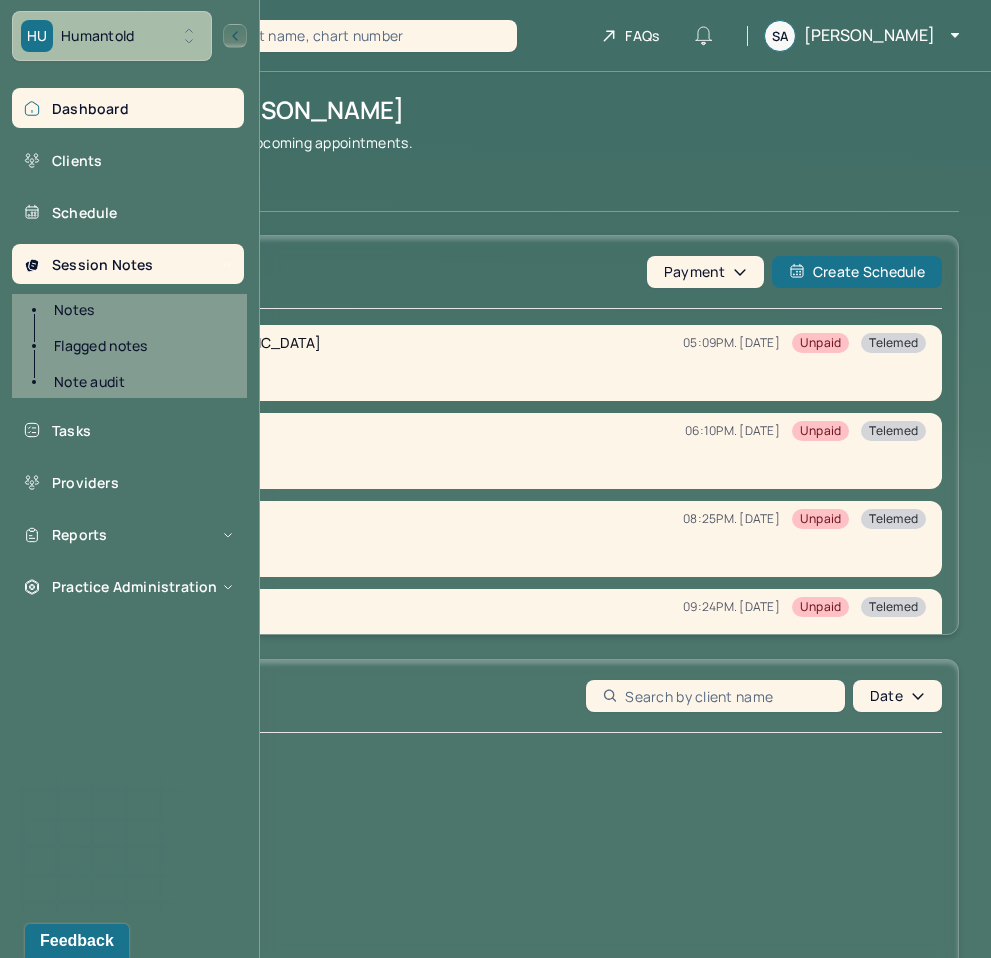 click on "Notes" at bounding box center (139, 310) 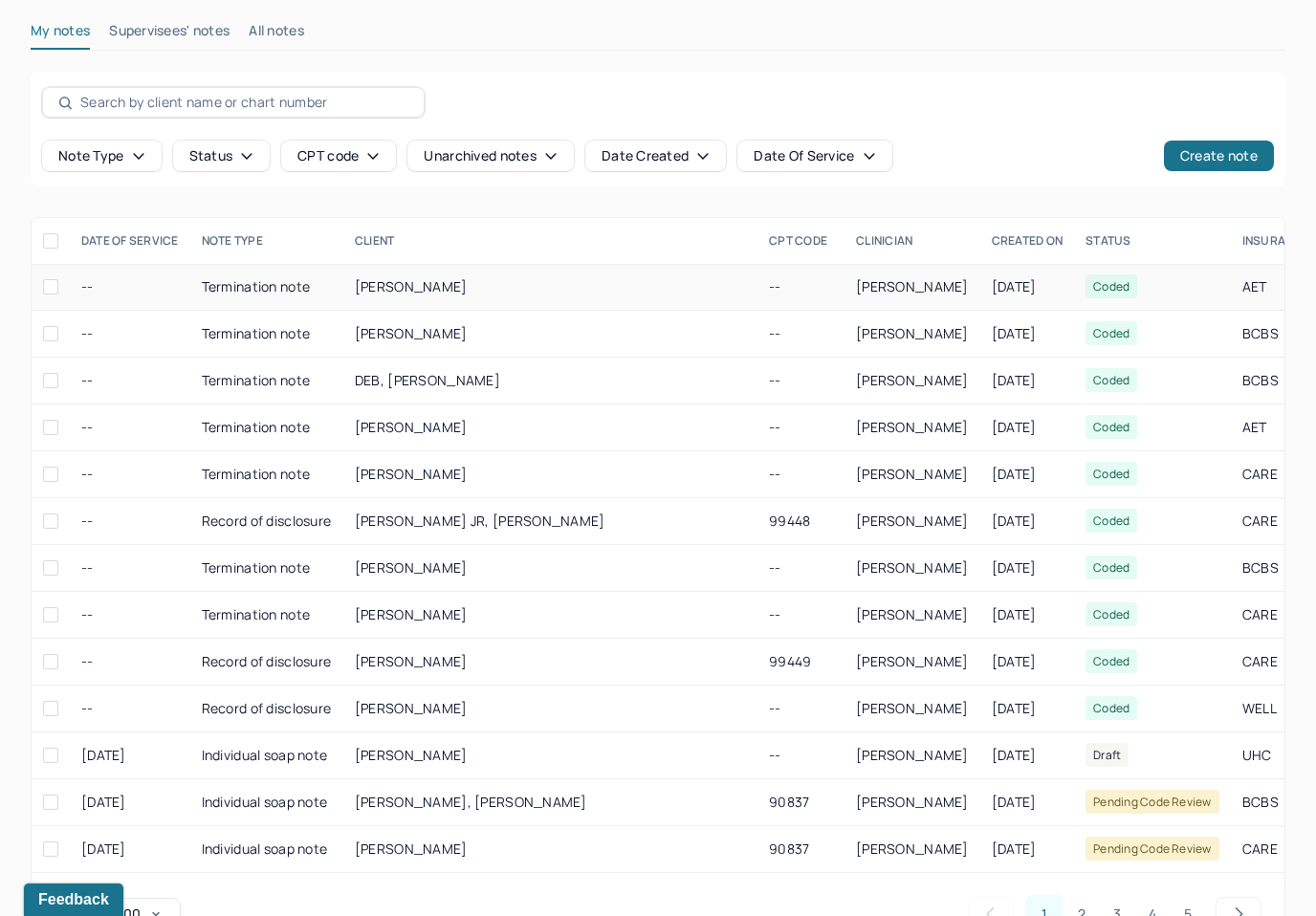 scroll, scrollTop: 88, scrollLeft: 0, axis: vertical 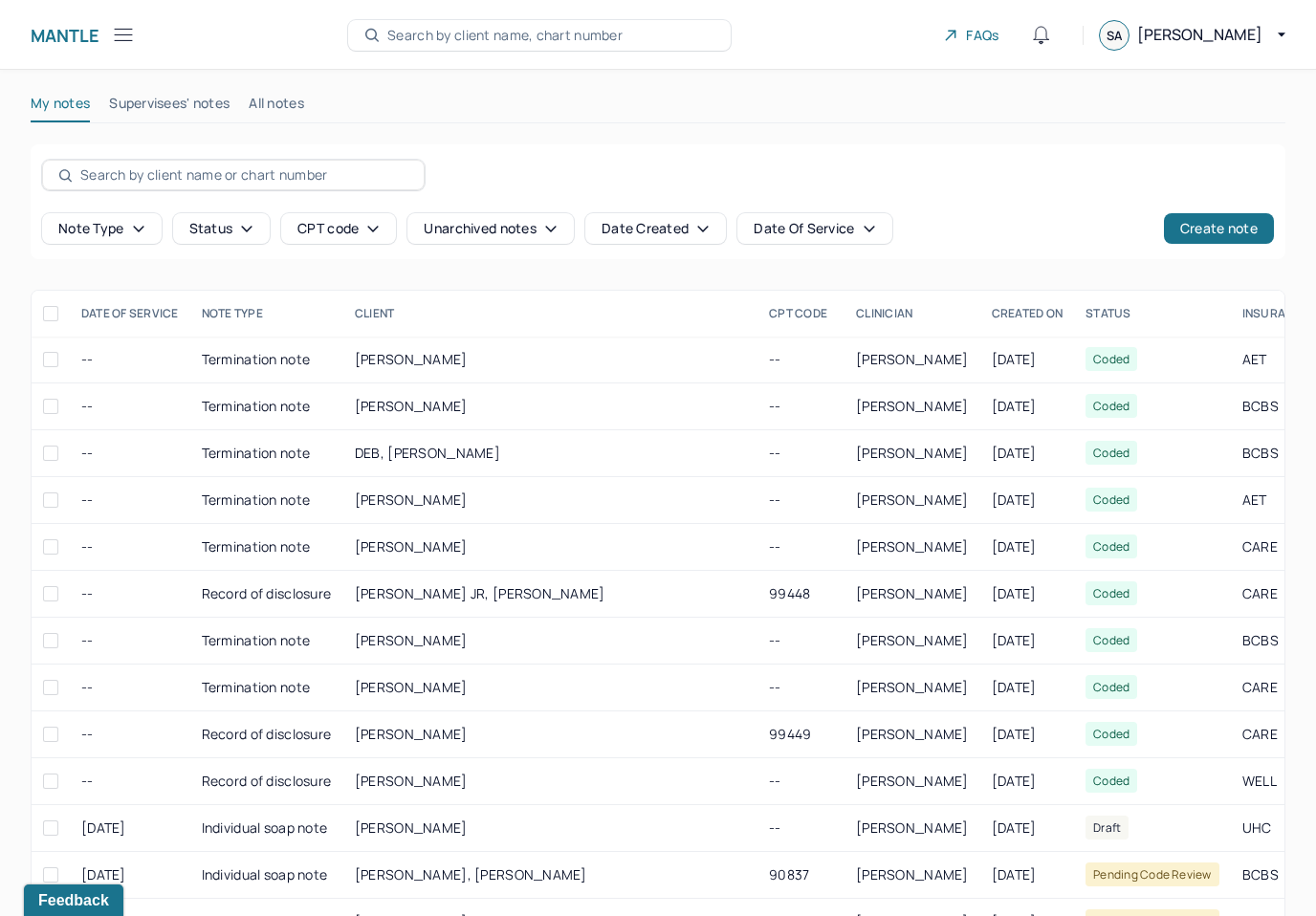 click on "Supervisees' notes" at bounding box center [169, 106] 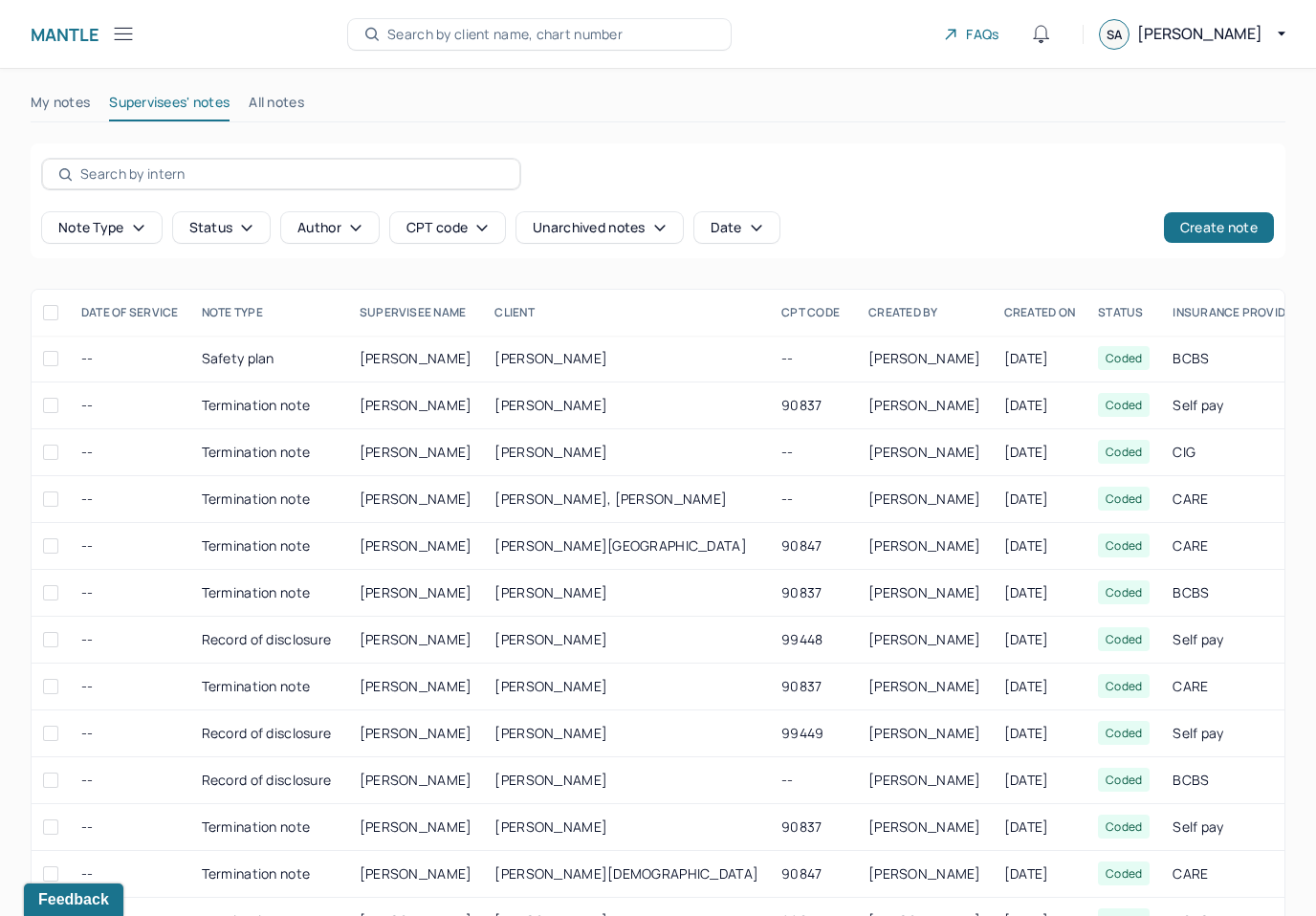 scroll, scrollTop: 0, scrollLeft: 0, axis: both 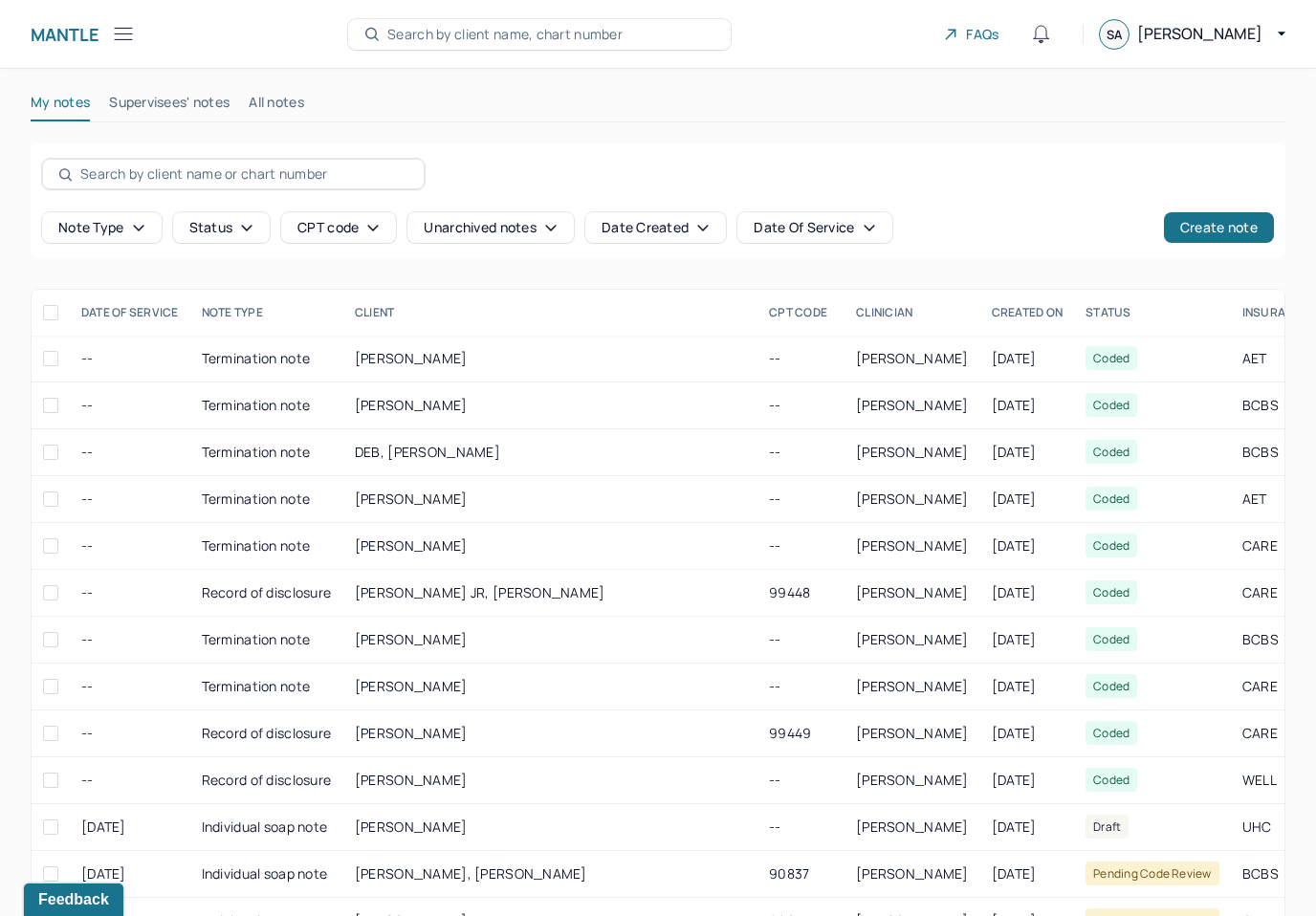 click on "My notes" at bounding box center [60, 106] 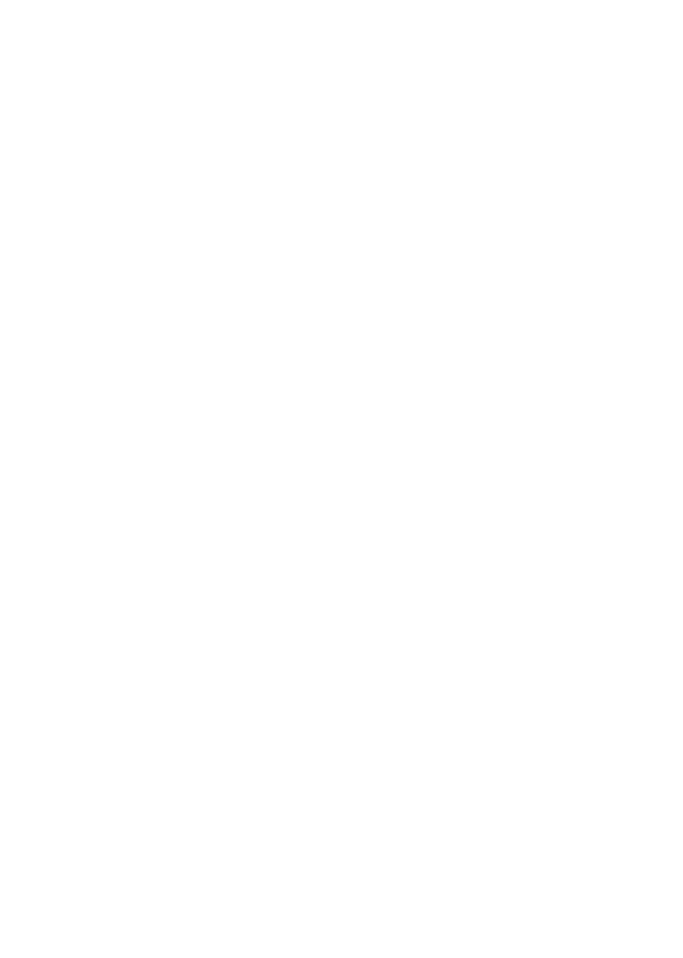 scroll, scrollTop: 0, scrollLeft: 0, axis: both 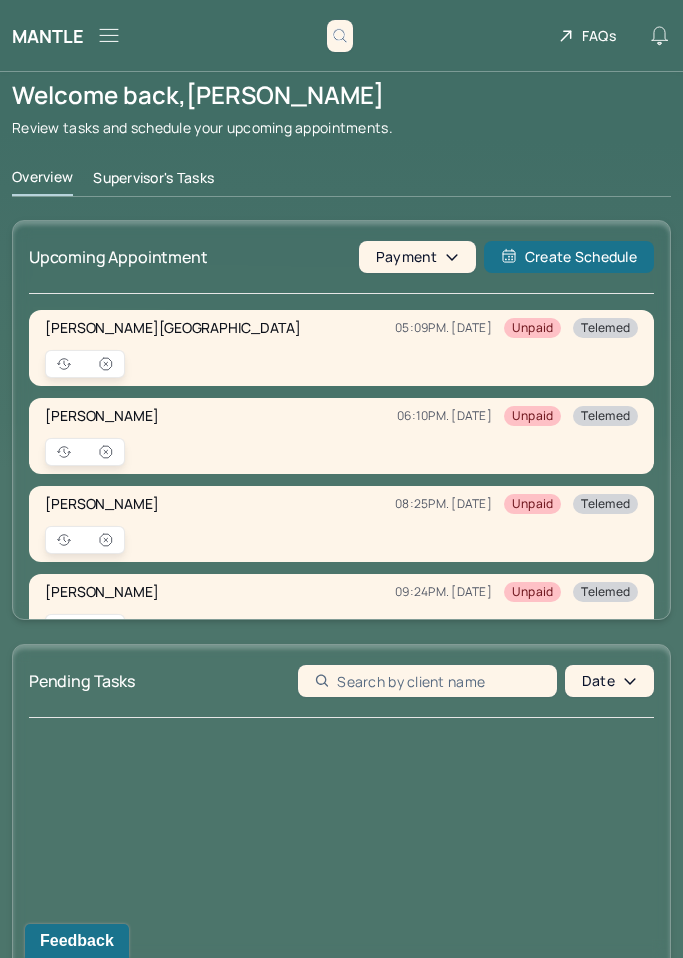 click 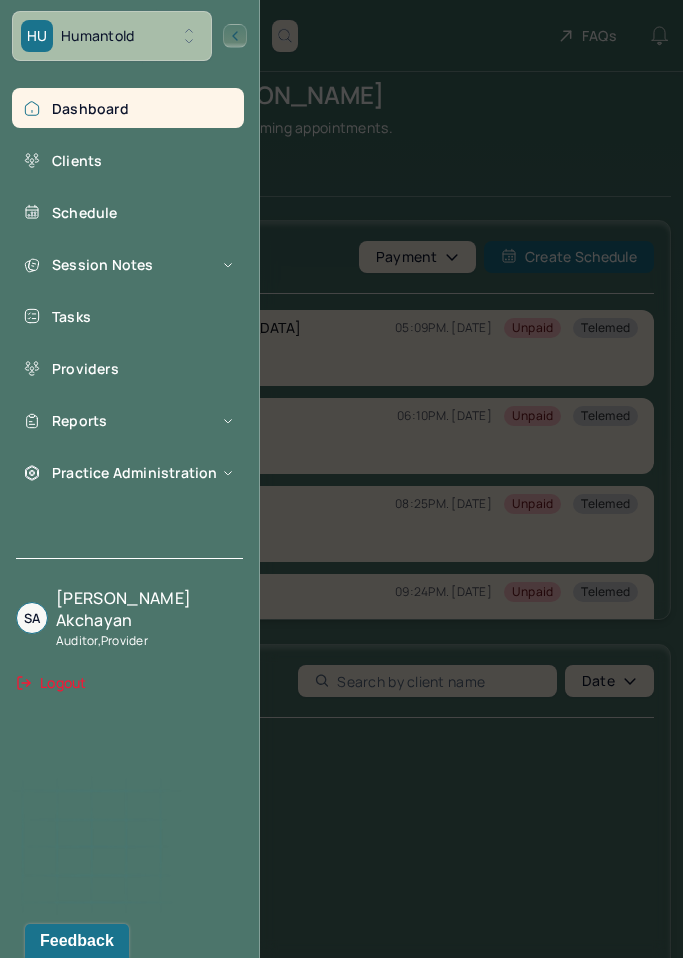 click at bounding box center [341, 479] 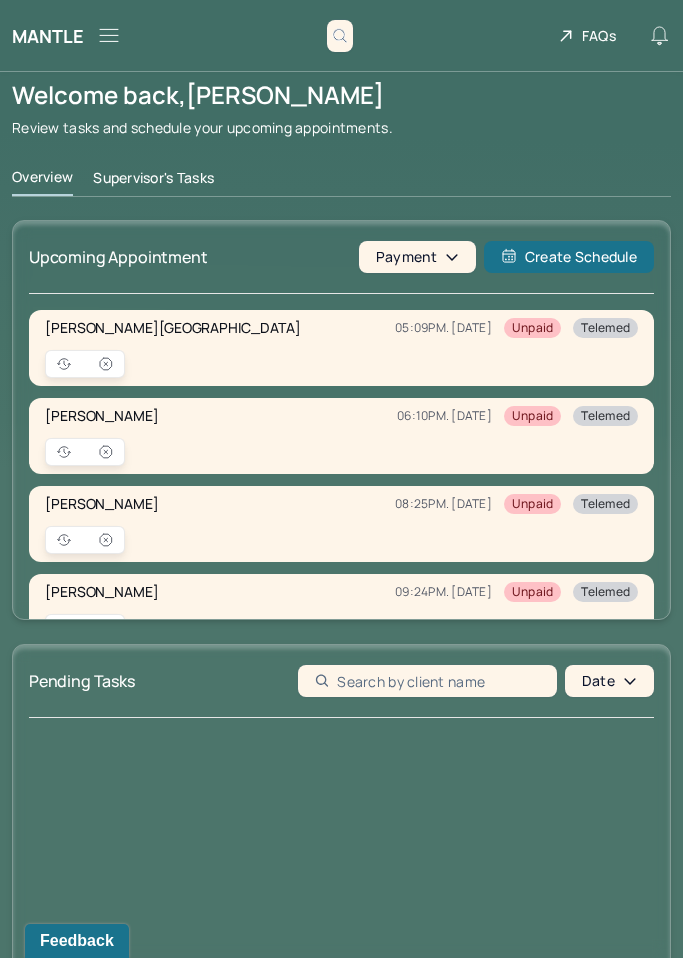 click 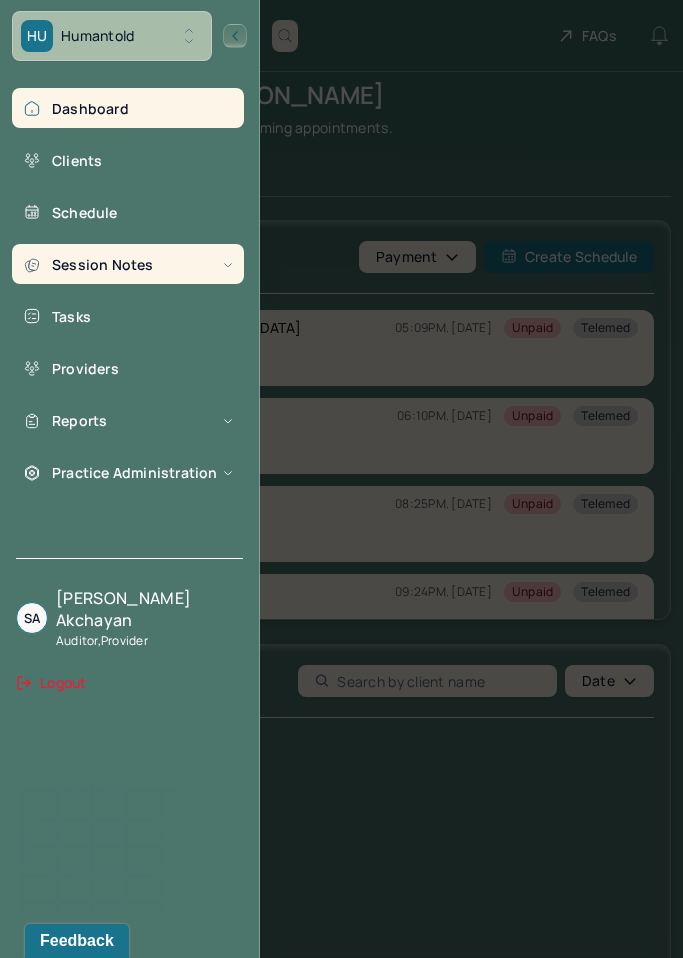 click on "Session Notes" at bounding box center (128, 264) 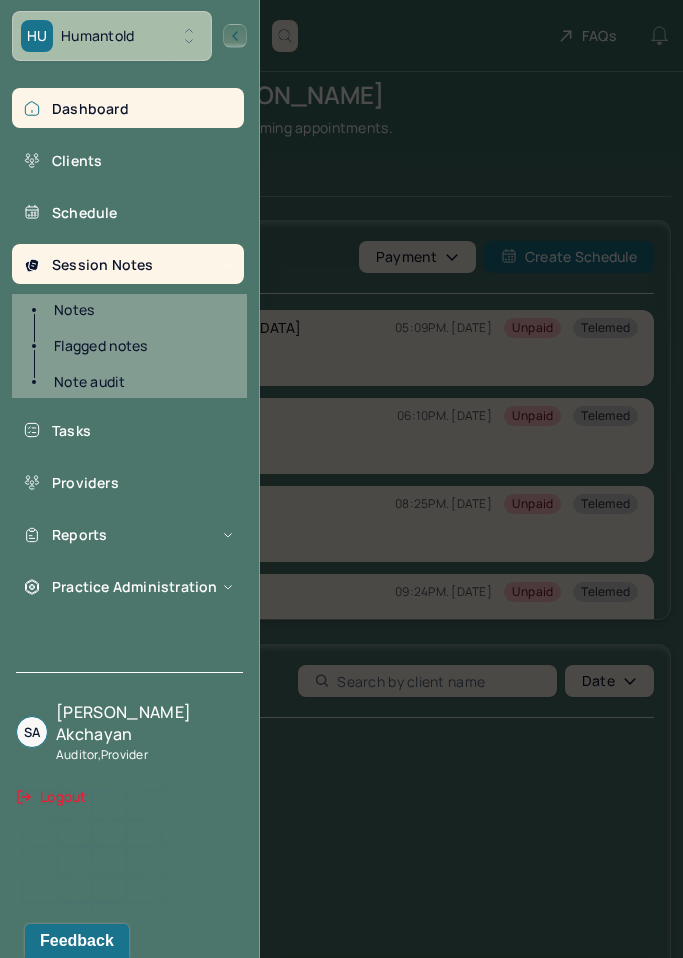 click on "Notes" at bounding box center (139, 310) 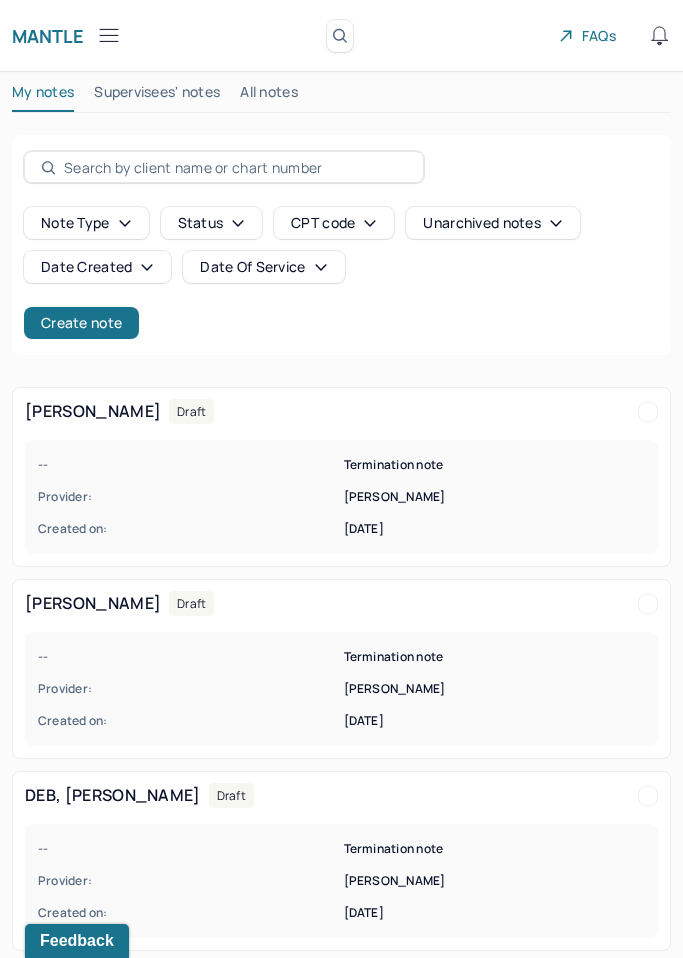 click at bounding box center [235, 167] 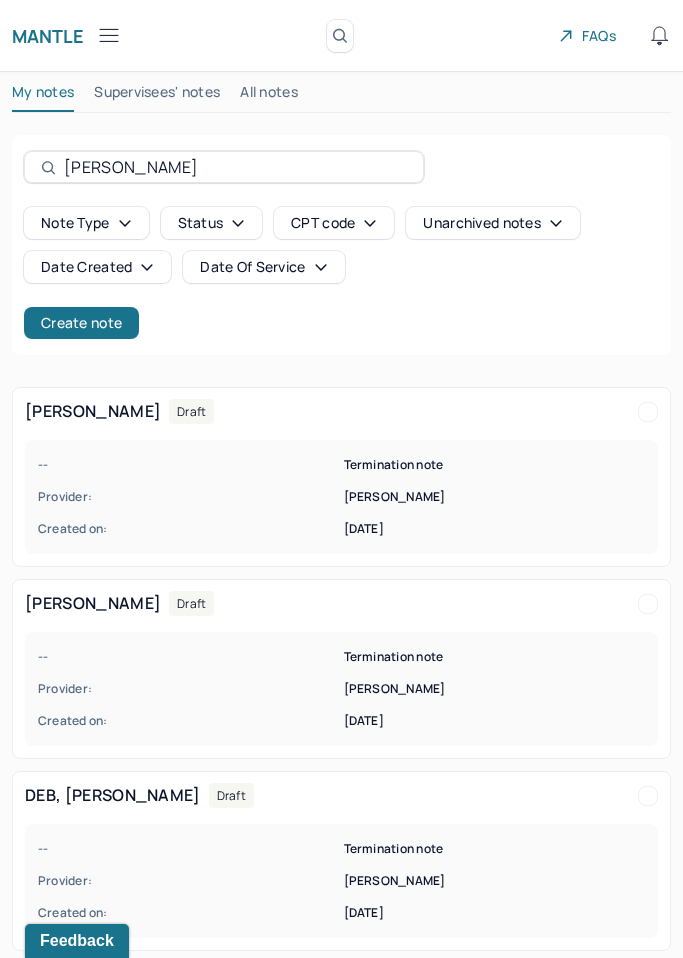 type on "Speece" 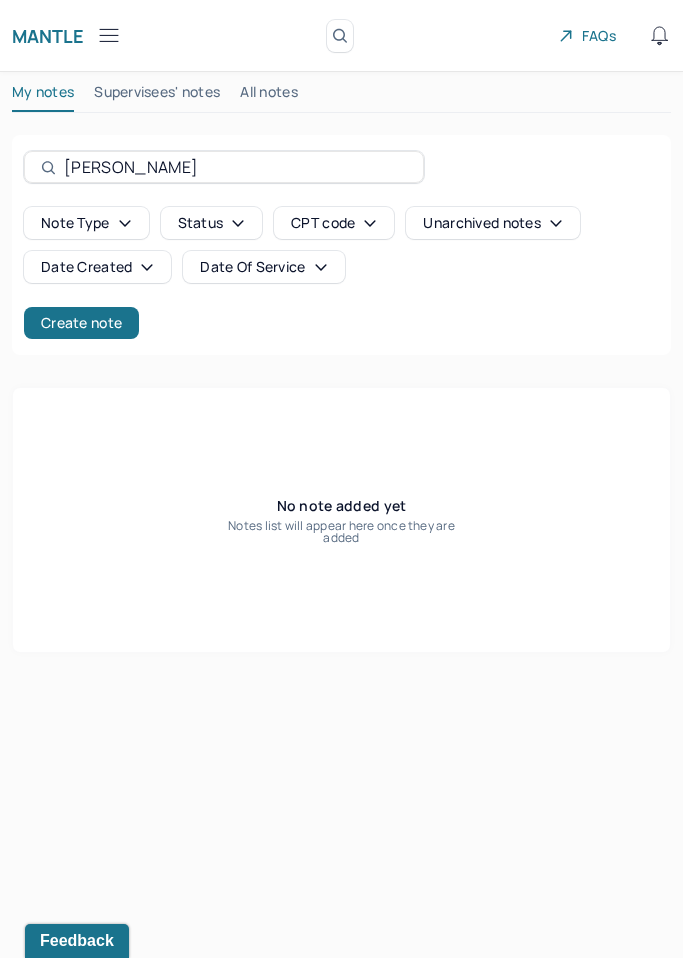 click 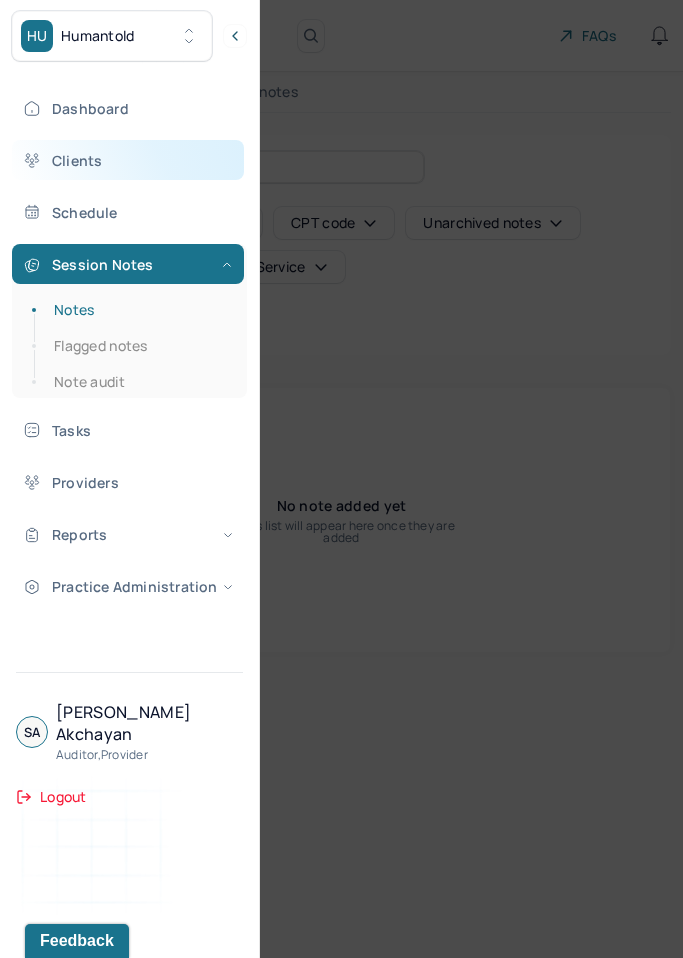 click on "Clients" at bounding box center [128, 160] 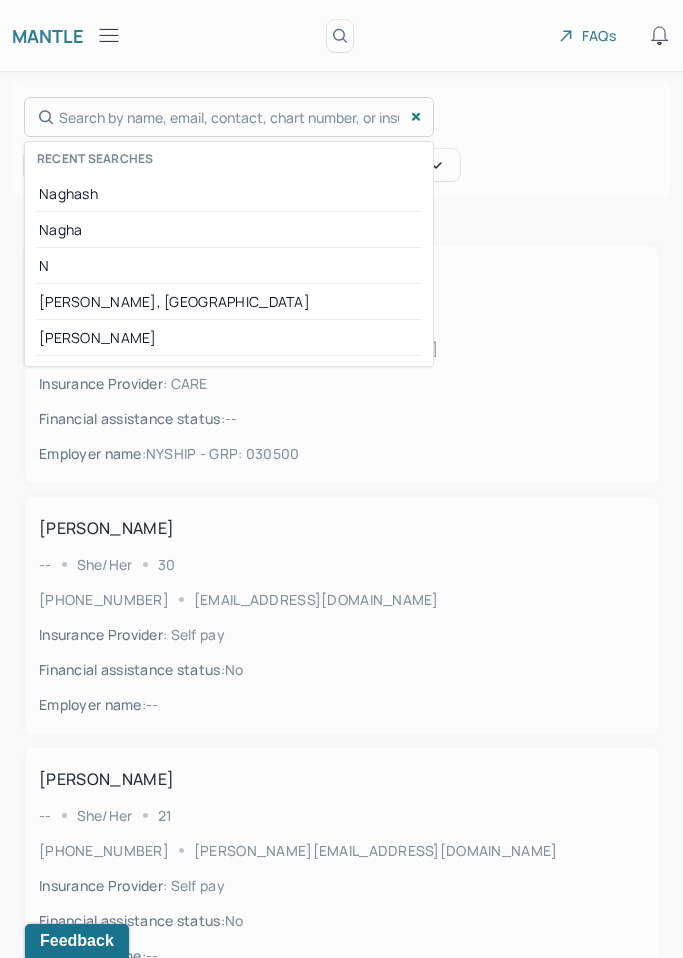 click on "Search by name, email, contact, chart number, or insurance id... Recent searches Naghash Nagha N Connolly, wi Connolly" at bounding box center (229, 117) 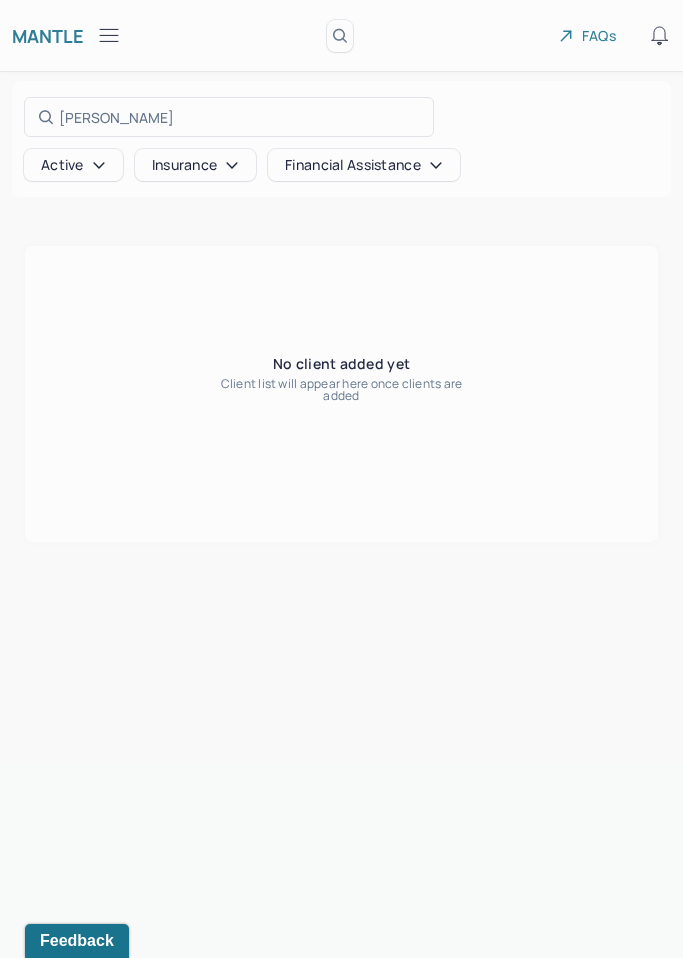 click at bounding box center (341, 479) 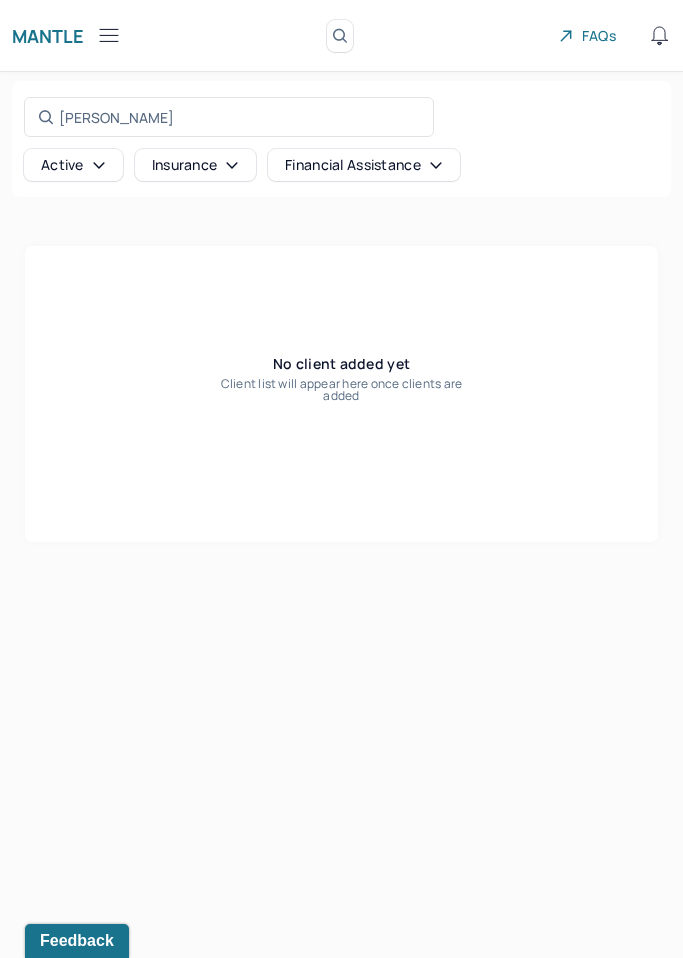 click on "Speece Search by name, email, contact, chart number, or insurance id...   Active     Insurance     Financial assistance" at bounding box center (341, 139) 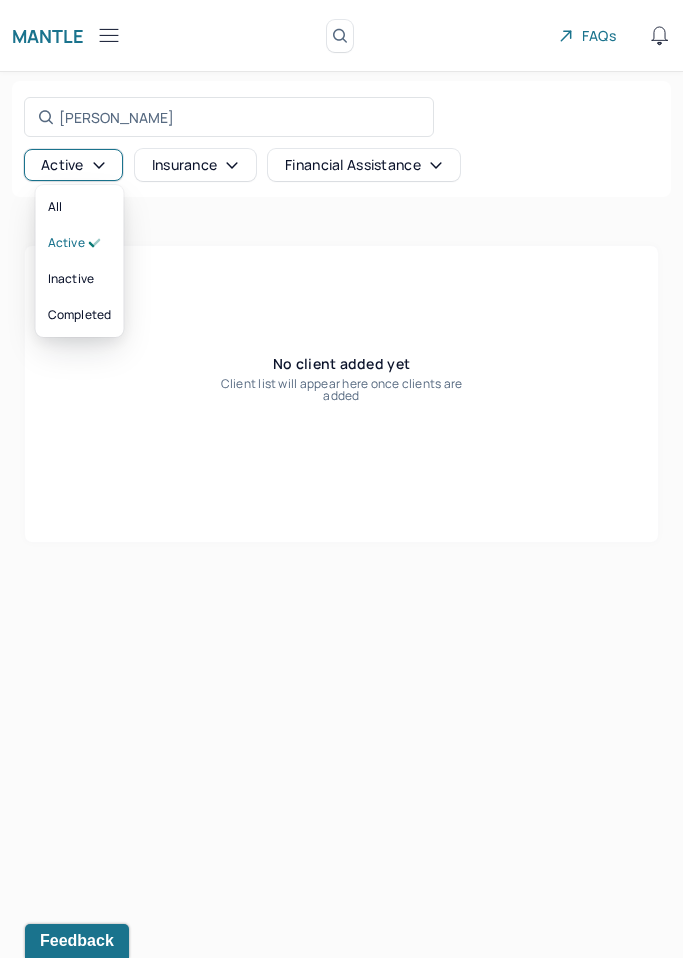 click 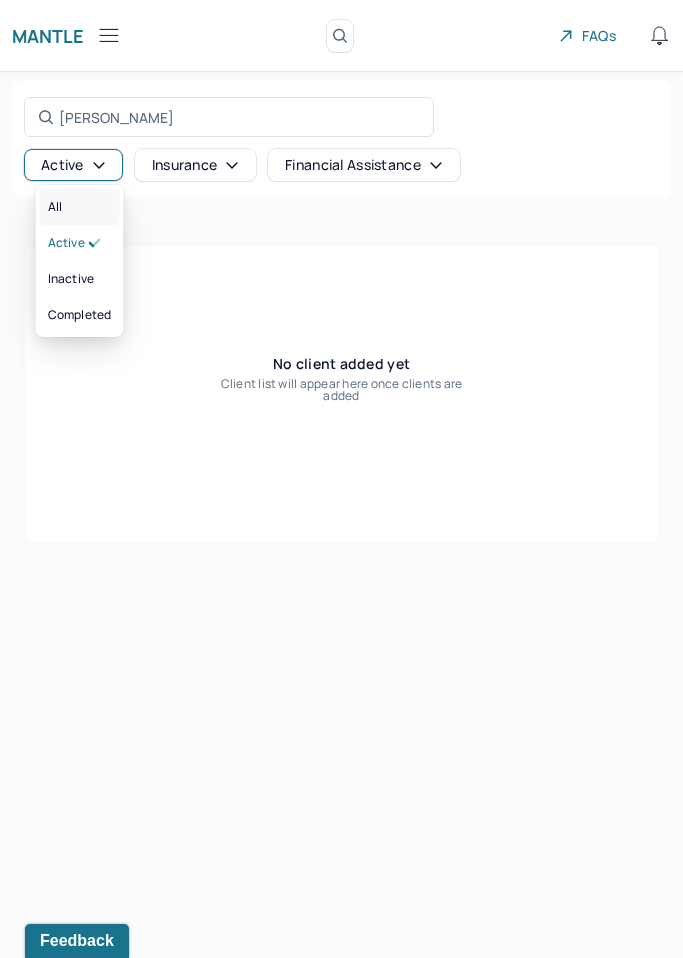 click on "All" at bounding box center (80, 207) 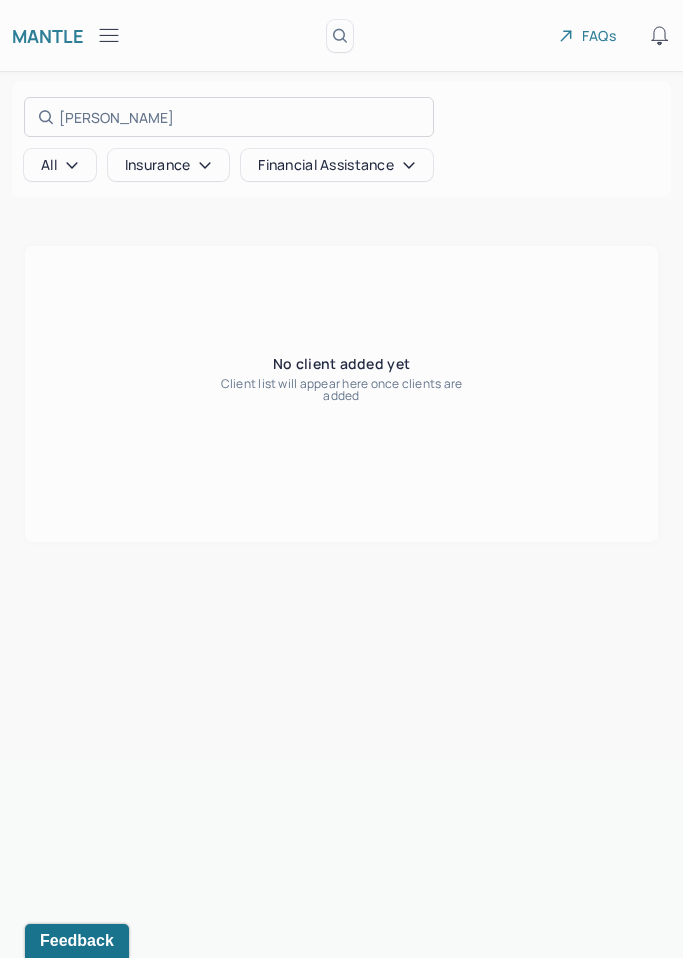 click on "Speece Search by name, email, contact, chart number, or insurance id..." at bounding box center [229, 117] 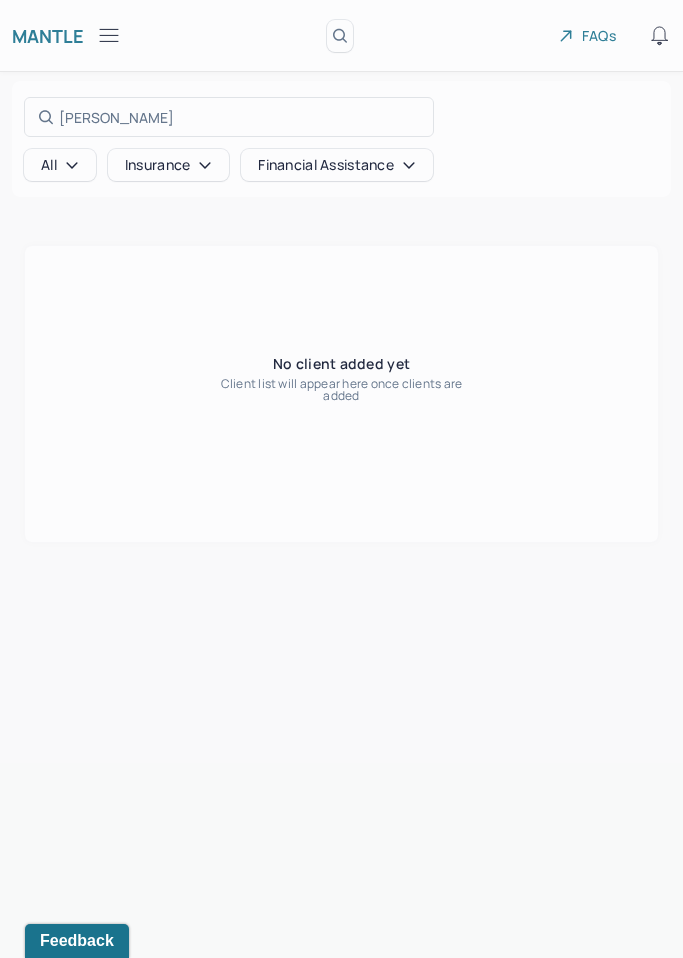 click at bounding box center (341, 479) 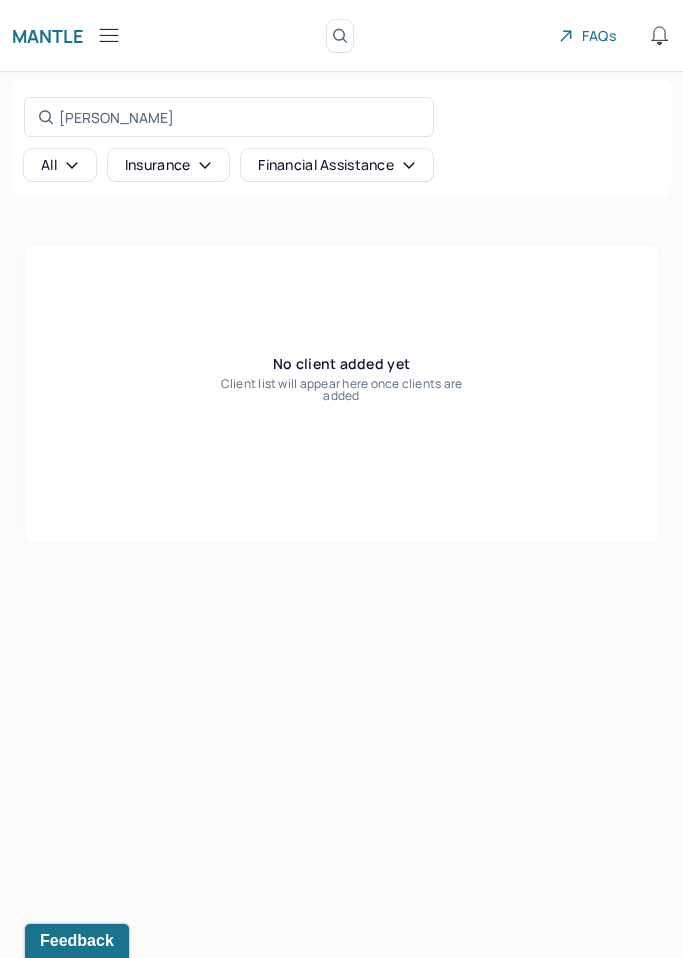 click 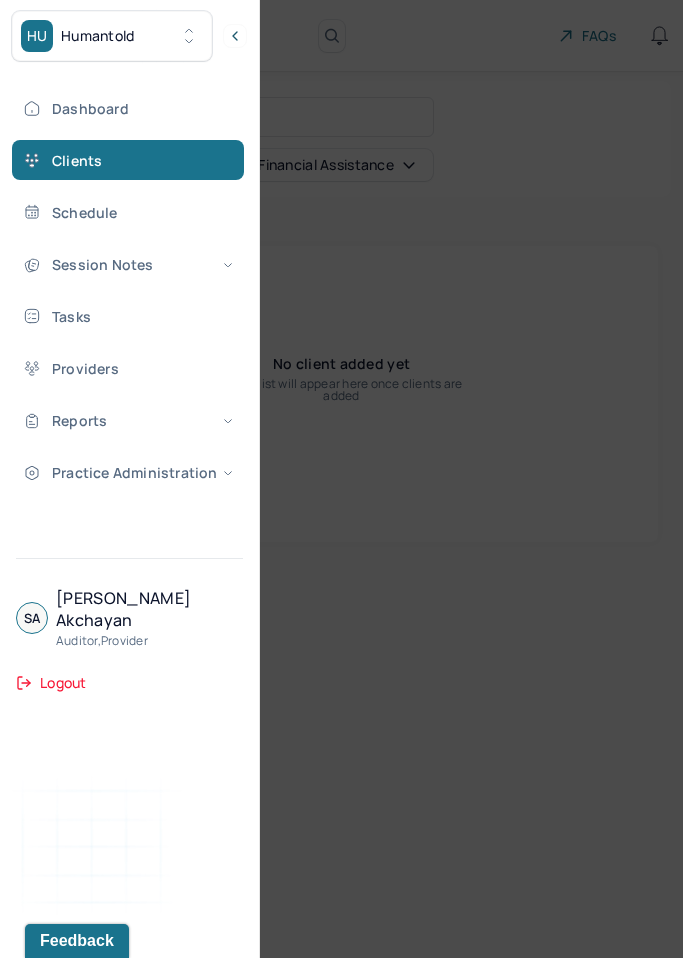 click at bounding box center [341, 479] 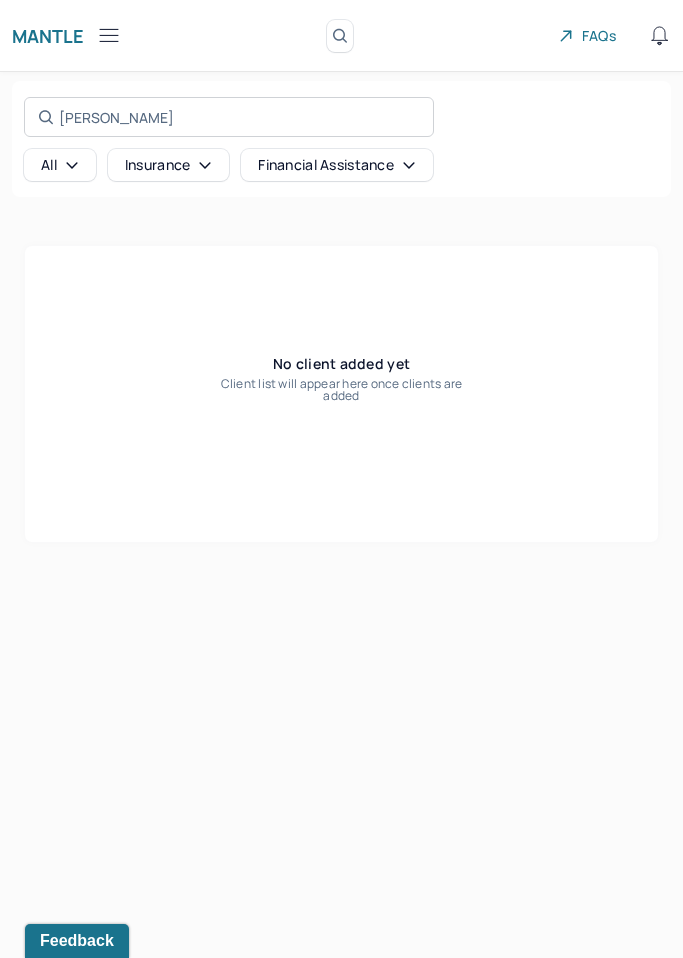 click on "Speece Search by name, email, contact, chart number, or insurance id..." at bounding box center [229, 117] 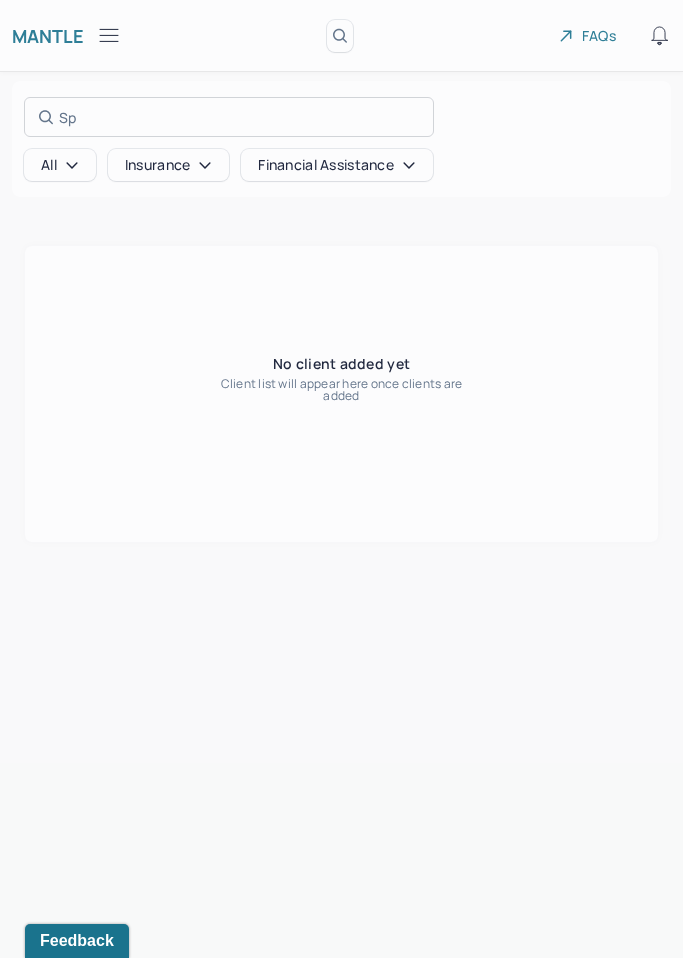 type on "S" 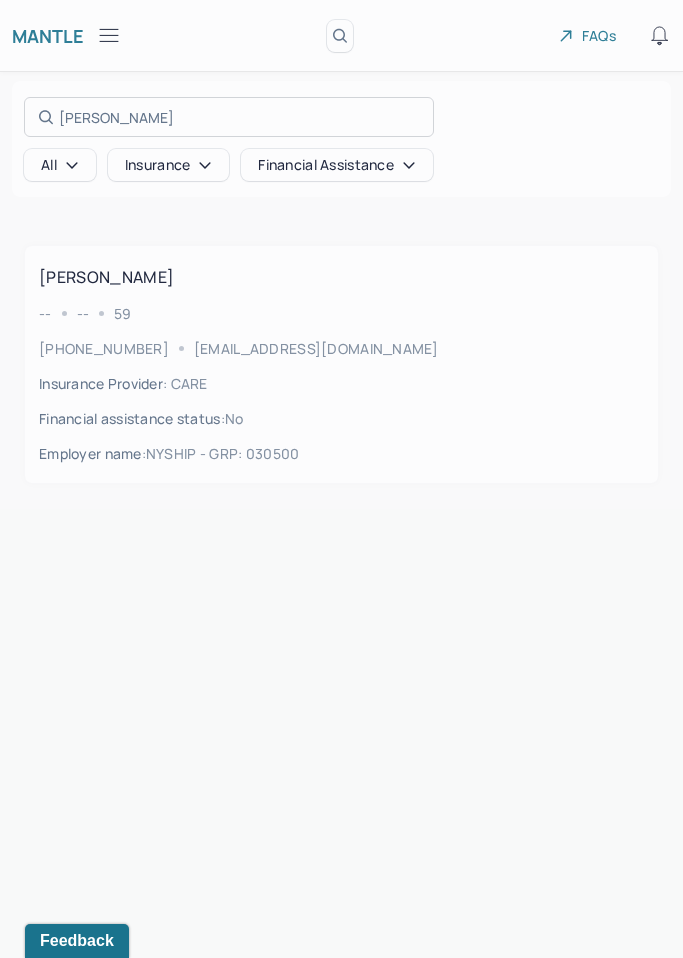 type on "Harris tracey" 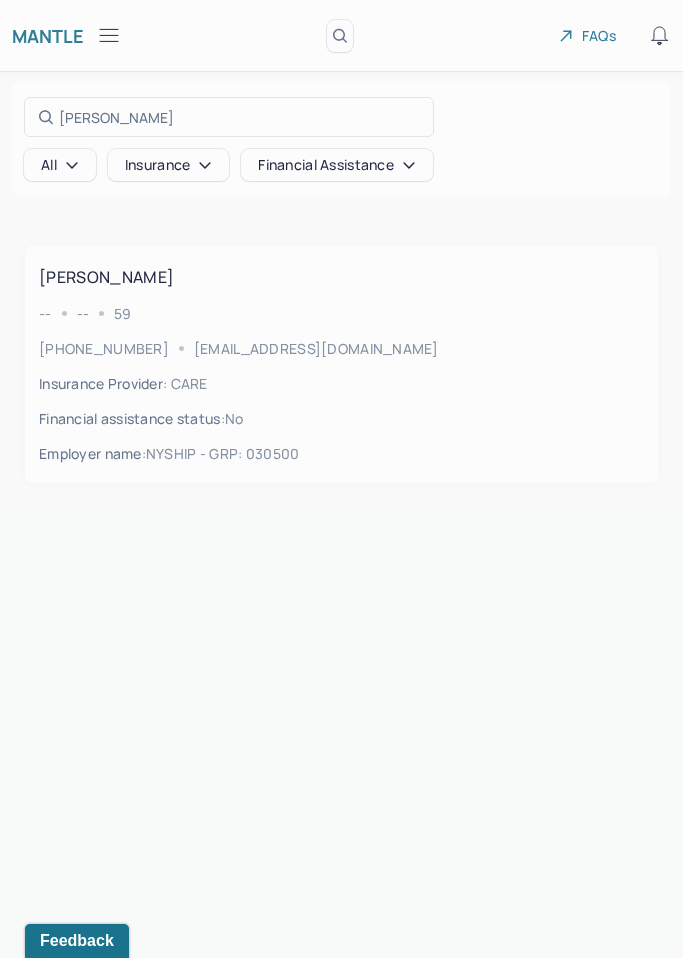 click on "HU Humantold       Dashboard Clients Schedule Session Notes Tasks Providers Reports Practice Administration SA Steve   Akchayan auditor,provider   Logout Mantle     Clients (1)   Search by client name, chart number     FAQs     SA Steve Harris tracey Search by name, email, contact, chart number, or insurance id...     All     Insurance     Financial assistance   CLIENT NAME Client Chart number PREFERRED NAME PRONOUNS AGE CONTACT EMAIL employer name CLIENT STATUS Client is b2b Insurance Provider Financial assistance status Consent to sms ALT EMAIL SENT HARRIS, TRACEY HTRT019 -- -- 59 (917) 526-5973 ndigoblu1@yahoo.com NYSHIP - GRP: 030500 inactive -- CARE no -- No HARRIS, TRACEY -- -- 59 (917) 526-5973 ndigoblu1@yahoo.com Insurance Provider : CARE Financial assistance status :  no Employer name :  NYSHIP - GRP: 030500" at bounding box center [341, 479] 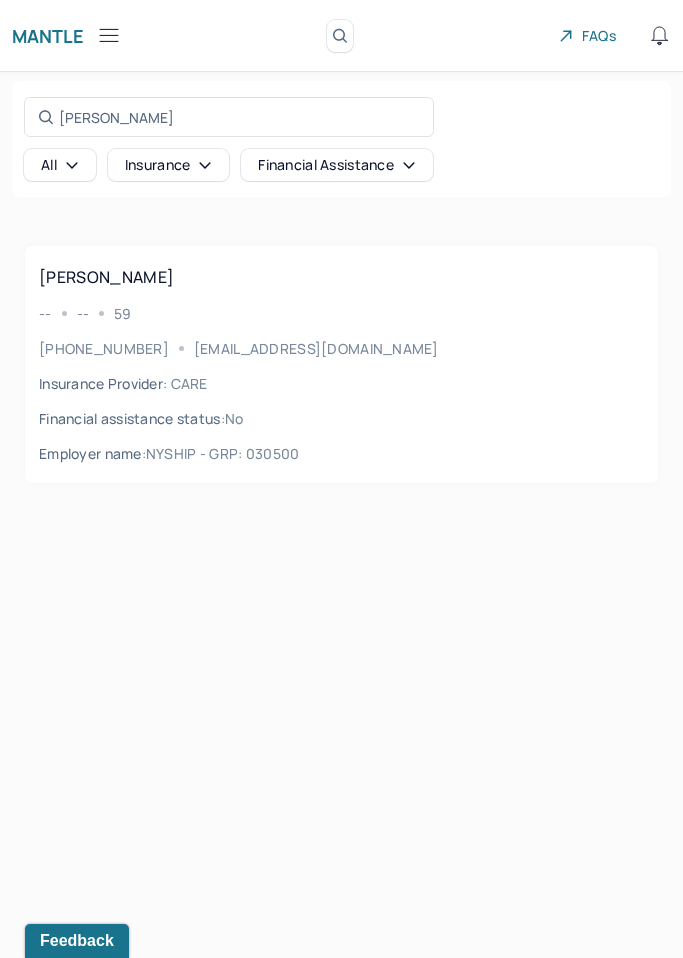 click on "HARRIS, TRACEY -- -- 59 (917) 526-5973 ndigoblu1@yahoo.com Insurance Provider : CARE Financial assistance status :  no Employer name :  NYSHIP - GRP: 030500" at bounding box center (341, 364) 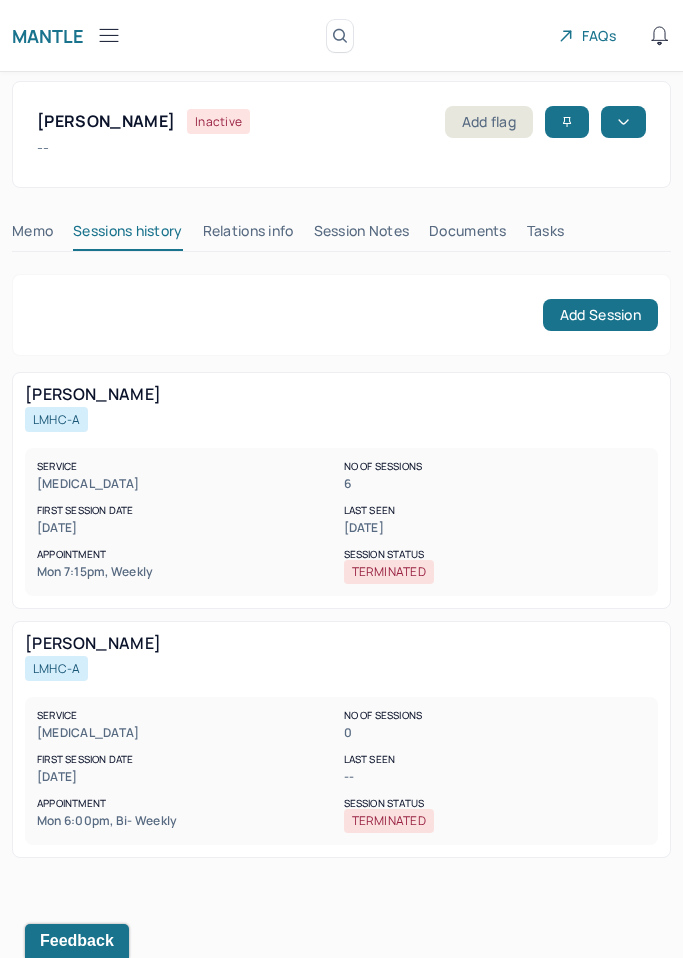 click on "Session Notes" at bounding box center [362, 235] 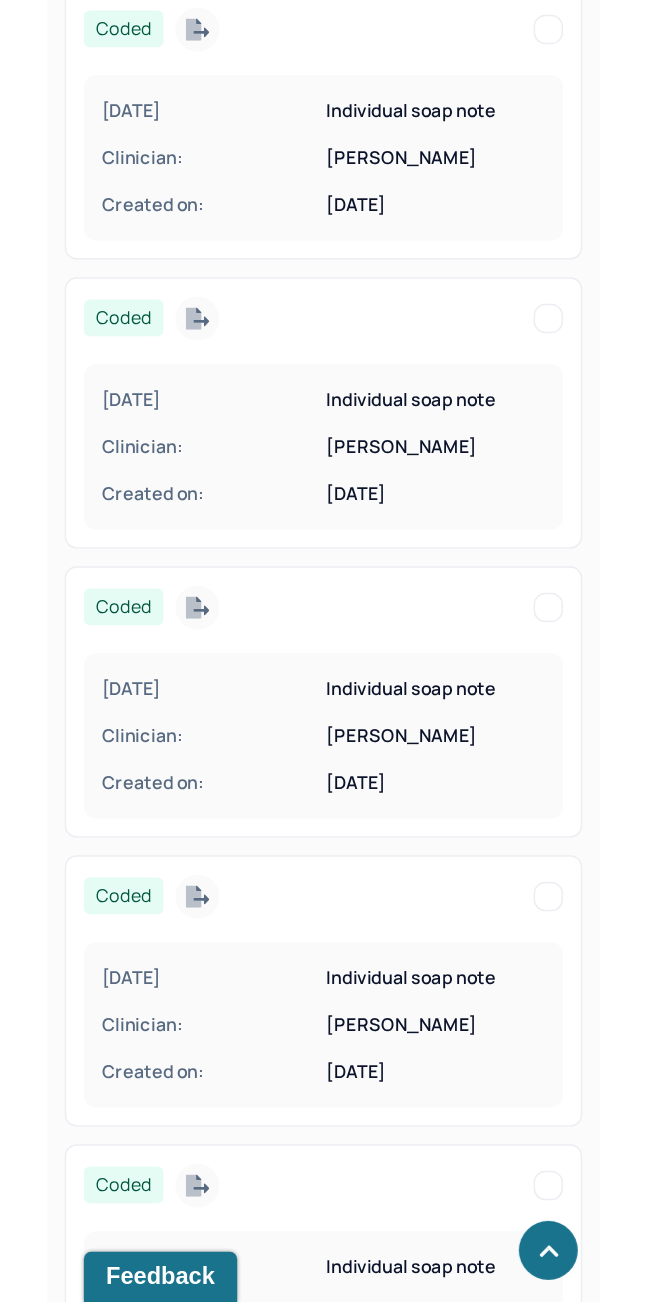 scroll, scrollTop: 626, scrollLeft: 0, axis: vertical 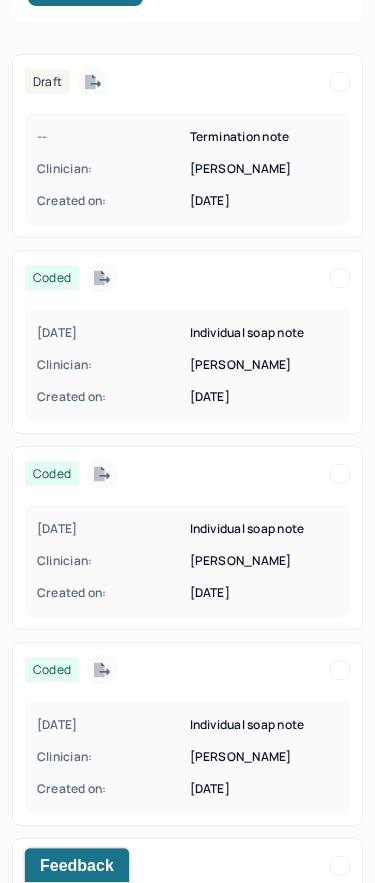 click on "01/13/2025 Individual soap note Clinician: AKCHAYAN, STEVE Created on: 01/21/2025" at bounding box center (187, 366) 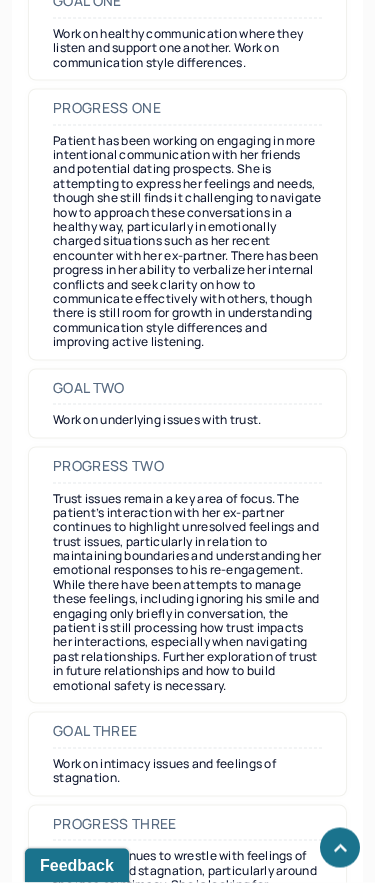 scroll, scrollTop: 5001, scrollLeft: 0, axis: vertical 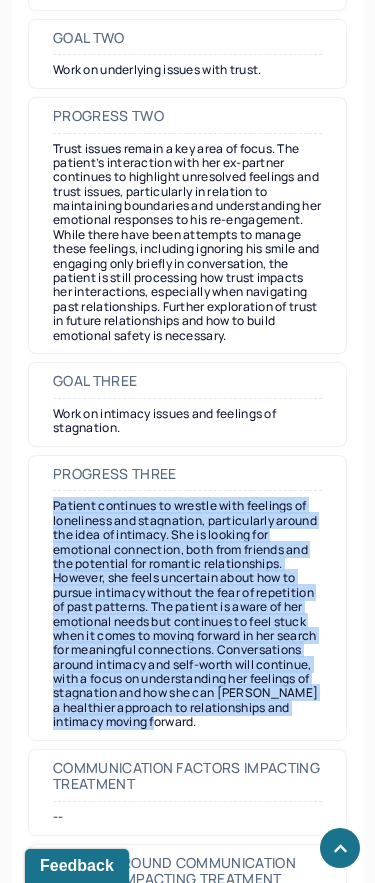 drag, startPoint x: 56, startPoint y: 531, endPoint x: 310, endPoint y: 752, distance: 336.6853 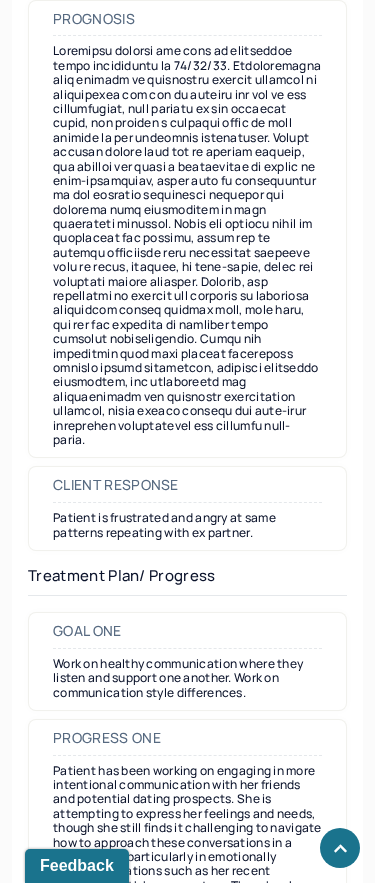 scroll, scrollTop: 4021, scrollLeft: 0, axis: vertical 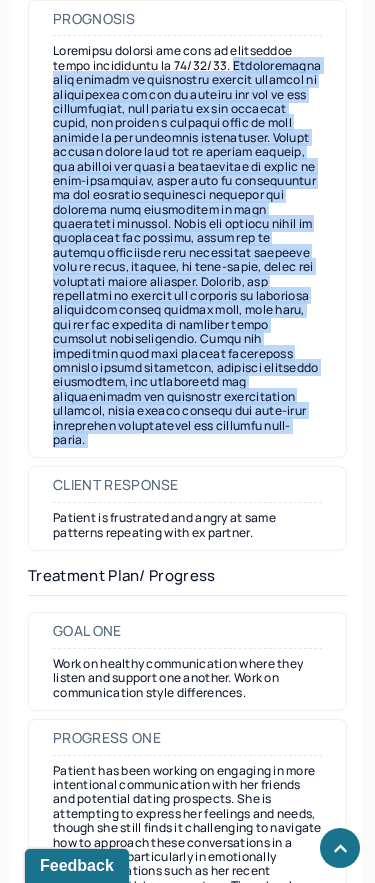 drag, startPoint x: 245, startPoint y: 108, endPoint x: 289, endPoint y: 498, distance: 392.4742 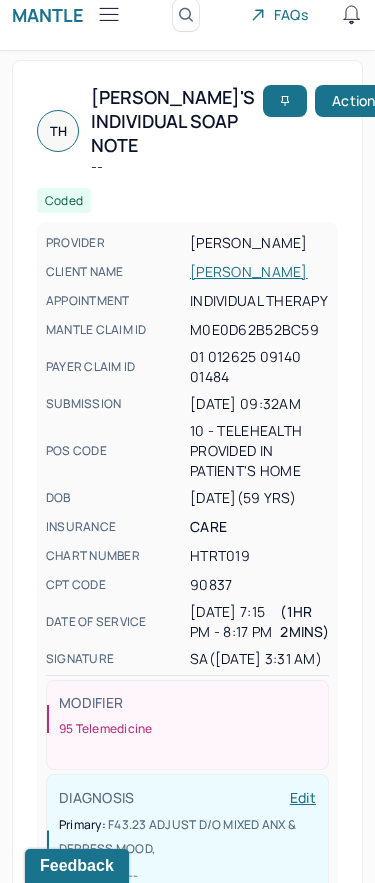 scroll, scrollTop: 0, scrollLeft: 0, axis: both 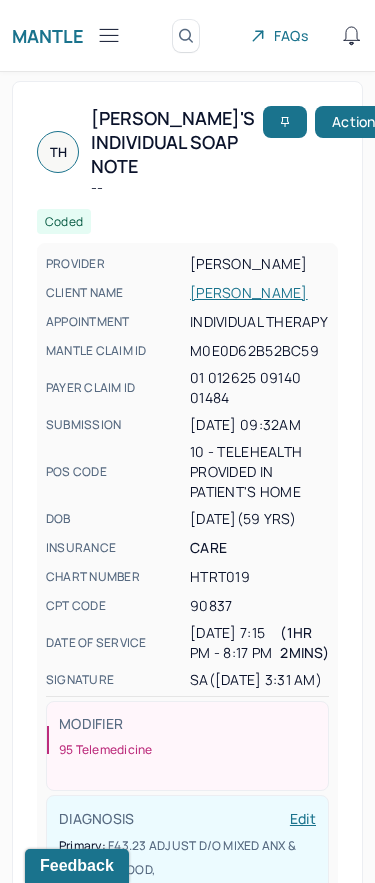click 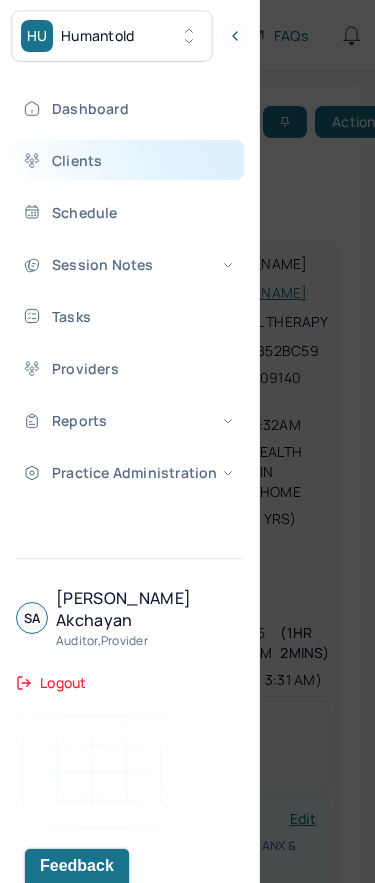 click on "Clients" at bounding box center [128, 160] 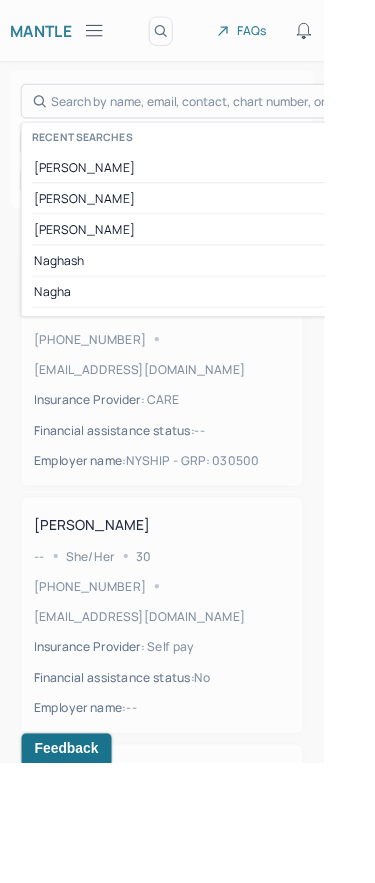 click on "Search by name, email, contact, chart number, or insurance id... Recent searches Harris tracey Harris  Harris Naghash Nagha" at bounding box center [229, 117] 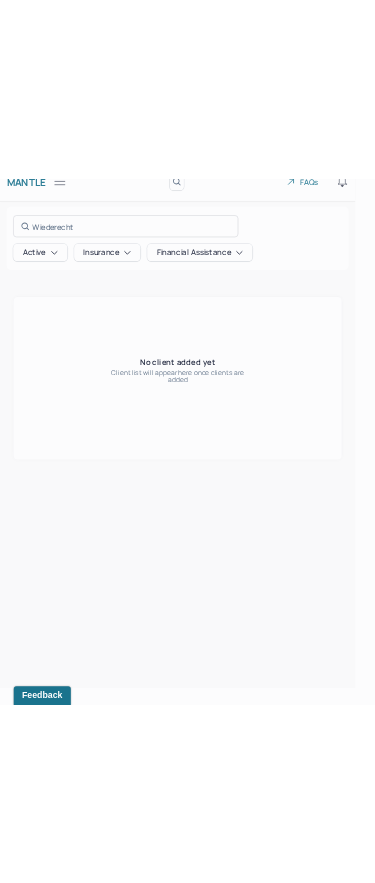 scroll, scrollTop: 0, scrollLeft: 0, axis: both 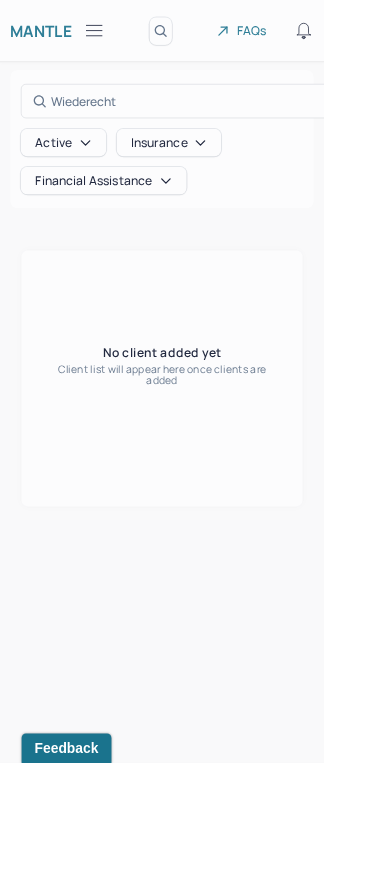 click at bounding box center [187, 441] 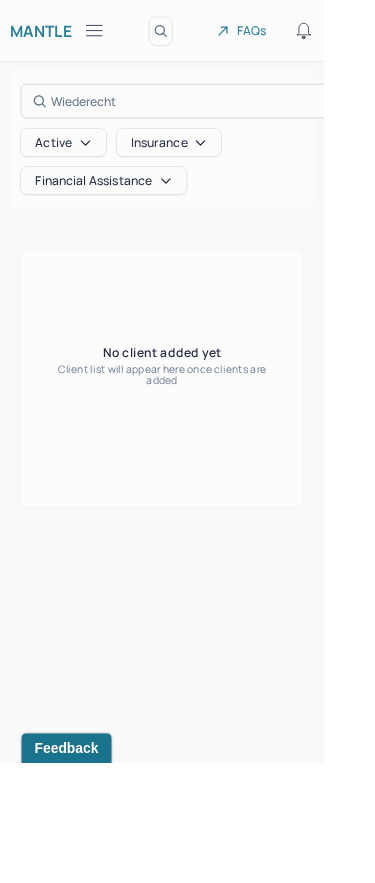 click on "Wiederecht Search by name, email, contact, chart number, or insurance id..." at bounding box center [229, 117] 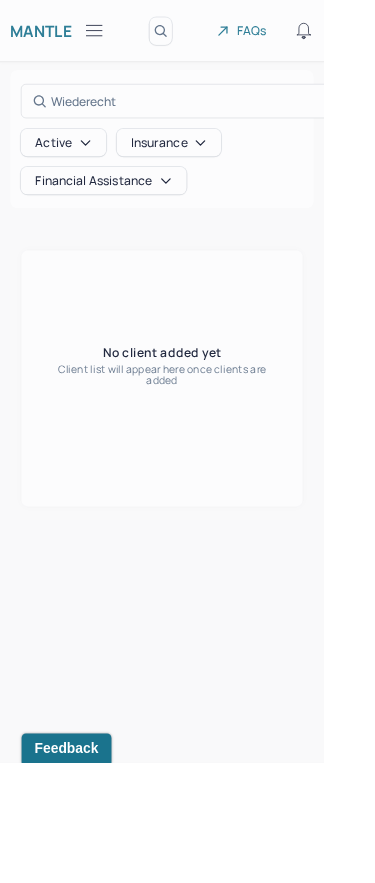 click at bounding box center (187, 441) 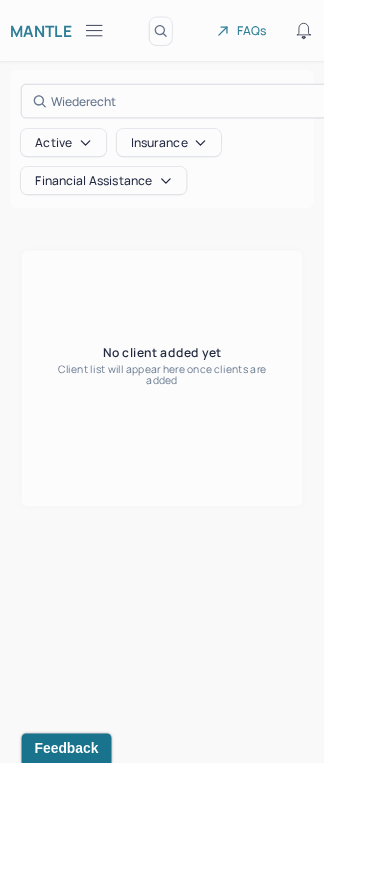 click on "Wiederecht Search by name, email, contact, chart number, or insurance id..." at bounding box center [229, 117] 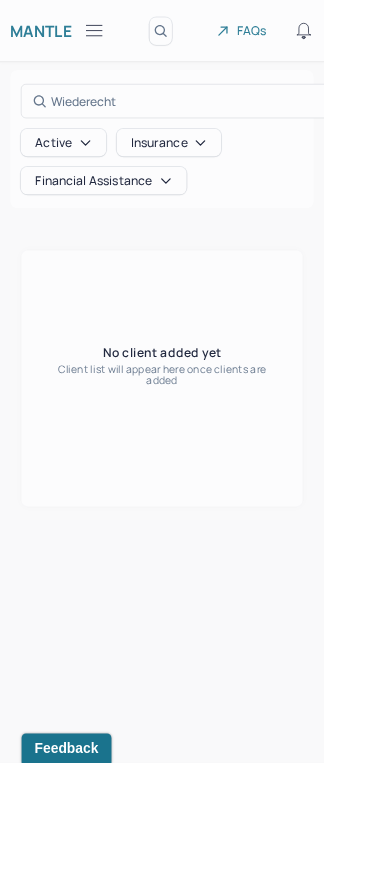 click at bounding box center [187, 441] 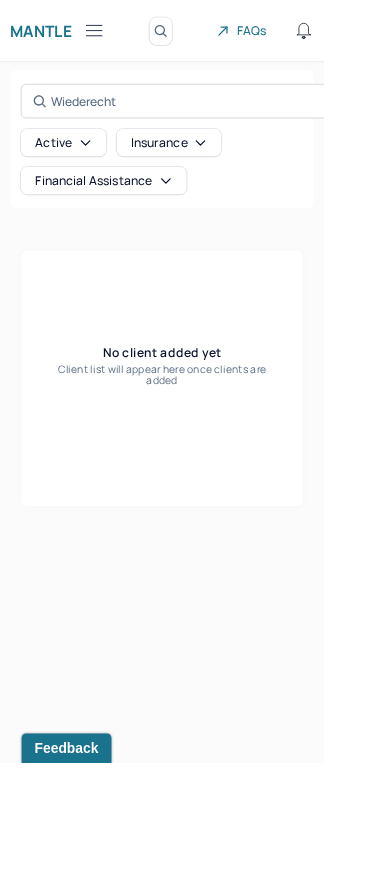 click on "Wiederecht Search by name, email, contact, chart number, or insurance id..." at bounding box center (229, 117) 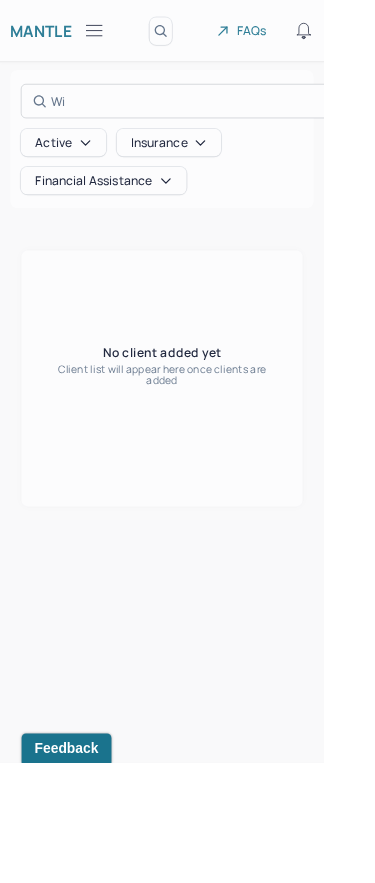 type on "W" 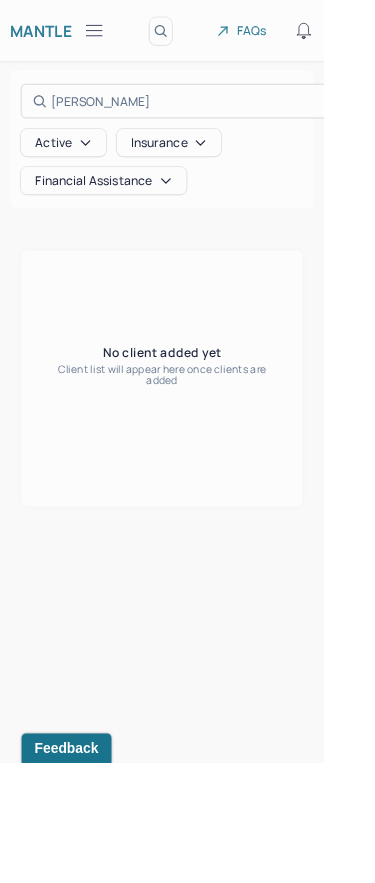 type on "Kriksciun" 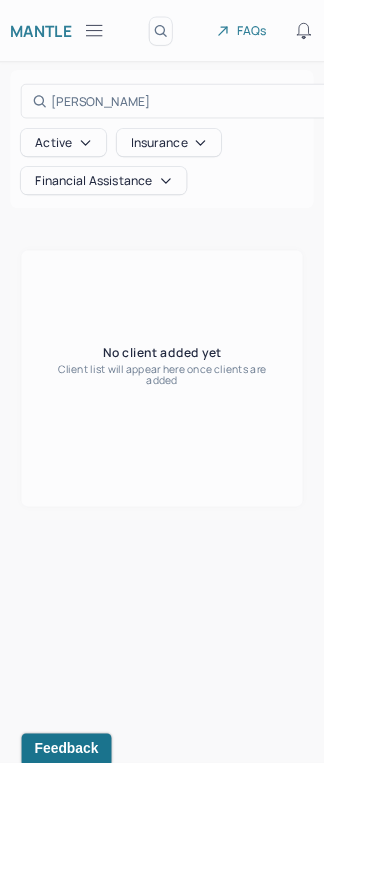 click at bounding box center (187, 441) 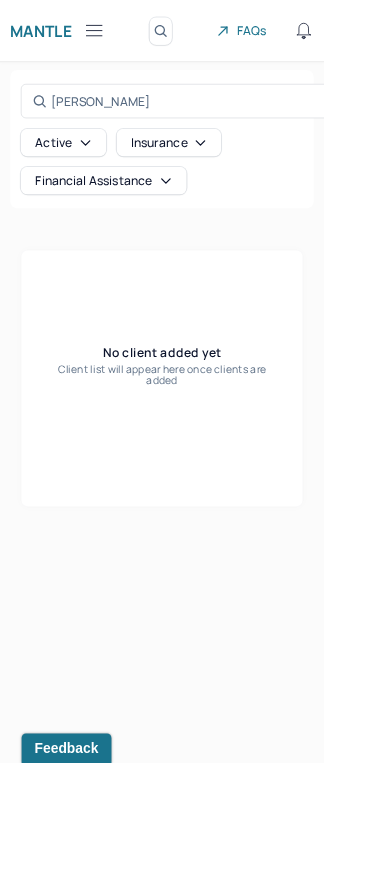 click on "Active" at bounding box center (73, 165) 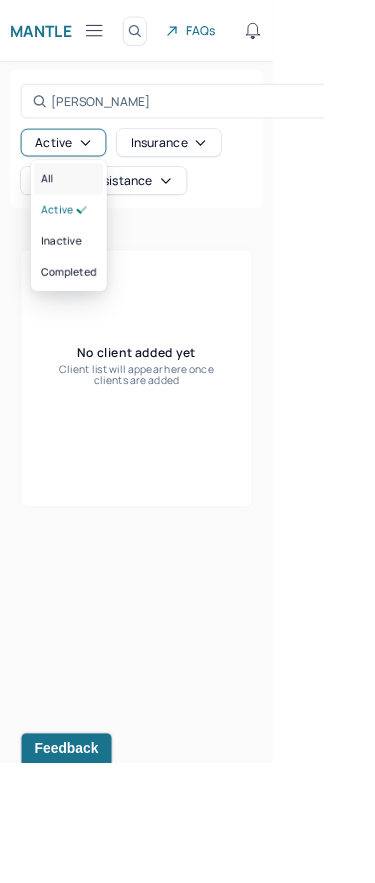 click on "All" at bounding box center (80, 207) 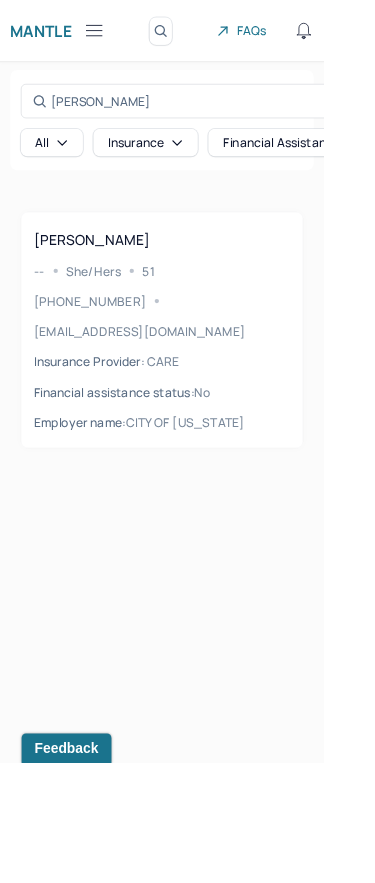 click on "-- She/hers 51" at bounding box center [187, 313] 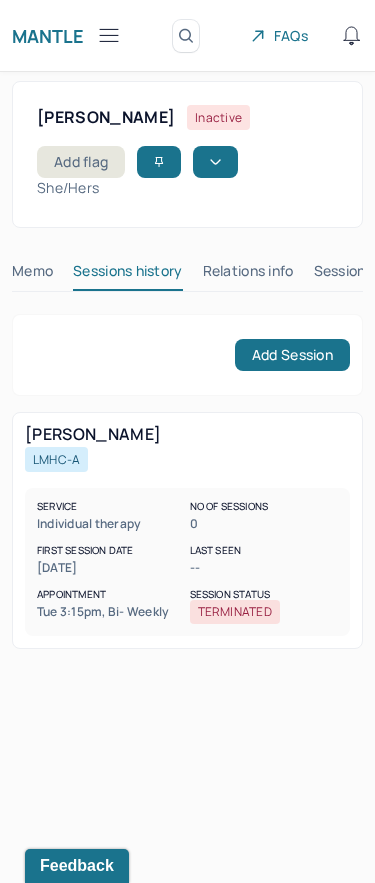 click on "Session Notes" at bounding box center (362, 275) 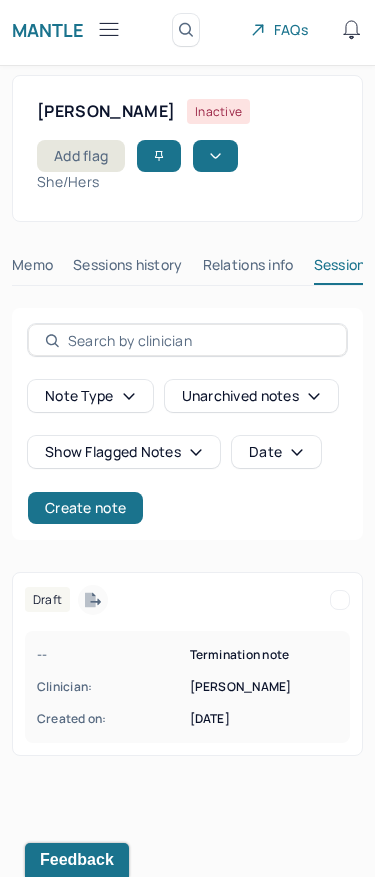 scroll, scrollTop: 0, scrollLeft: 0, axis: both 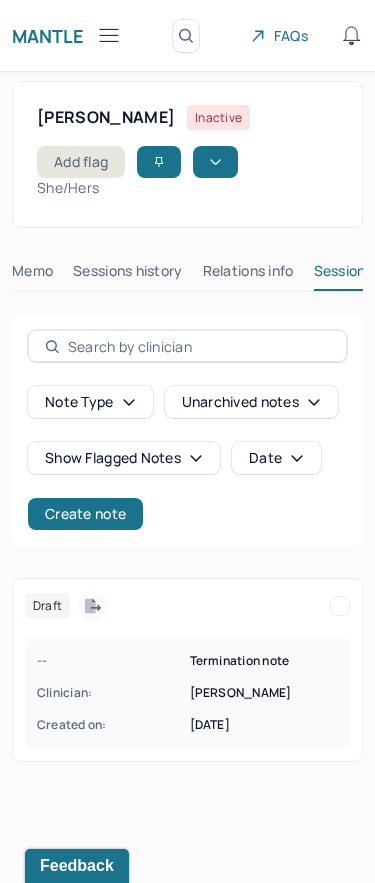 click 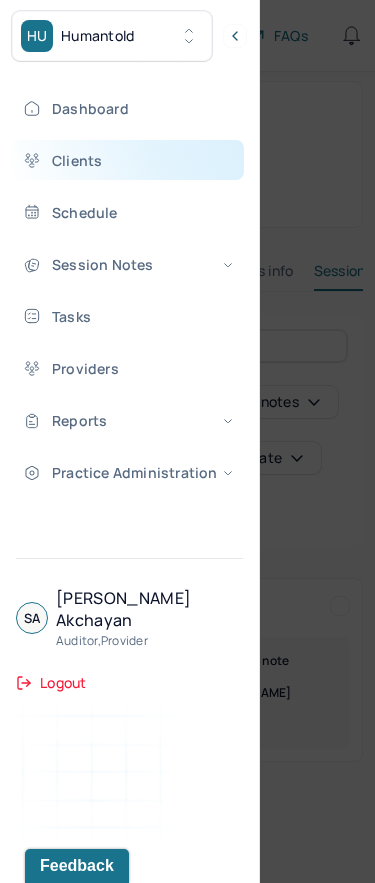 click on "Clients" at bounding box center (128, 160) 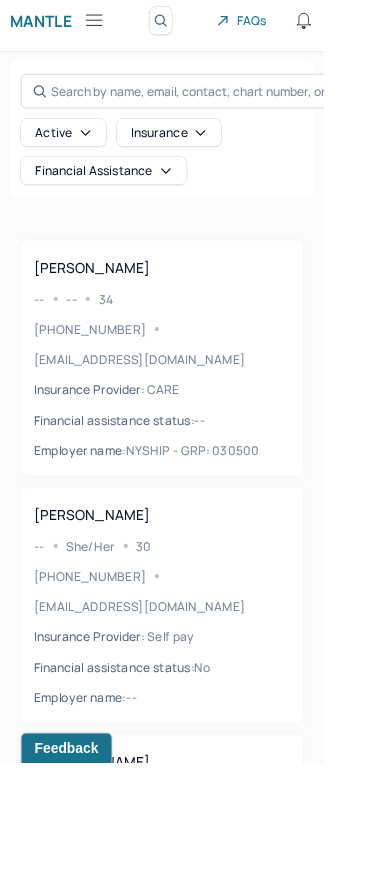 click on "Search by name, email, contact, chart number, or insurance id..." at bounding box center [229, 105] 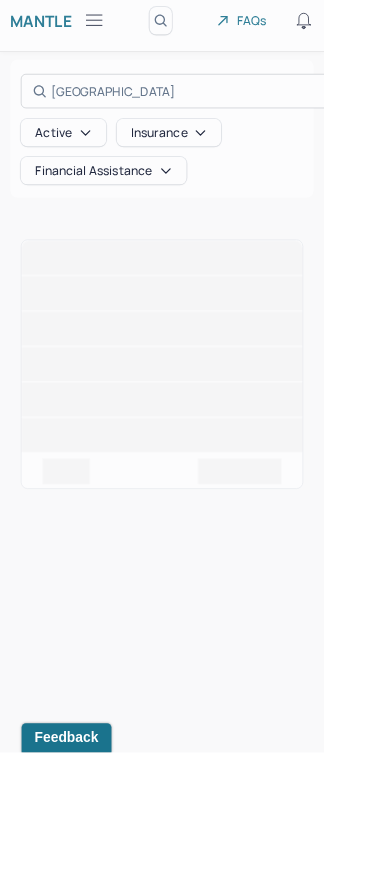 scroll, scrollTop: 11, scrollLeft: 0, axis: vertical 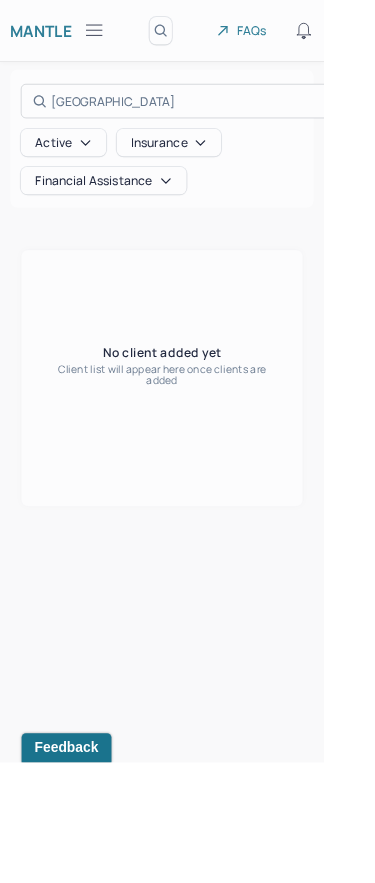 type on "Granville" 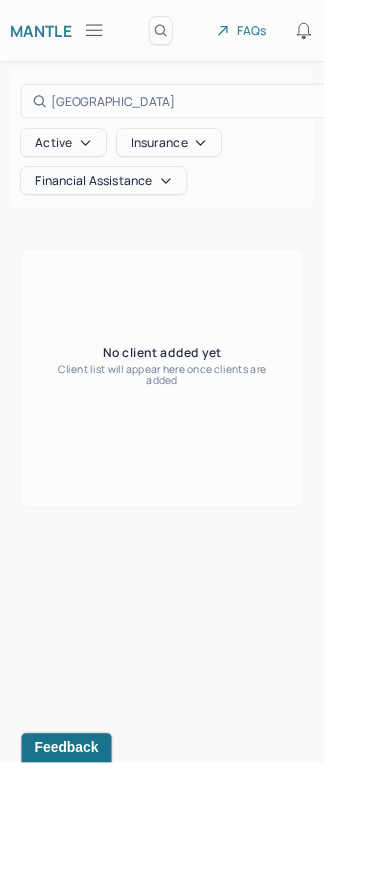 click at bounding box center [187, 441] 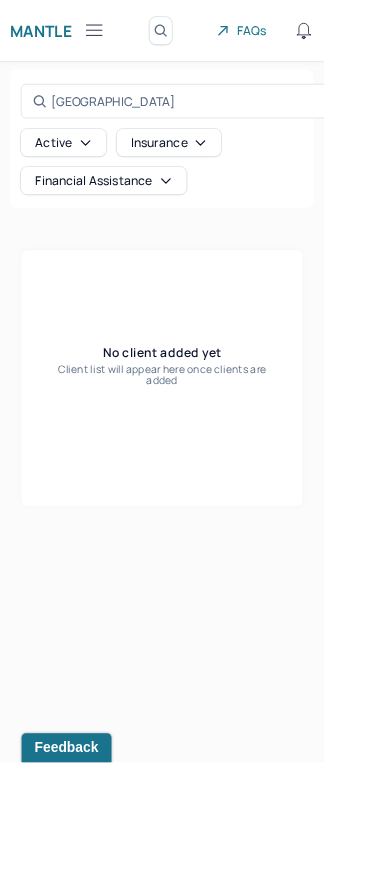 scroll, scrollTop: 0, scrollLeft: 0, axis: both 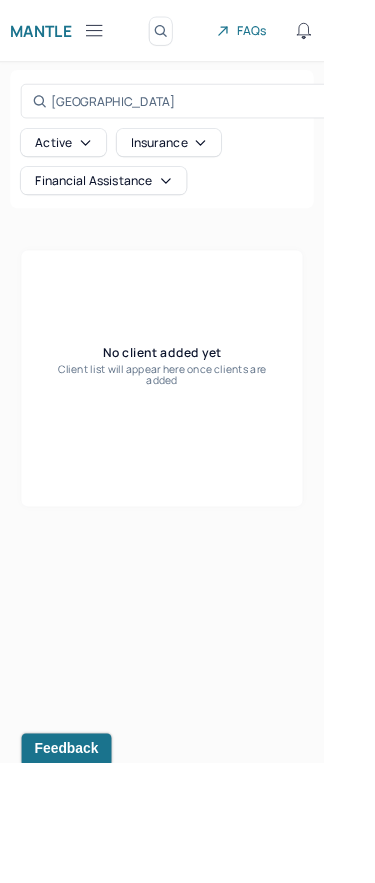 click on "Active" at bounding box center [73, 165] 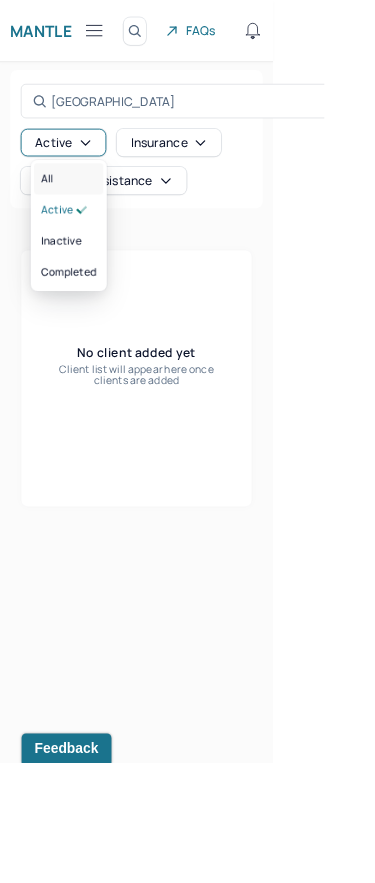 click on "All" at bounding box center (55, 207) 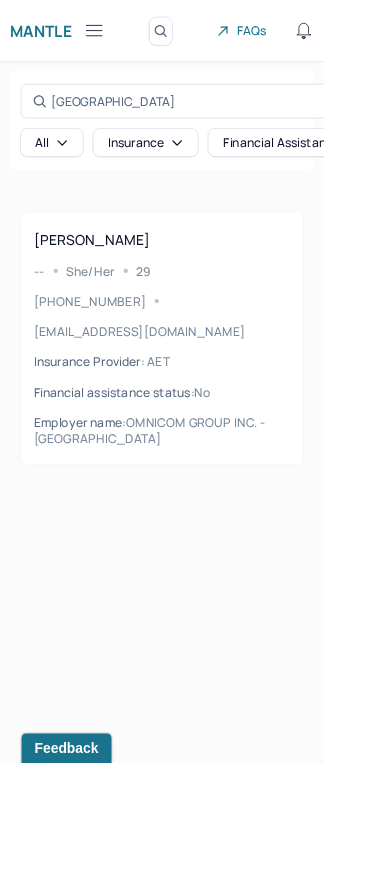 click on "[PERSON_NAME]" at bounding box center [187, 277] 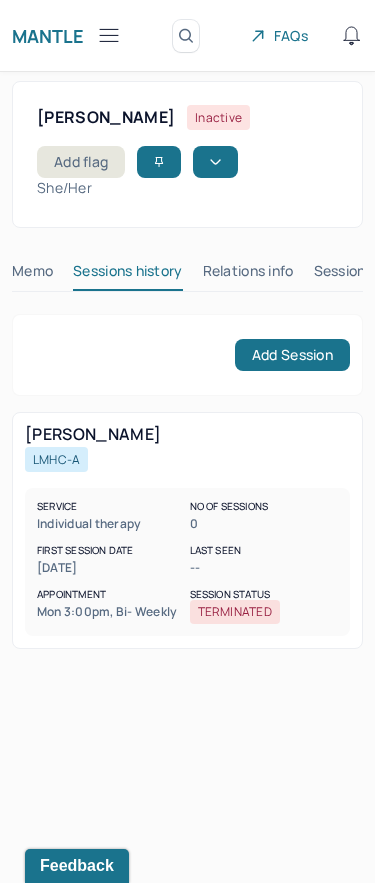 click on "Memo     Sessions history     Relations info     Session Notes     Documents     Tasks" at bounding box center [187, 276] 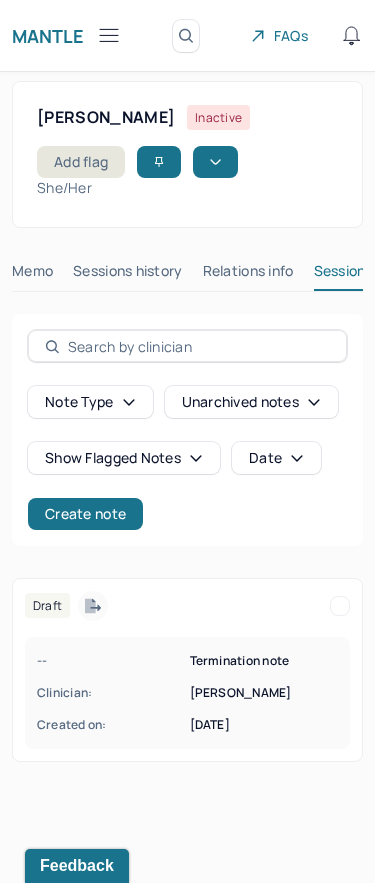 click 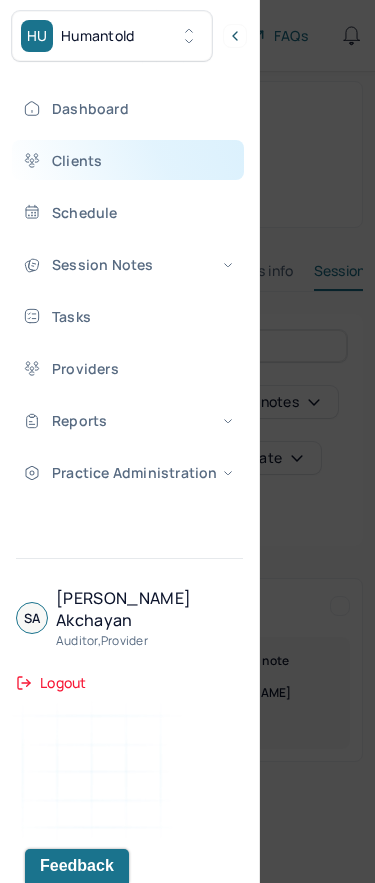 click on "Clients" at bounding box center [128, 160] 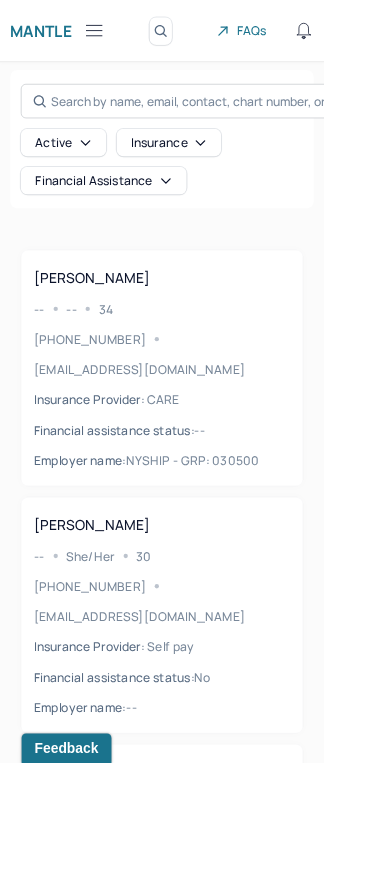 click on "Search by name, email, contact, chart number, or insurance id..." at bounding box center [229, 117] 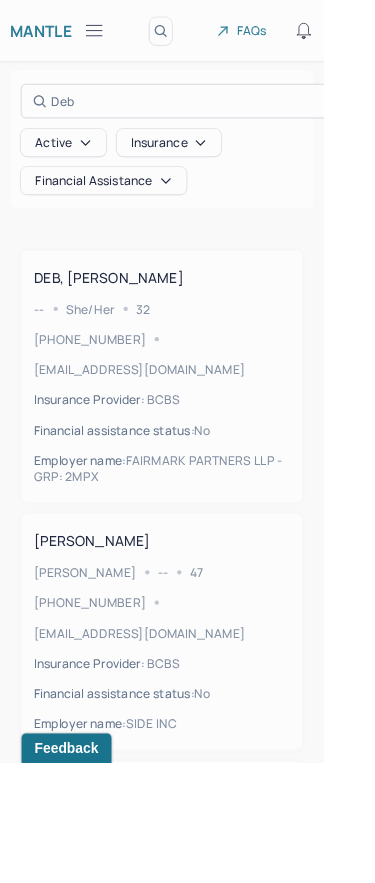 type on "Deb" 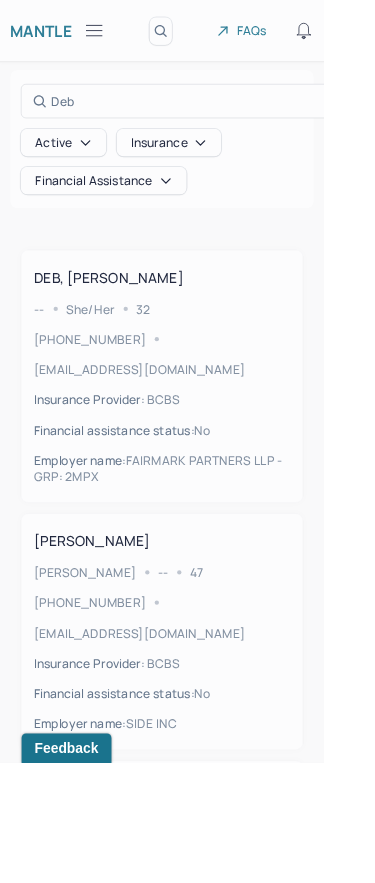 click at bounding box center (187, 441) 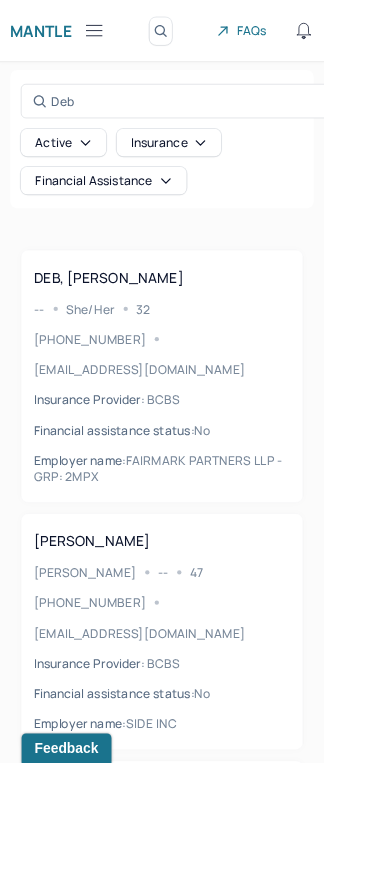 click on "DEB, KRITIKA -- she/her 32 (917) 680-9020 Kritikadeb@gmail.com Insurance Provider : BCBS Financial assistance status :  no Employer name :  FAIRMARK PARTNERS LLP - GRP: 2MPX" at bounding box center (187, 435) 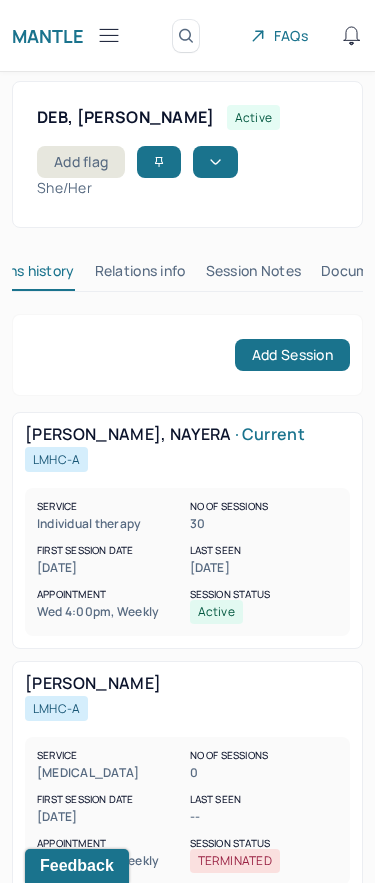 scroll, scrollTop: 0, scrollLeft: 115, axis: horizontal 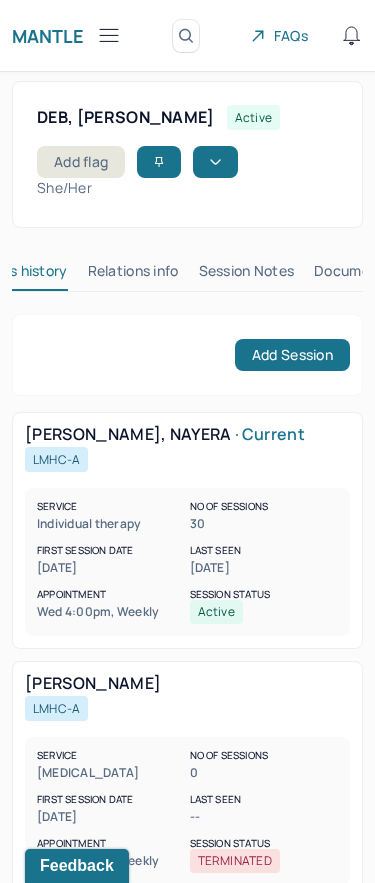 click on "Session Notes" at bounding box center [247, 275] 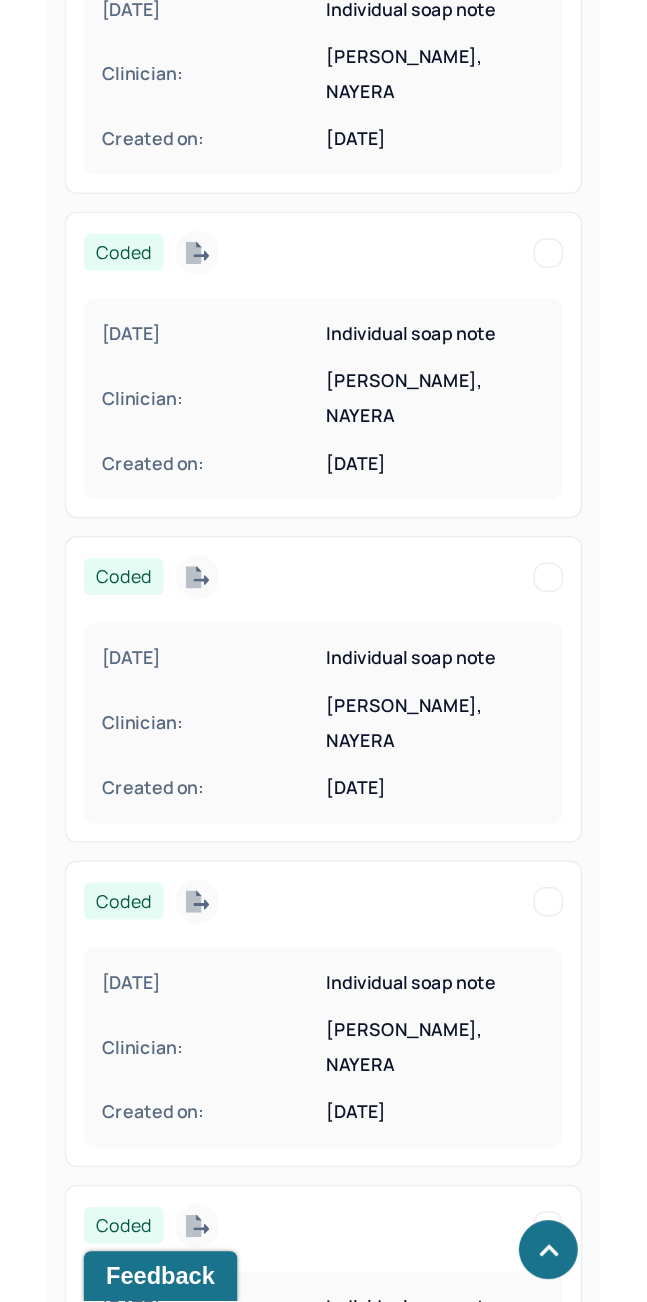 scroll, scrollTop: 0, scrollLeft: 0, axis: both 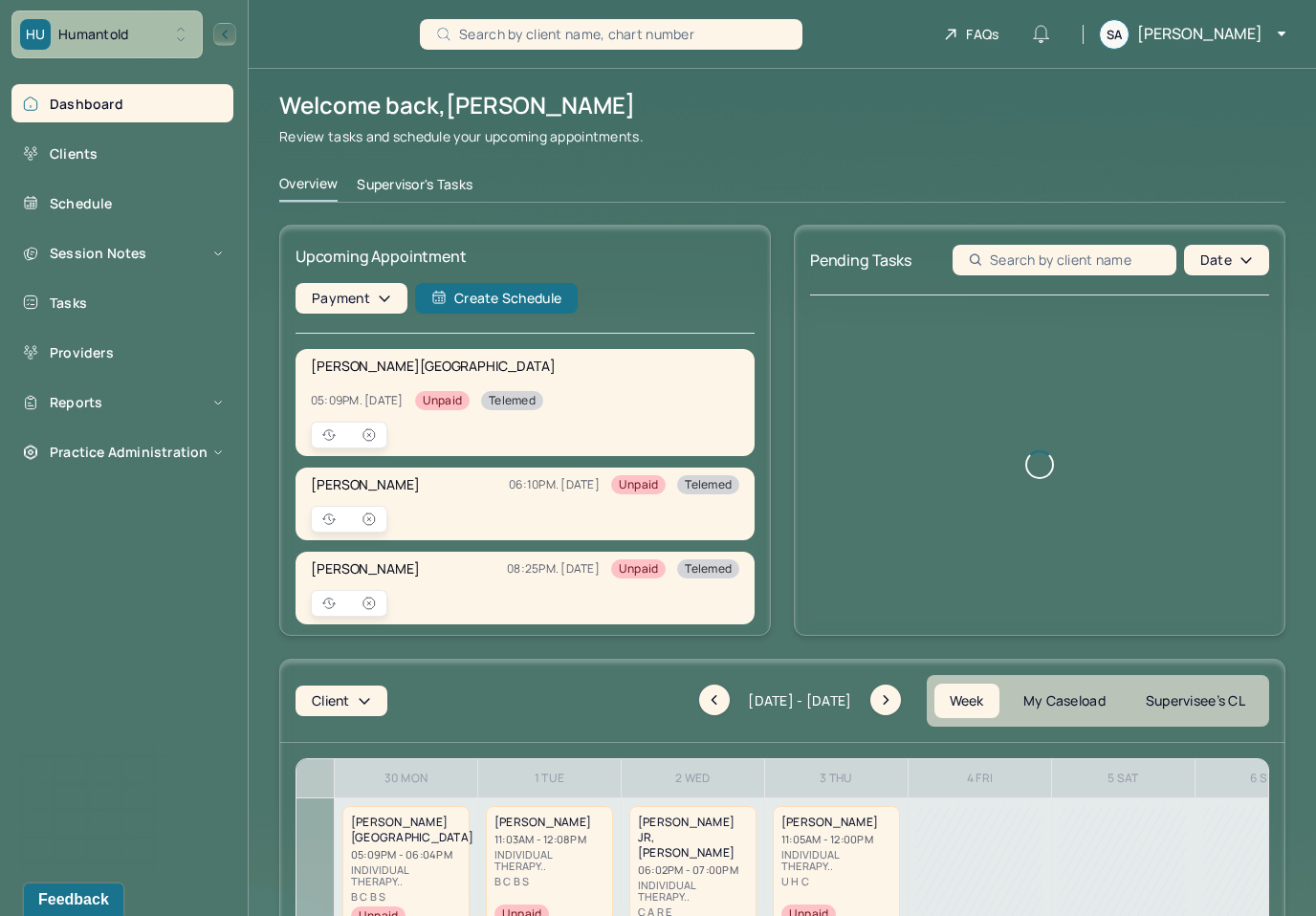 click on "HU Humantold       Dashboard Clients Schedule Session Notes Tasks Providers Reports Practice Administration SA Steve   Akchayan auditor,provider   Logout   Search by client name, chart number     FAQs     SA Steve Welcome back,  Steve Review tasks and schedule your upcoming appointments.   Overview     Supervisor's Tasks   Upcoming Appointment   Payment     Create Schedule   JAUME, ORLANDO 05:09PM. Mon. 06/30 Unpaid Telemed         FOMINA, ALEXANDRA 06:10PM. Mon. 06/30 Unpaid Telemed         SIEGEL, ISABELLE 08:25PM. Mon. 06/30 Unpaid Telemed         PATEL, NEESHA 09:24PM. Mon. 06/30 Unpaid Telemed         DEBBANE, ROBERT 11:03AM. Tue. 07/01 Unpaid Telemed         CAPUANO, VIVIEN 12:08PM. Tue. 07/01 Unpaid Telemed         BENDER, TYQUASIA 07:17PM. Tue. 07/01 Unpaid Telemed         TSENG, MICHELLE 09:18PM. Tue. 07/01 Unpaid Telemed         TOTH JR, ROBERT 06:02PM. Wed. 07/02 Unpaid Telemed         VARGHESE, PAUL 07:15PM. Wed. 07/02 Unpaid In person         CHAMPA JR, TIMOTHY Unpaid" at bounding box center (658, 458) 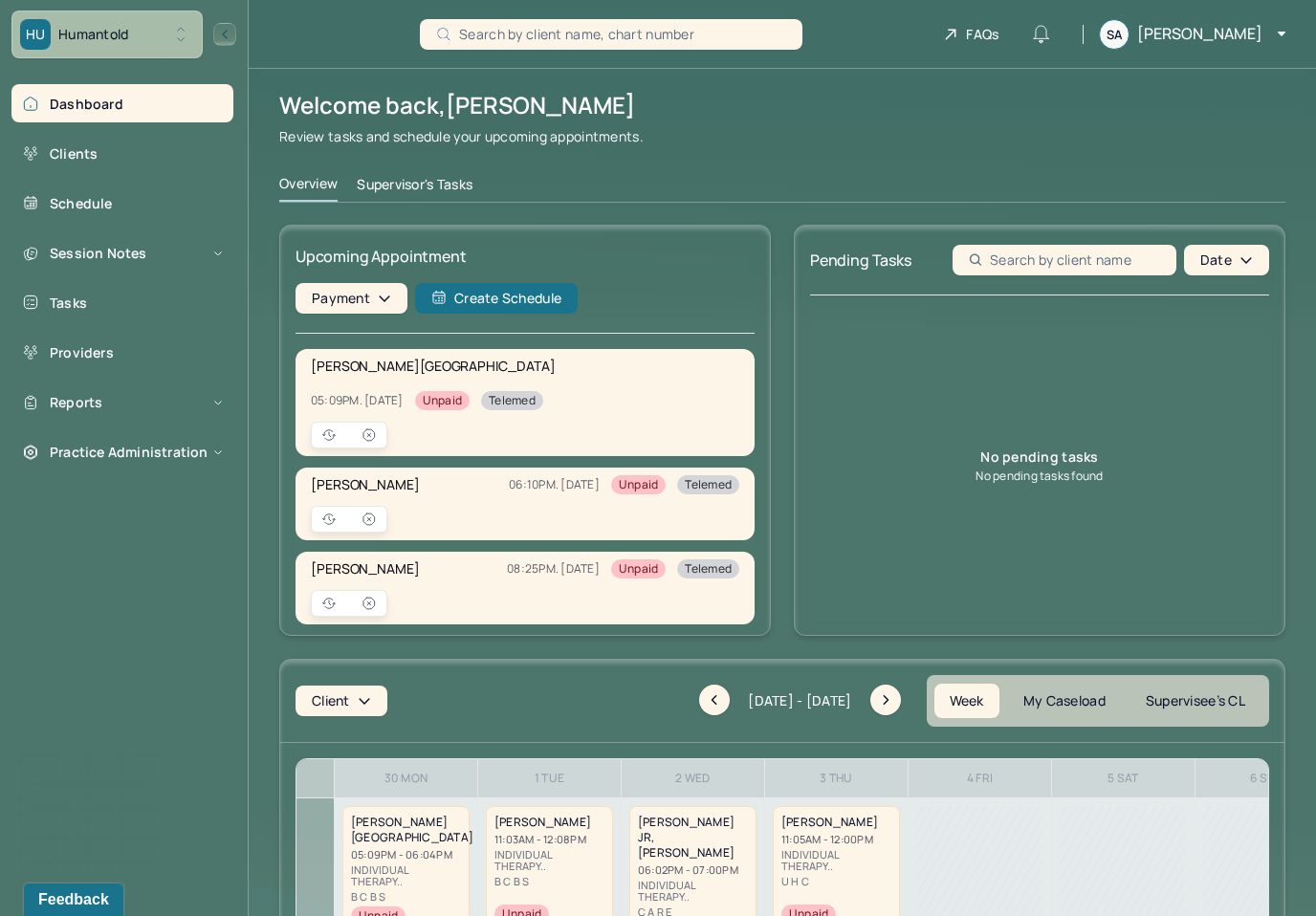 scroll, scrollTop: 0, scrollLeft: 0, axis: both 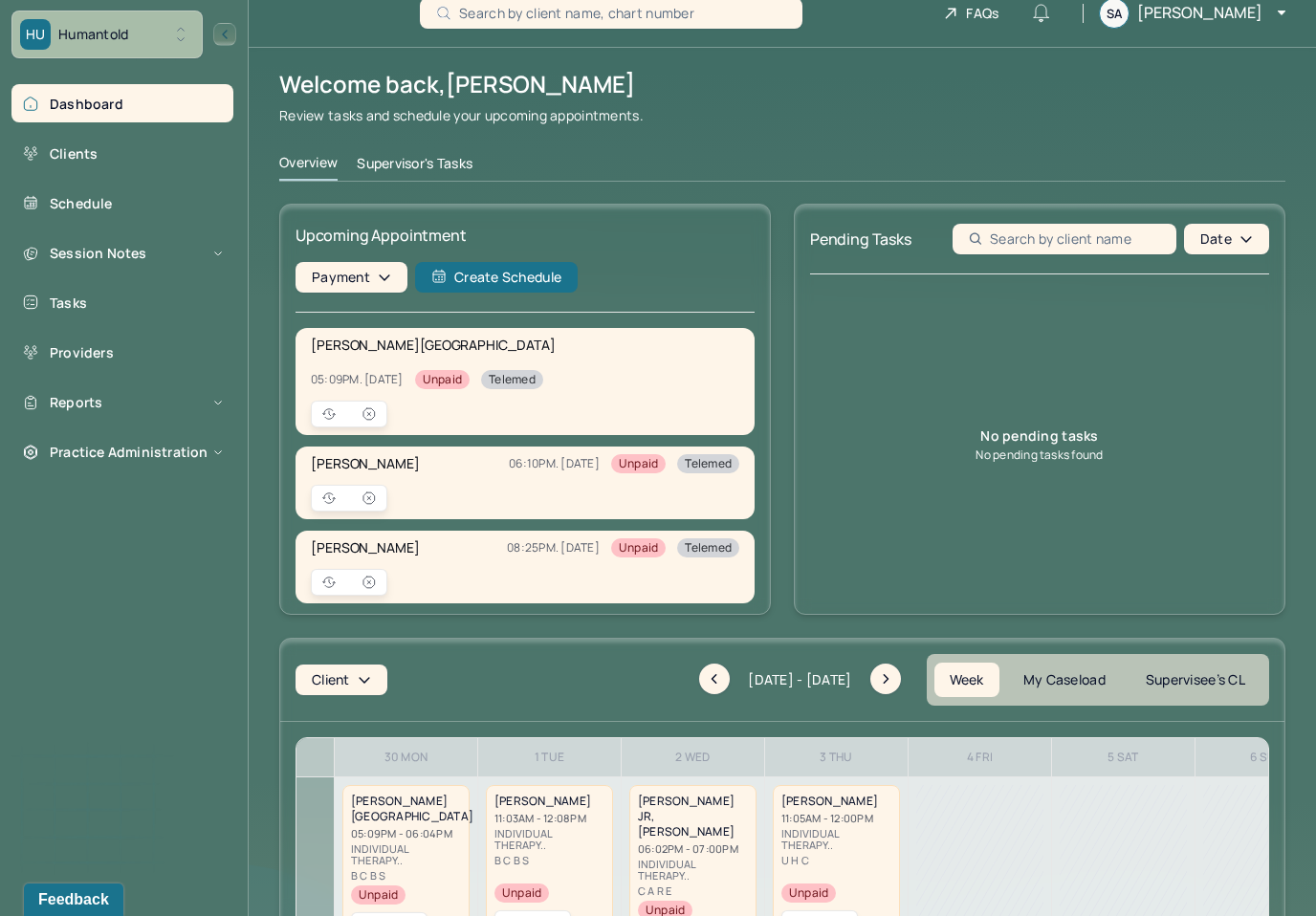 click on "Dashboard Clients Schedule Session Notes Tasks Providers Reports Practice Administration" at bounding box center [123, 277] 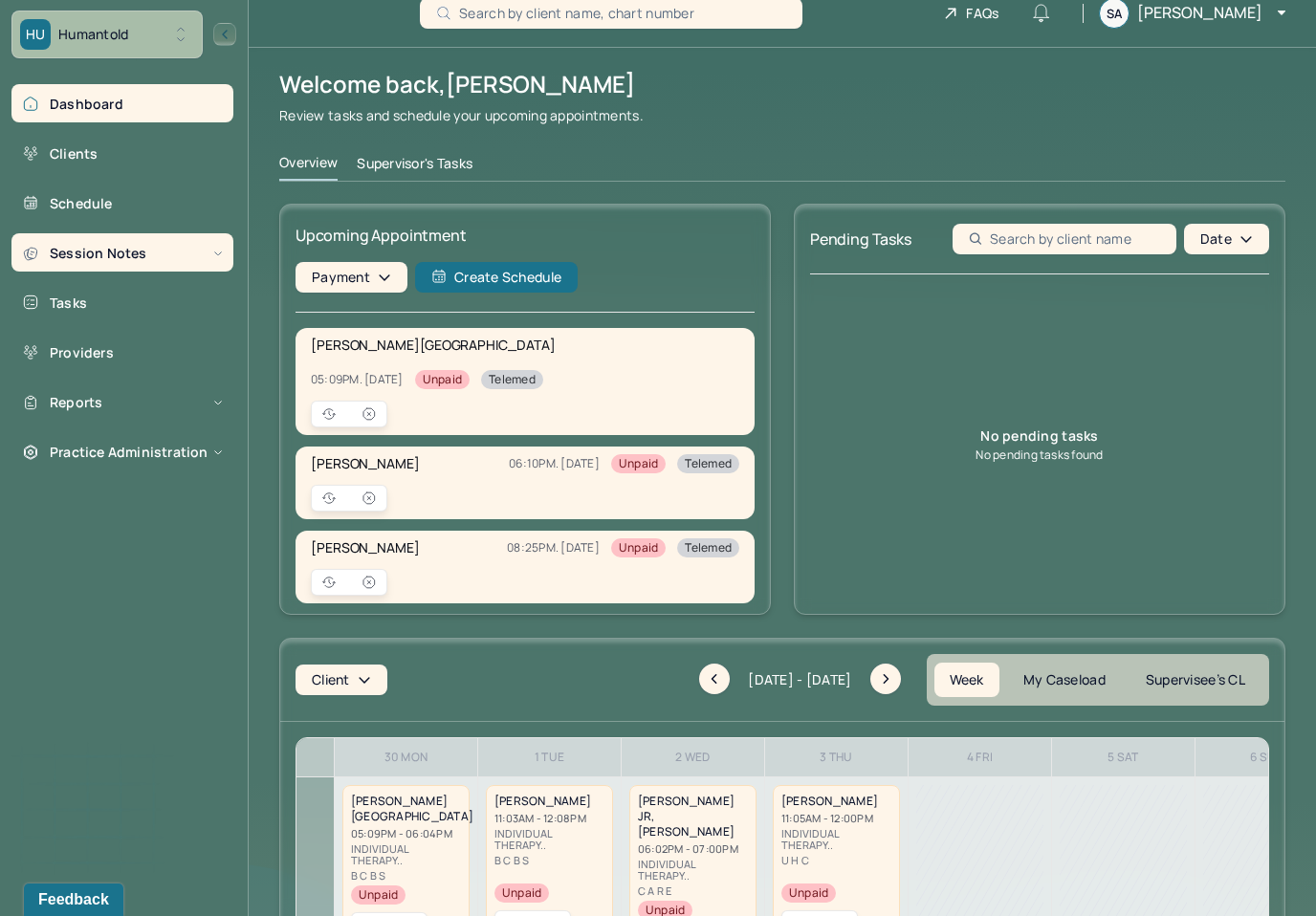click on "Session Notes" at bounding box center (122, 252) 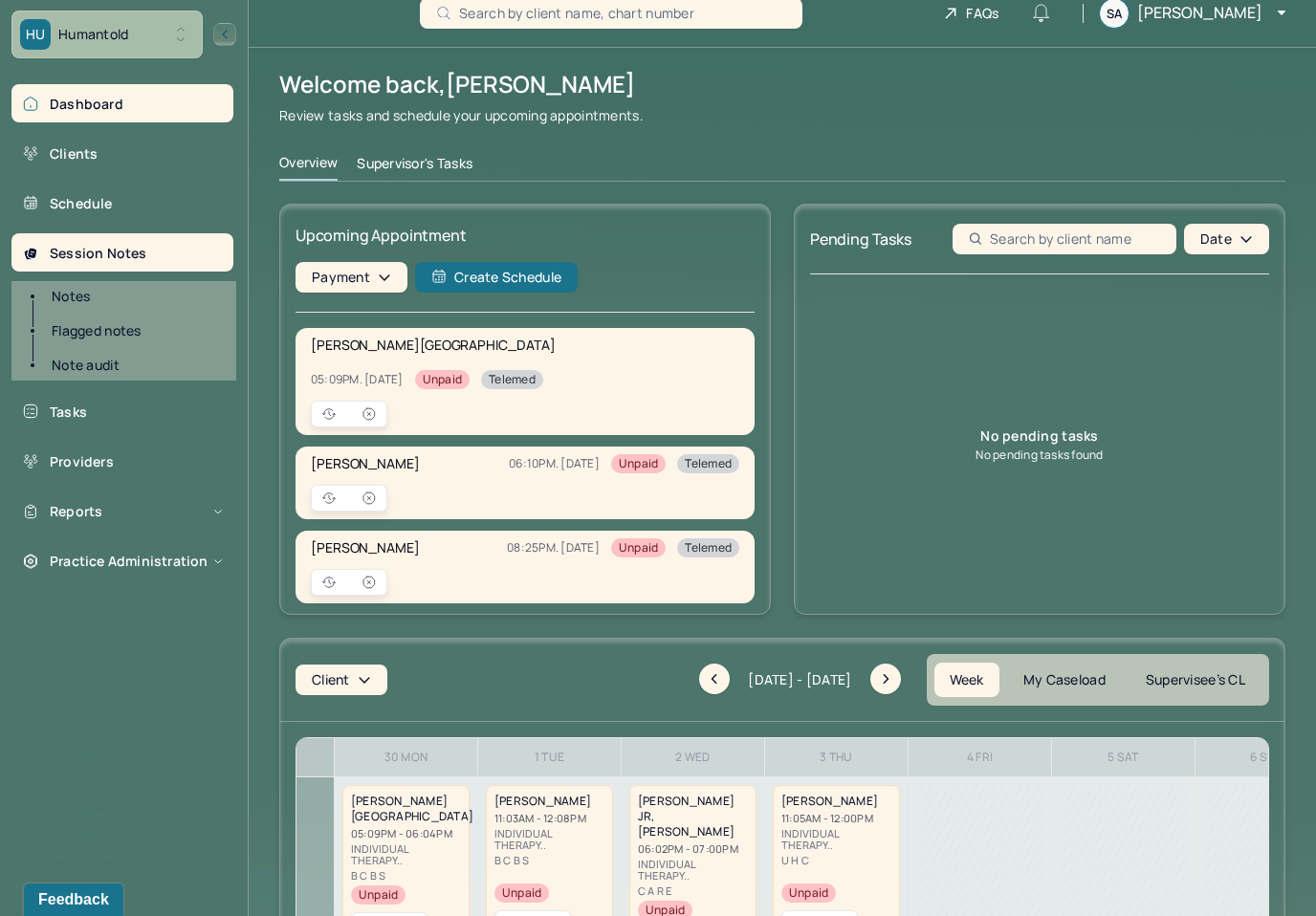 click on "Notes" at bounding box center [133, 296] 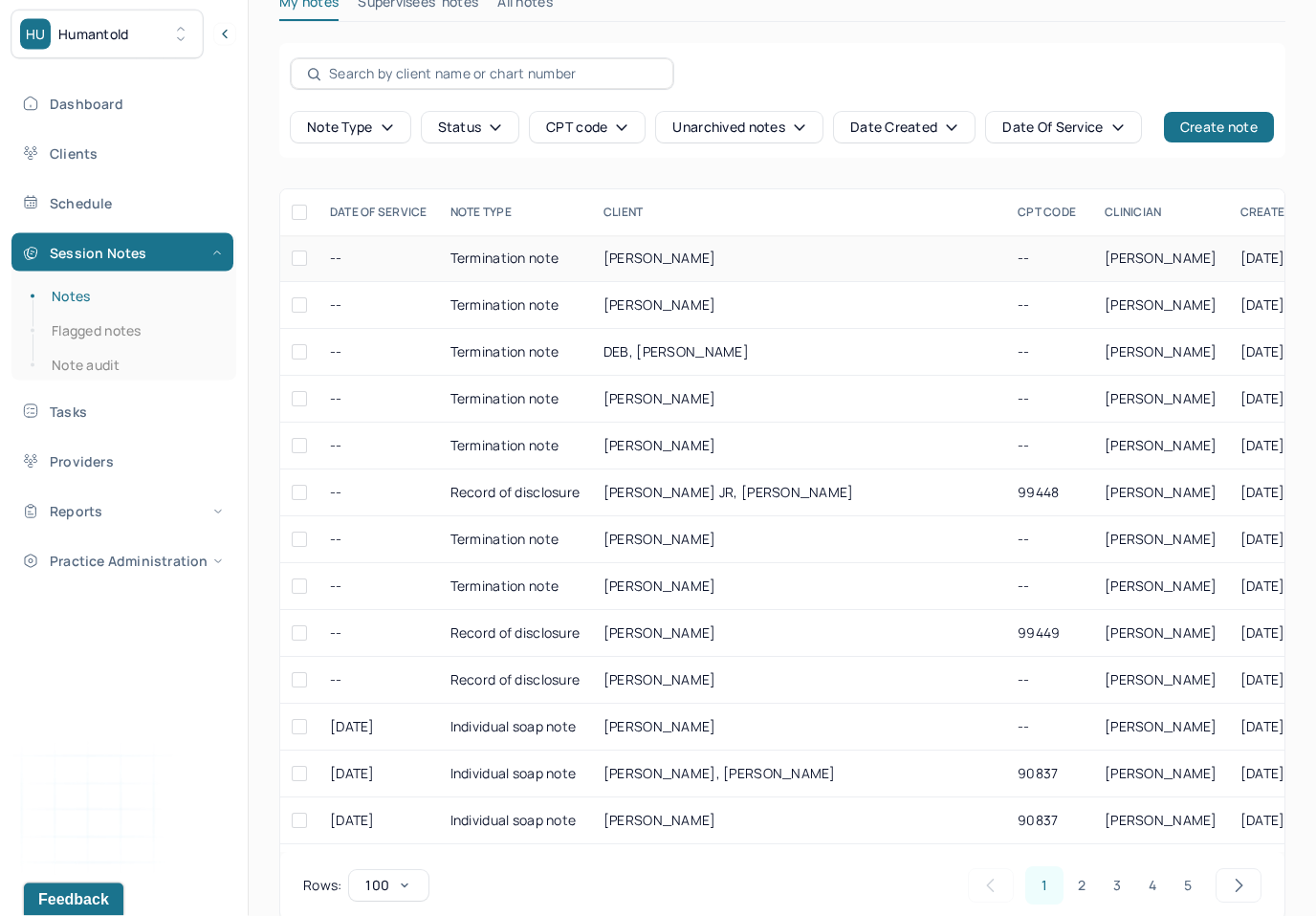 scroll, scrollTop: 100, scrollLeft: 0, axis: vertical 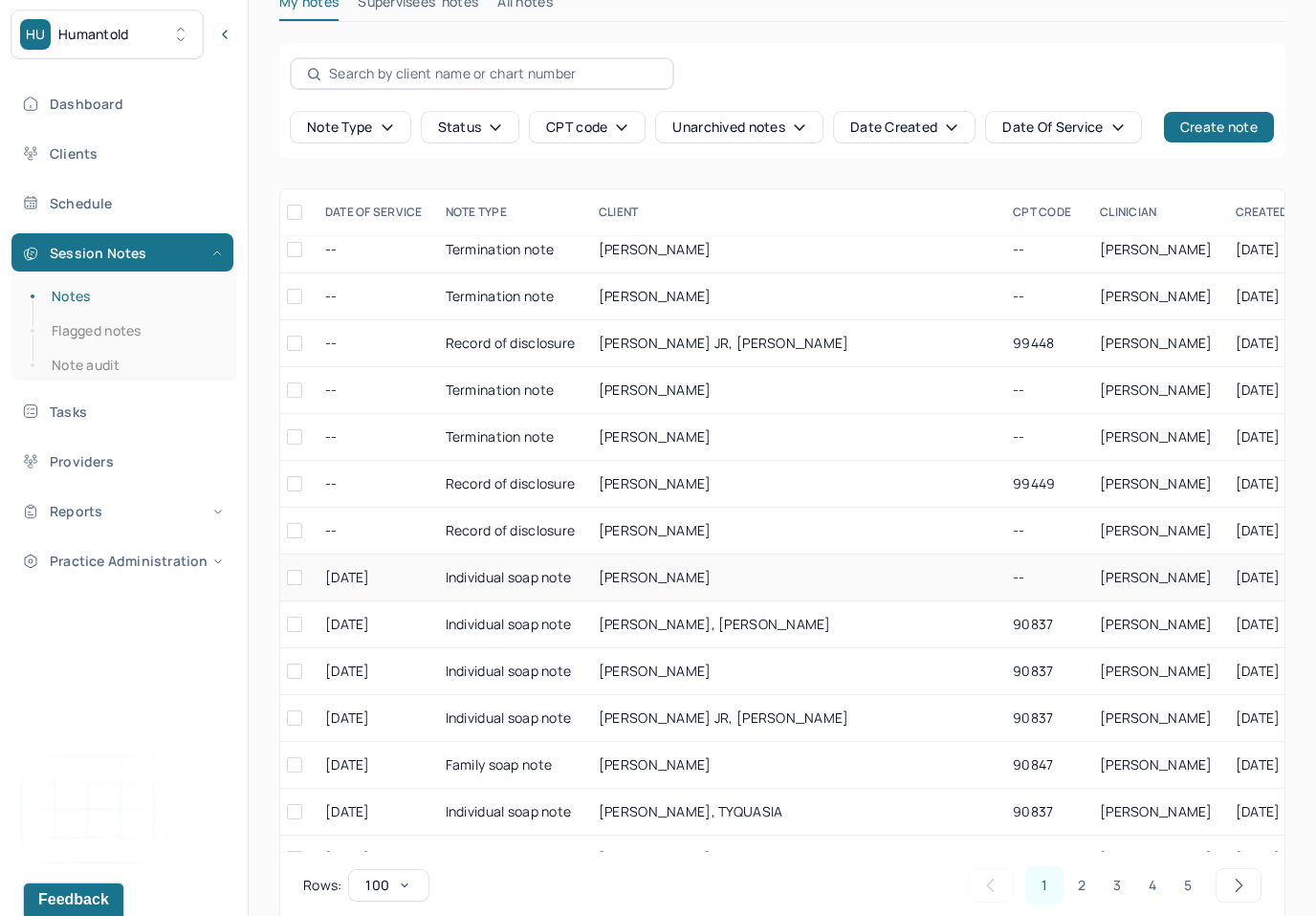 click on "[PERSON_NAME]" at bounding box center (655, 577) 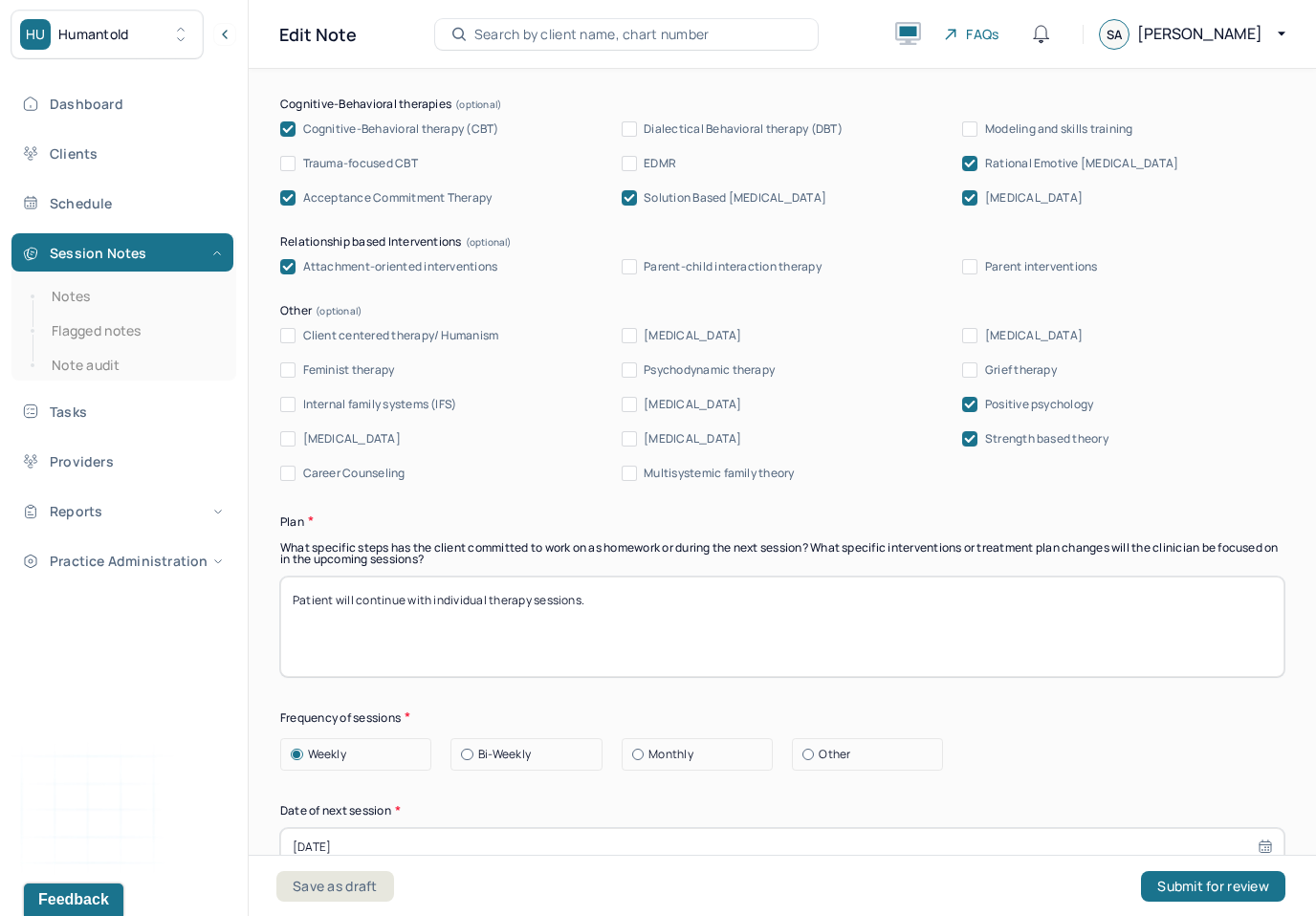 scroll, scrollTop: 2572, scrollLeft: 0, axis: vertical 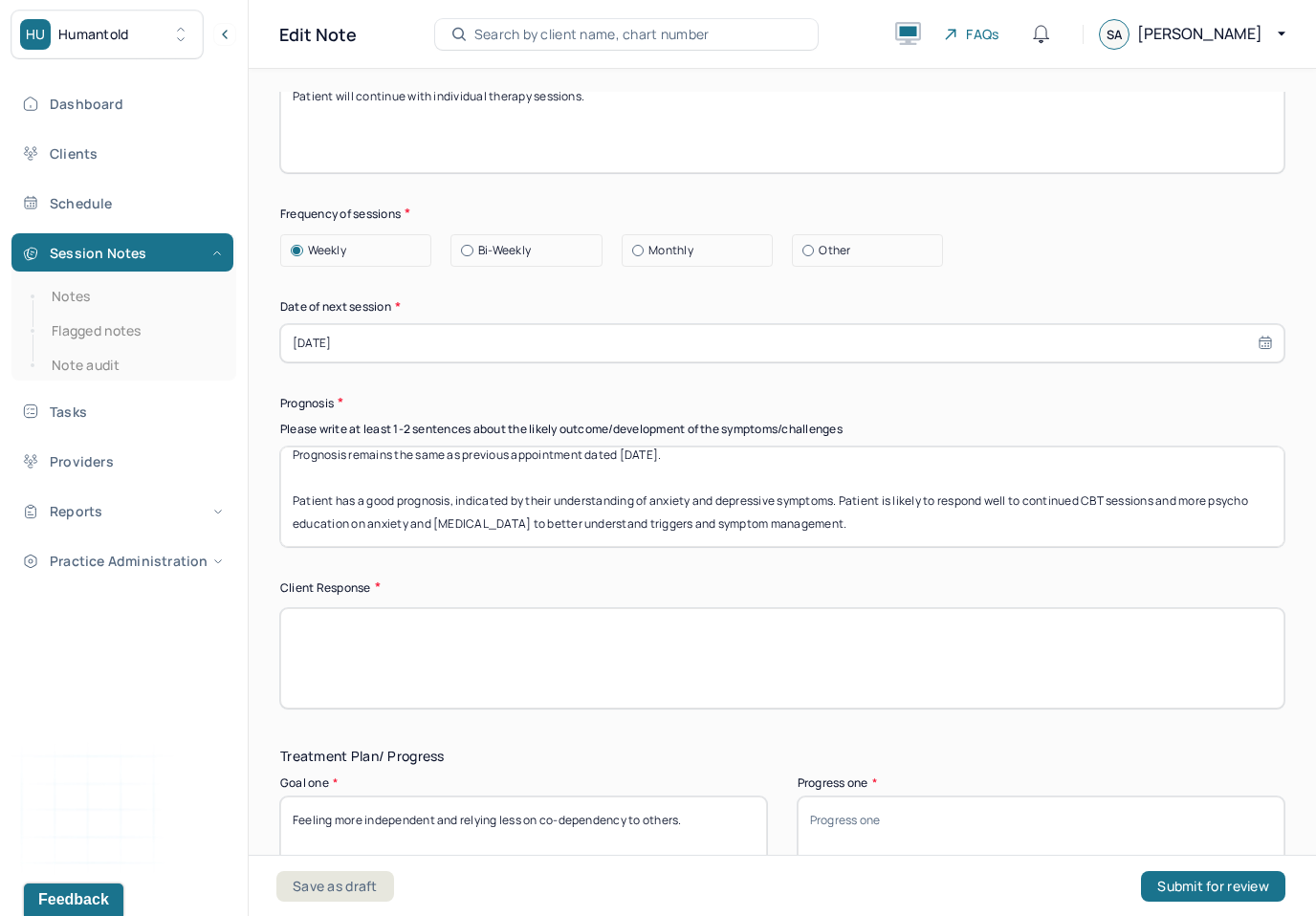 click at bounding box center (467, 251) 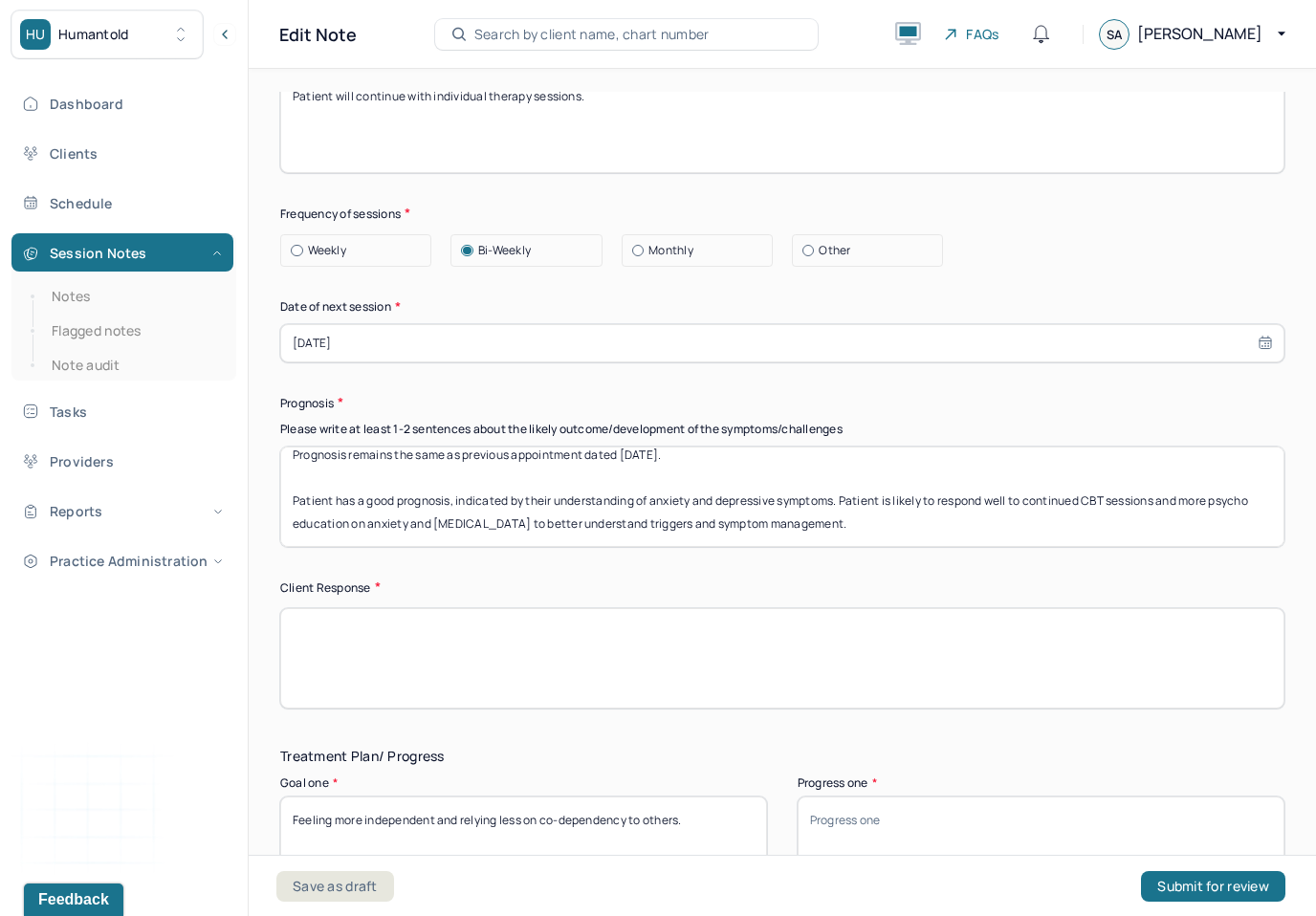 click on "07/09/2025" at bounding box center [782, 343] 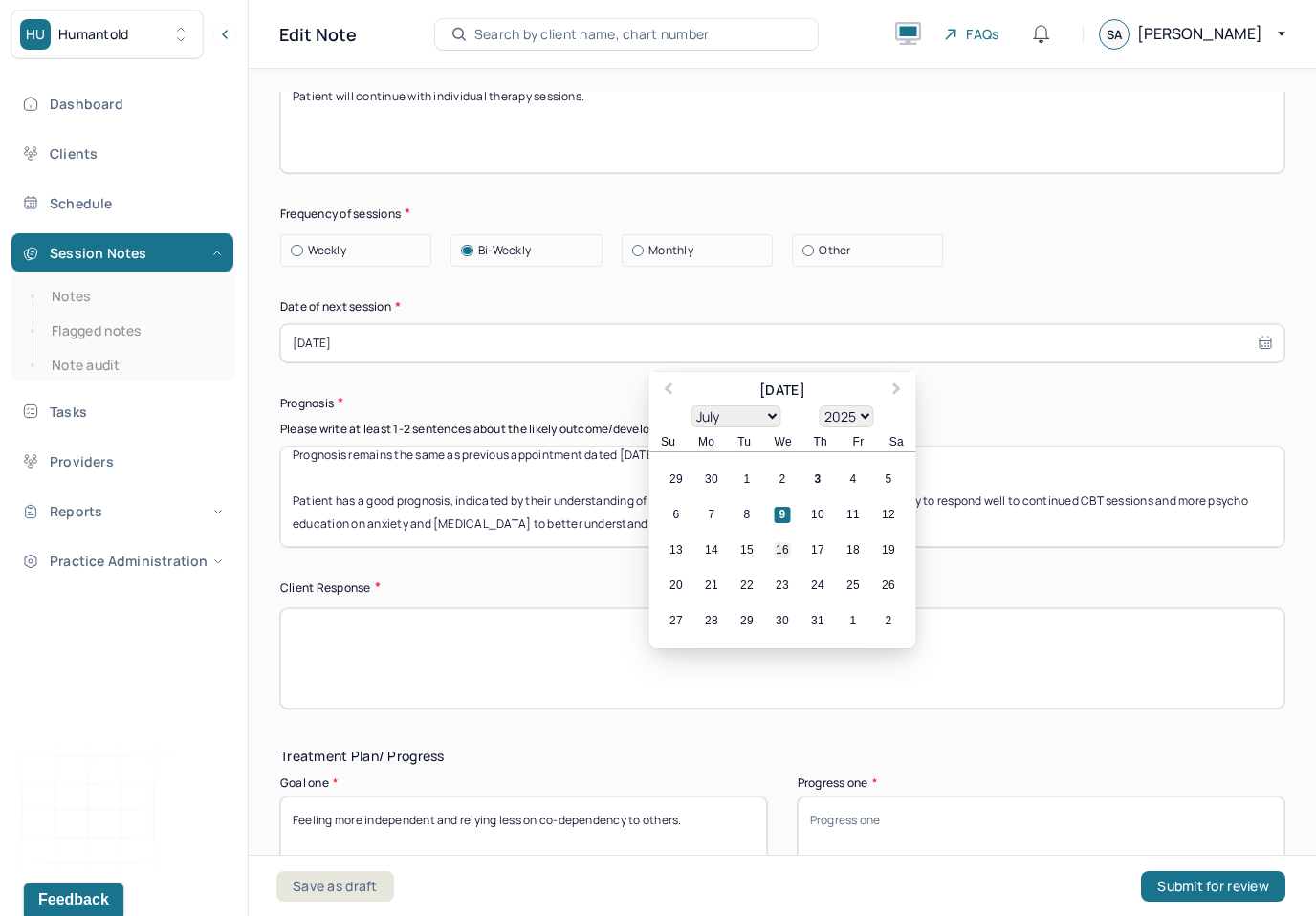click on "16" at bounding box center (782, 550) 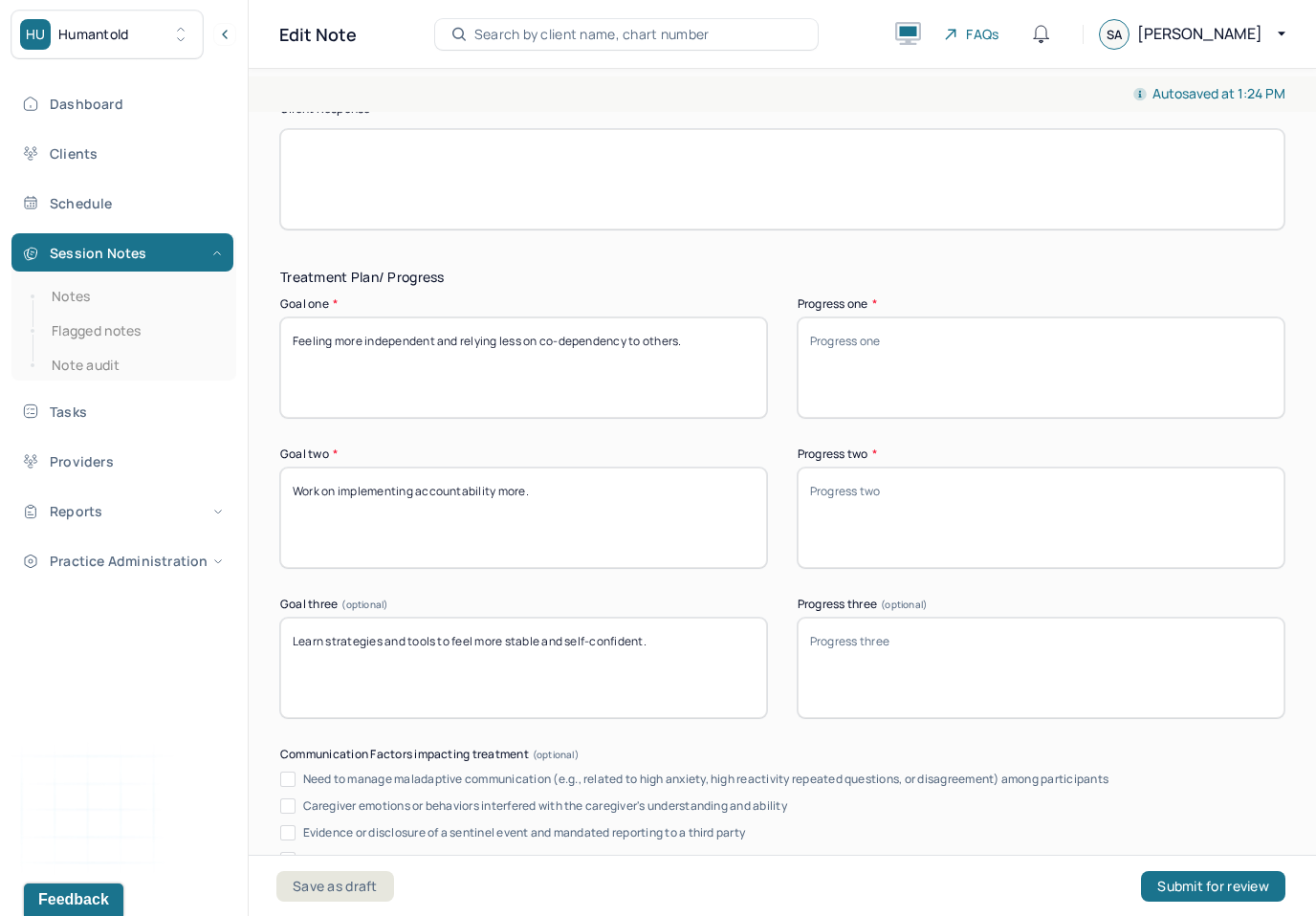 scroll, scrollTop: 3081, scrollLeft: 0, axis: vertical 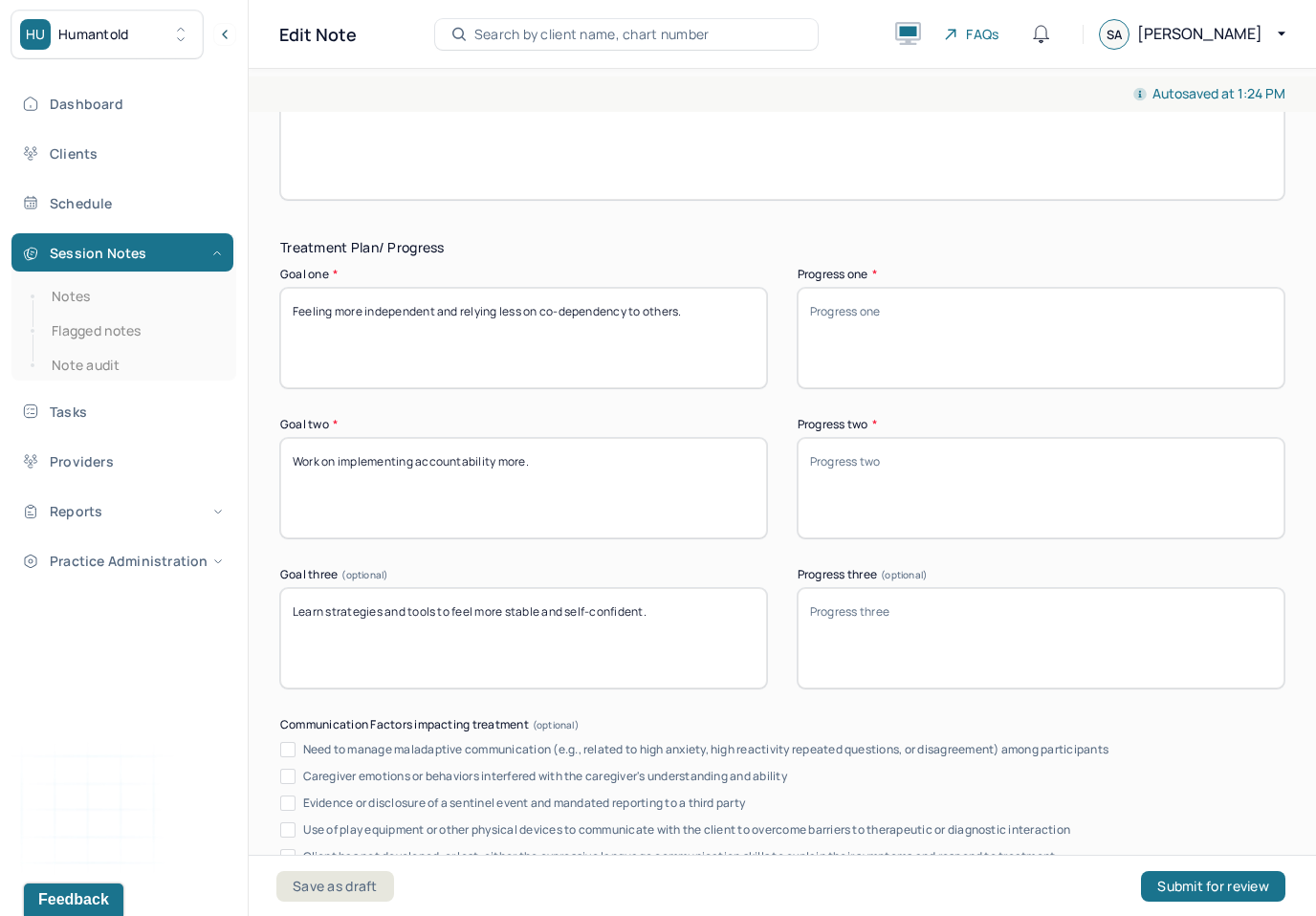 click on "Feeling more independent and relying less on co-dependency to others." at bounding box center (523, 338) 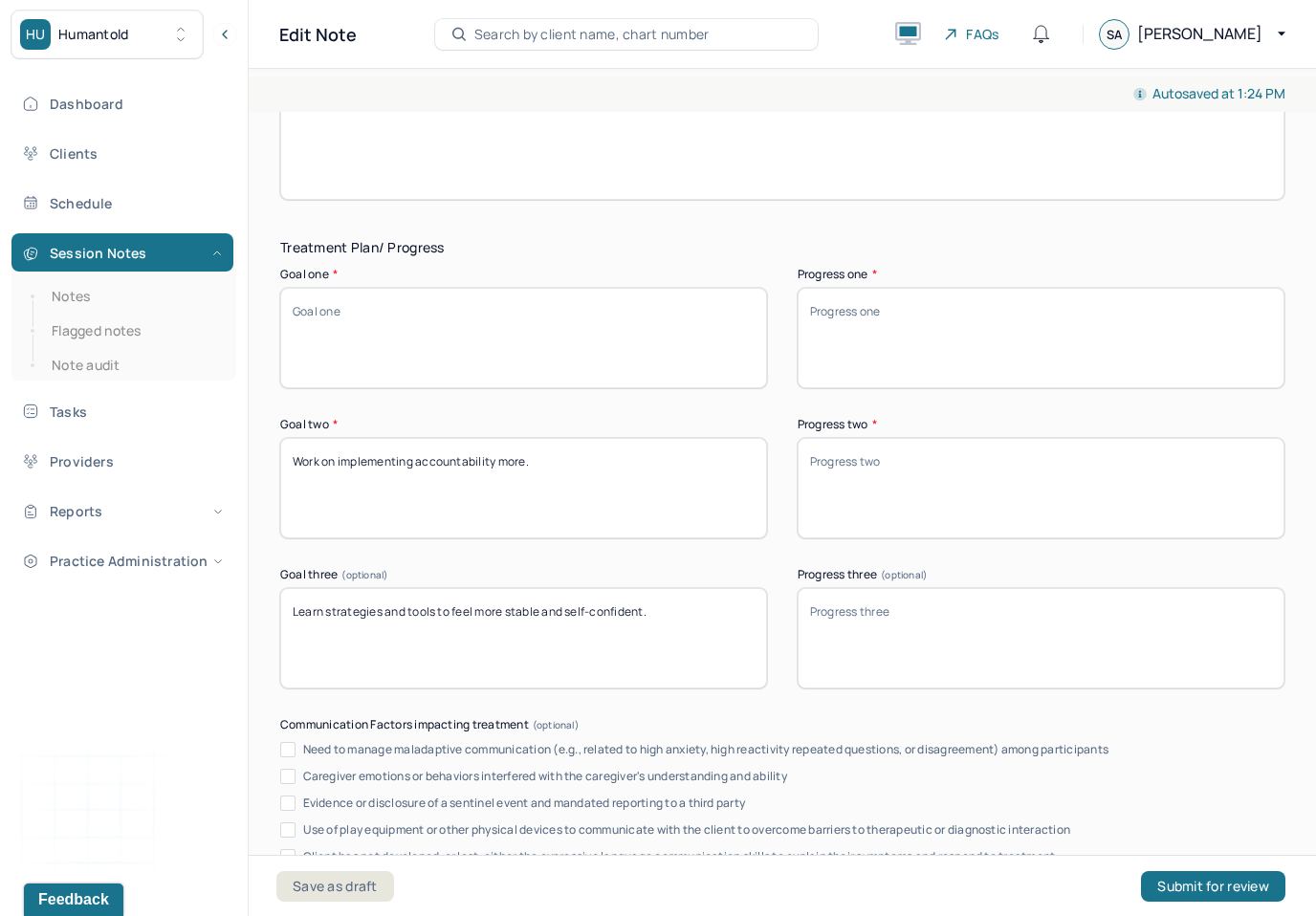 type on "Feeling more independent and relying less on co-dependency to others." 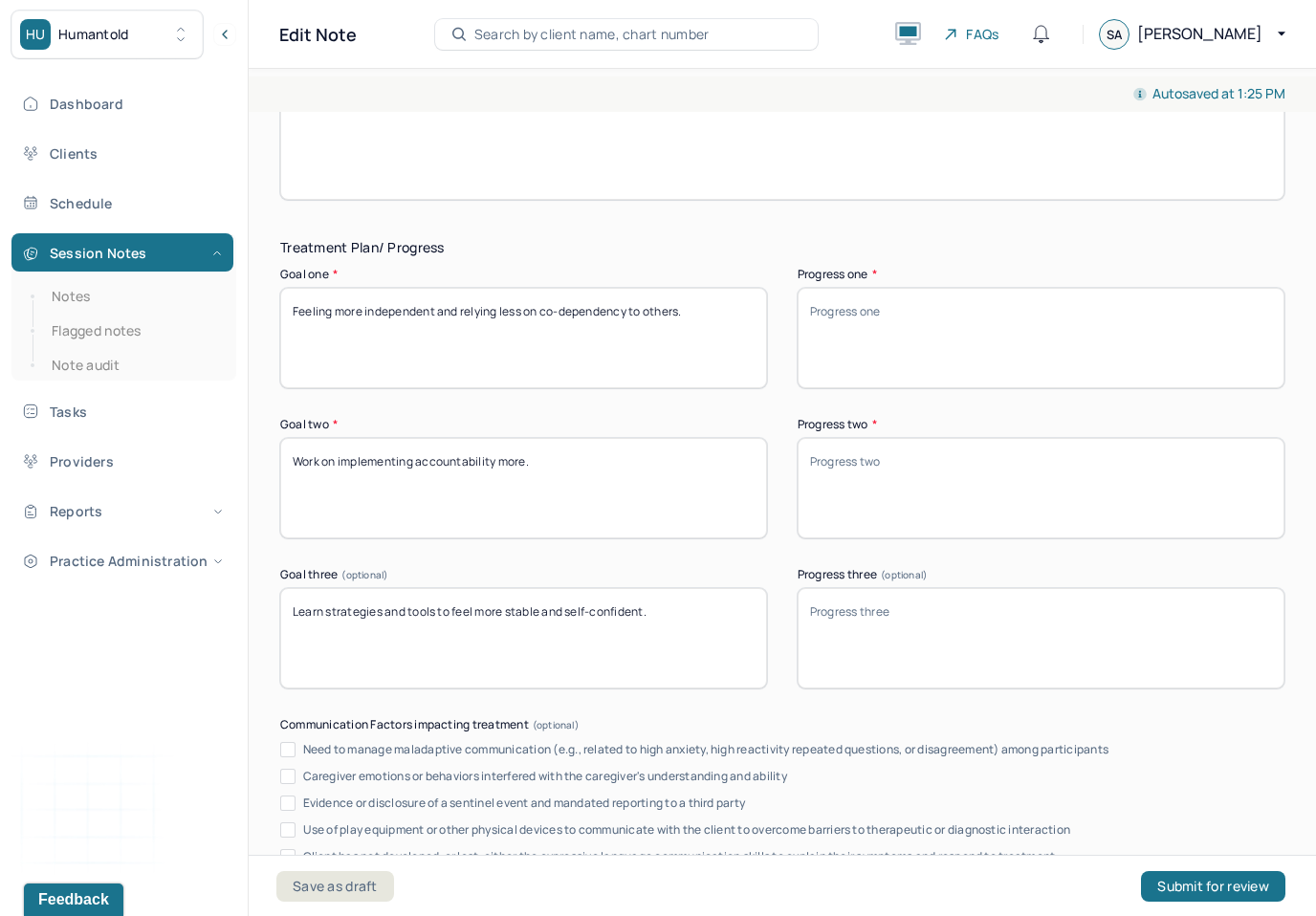 click on "Work on implementing accountability more." at bounding box center [523, 488] 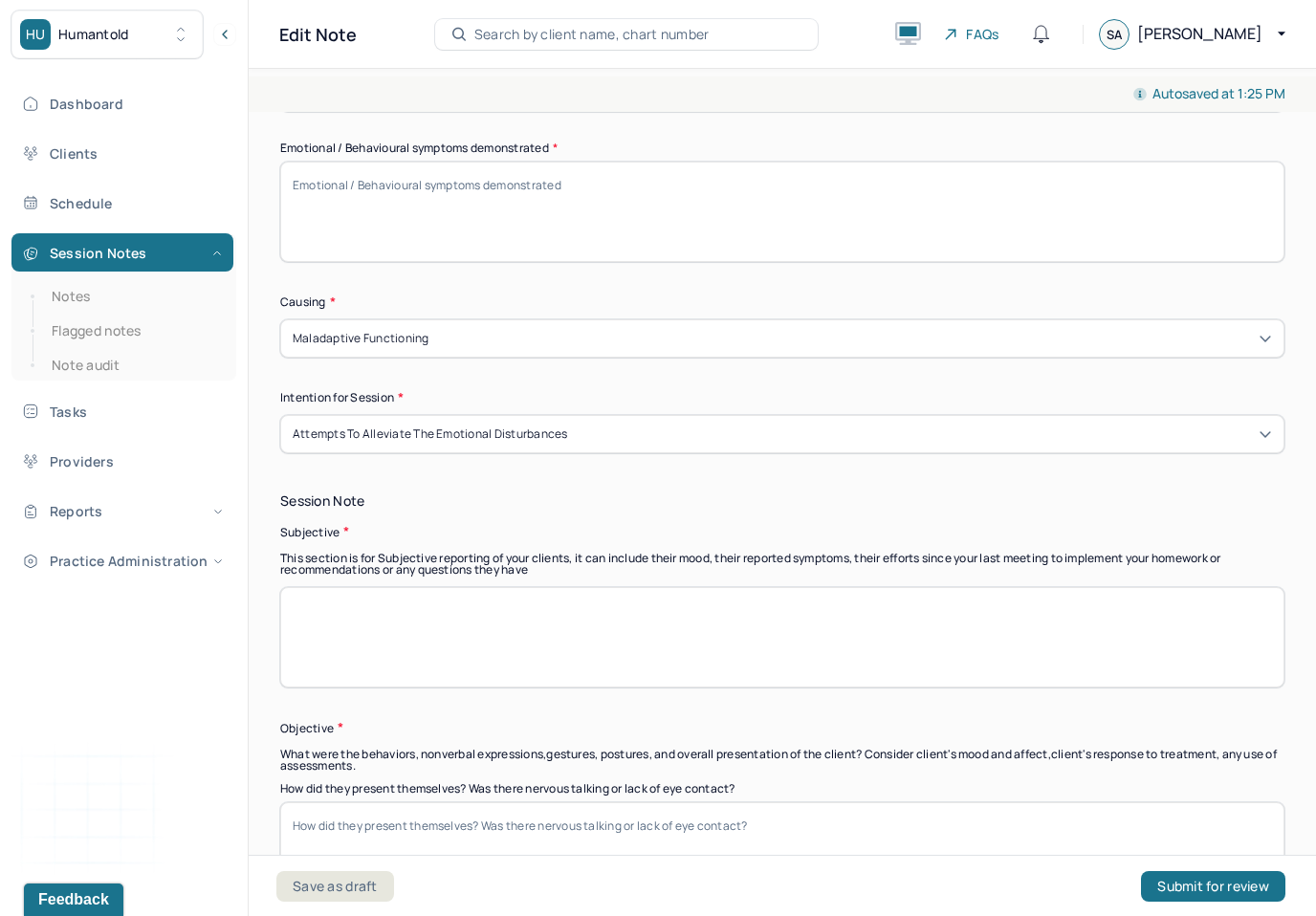 scroll, scrollTop: 963, scrollLeft: 0, axis: vertical 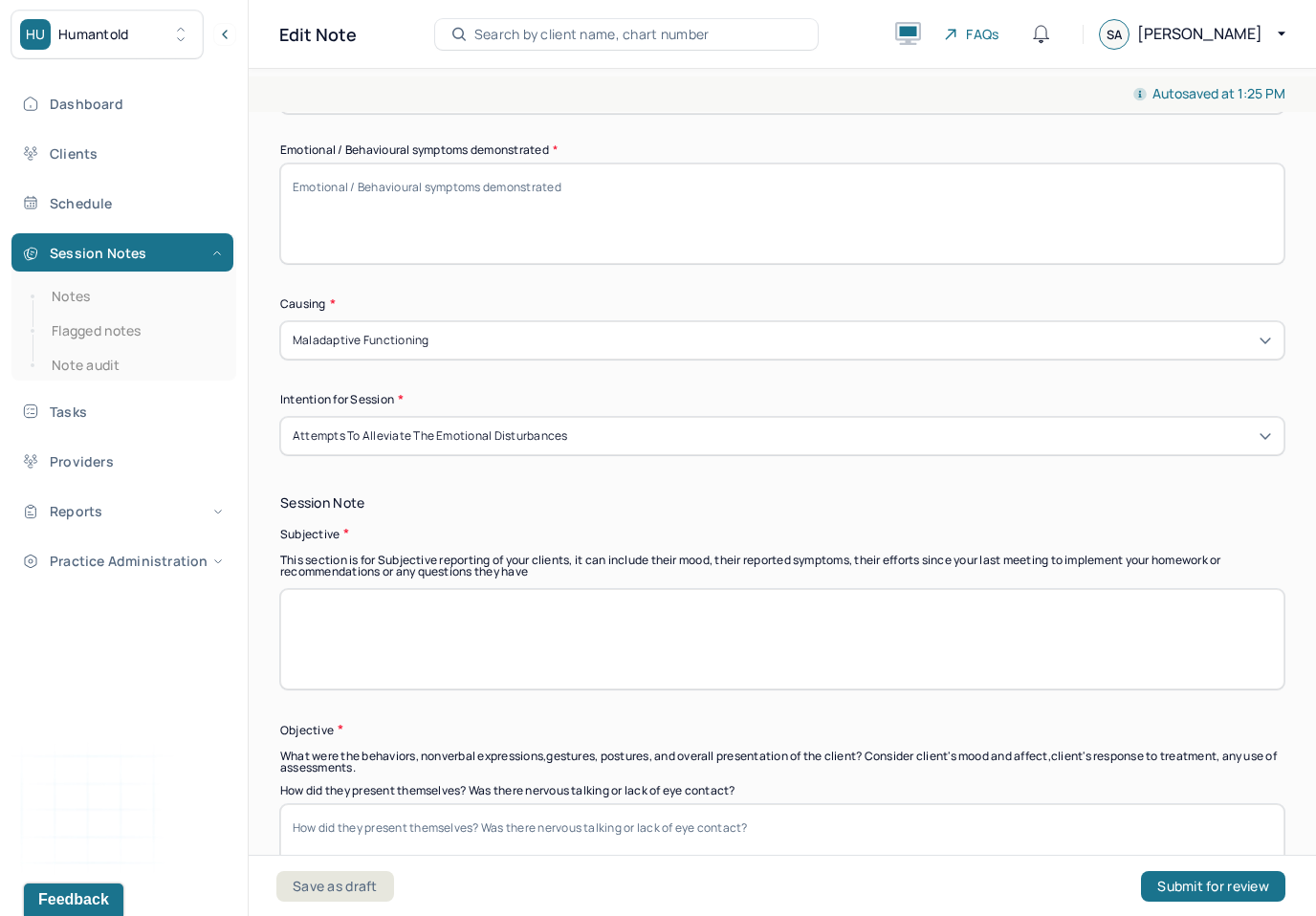 click on "How did they present themselves? Was there nervous talking or lack of eye contact?" at bounding box center [782, 854] 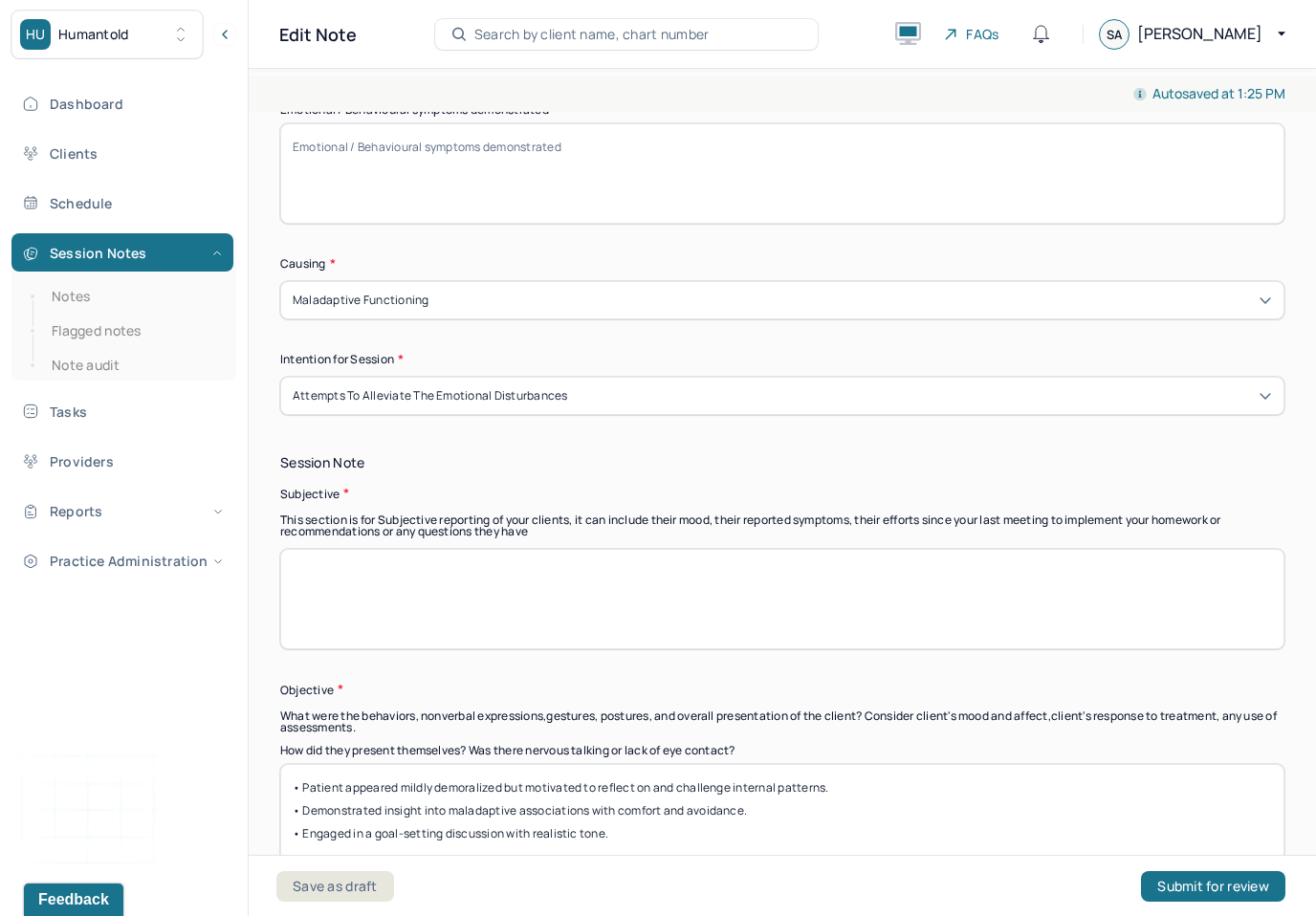 scroll, scrollTop: 997, scrollLeft: 0, axis: vertical 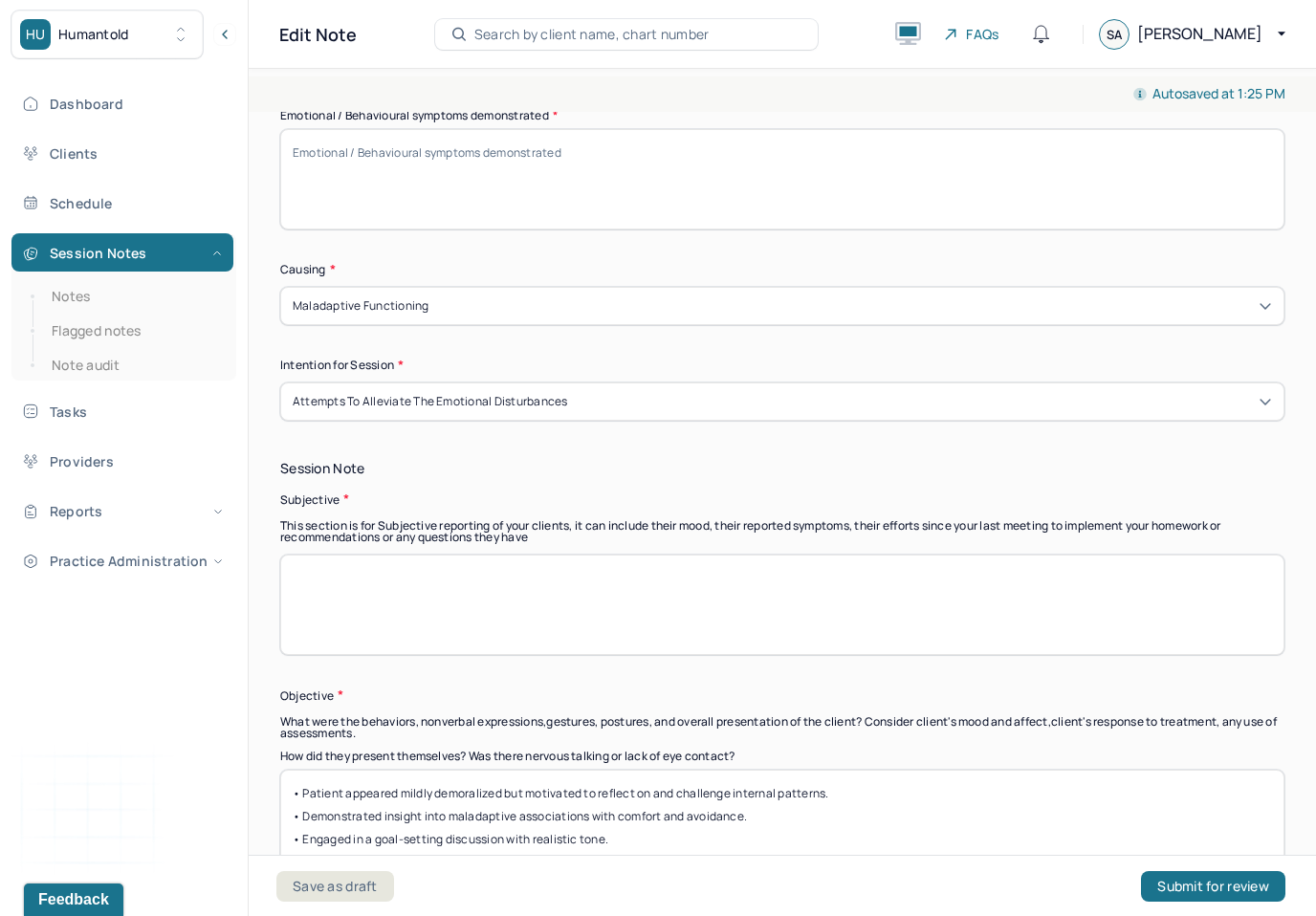 type on "• Patient appeared mildly demoralized but motivated to reflect on and challenge internal patterns.
• Demonstrated insight into maladaptive associations with comfort and avoidance.
• Engaged in a goal-setting discussion with realistic tone." 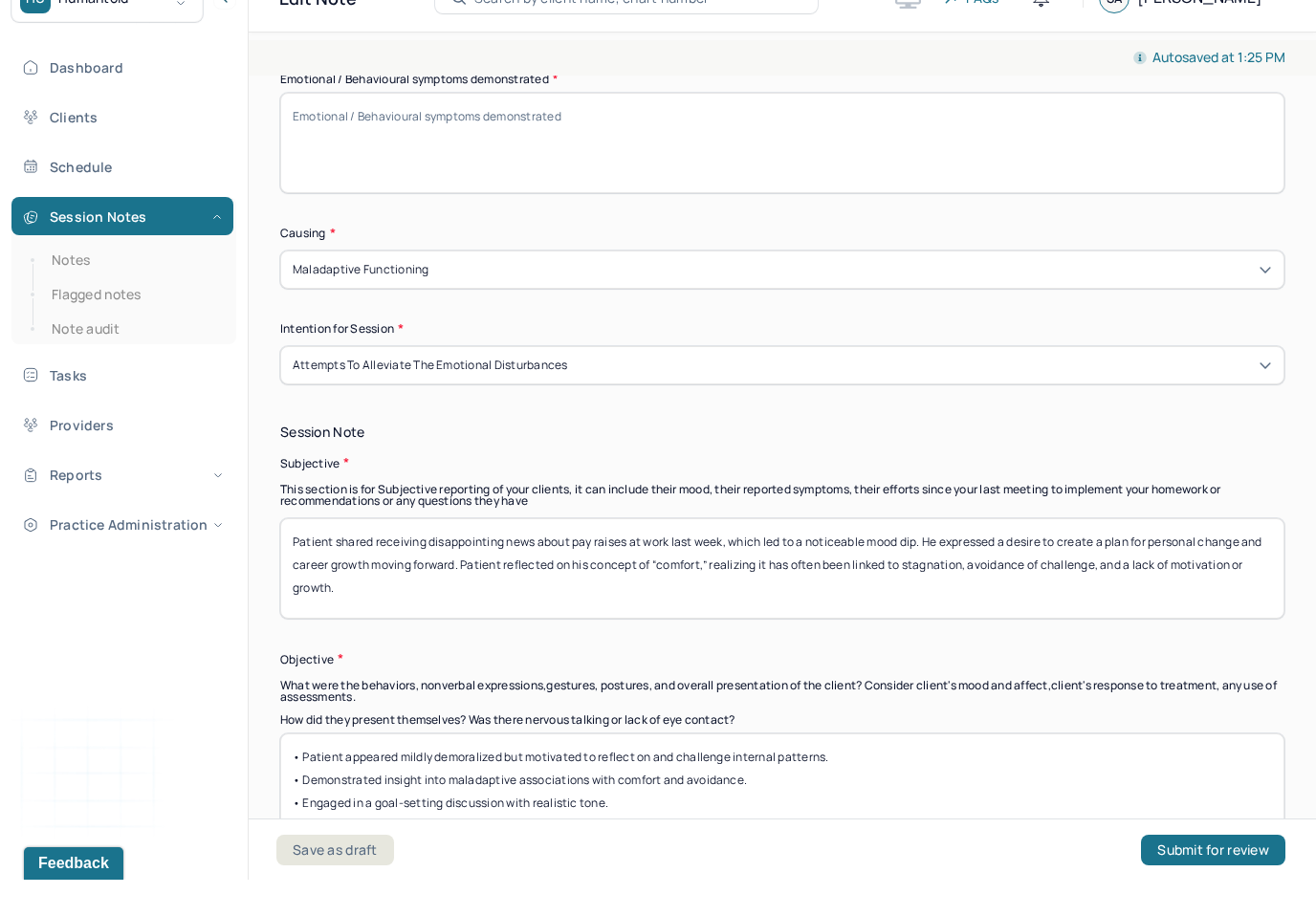 scroll, scrollTop: 0, scrollLeft: 0, axis: both 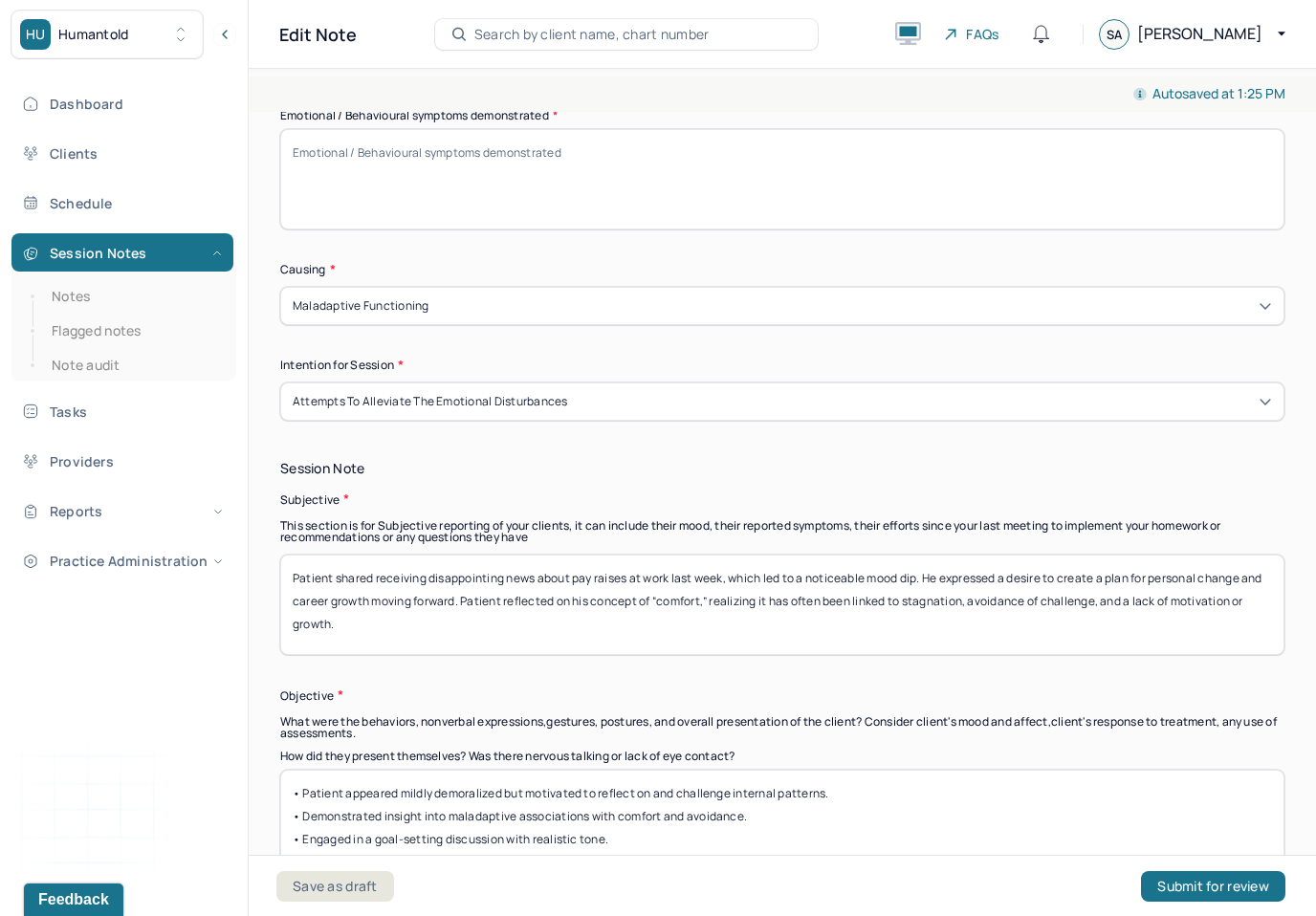 type on "Patient shared receiving disappointing news about pay raises at work last week, which led to a noticeable mood dip. He expressed a desire to create a plan for personal change and career growth moving forward. Patient reflected on his concept of “comfort,” realizing it has often been linked to stagnation, avoidance of challenge, and a lack of motivation or growth." 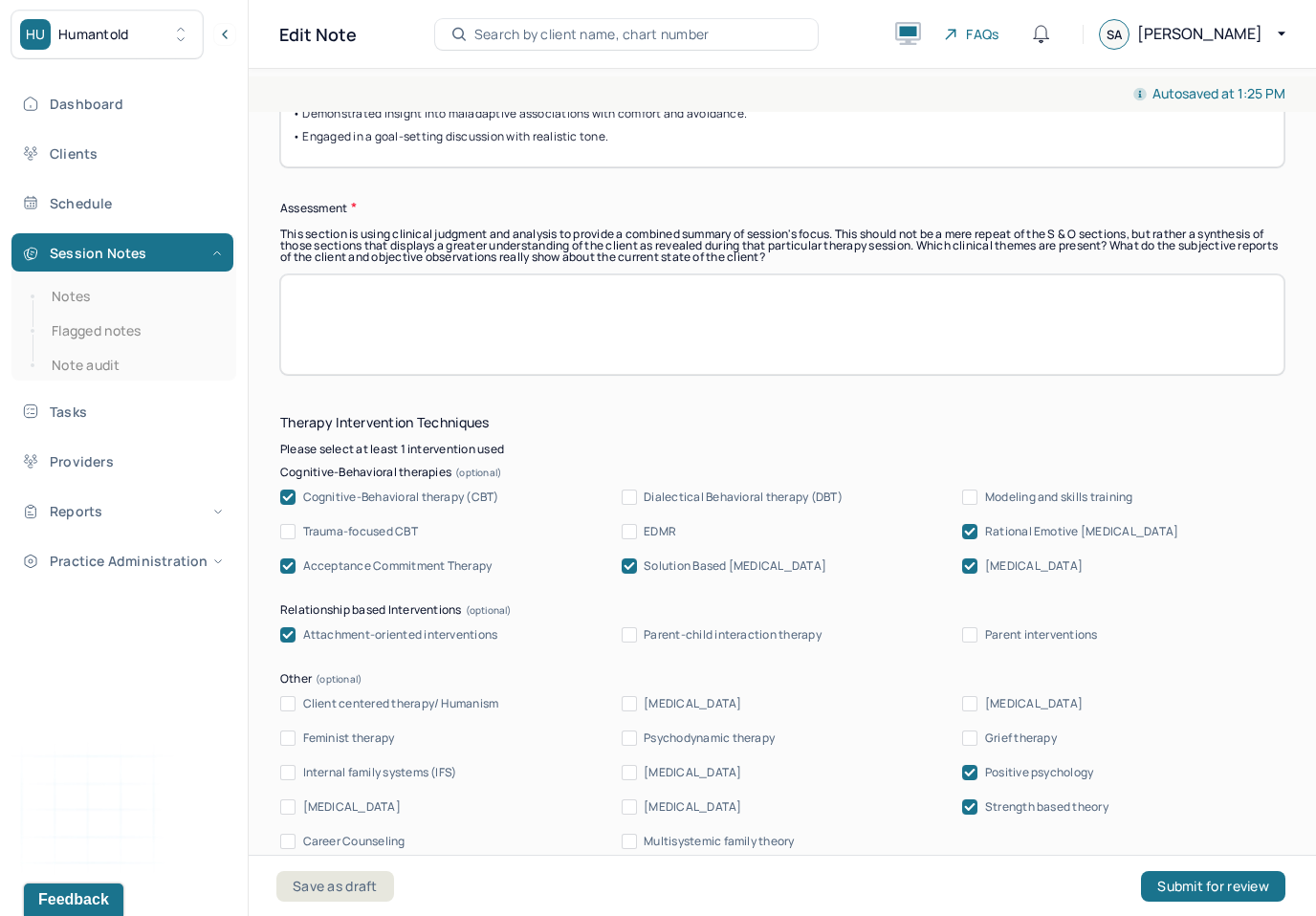 scroll, scrollTop: 1705, scrollLeft: 0, axis: vertical 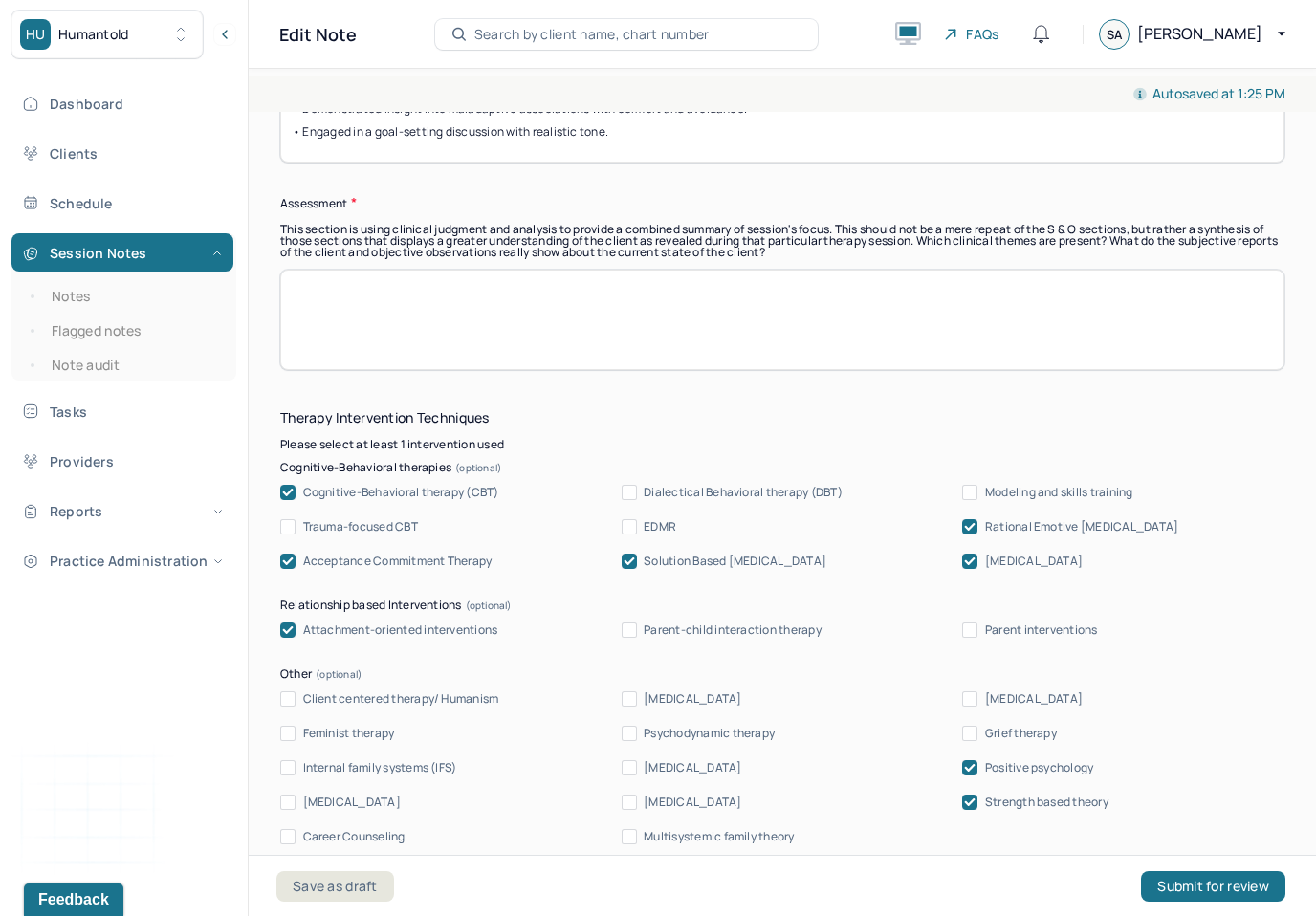 type on "• Mood dip related to work/career disappointment
• Internal conflict around comfort vs. growth
• Emerging insight into avoidance and dependency patterns" 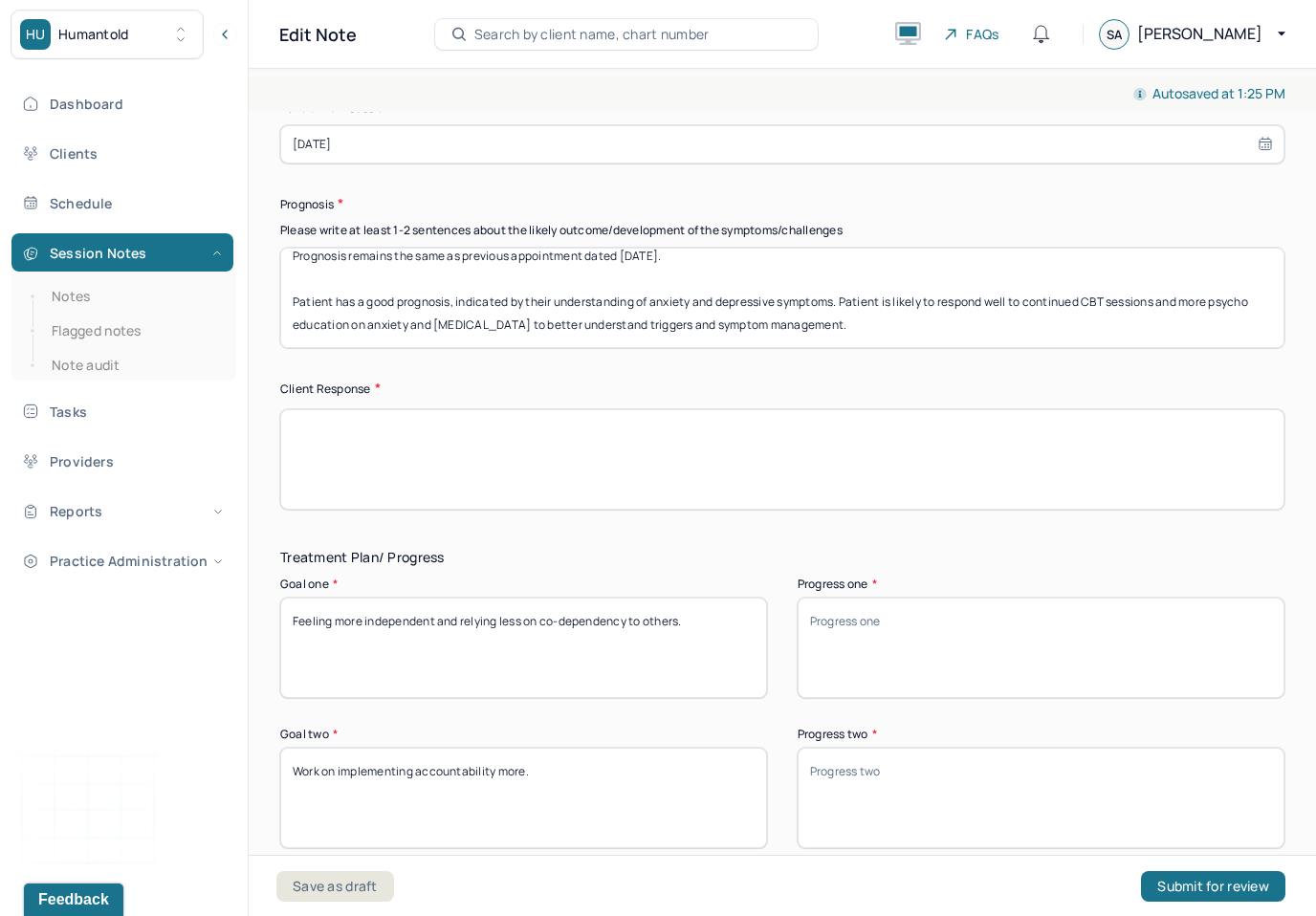 scroll, scrollTop: 2900, scrollLeft: 0, axis: vertical 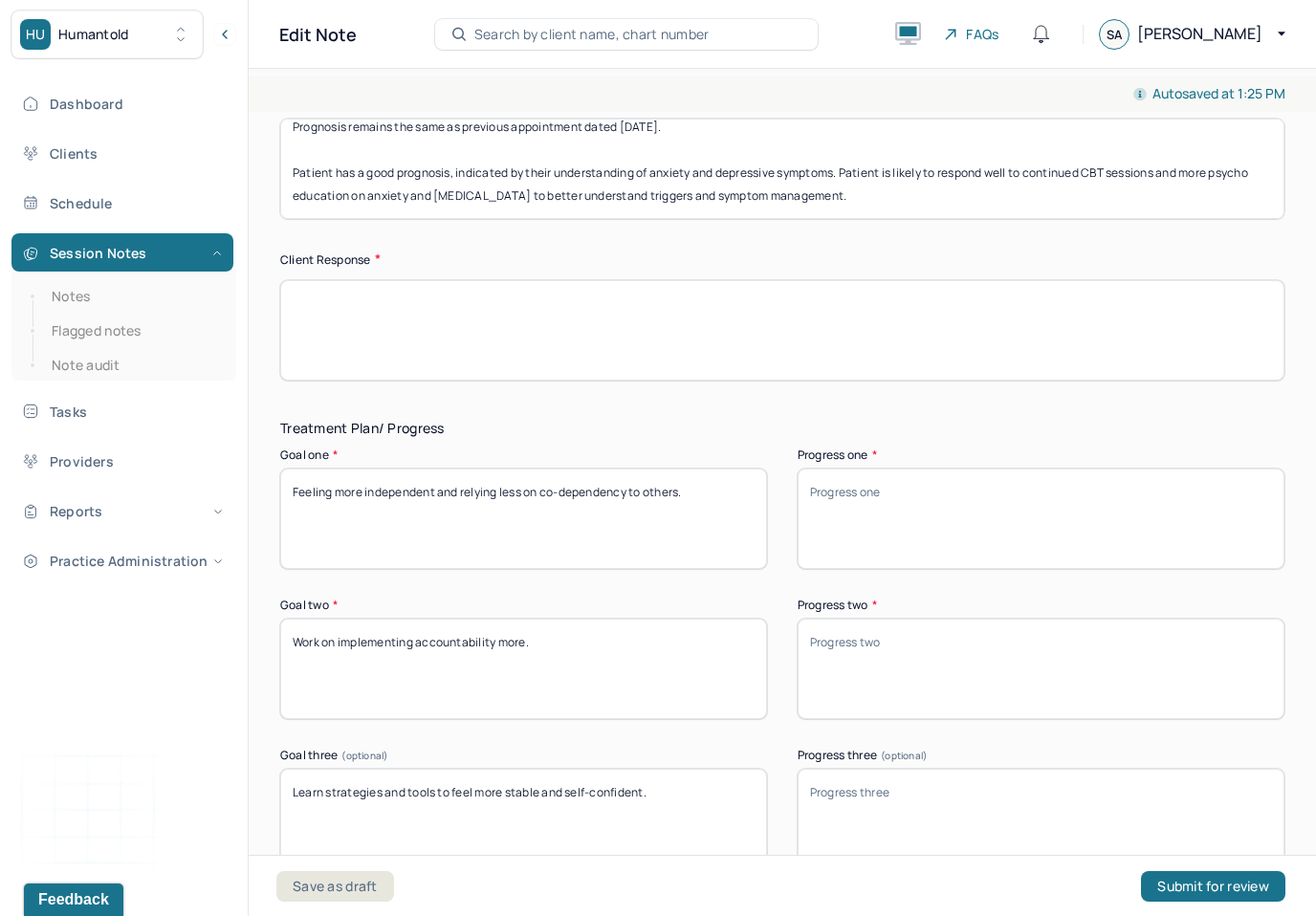 type on "Patient is experiencing a situational drop in mood tied to perceived career setbacks. This prompted increased insight into long-standing patterns around comfort, avoidance, and emotional dependency. He is beginning to differentiate between healthy comfort and avoidance-based comfort, which marks a meaningful step in shifting his internal narrative and behavioral patterns." 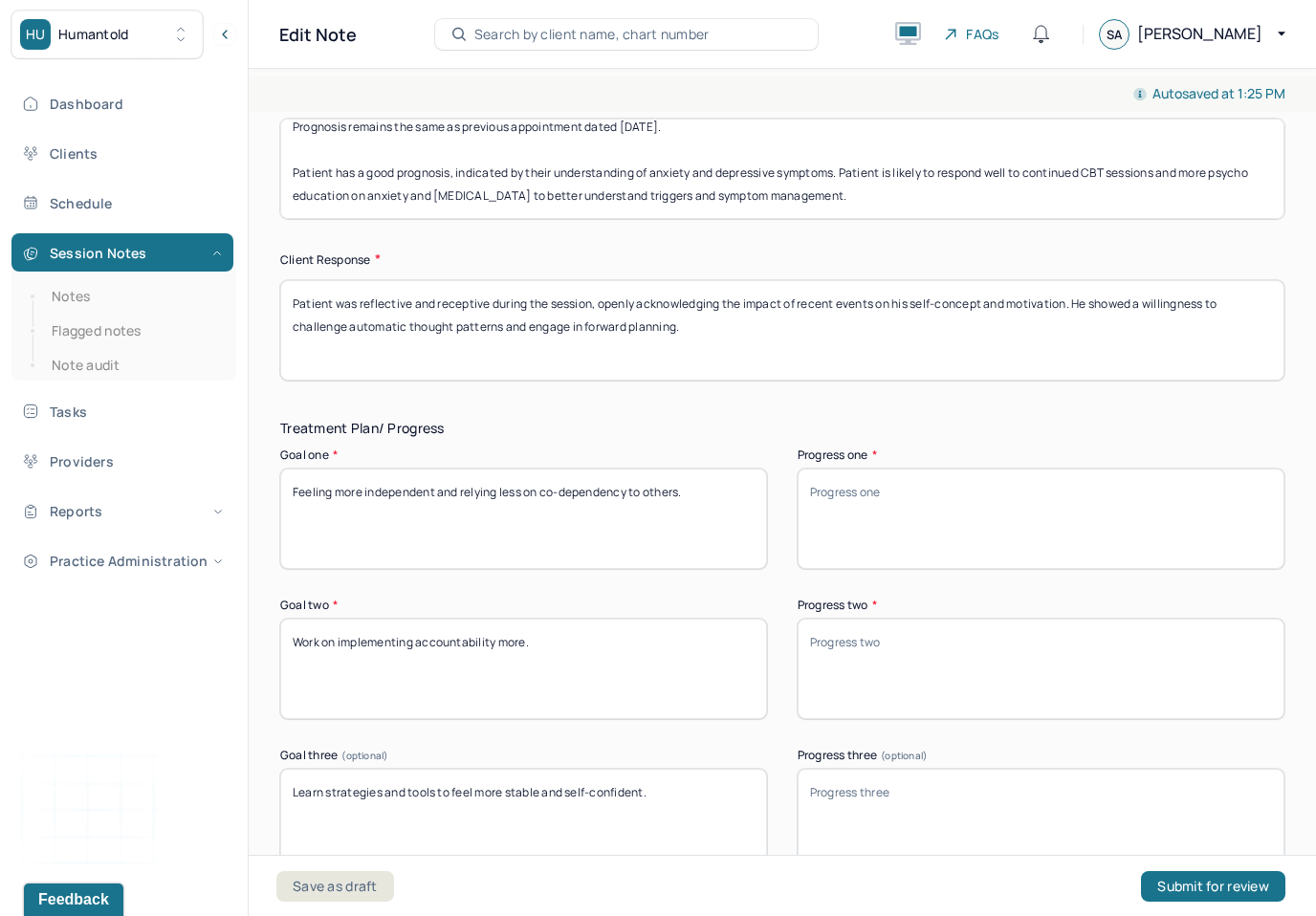 type on "Patient was reflective and receptive during the session, openly acknowledging the impact of recent events on his self-concept and motivation. He showed a willingness to challenge automatic thought patterns and engage in forward planning." 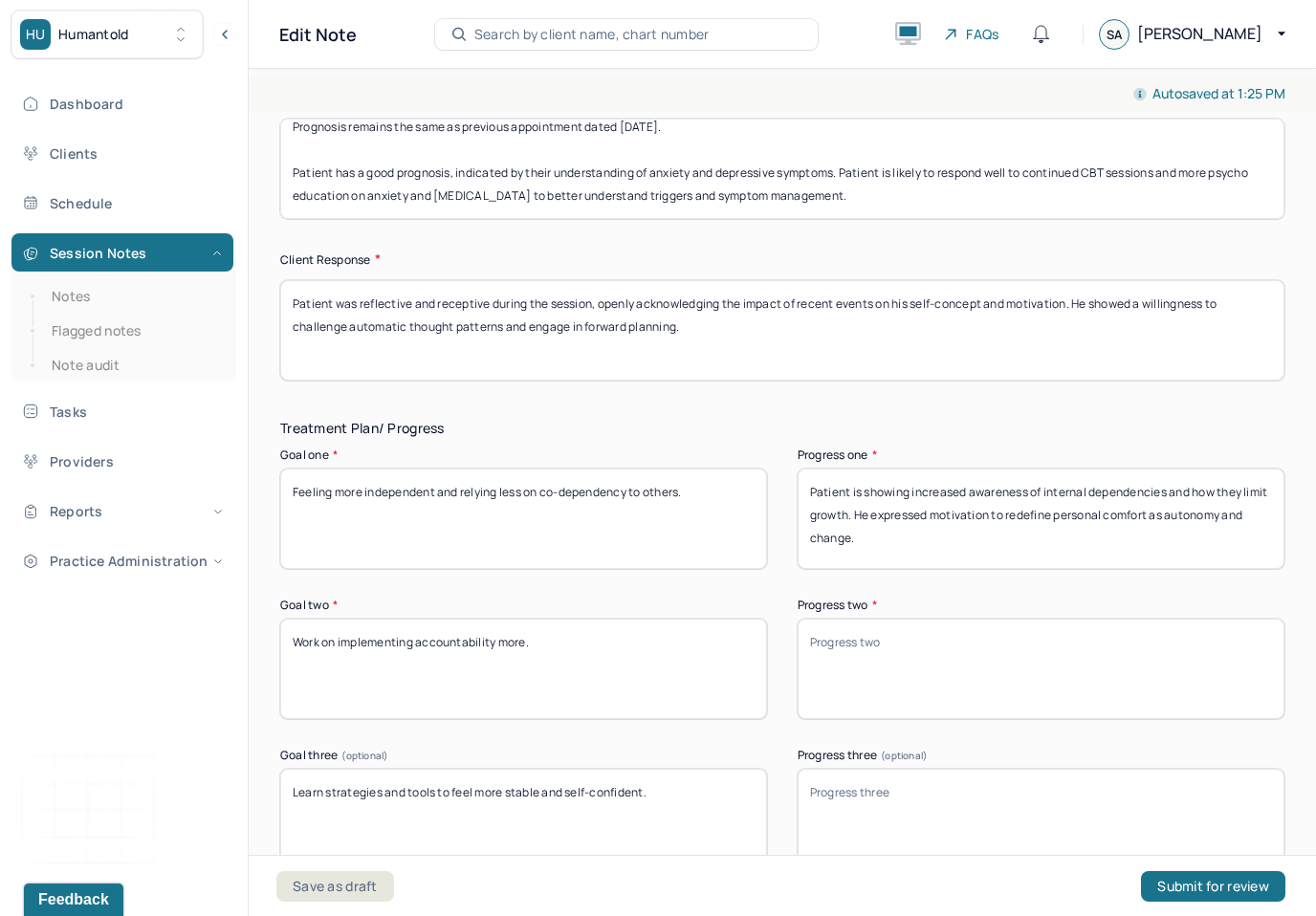 type on "Patient is showing increased awareness of internal dependencies and how they limit growth. He expressed motivation to redefine personal comfort as autonomy and change." 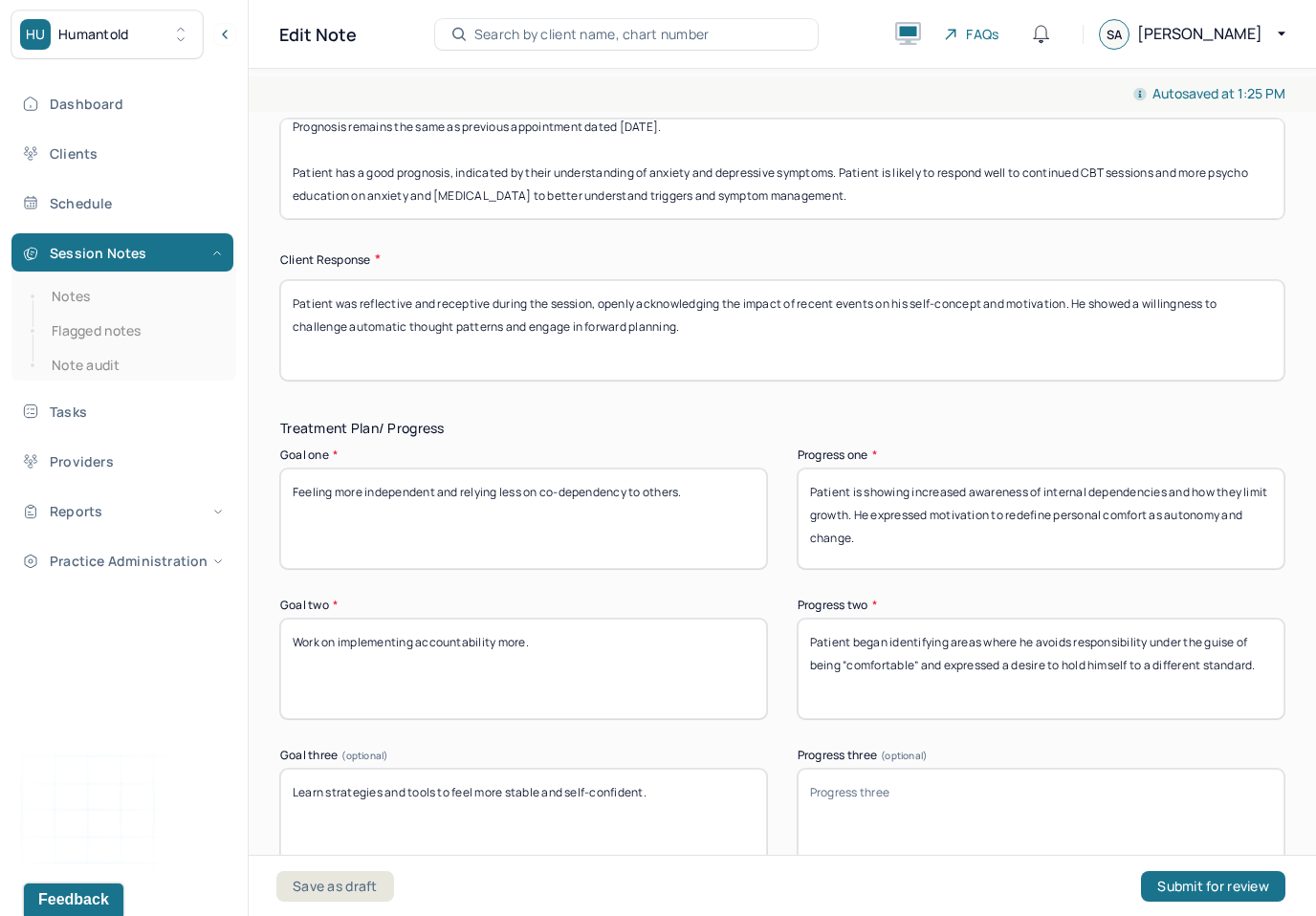 click on "Patient began identifying areas where he avoids responsibility under the guise of being “comfortable” and expressed a desire to hold himself to a different standard." at bounding box center [1041, 668] 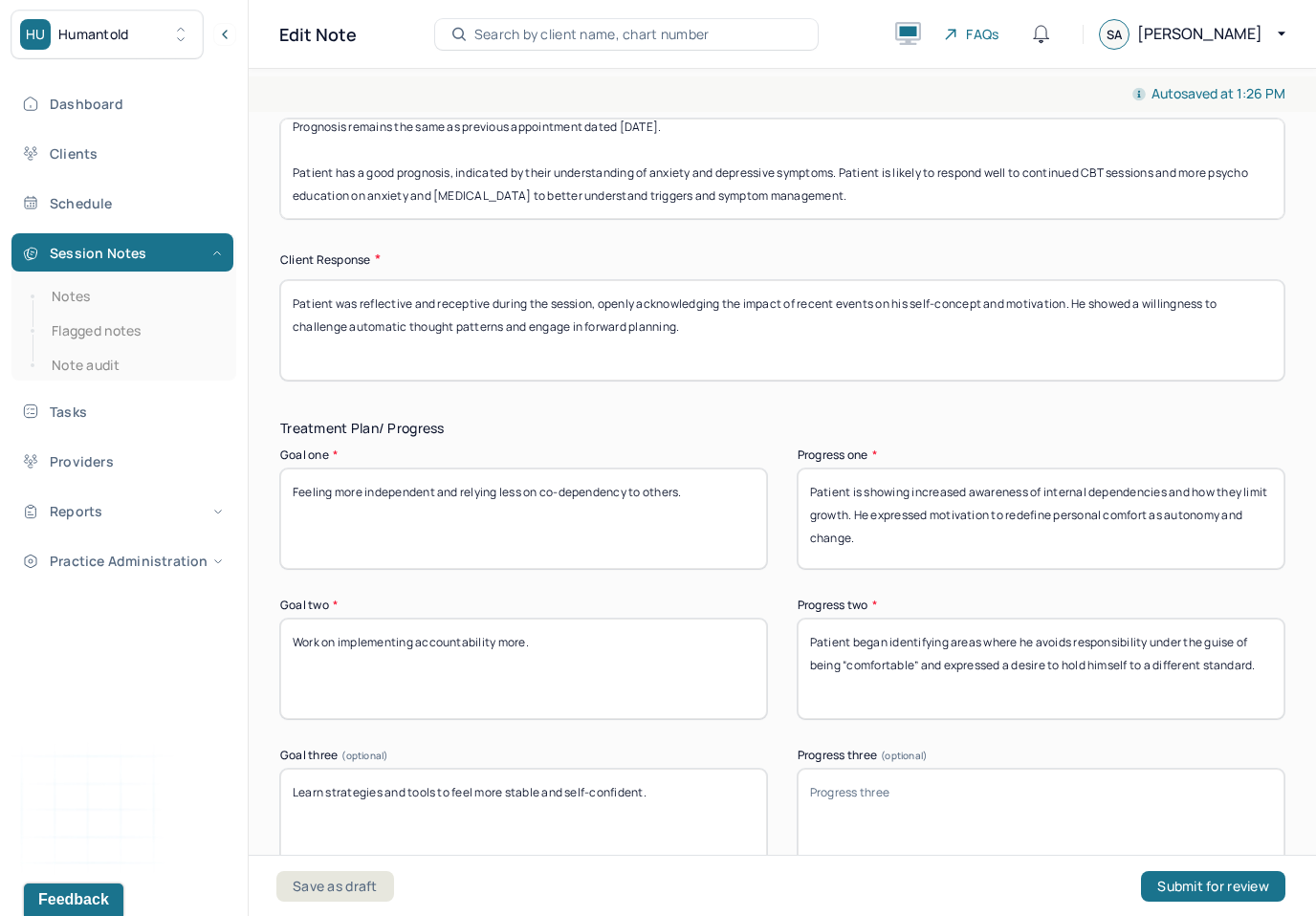 type on "Patient began identifying areas where he avoids responsibility under the guise of being “comfortable” and expressed a desire to hold himself to a different standard." 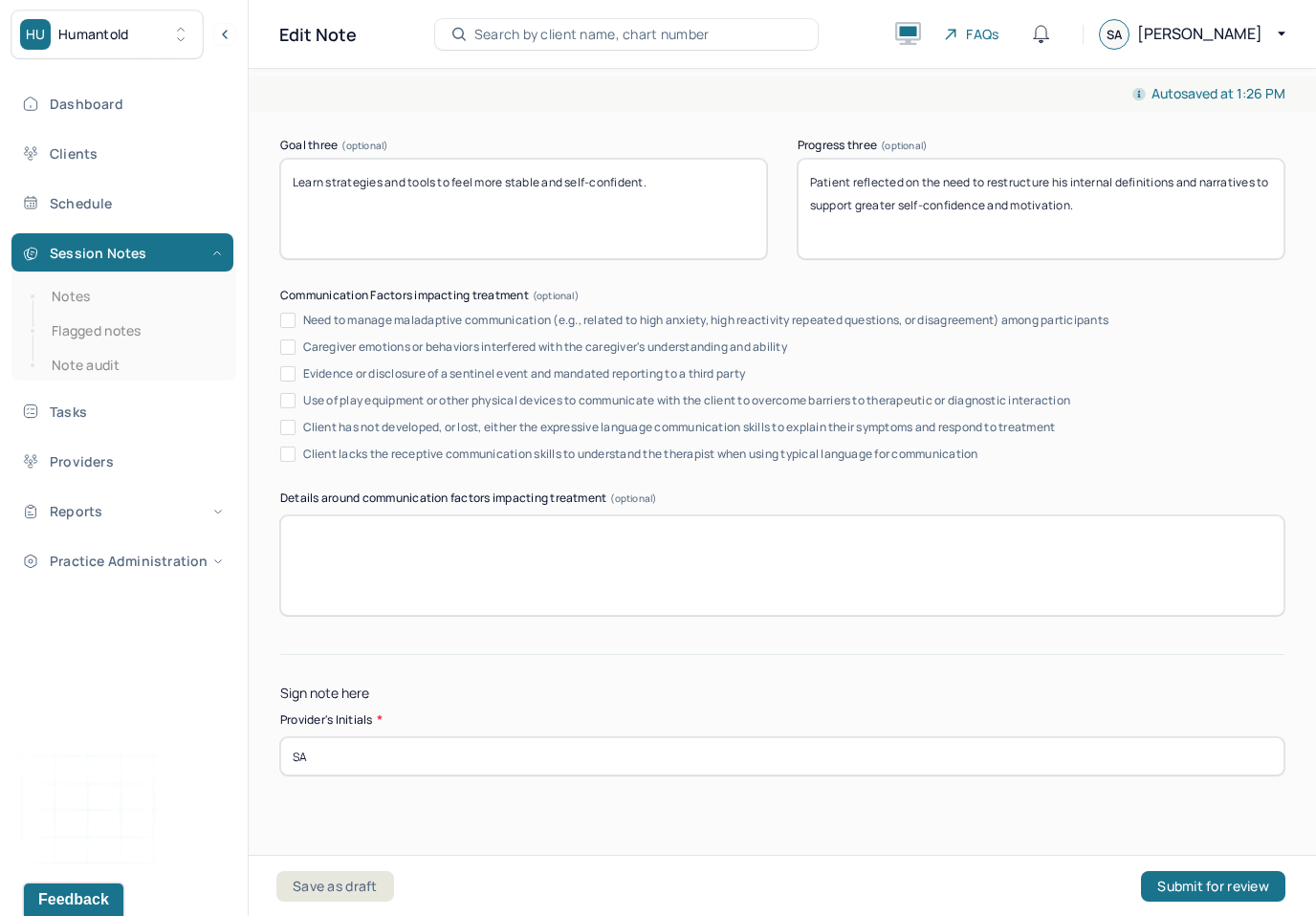 scroll, scrollTop: 3509, scrollLeft: 0, axis: vertical 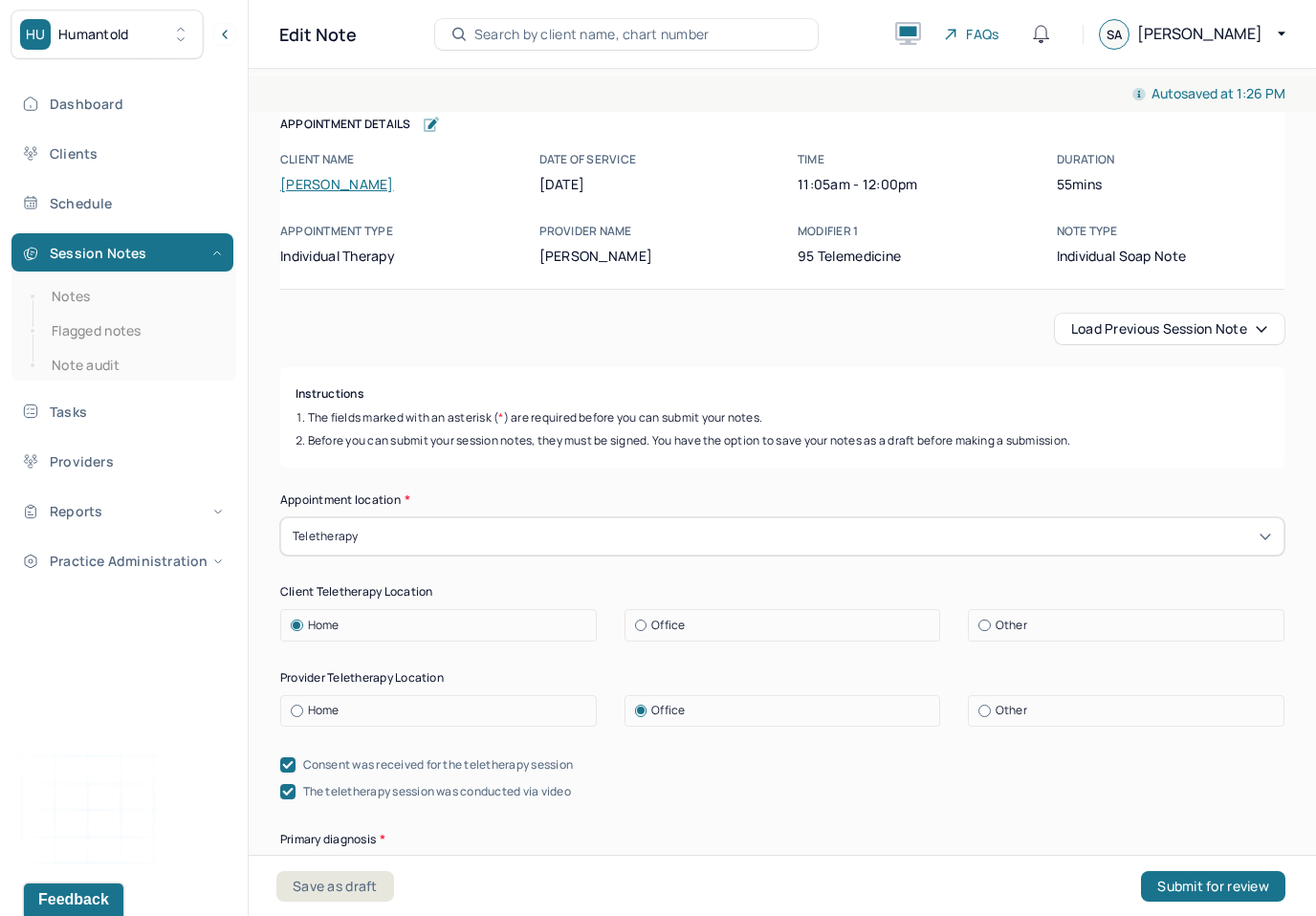 type on "Patient reflected on the need to restructure his internal definitions and narratives to support greater self-confidence and motivation." 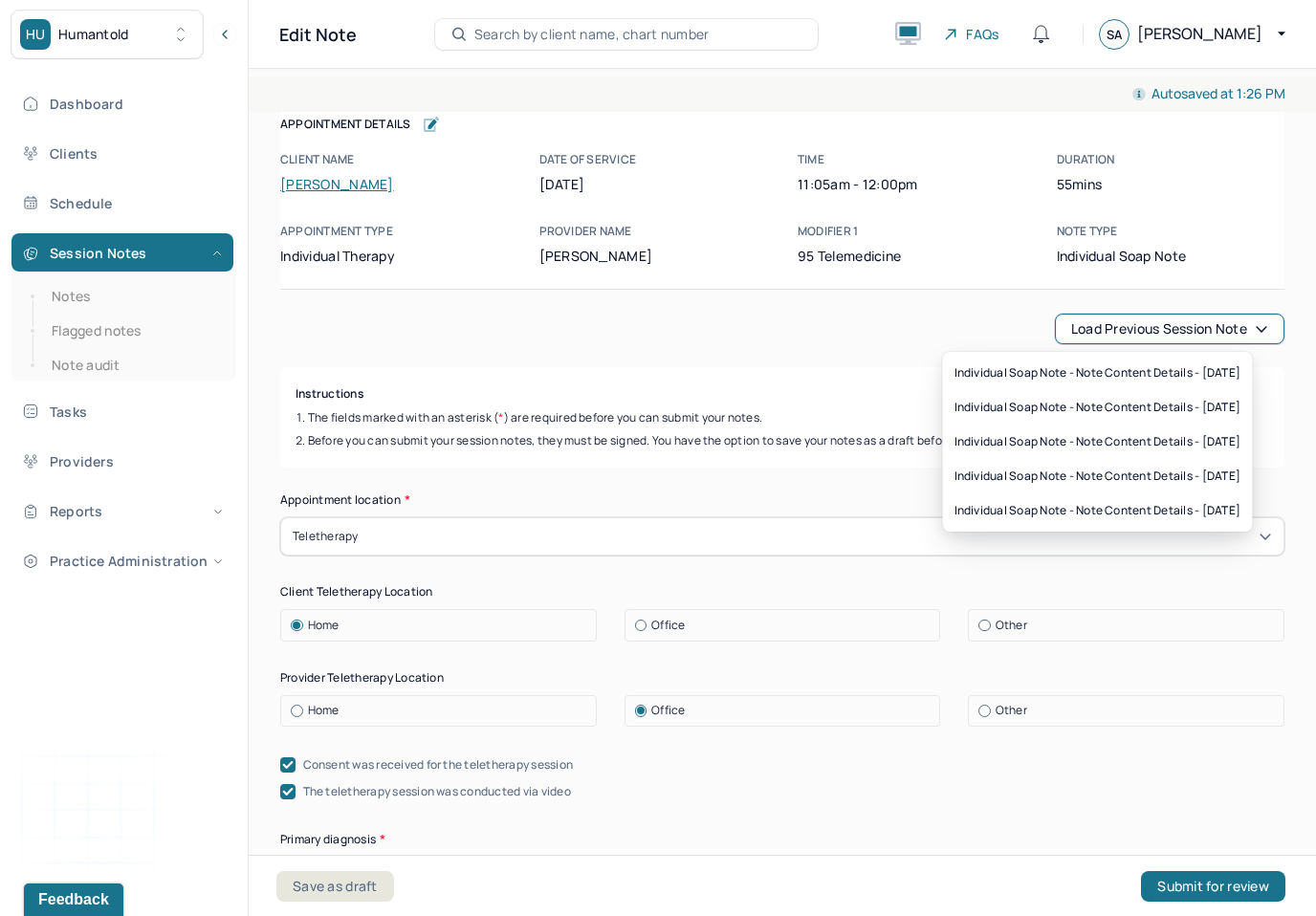 click on "Load previous session note" at bounding box center (1170, 329) 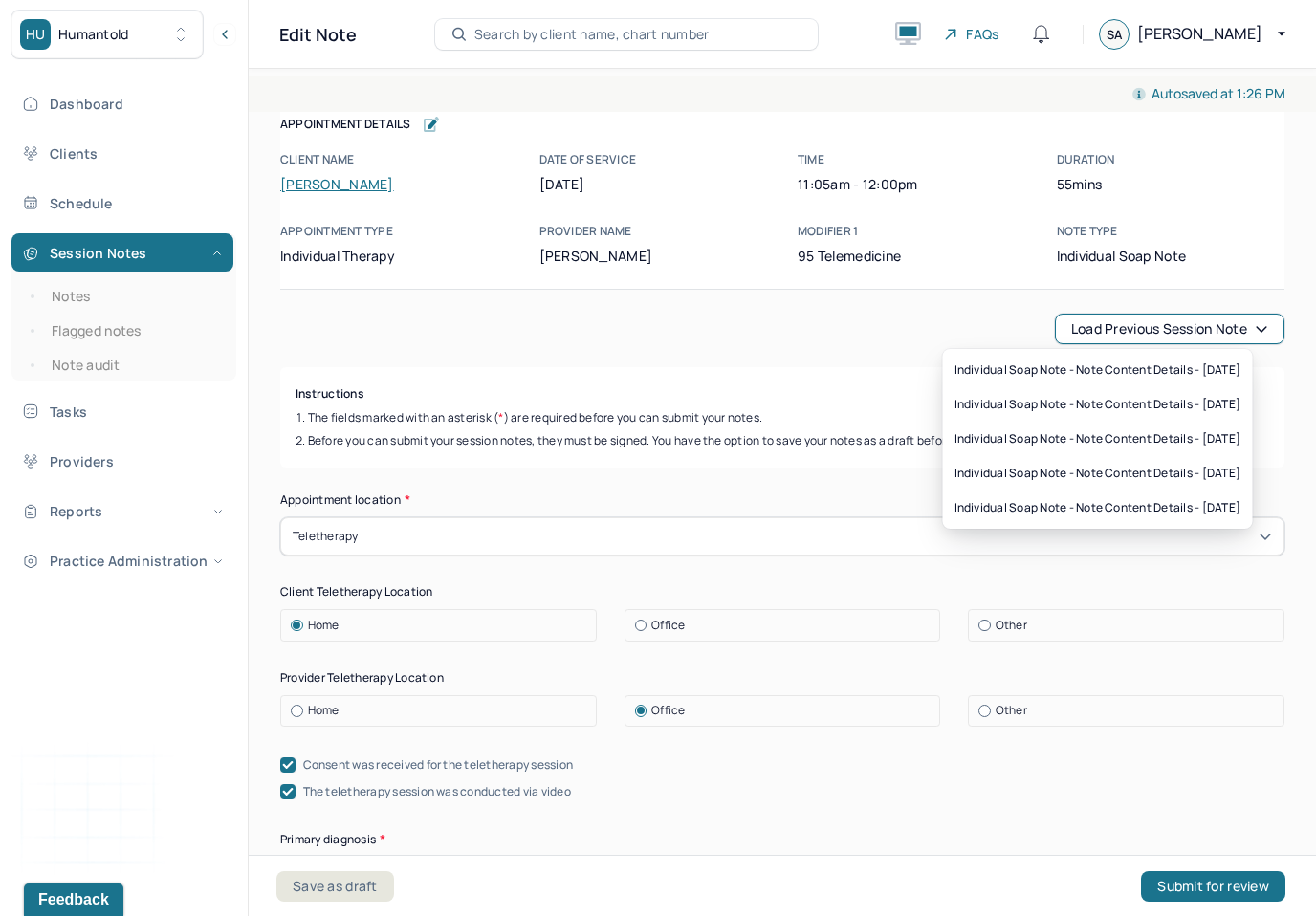 click on "Autosaved at 1:26 PM Appointment Details     Client name Yonatan Sallmander Date of service 07/03/2025 Time 11:05am - 12:00pm Duration 55mins Appointment type individual therapy Provider name Steve Akchayan Modifier 1 95 Telemedicine Note type Individual soap note Appointment Details     Client name Yonatan Sallmander Date of service 07/03/2025 Time 11:05am - 12:00pm Duration 55mins Appointment type individual therapy Provider name Steve Akchayan Modifier 1 95 Telemedicine Note type Individual soap note   Load previous session note   Instructions The fields marked with an asterisk ( * ) are required before you can submit your notes. Before you can submit your session notes, they must be signed. You have the option to save your notes as a draft before making a submission. Appointment location * Teletherapy Client Teletherapy Location Home Office Other Provider Teletherapy Location Home Office Other Consent was received for the teletherapy session The teletherapy session was conducted via video * (optional) * *" at bounding box center [782, 2260] 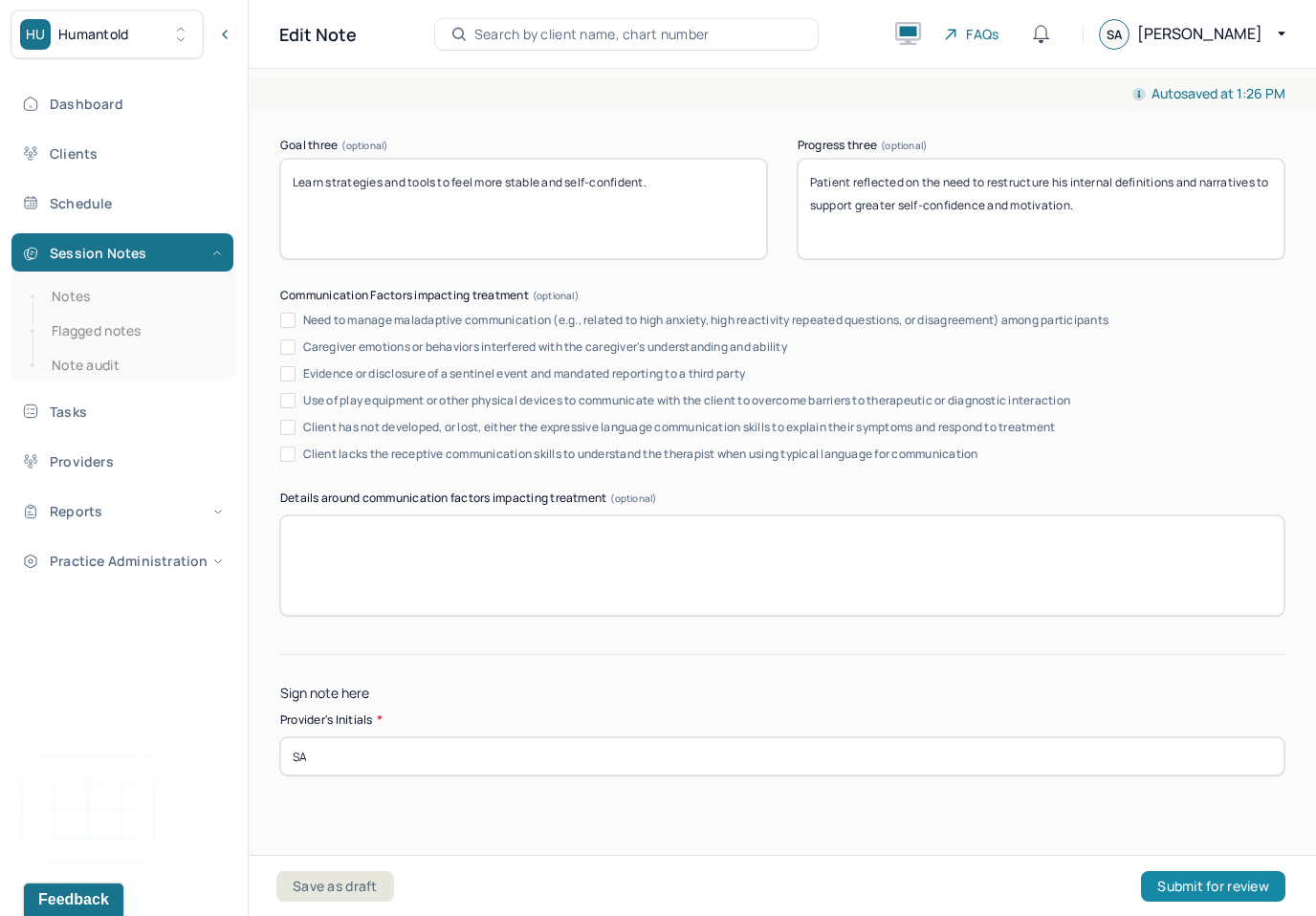 scroll, scrollTop: 3509, scrollLeft: 0, axis: vertical 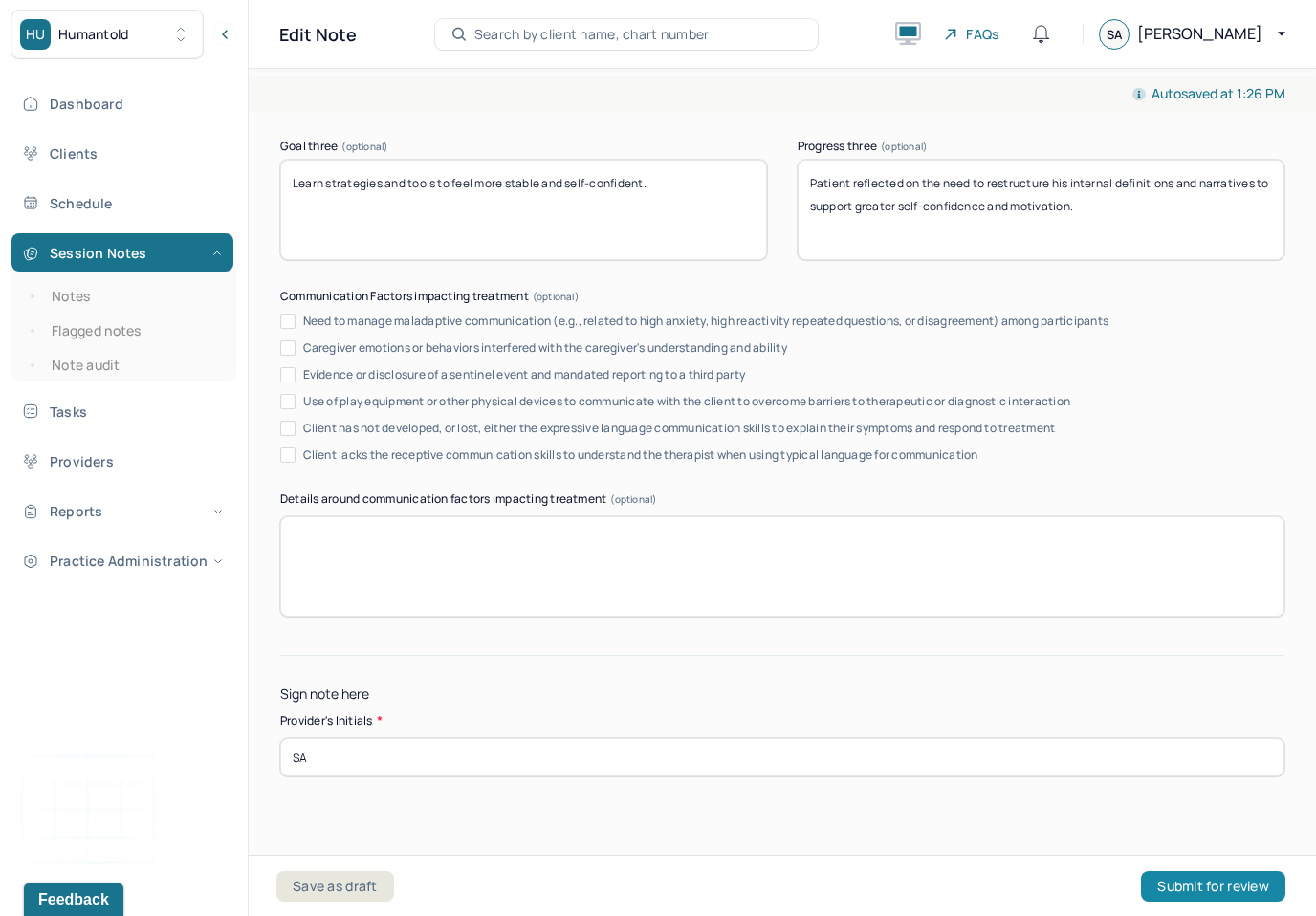 click on "Submit for review" at bounding box center (1213, 886) 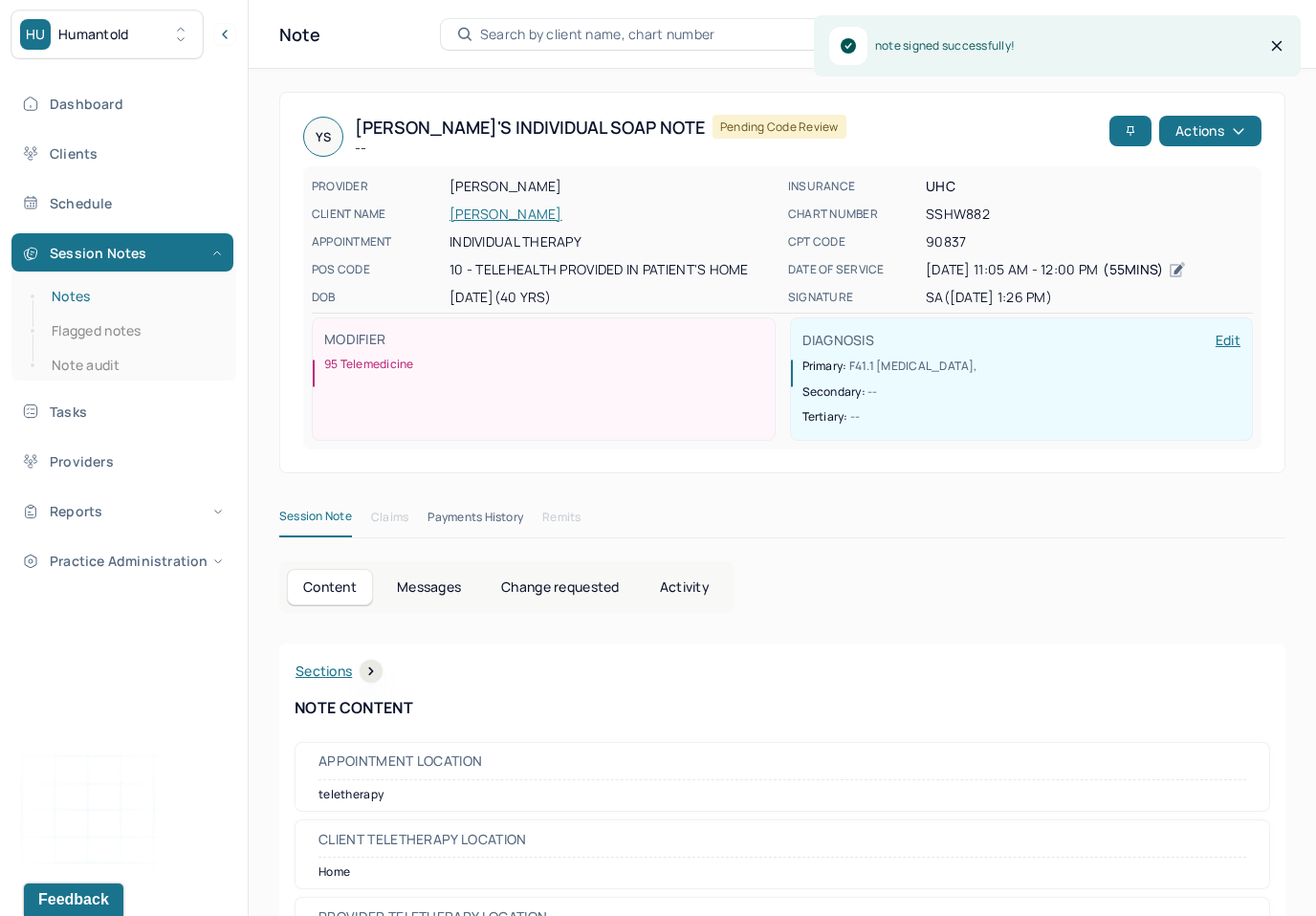 click on "Notes" at bounding box center (133, 296) 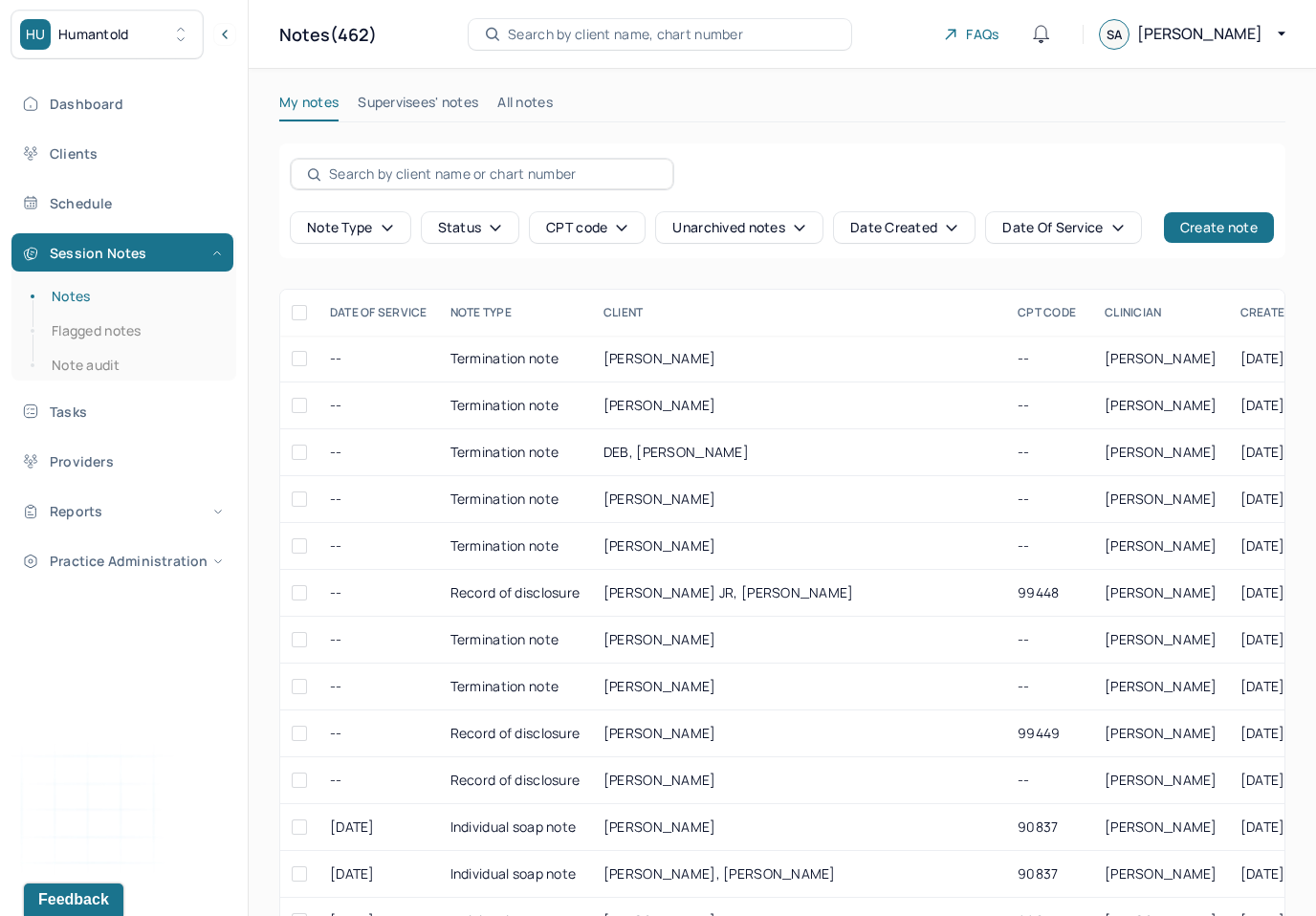 scroll, scrollTop: 0, scrollLeft: 0, axis: both 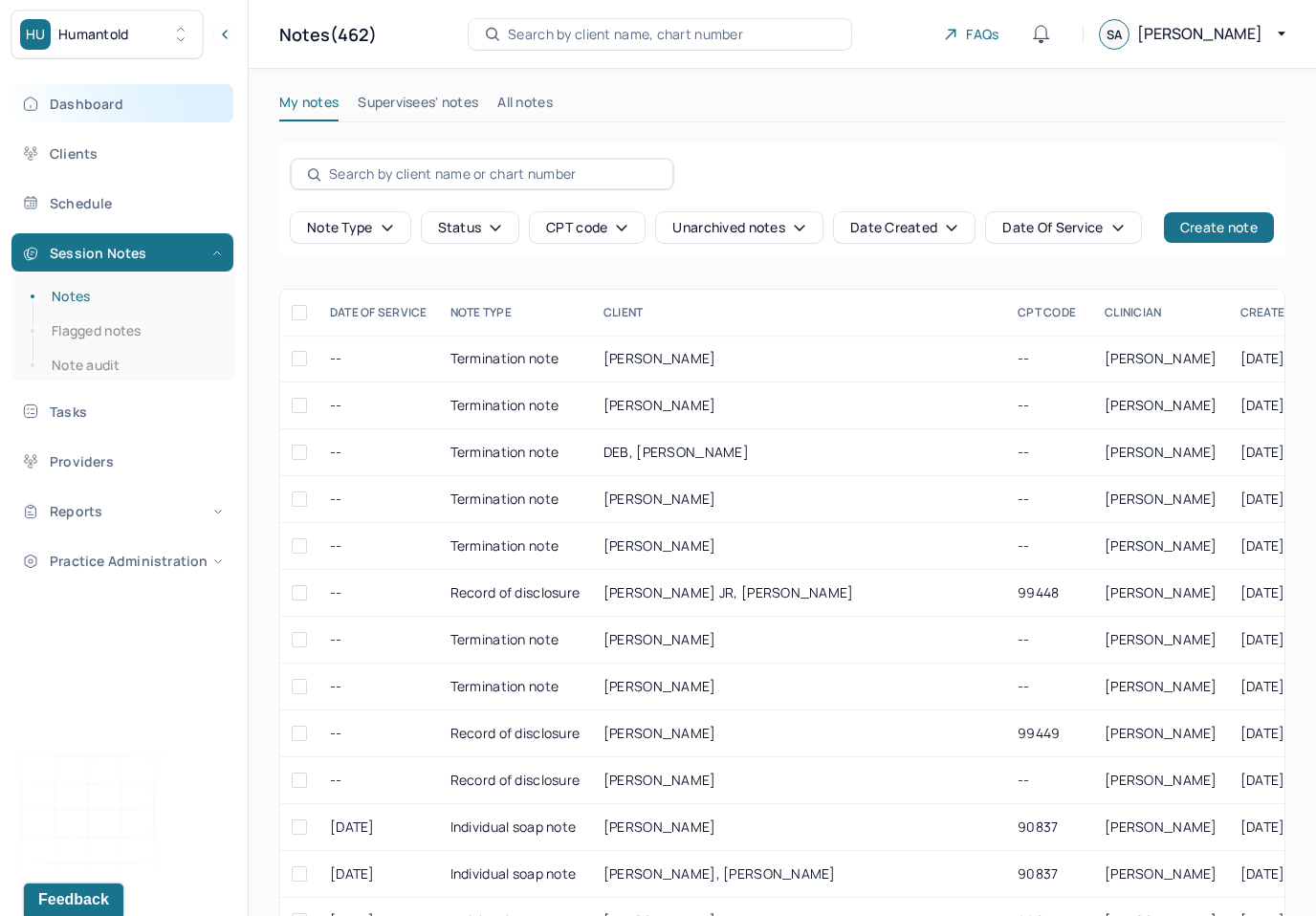 click on "Dashboard" at bounding box center (122, 103) 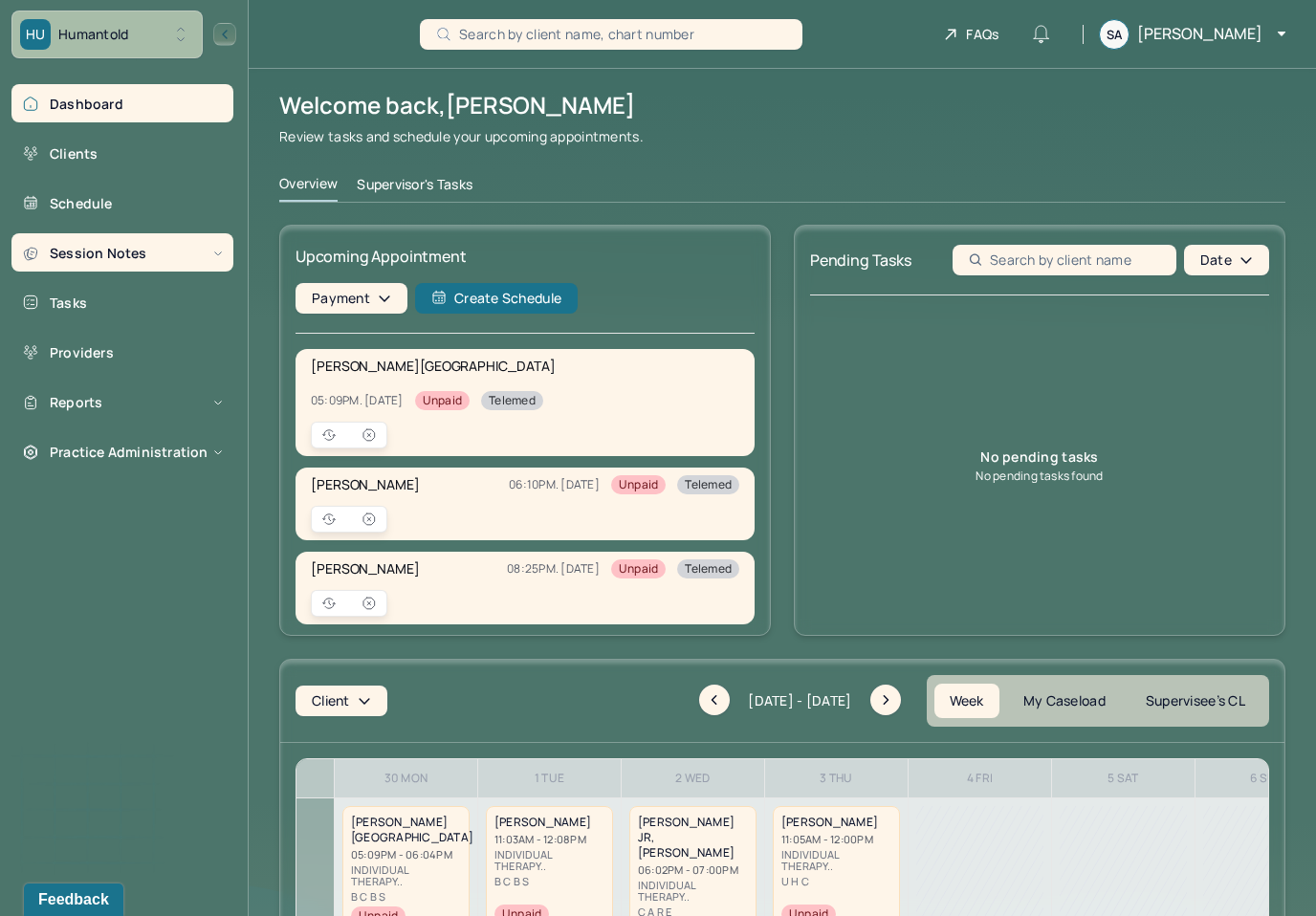 click on "Session Notes" at bounding box center (122, 252) 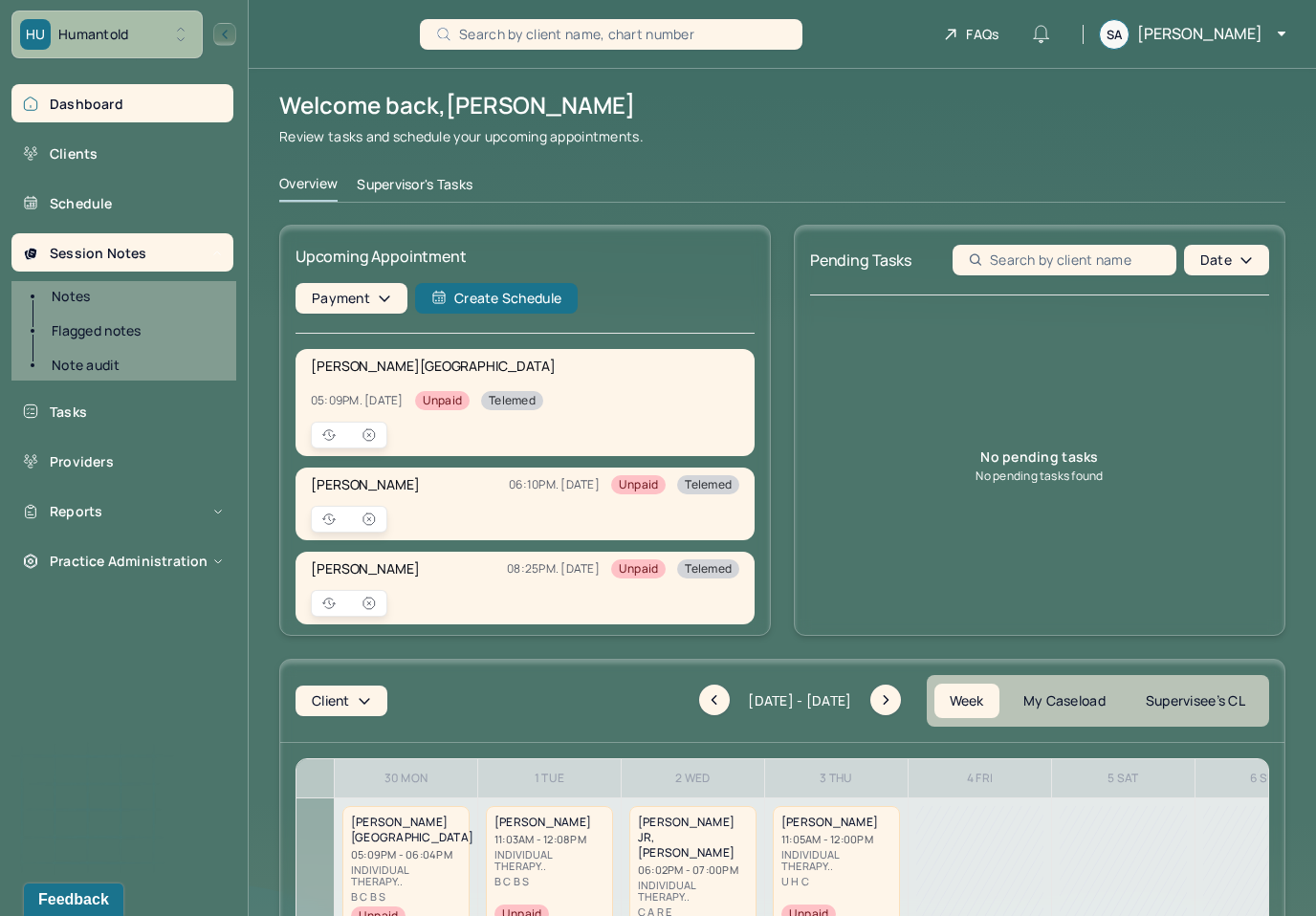 click on "Notes" at bounding box center [133, 296] 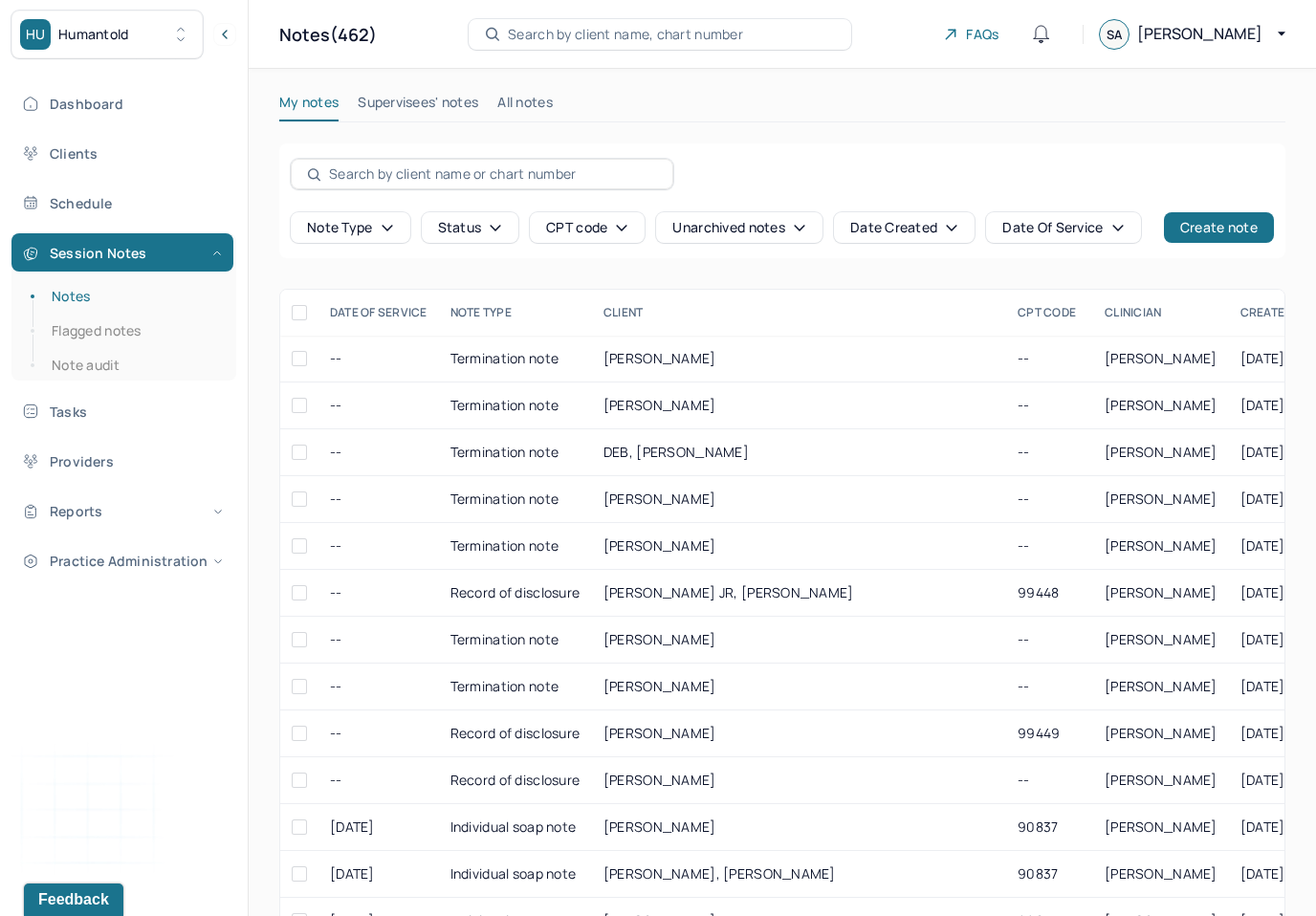 scroll, scrollTop: 0, scrollLeft: 0, axis: both 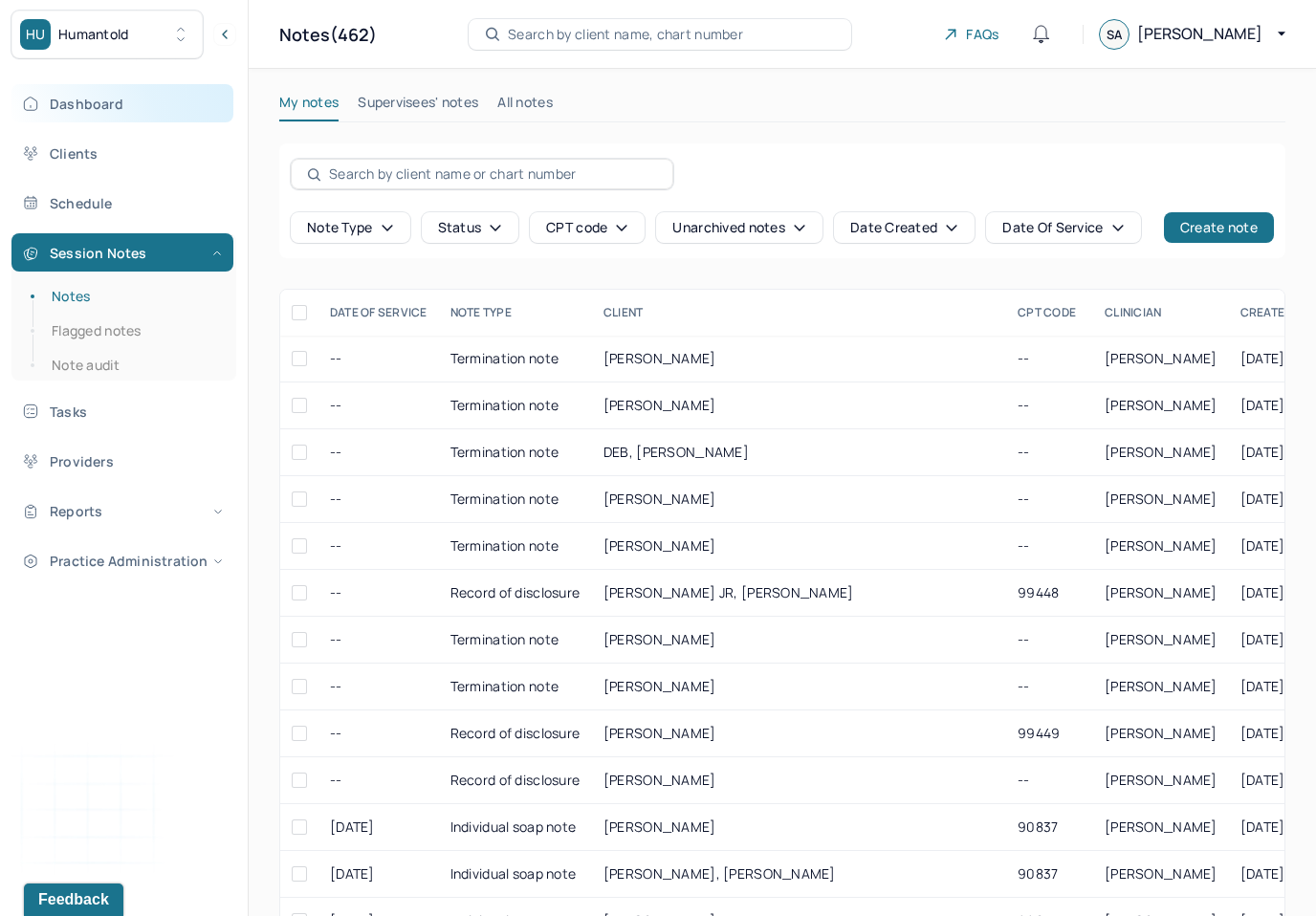 click on "Dashboard" at bounding box center [122, 103] 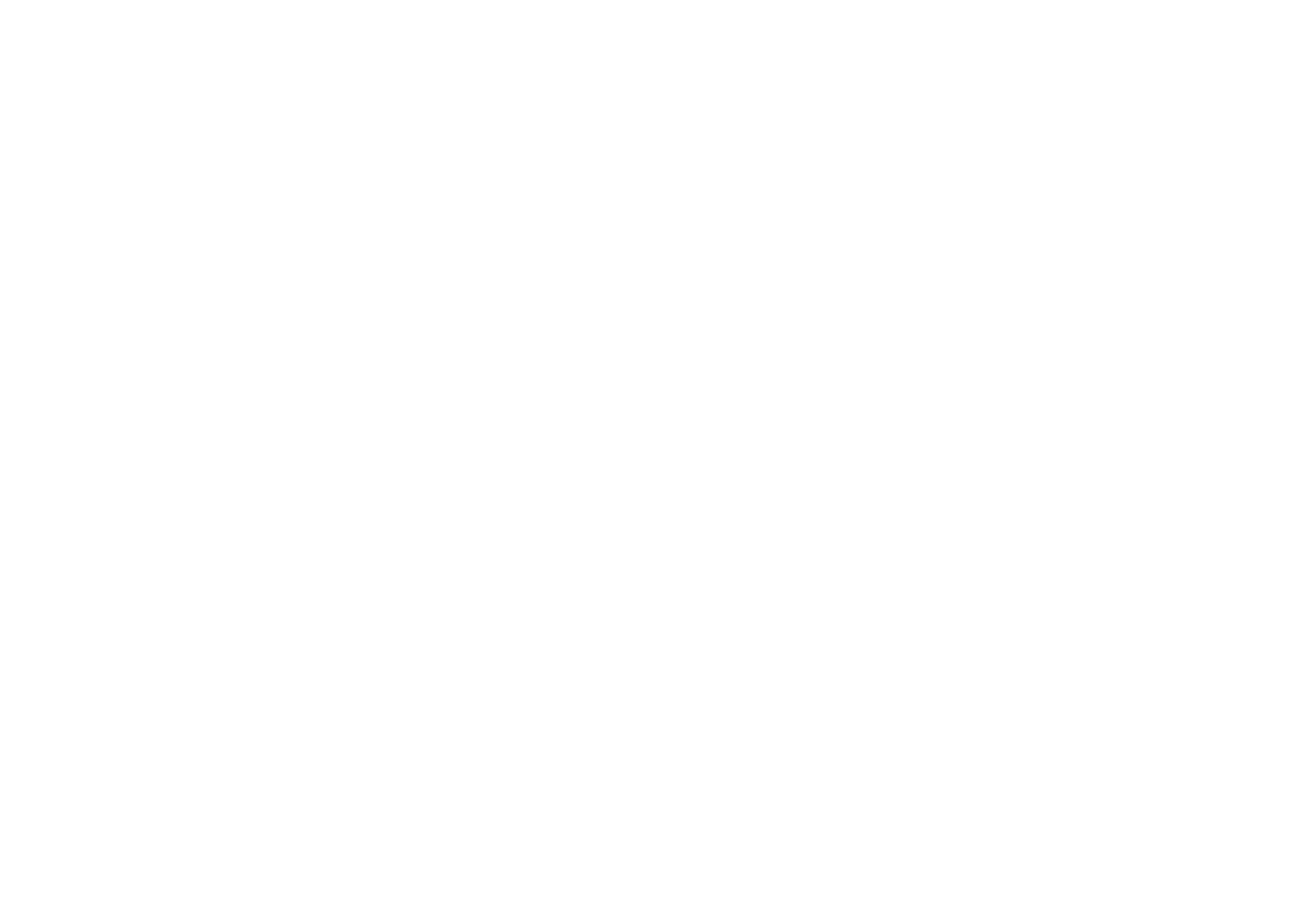 scroll, scrollTop: 0, scrollLeft: 0, axis: both 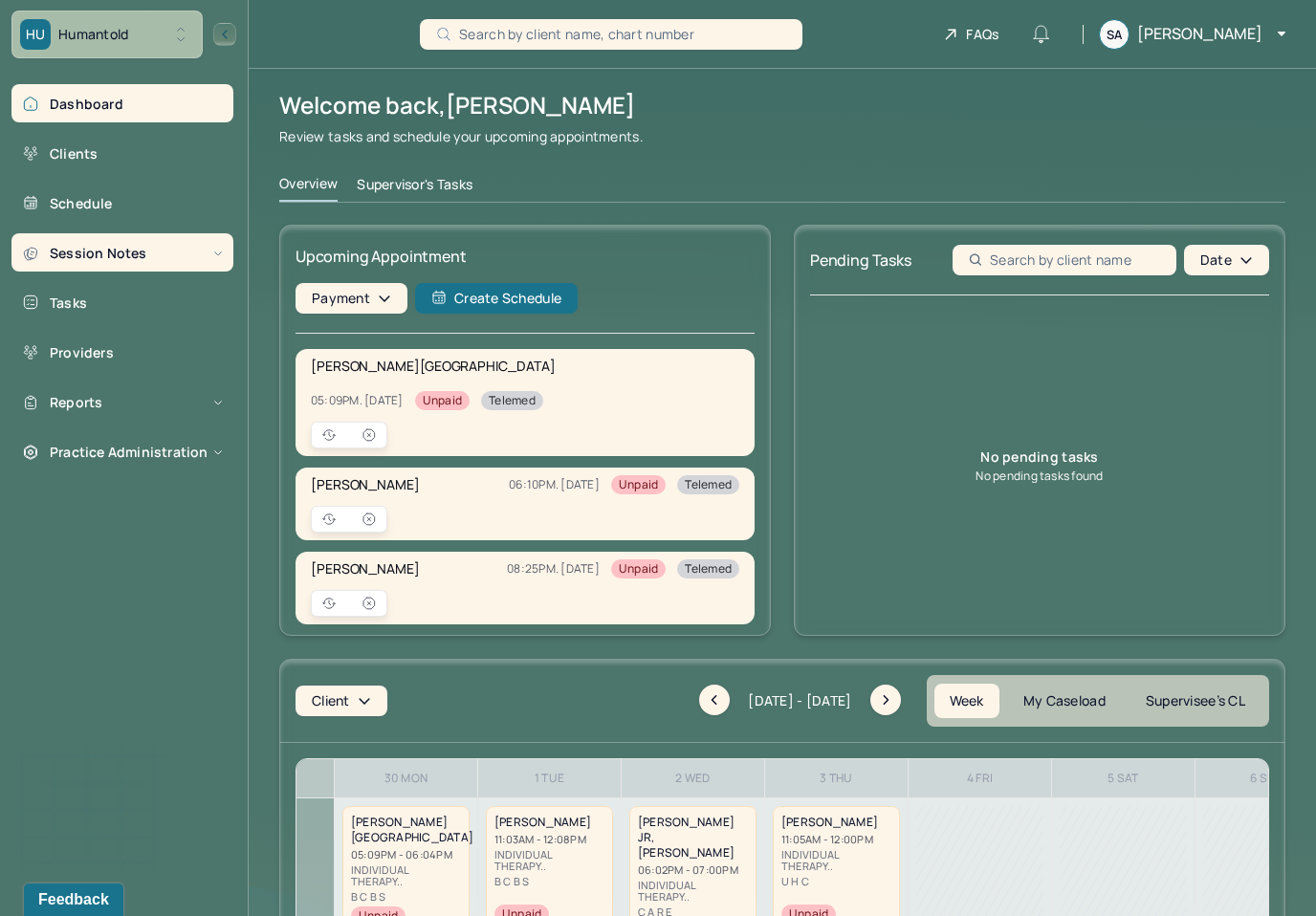 click on "Session Notes" at bounding box center [122, 252] 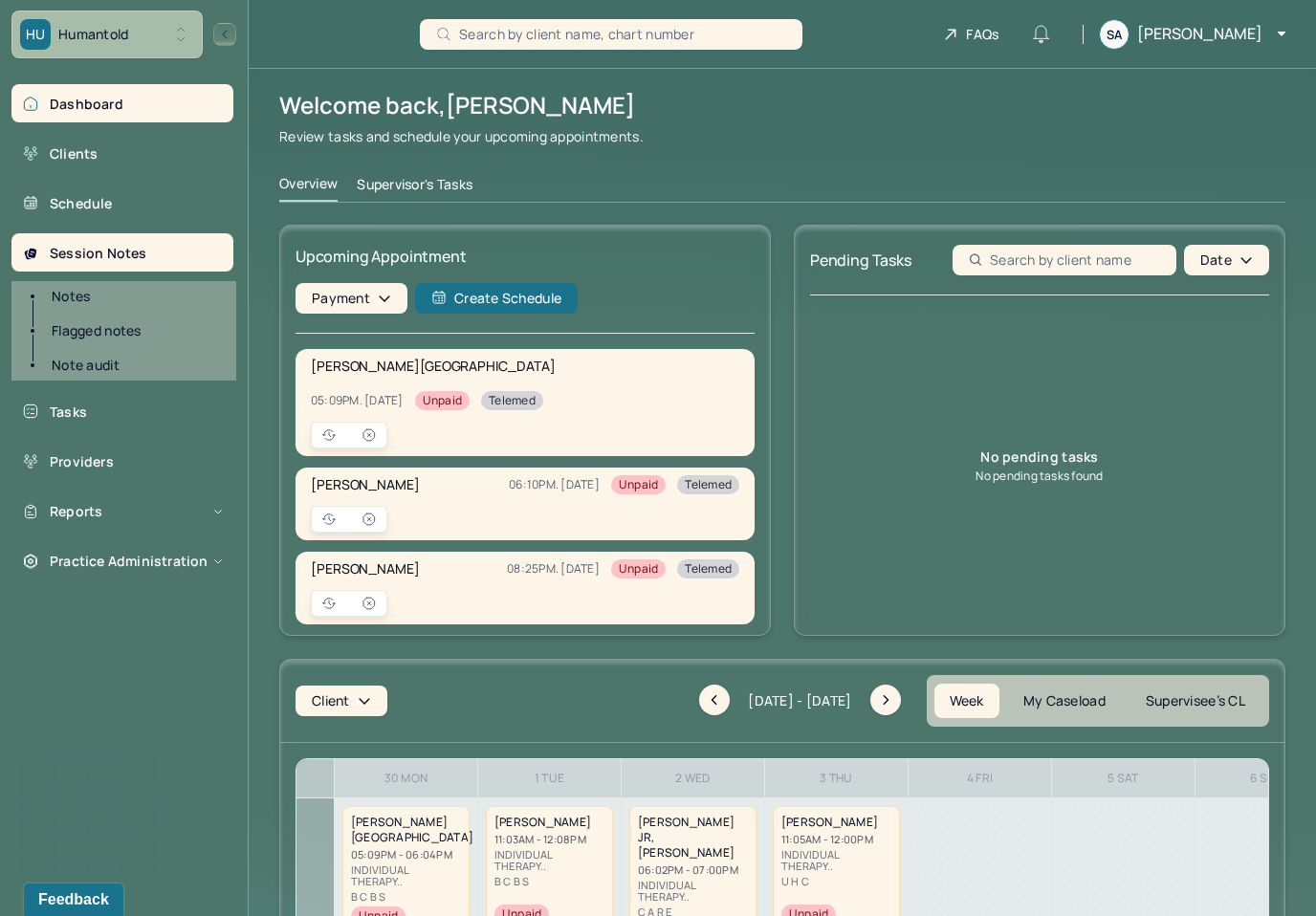 click on "Notes" at bounding box center [133, 296] 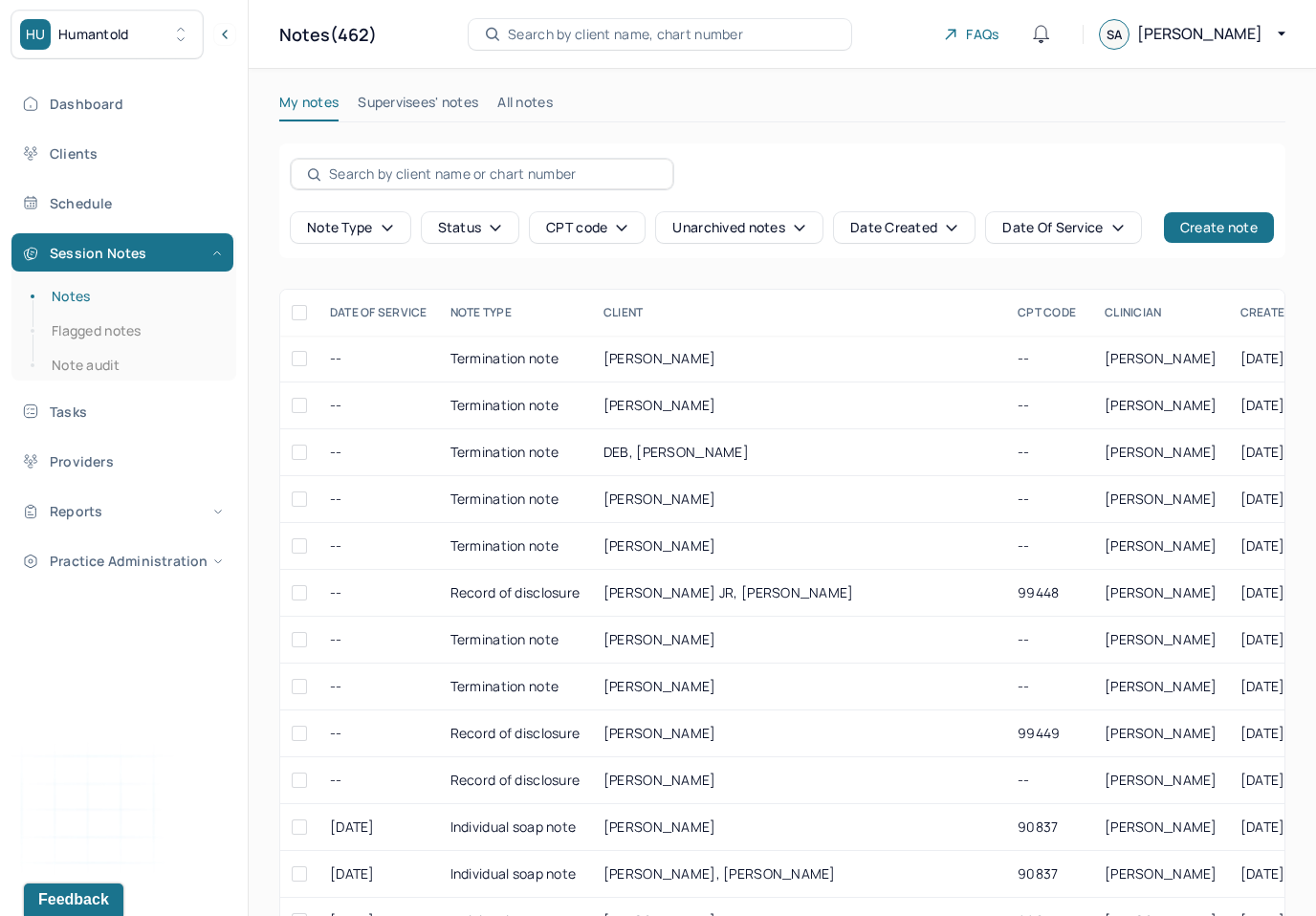 scroll, scrollTop: 0, scrollLeft: 0, axis: both 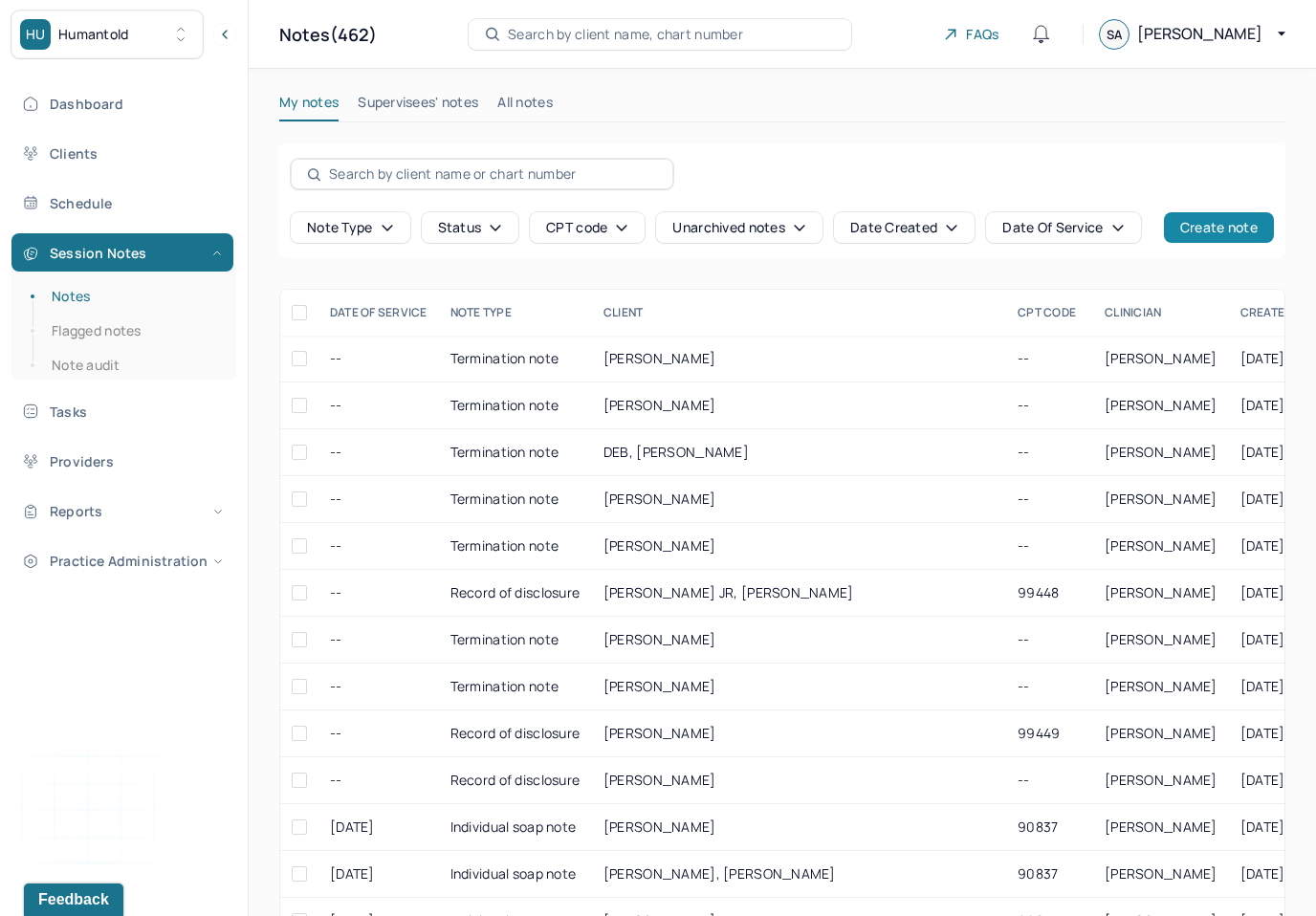 click on "Create note" at bounding box center (1218, 228) 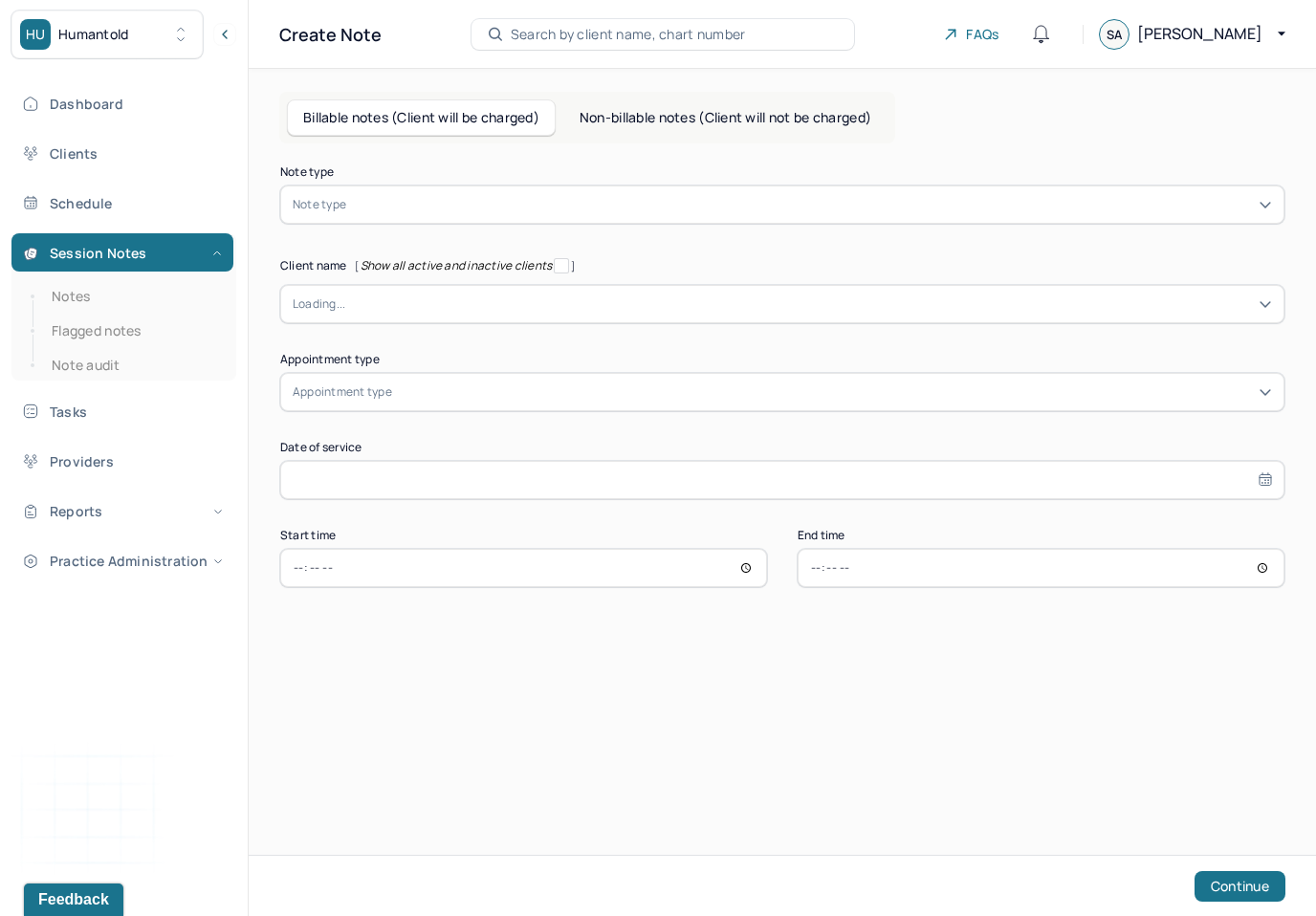 click at bounding box center [811, 205] 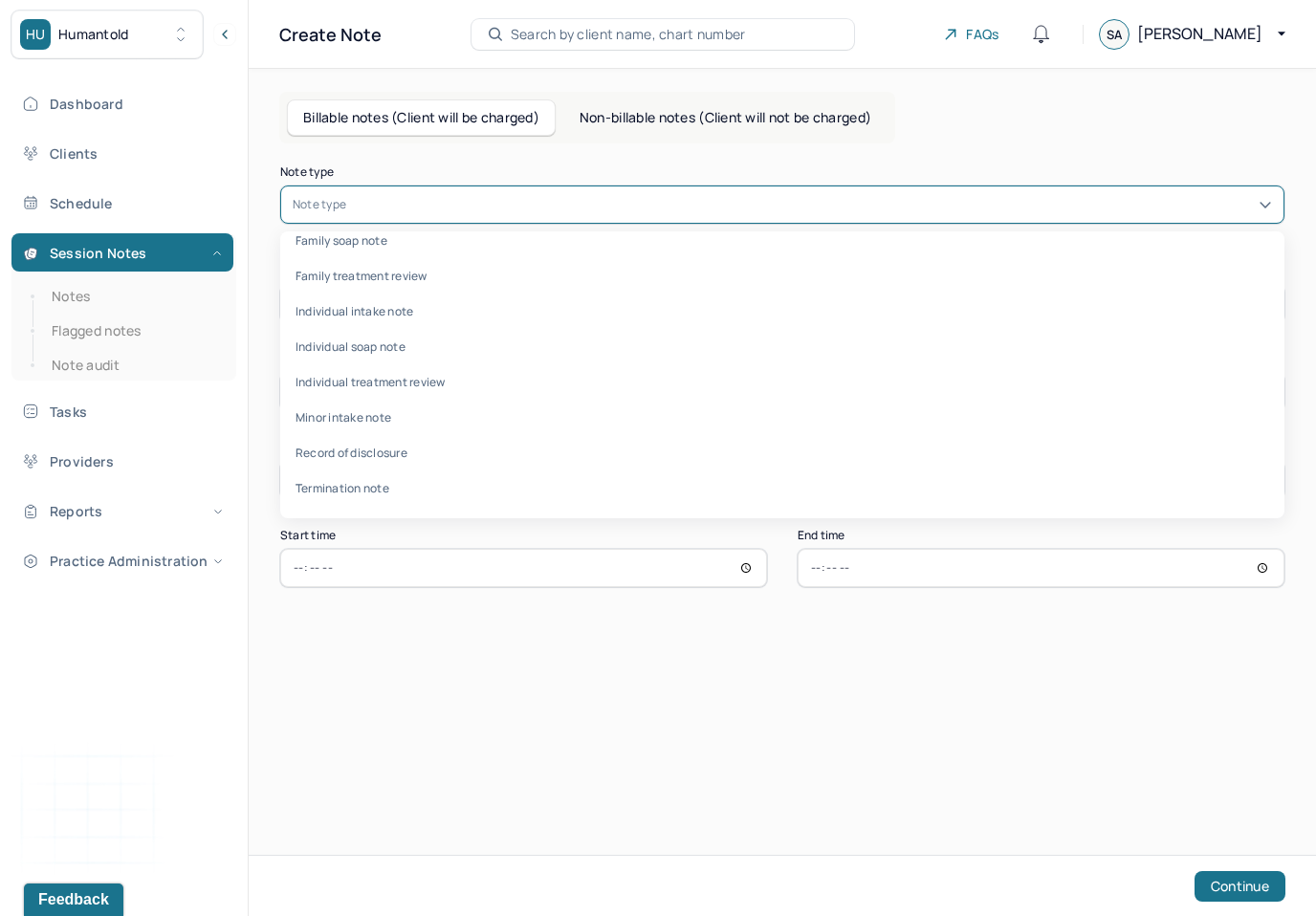 scroll, scrollTop: 92, scrollLeft: 0, axis: vertical 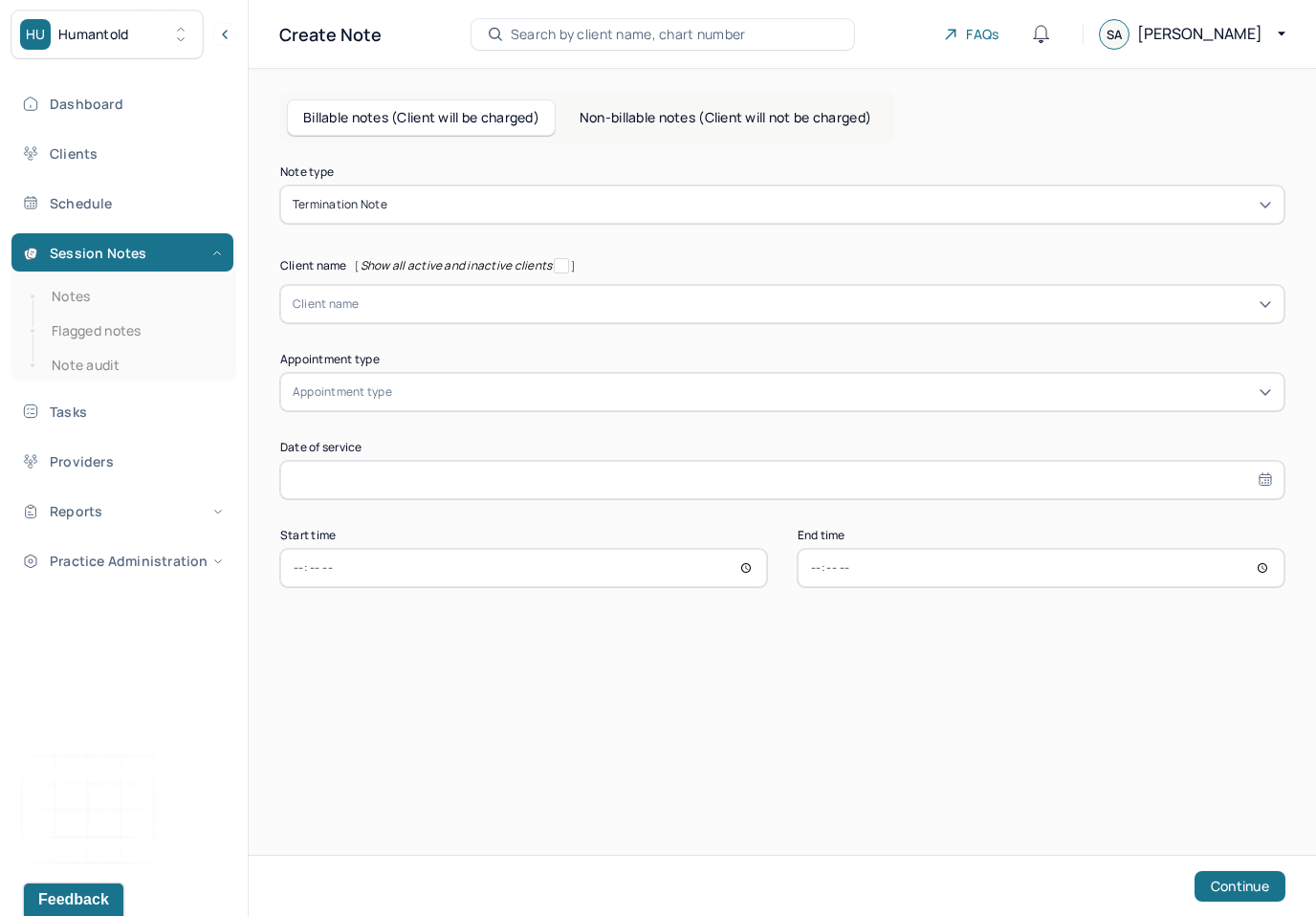 click on "Note type" at bounding box center (782, 172) 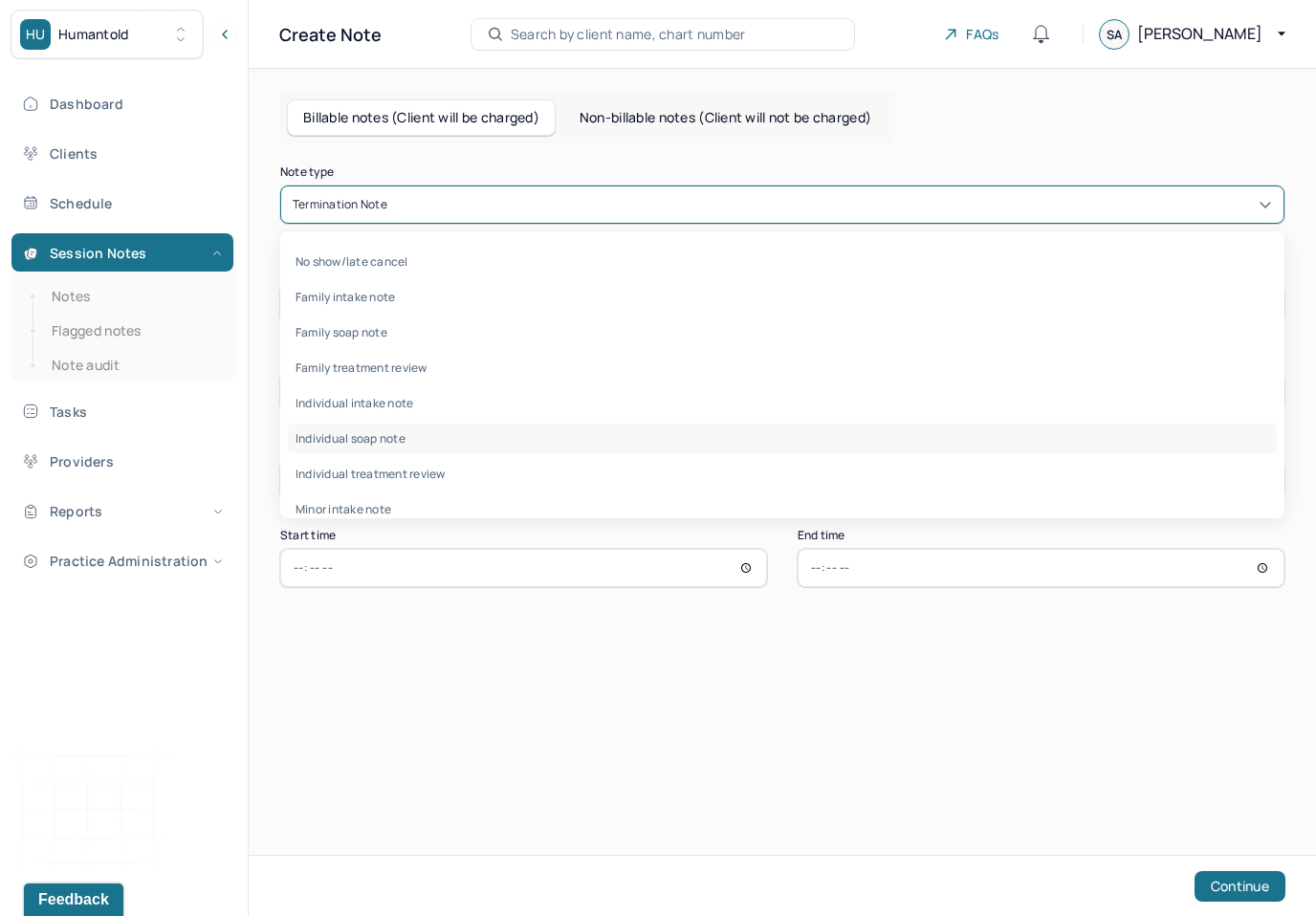 scroll, scrollTop: 29, scrollLeft: 0, axis: vertical 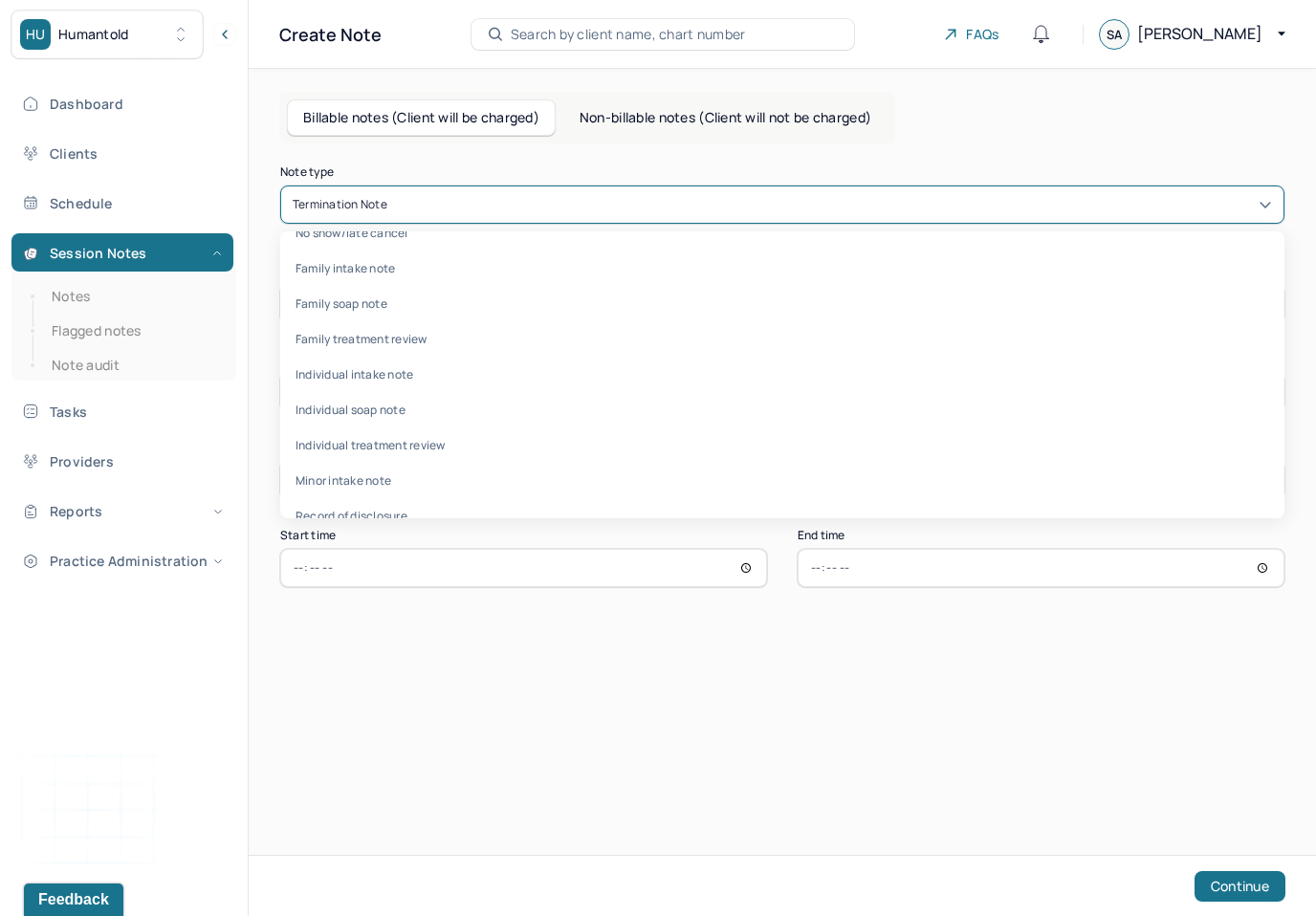 click on "Individual treatment review" at bounding box center [782, 445] 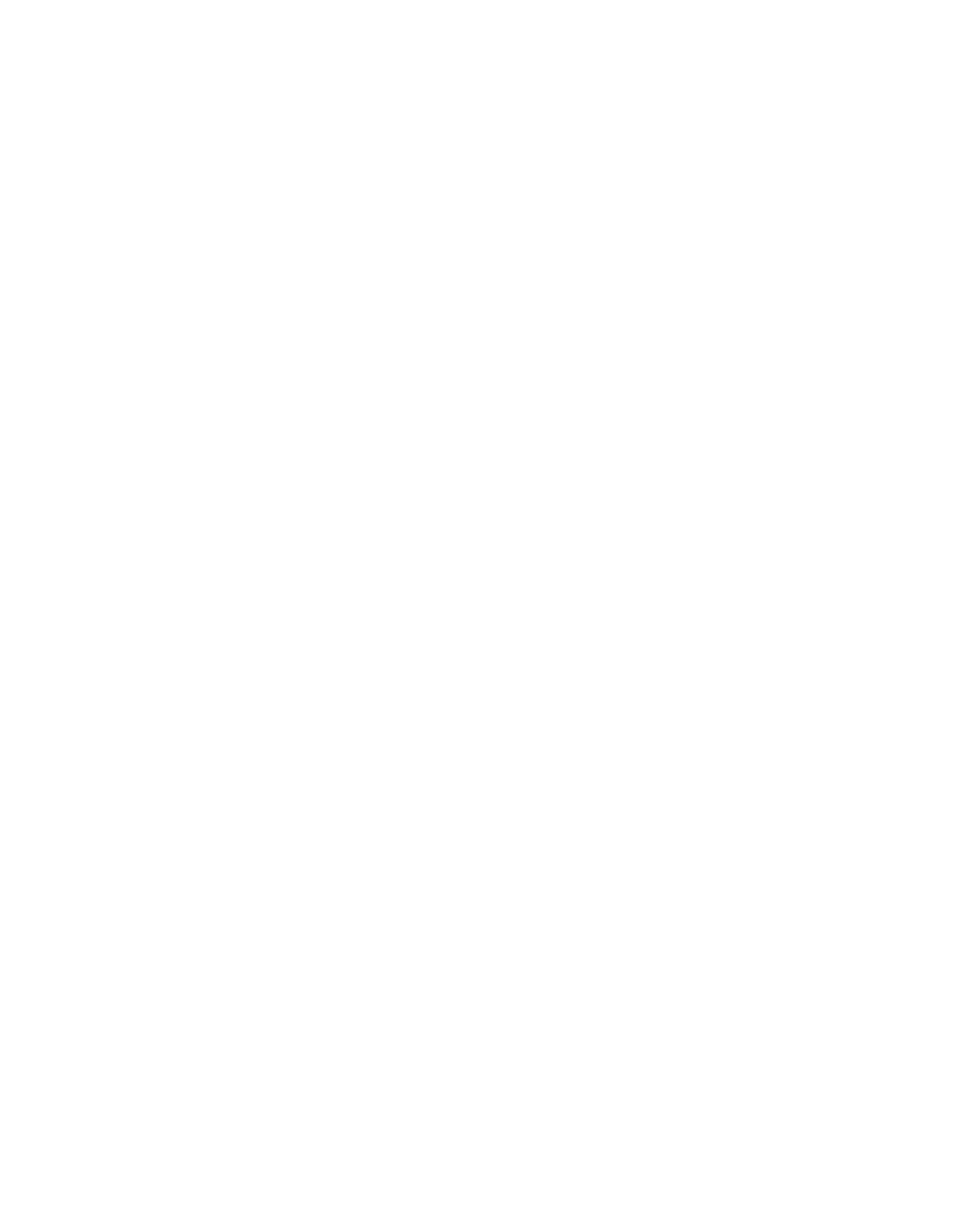 scroll, scrollTop: 0, scrollLeft: 0, axis: both 